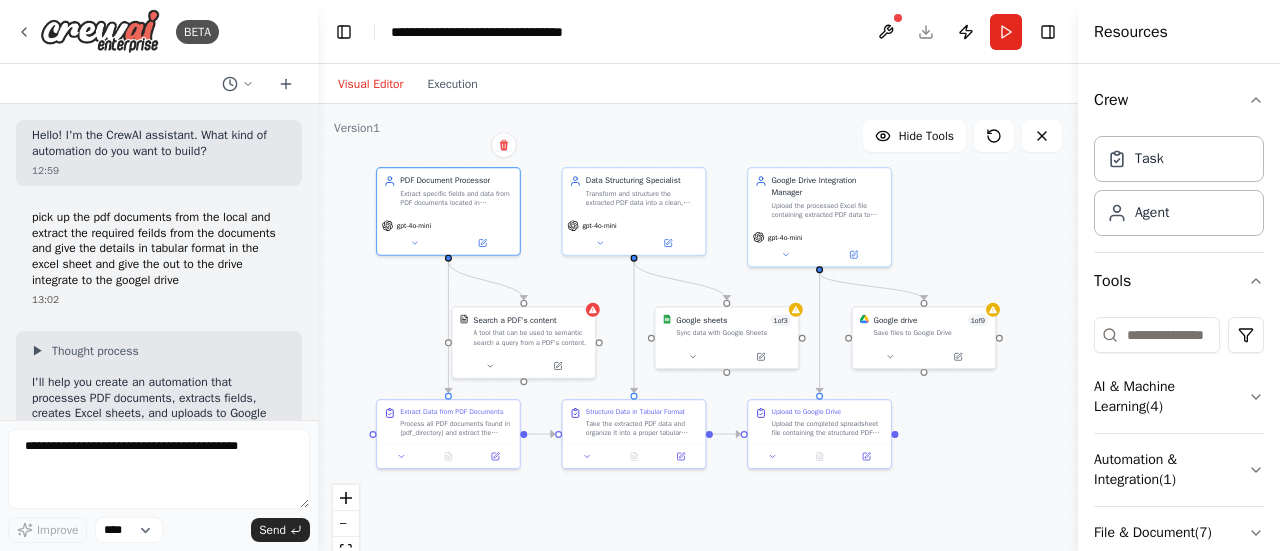 scroll, scrollTop: 0, scrollLeft: 0, axis: both 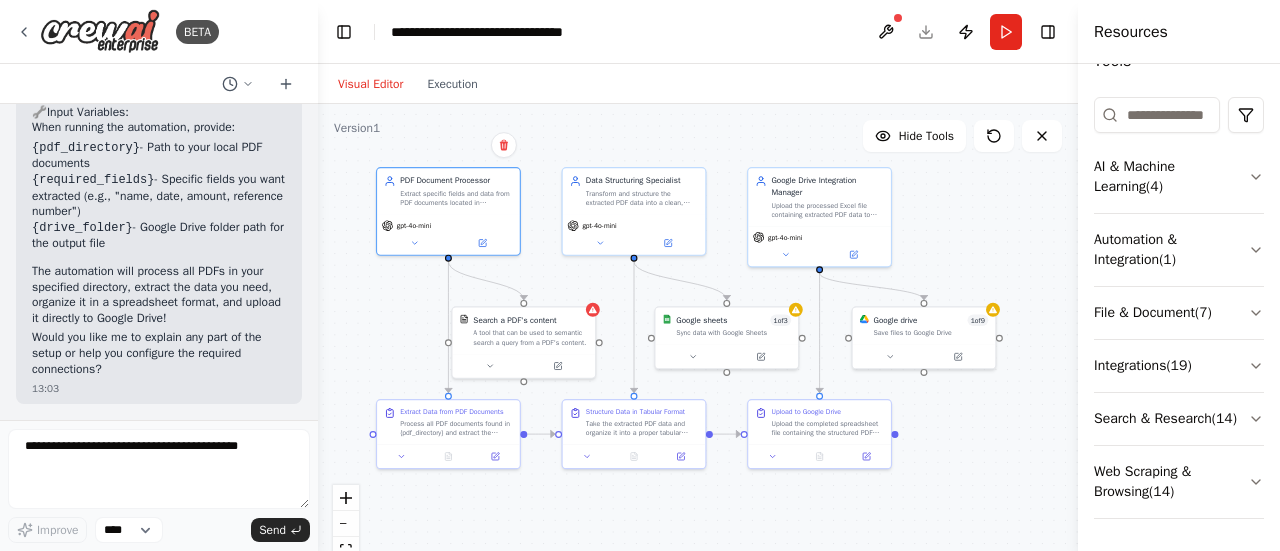 click on "PDF Document Processor Extract specific fields and data from PDF documents located in {pdf_directory}. Focus on identifying and extracting {required_fields} from each document with high accuracy and completeness. gpt-4o-mini" at bounding box center (448, 211) 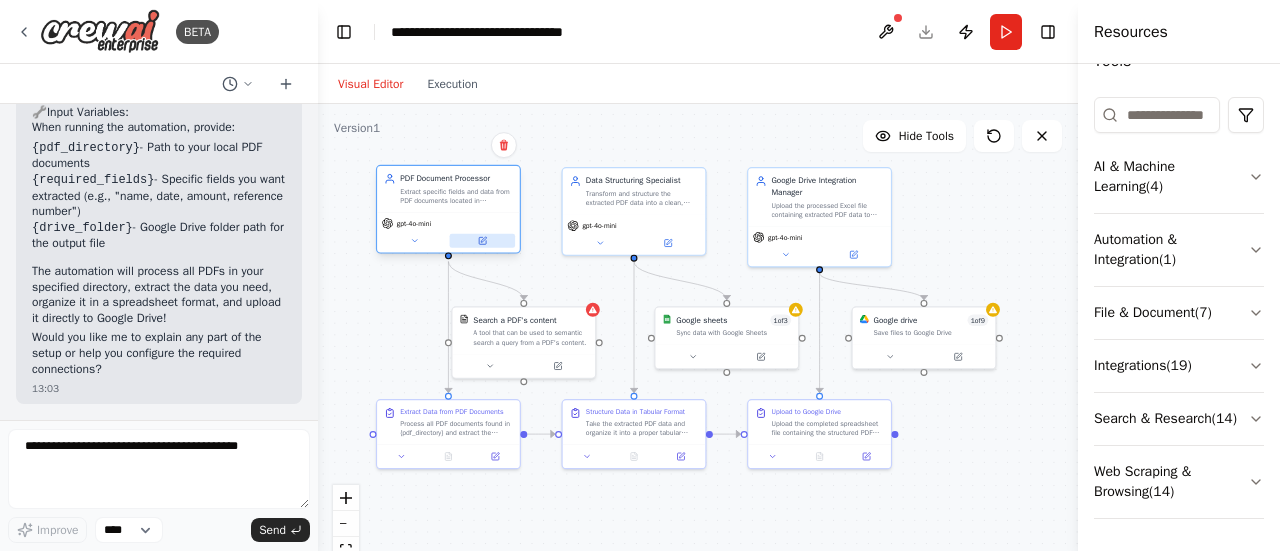 click 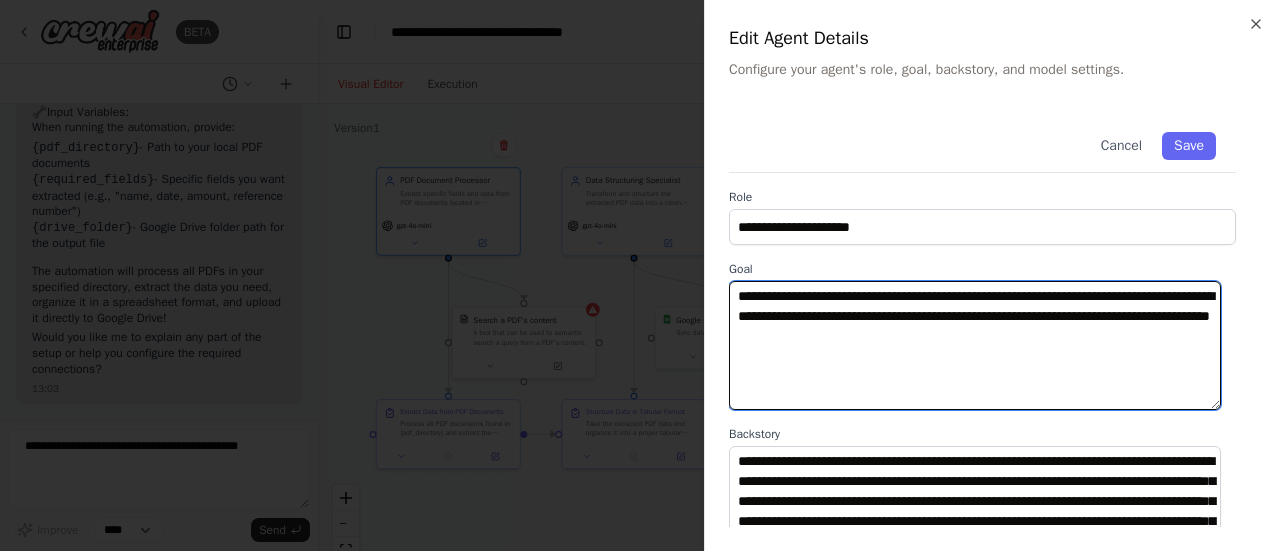 drag, startPoint x: 822, startPoint y: 315, endPoint x: 745, endPoint y: 319, distance: 77.10383 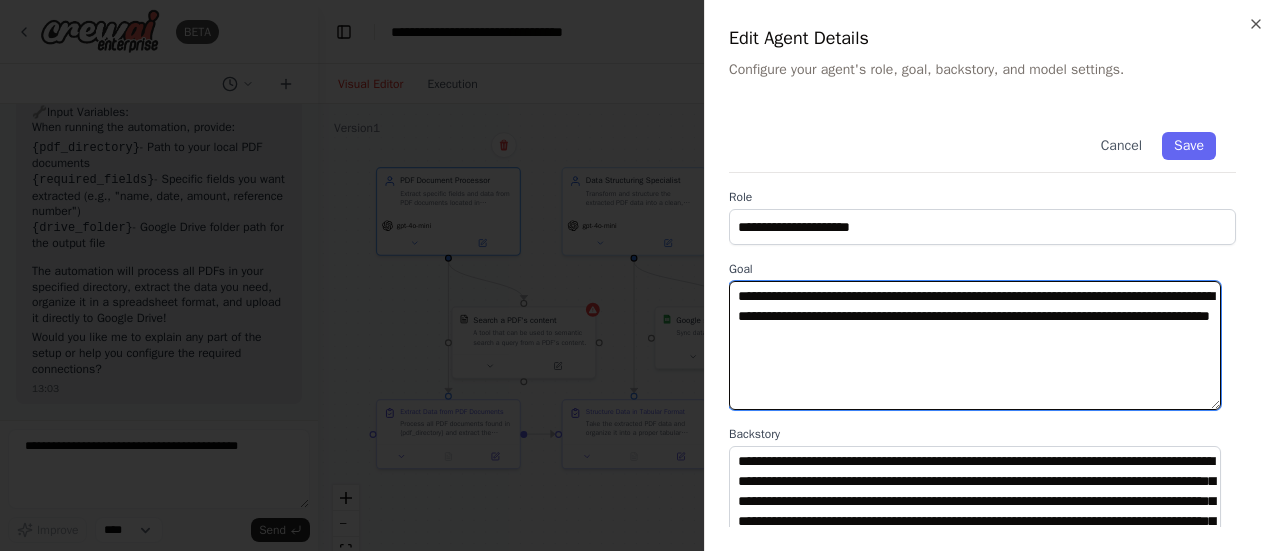 click on "**********" at bounding box center (975, 345) 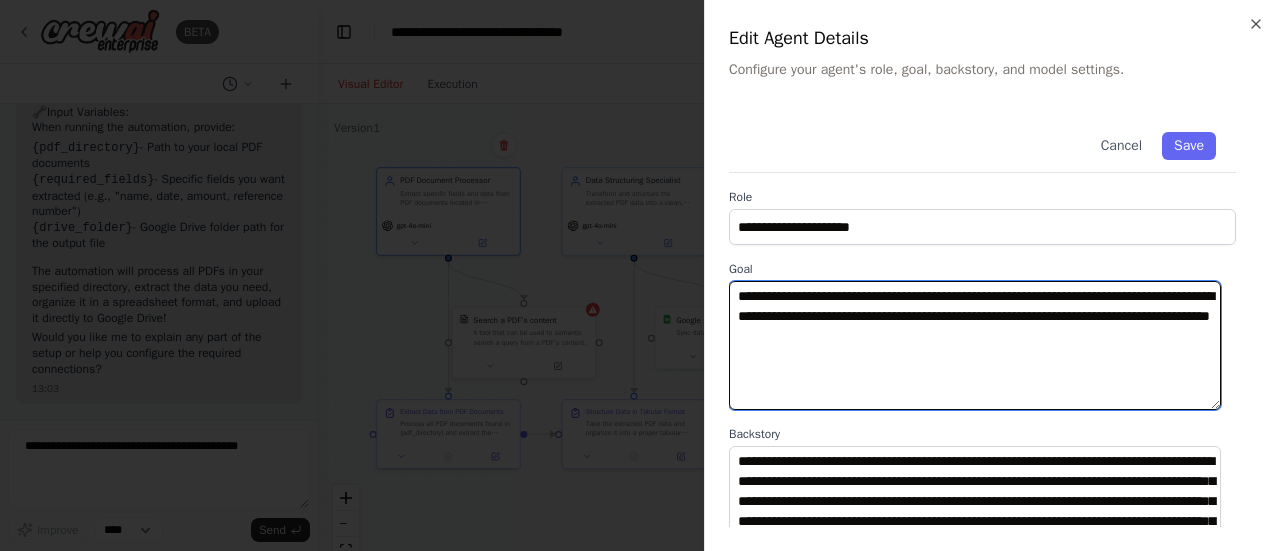 paste on "**********" 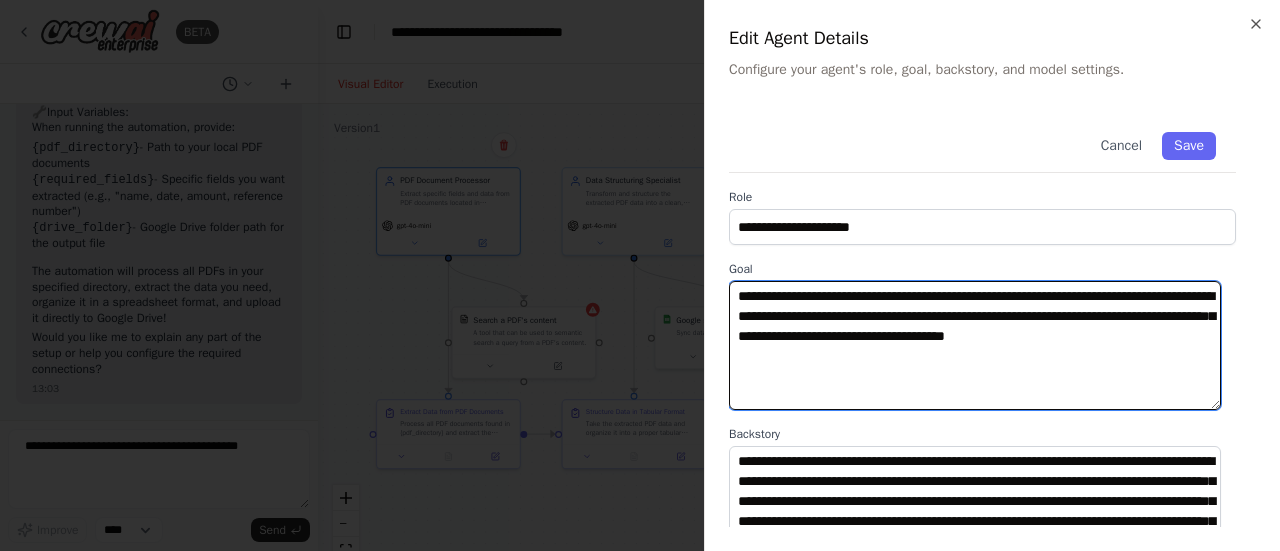 click on "**********" at bounding box center [975, 345] 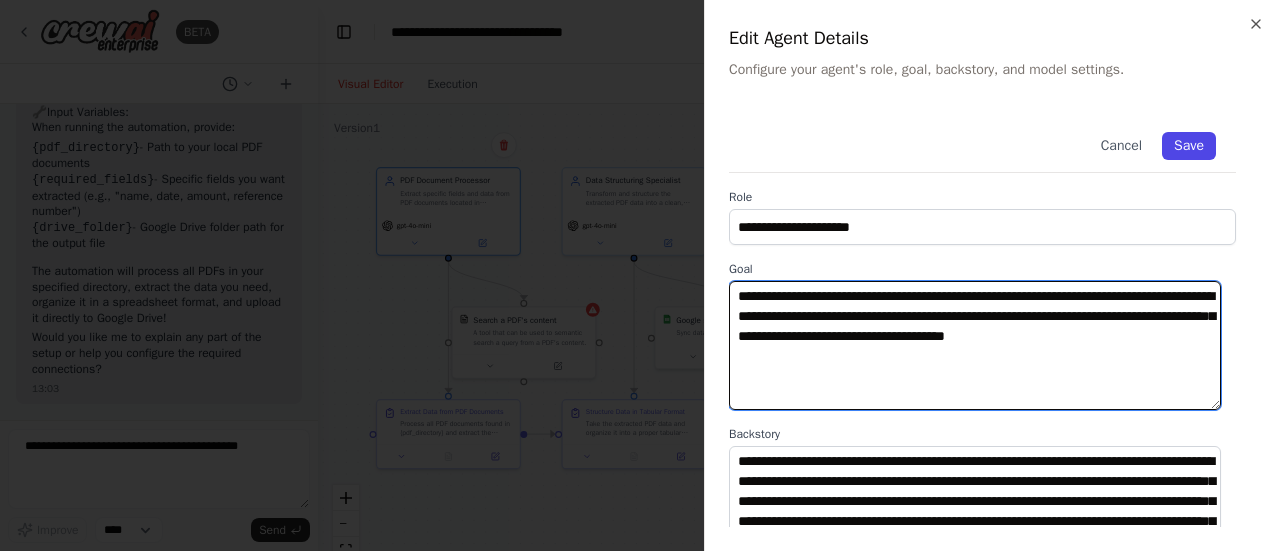 type on "**********" 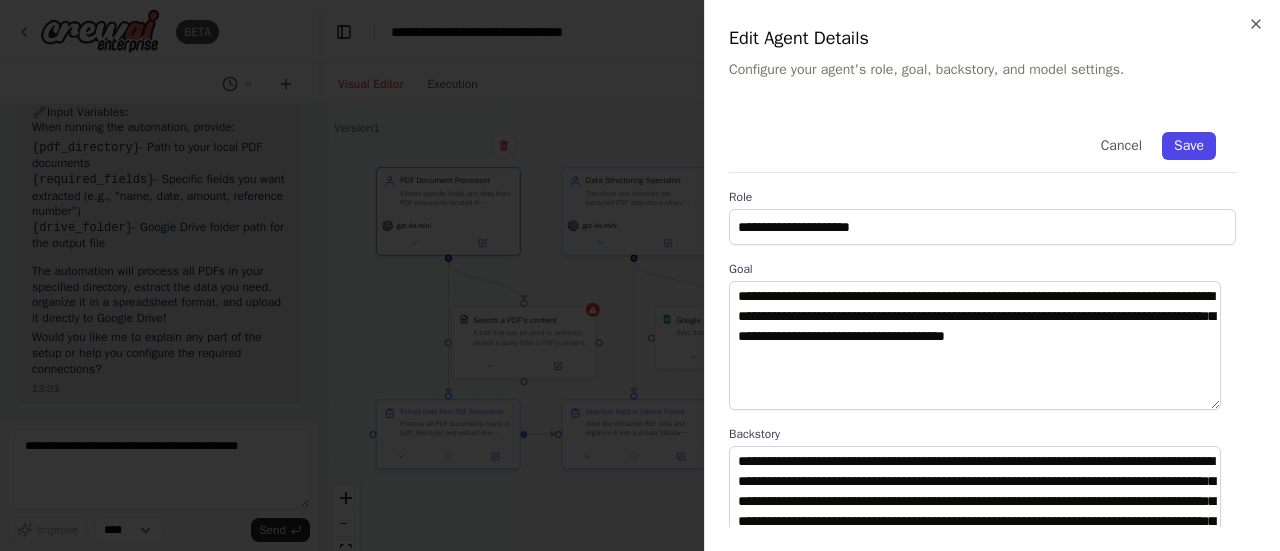 click on "Save" at bounding box center (1189, 146) 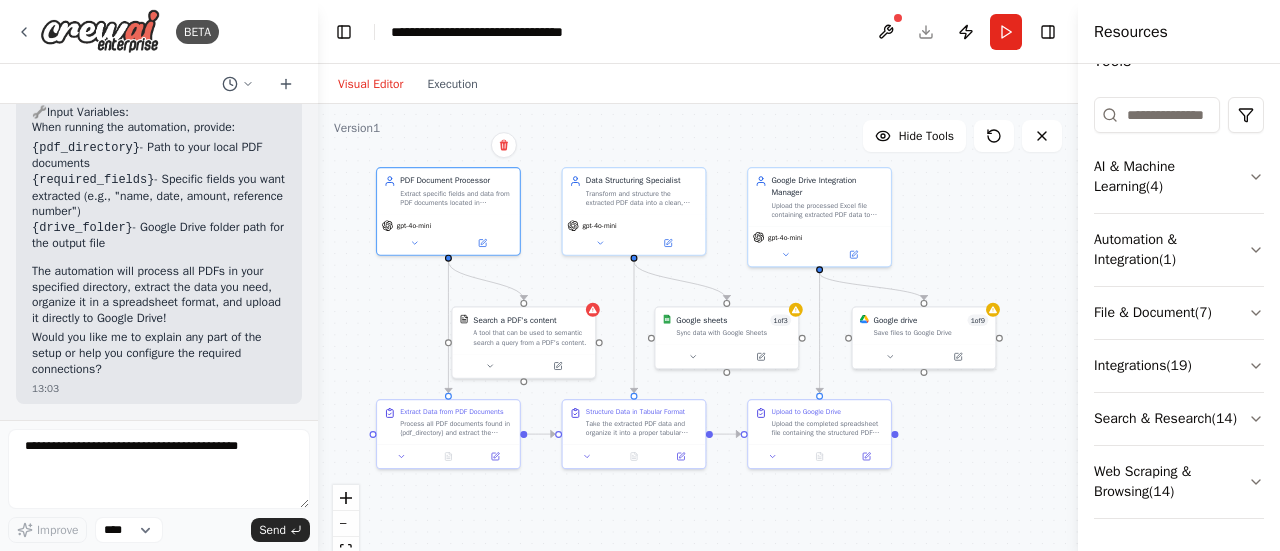scroll, scrollTop: 2479, scrollLeft: 0, axis: vertical 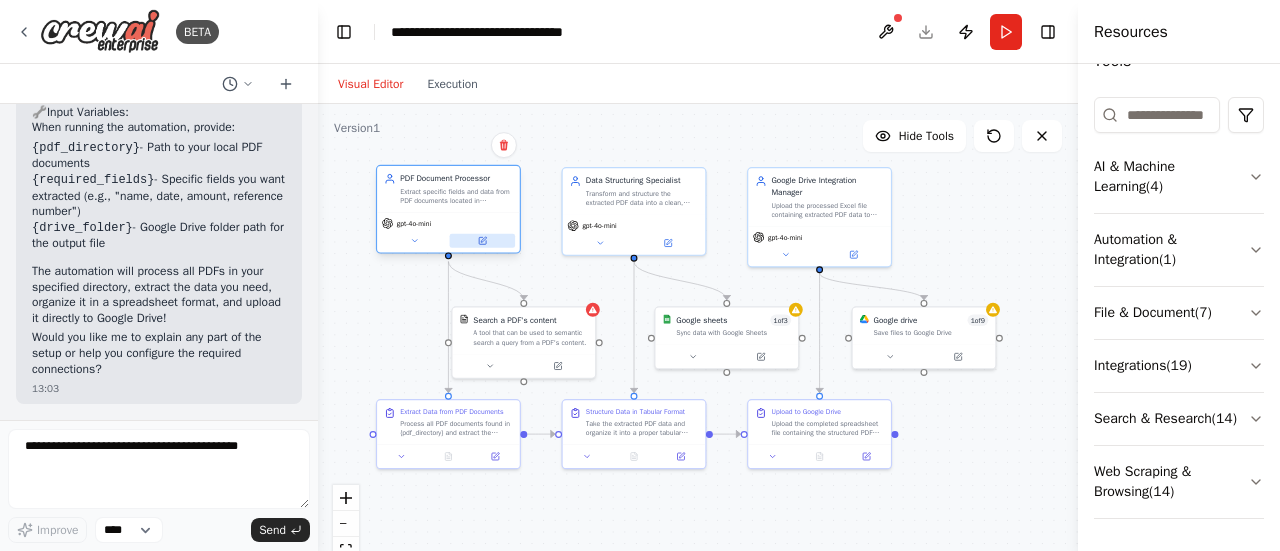 click 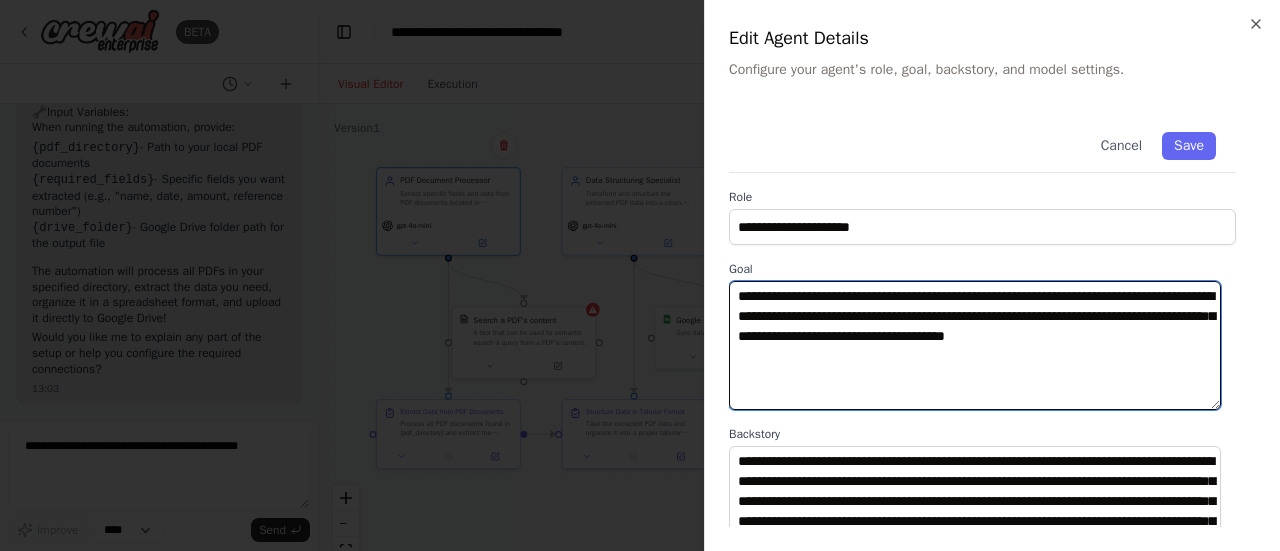 drag, startPoint x: 903, startPoint y: 336, endPoint x: 994, endPoint y: 336, distance: 91 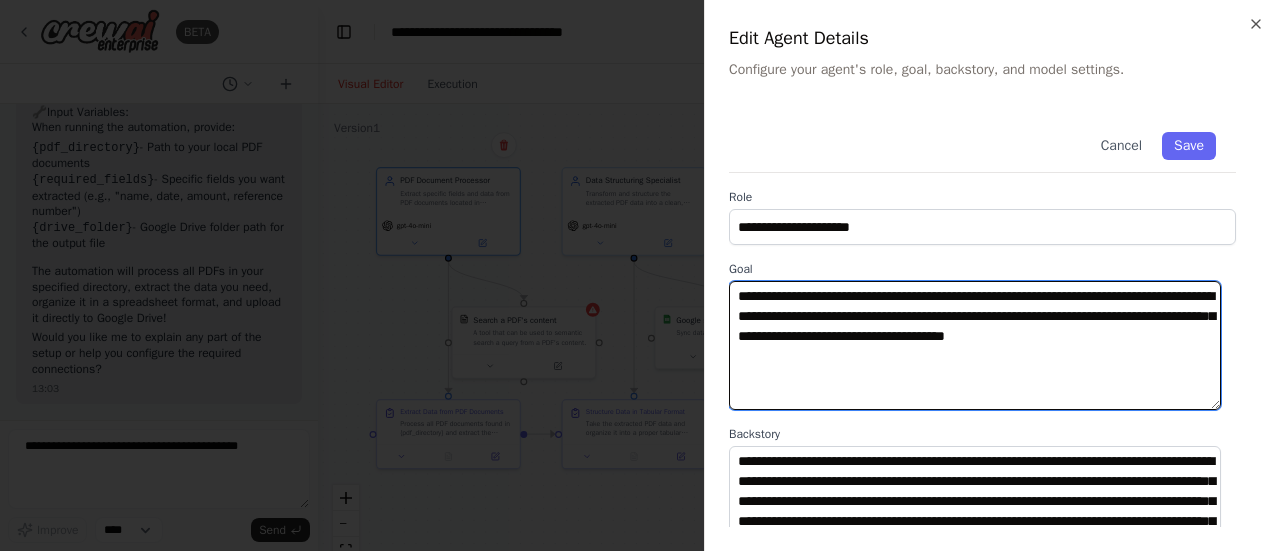 click on "**********" at bounding box center [975, 345] 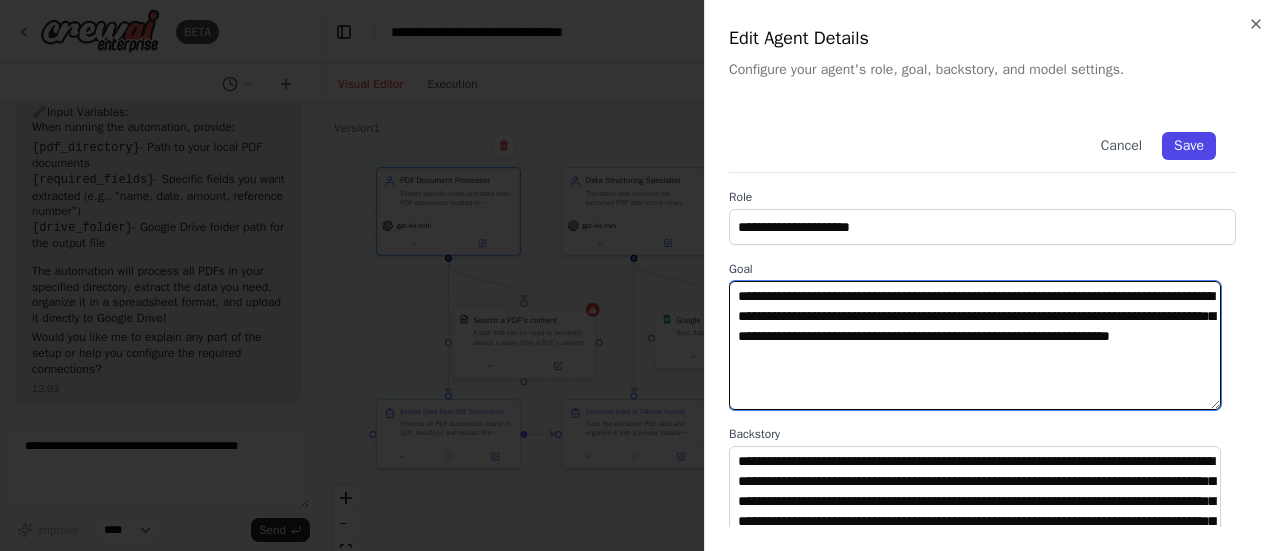 type on "**********" 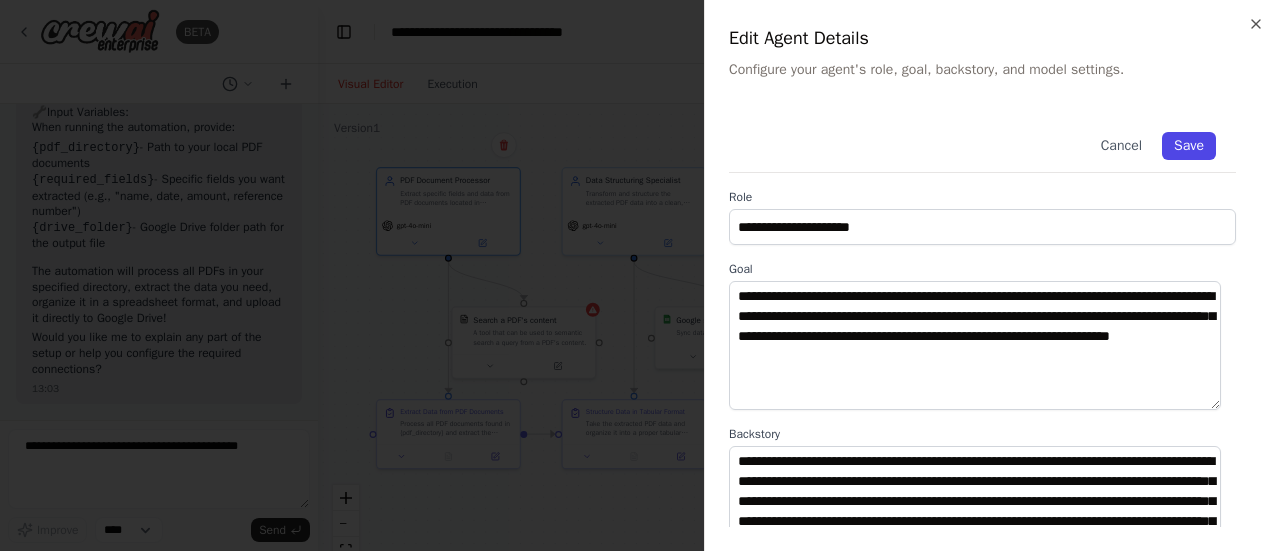 click on "Save" at bounding box center [1189, 146] 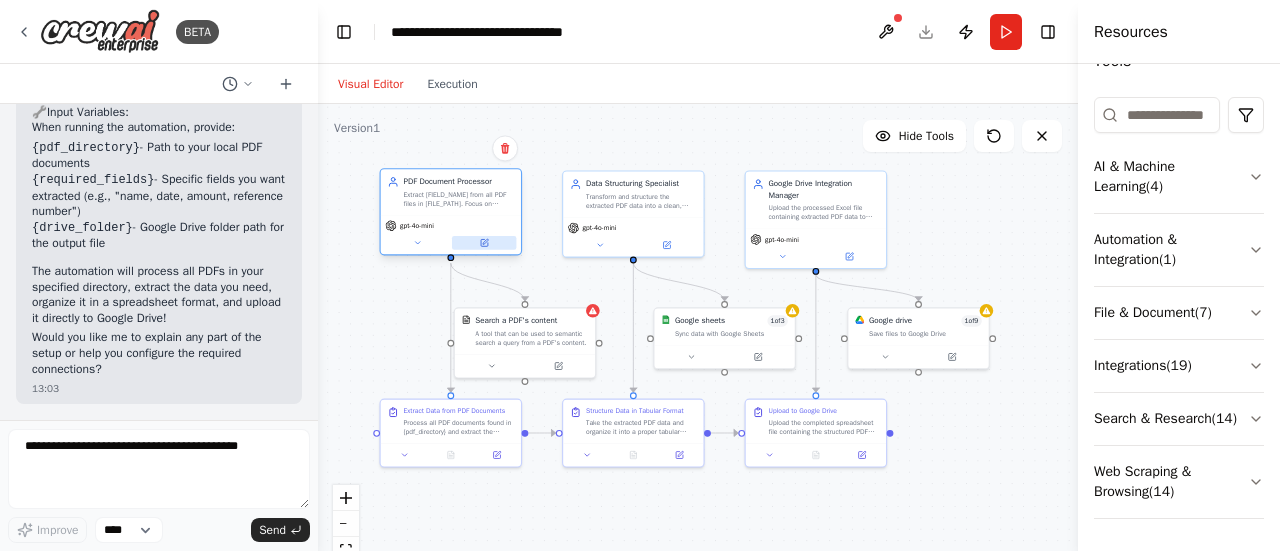 click at bounding box center (484, 243) 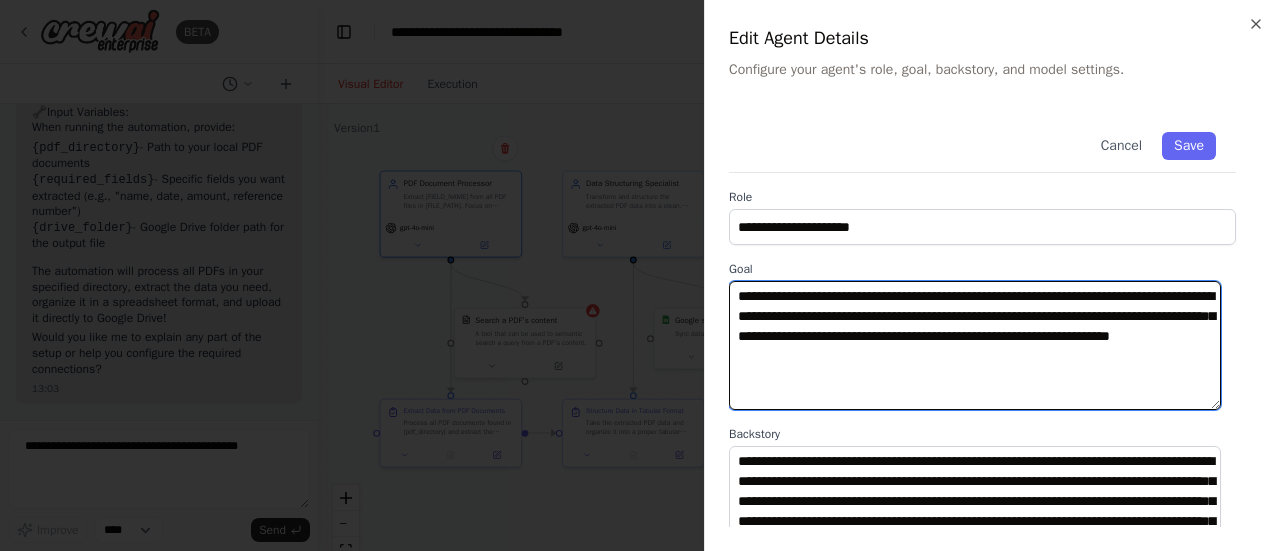 drag, startPoint x: 1104, startPoint y: 319, endPoint x: 751, endPoint y: 314, distance: 353.0354 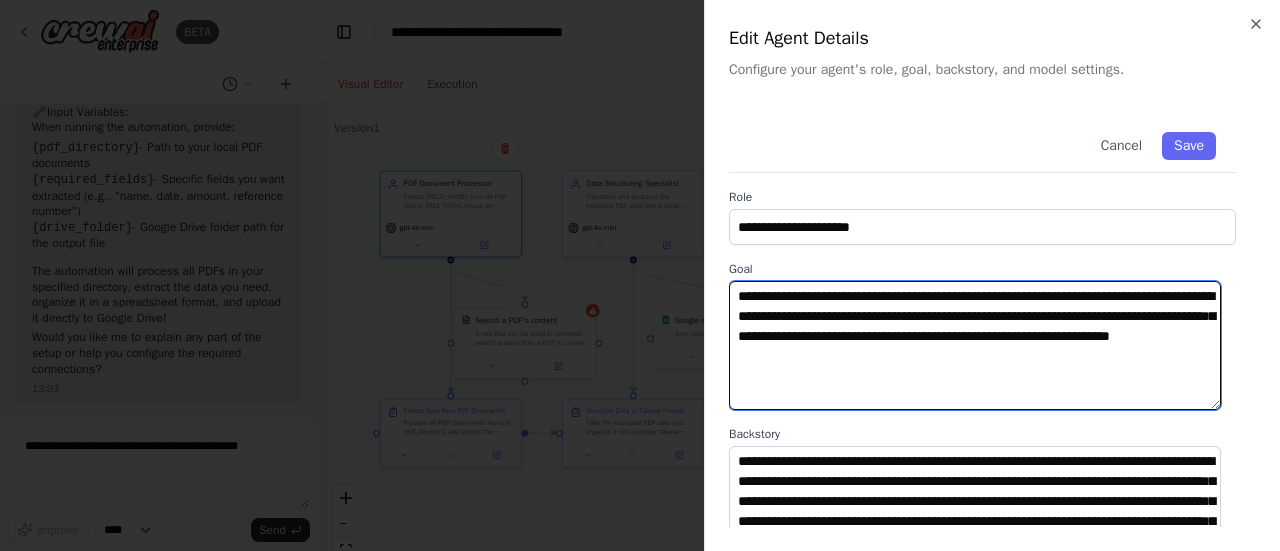 click on "**********" at bounding box center (975, 345) 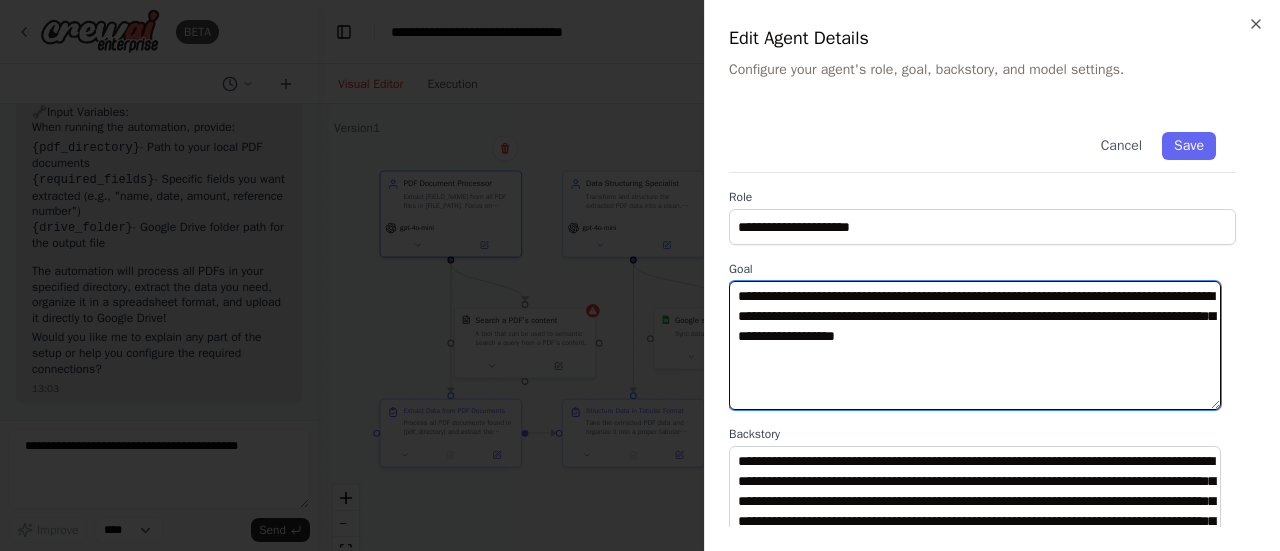 paste on "**********" 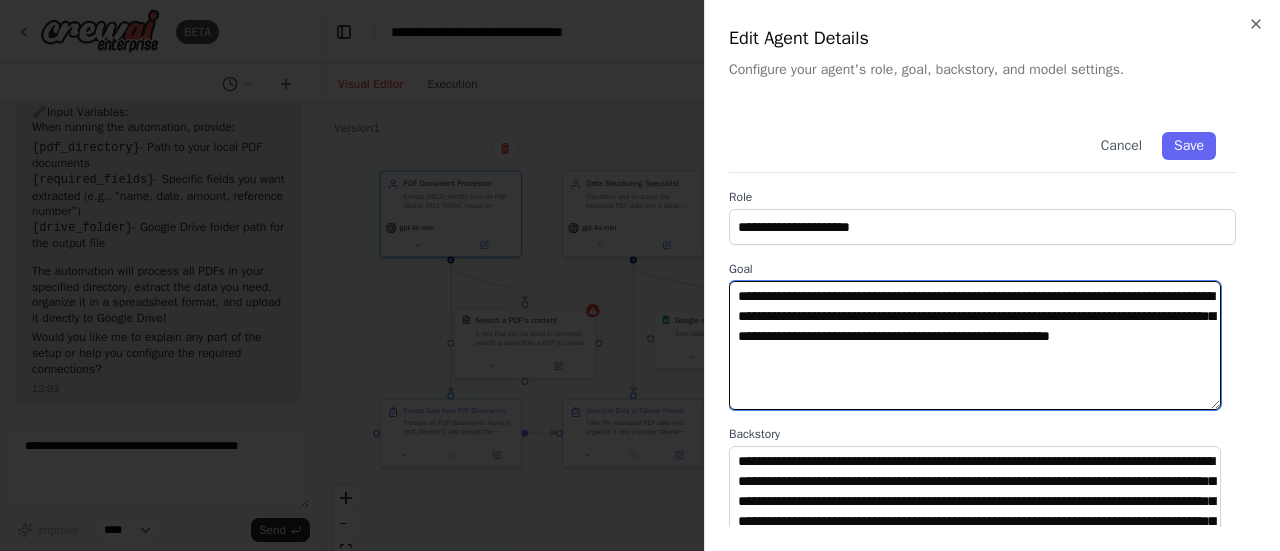 type on "**********" 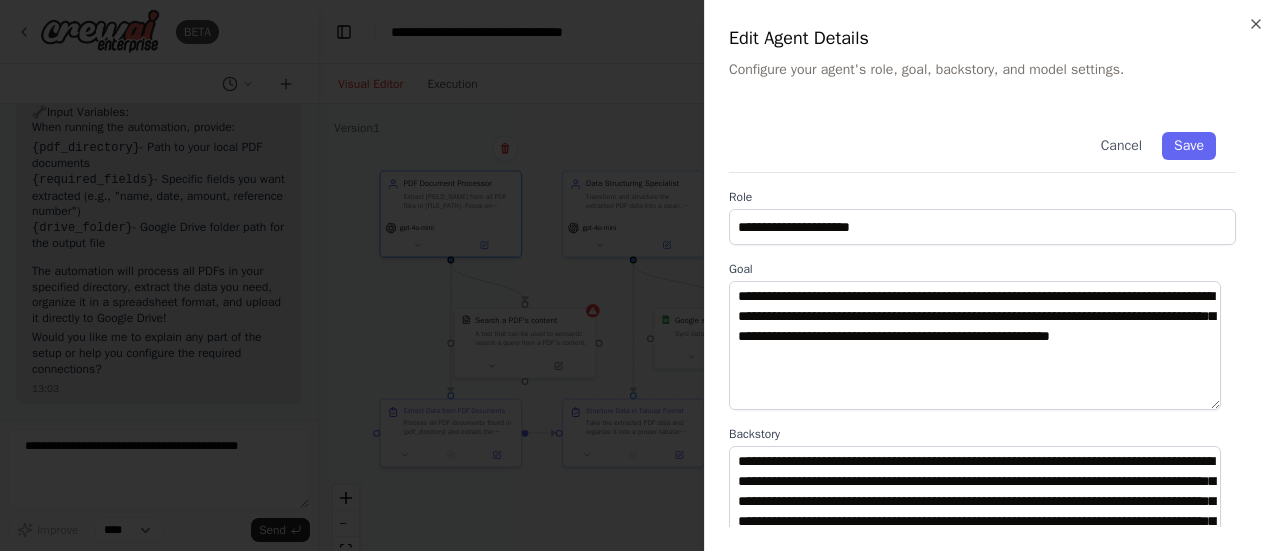 click on "**********" at bounding box center [992, 496] 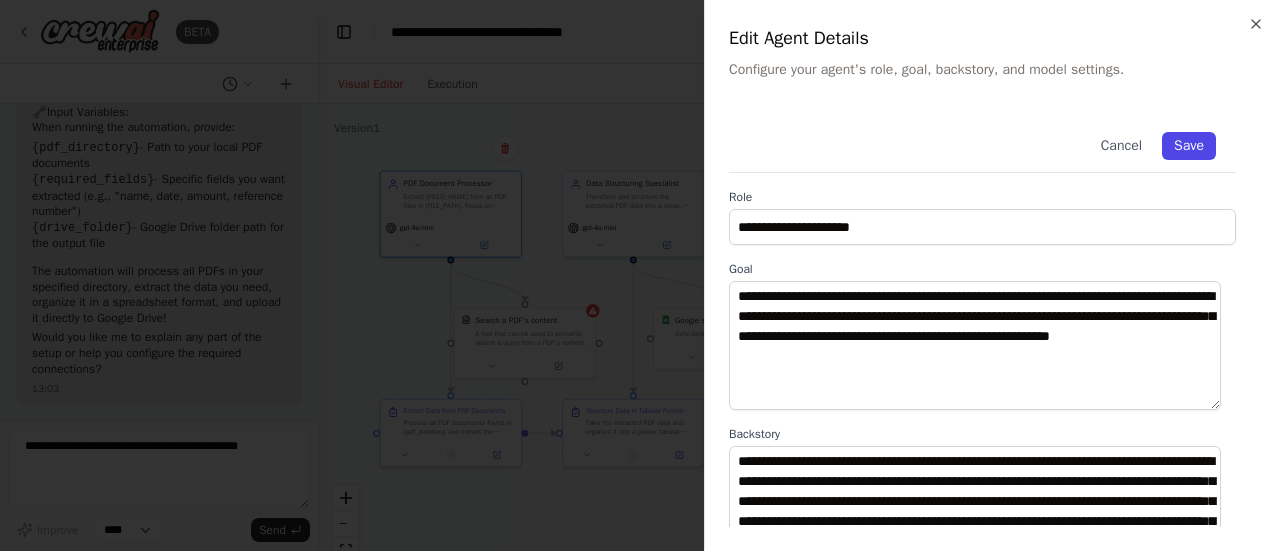 click on "Save" at bounding box center (1189, 146) 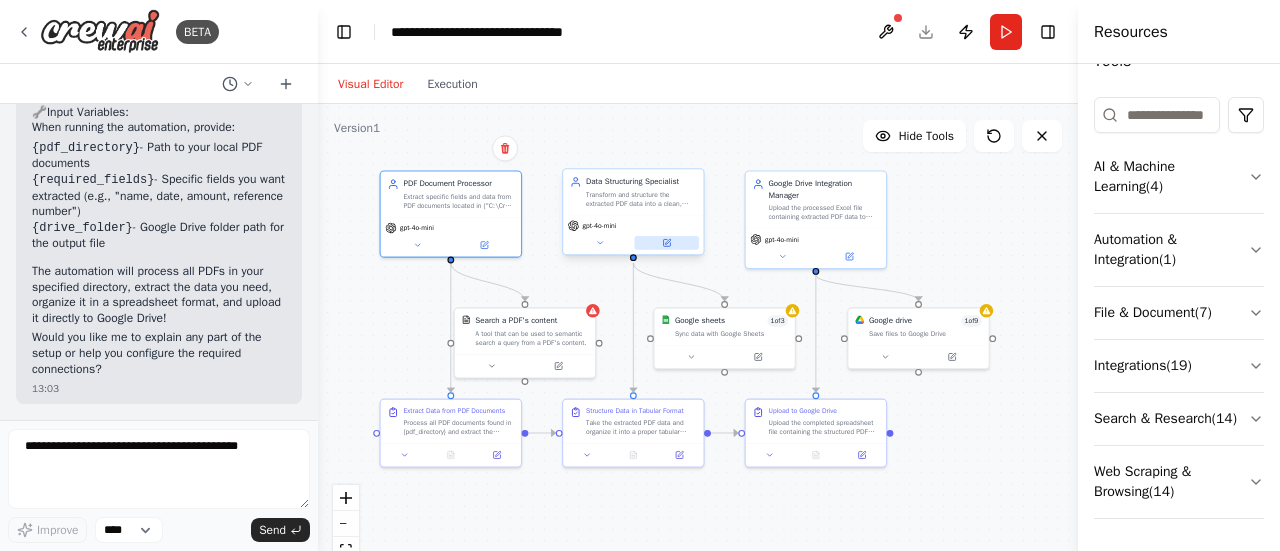 click at bounding box center [666, 243] 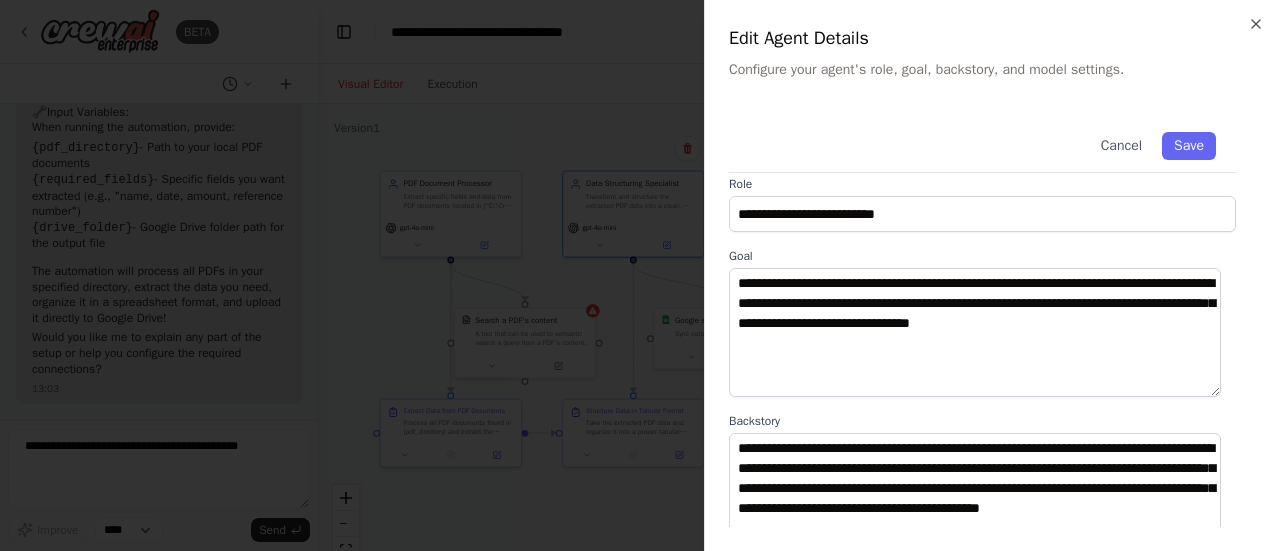 scroll, scrollTop: 14, scrollLeft: 0, axis: vertical 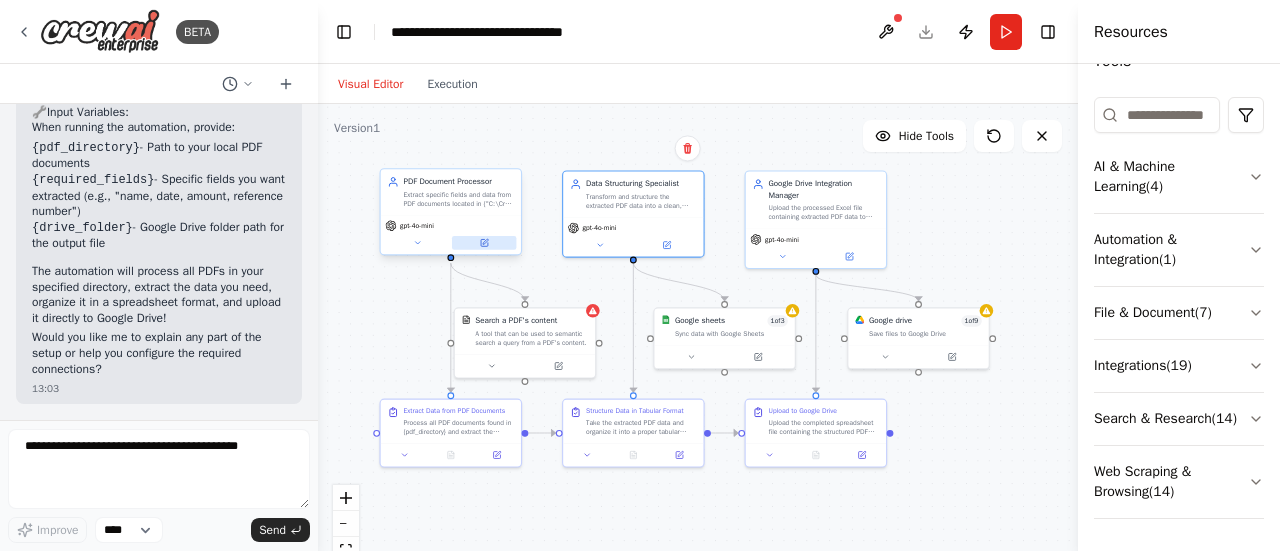 click at bounding box center [484, 243] 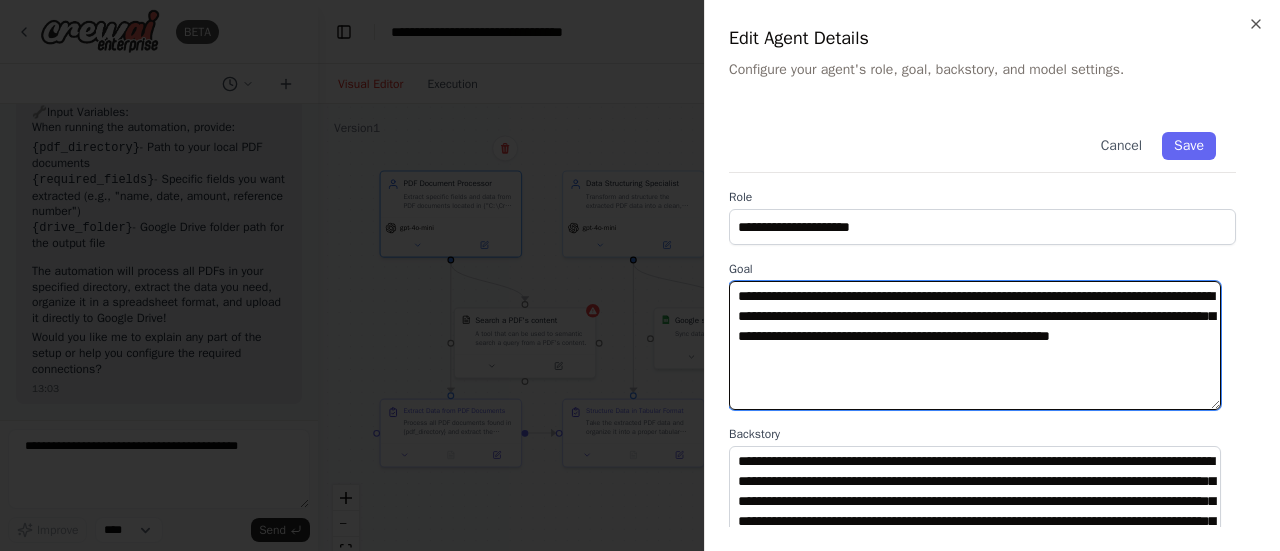 drag, startPoint x: 740, startPoint y: 339, endPoint x: 1030, endPoint y: 334, distance: 290.0431 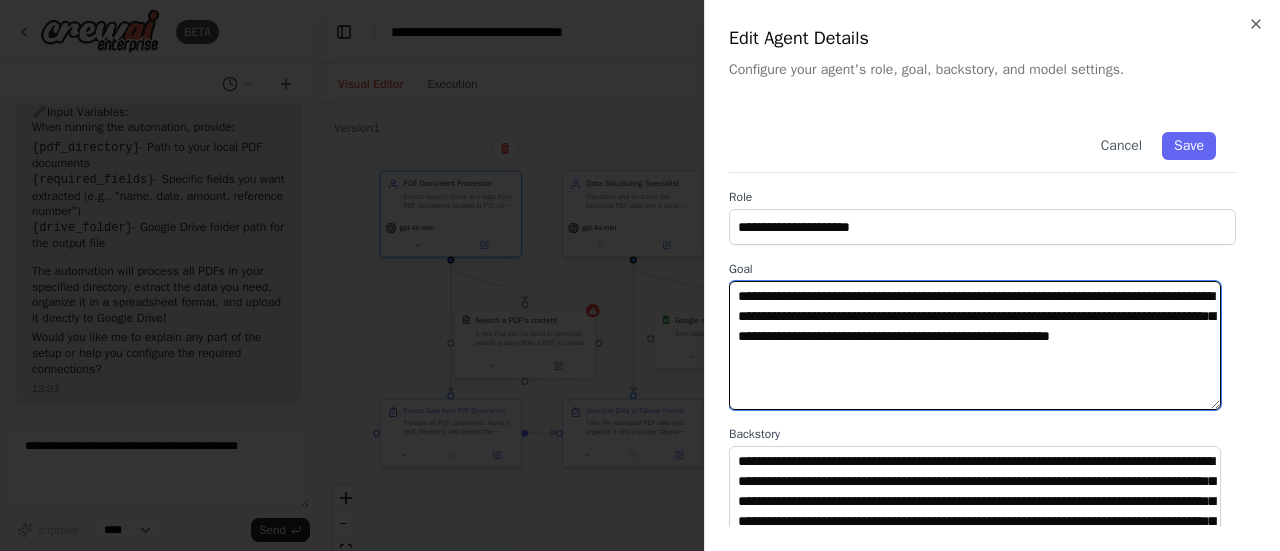 click on "**********" at bounding box center [975, 345] 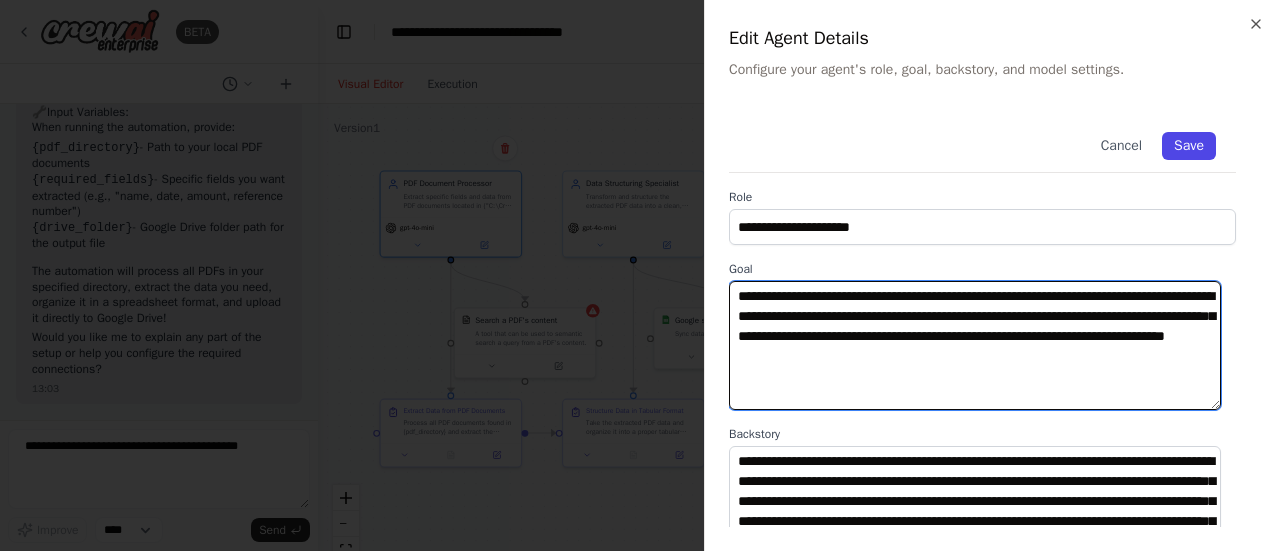 type on "**********" 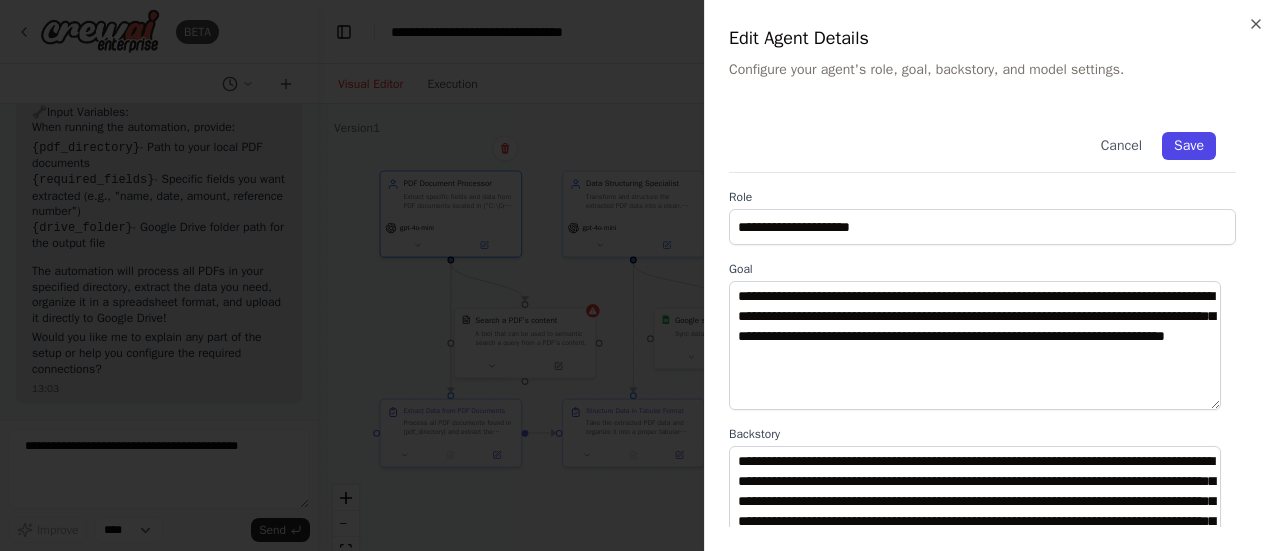 click on "Save" at bounding box center (1189, 146) 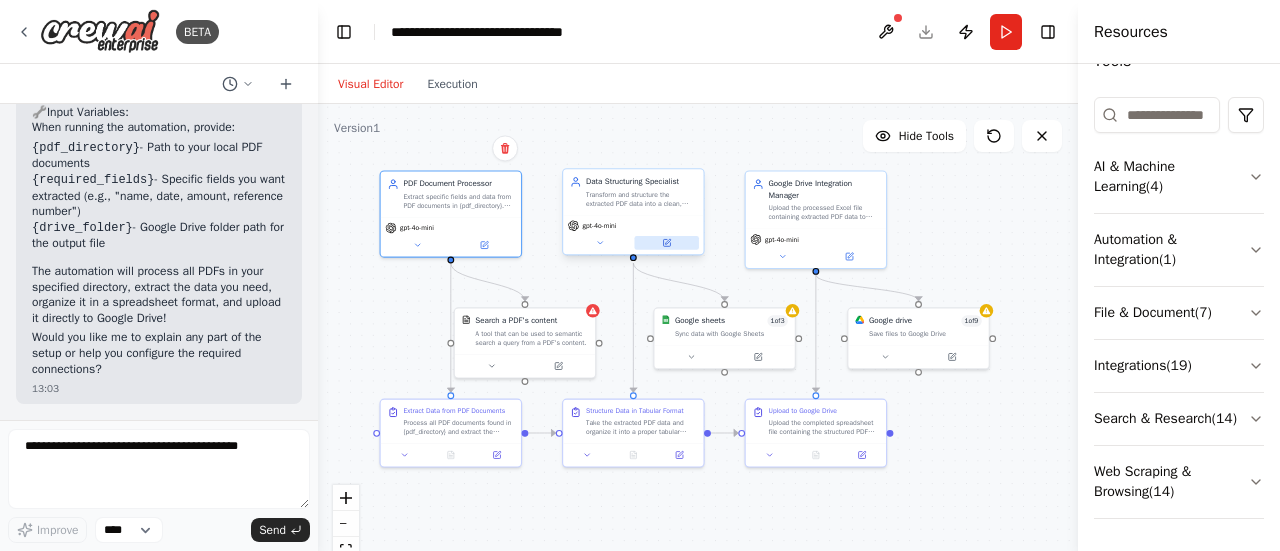 click at bounding box center (666, 243) 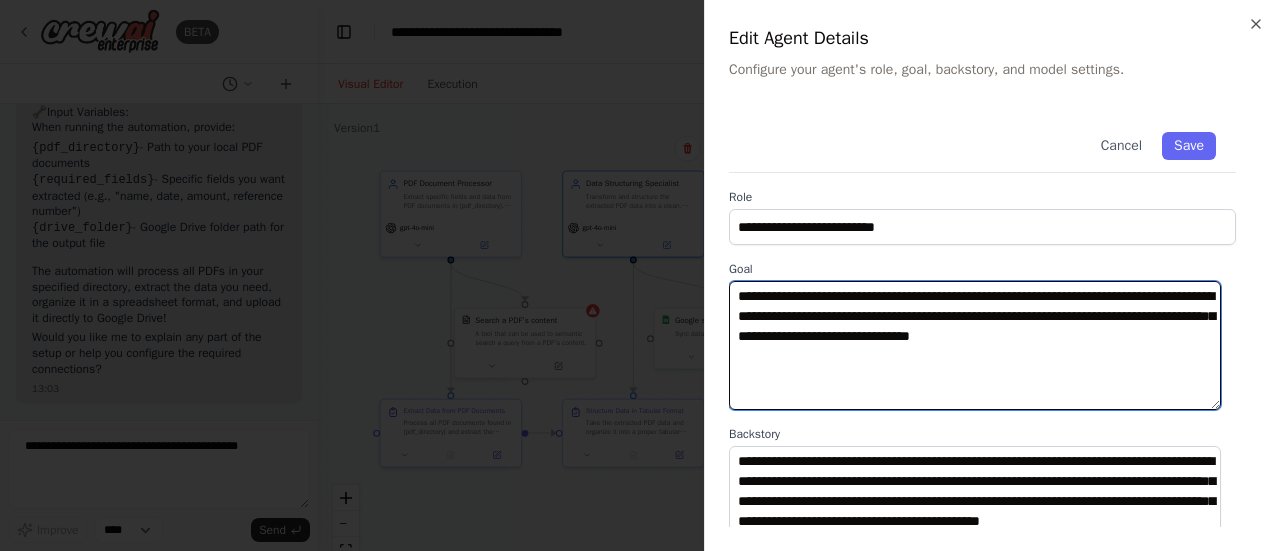 drag, startPoint x: 830, startPoint y: 357, endPoint x: 742, endPoint y: 359, distance: 88.02273 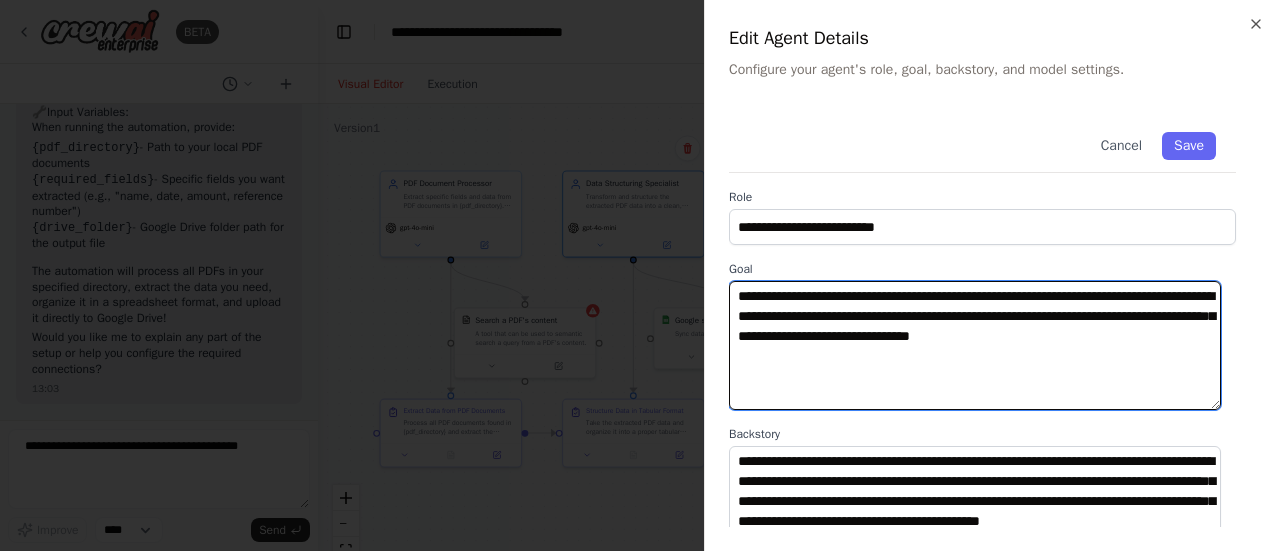 click on "**********" at bounding box center [975, 345] 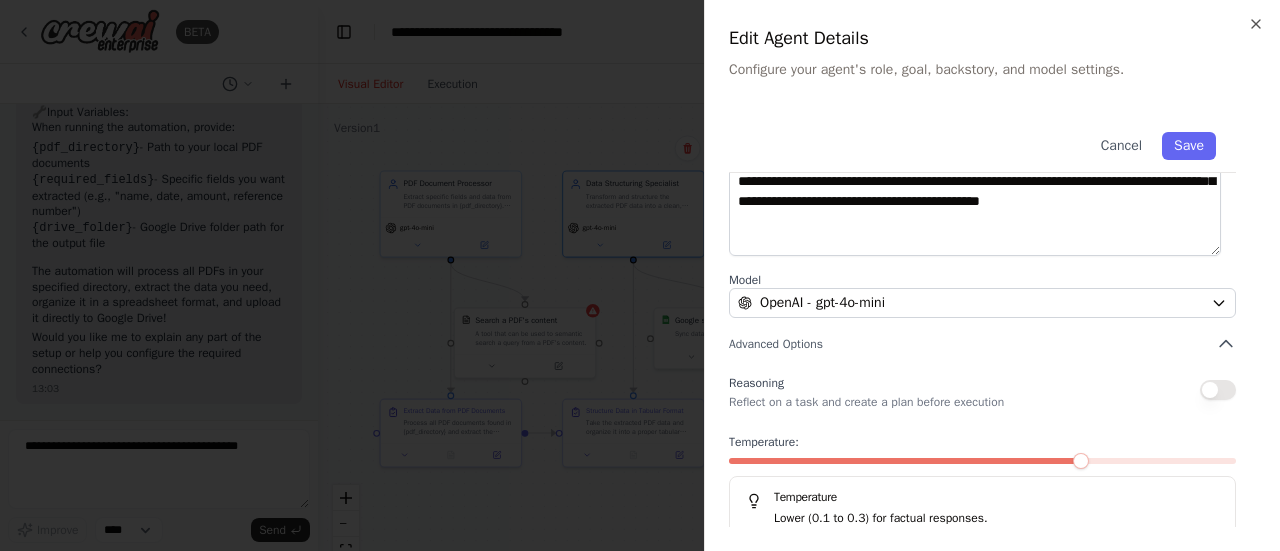 scroll, scrollTop: 352, scrollLeft: 0, axis: vertical 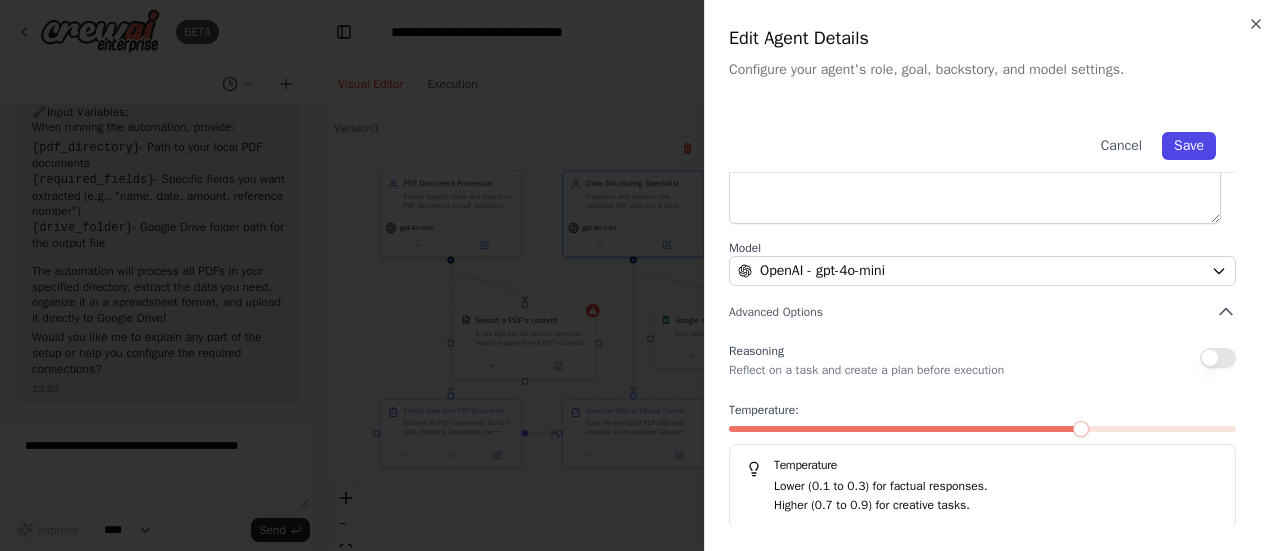 type on "**********" 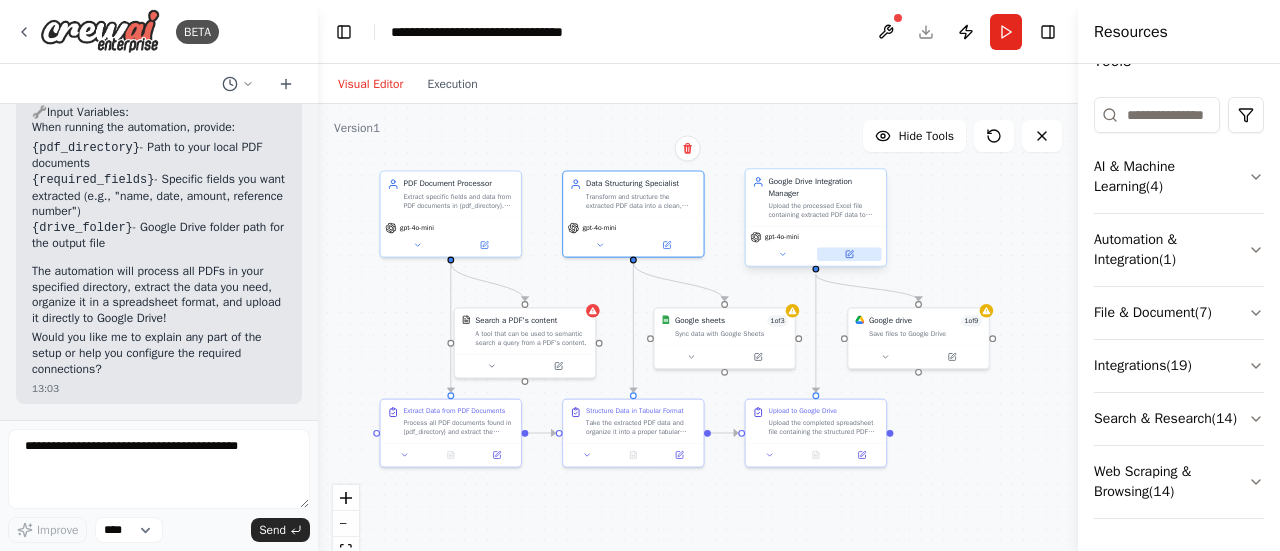 click 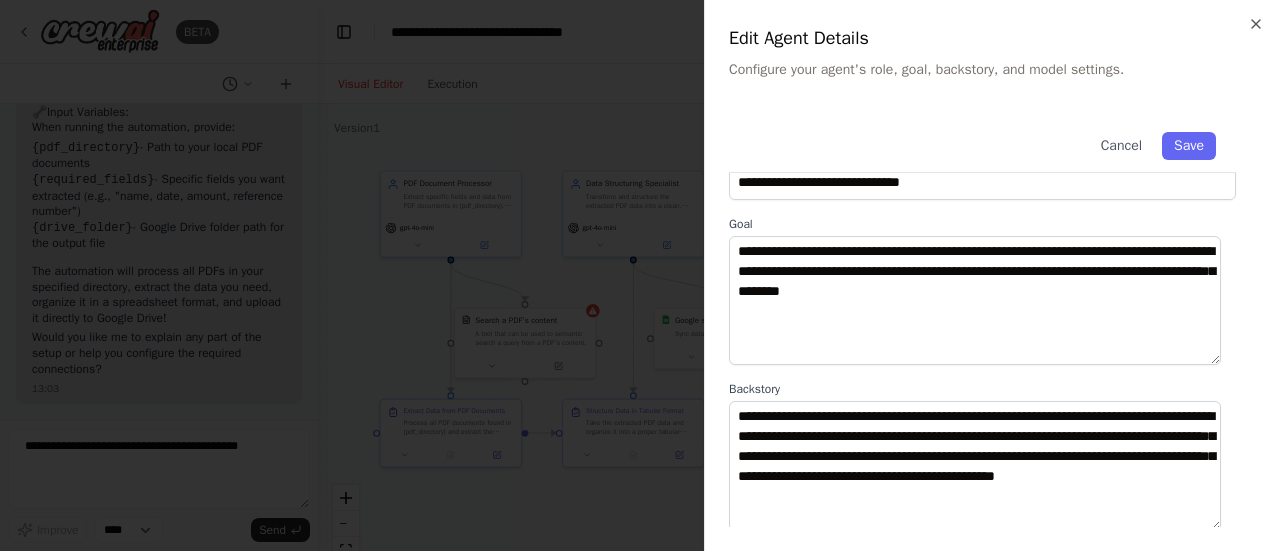 scroll, scrollTop: 42, scrollLeft: 0, axis: vertical 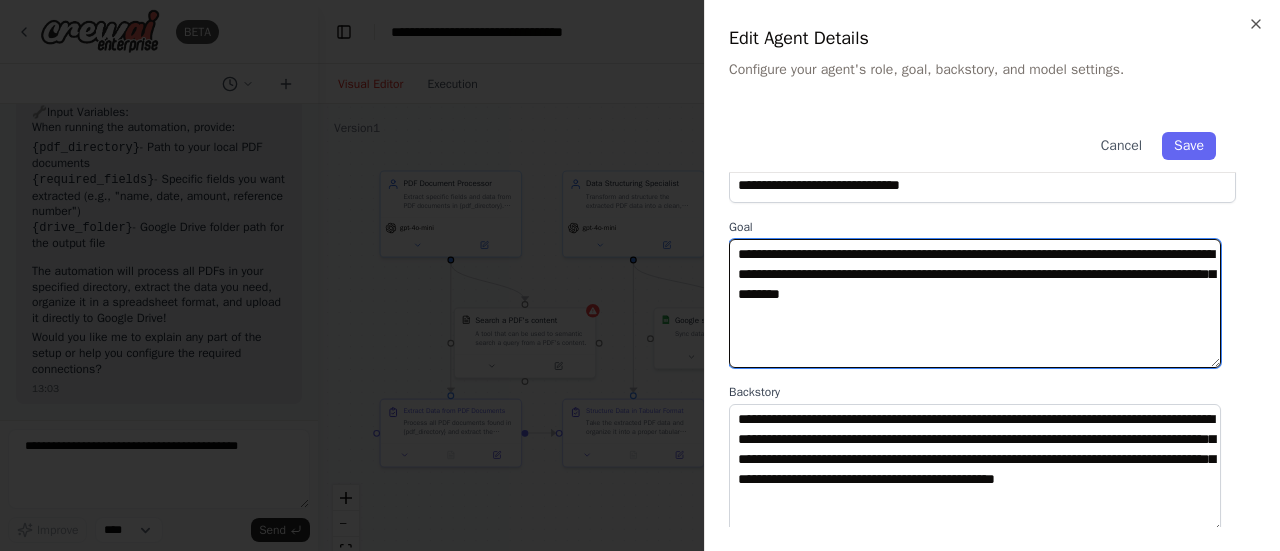 drag, startPoint x: 876, startPoint y: 273, endPoint x: 944, endPoint y: 274, distance: 68.007355 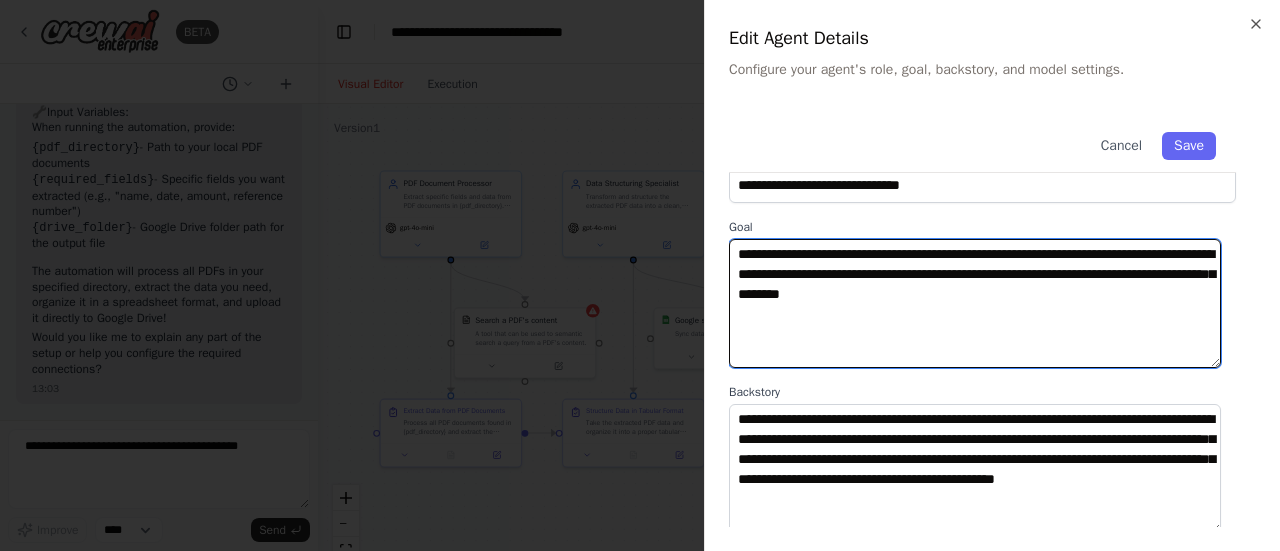 click on "**********" at bounding box center (975, 303) 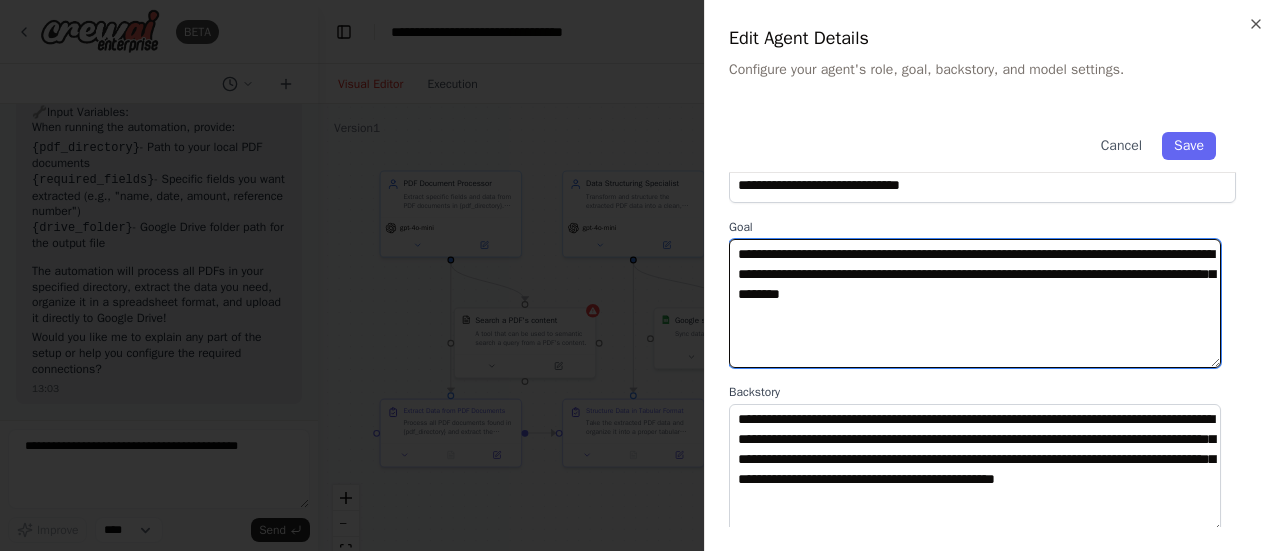 paste on "**********" 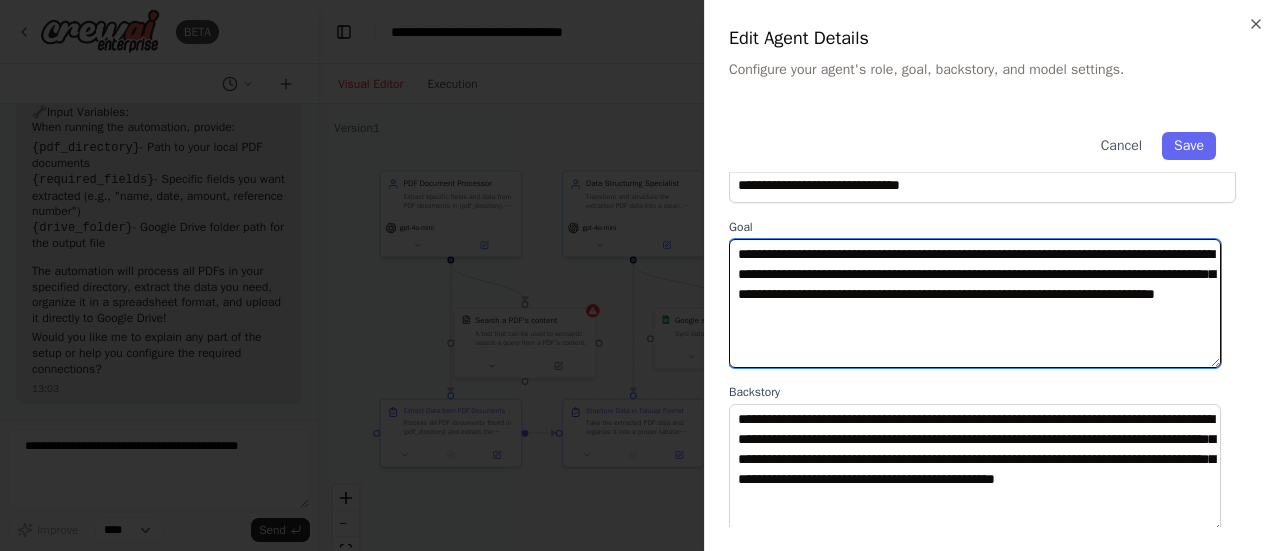 type on "**********" 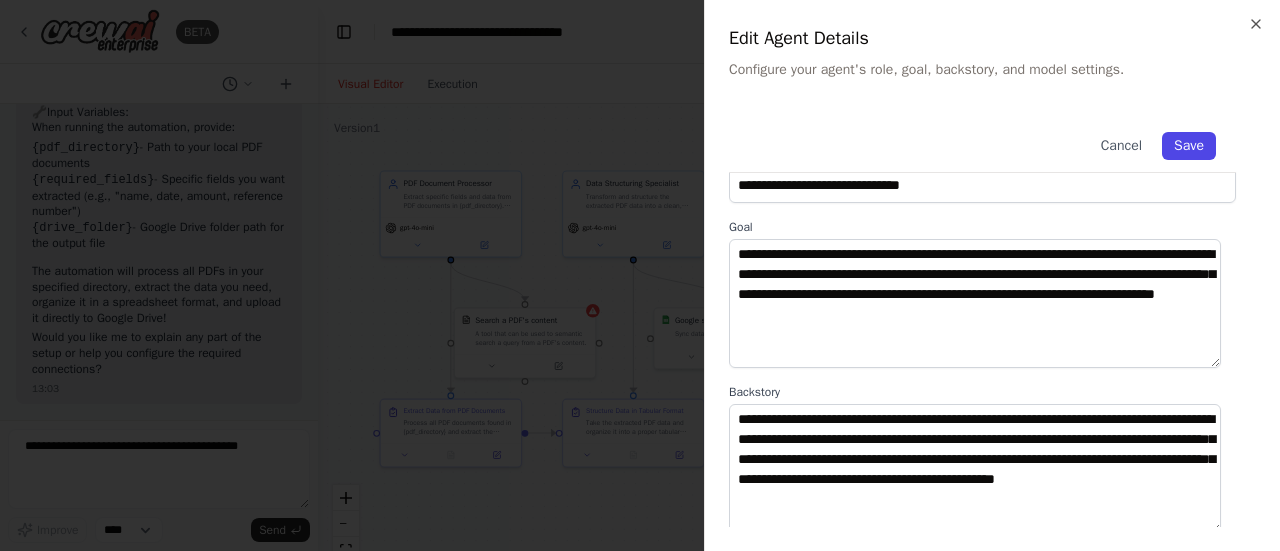 click on "Save" at bounding box center (1189, 146) 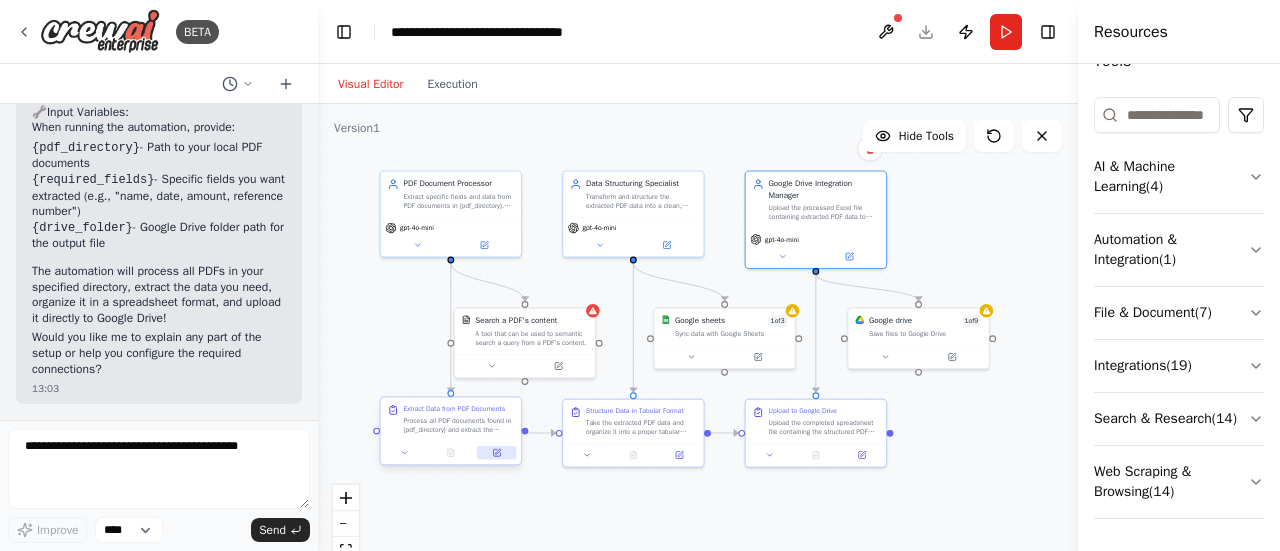 click 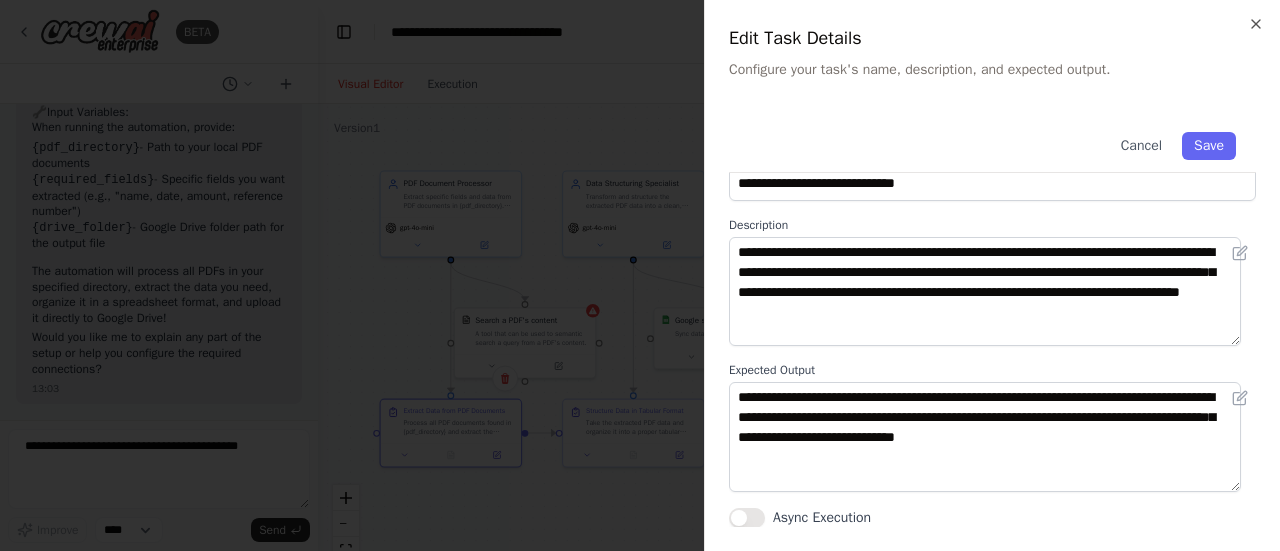 scroll, scrollTop: 0, scrollLeft: 0, axis: both 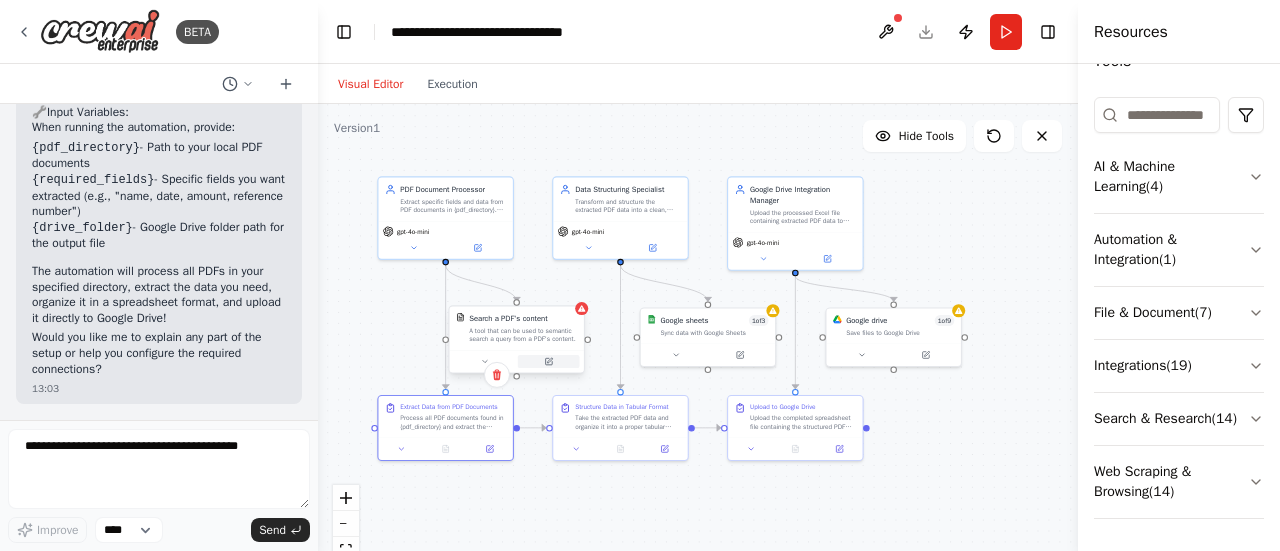 click 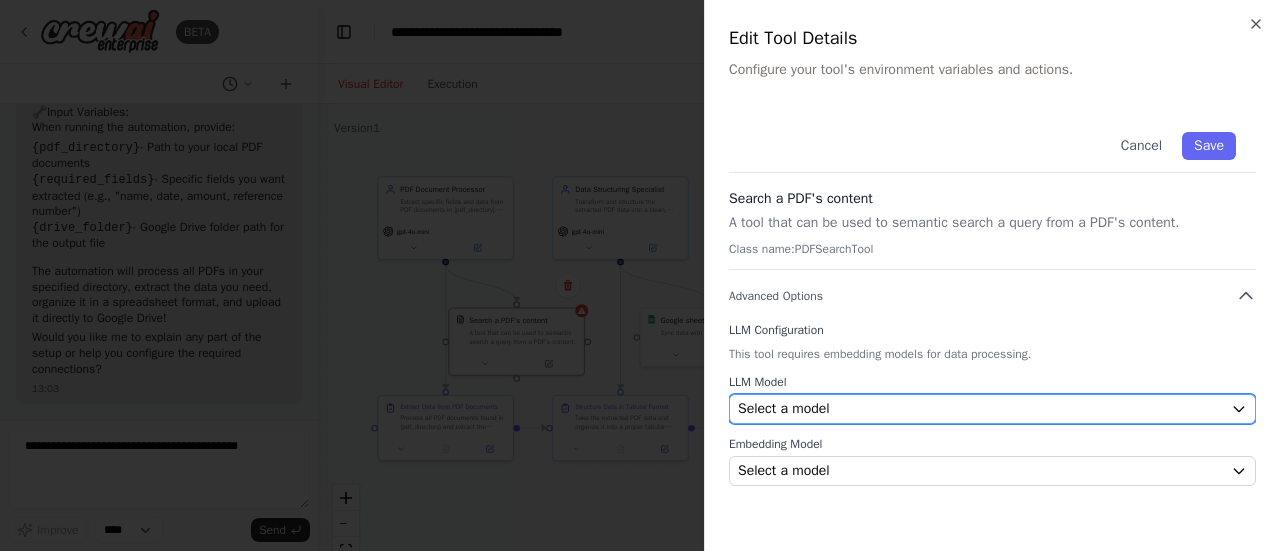 click on "Select a model" at bounding box center (980, 409) 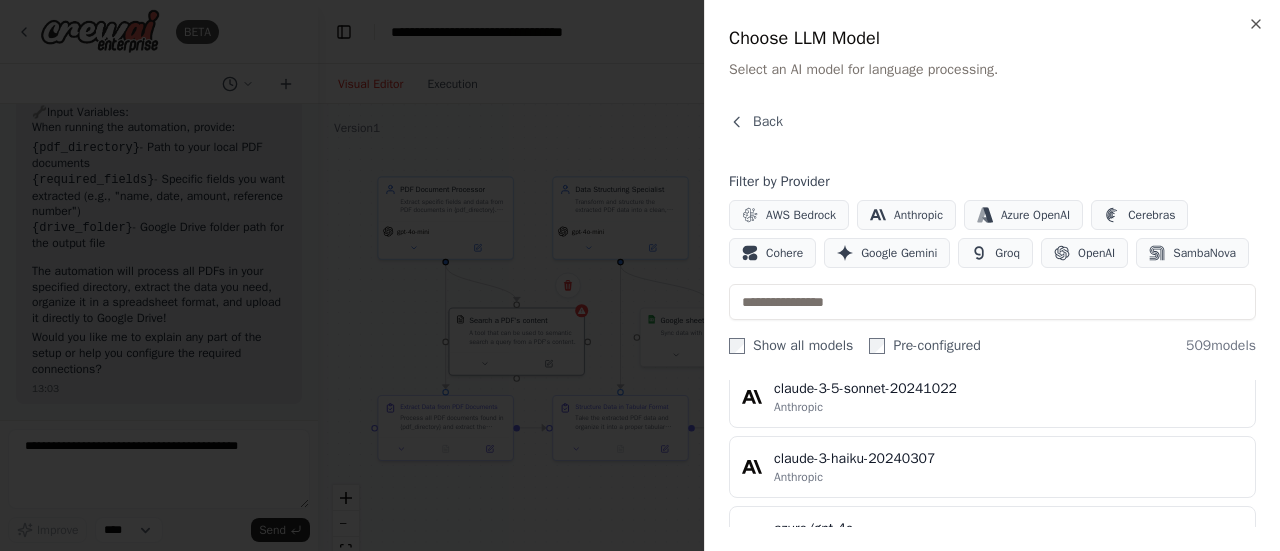 scroll, scrollTop: 0, scrollLeft: 0, axis: both 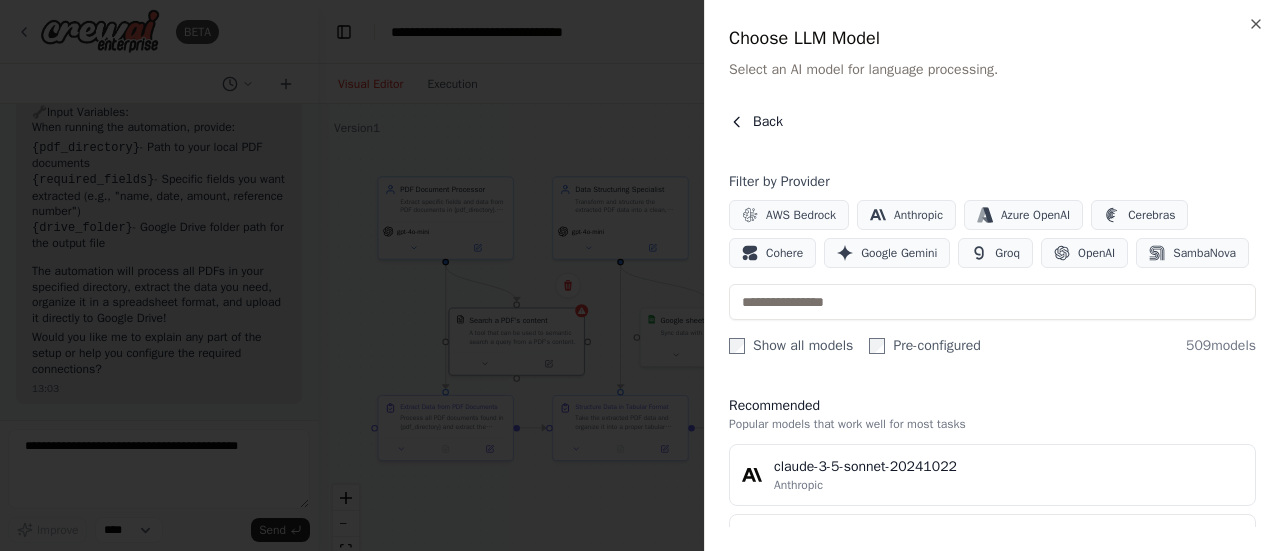 click 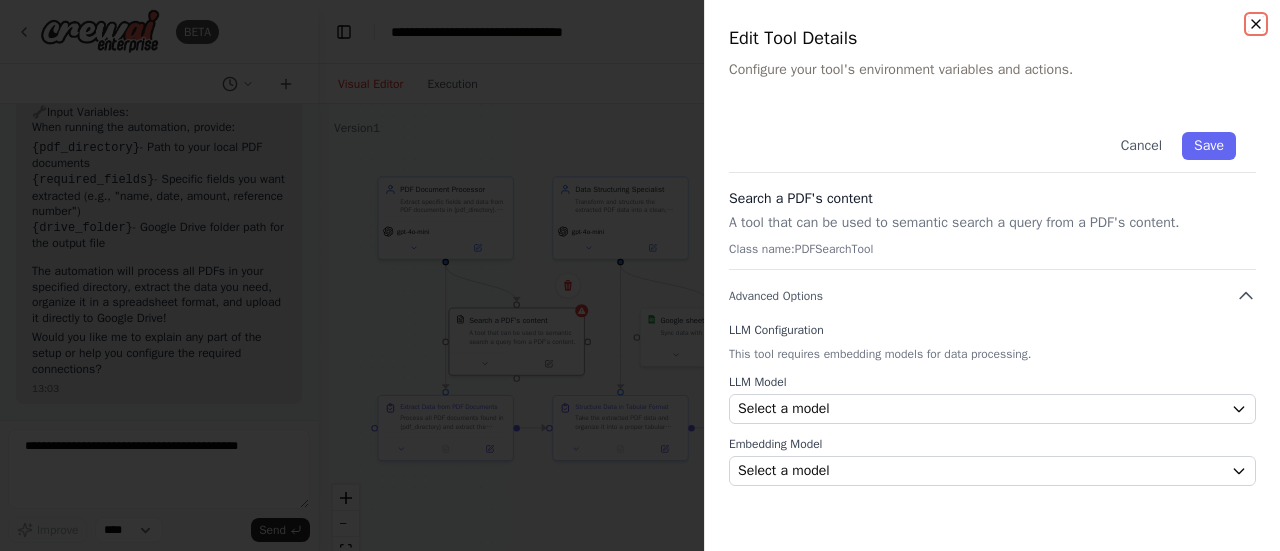 click 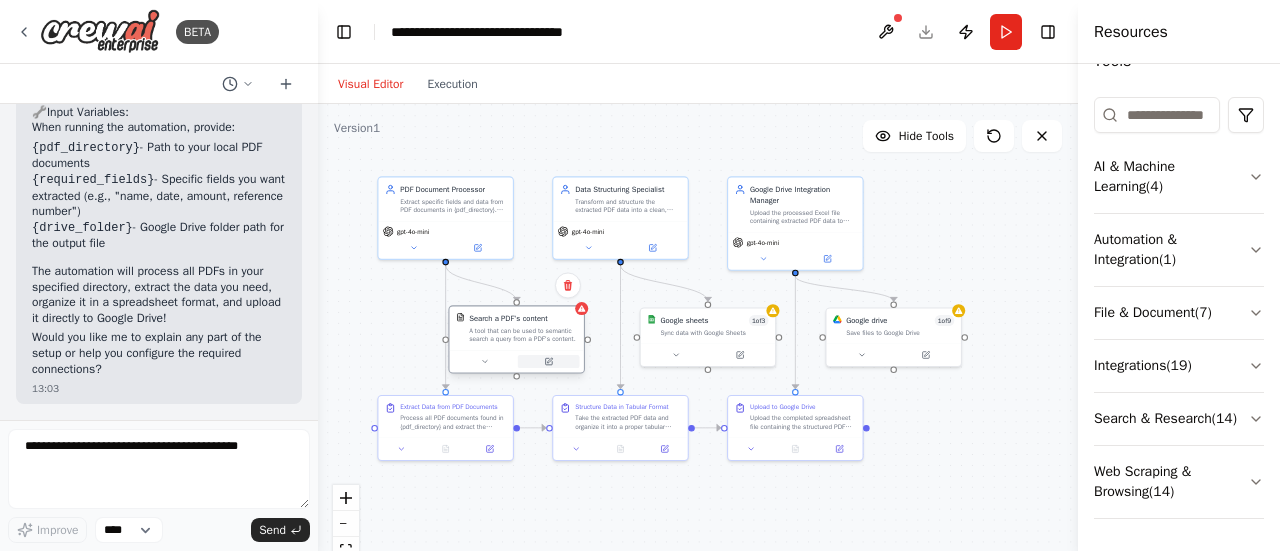 click 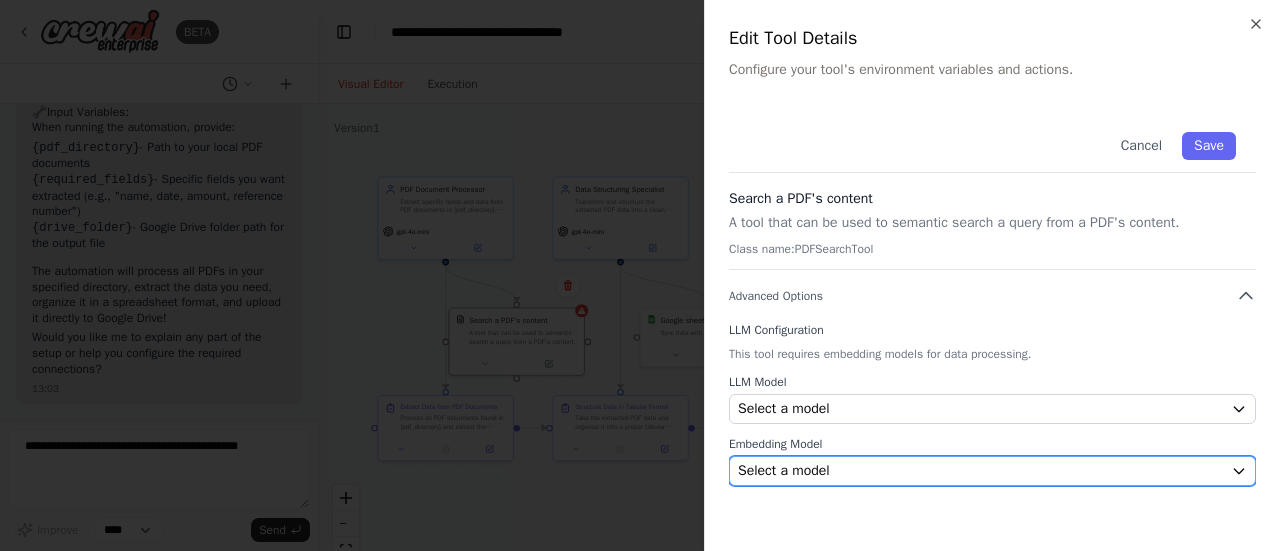 click on "Select a model" at bounding box center (980, 471) 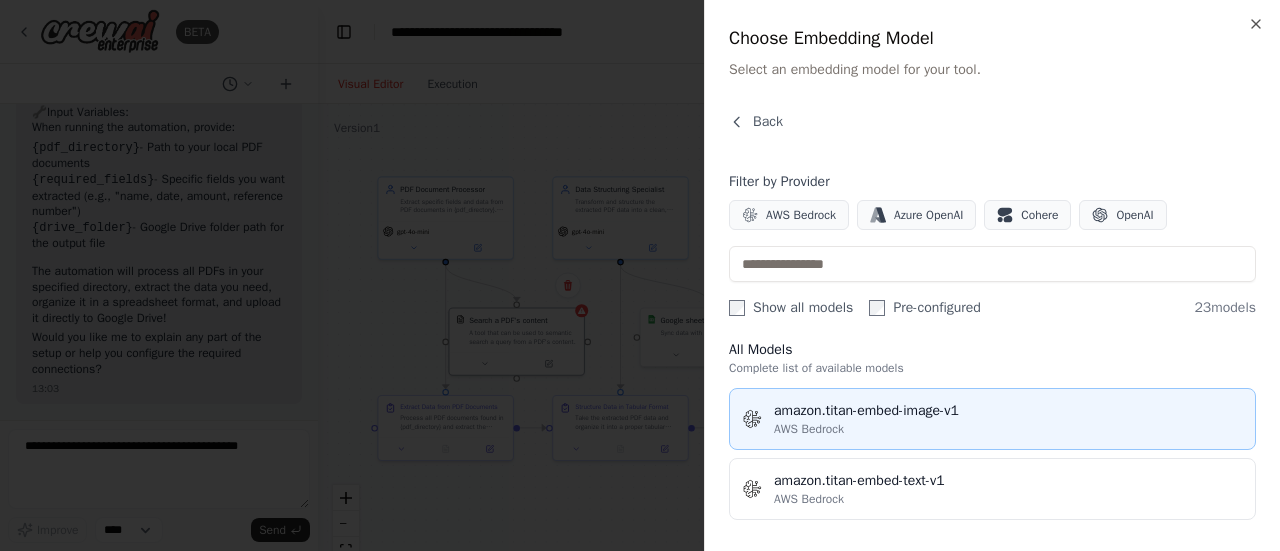 scroll, scrollTop: 0, scrollLeft: 0, axis: both 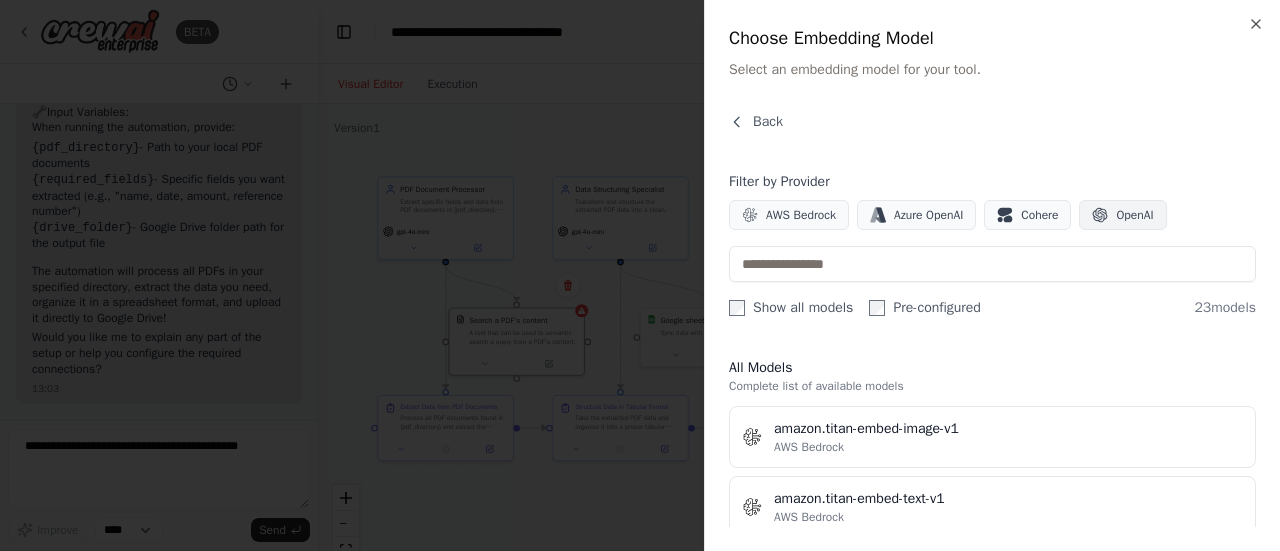 click 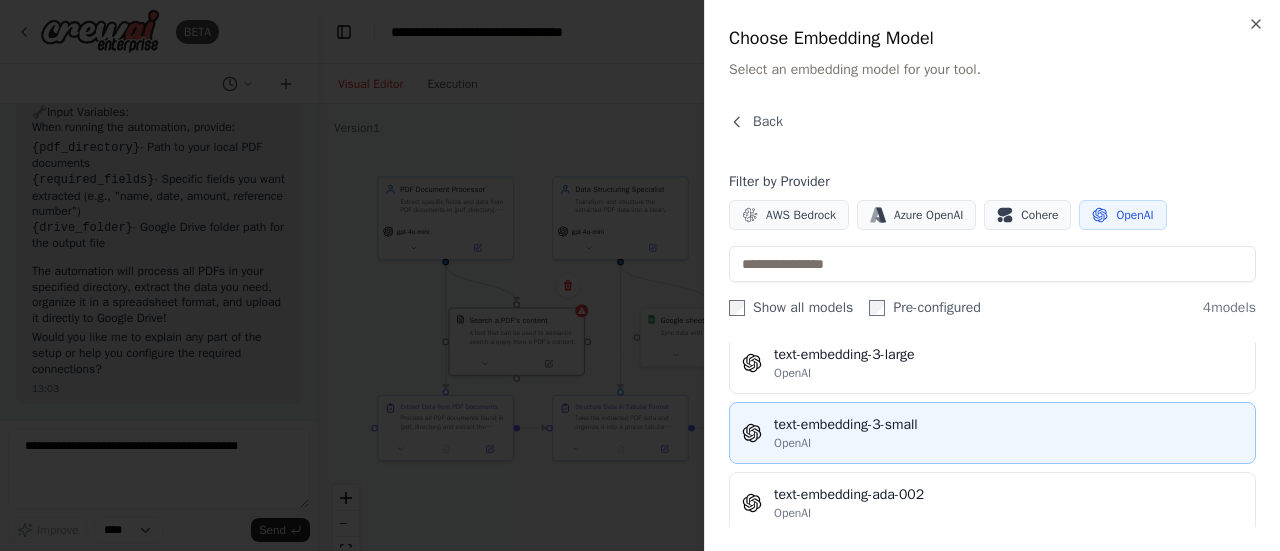 scroll, scrollTop: 0, scrollLeft: 0, axis: both 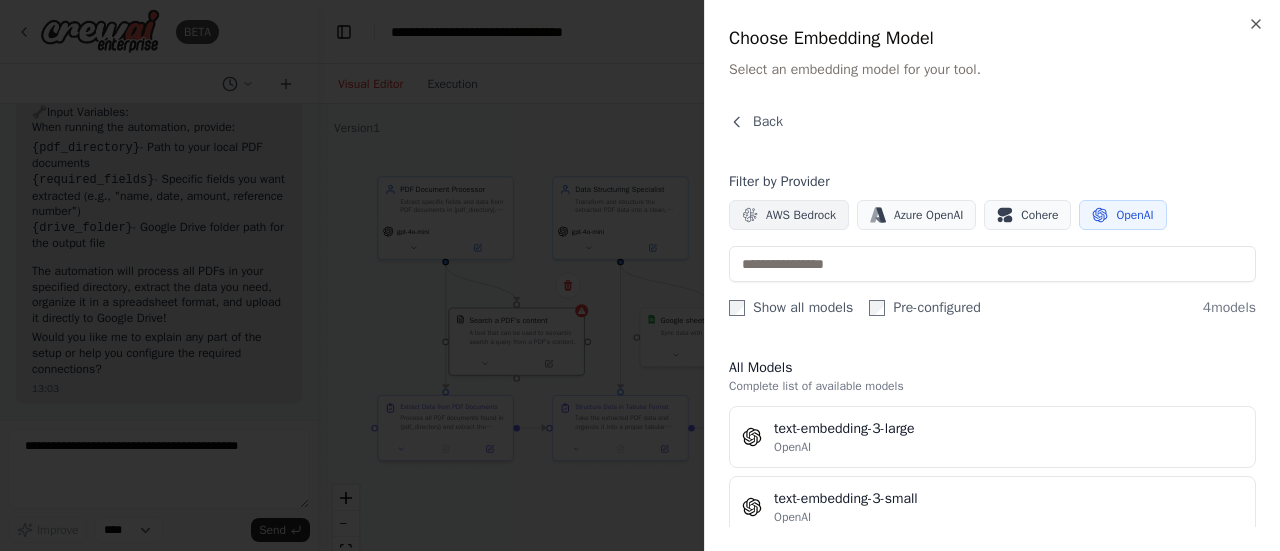 click on "AWS Bedrock" at bounding box center [789, 215] 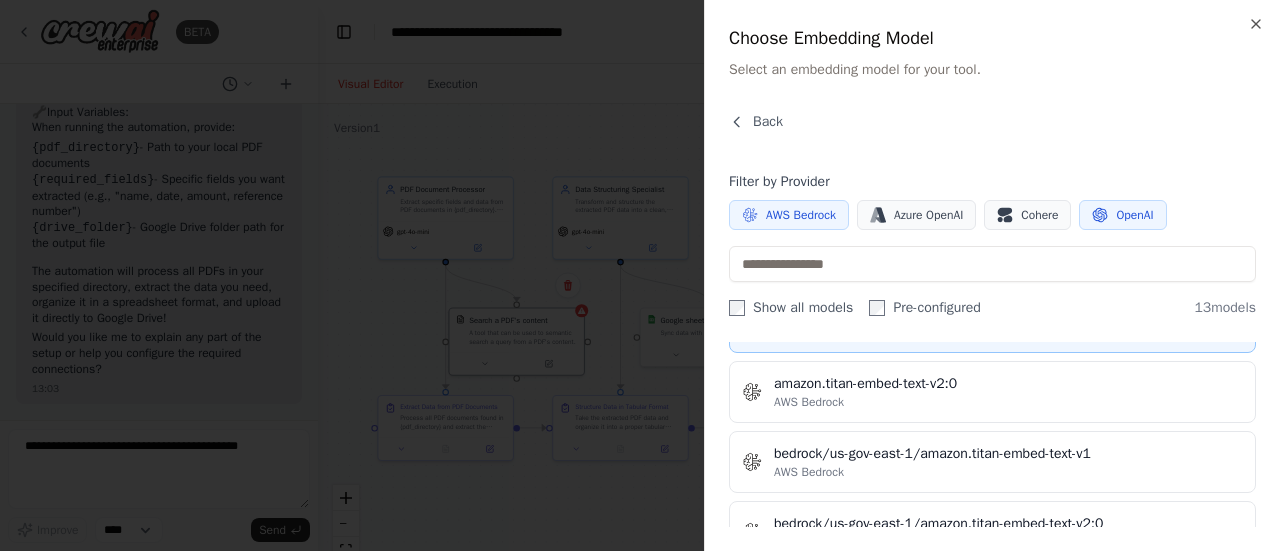 scroll, scrollTop: 198, scrollLeft: 0, axis: vertical 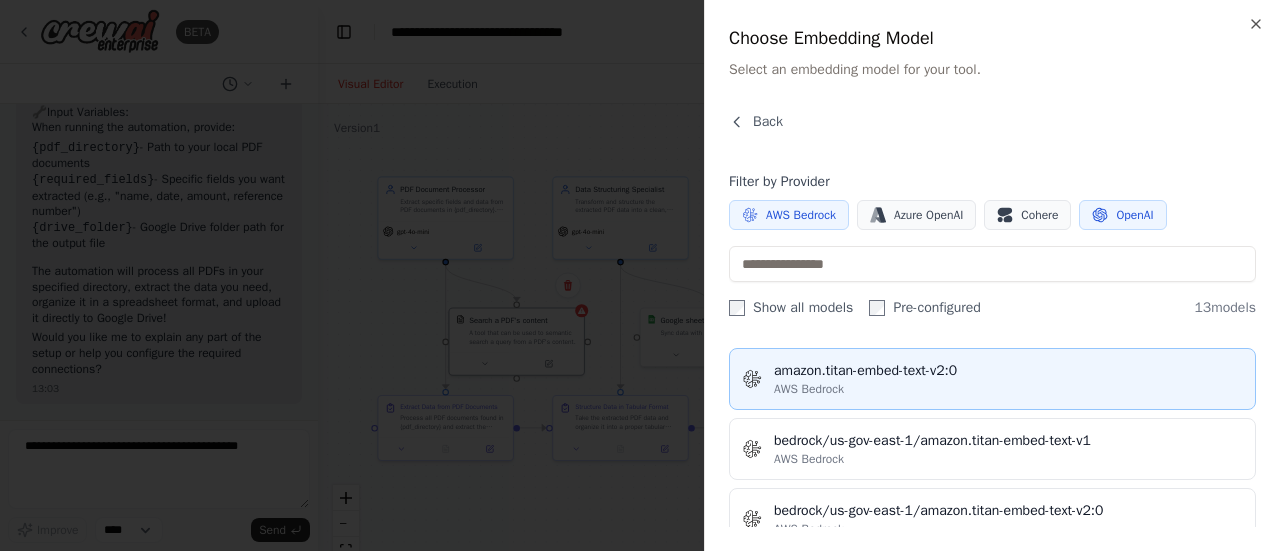 click on "amazon.titan-embed-text-v2:0" at bounding box center (1008, 371) 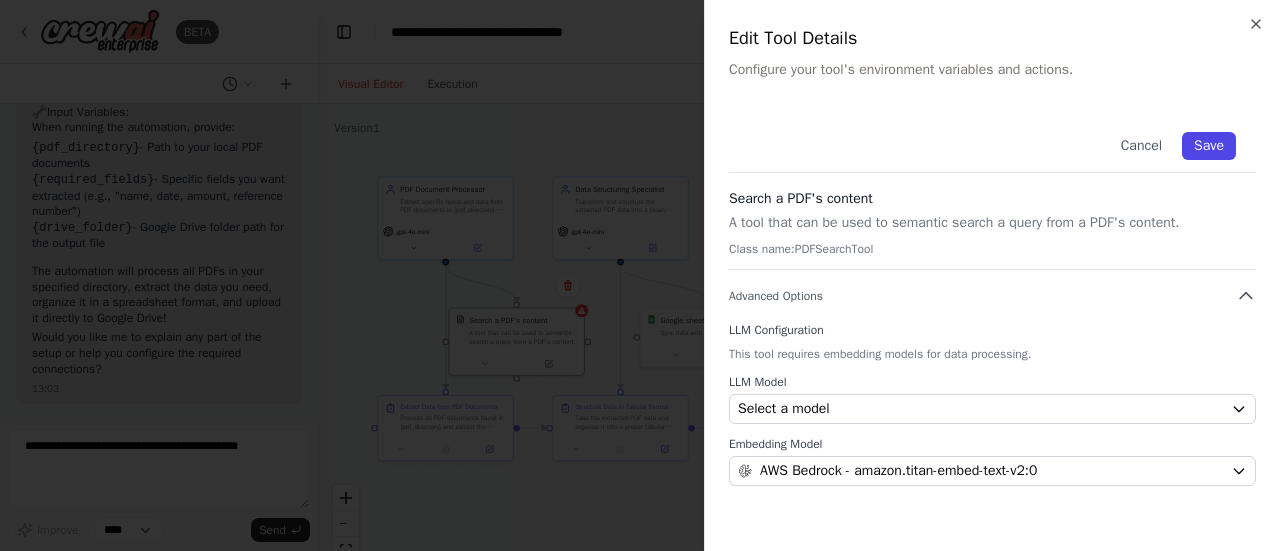 click on "Save" at bounding box center (1209, 146) 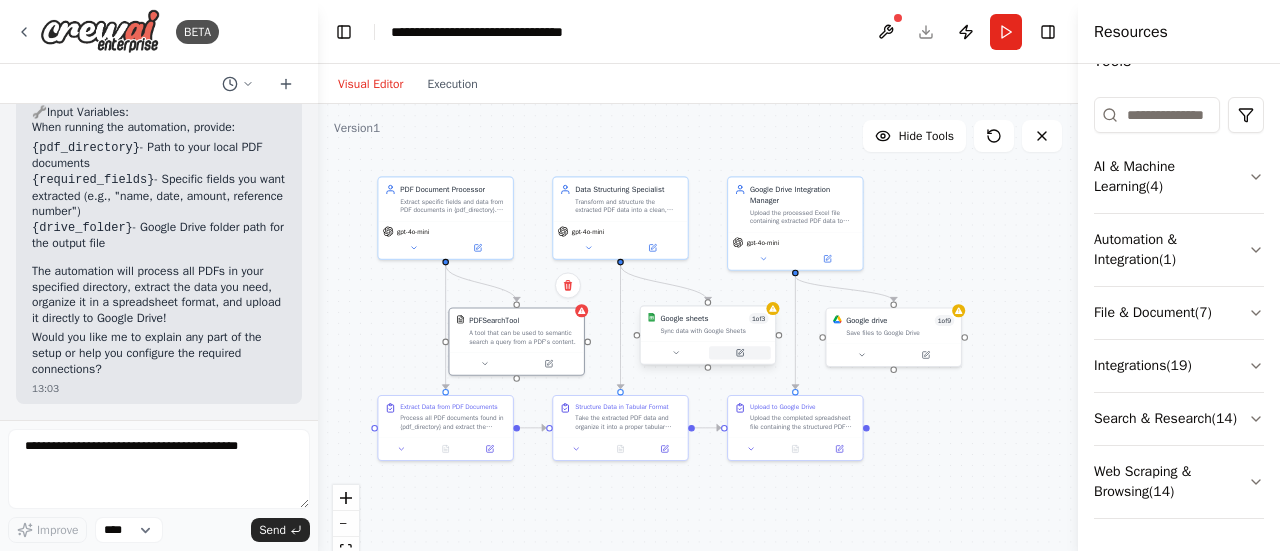 click 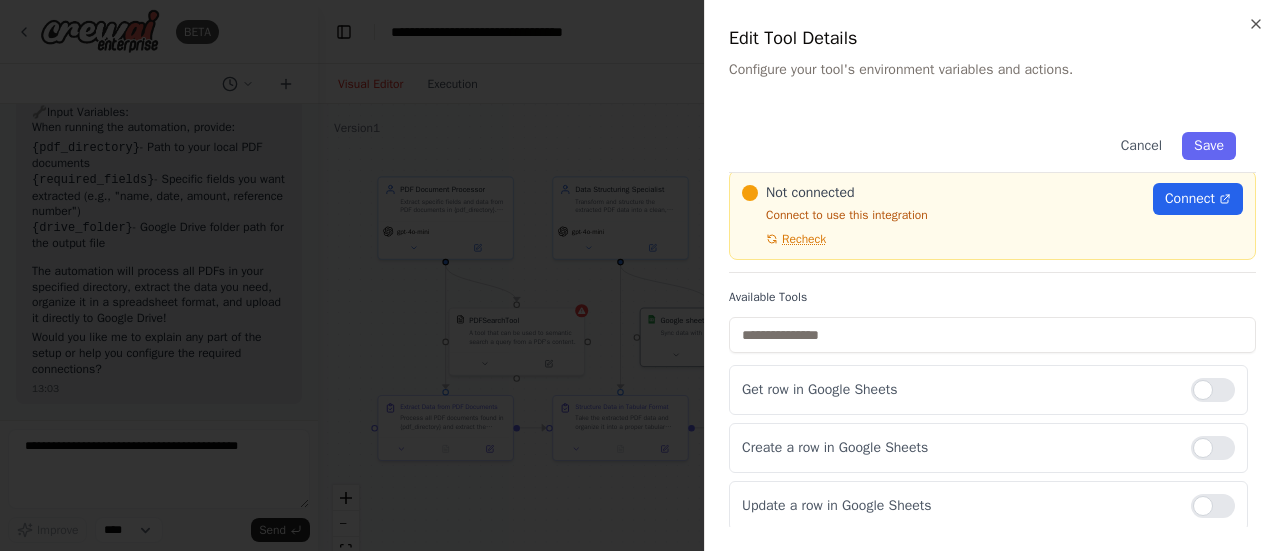 scroll, scrollTop: 0, scrollLeft: 0, axis: both 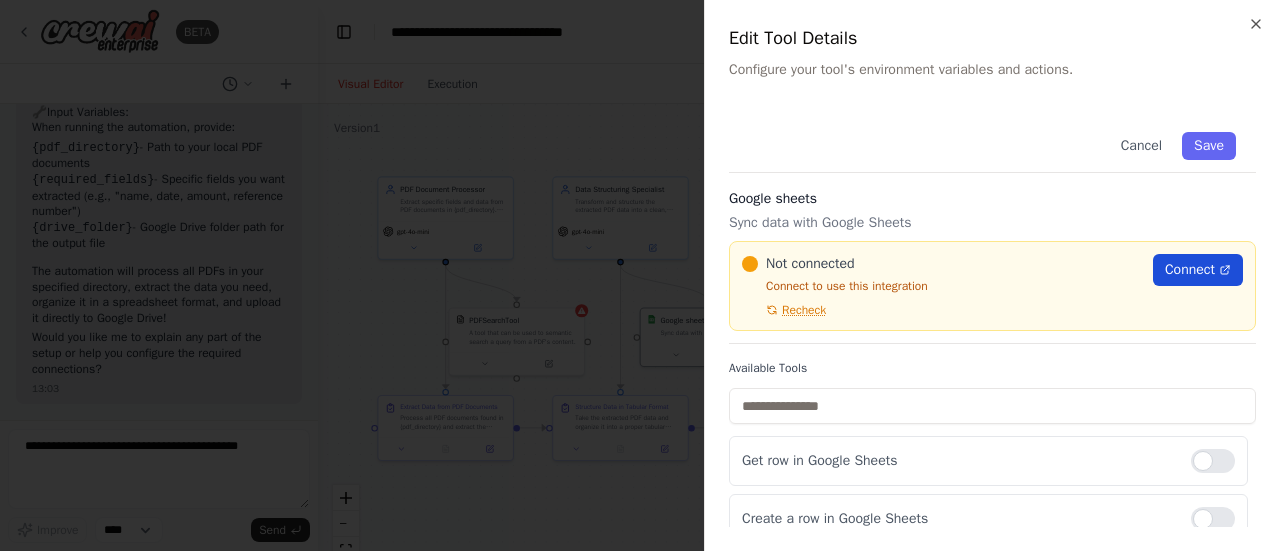 click on "Connect" at bounding box center (1190, 270) 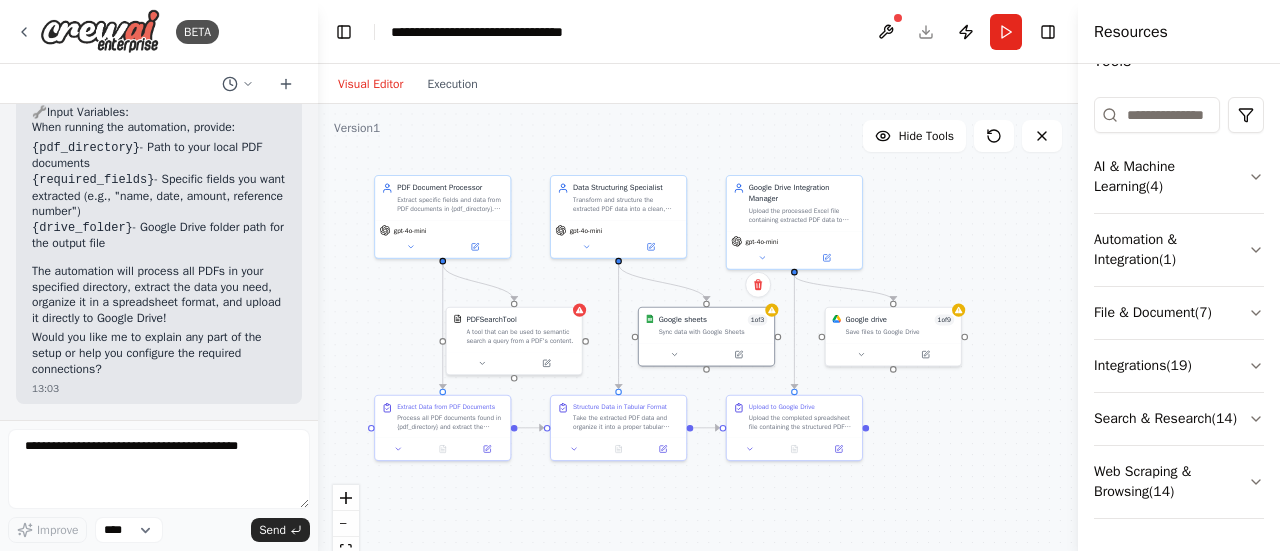 scroll, scrollTop: 2495, scrollLeft: 0, axis: vertical 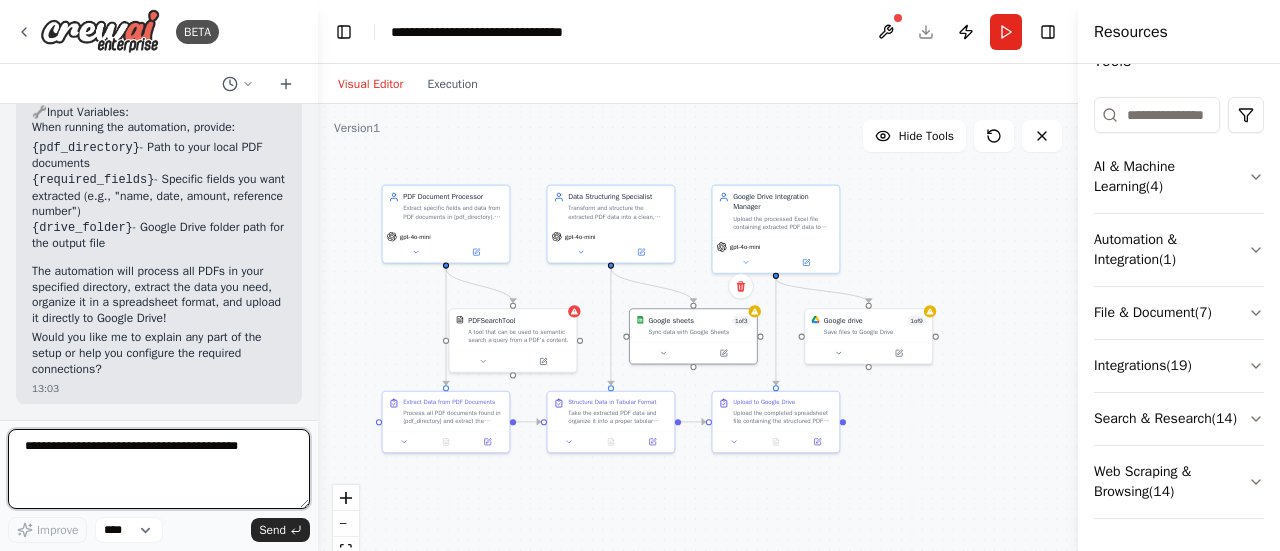 click at bounding box center (159, 469) 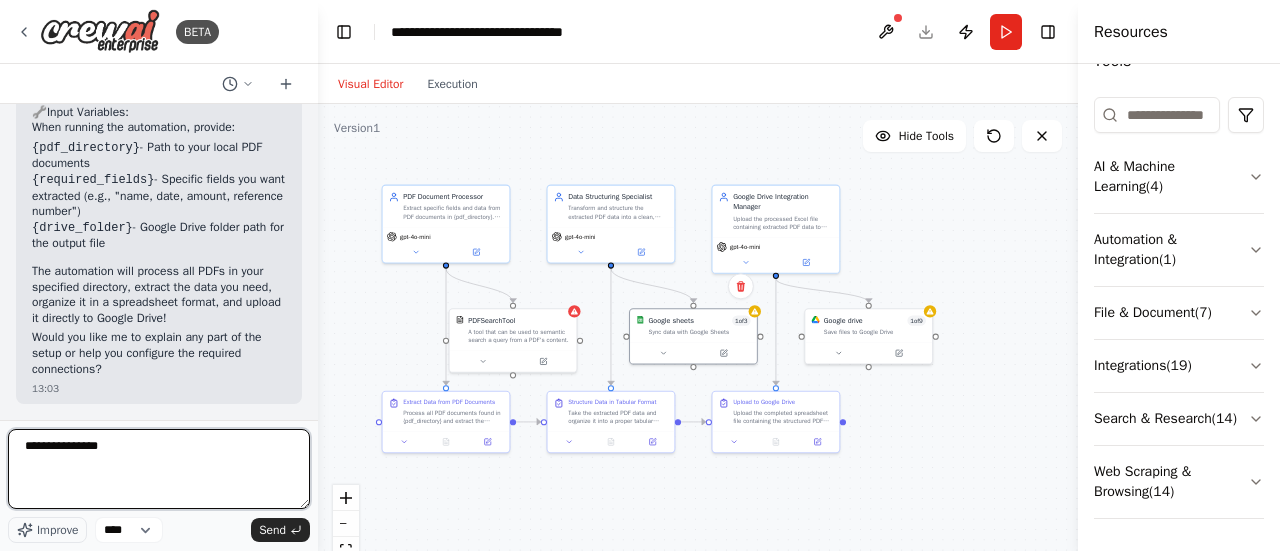 click on "**********" at bounding box center [159, 469] 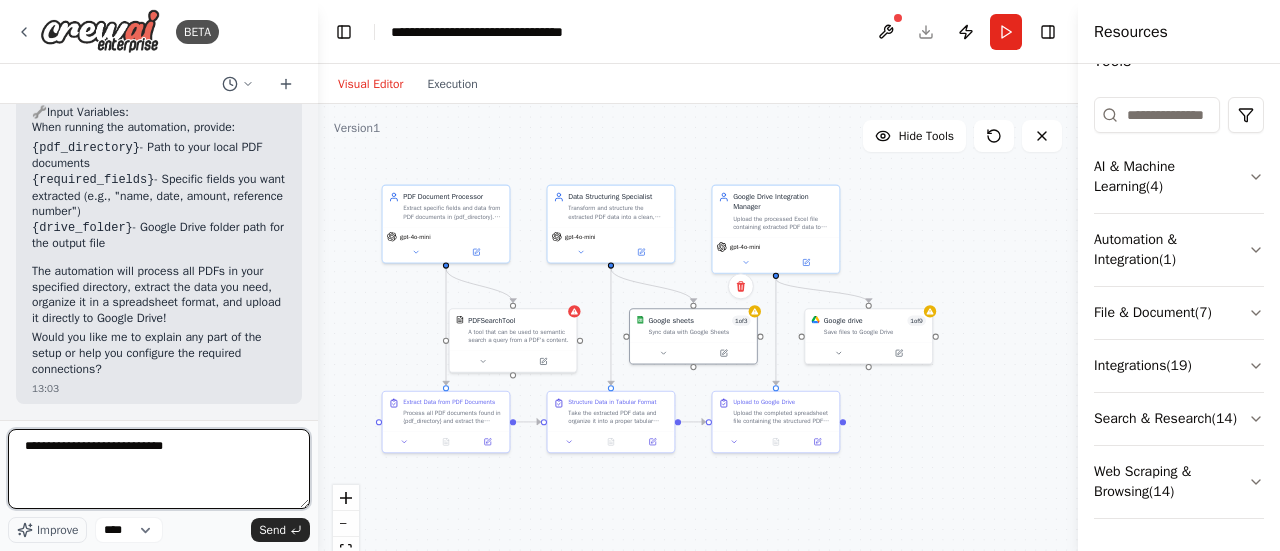 type on "**********" 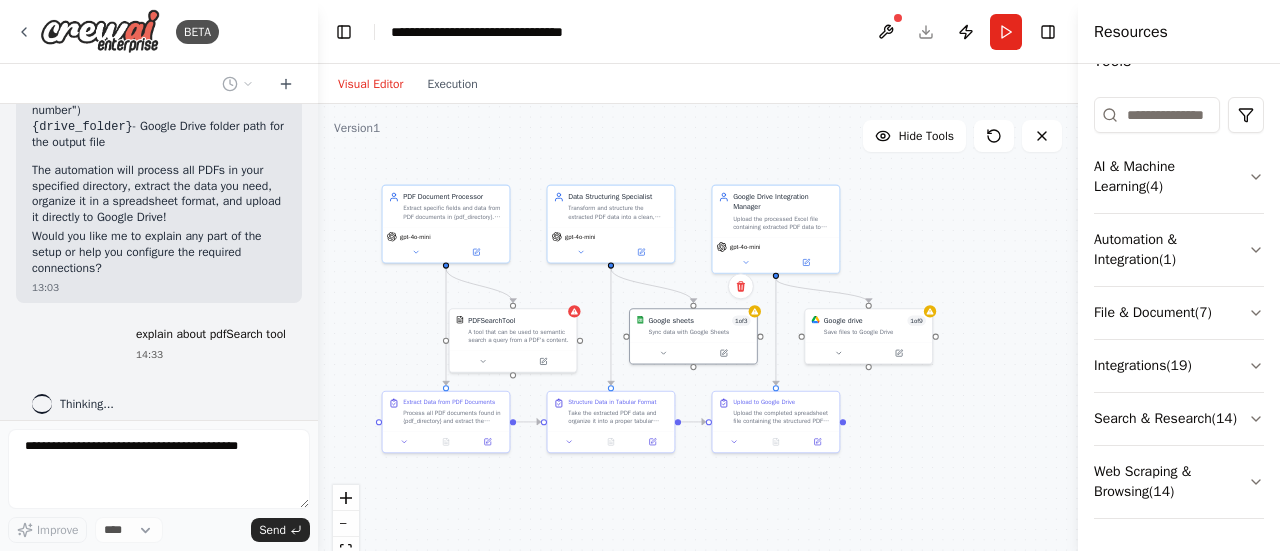 scroll, scrollTop: 2614, scrollLeft: 0, axis: vertical 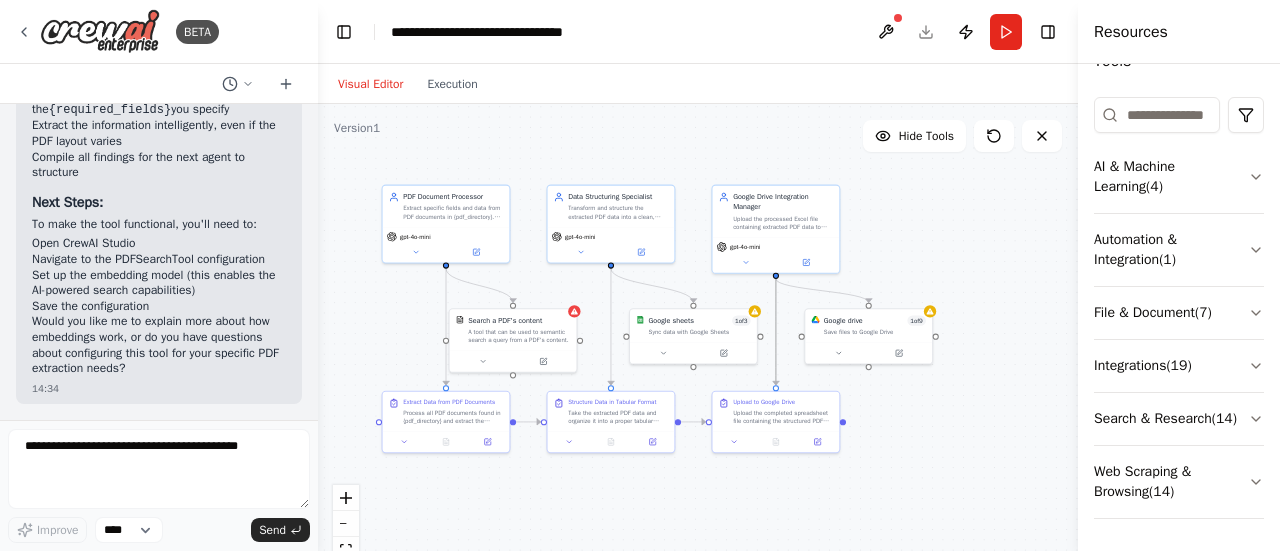 drag, startPoint x: 771, startPoint y: 339, endPoint x: 800, endPoint y: 343, distance: 29.274563 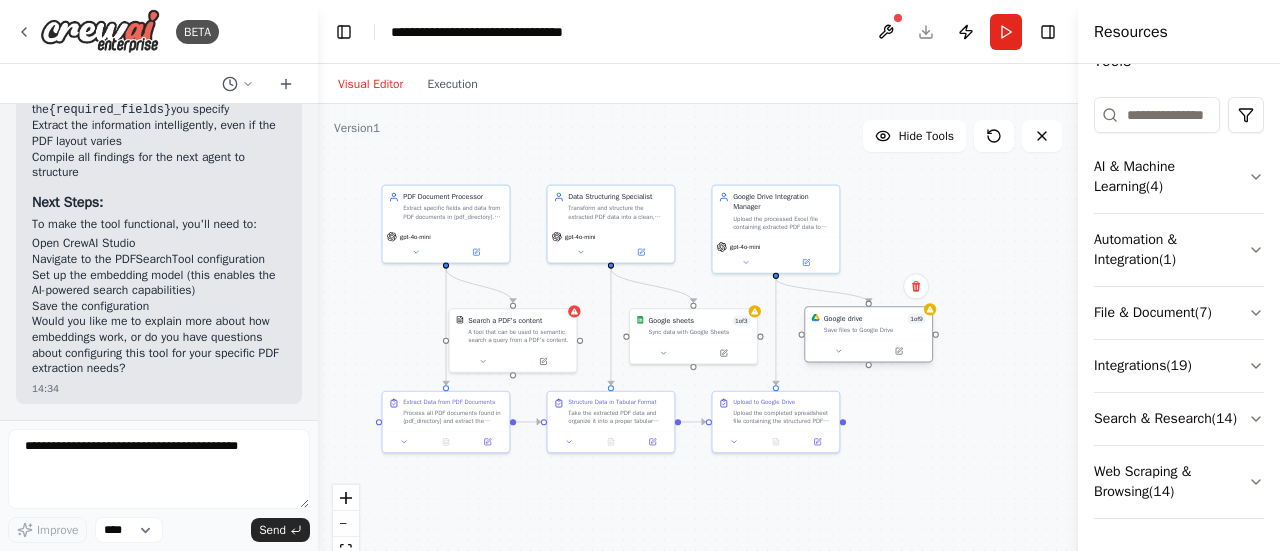 click at bounding box center [868, 350] 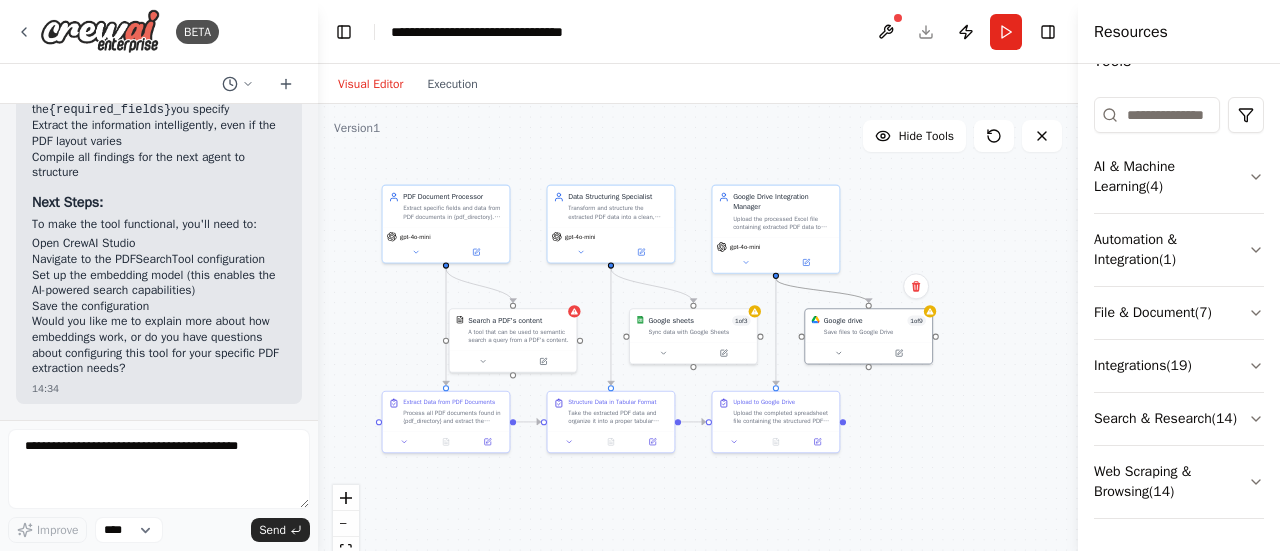 click 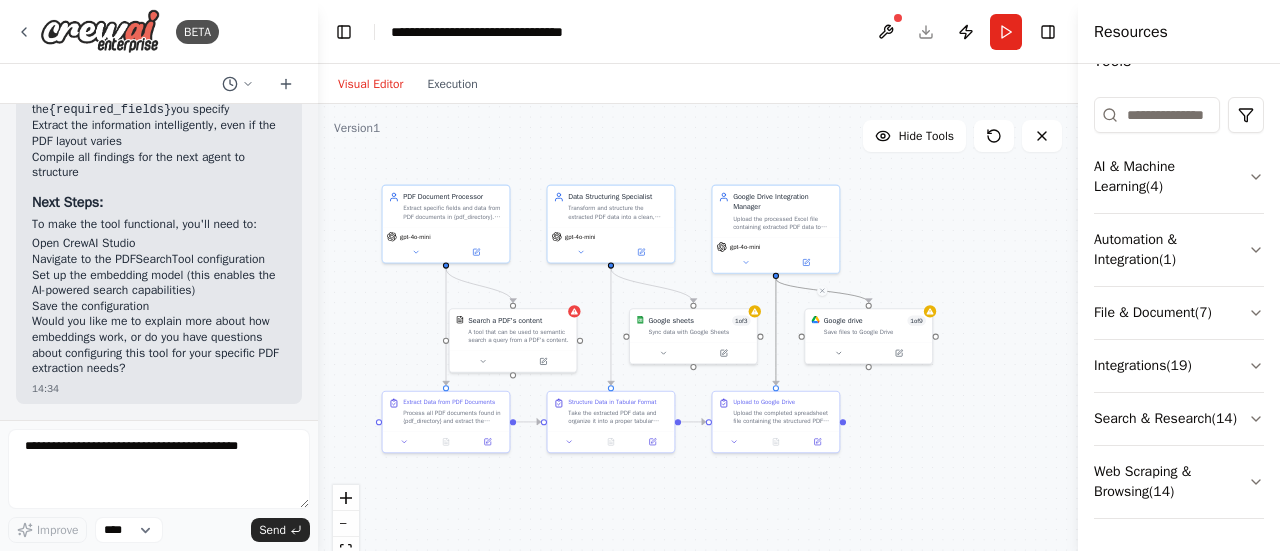 click 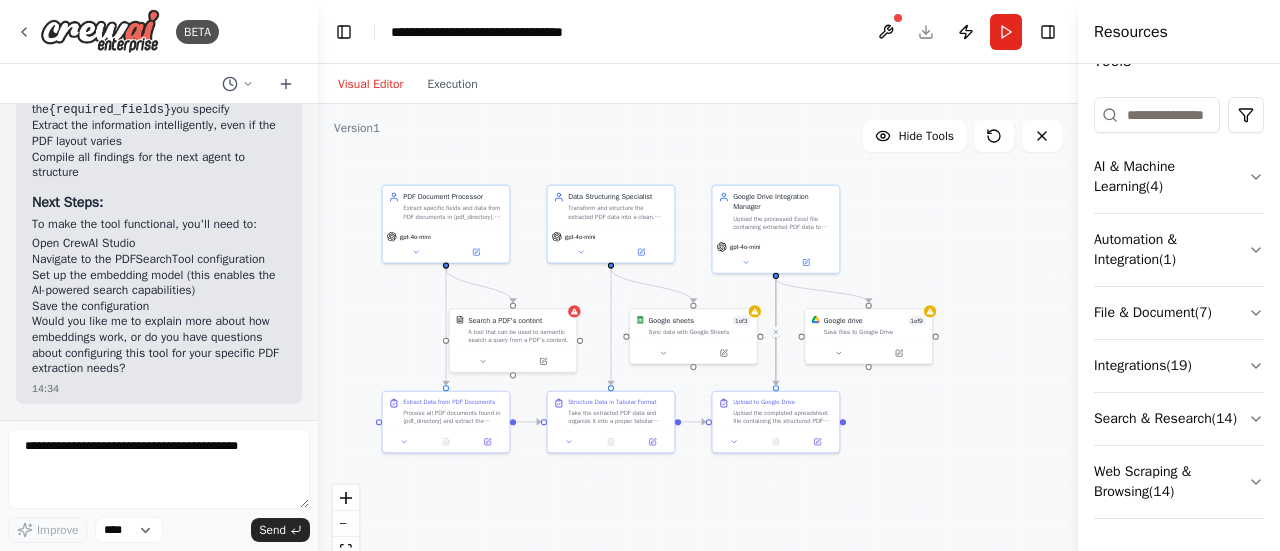 click on ".deletable-edge-delete-btn {
width: 20px;
height: 20px;
border: 0px solid #ffffff;
color: #6b7280;
background-color: #f8fafc;
cursor: pointer;
border-radius: 50%;
font-size: 12px;
padding: 3px;
display: flex;
align-items: center;
justify-content: center;
transition: all 0.2s cubic-bezier(0.4, 0, 0.2, 1);
box-shadow: 0 2px 4px rgba(0, 0, 0, 0.1);
}
.deletable-edge-delete-btn:hover {
background-color: #ef4444;
color: #ffffff;
border-color: #dc2626;
transform: scale(1.1);
box-shadow: 0 4px 12px rgba(239, 68, 68, 0.4);
}
.deletable-edge-delete-btn:active {
transform: scale(0.95);
box-shadow: 0 2px 4px rgba(239, 68, 68, 0.3);
}
PDF Document Processor gpt-4o-mini Search a PDF's content gpt-4o-mini" at bounding box center [698, 354] 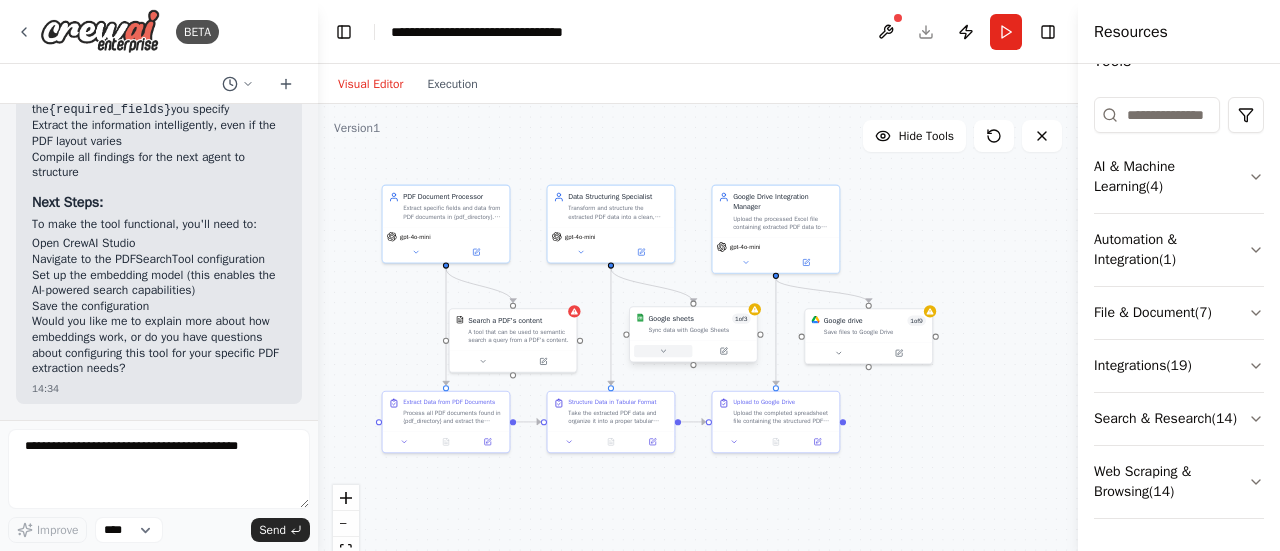 click 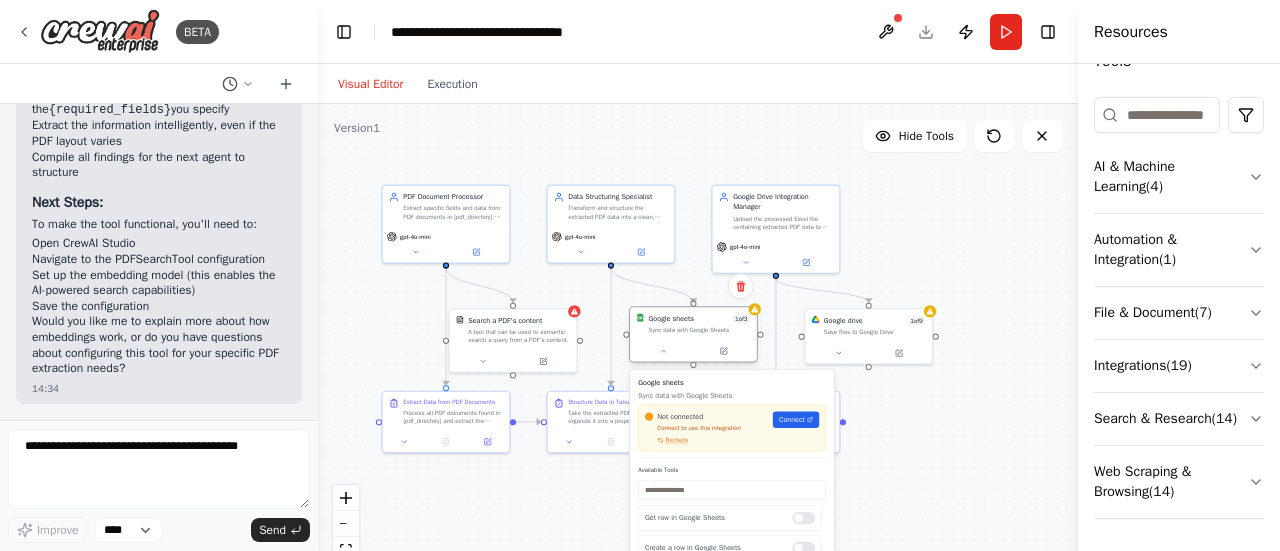 click on "Google sheets 1  of  3 Sync data with Google Sheets" at bounding box center (693, 323) 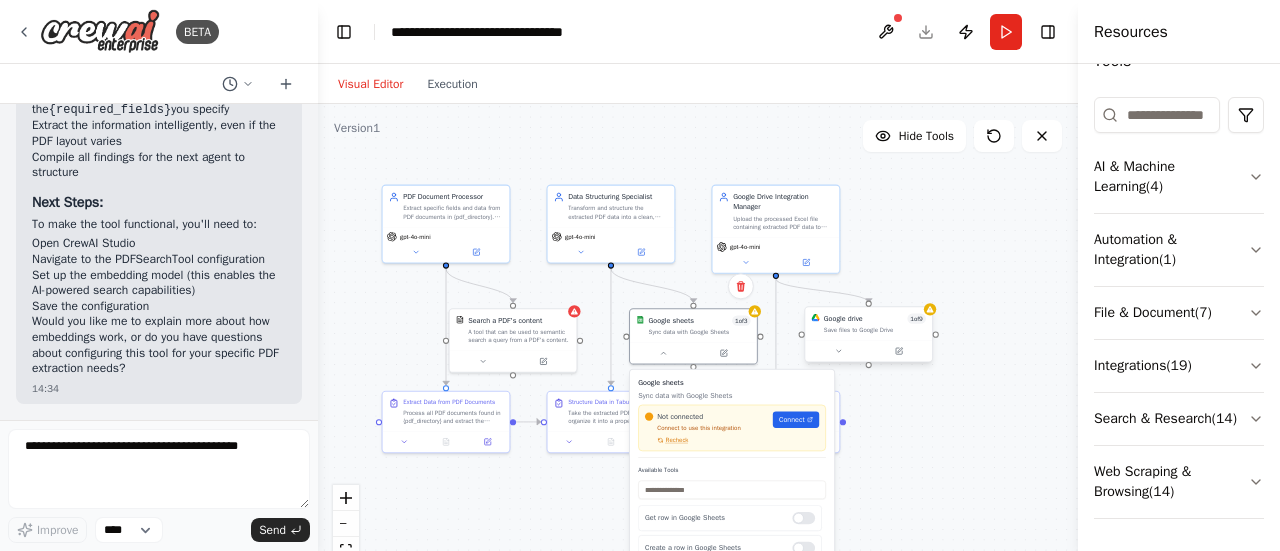 click at bounding box center [868, 350] 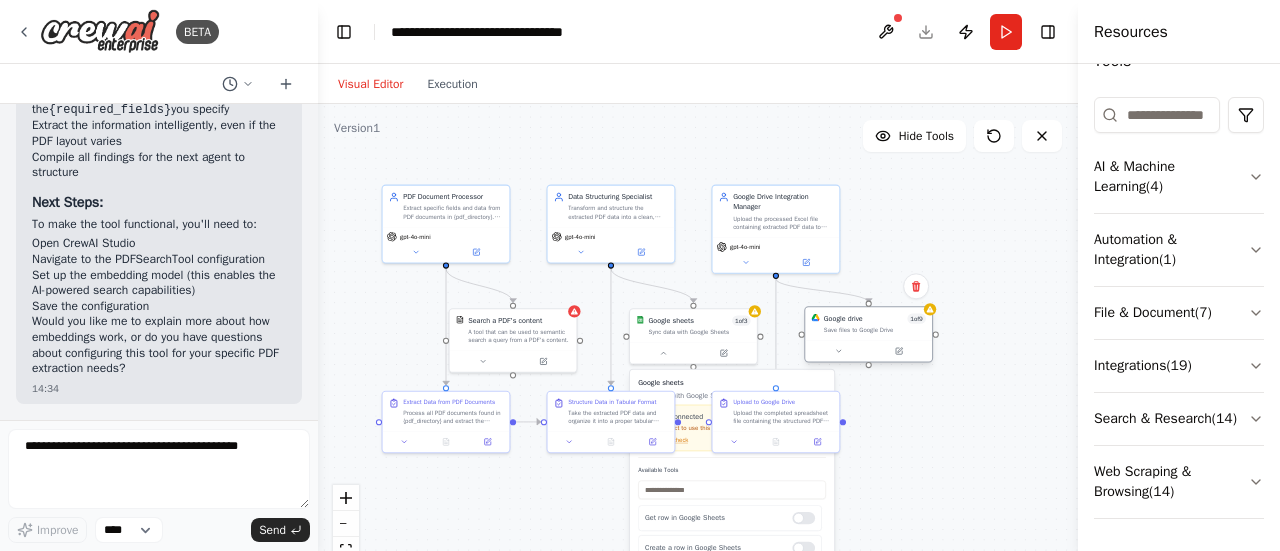 click at bounding box center (868, 350) 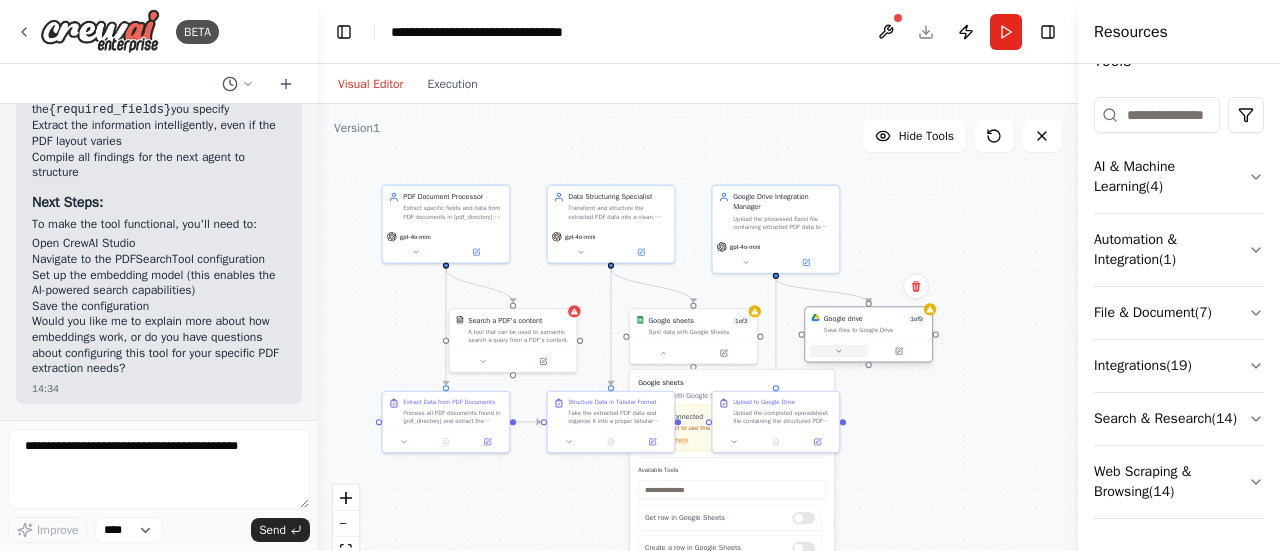 click 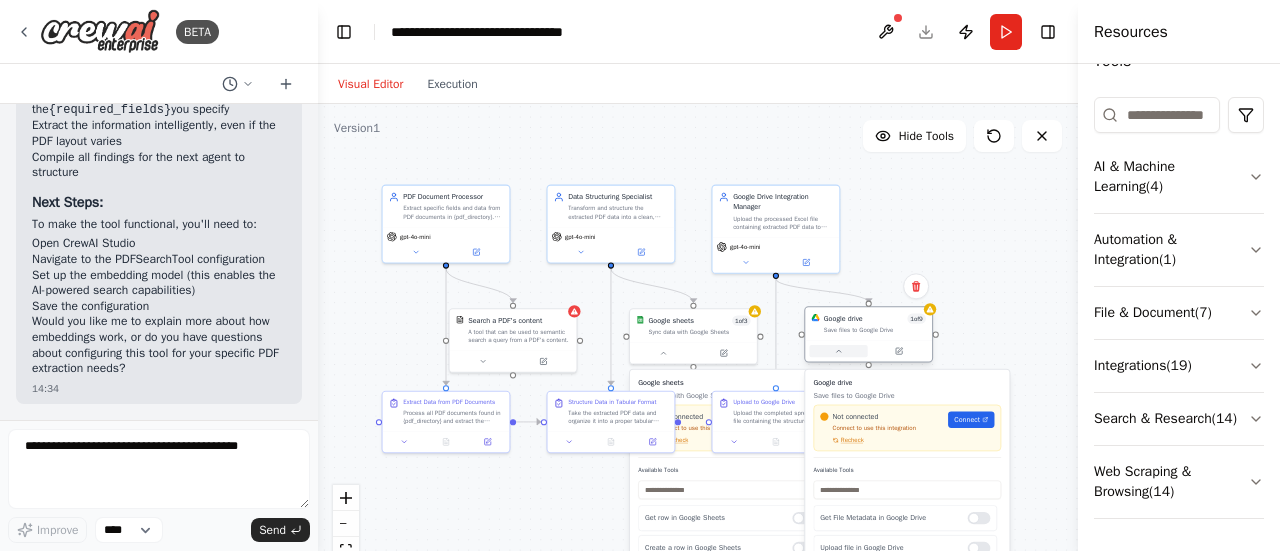 click 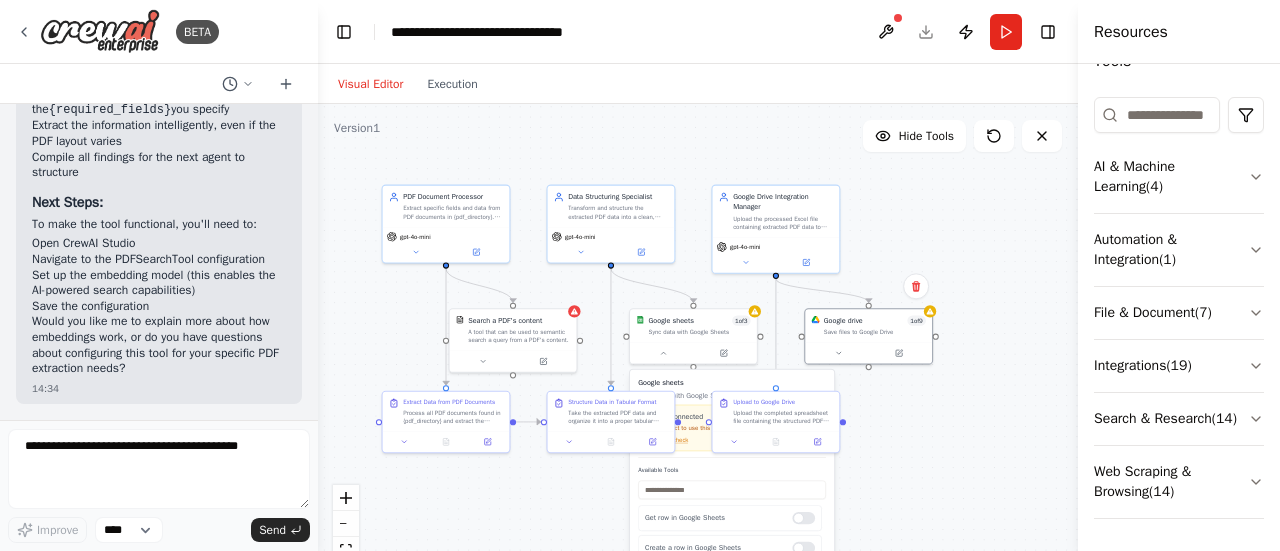 click on ".deletable-edge-delete-btn {
width: 20px;
height: 20px;
border: 0px solid #ffffff;
color: #6b7280;
background-color: #f8fafc;
cursor: pointer;
border-radius: 50%;
font-size: 12px;
padding: 3px;
display: flex;
align-items: center;
justify-content: center;
transition: all 0.2s cubic-bezier(0.4, 0, 0.2, 1);
box-shadow: 0 2px 4px rgba(0, 0, 0, 0.1);
}
.deletable-edge-delete-btn:hover {
background-color: #ef4444;
color: #ffffff;
border-color: #dc2626;
transform: scale(1.1);
box-shadow: 0 4px 12px rgba(239, 68, 68, 0.4);
}
.deletable-edge-delete-btn:active {
transform: scale(0.95);
box-shadow: 0 2px 4px rgba(239, 68, 68, 0.3);
}
PDF Document Processor gpt-4o-mini Search a PDF's content gpt-4o-mini" at bounding box center (698, 354) 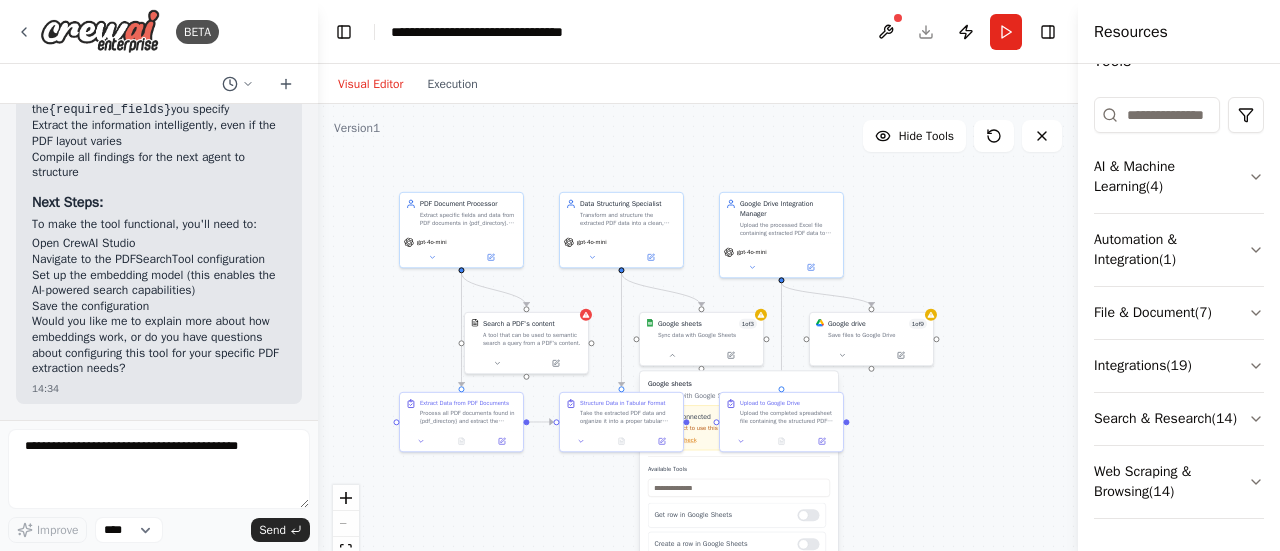 click on ".deletable-edge-delete-btn {
width: 20px;
height: 20px;
border: 0px solid #ffffff;
color: #6b7280;
background-color: #f8fafc;
cursor: pointer;
border-radius: 50%;
font-size: 12px;
padding: 3px;
display: flex;
align-items: center;
justify-content: center;
transition: all 0.2s cubic-bezier(0.4, 0, 0.2, 1);
box-shadow: 0 2px 4px rgba(0, 0, 0, 0.1);
}
.deletable-edge-delete-btn:hover {
background-color: #ef4444;
color: #ffffff;
border-color: #dc2626;
transform: scale(1.1);
box-shadow: 0 4px 12px rgba(239, 68, 68, 0.4);
}
.deletable-edge-delete-btn:active {
transform: scale(0.95);
box-shadow: 0 2px 4px rgba(239, 68, 68, 0.3);
}
PDF Document Processor gpt-4o-mini Search a PDF's content gpt-4o-mini" at bounding box center [698, 354] 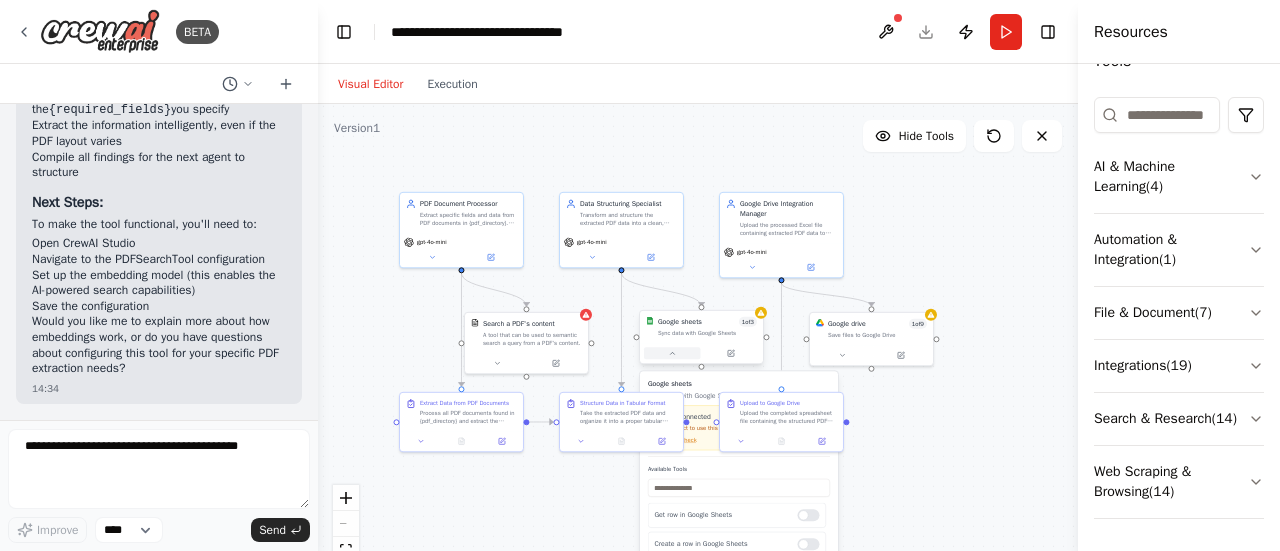 click at bounding box center (672, 353) 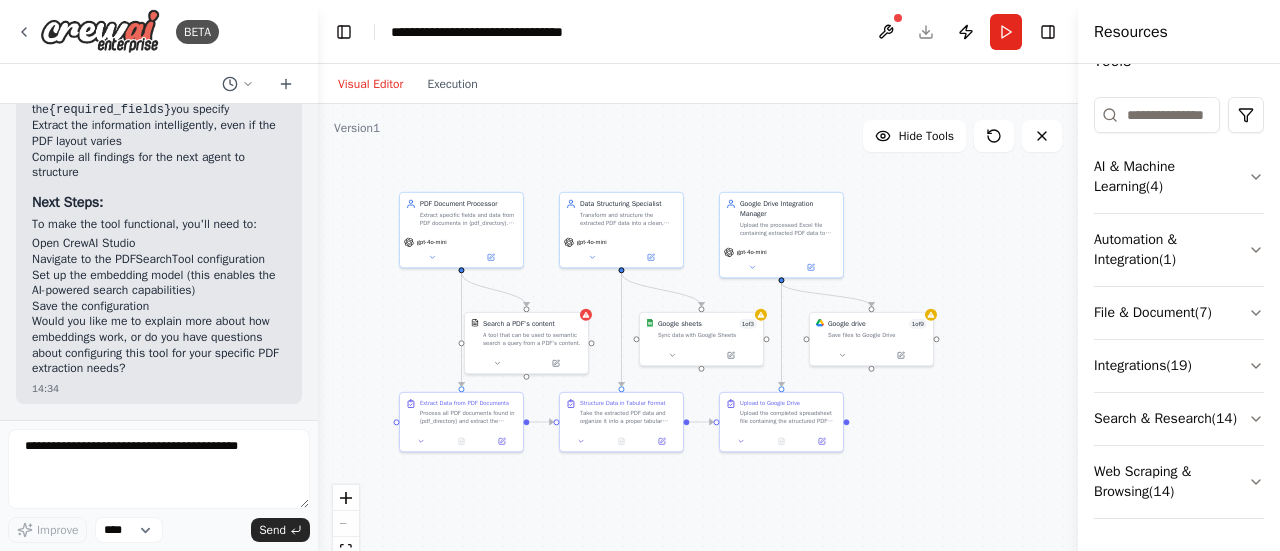 click on ".deletable-edge-delete-btn {
width: 20px;
height: 20px;
border: 0px solid #ffffff;
color: #6b7280;
background-color: #f8fafc;
cursor: pointer;
border-radius: 50%;
font-size: 12px;
padding: 3px;
display: flex;
align-items: center;
justify-content: center;
transition: all 0.2s cubic-bezier(0.4, 0, 0.2, 1);
box-shadow: 0 2px 4px rgba(0, 0, 0, 0.1);
}
.deletable-edge-delete-btn:hover {
background-color: #ef4444;
color: #ffffff;
border-color: #dc2626;
transform: scale(1.1);
box-shadow: 0 4px 12px rgba(239, 68, 68, 0.4);
}
.deletable-edge-delete-btn:active {
transform: scale(0.95);
box-shadow: 0 2px 4px rgba(239, 68, 68, 0.3);
}
PDF Document Processor gpt-4o-mini Search a PDF's content gpt-4o-mini" at bounding box center (698, 354) 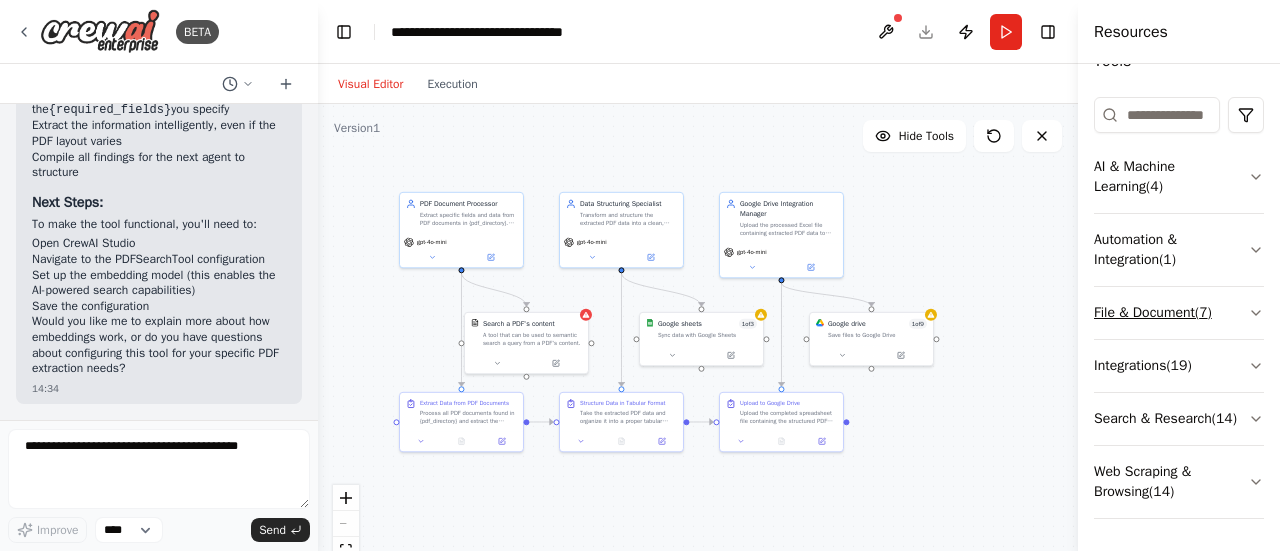 click 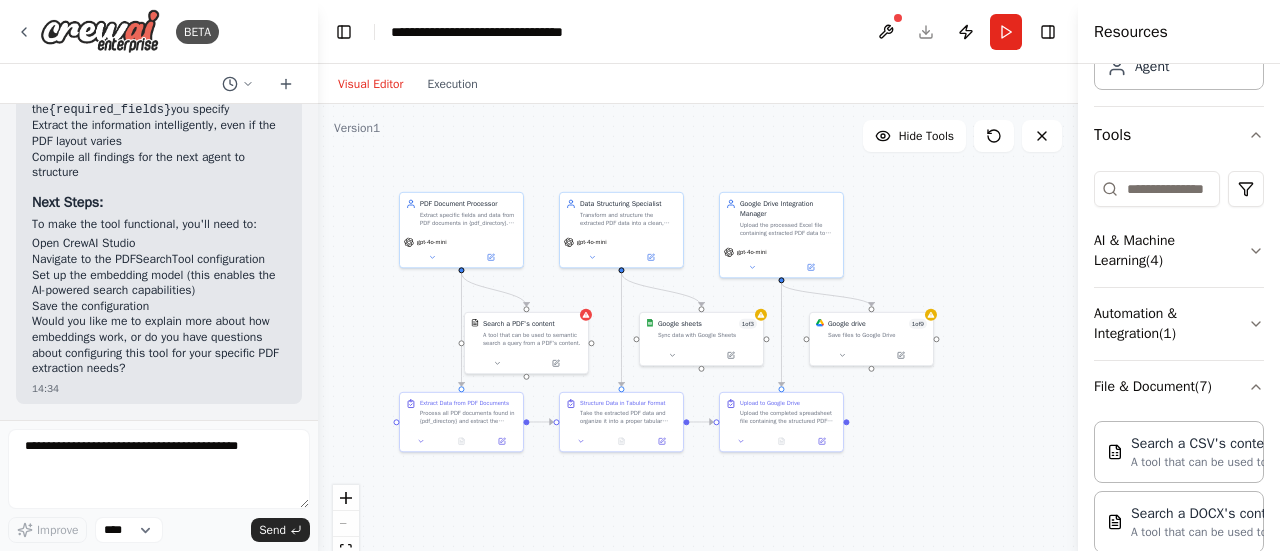 scroll, scrollTop: 145, scrollLeft: 0, axis: vertical 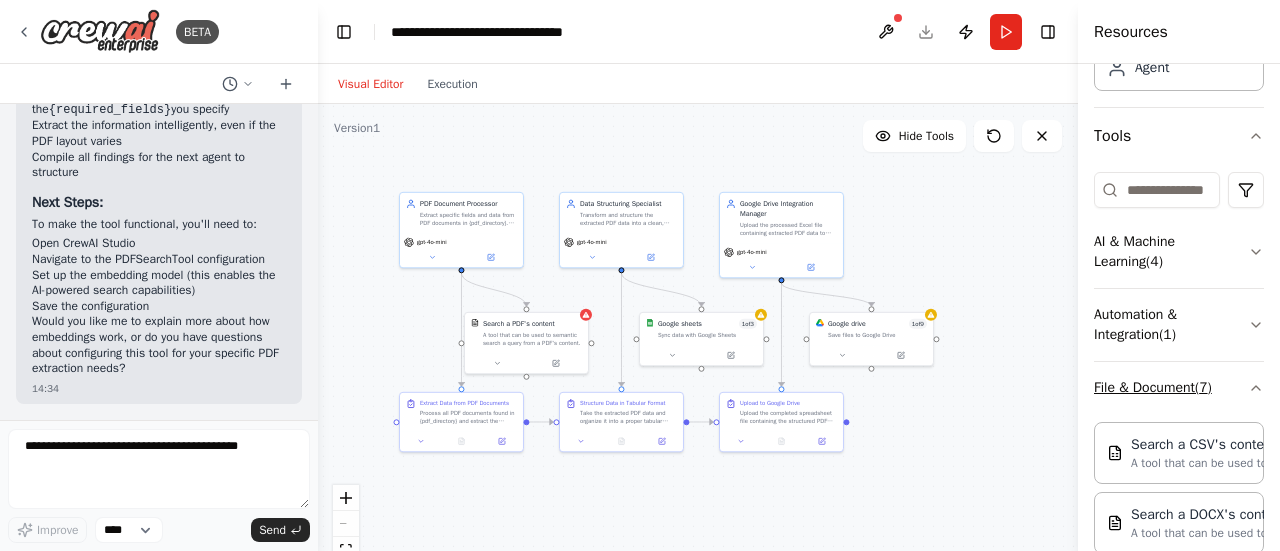 click 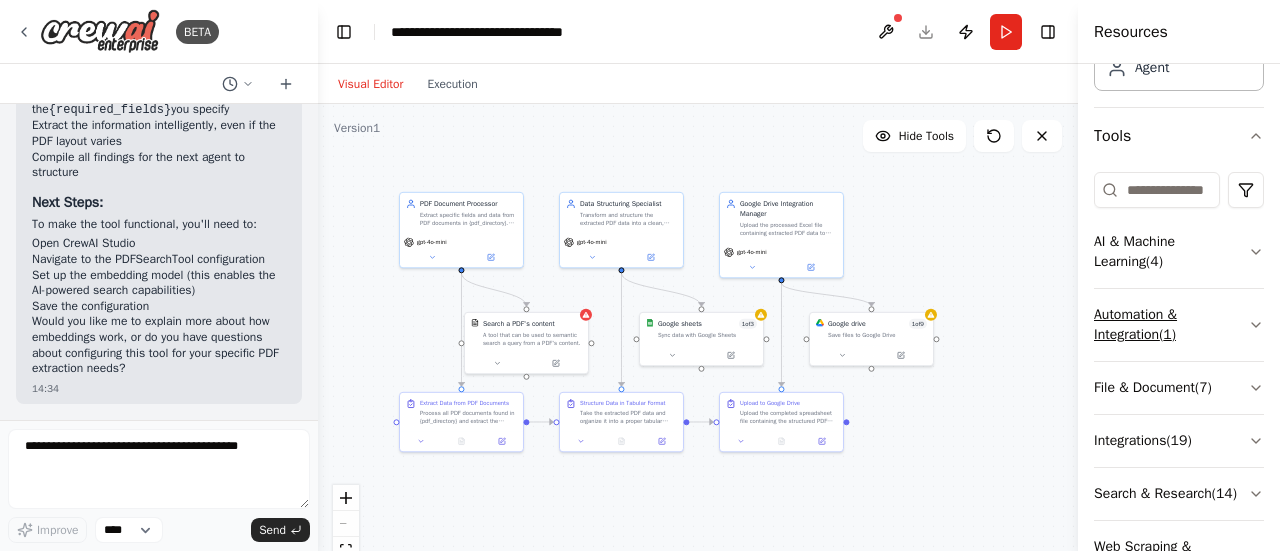 click 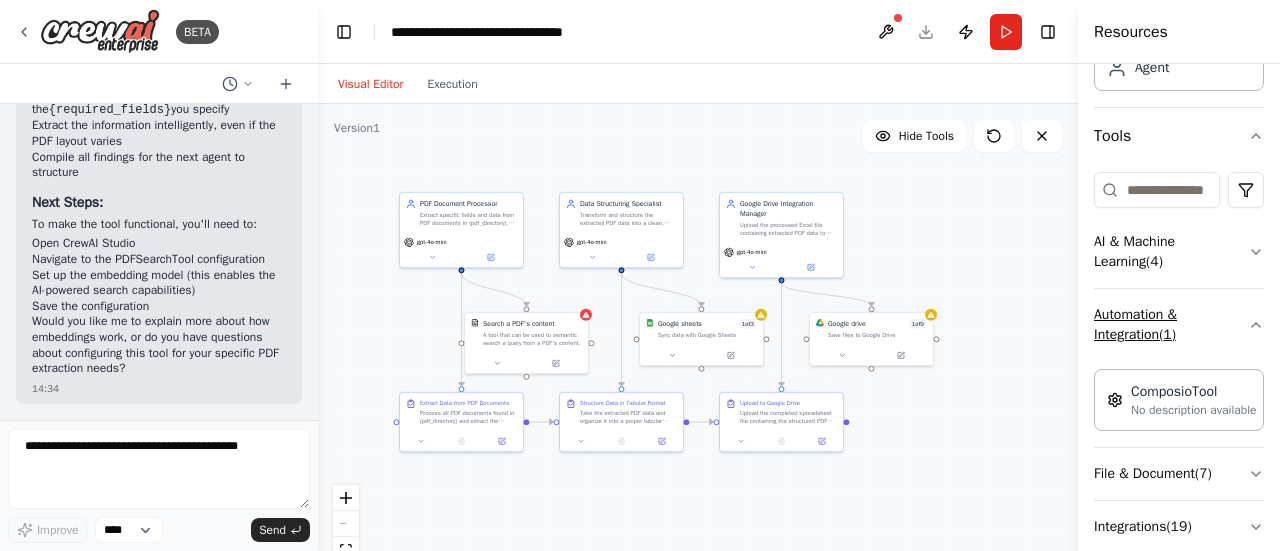 click 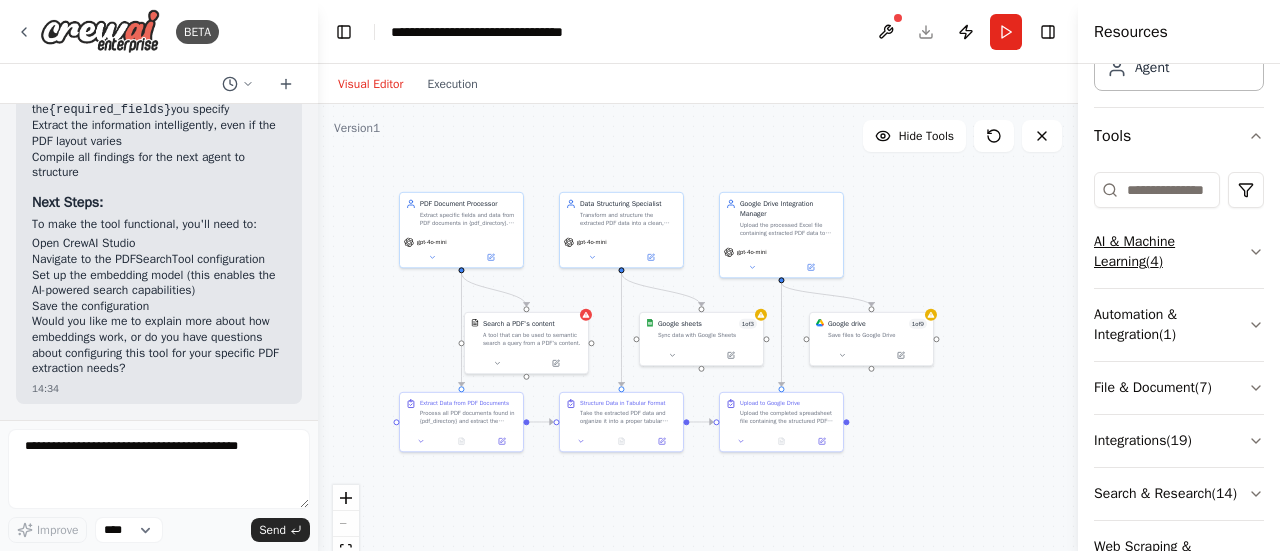 click 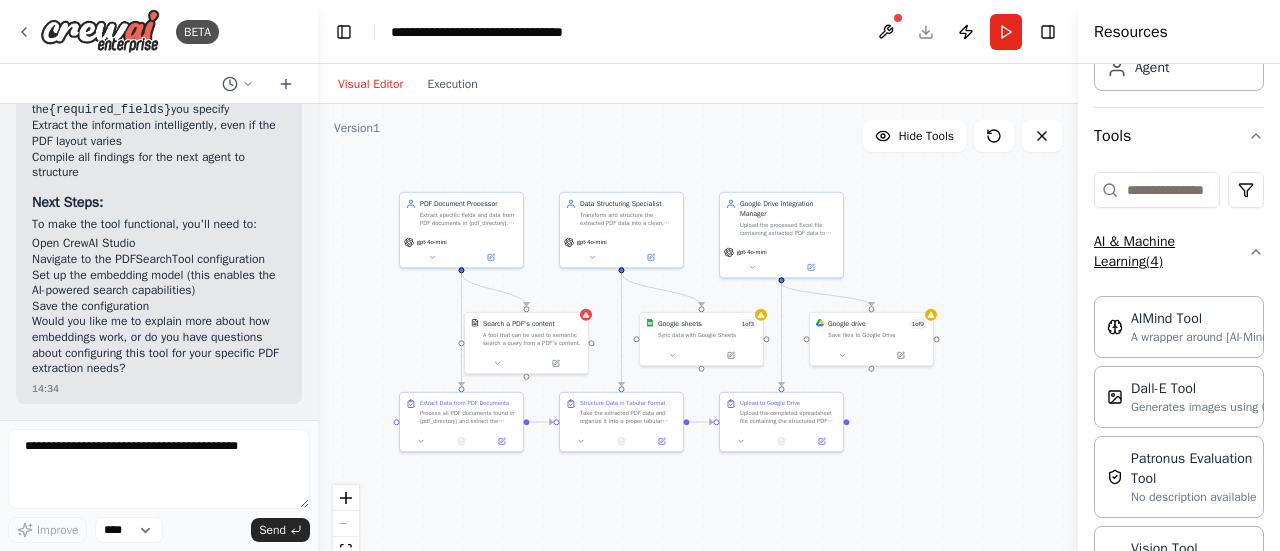 click 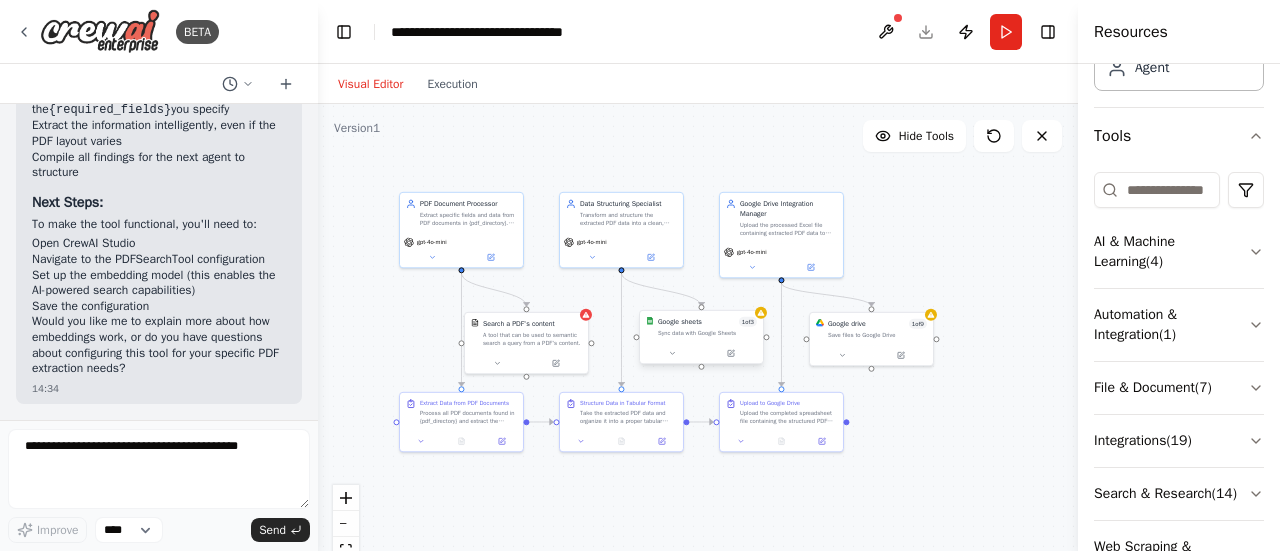 click on "Sync data with Google Sheets" at bounding box center [707, 333] 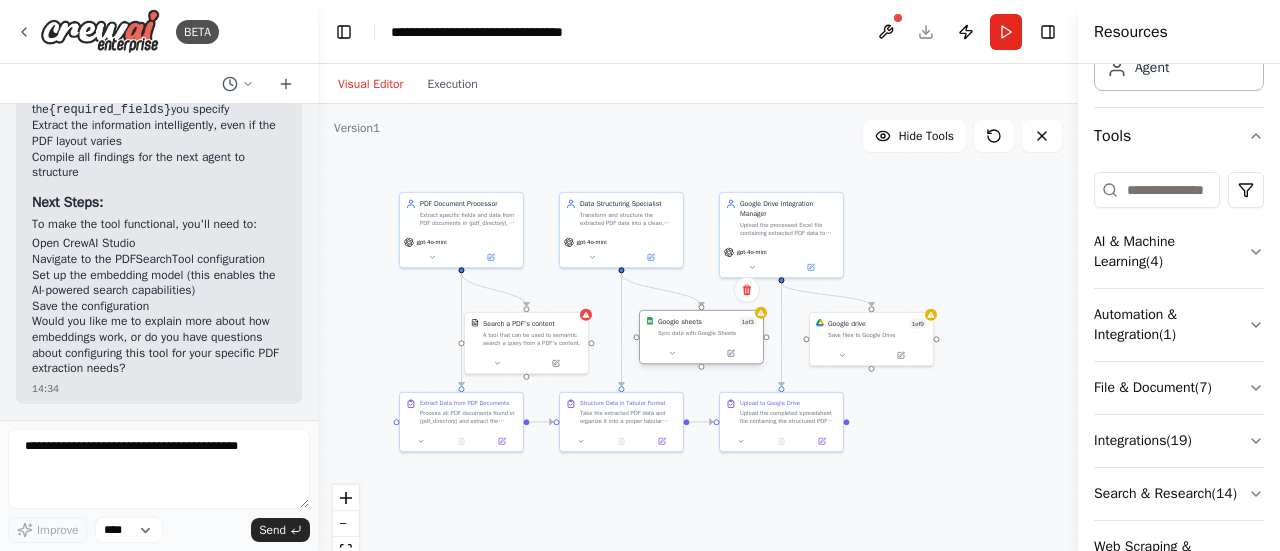 click on "Sync data with Google Sheets" at bounding box center [707, 333] 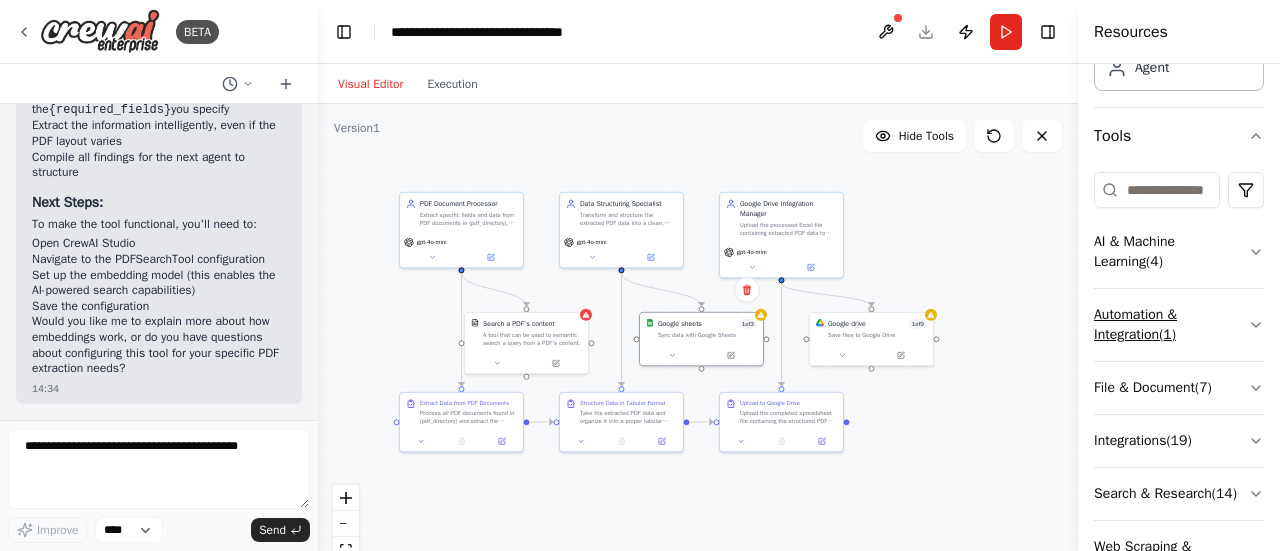 scroll, scrollTop: 0, scrollLeft: 0, axis: both 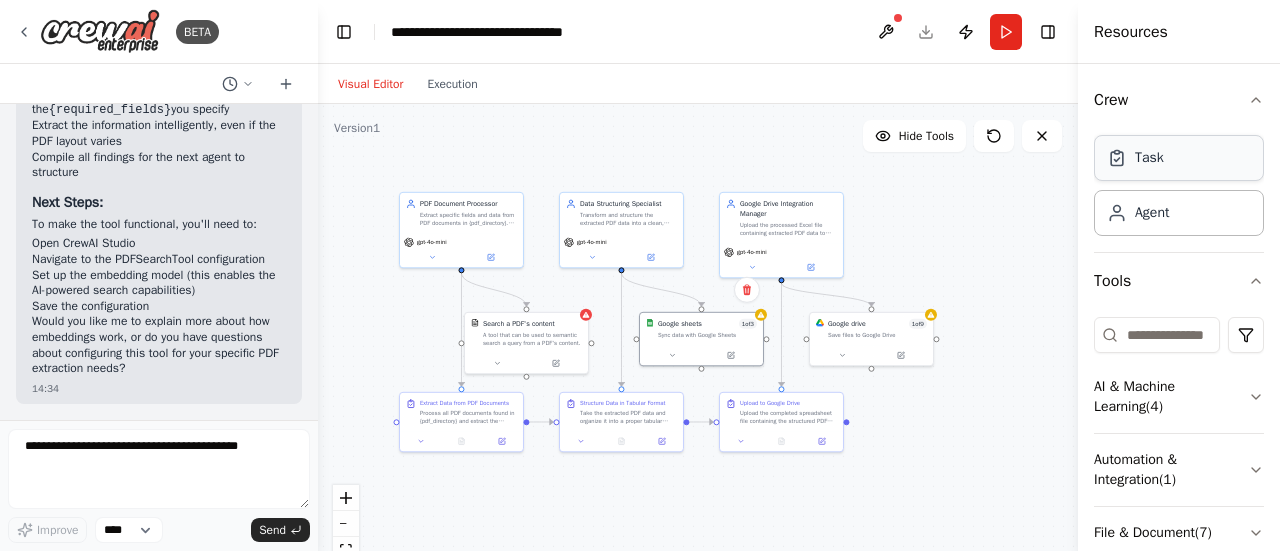 click on "Task" at bounding box center (1149, 158) 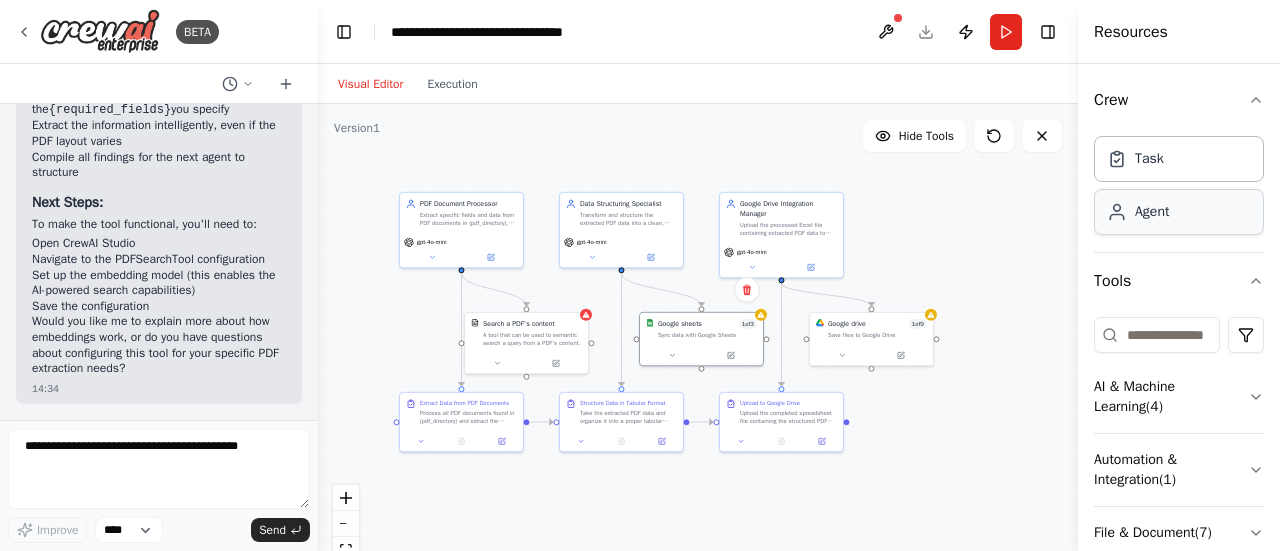 click on "Agent" at bounding box center (1179, 212) 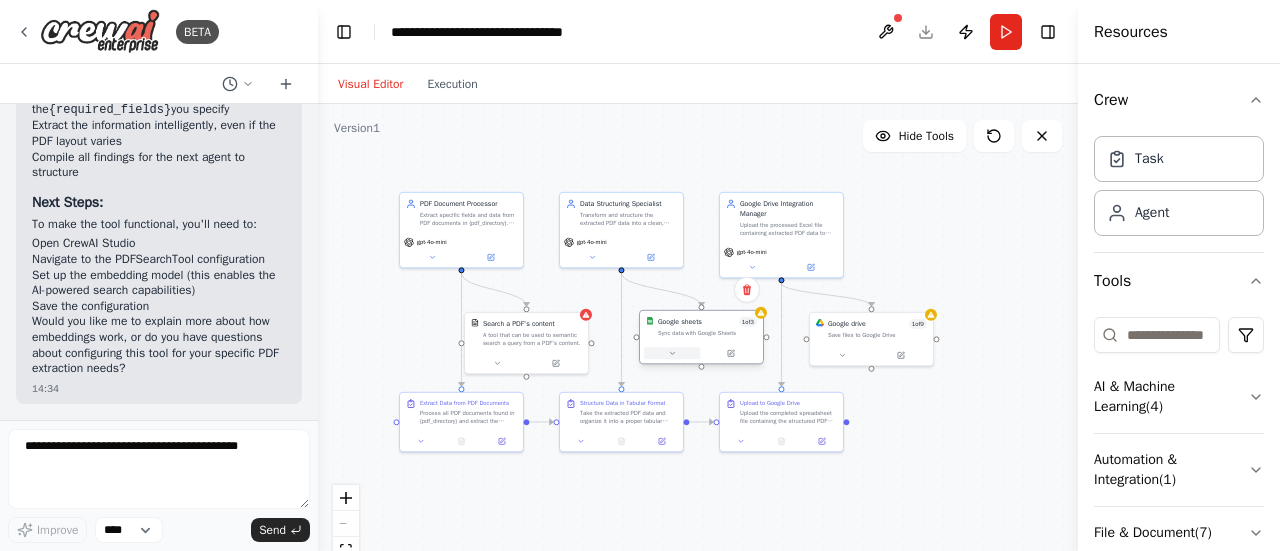 click at bounding box center (672, 353) 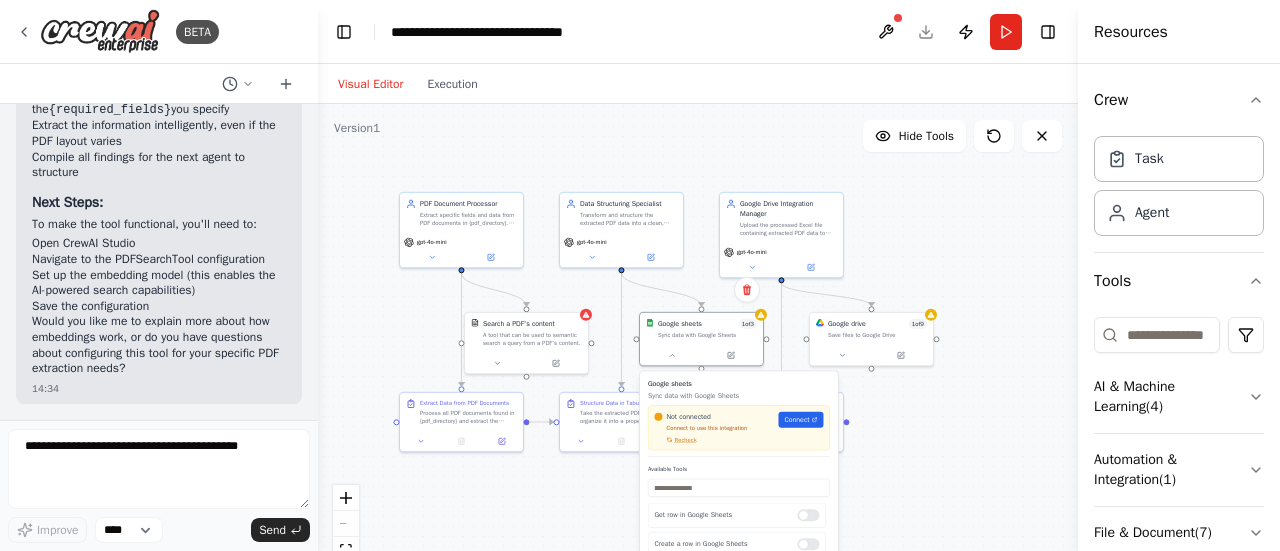 click on ".deletable-edge-delete-btn {
width: 20px;
height: 20px;
border: 0px solid #ffffff;
color: #6b7280;
background-color: #f8fafc;
cursor: pointer;
border-radius: 50%;
font-size: 12px;
padding: 3px;
display: flex;
align-items: center;
justify-content: center;
transition: all 0.2s cubic-bezier(0.4, 0, 0.2, 1);
box-shadow: 0 2px 4px rgba(0, 0, 0, 0.1);
}
.deletable-edge-delete-btn:hover {
background-color: #ef4444;
color: #ffffff;
border-color: #dc2626;
transform: scale(1.1);
box-shadow: 0 4px 12px rgba(239, 68, 68, 0.4);
}
.deletable-edge-delete-btn:active {
transform: scale(0.95);
box-shadow: 0 2px 4px rgba(239, 68, 68, 0.3);
}
PDF Document Processor gpt-4o-mini Search a PDF's content gpt-4o-mini" at bounding box center [698, 354] 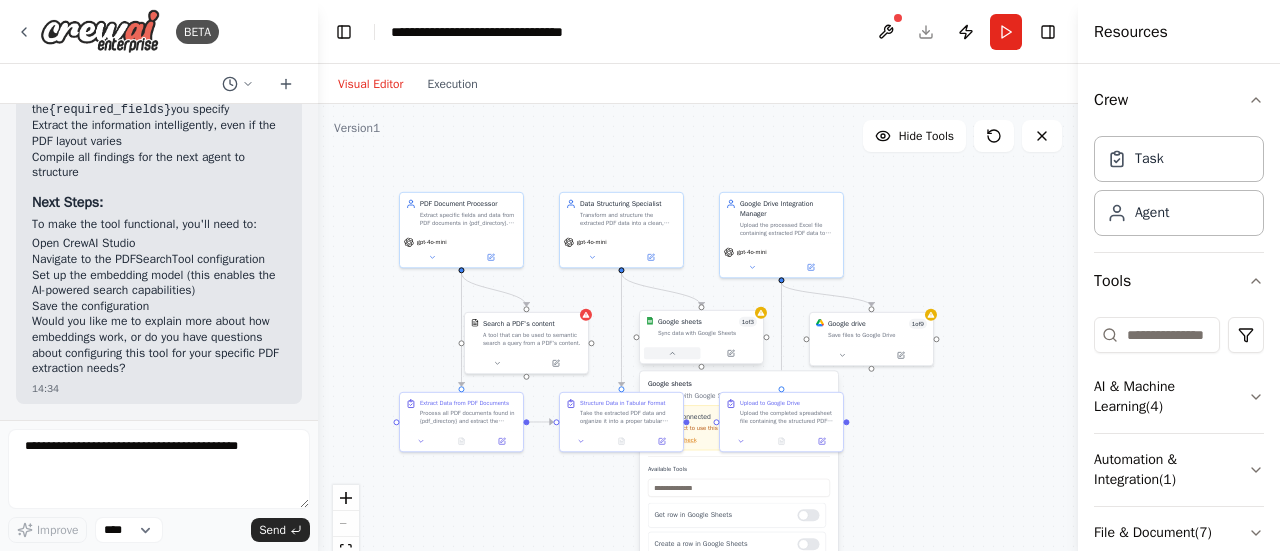 click 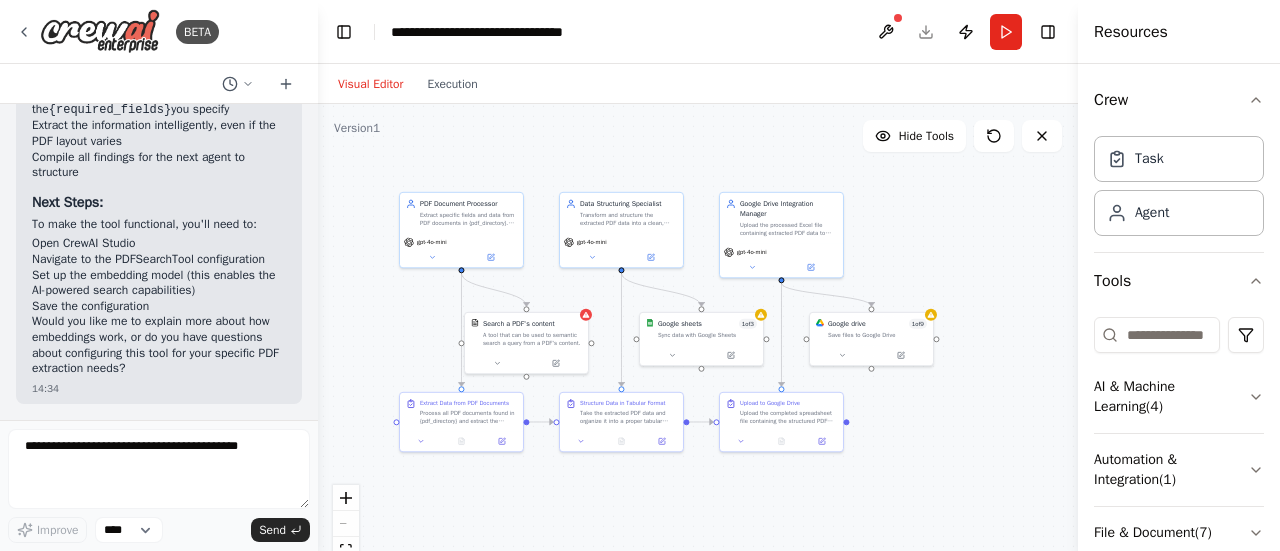 scroll, scrollTop: 4024, scrollLeft: 0, axis: vertical 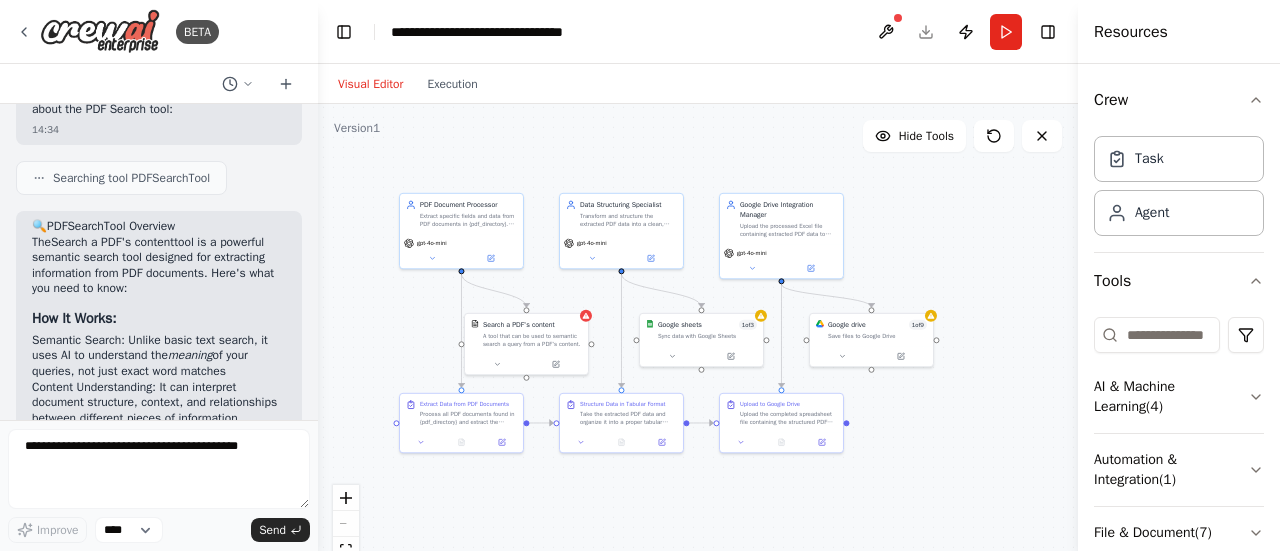 drag, startPoint x: 1279, startPoint y: 207, endPoint x: 926, endPoint y: 184, distance: 353.7485 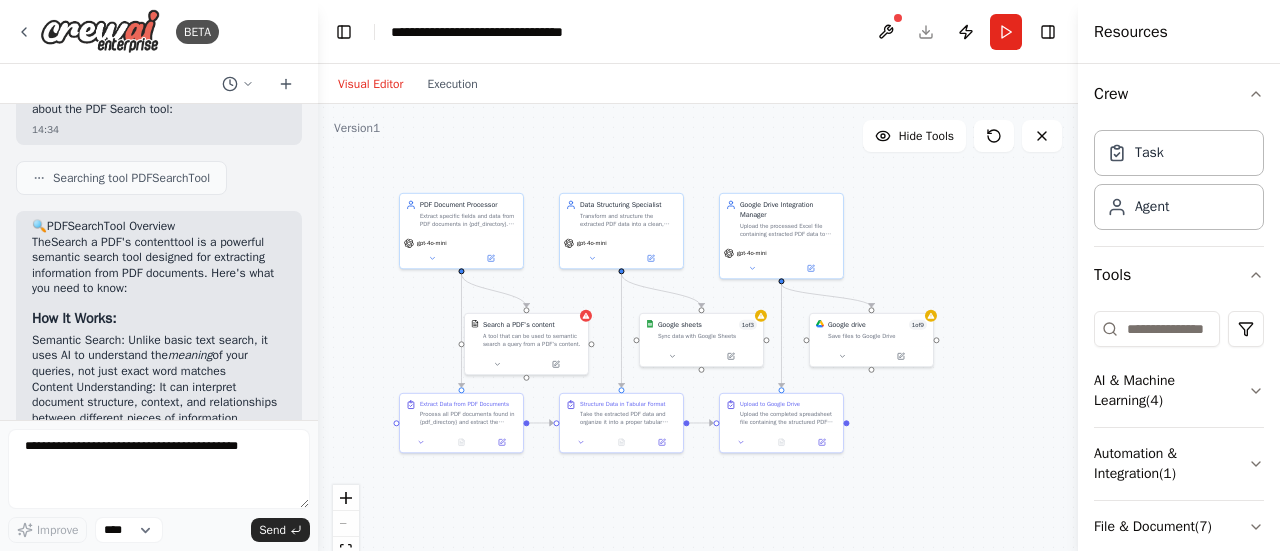 scroll, scrollTop: 0, scrollLeft: 0, axis: both 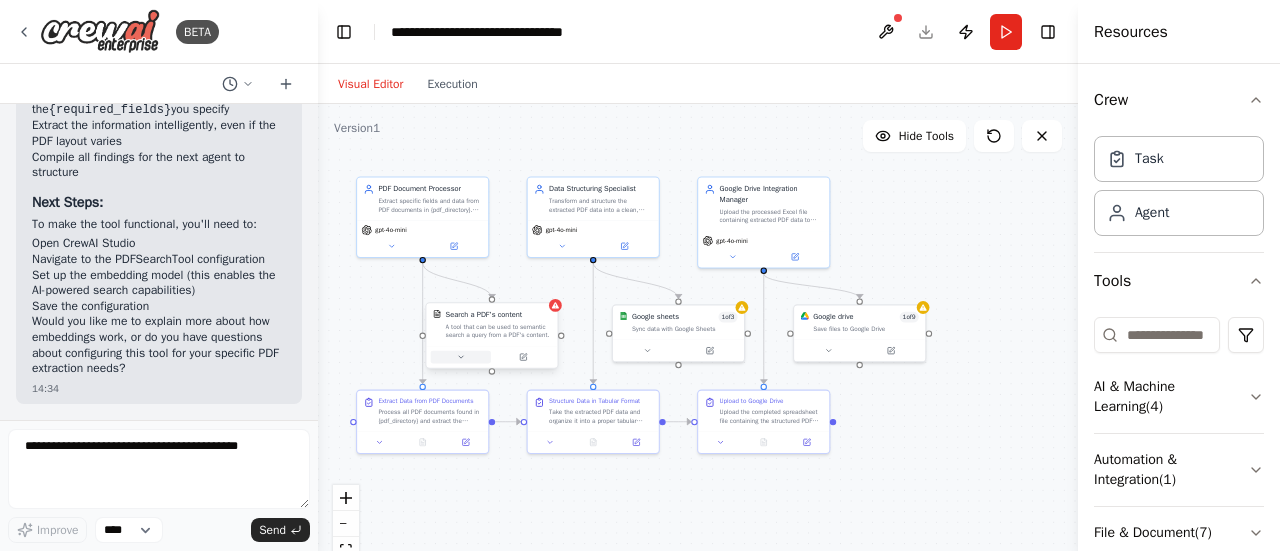 click 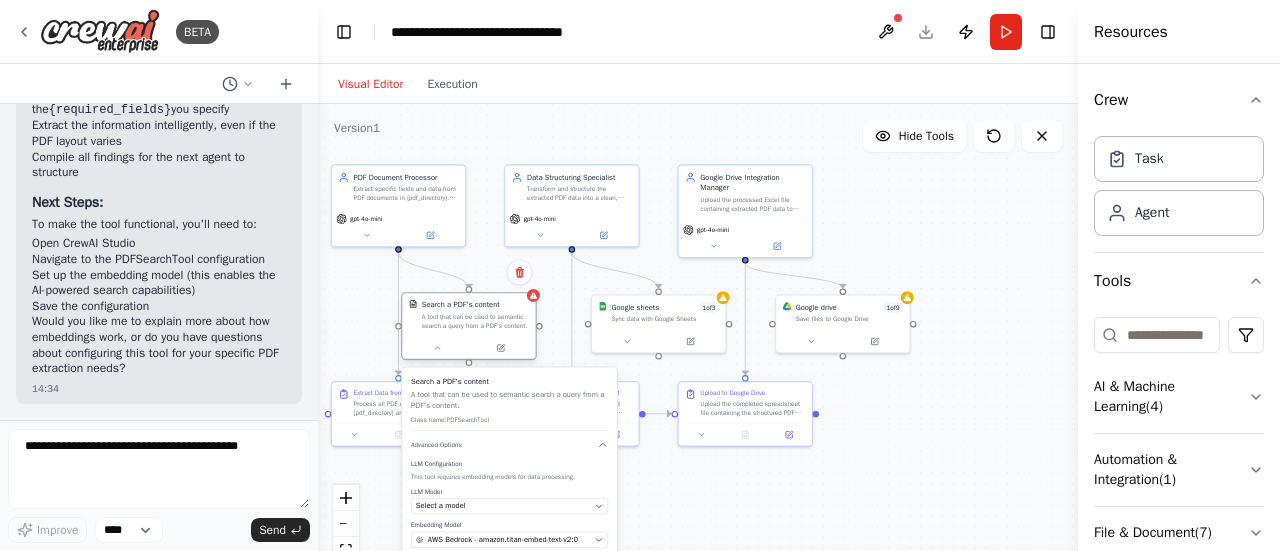 click at bounding box center [468, 348] 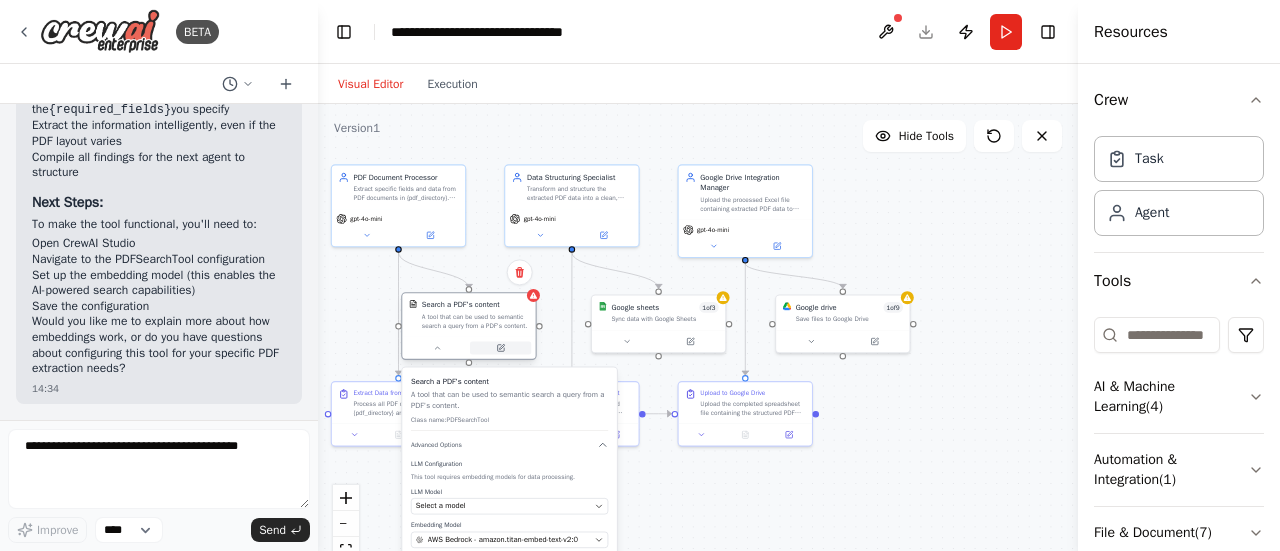 click 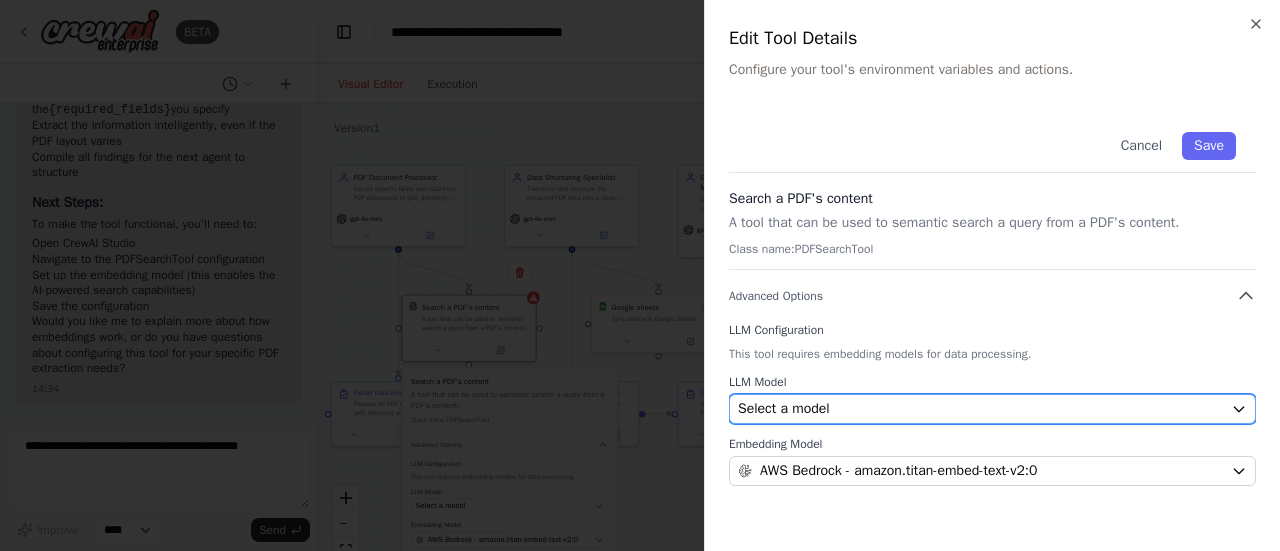 click on "Select a model" at bounding box center (980, 409) 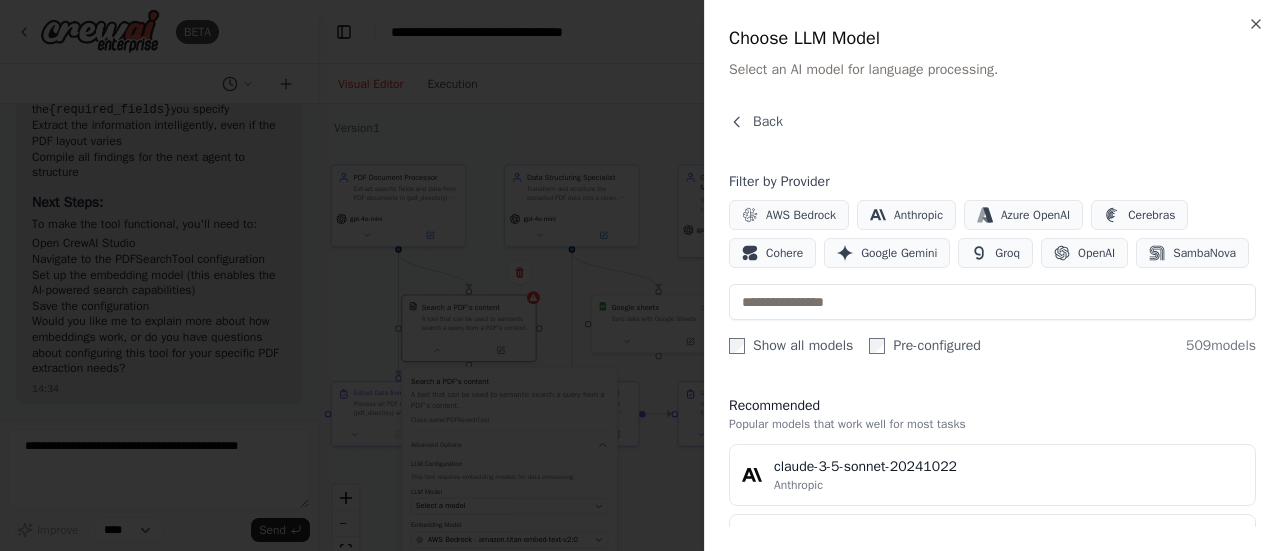 scroll, scrollTop: 91, scrollLeft: 0, axis: vertical 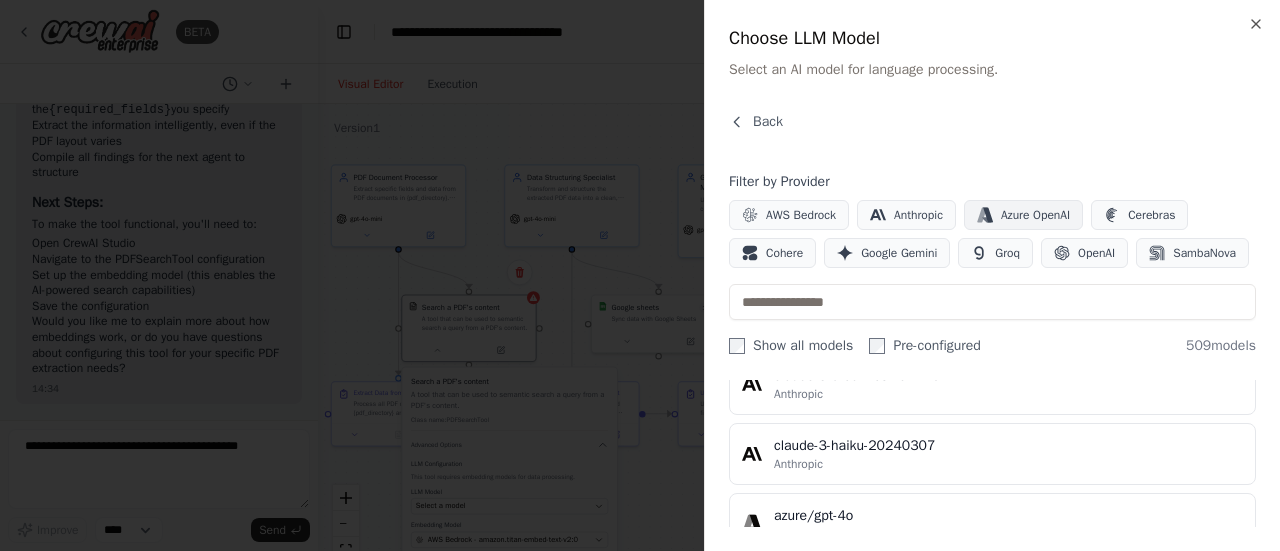 click on "Azure OpenAI" at bounding box center [1035, 215] 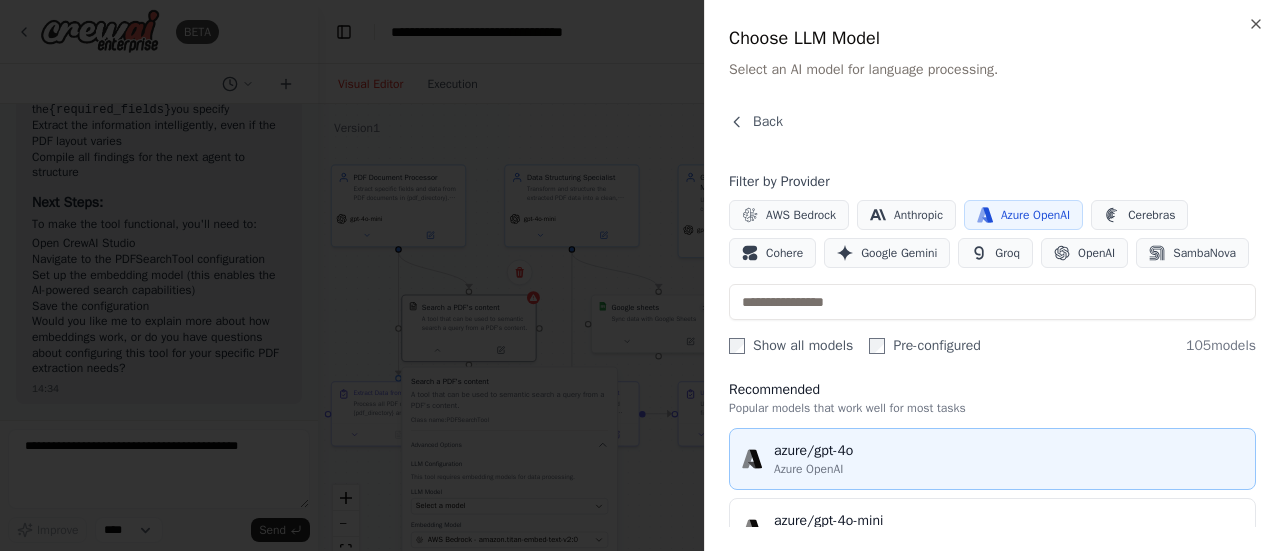 scroll, scrollTop: 7, scrollLeft: 0, axis: vertical 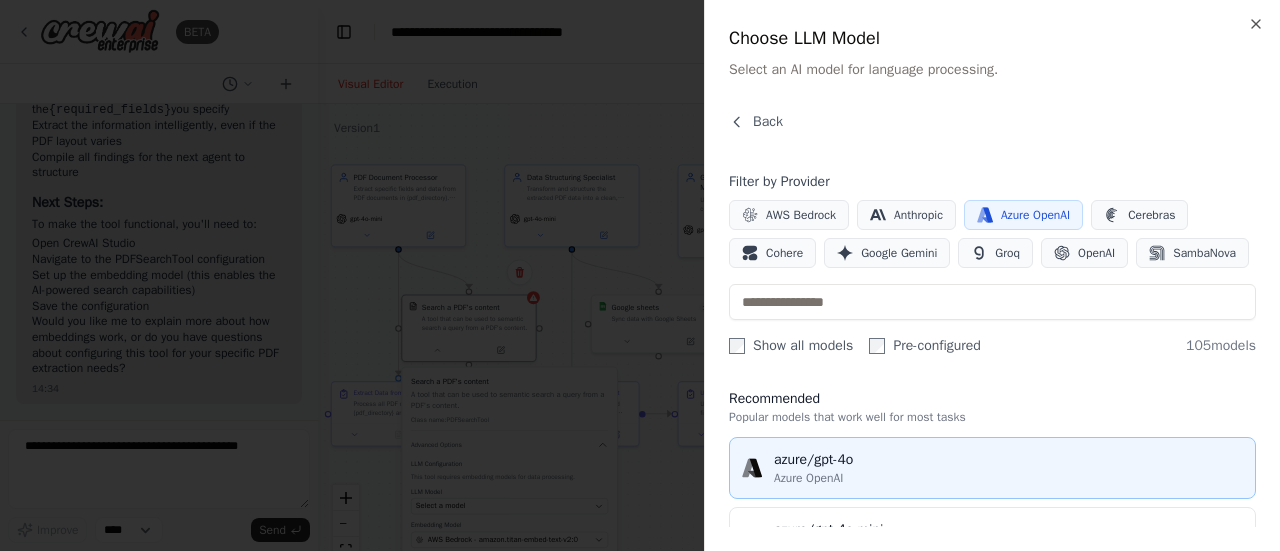 click on "azure/gpt-4o" at bounding box center (1008, 460) 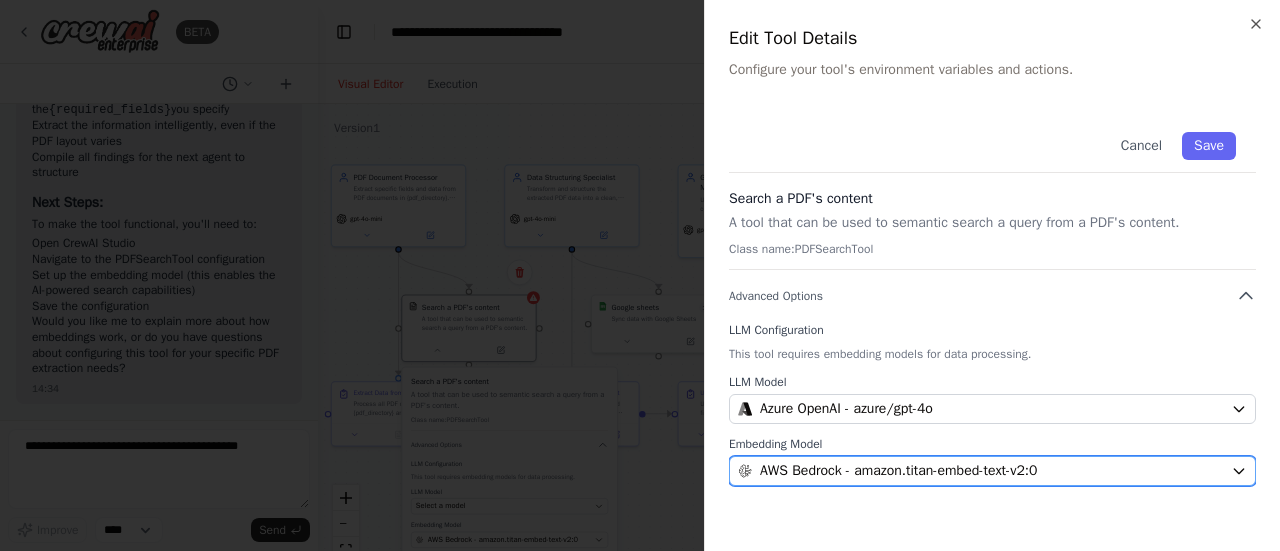 click on "AWS Bedrock - amazon.titan-embed-text-v2:0" at bounding box center [898, 471] 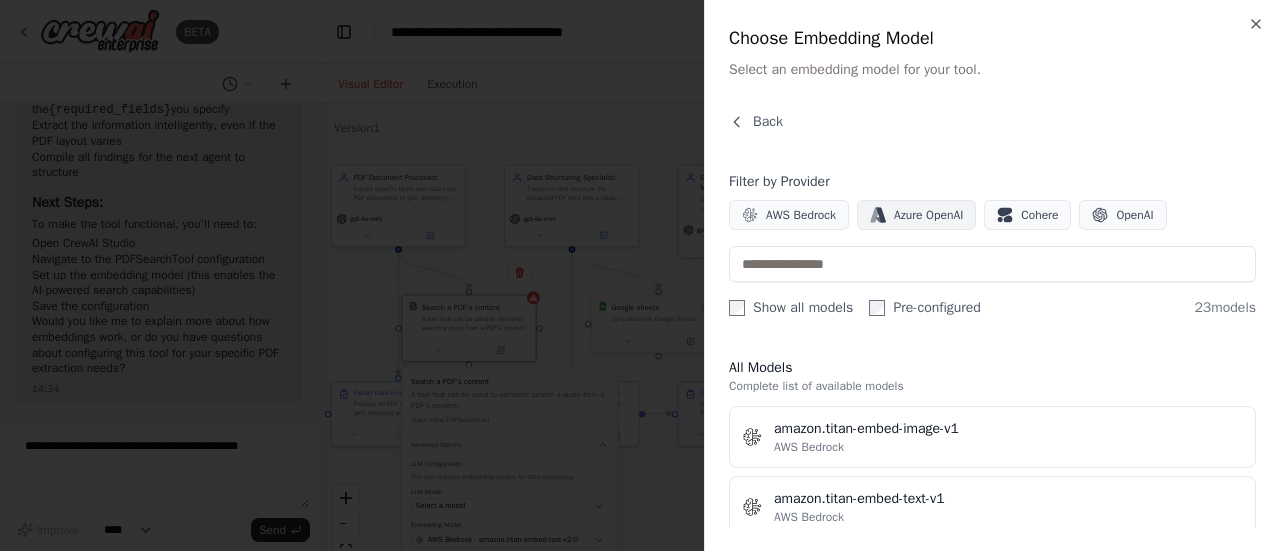 click on "Azure OpenAI" at bounding box center (928, 215) 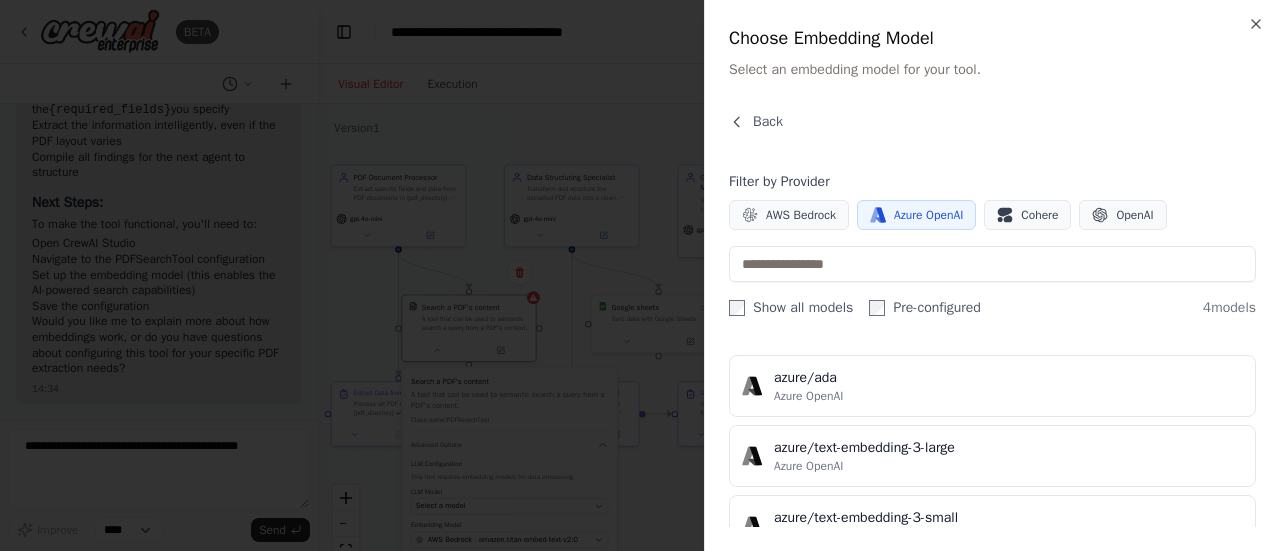 scroll, scrollTop: 50, scrollLeft: 0, axis: vertical 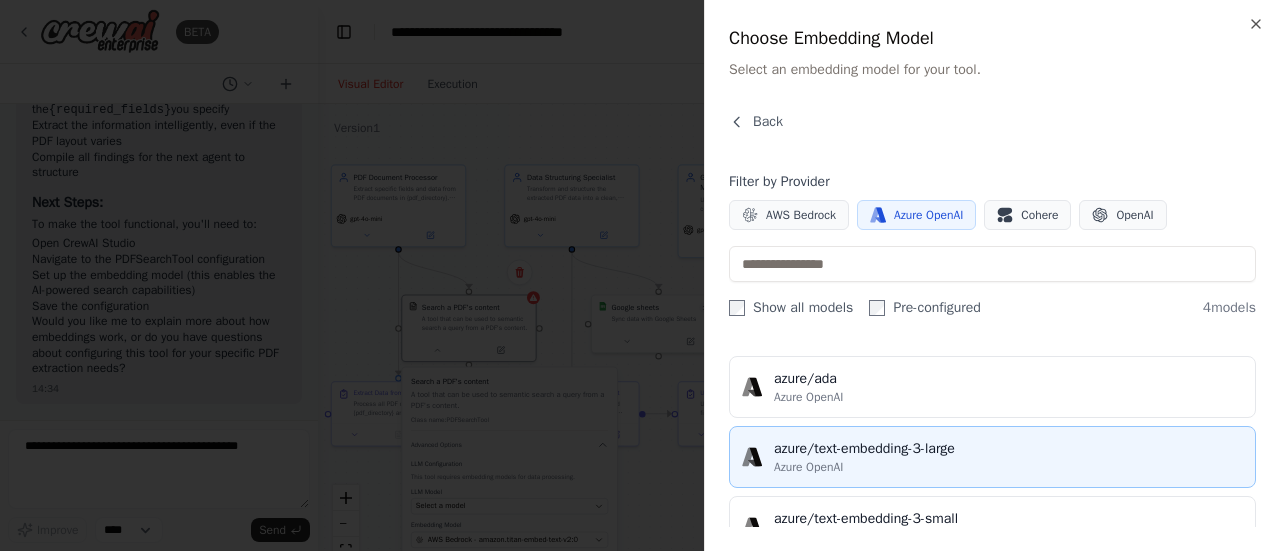 click on "azure/text-embedding-3-large" at bounding box center (1008, 449) 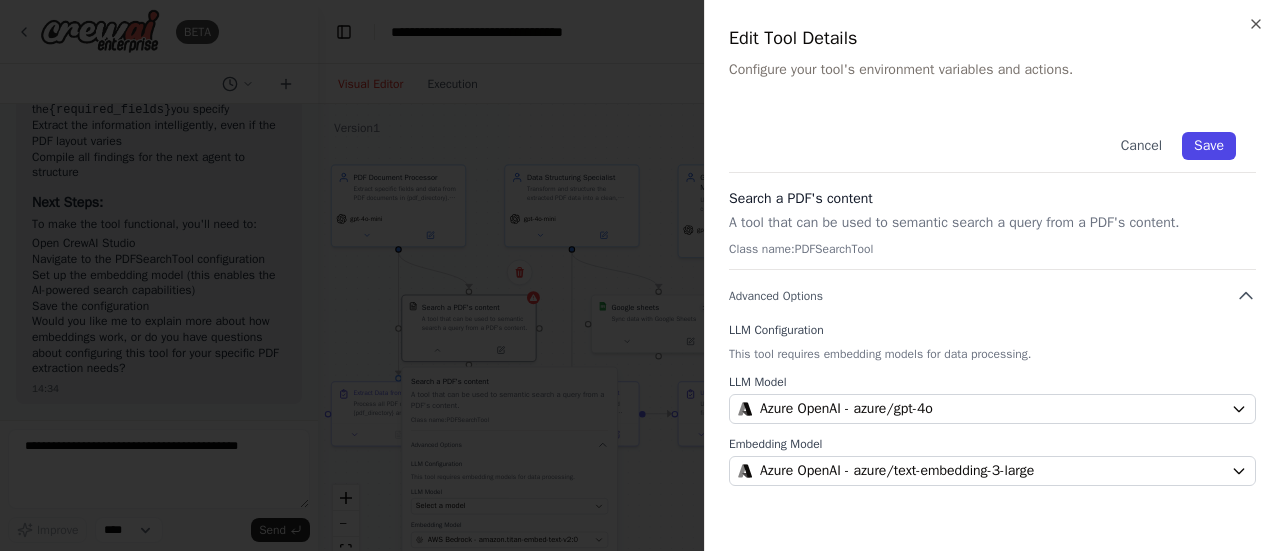 click on "Save" at bounding box center (1209, 146) 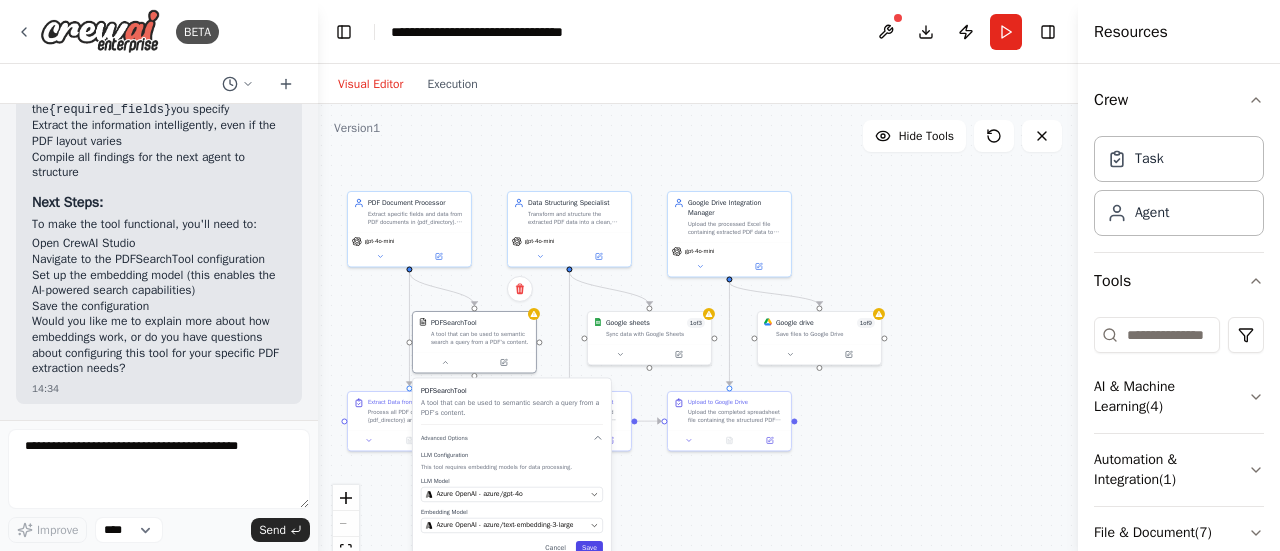 click on "Save" at bounding box center (589, 548) 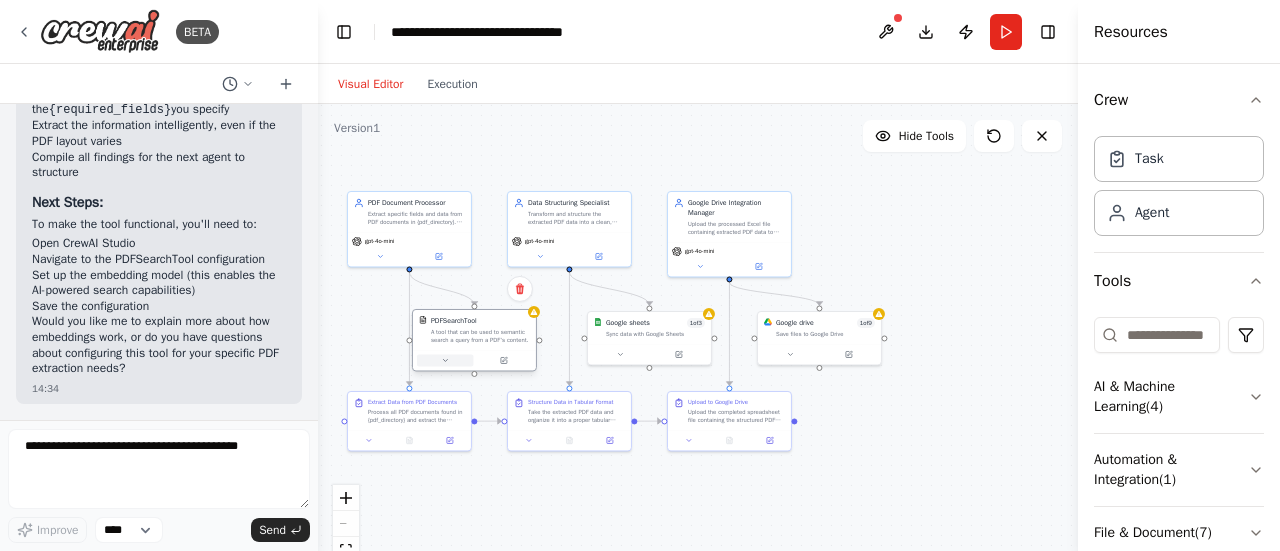click 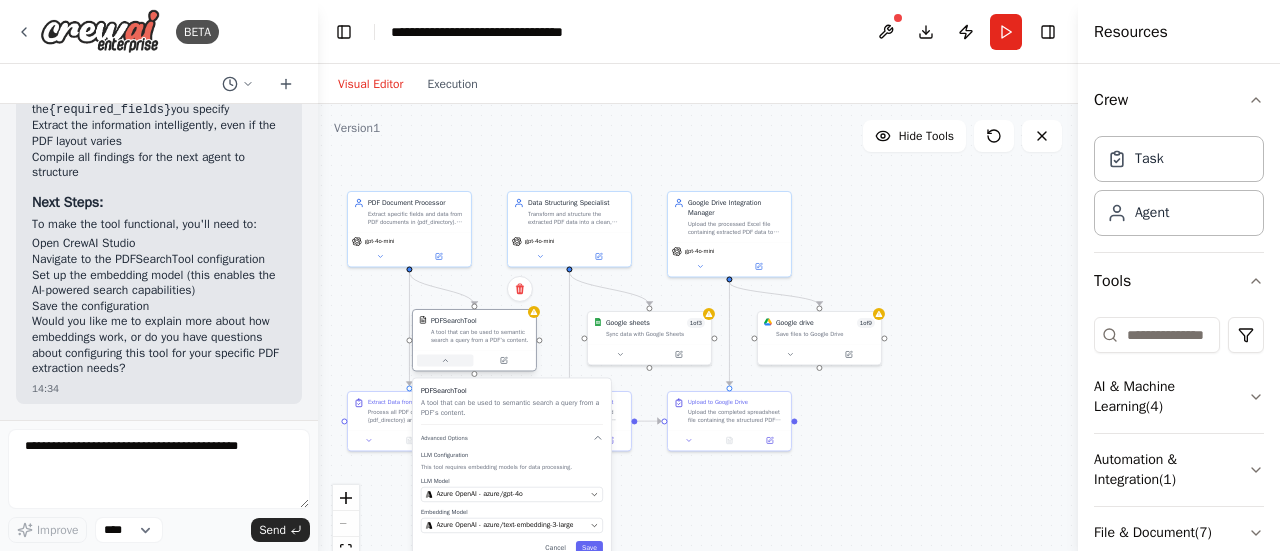 click 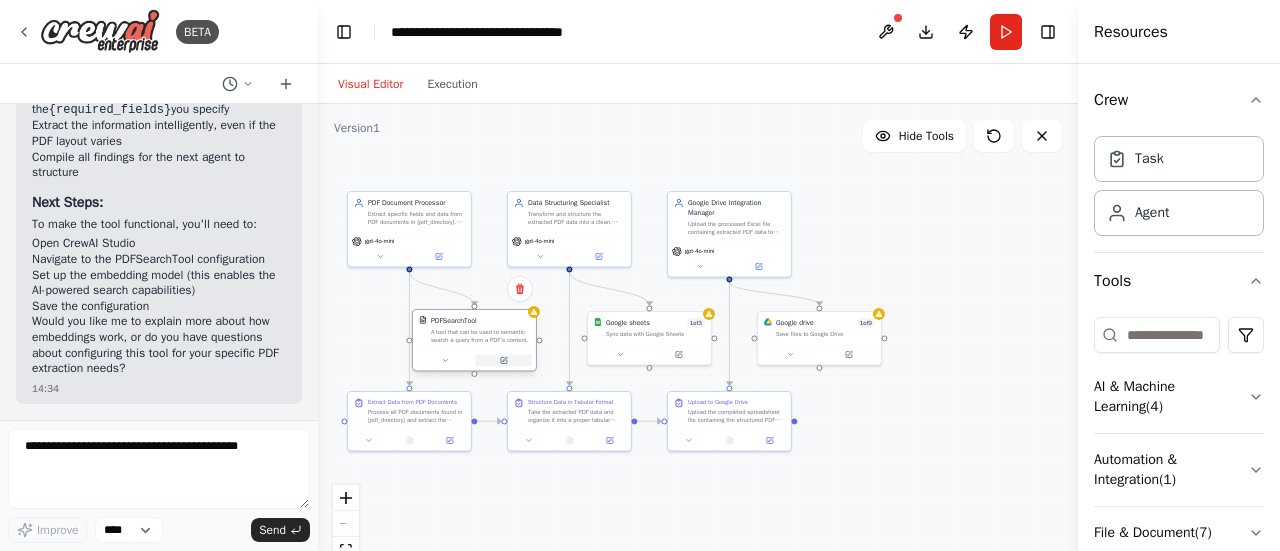 click 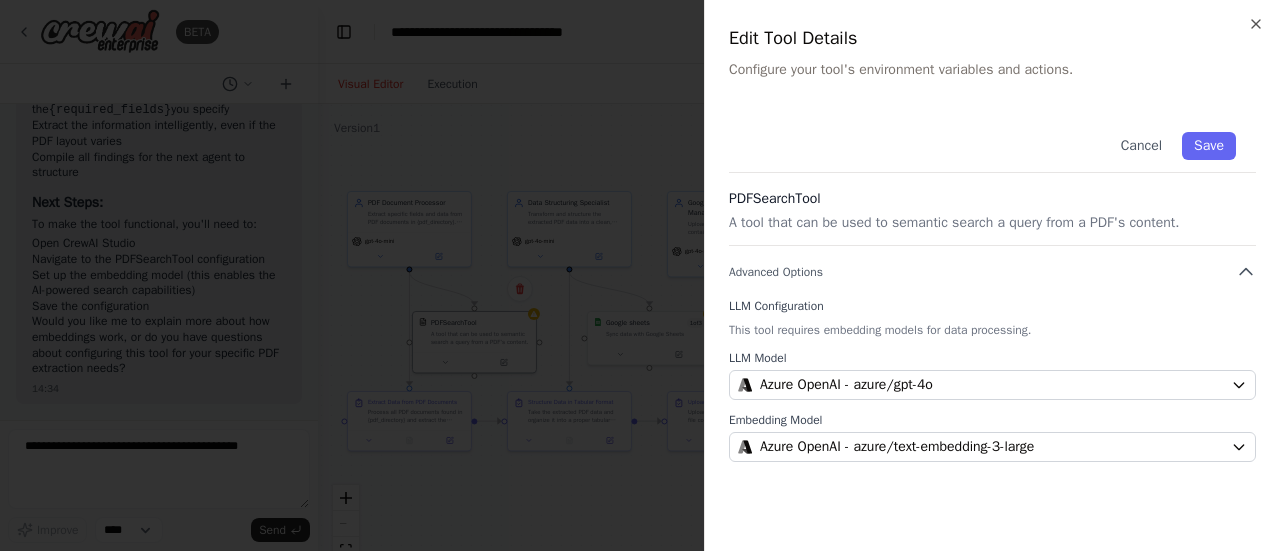 click on "A tool that can be used to semantic search a query from a PDF's content." at bounding box center [992, 223] 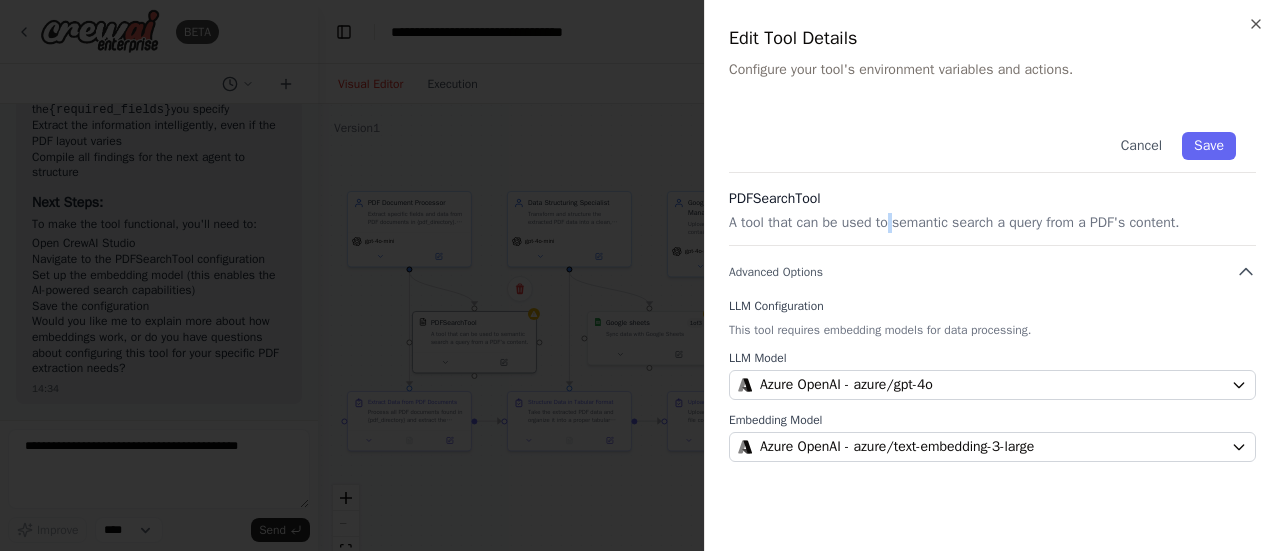 click on "A tool that can be used to semantic search a query from a PDF's content." at bounding box center [992, 223] 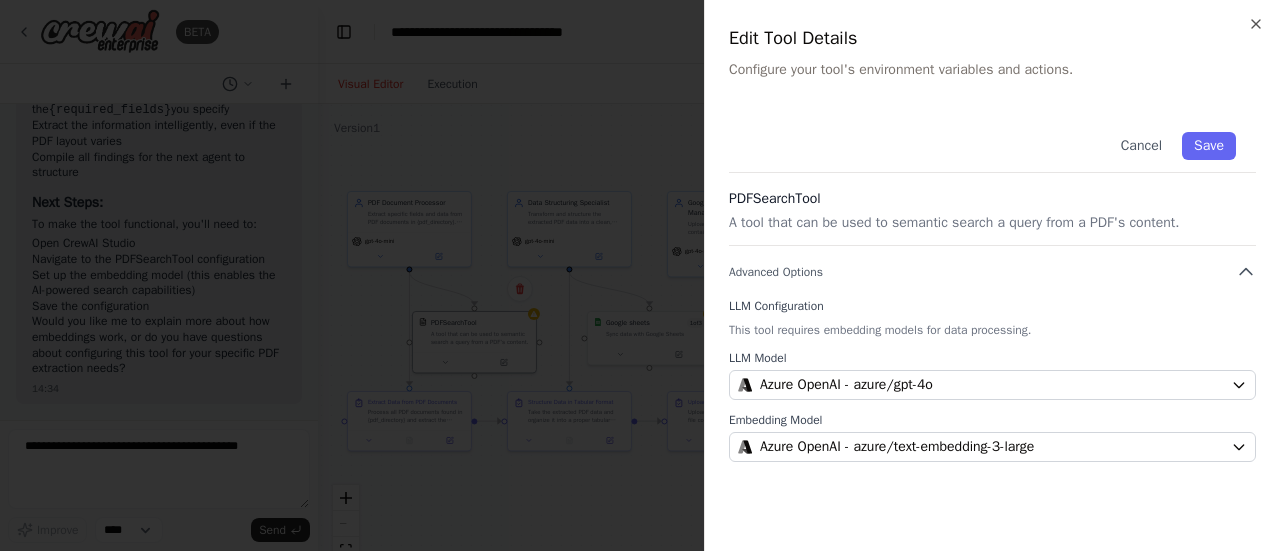 click on "A tool that can be used to semantic search a query from a PDF's content." at bounding box center [992, 223] 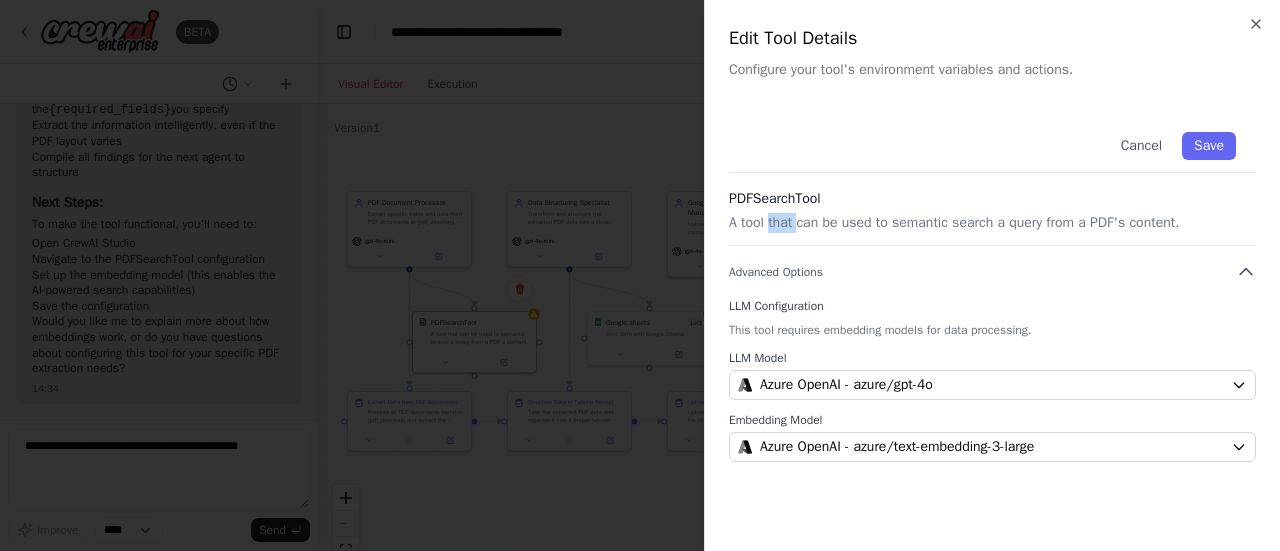 click on "A tool that can be used to semantic search a query from a PDF's content." at bounding box center [992, 223] 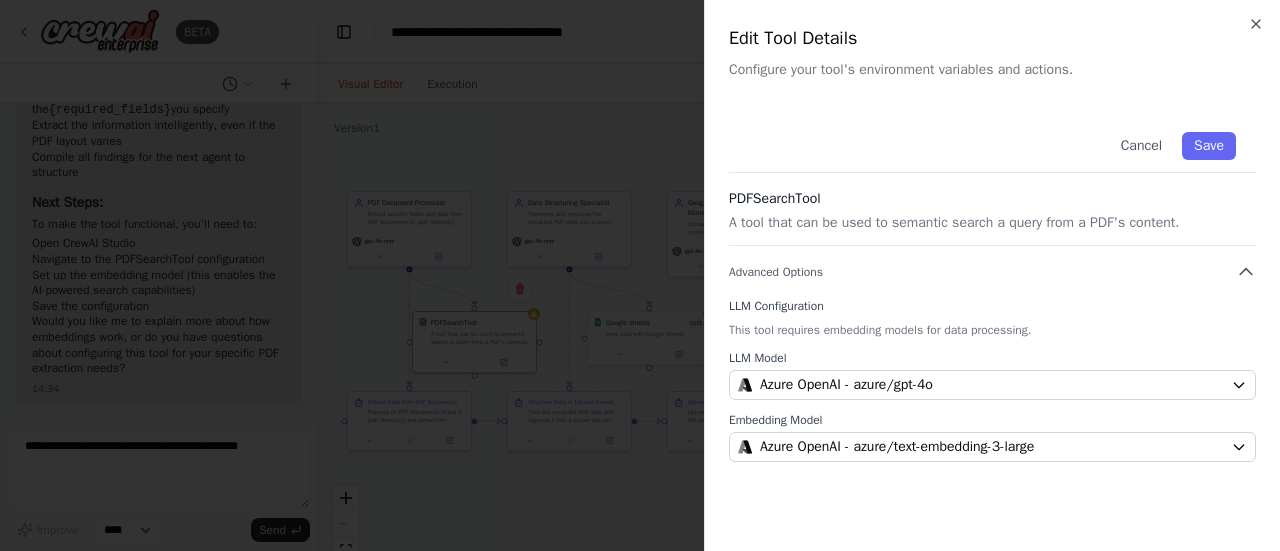 click on "PDFSearchTool" at bounding box center [992, 199] 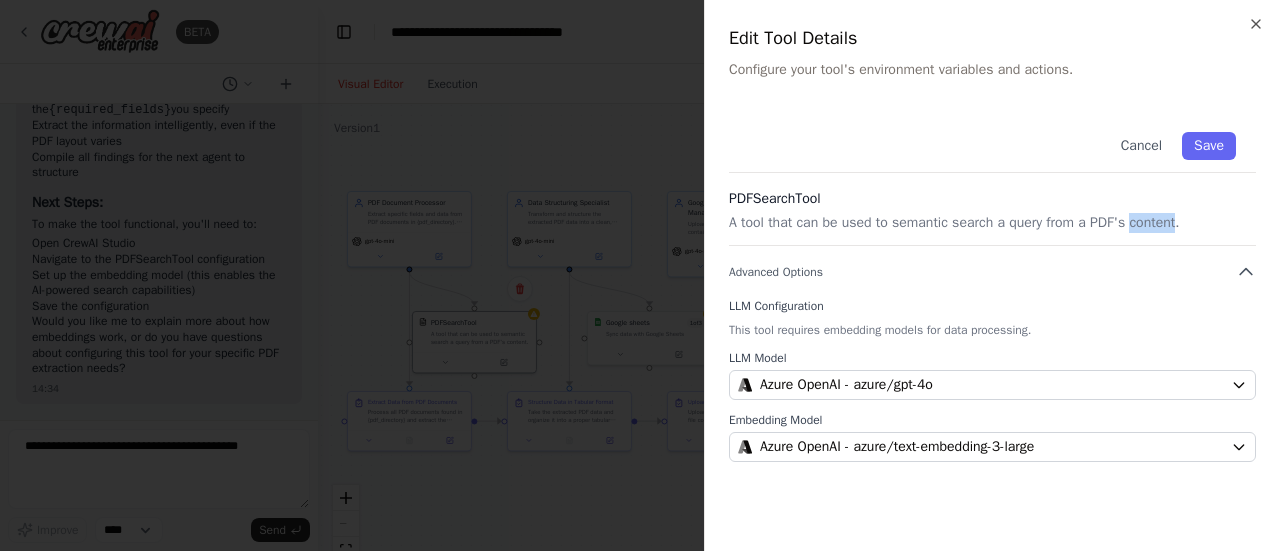 click on "A tool that can be used to semantic search a query from a PDF's content." at bounding box center (992, 223) 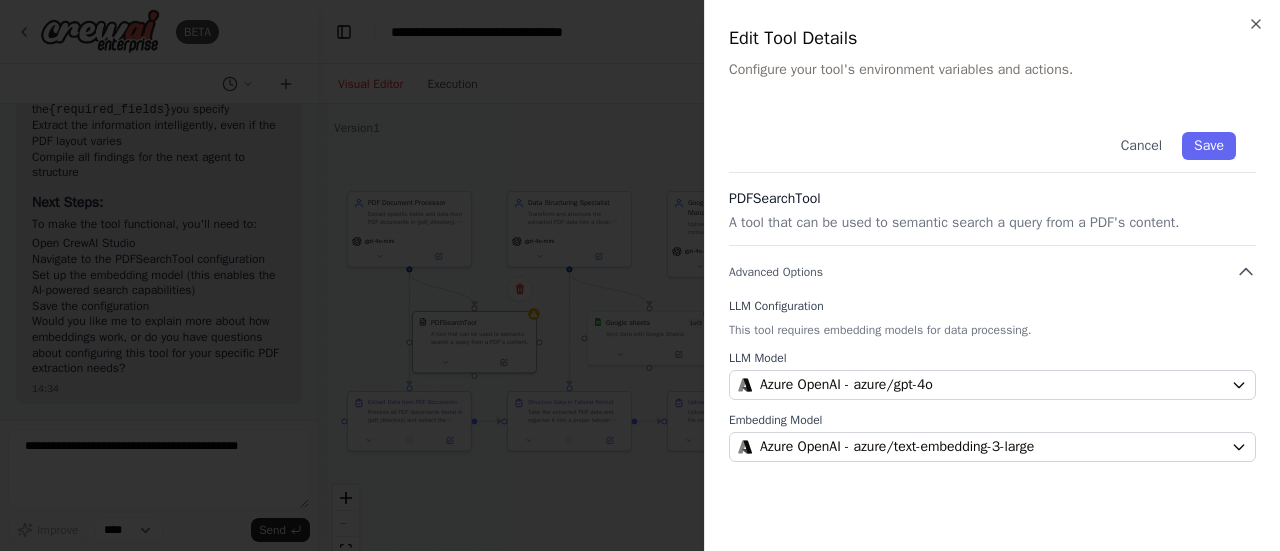 click on "A tool that can be used to semantic search a query from a PDF's content." at bounding box center (992, 223) 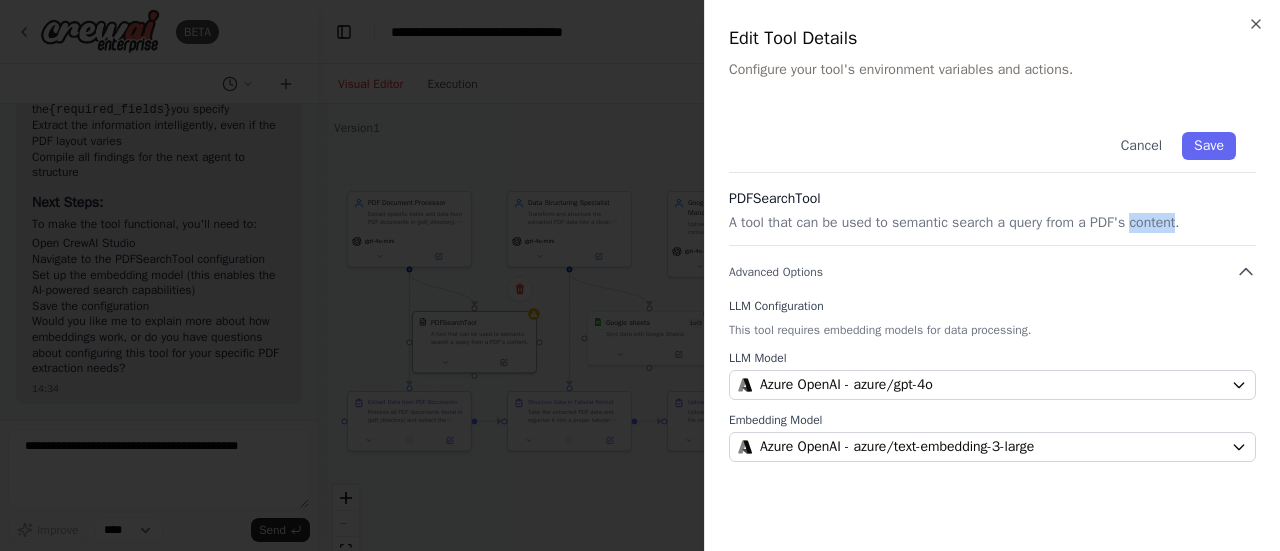 click on "A tool that can be used to semantic search a query from a PDF's content." at bounding box center (992, 223) 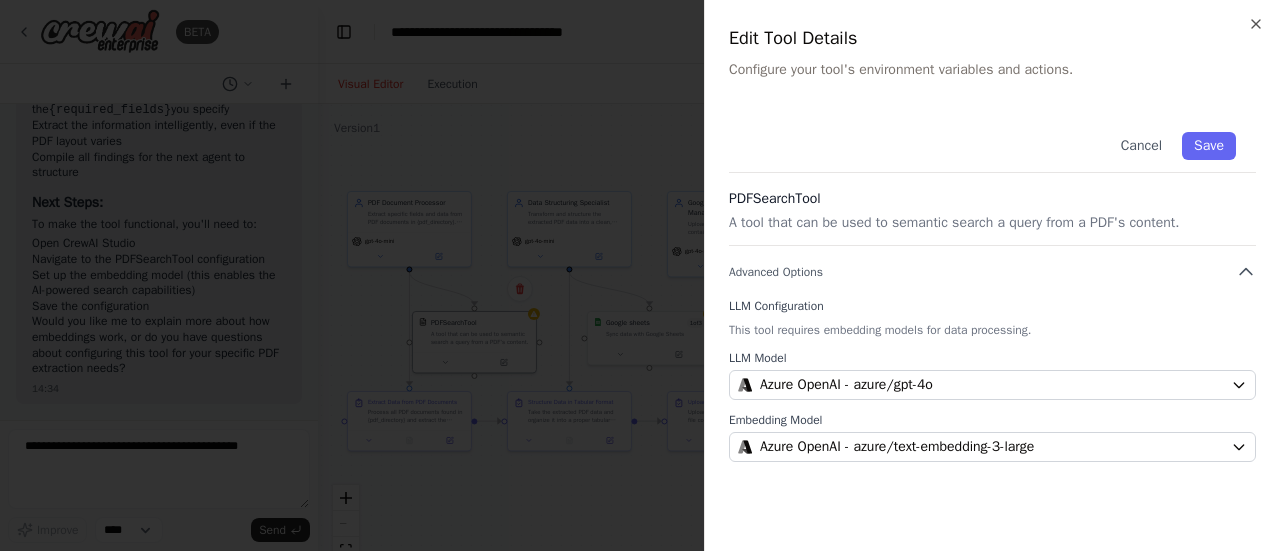 click on "Cancel Save" at bounding box center (992, 142) 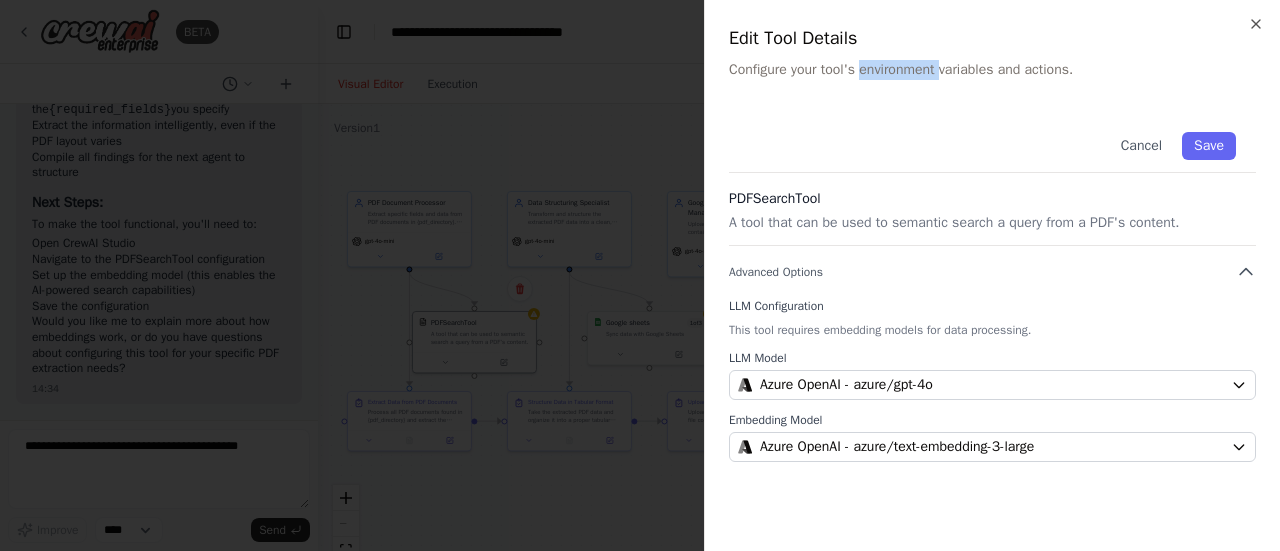 click on "Configure your tool's environment variables and actions." at bounding box center (992, 70) 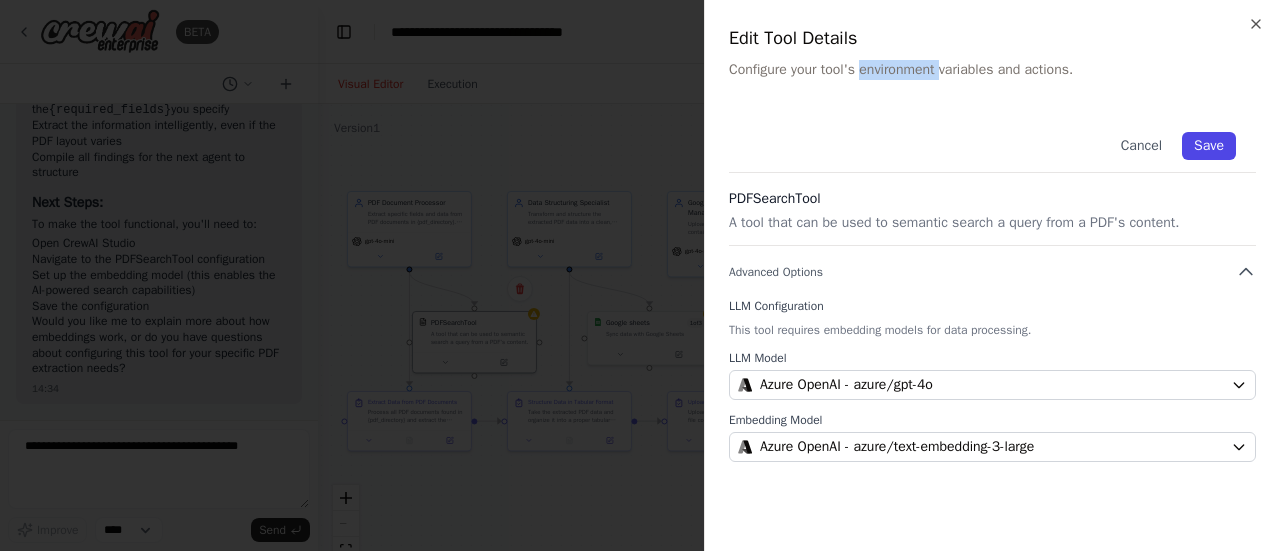 click on "Save" at bounding box center (1209, 146) 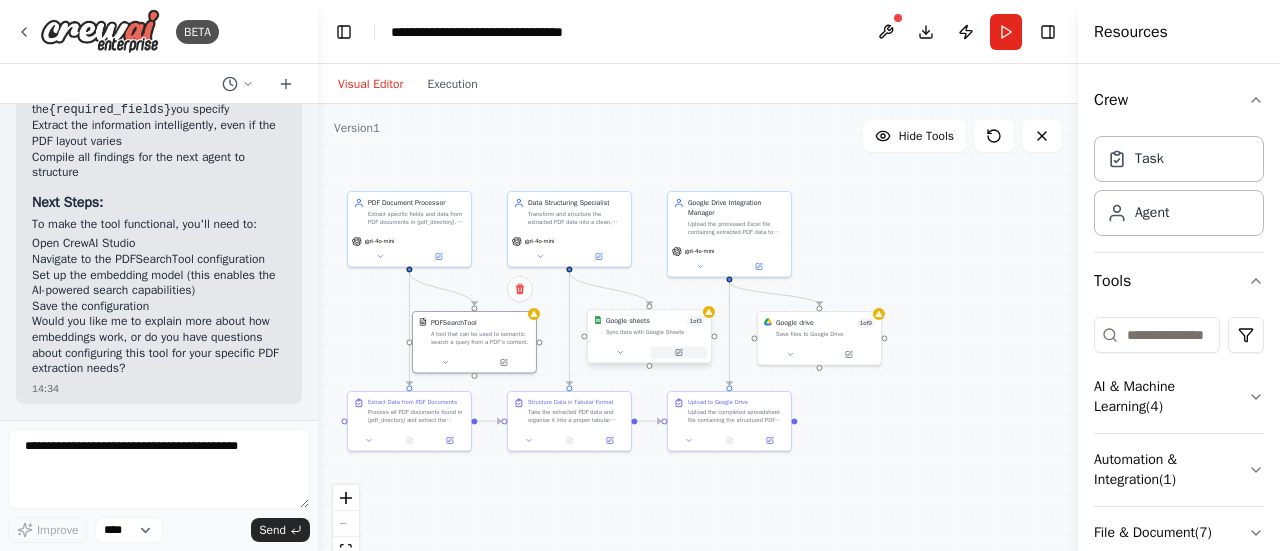 click 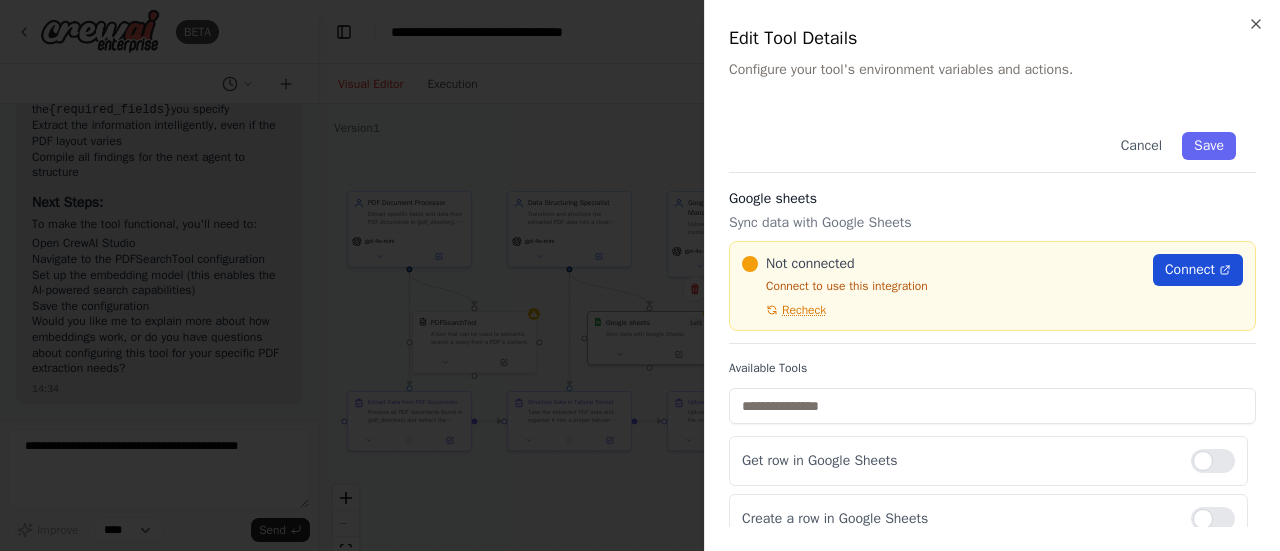 click on "Connect" at bounding box center (1190, 270) 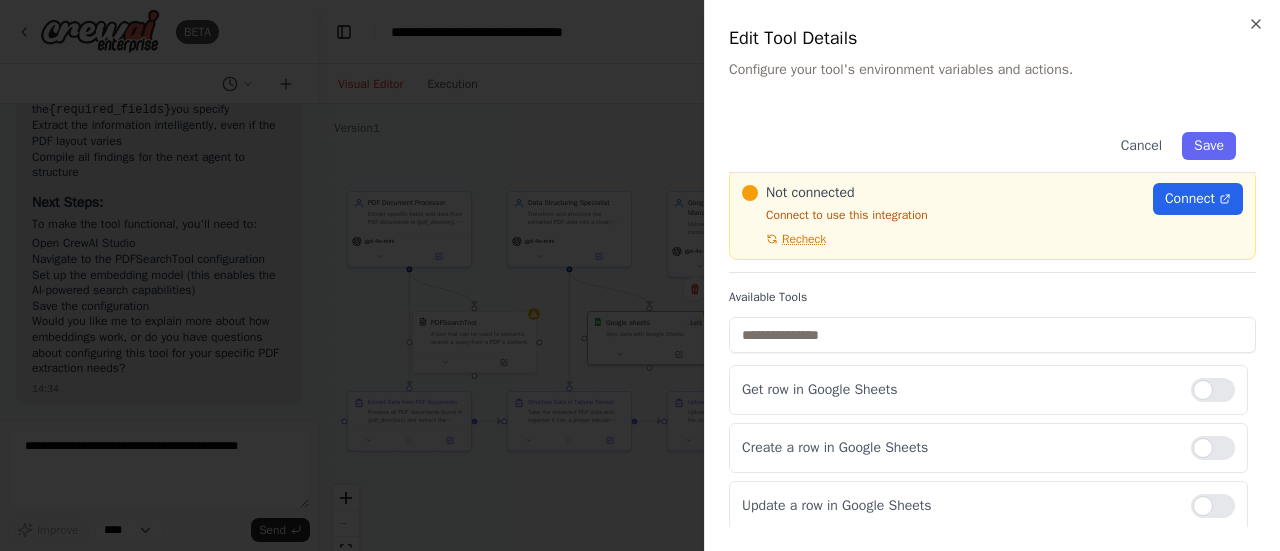 scroll, scrollTop: 0, scrollLeft: 0, axis: both 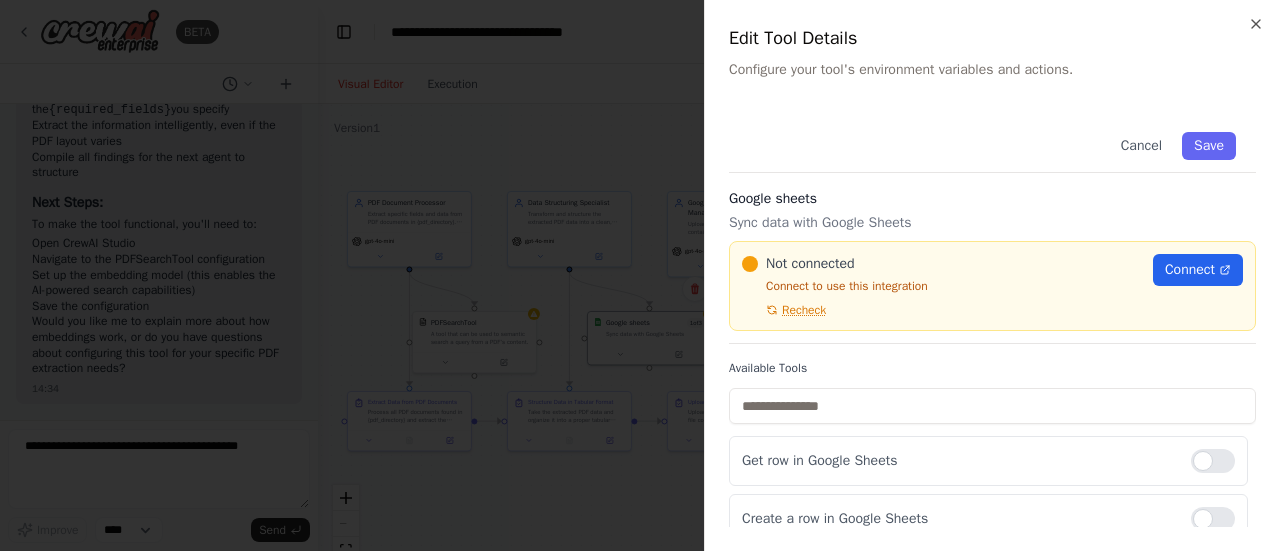 click on "Close Edit Tool Details Configure your tool's environment variables and actions. Cancel Save Google sheets Sync data with Google Sheets Not connected Connect to use this integration Recheck Connect Available Tools Get row in Google Sheets Create a row in Google Sheets Update a row in Google Sheets" at bounding box center [992, 275] 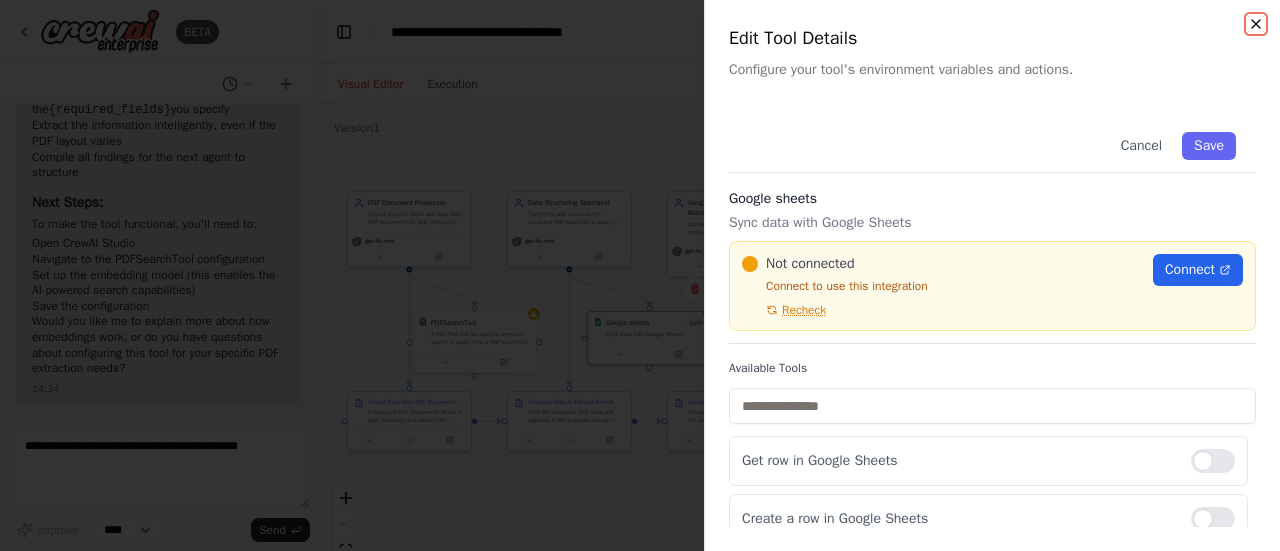click 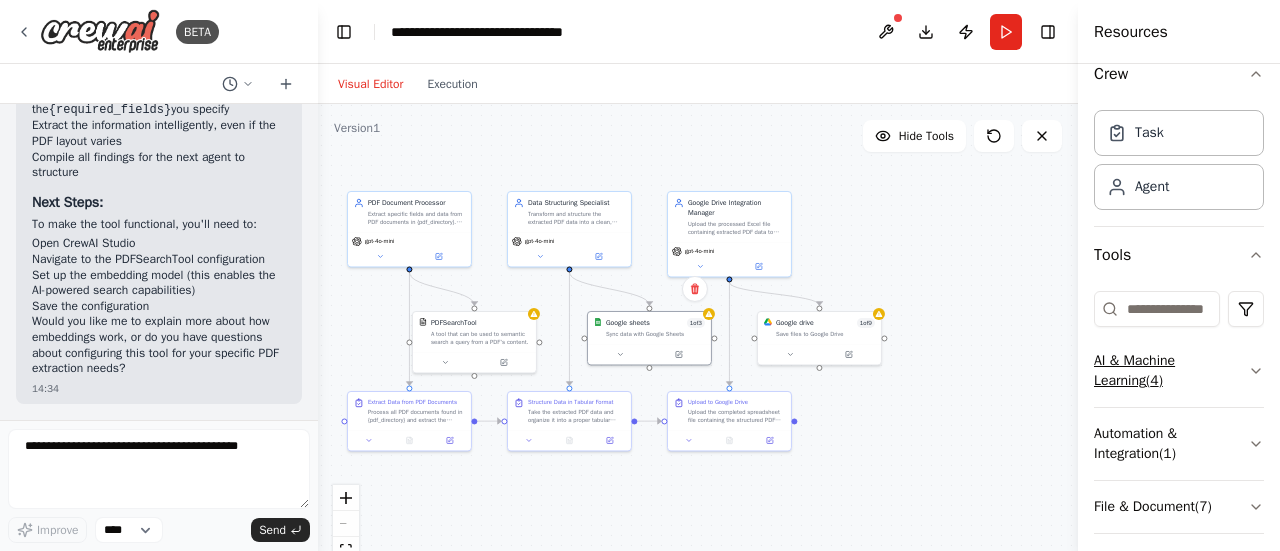 scroll, scrollTop: 27, scrollLeft: 0, axis: vertical 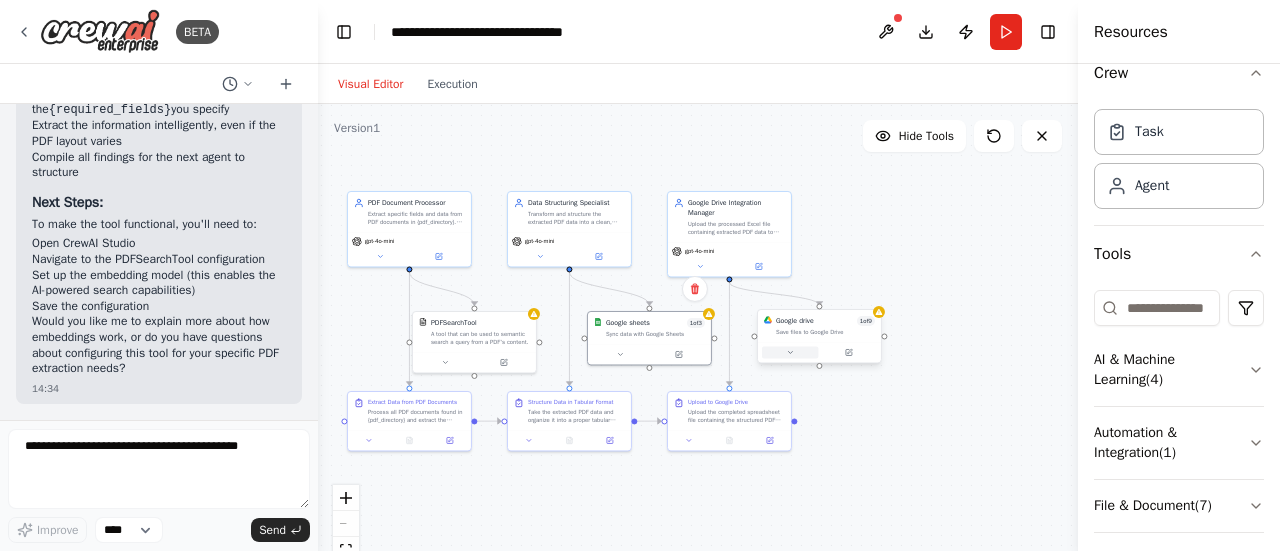 click at bounding box center [790, 352] 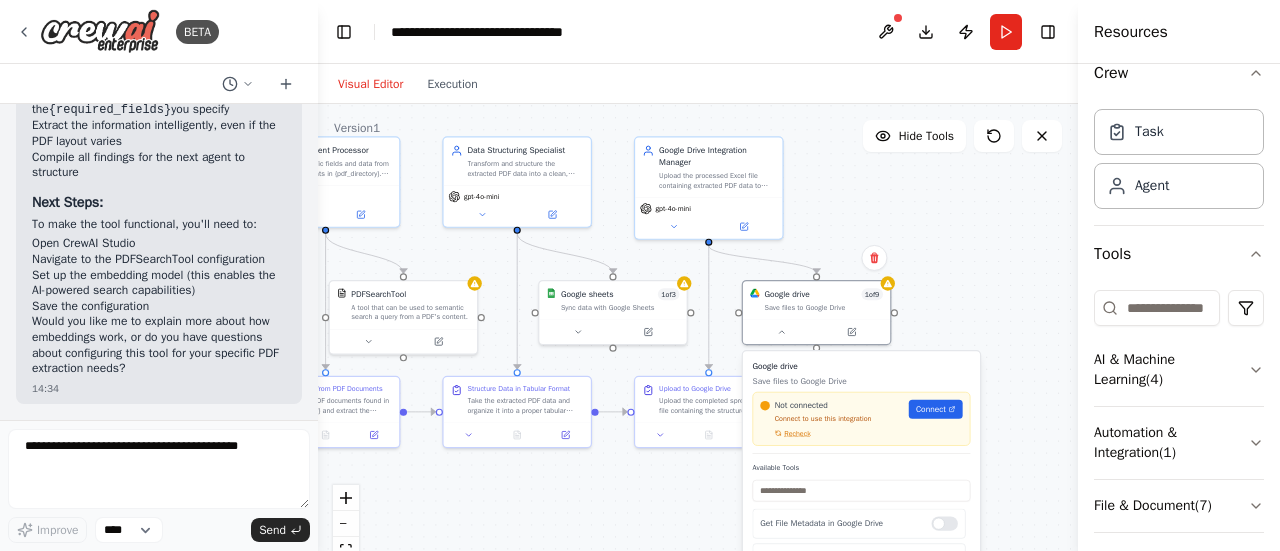 click on ".deletable-edge-delete-btn {
width: 20px;
height: 20px;
border: 0px solid #ffffff;
color: #6b7280;
background-color: #f8fafc;
cursor: pointer;
border-radius: 50%;
font-size: 12px;
padding: 3px;
display: flex;
align-items: center;
justify-content: center;
transition: all 0.2s cubic-bezier(0.4, 0, 0.2, 1);
box-shadow: 0 2px 4px rgba(0, 0, 0, 0.1);
}
.deletable-edge-delete-btn:hover {
background-color: #ef4444;
color: #ffffff;
border-color: #dc2626;
transform: scale(1.1);
box-shadow: 0 4px 12px rgba(239, 68, 68, 0.4);
}
.deletable-edge-delete-btn:active {
transform: scale(0.95);
box-shadow: 0 2px 4px rgba(239, 68, 68, 0.3);
}
PDF Document Processor gpt-4o-mini PDFSearchTool gpt-4o-mini 1  of  3" at bounding box center (698, 354) 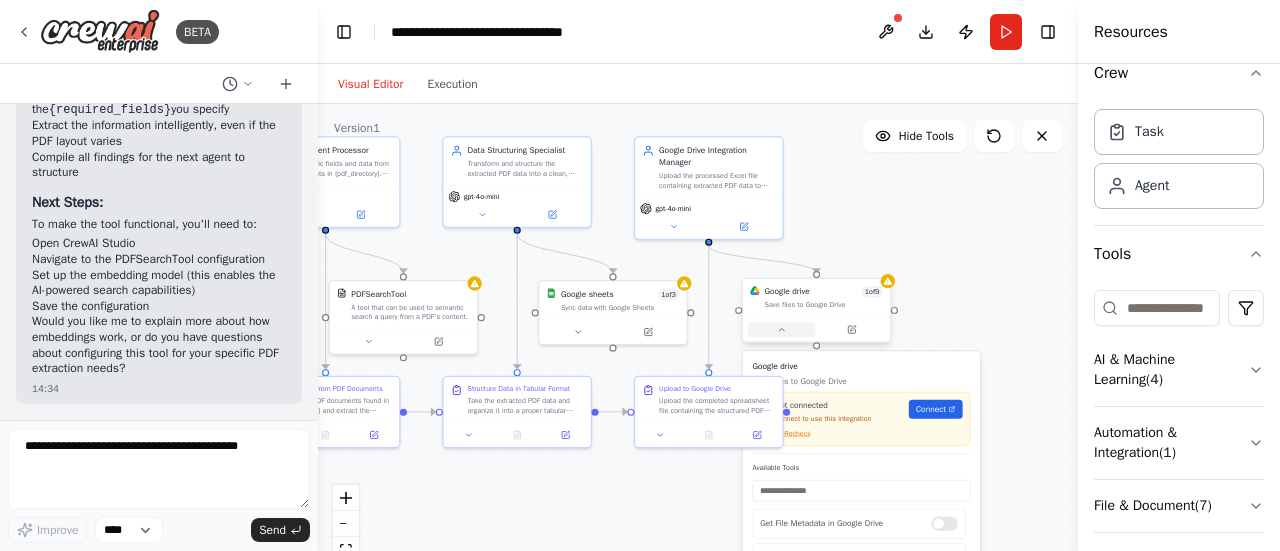 click 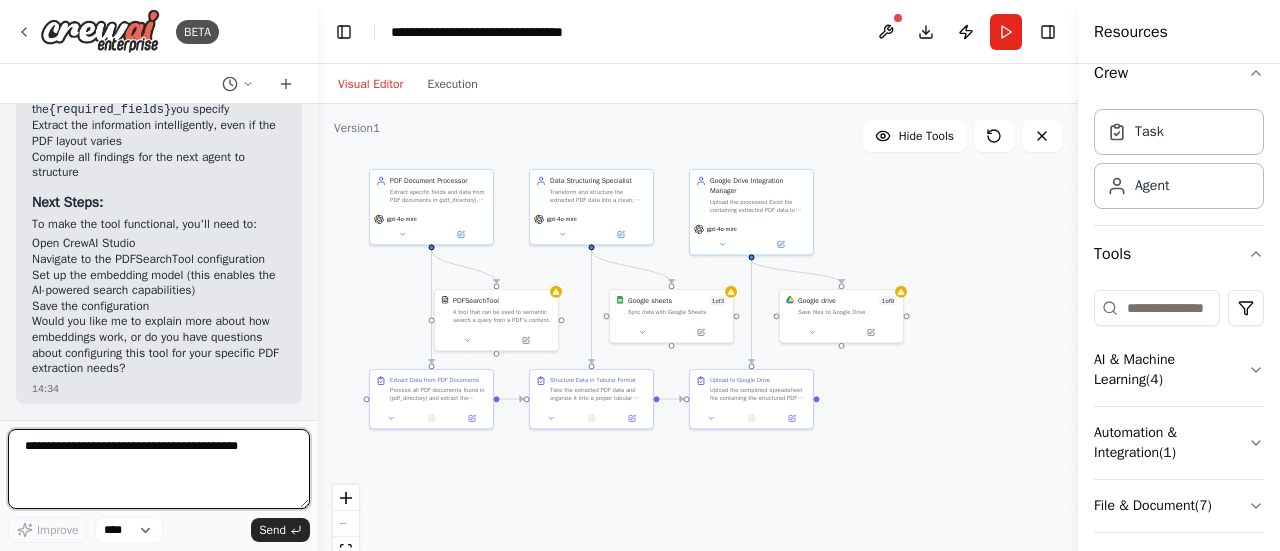 click at bounding box center [159, 469] 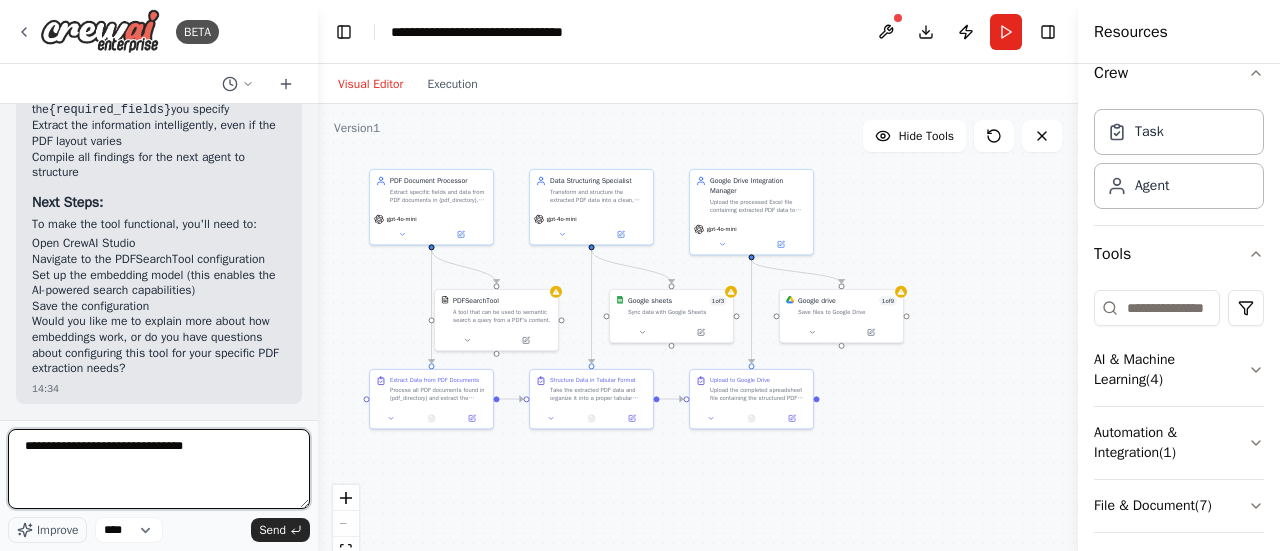type on "**********" 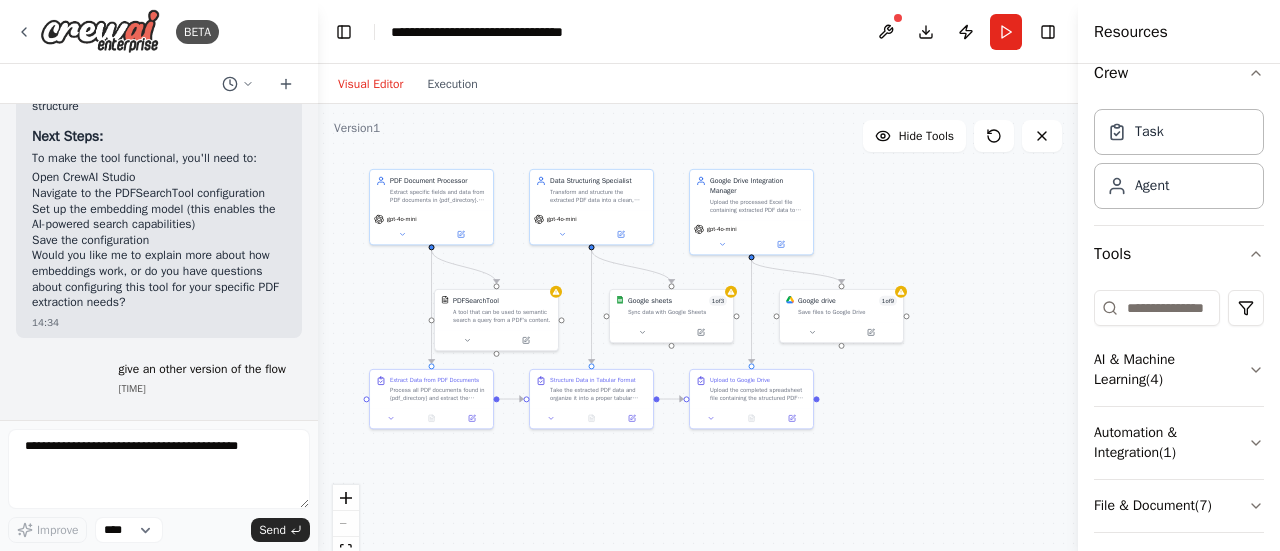 scroll, scrollTop: 4142, scrollLeft: 0, axis: vertical 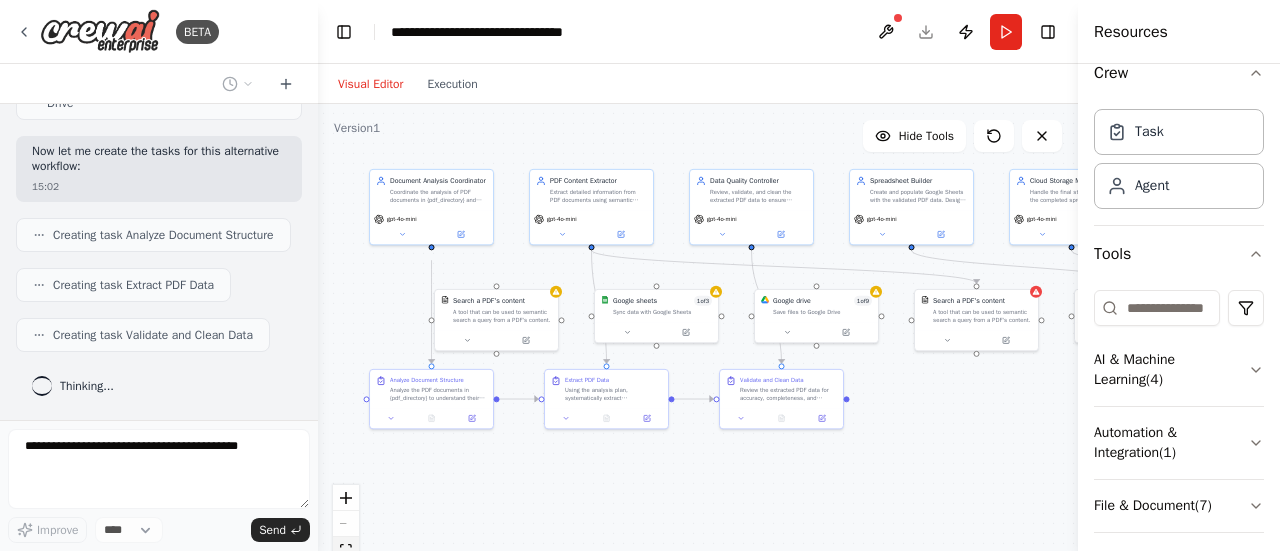 click 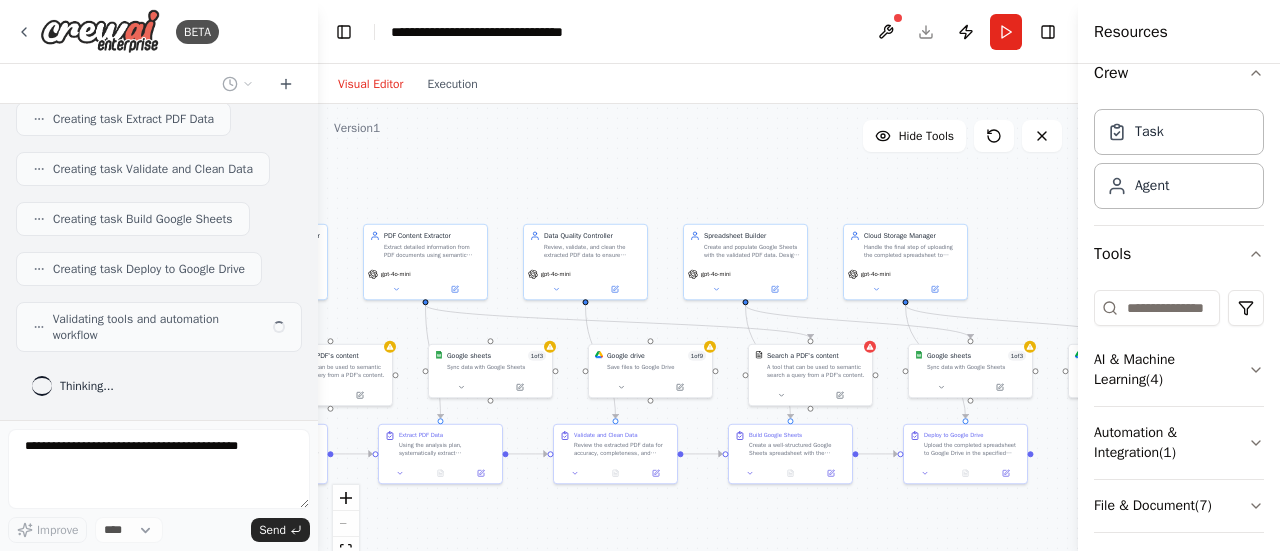 scroll, scrollTop: 5715, scrollLeft: 0, axis: vertical 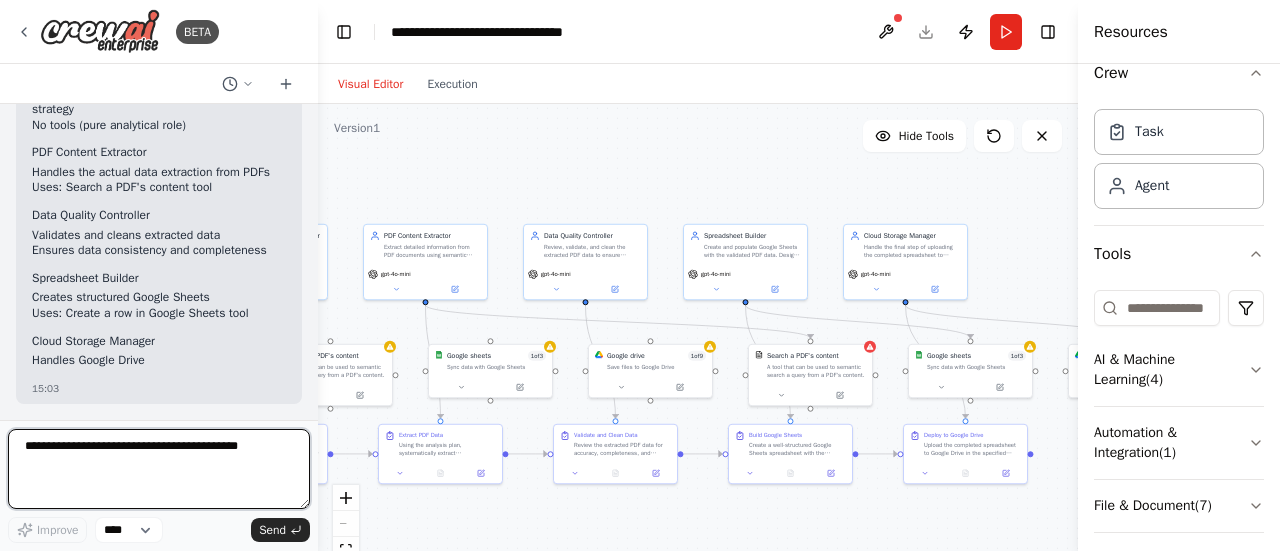 click at bounding box center [159, 469] 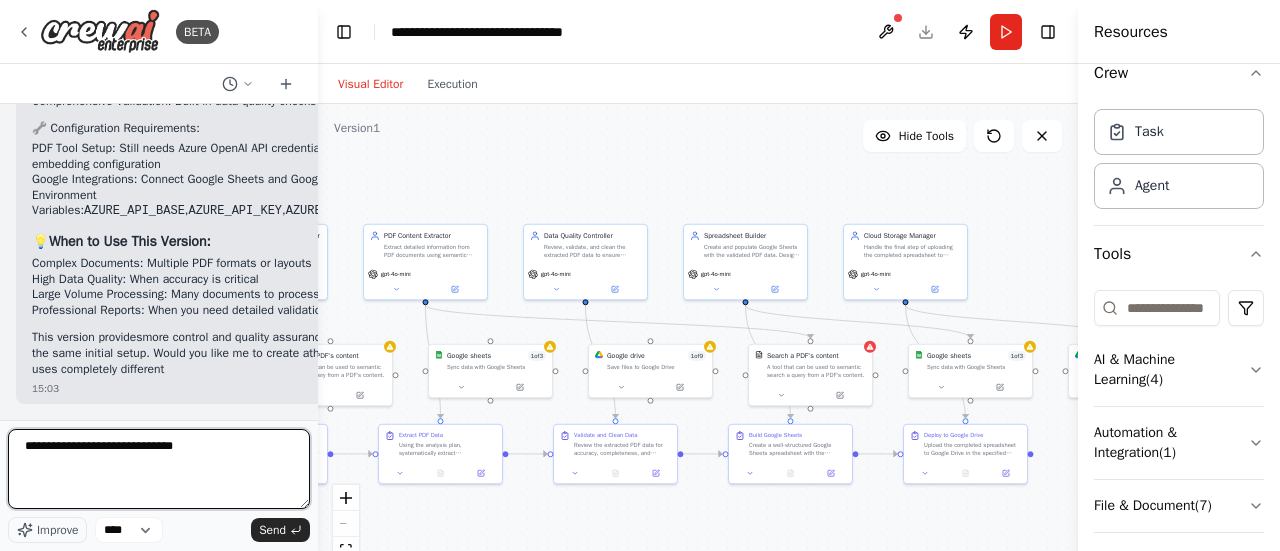 scroll, scrollTop: 6931, scrollLeft: 0, axis: vertical 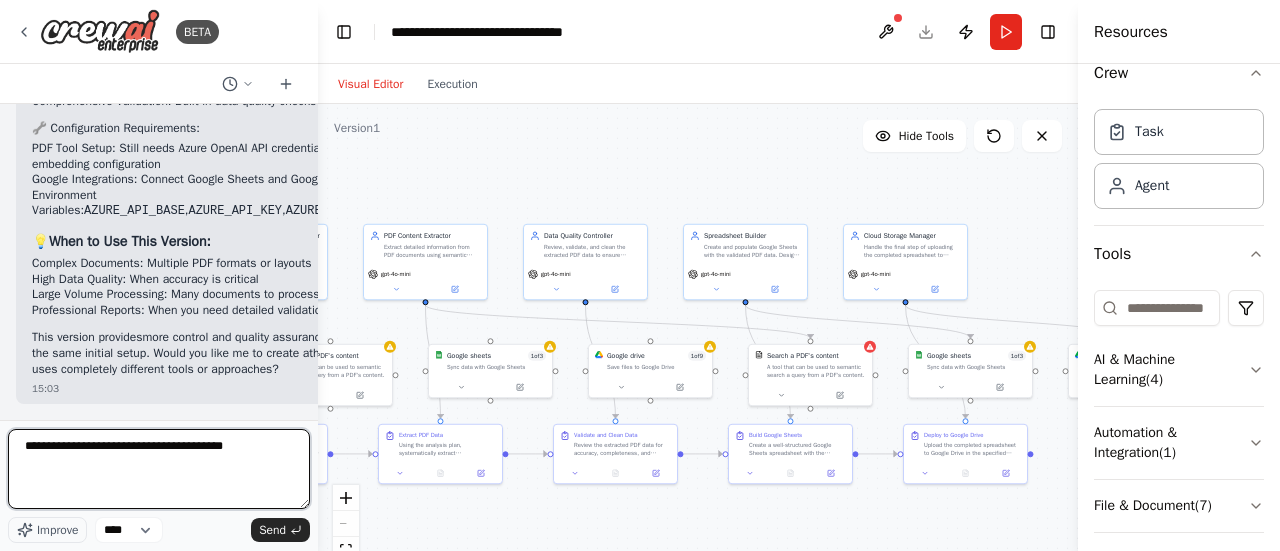 type on "**********" 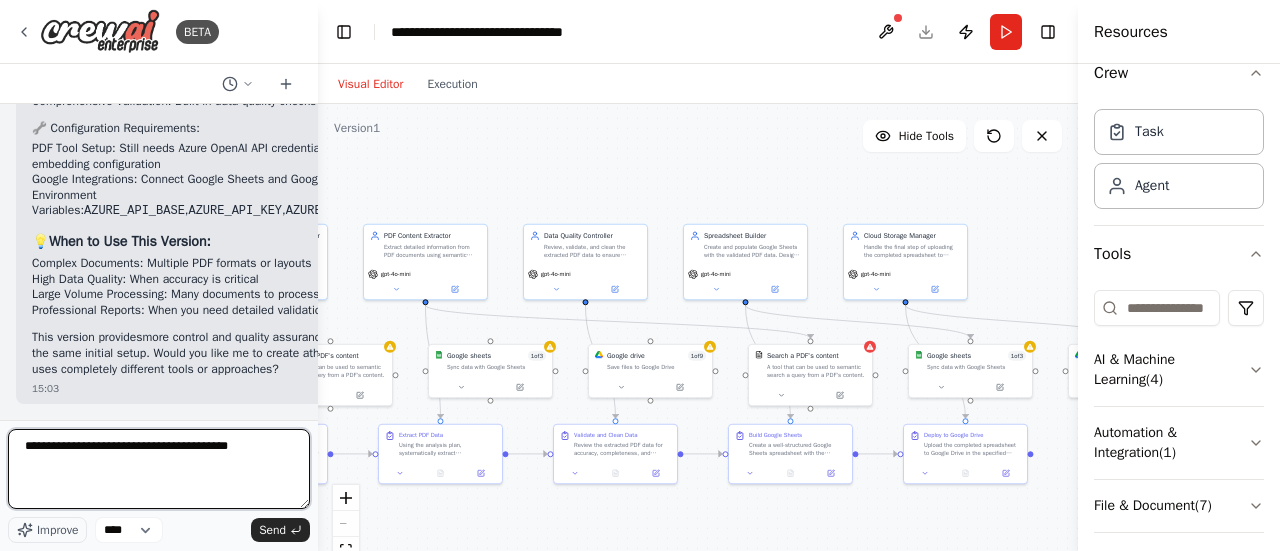 type 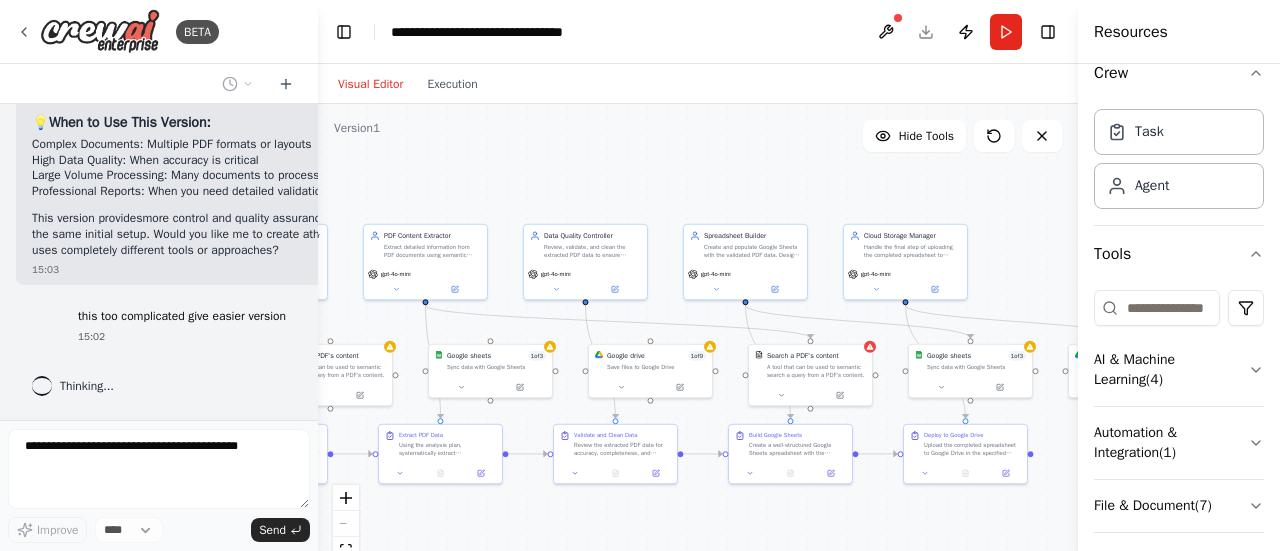 scroll, scrollTop: 7049, scrollLeft: 0, axis: vertical 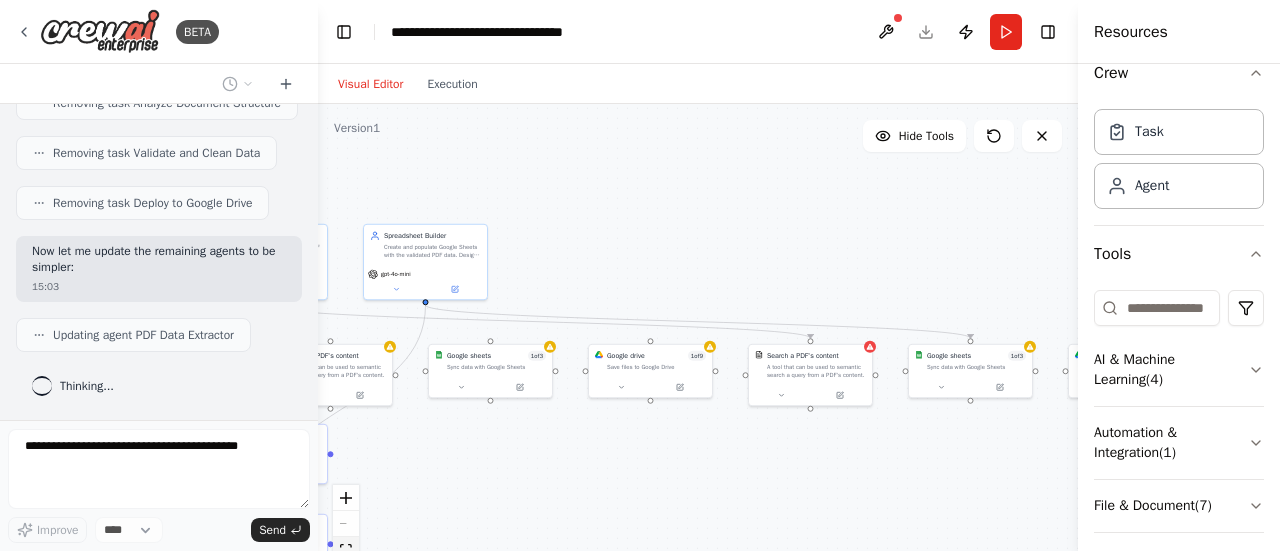 click 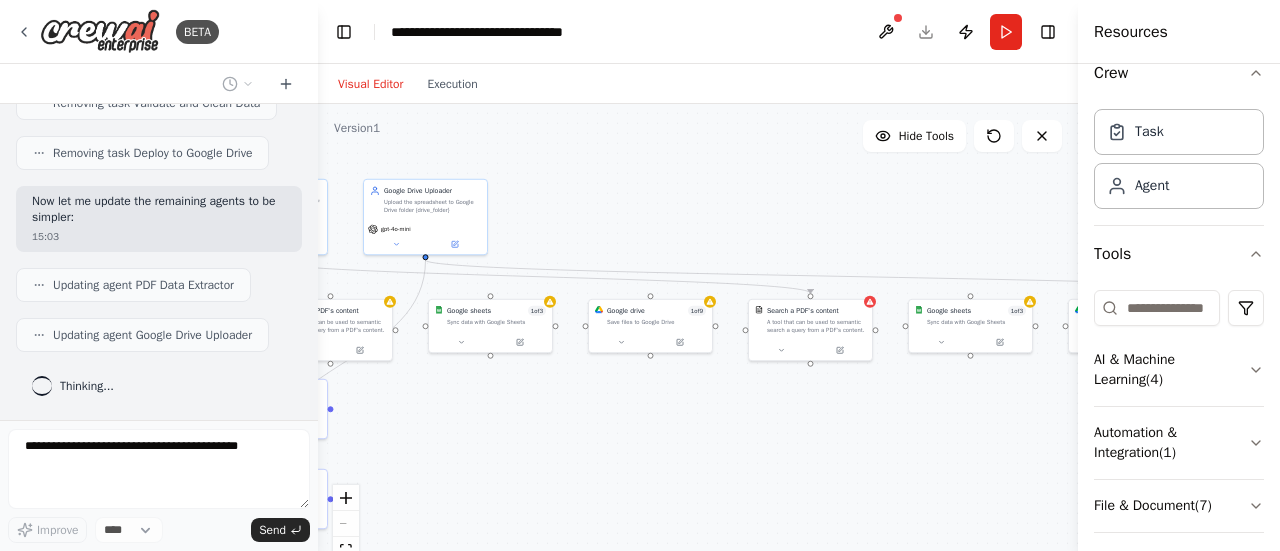 scroll, scrollTop: 7676, scrollLeft: 0, axis: vertical 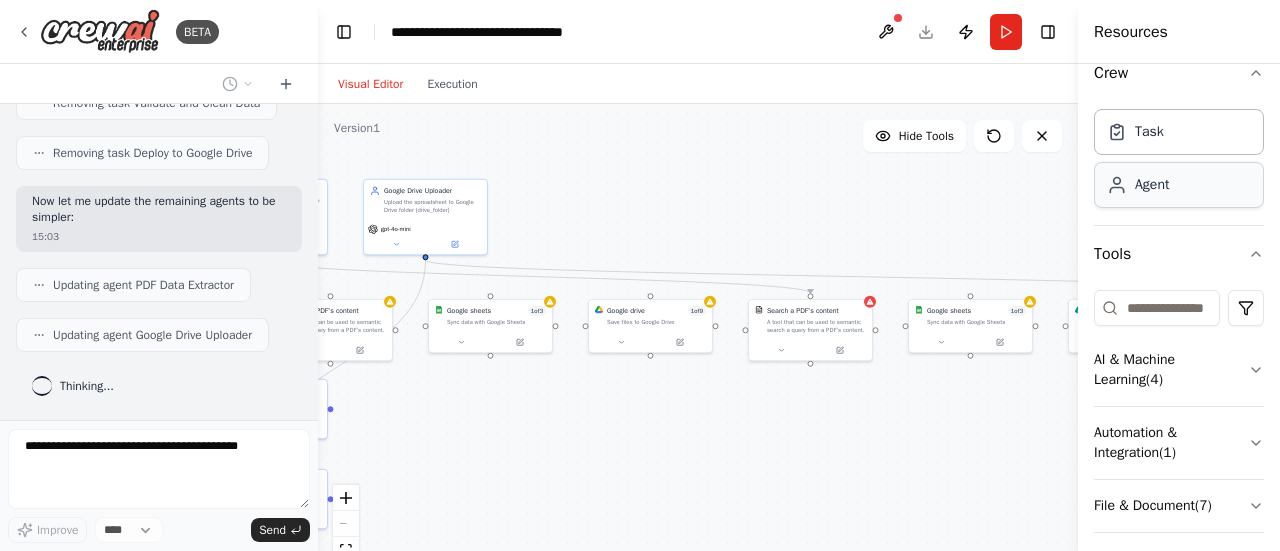 drag, startPoint x: 1078, startPoint y: 225, endPoint x: 1220, endPoint y: 199, distance: 144.36066 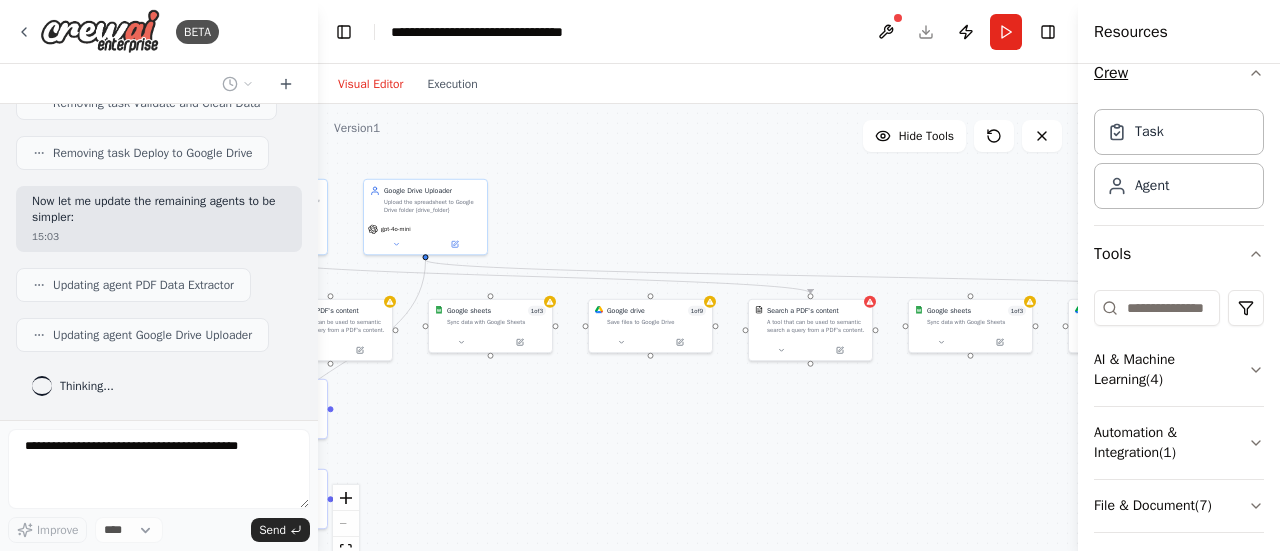 click 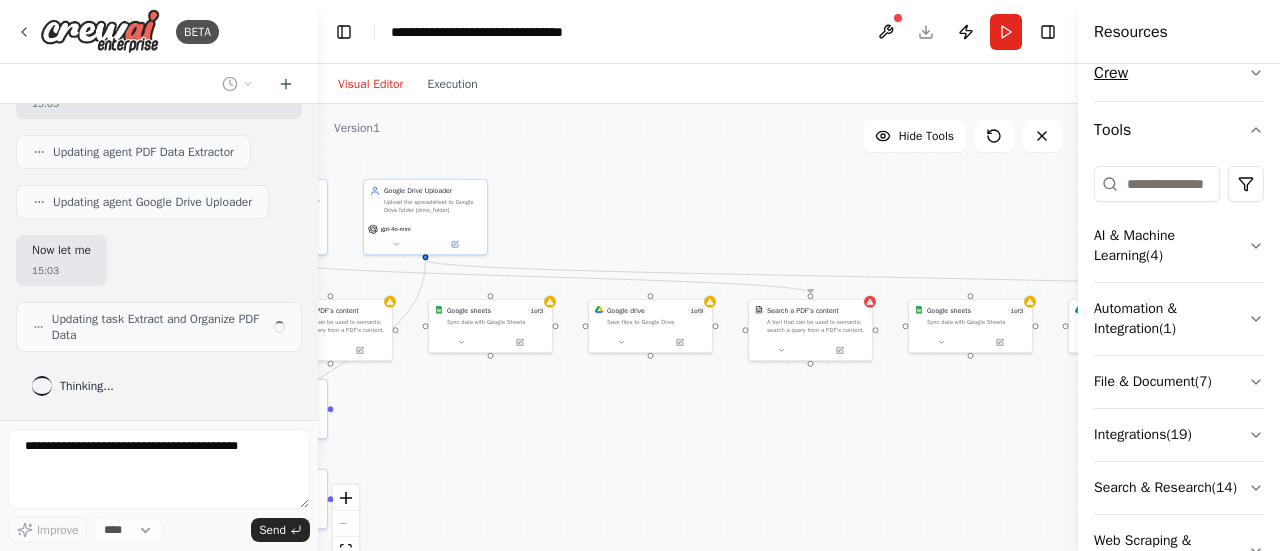scroll, scrollTop: 7808, scrollLeft: 0, axis: vertical 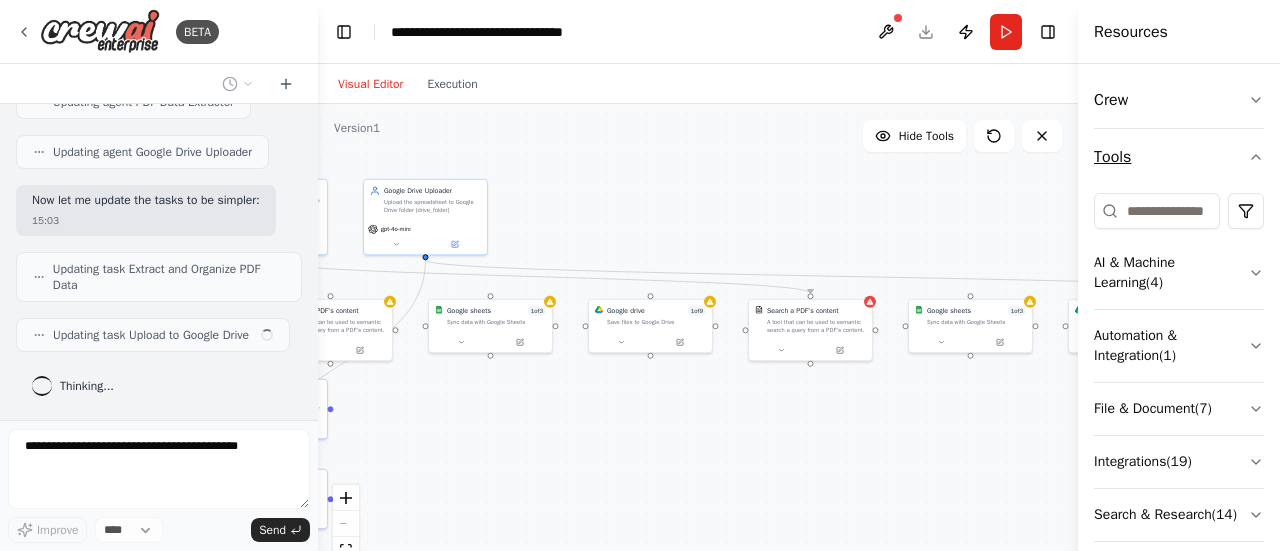 click 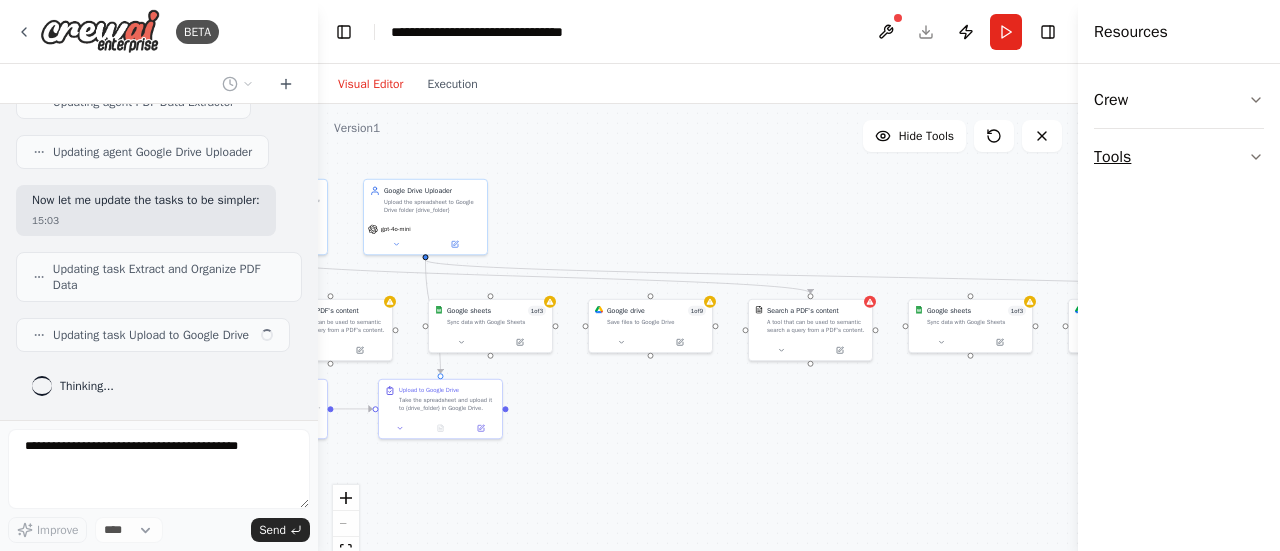 scroll, scrollTop: 7858, scrollLeft: 0, axis: vertical 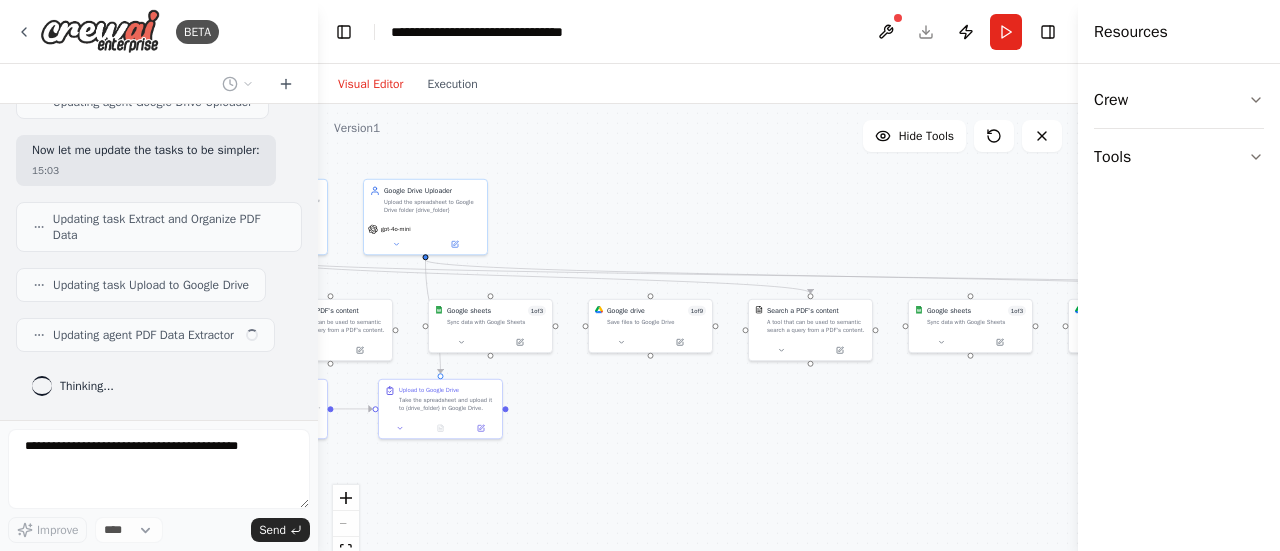 drag, startPoint x: 1080, startPoint y: 384, endPoint x: 1217, endPoint y: 375, distance: 137.2953 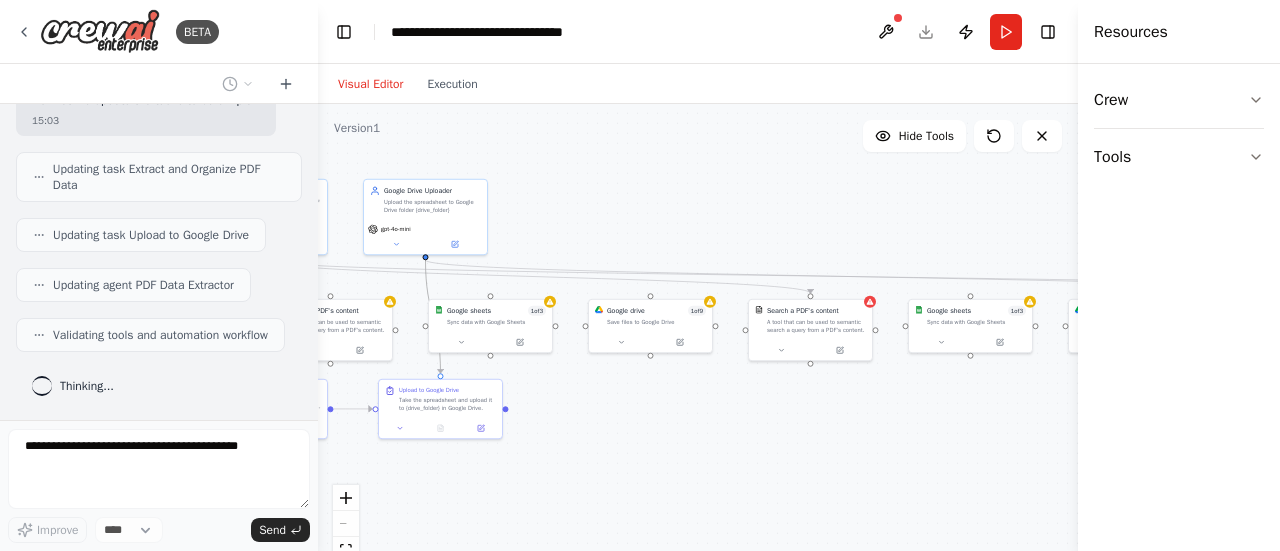 scroll, scrollTop: 8038, scrollLeft: 0, axis: vertical 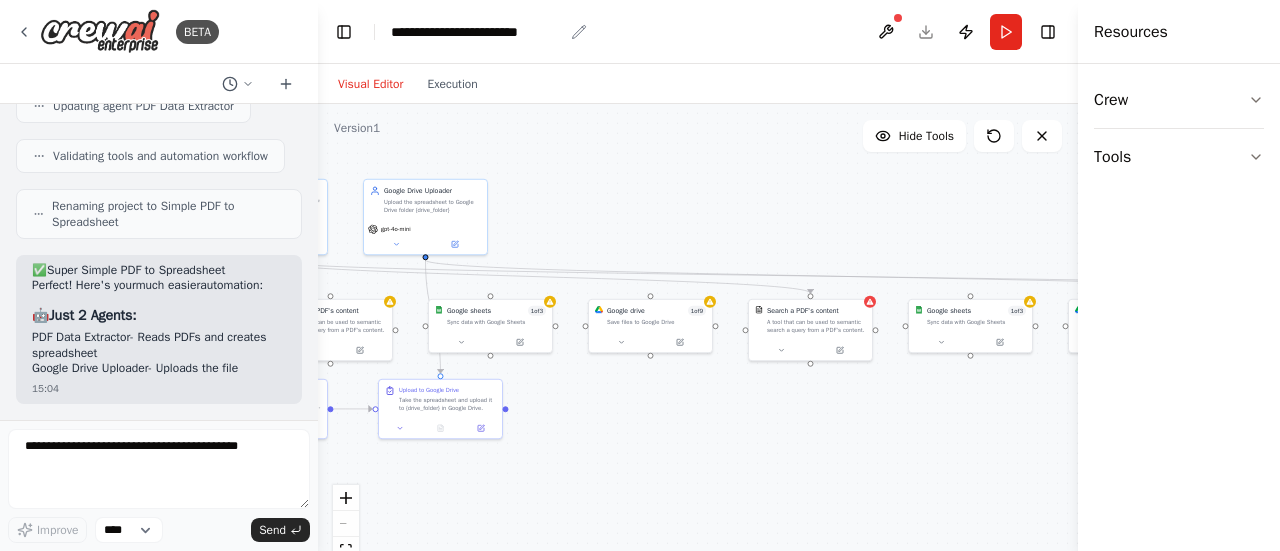 click on "**********" at bounding box center (477, 32) 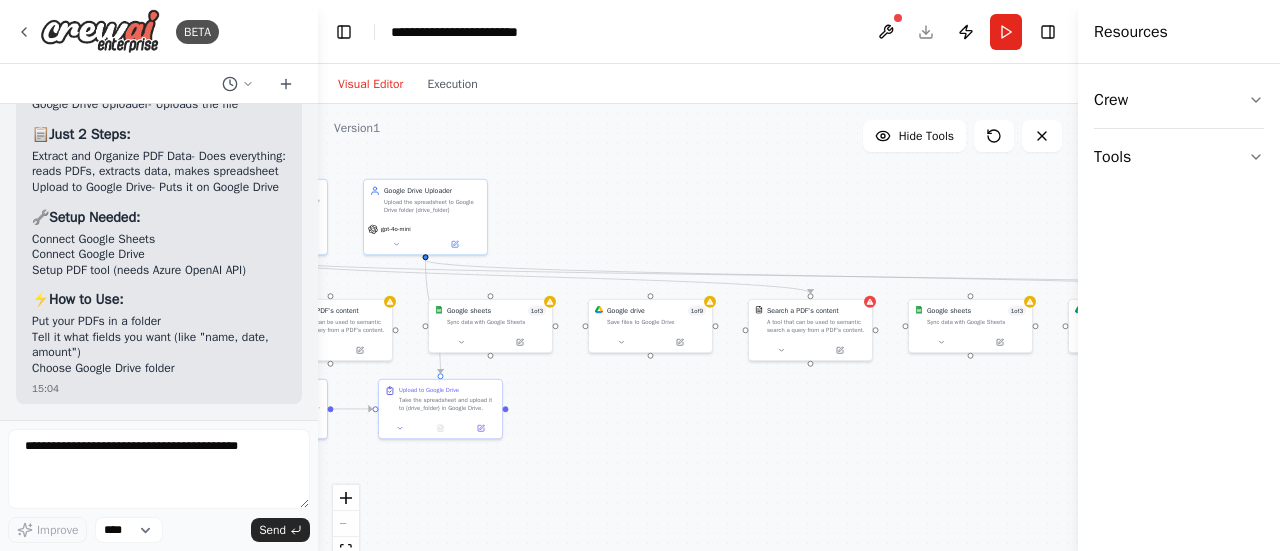 click on "**********" at bounding box center [477, 32] 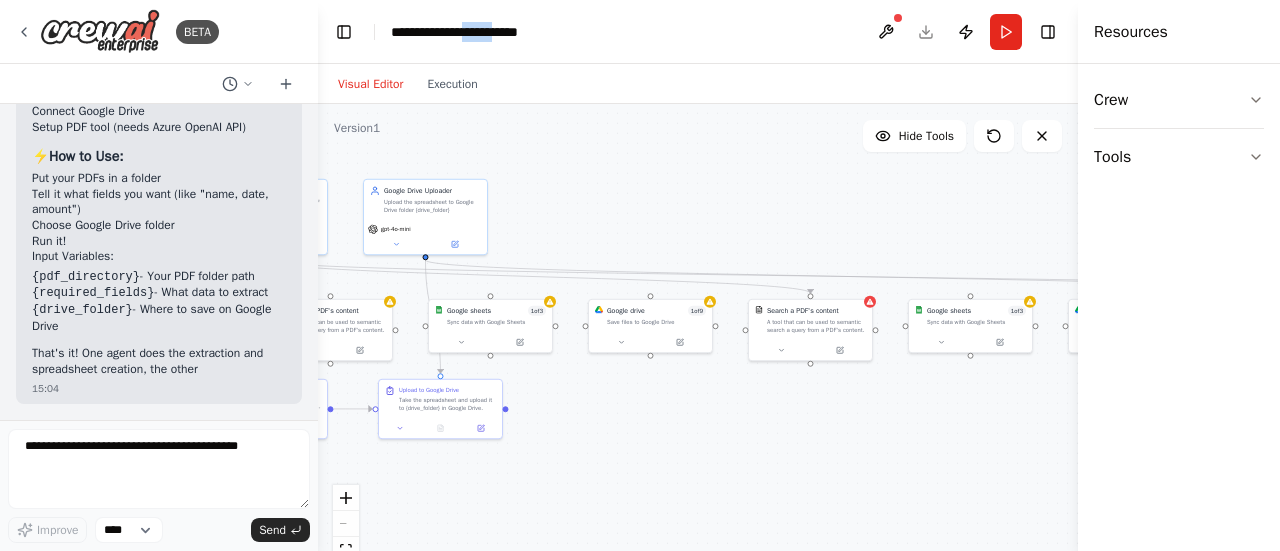 drag, startPoint x: 528, startPoint y: 32, endPoint x: 484, endPoint y: 35, distance: 44.102154 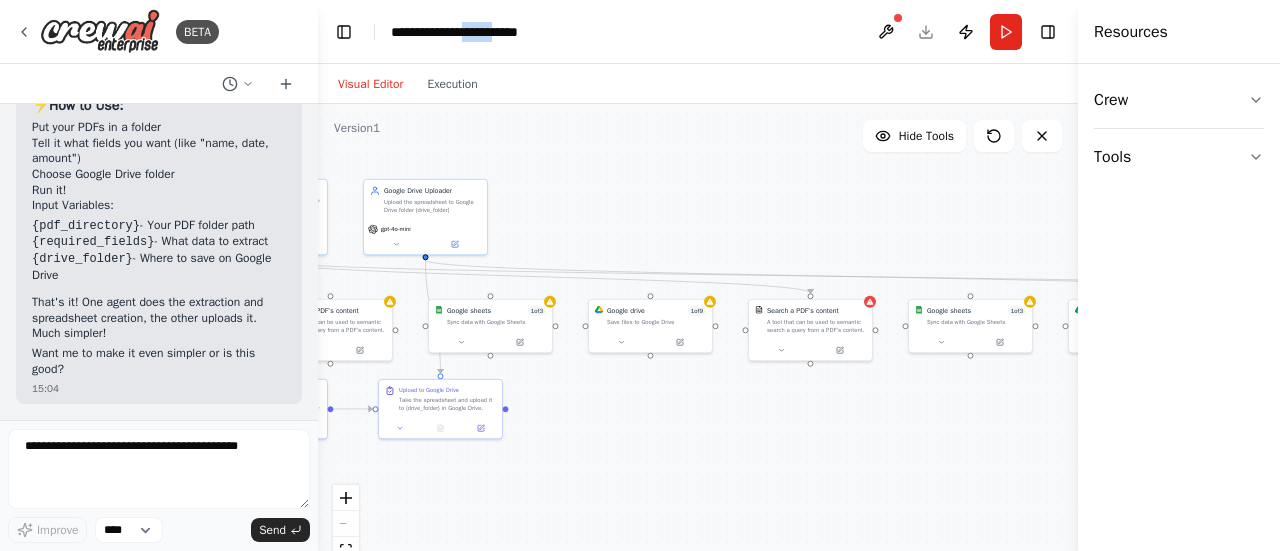 scroll, scrollTop: 8655, scrollLeft: 0, axis: vertical 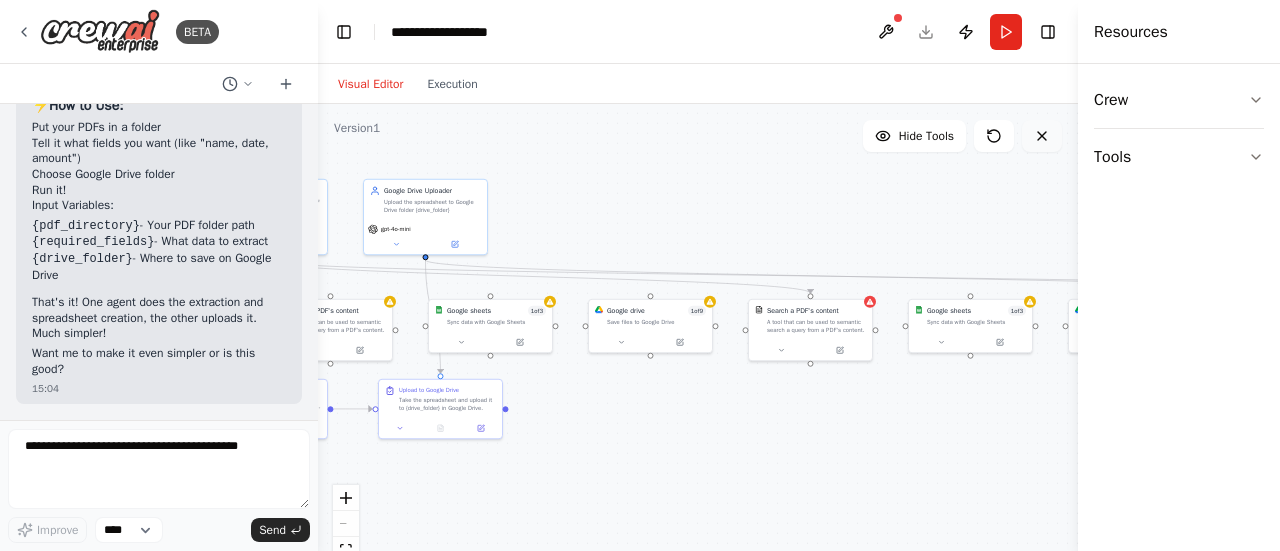 click at bounding box center (1042, 136) 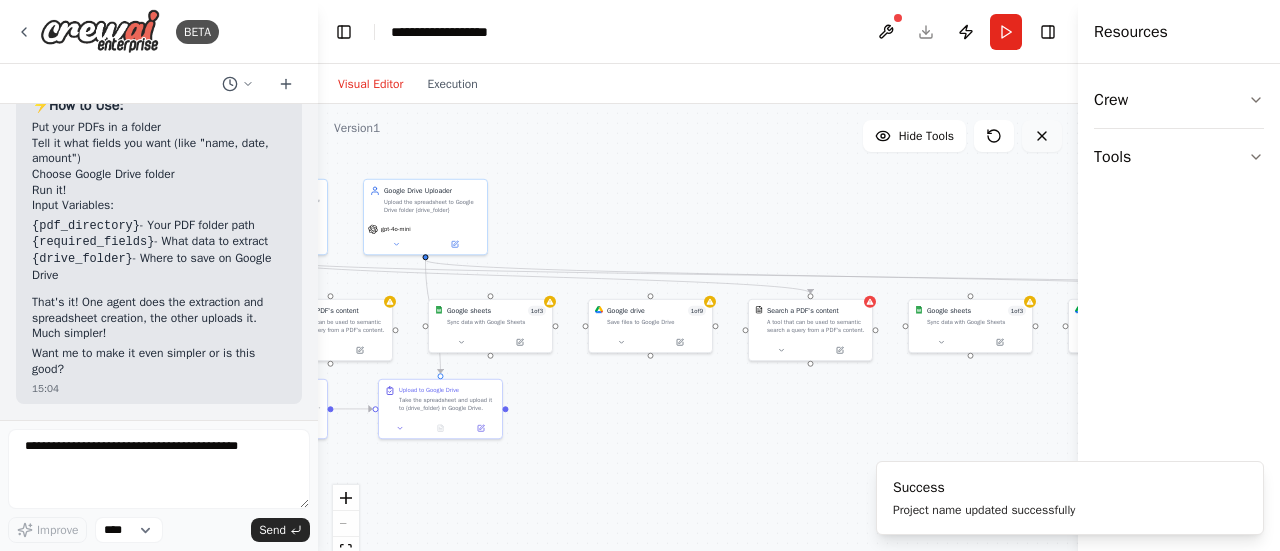 click at bounding box center (1042, 136) 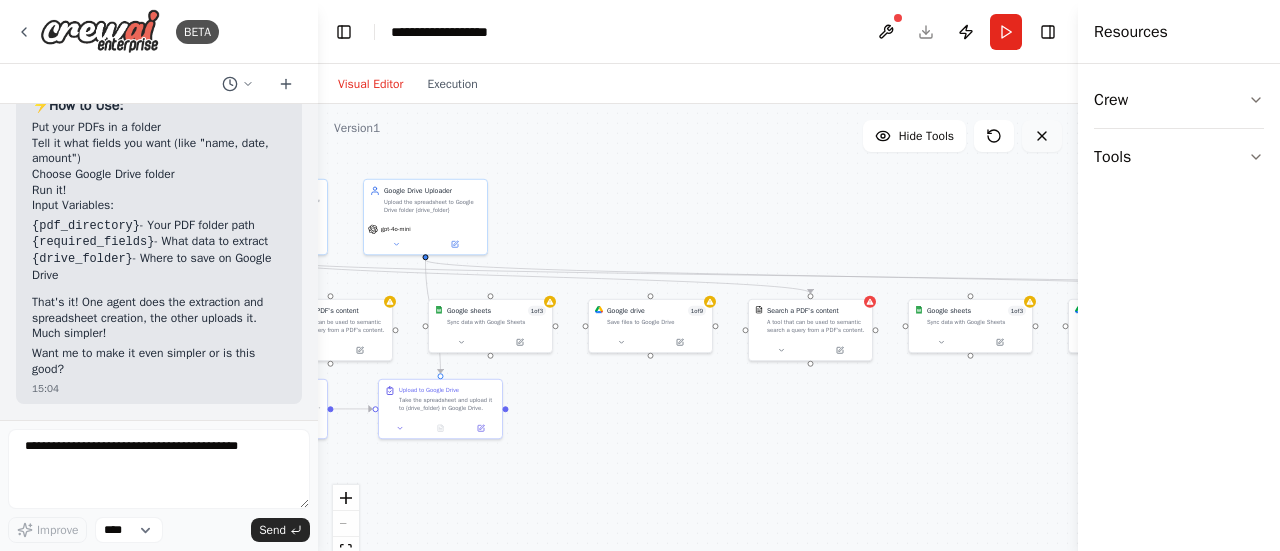 click 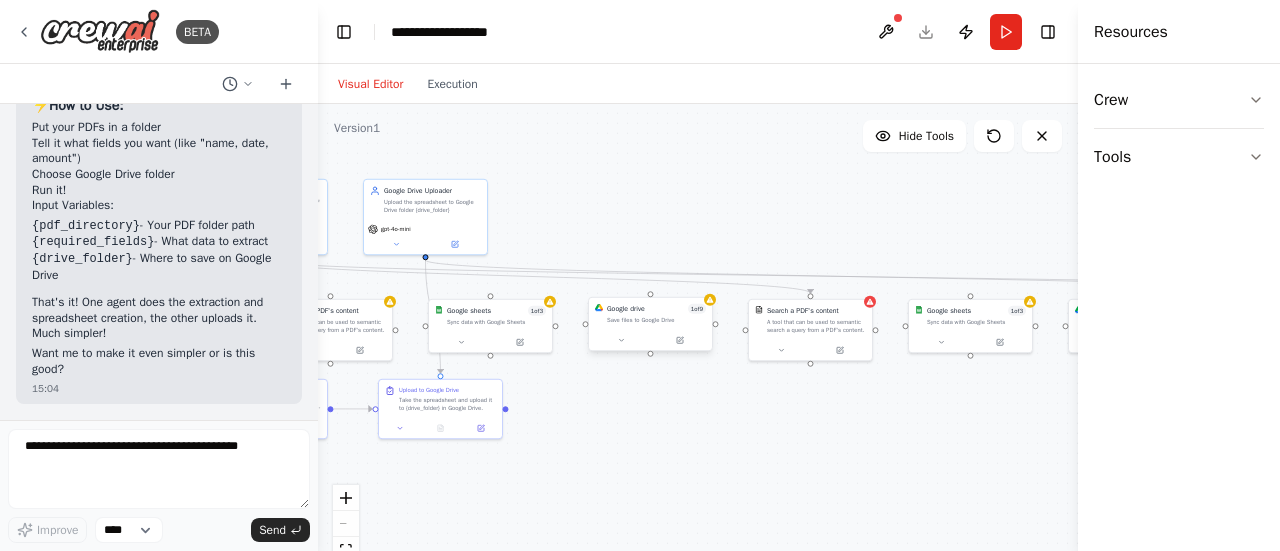 click on "Save files to Google Drive" at bounding box center (656, 320) 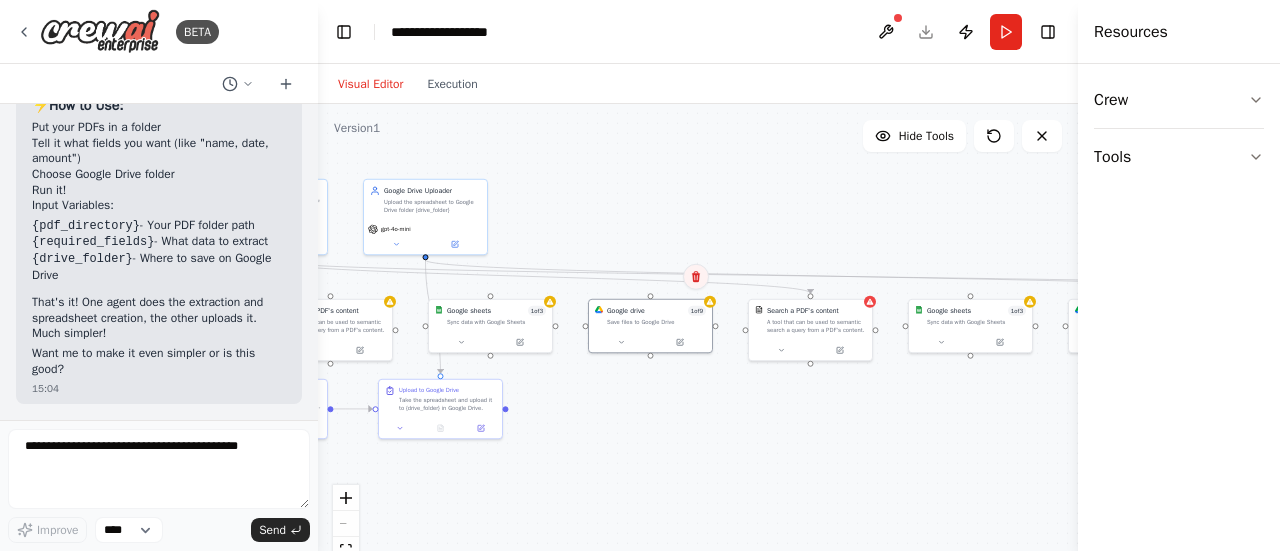 click 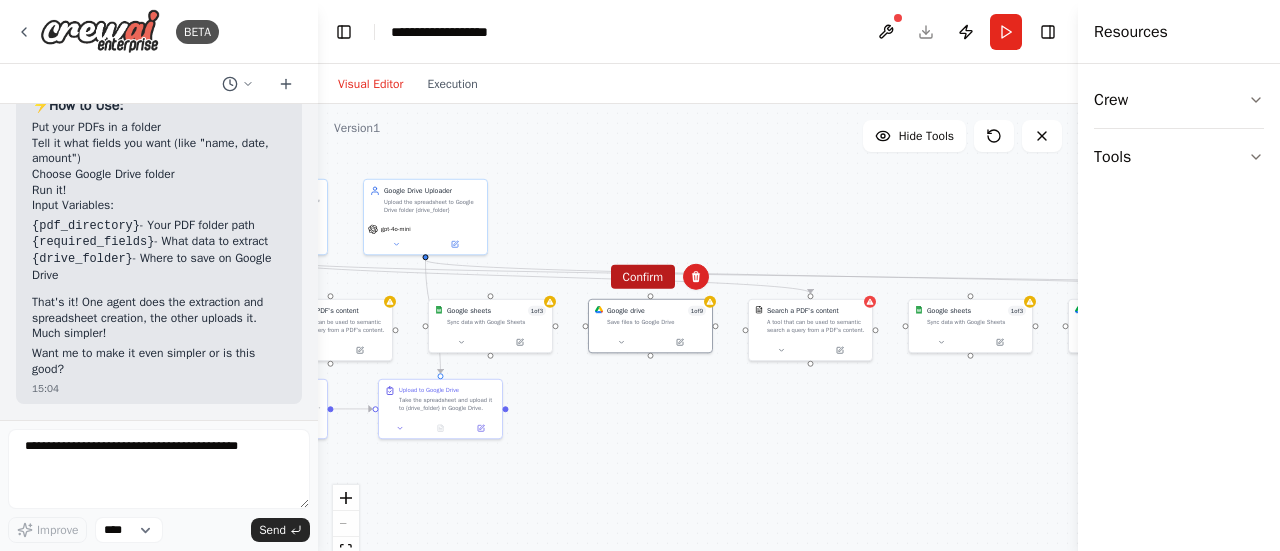 click on "Confirm" at bounding box center [643, 277] 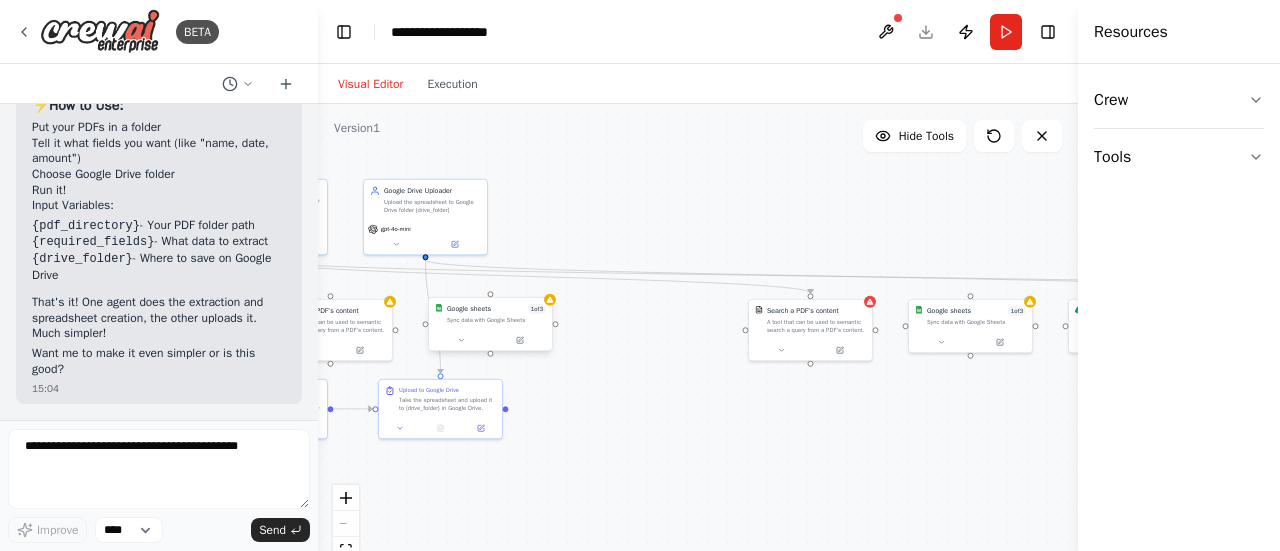 click on "Google sheets 1  of  3 Sync data with Google Sheets" at bounding box center (490, 314) 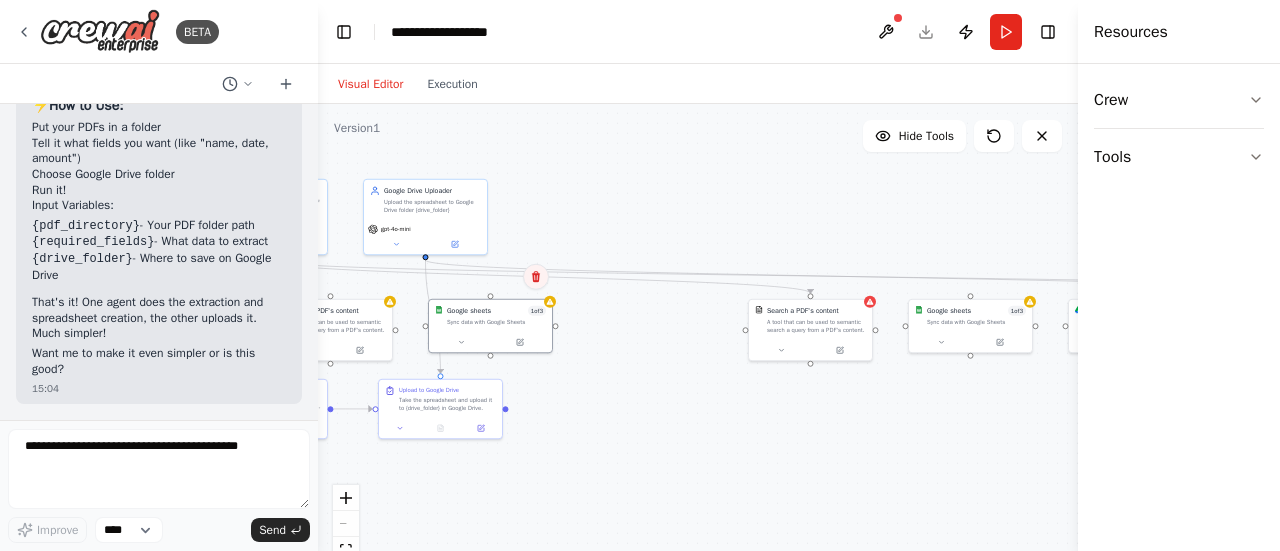 click at bounding box center [536, 277] 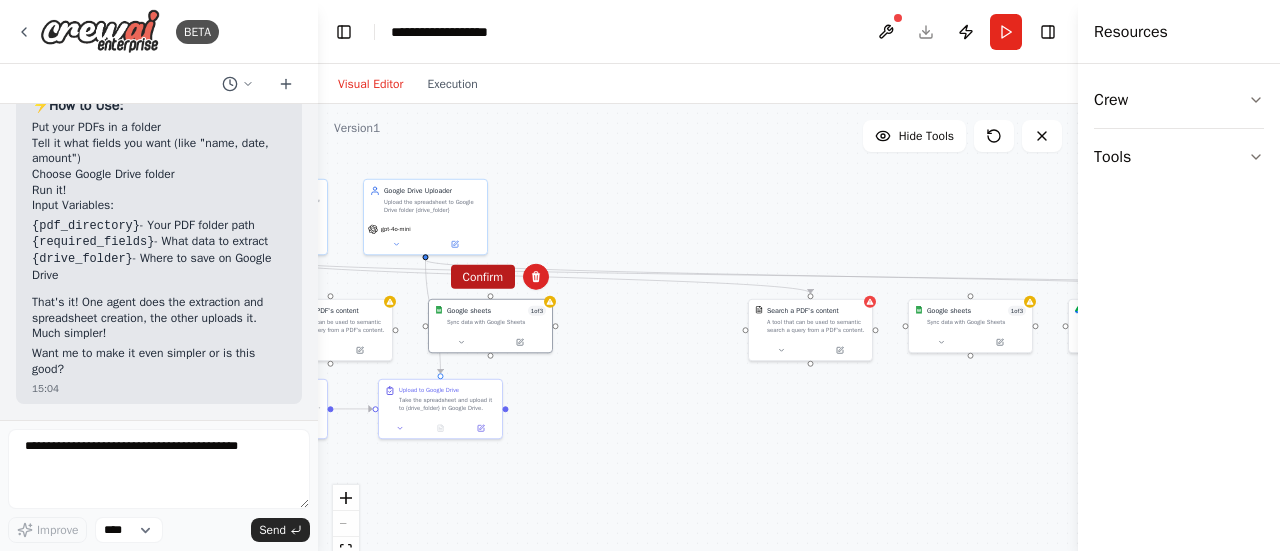 click on "Confirm" at bounding box center [483, 277] 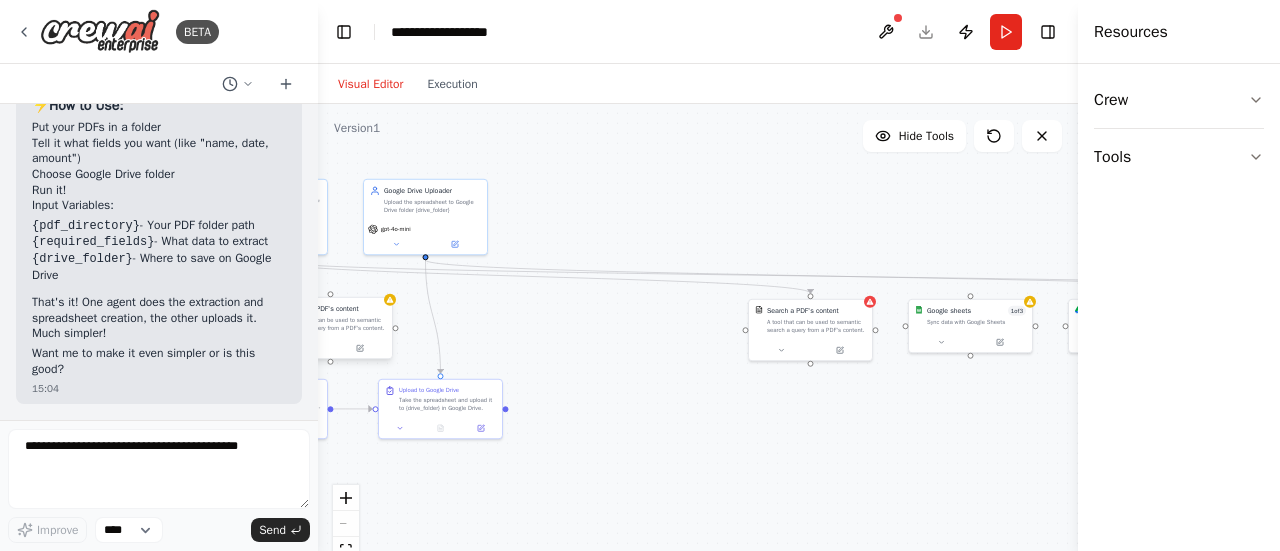 click on "A tool that can be used to semantic search a query from a PDF's content." at bounding box center [336, 324] 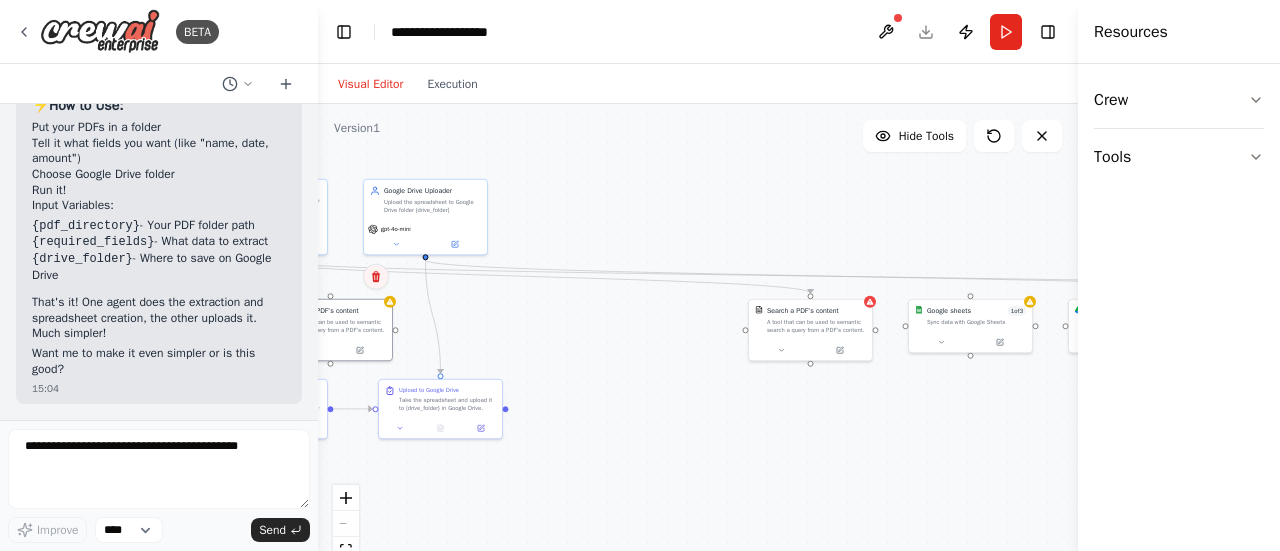click at bounding box center [376, 277] 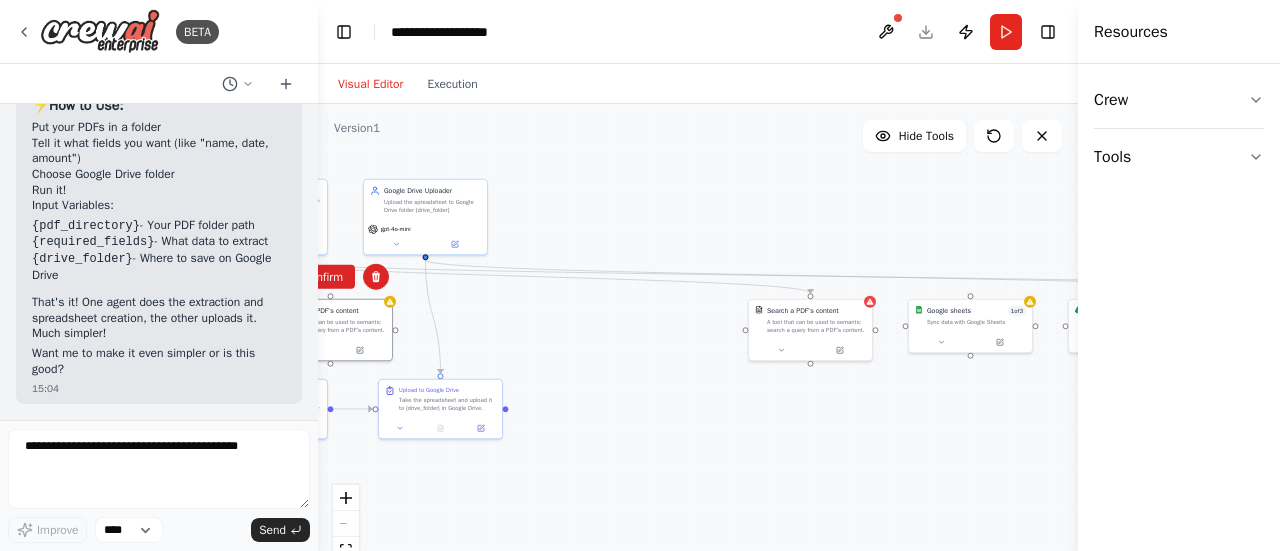 click on ".deletable-edge-delete-btn {
width: 20px;
height: 20px;
border: 0px solid #ffffff;
color: #6b7280;
background-color: #f8fafc;
cursor: pointer;
border-radius: 50%;
font-size: 12px;
padding: 3px;
display: flex;
align-items: center;
justify-content: center;
transition: all 0.2s cubic-bezier(0.4, 0, 0.2, 1);
box-shadow: 0 2px 4px rgba(0, 0, 0, 0.1);
}
.deletable-edge-delete-btn:hover {
background-color: #ef4444;
color: #ffffff;
border-color: #dc2626;
transform: scale(1.1);
box-shadow: 0 4px 12px rgba(239, 68, 68, 0.4);
}
.deletable-edge-delete-btn:active {
transform: scale(0.95);
box-shadow: 0 2px 4px rgba(239, 68, 68, 0.3);
}
Search a PDF's content PDF Data Extractor gpt-4o-mini gpt-4o-mini 1 3" at bounding box center [698, 354] 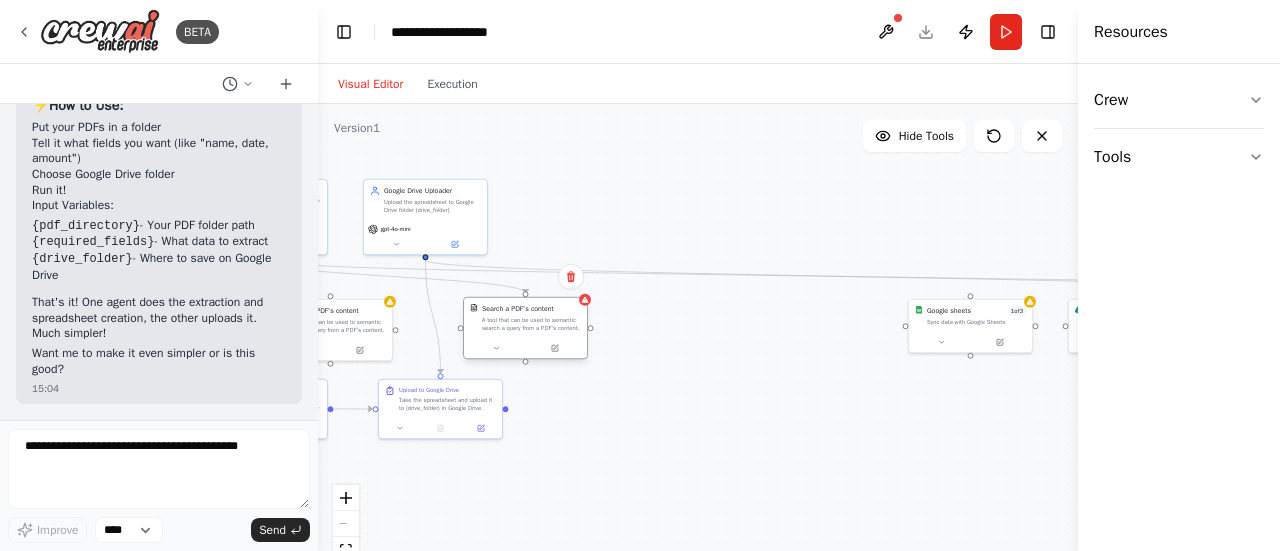 drag, startPoint x: 833, startPoint y: 329, endPoint x: 537, endPoint y: 327, distance: 296.00674 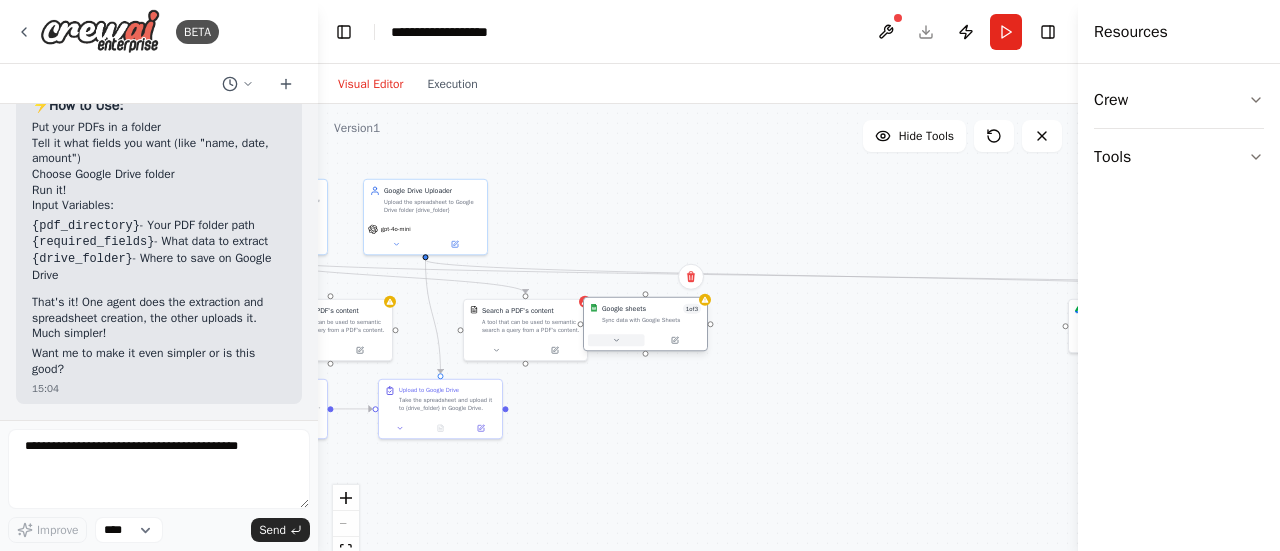 drag, startPoint x: 978, startPoint y: 331, endPoint x: 649, endPoint y: 335, distance: 329.02432 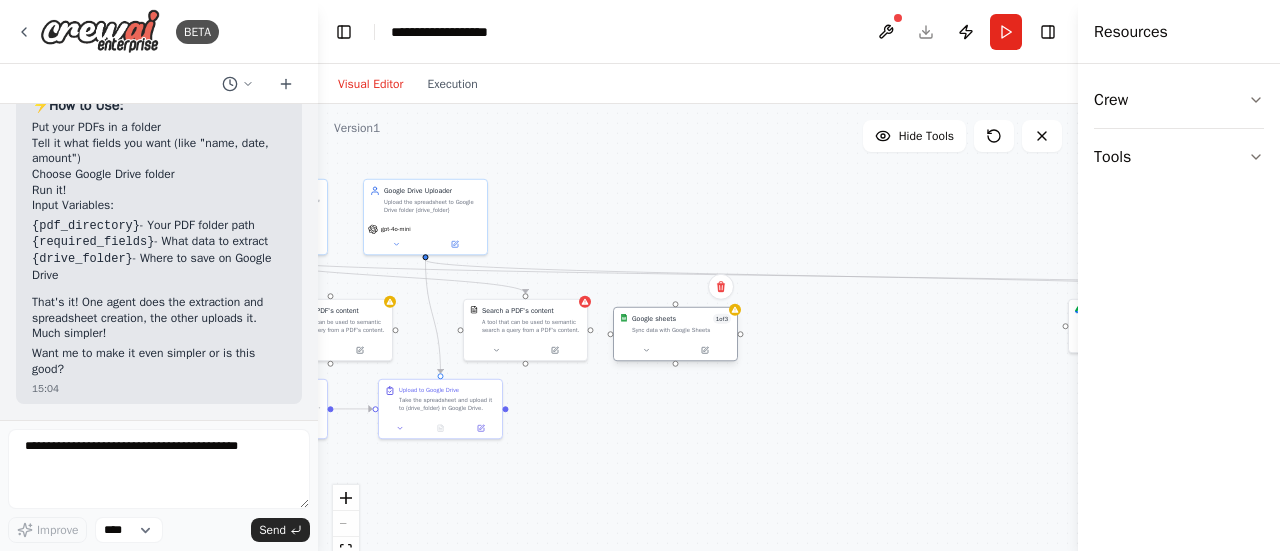drag, startPoint x: 644, startPoint y: 313, endPoint x: 674, endPoint y: 325, distance: 32.31099 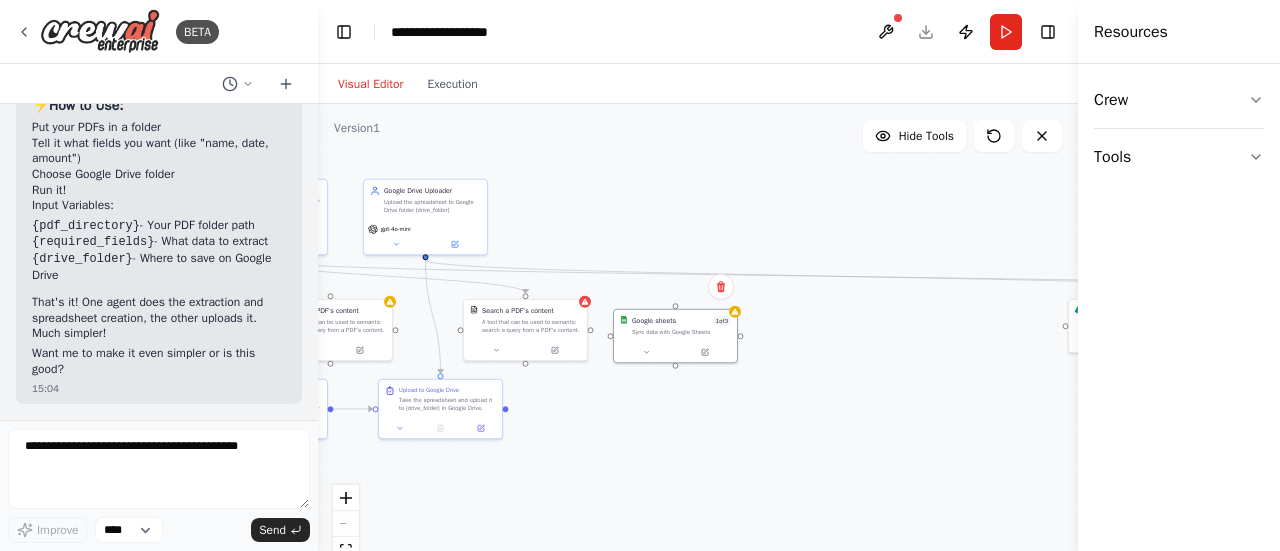 drag, startPoint x: 1074, startPoint y: 332, endPoint x: 913, endPoint y: 352, distance: 162.23749 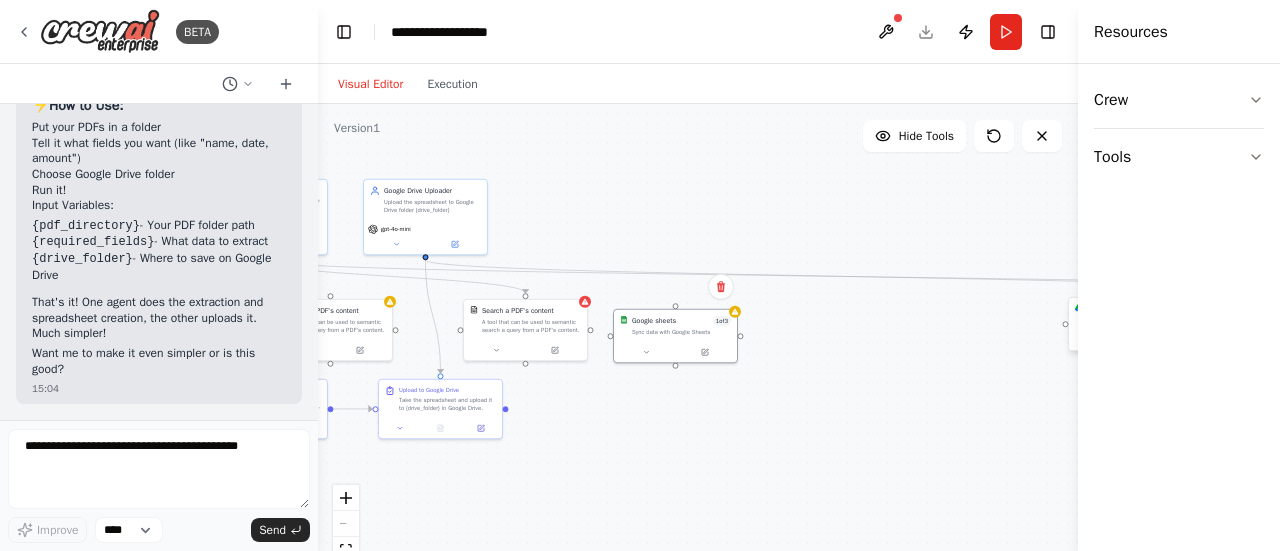 click on "Google drive 1  of  9 Save files to Google Drive" at bounding box center [1130, 324] 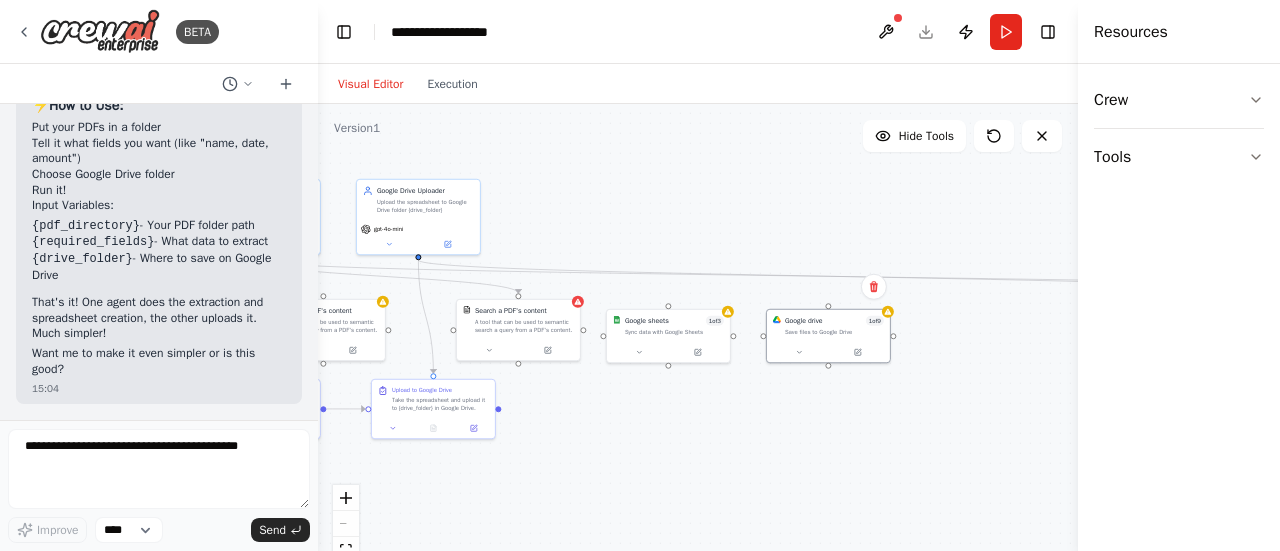 drag, startPoint x: 1068, startPoint y: 313, endPoint x: 756, endPoint y: 325, distance: 312.23068 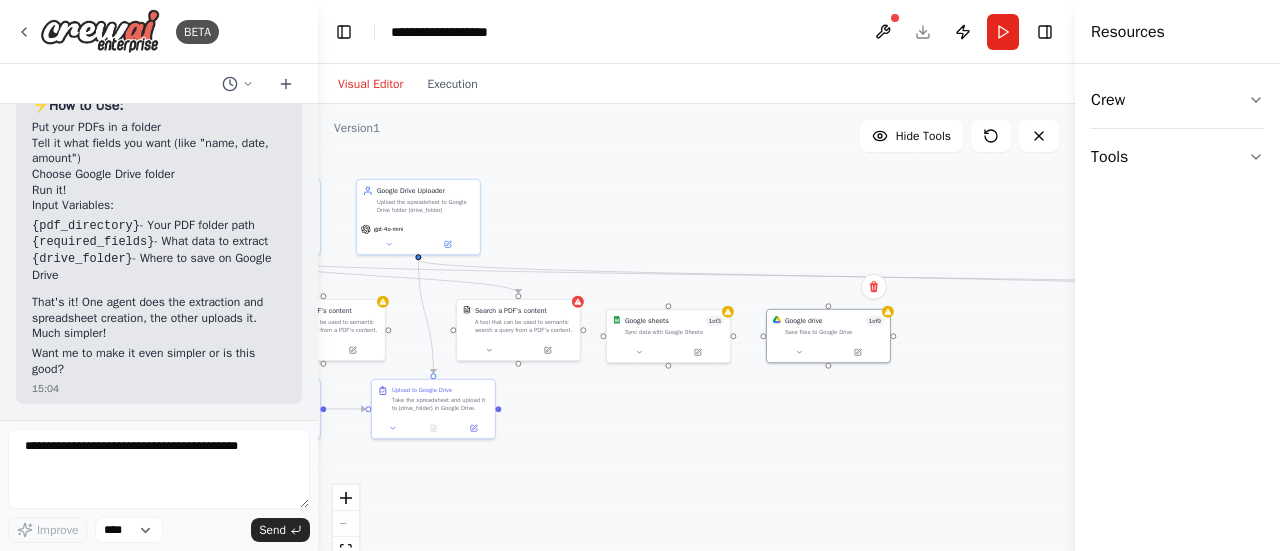 drag, startPoint x: 909, startPoint y: 374, endPoint x: 1279, endPoint y: 339, distance: 371.65173 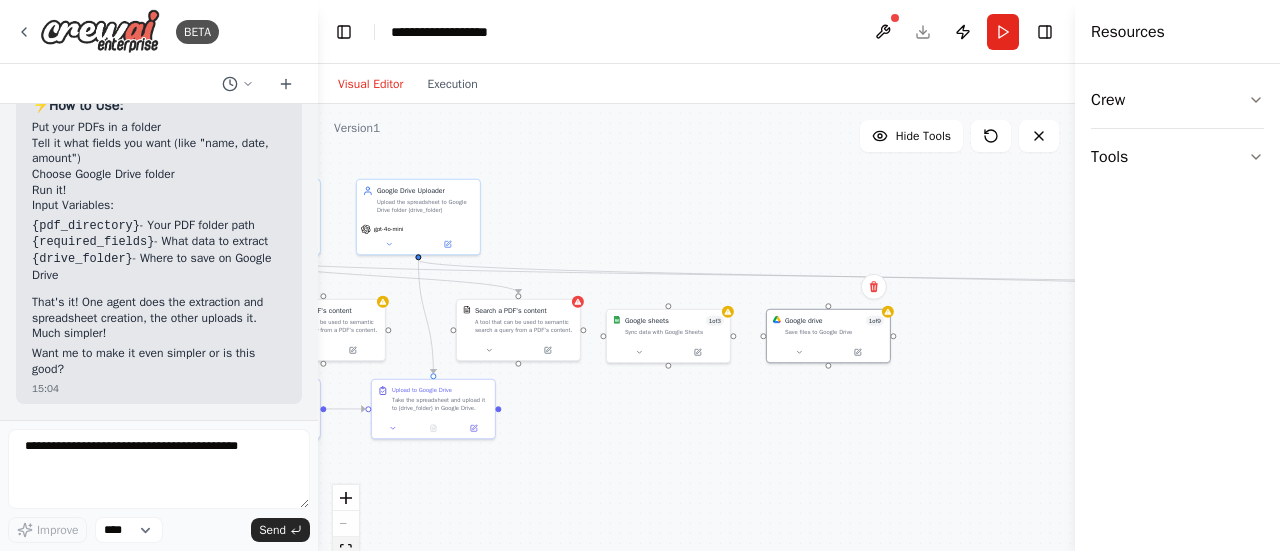 click at bounding box center (346, 550) 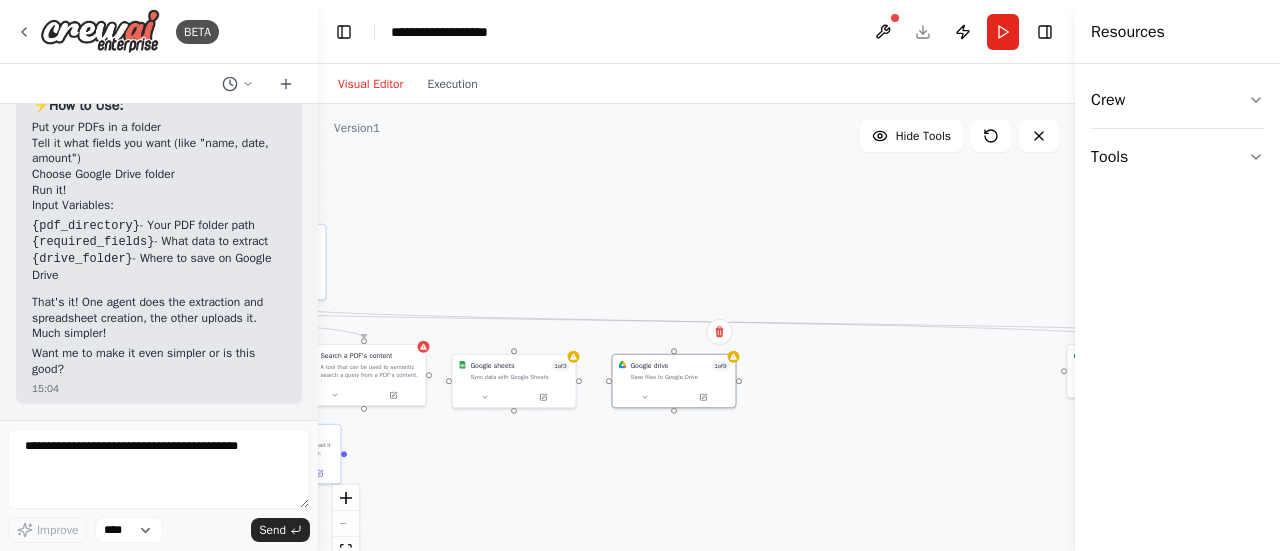 click at bounding box center (1075, 275) 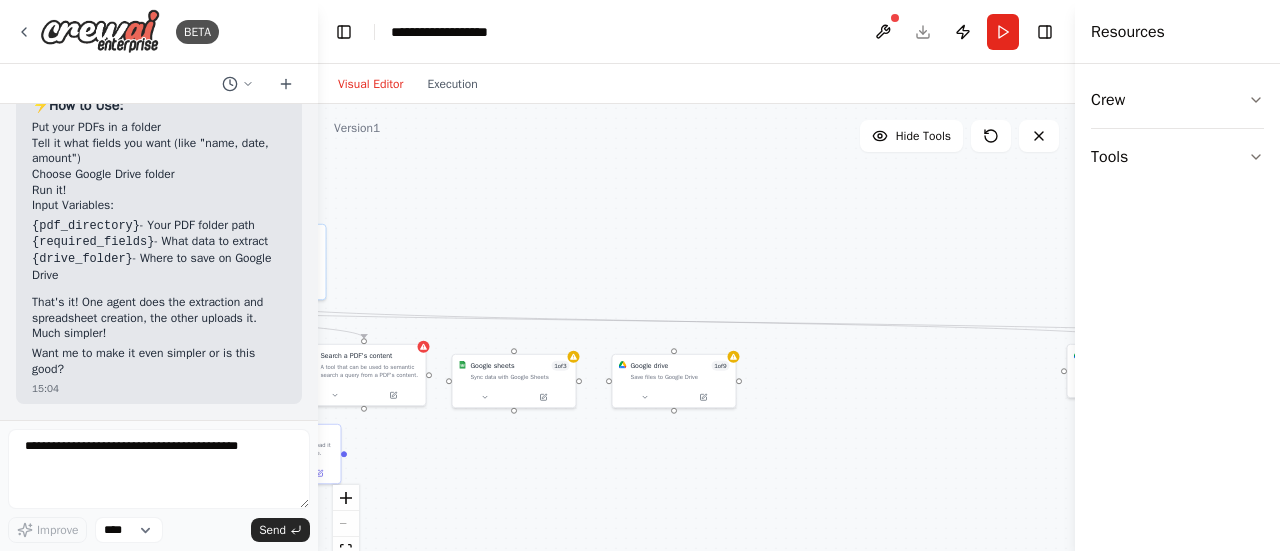 click at bounding box center [1075, 275] 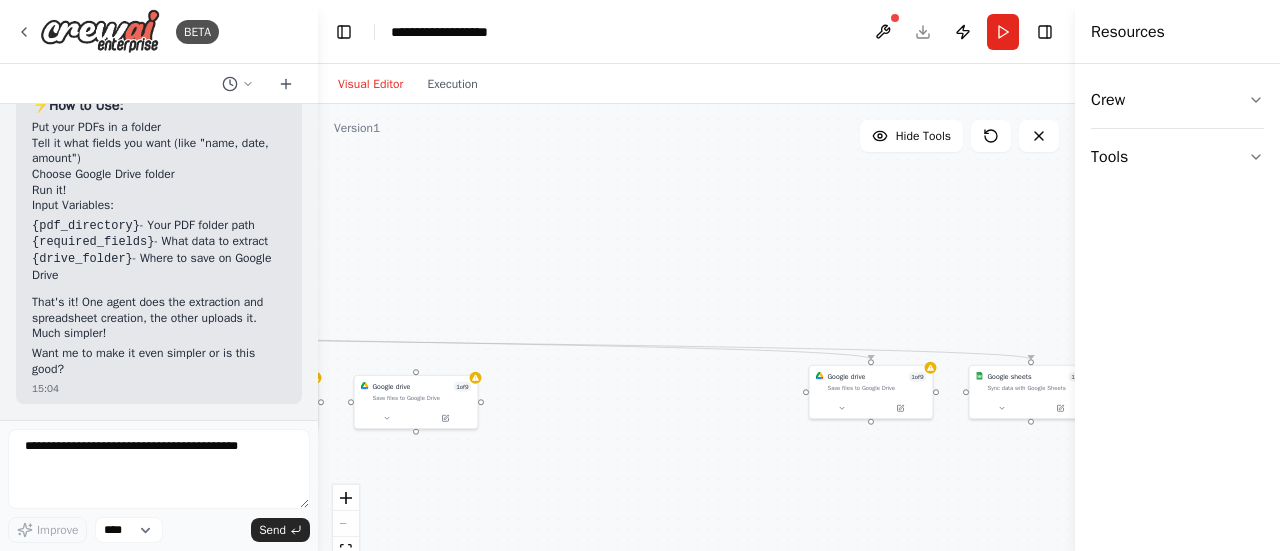 drag, startPoint x: 1065, startPoint y: 356, endPoint x: 806, endPoint y: 377, distance: 259.84995 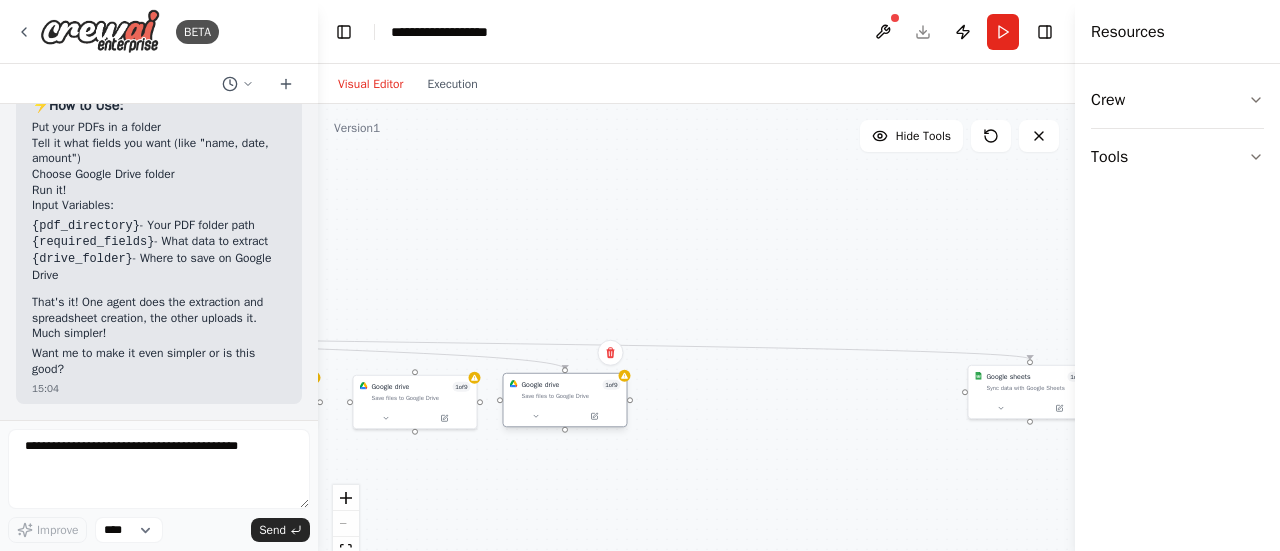 drag, startPoint x: 857, startPoint y: 394, endPoint x: 545, endPoint y: 403, distance: 312.1298 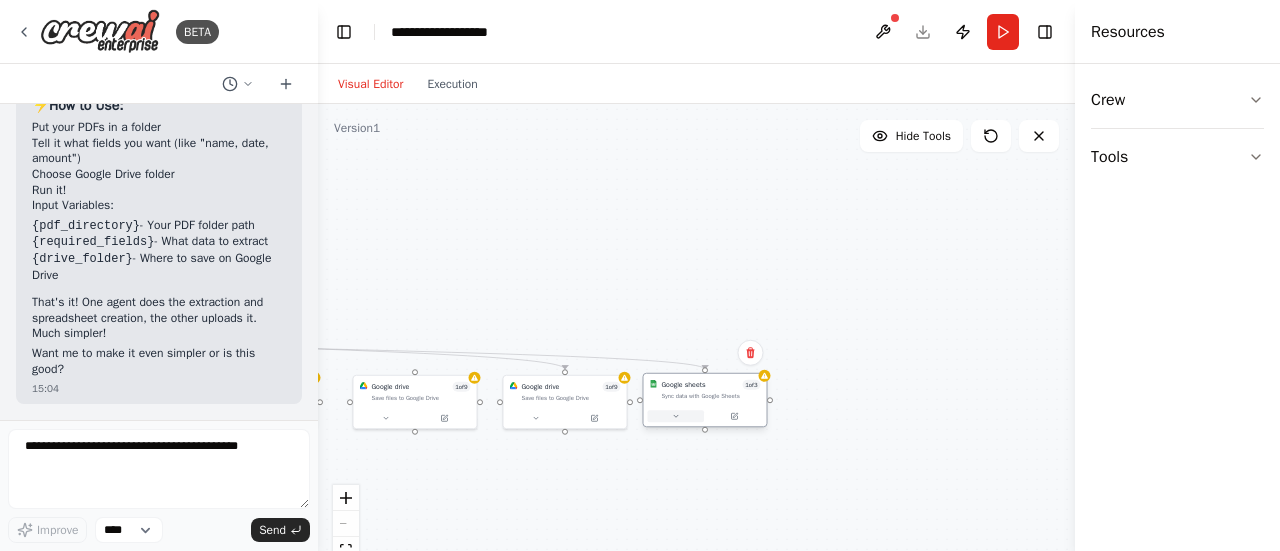 drag, startPoint x: 1006, startPoint y: 400, endPoint x: 669, endPoint y: 412, distance: 337.2136 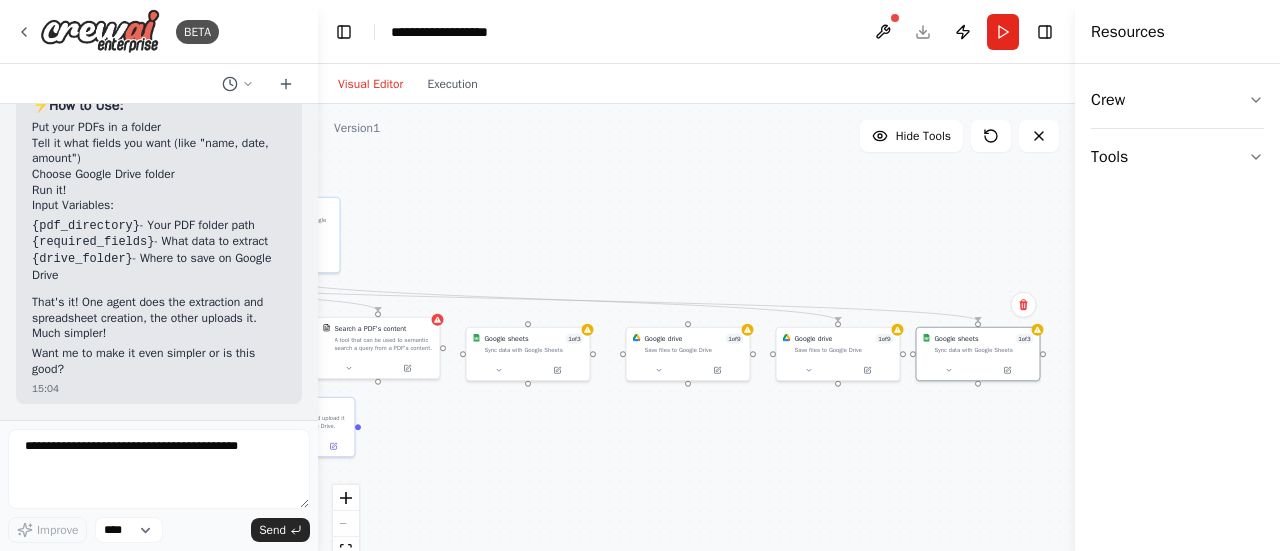 drag, startPoint x: 895, startPoint y: 348, endPoint x: 1172, endPoint y: 297, distance: 281.65582 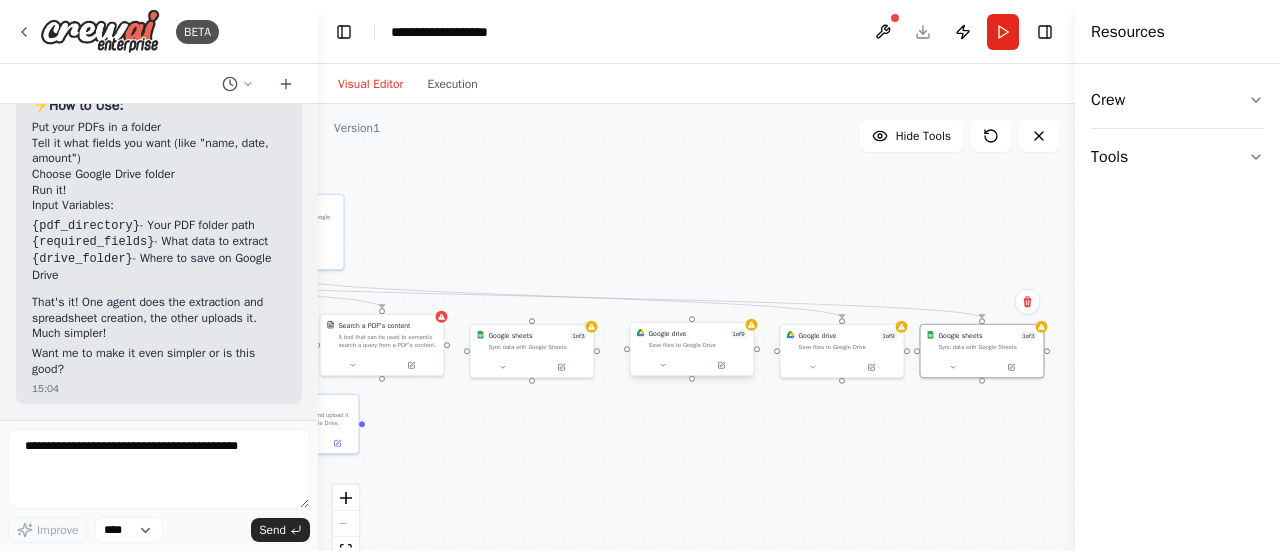 click at bounding box center (692, 365) 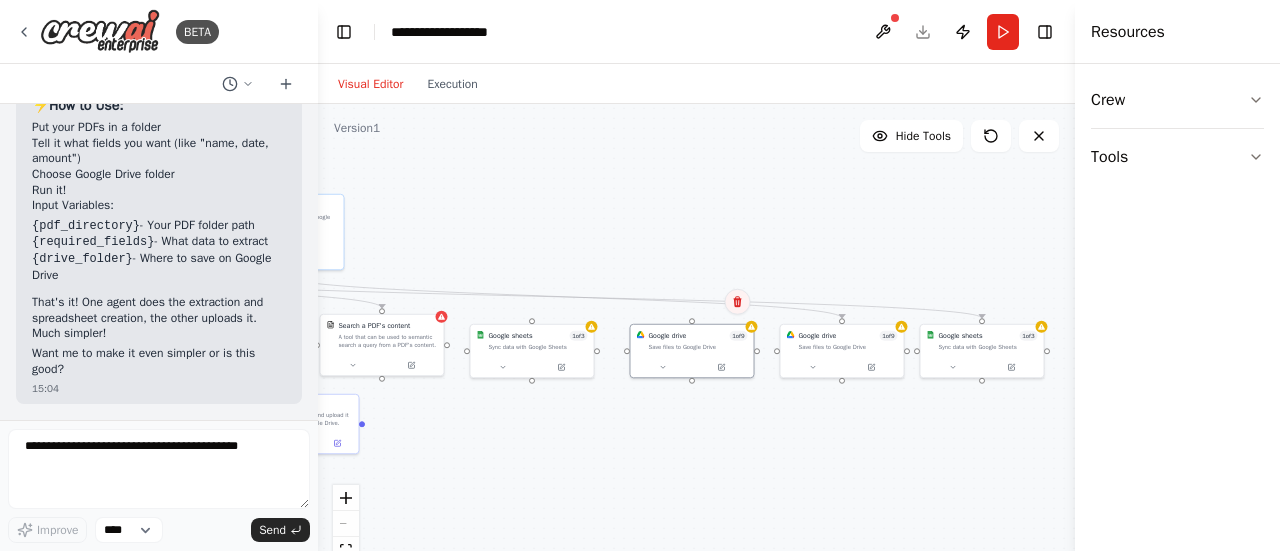 click at bounding box center (738, 302) 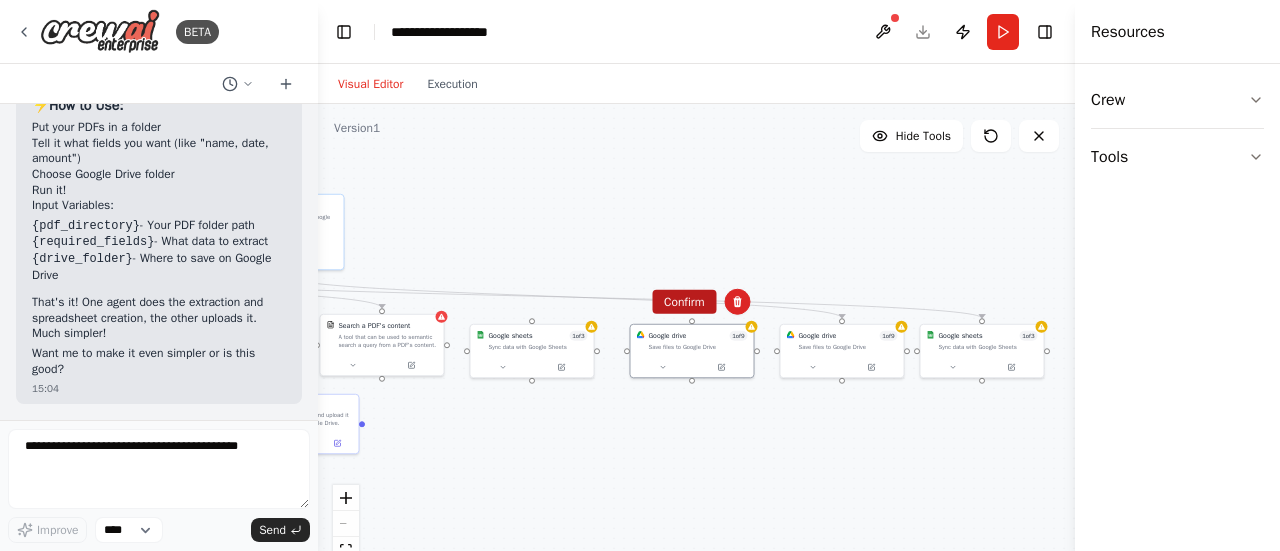 click on "Confirm" at bounding box center [684, 302] 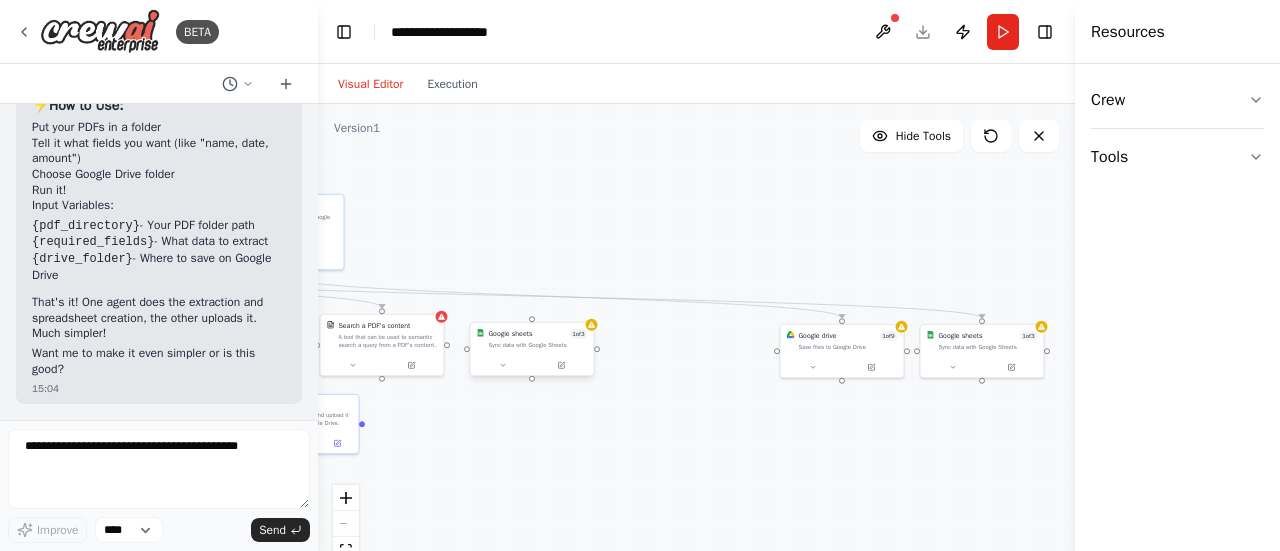 click on "Sync data with Google Sheets" at bounding box center (538, 345) 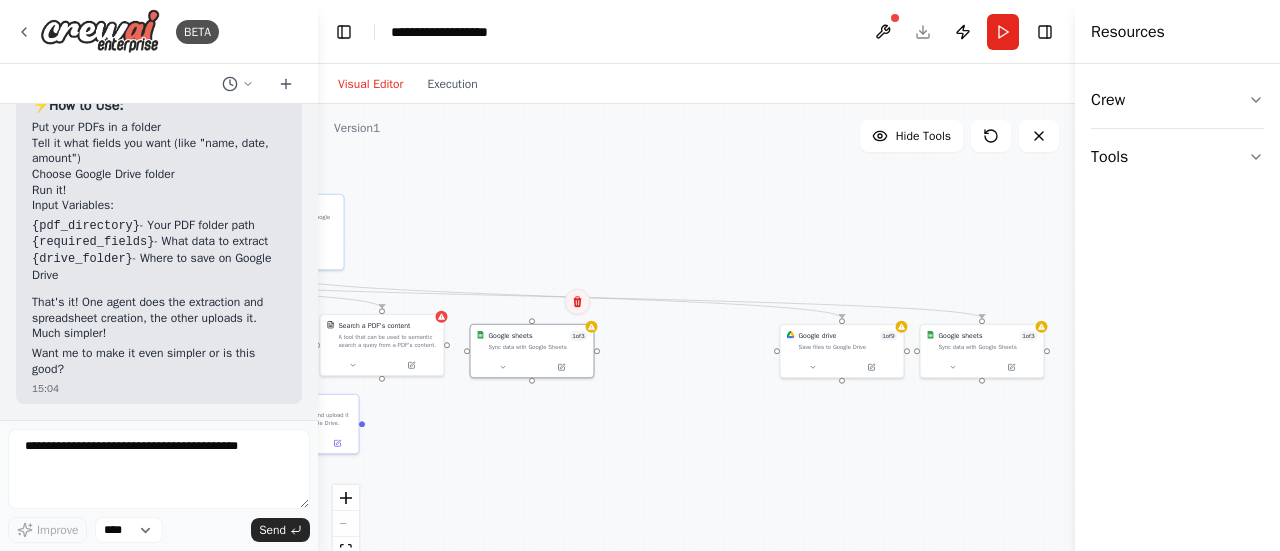 click 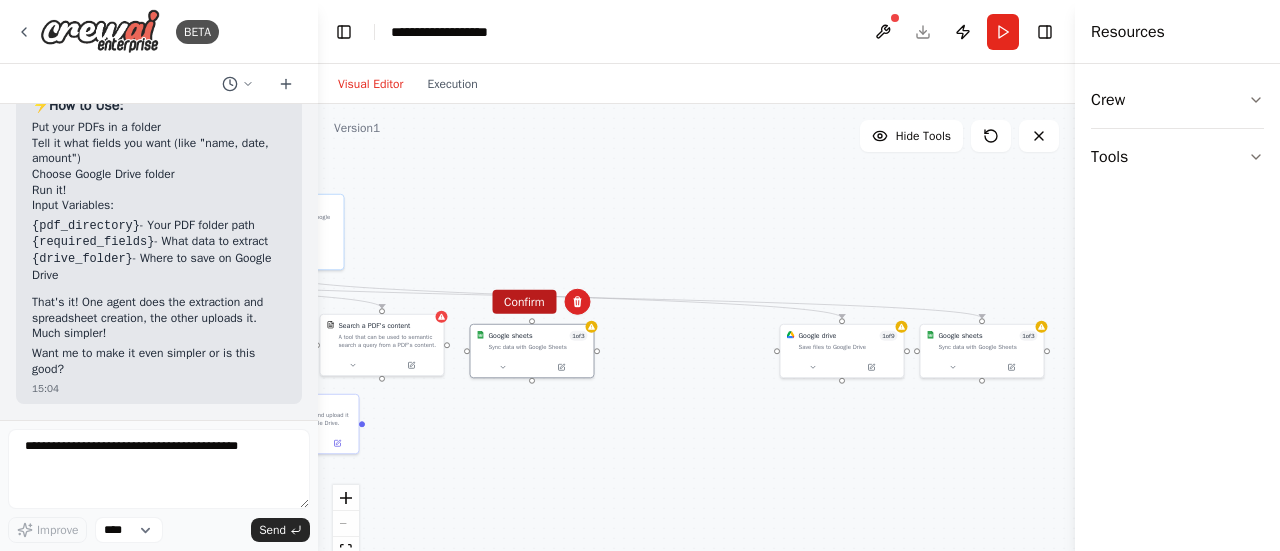 click on "Confirm" at bounding box center (524, 302) 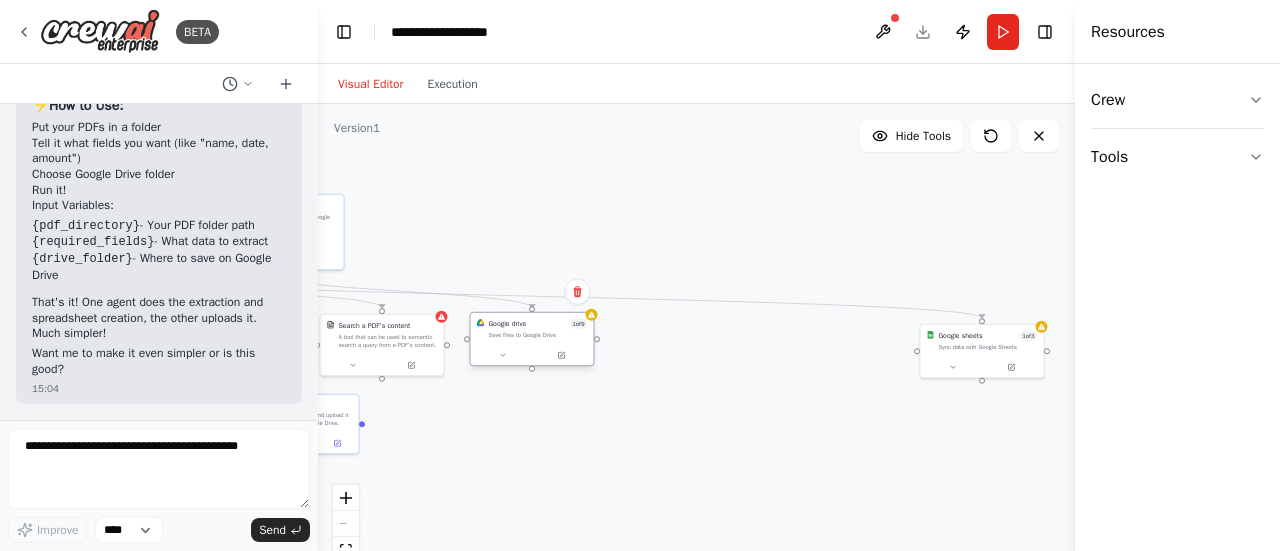 drag, startPoint x: 827, startPoint y: 350, endPoint x: 507, endPoint y: 343, distance: 320.07654 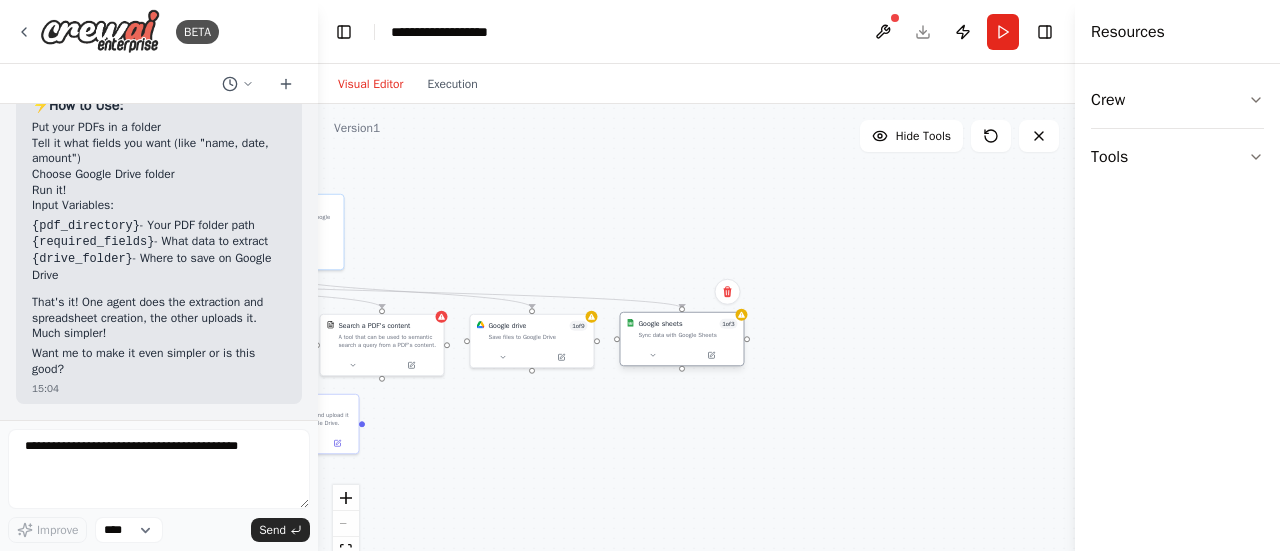 drag, startPoint x: 956, startPoint y: 357, endPoint x: 646, endPoint y: 344, distance: 310.27246 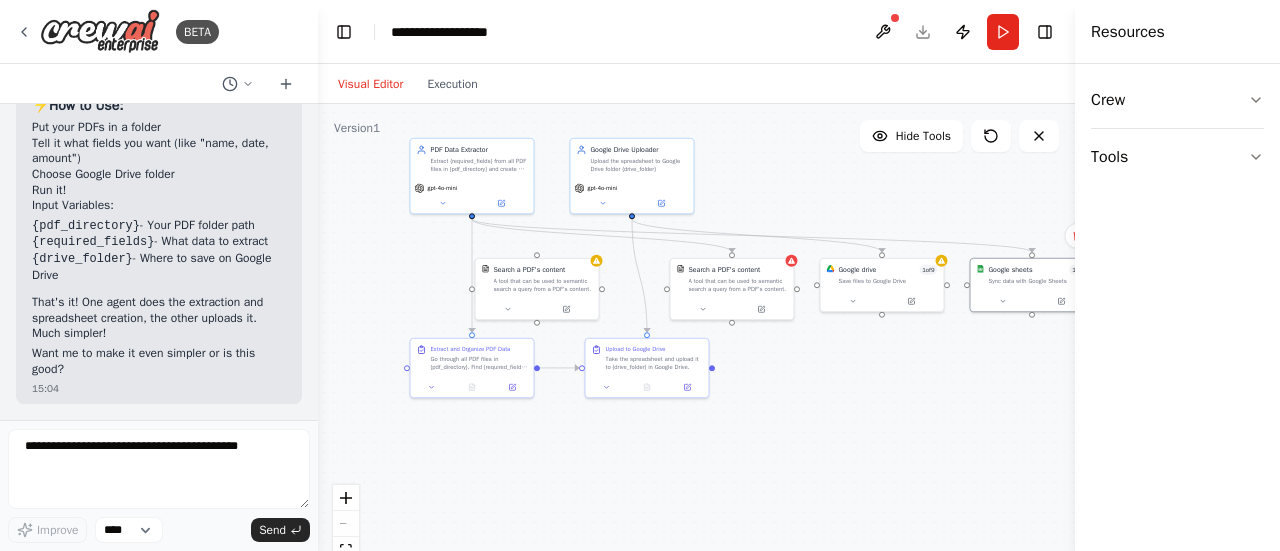 drag, startPoint x: 612, startPoint y: 378, endPoint x: 962, endPoint y: 322, distance: 354.4517 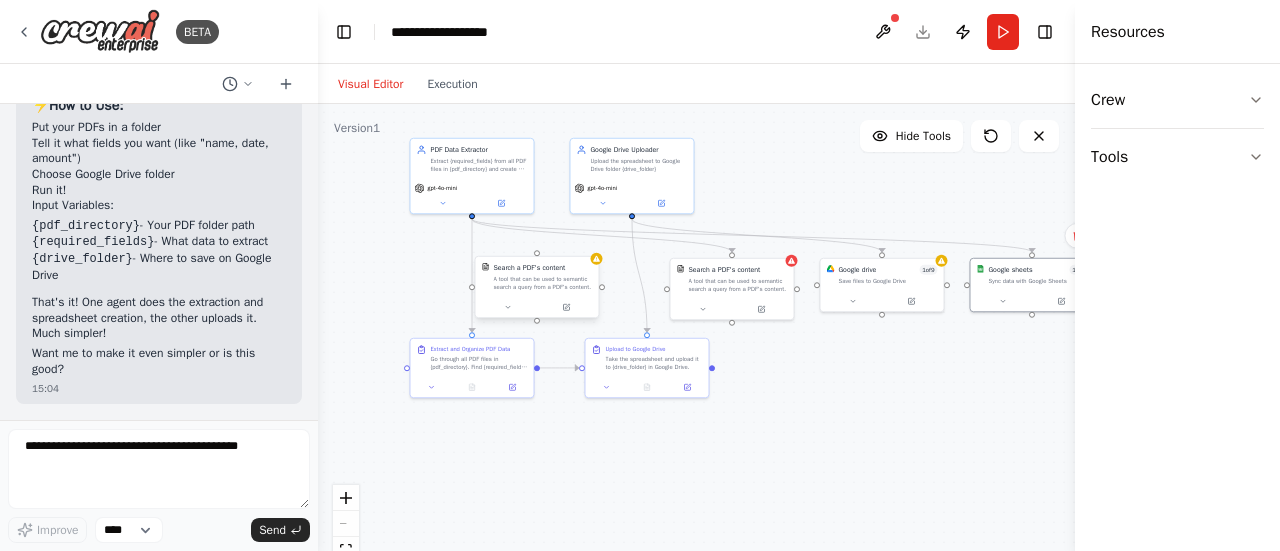 click at bounding box center (537, 307) 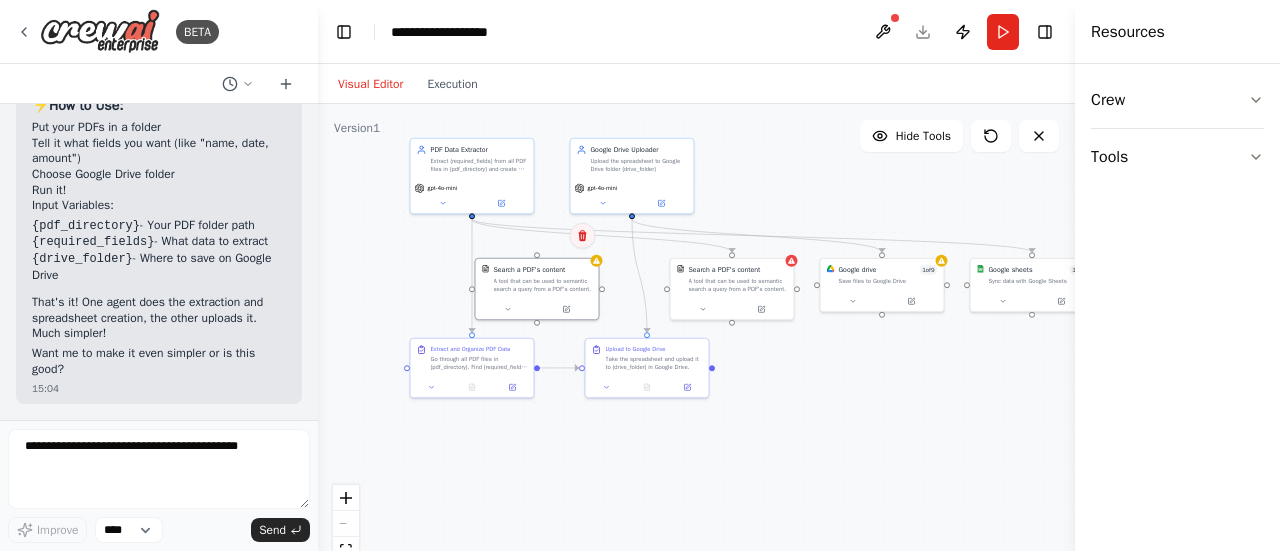 click at bounding box center (583, 236) 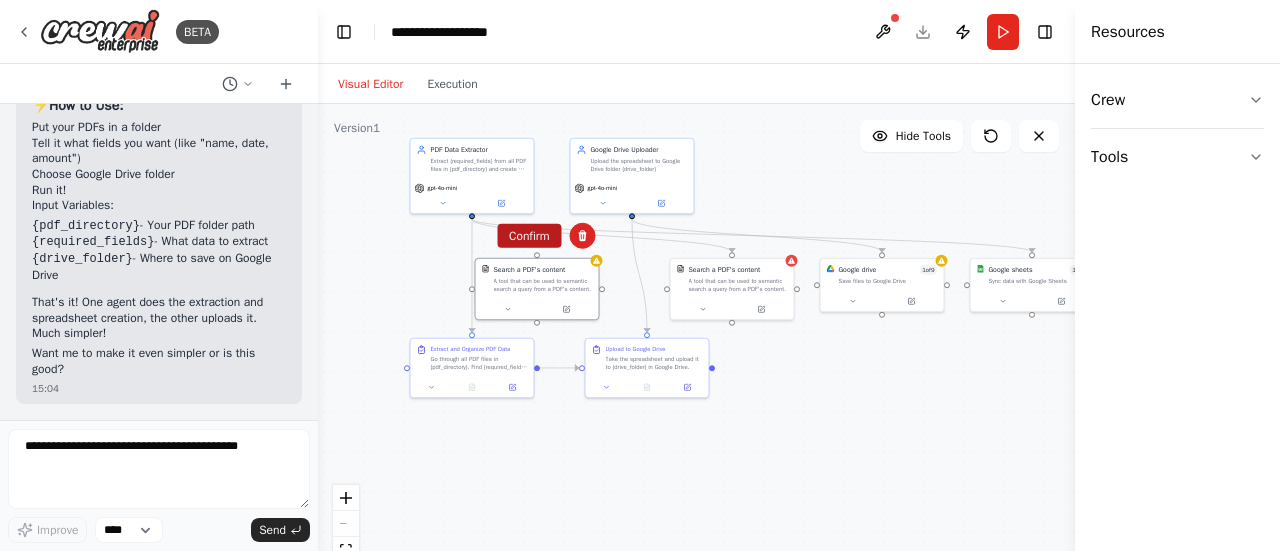 click on "Confirm" at bounding box center [529, 236] 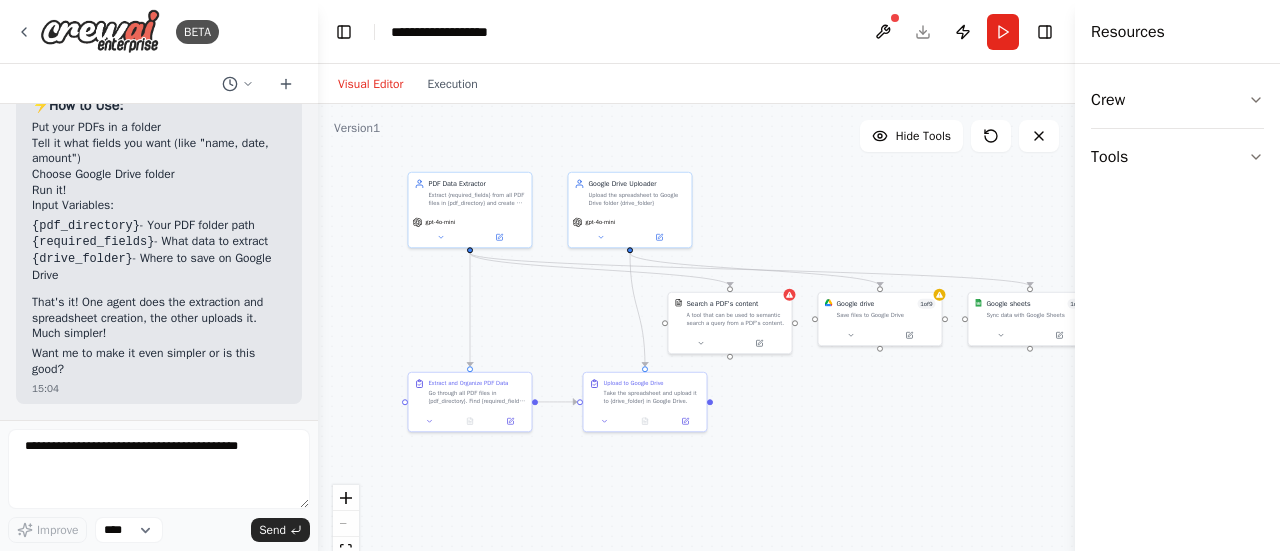 drag, startPoint x: 796, startPoint y: 431, endPoint x: 793, endPoint y: 461, distance: 30.149628 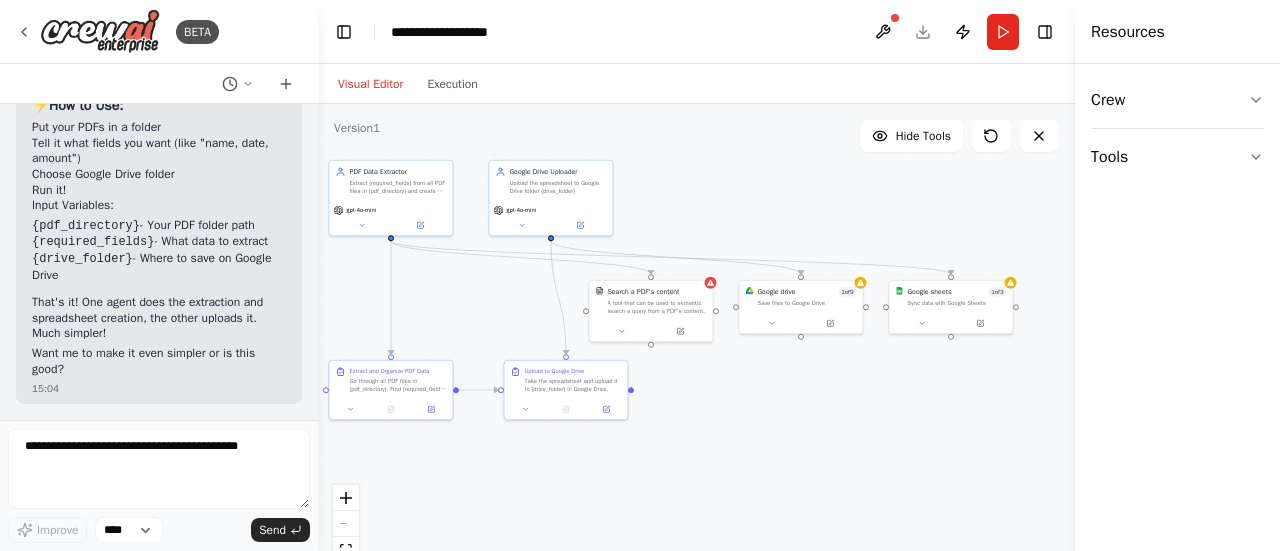 drag, startPoint x: 809, startPoint y: 393, endPoint x: 731, endPoint y: 384, distance: 78.51752 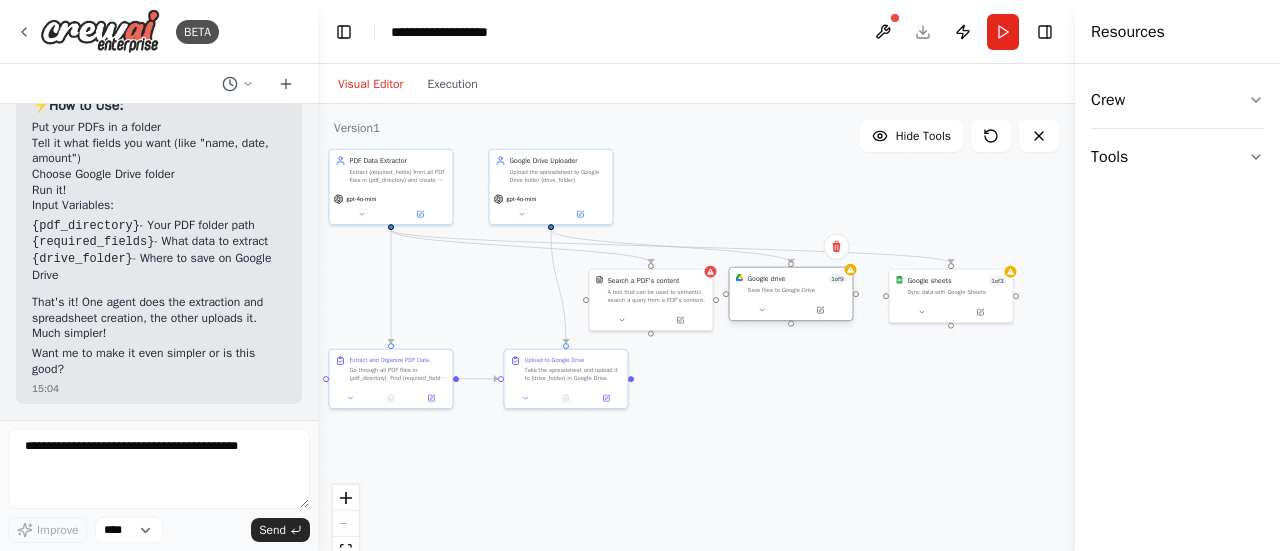 drag, startPoint x: 801, startPoint y: 303, endPoint x: 788, endPoint y: 295, distance: 15.264338 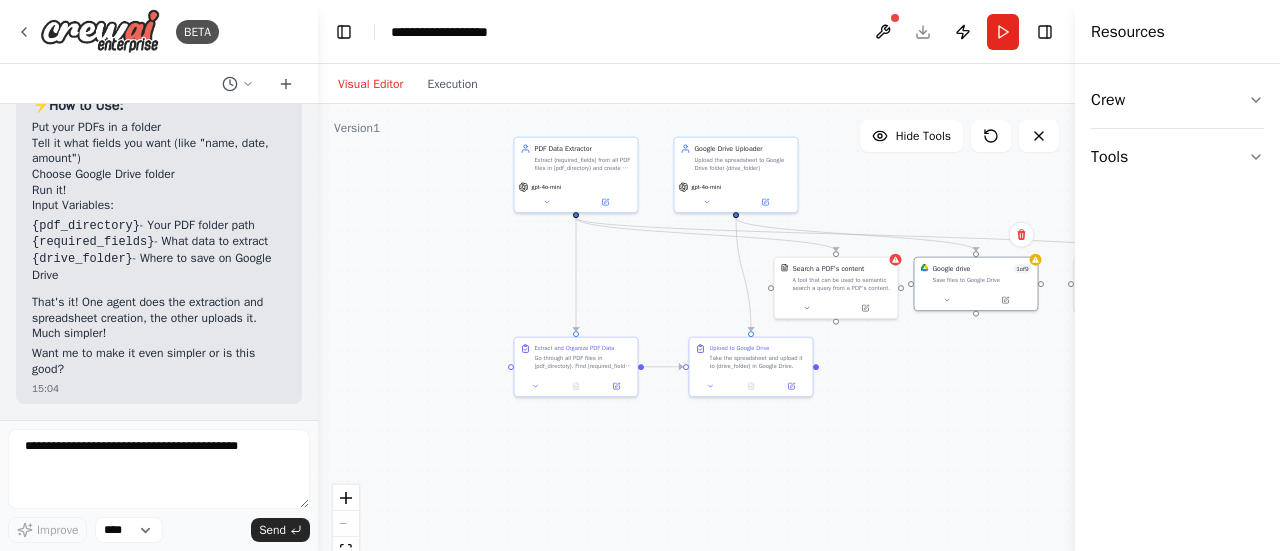 drag, startPoint x: 766, startPoint y: 381, endPoint x: 951, endPoint y: 369, distance: 185.38878 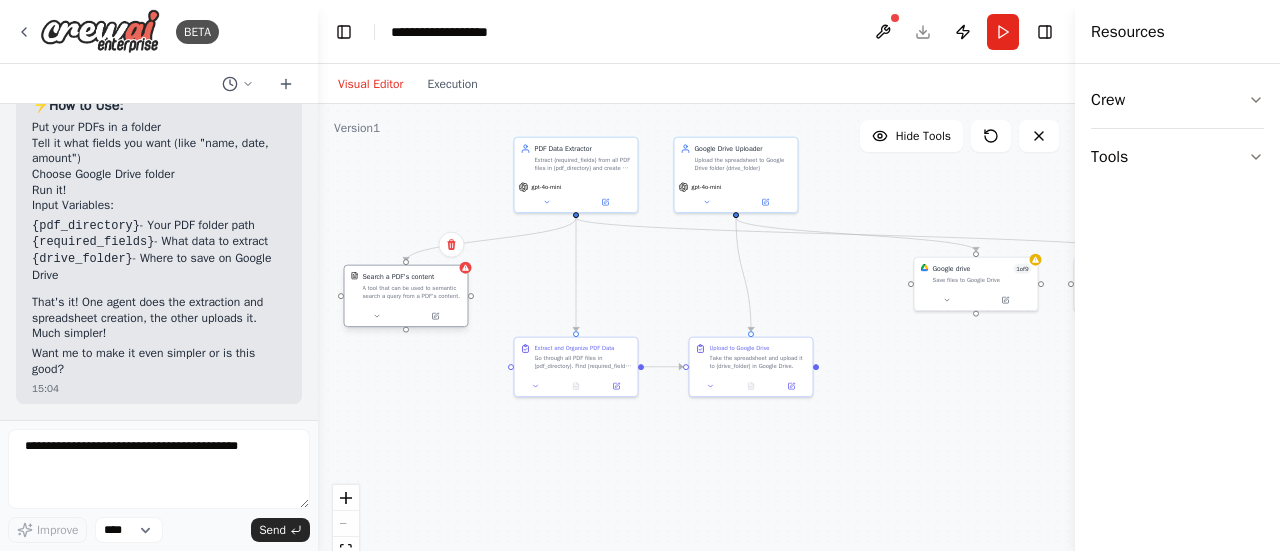 drag, startPoint x: 839, startPoint y: 277, endPoint x: 402, endPoint y: 284, distance: 437.05606 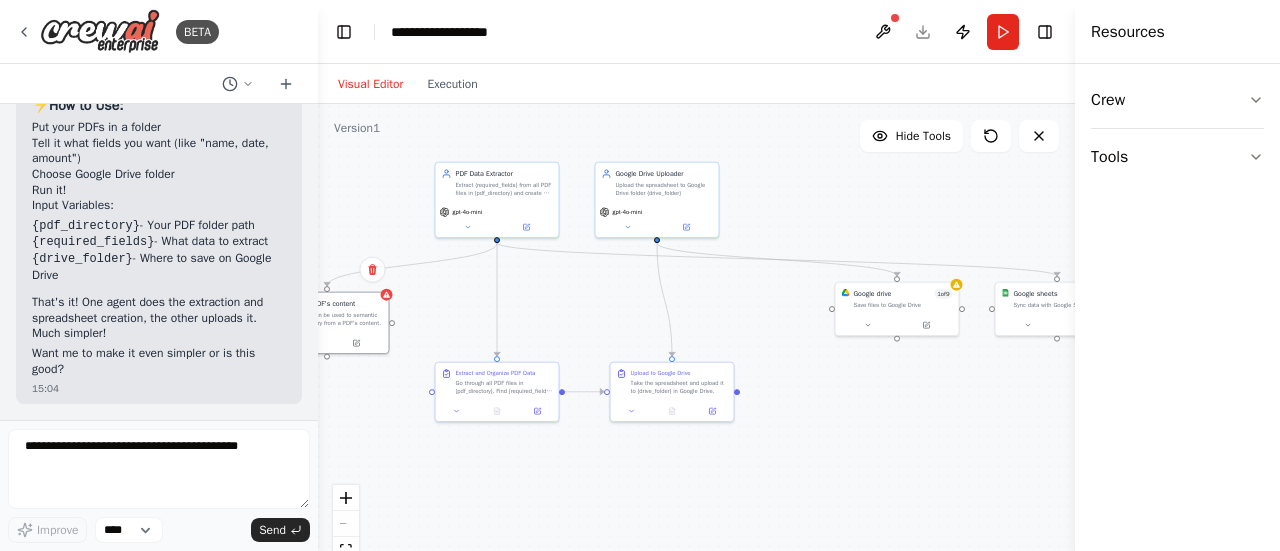 drag, startPoint x: 947, startPoint y: 375, endPoint x: 651, endPoint y: 417, distance: 298.96487 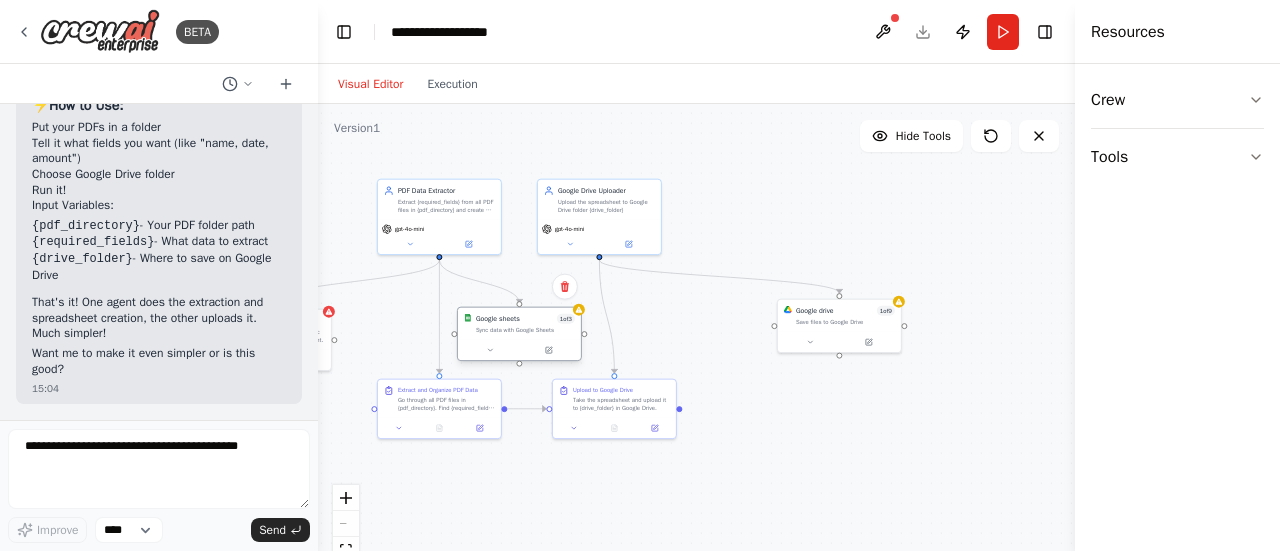 drag, startPoint x: 840, startPoint y: 319, endPoint x: 514, endPoint y: 329, distance: 326.15335 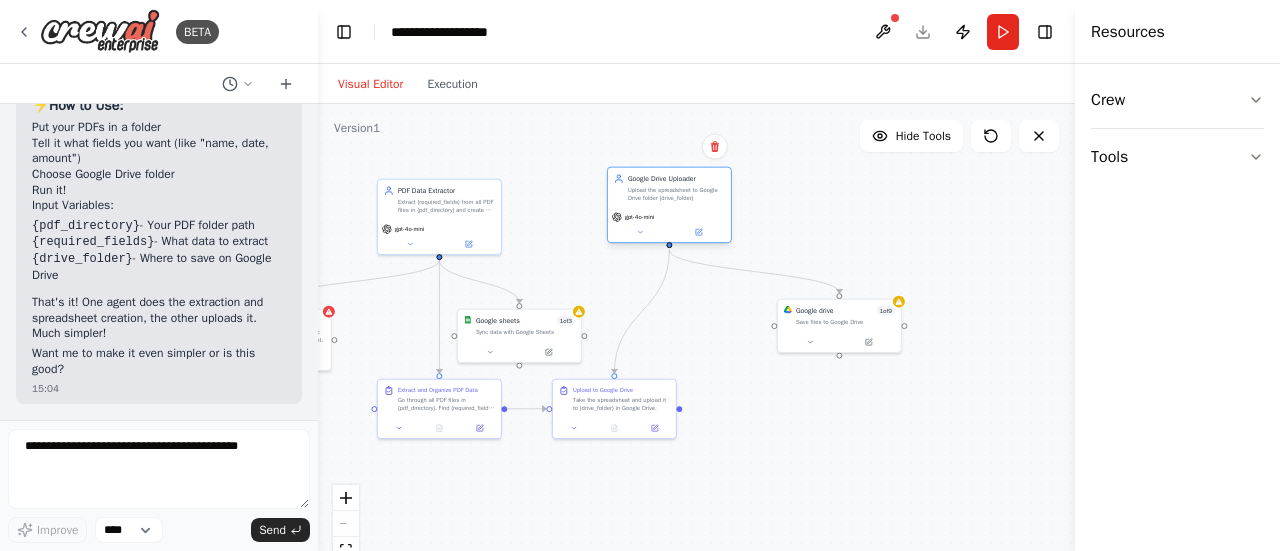 drag, startPoint x: 604, startPoint y: 213, endPoint x: 672, endPoint y: 205, distance: 68.46897 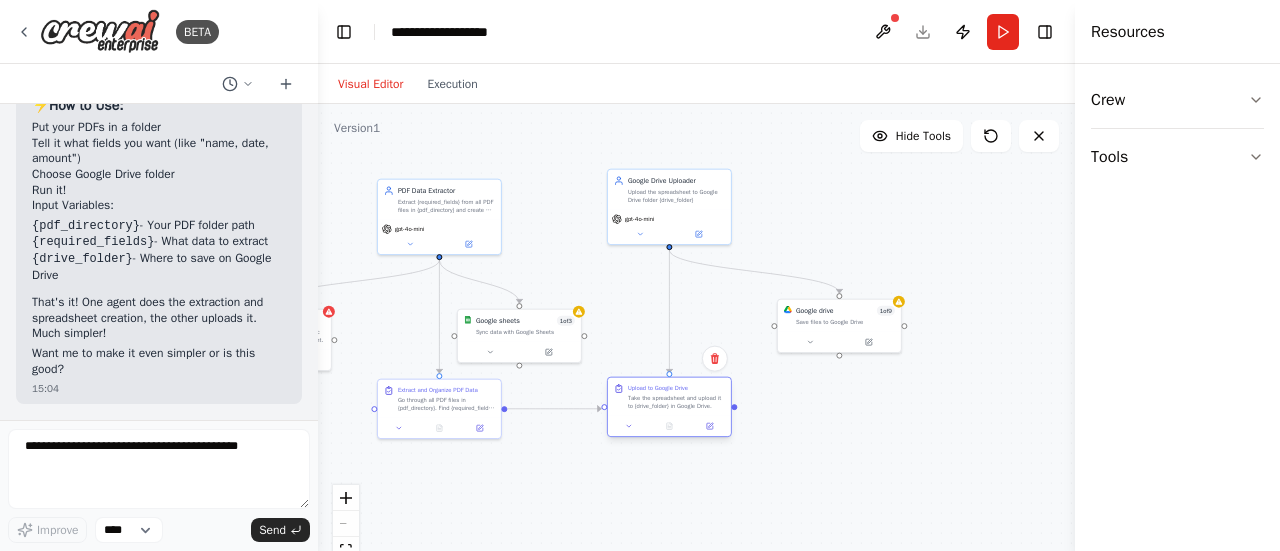 drag, startPoint x: 615, startPoint y: 411, endPoint x: 670, endPoint y: 408, distance: 55.081757 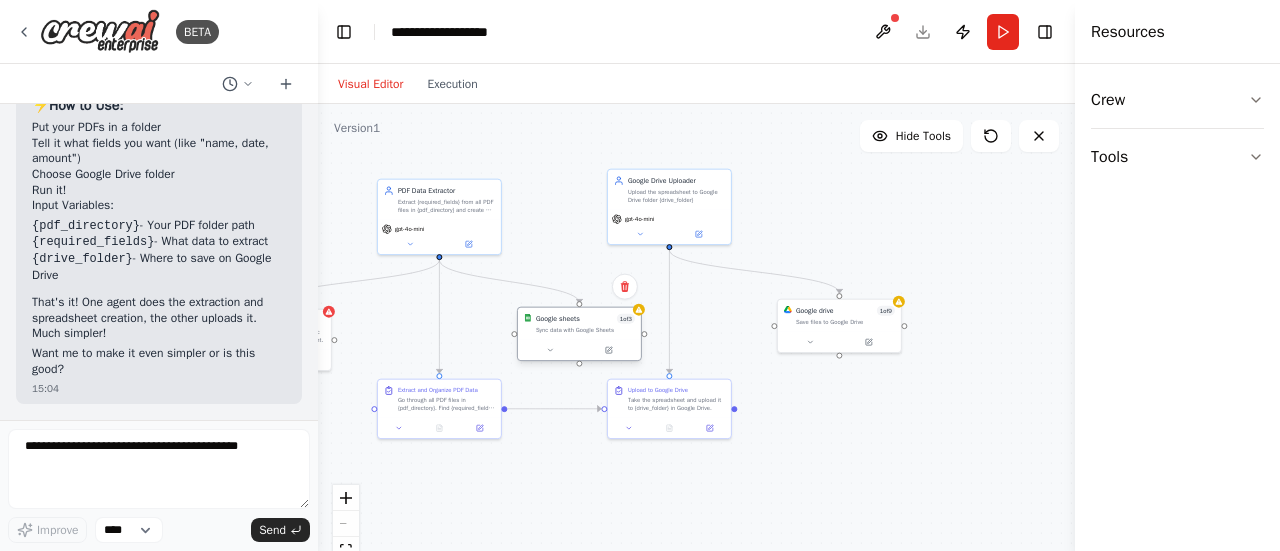 drag, startPoint x: 522, startPoint y: 331, endPoint x: 585, endPoint y: 326, distance: 63.1981 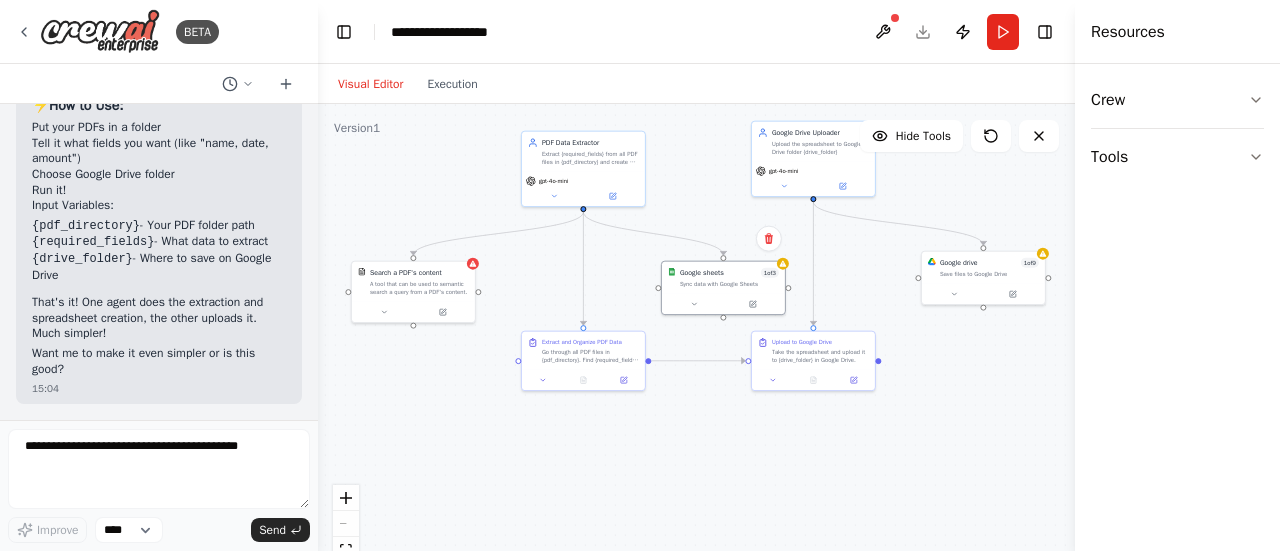 drag, startPoint x: 861, startPoint y: 411, endPoint x: 1005, endPoint y: 363, distance: 151.78932 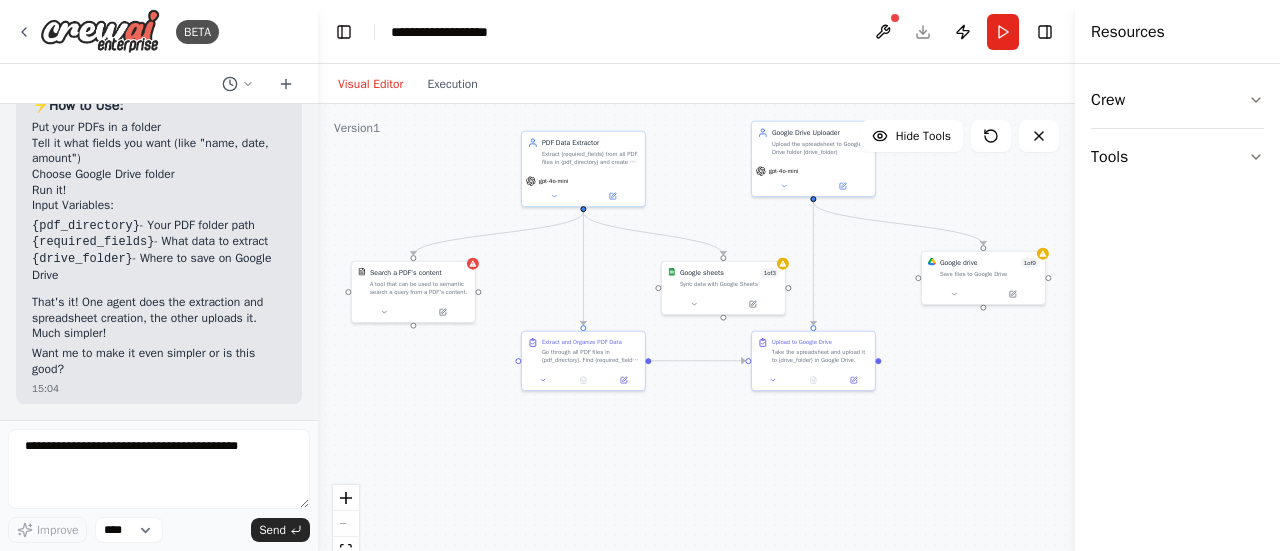 click on ".deletable-edge-delete-btn {
width: 20px;
height: 20px;
border: 0px solid #ffffff;
color: #6b7280;
background-color: #f8fafc;
cursor: pointer;
border-radius: 50%;
font-size: 12px;
padding: 3px;
display: flex;
align-items: center;
justify-content: center;
transition: all 0.2s cubic-bezier(0.4, 0, 0.2, 1);
box-shadow: 0 2px 4px rgba(0, 0, 0, 0.1);
}
.deletable-edge-delete-btn:hover {
background-color: #ef4444;
color: #ffffff;
border-color: #dc2626;
transform: scale(1.1);
box-shadow: 0 4px 12px rgba(239, 68, 68, 0.4);
}
.deletable-edge-delete-btn:active {
transform: scale(0.95);
box-shadow: 0 2px 4px rgba(239, 68, 68, 0.3);
}
PDF Data Extractor gpt-4o-mini Search a PDF's content gpt-4o-mini 1 9" at bounding box center [696, 354] 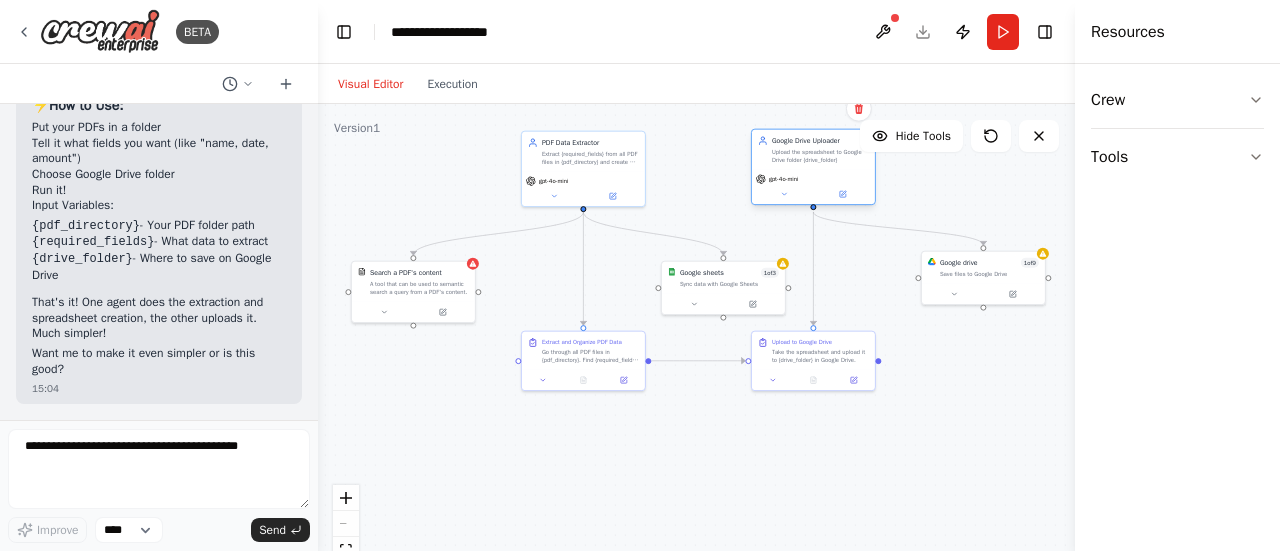 drag, startPoint x: 817, startPoint y: 177, endPoint x: 818, endPoint y: 187, distance: 10.049875 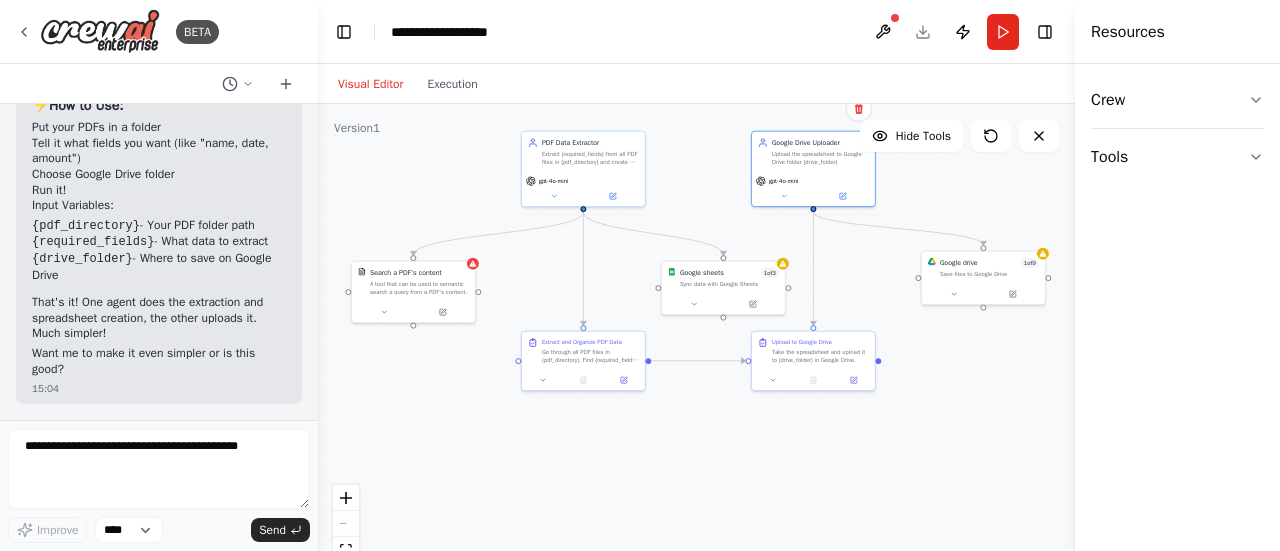 click on ".deletable-edge-delete-btn {
width: 20px;
height: 20px;
border: 0px solid #ffffff;
color: #6b7280;
background-color: #f8fafc;
cursor: pointer;
border-radius: 50%;
font-size: 12px;
padding: 3px;
display: flex;
align-items: center;
justify-content: center;
transition: all 0.2s cubic-bezier(0.4, 0, 0.2, 1);
box-shadow: 0 2px 4px rgba(0, 0, 0, 0.1);
}
.deletable-edge-delete-btn:hover {
background-color: #ef4444;
color: #ffffff;
border-color: #dc2626;
transform: scale(1.1);
box-shadow: 0 4px 12px rgba(239, 68, 68, 0.4);
}
.deletable-edge-delete-btn:active {
transform: scale(0.95);
box-shadow: 0 2px 4px rgba(239, 68, 68, 0.3);
}
PDF Data Extractor gpt-4o-mini Search a PDF's content gpt-4o-mini 1 9" at bounding box center [696, 354] 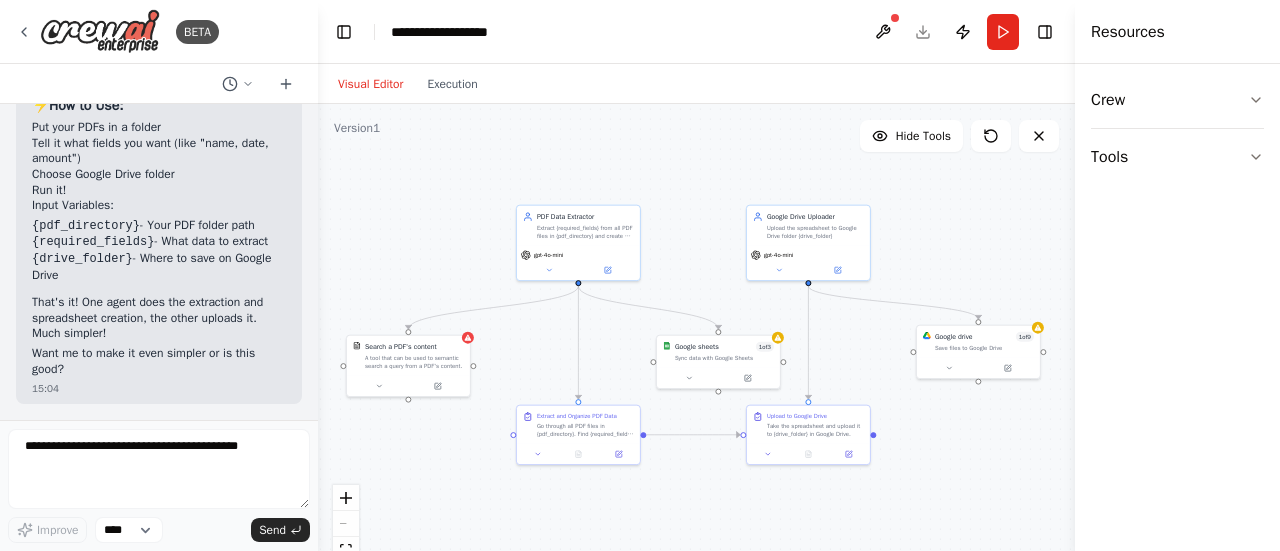drag, startPoint x: 890, startPoint y: 324, endPoint x: 885, endPoint y: 398, distance: 74.168724 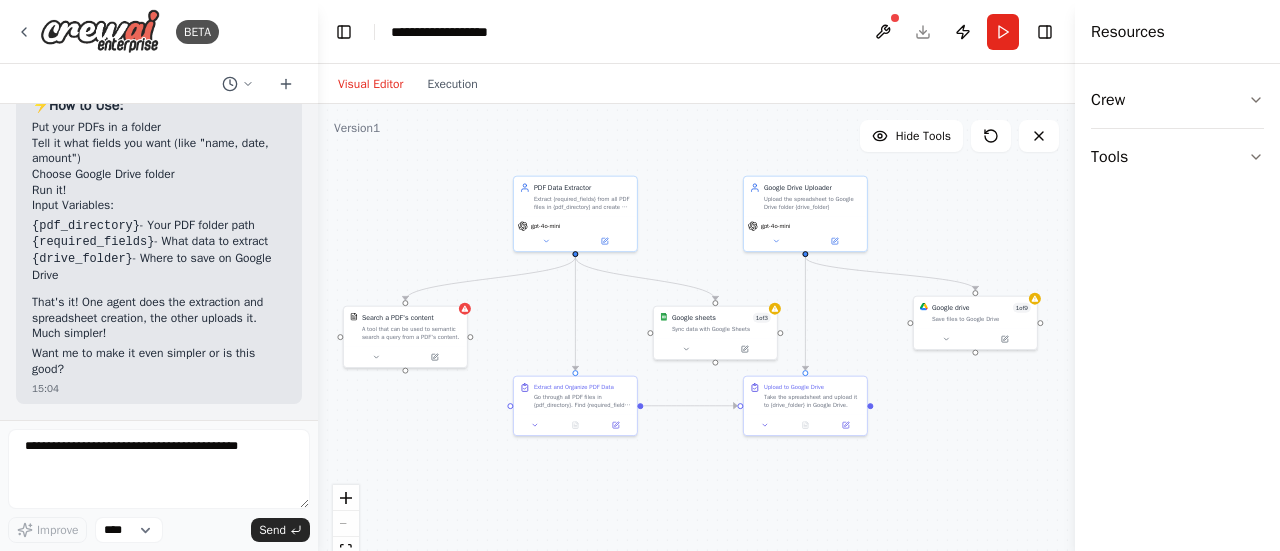 drag, startPoint x: 957, startPoint y: 261, endPoint x: 952, endPoint y: 231, distance: 30.413813 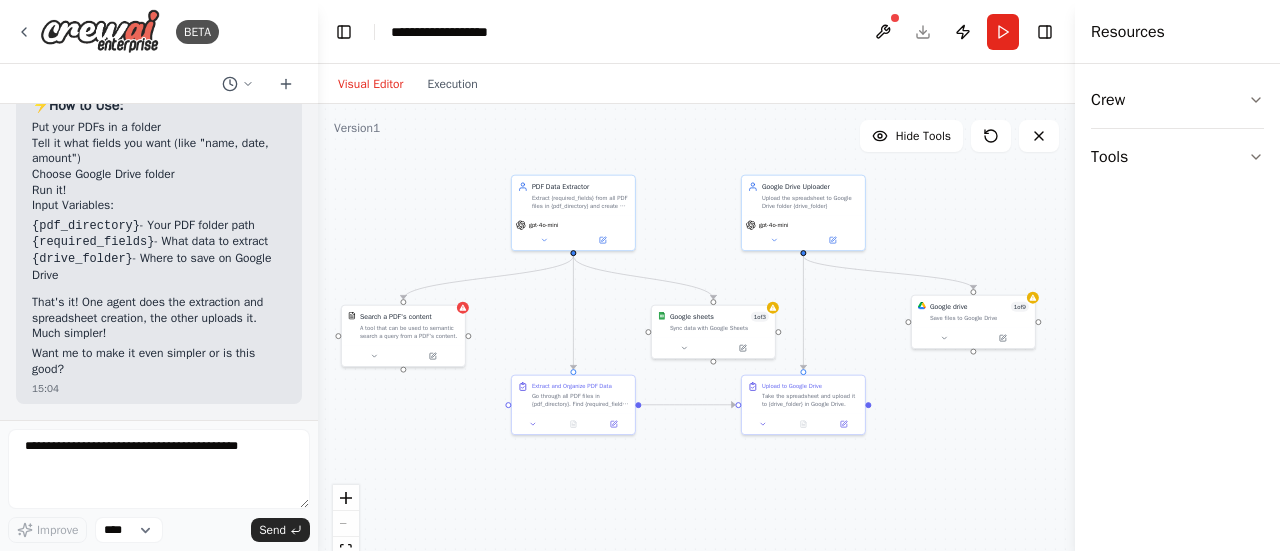 click on ".deletable-edge-delete-btn {
width: 20px;
height: 20px;
border: 0px solid #ffffff;
color: #6b7280;
background-color: #f8fafc;
cursor: pointer;
border-radius: 50%;
font-size: 12px;
padding: 3px;
display: flex;
align-items: center;
justify-content: center;
transition: all 0.2s cubic-bezier(0.4, 0, 0.2, 1);
box-shadow: 0 2px 4px rgba(0, 0, 0, 0.1);
}
.deletable-edge-delete-btn:hover {
background-color: #ef4444;
color: #ffffff;
border-color: #dc2626;
transform: scale(1.1);
box-shadow: 0 4px 12px rgba(239, 68, 68, 0.4);
}
.deletable-edge-delete-btn:active {
transform: scale(0.95);
box-shadow: 0 2px 4px rgba(239, 68, 68, 0.3);
}
PDF Data Extractor gpt-4o-mini Search a PDF's content gpt-4o-mini 1 9" at bounding box center (696, 354) 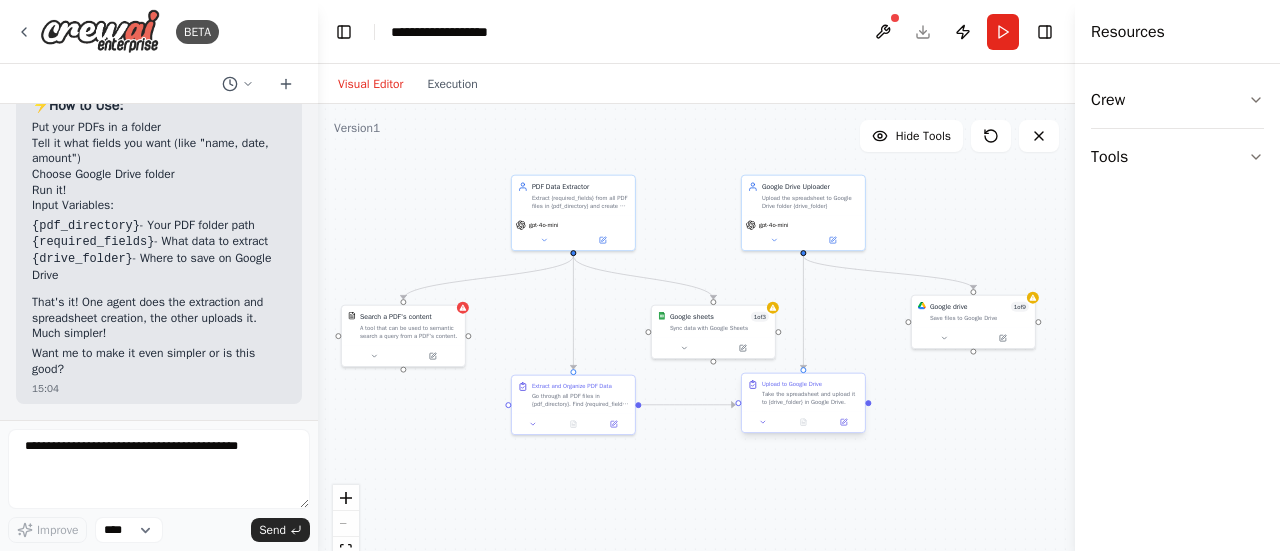 click at bounding box center (803, 422) 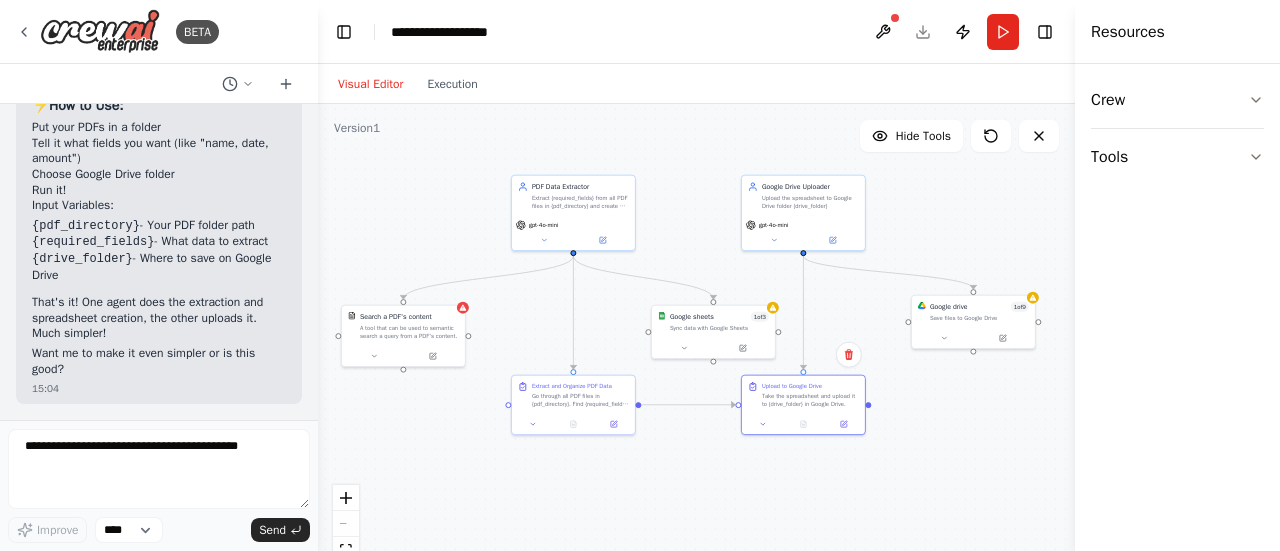 click on ".deletable-edge-delete-btn {
width: 20px;
height: 20px;
border: 0px solid #ffffff;
color: #6b7280;
background-color: #f8fafc;
cursor: pointer;
border-radius: 50%;
font-size: 12px;
padding: 3px;
display: flex;
align-items: center;
justify-content: center;
transition: all 0.2s cubic-bezier(0.4, 0, 0.2, 1);
box-shadow: 0 2px 4px rgba(0, 0, 0, 0.1);
}
.deletable-edge-delete-btn:hover {
background-color: #ef4444;
color: #ffffff;
border-color: #dc2626;
transform: scale(1.1);
box-shadow: 0 4px 12px rgba(239, 68, 68, 0.4);
}
.deletable-edge-delete-btn:active {
transform: scale(0.95);
box-shadow: 0 2px 4px rgba(239, 68, 68, 0.3);
}
PDF Data Extractor gpt-4o-mini Search a PDF's content gpt-4o-mini 1 9" at bounding box center [696, 354] 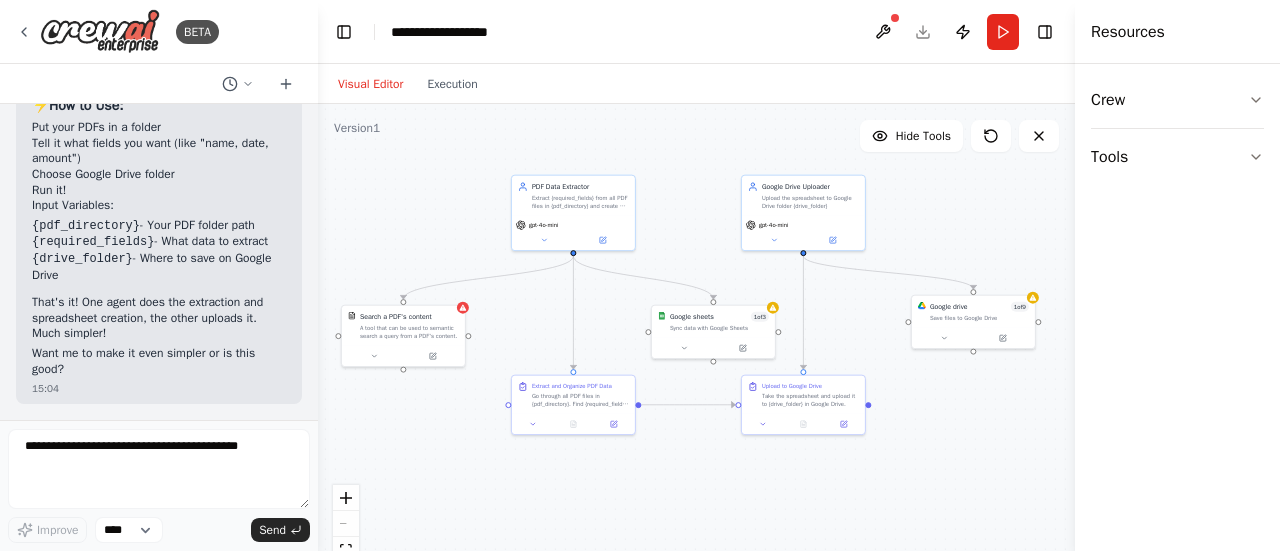 click at bounding box center (314, 275) 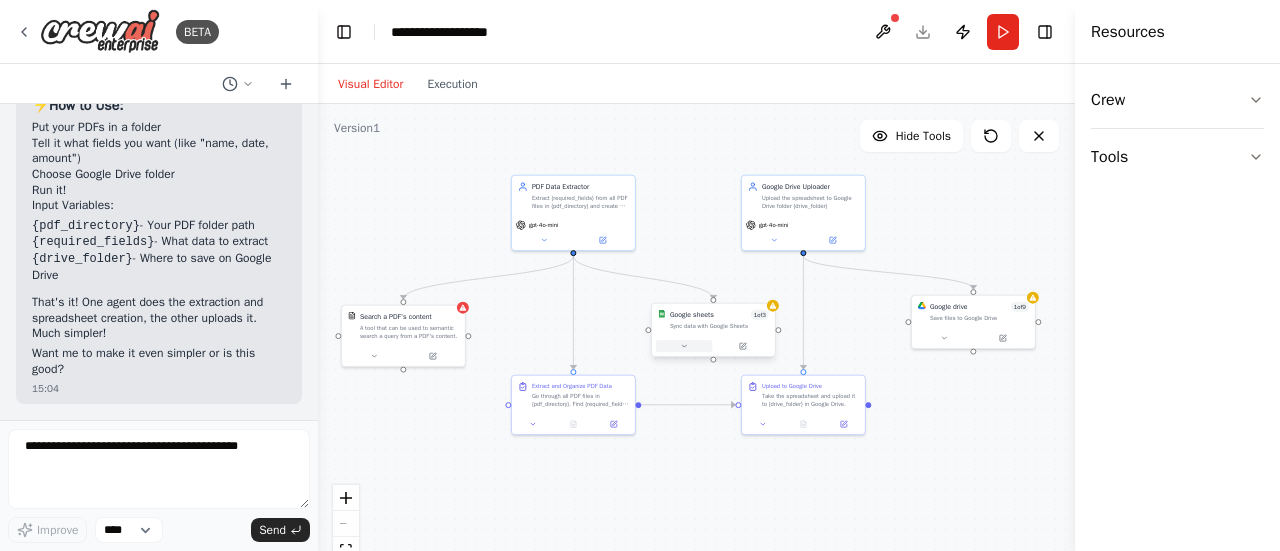 click at bounding box center [713, 346] 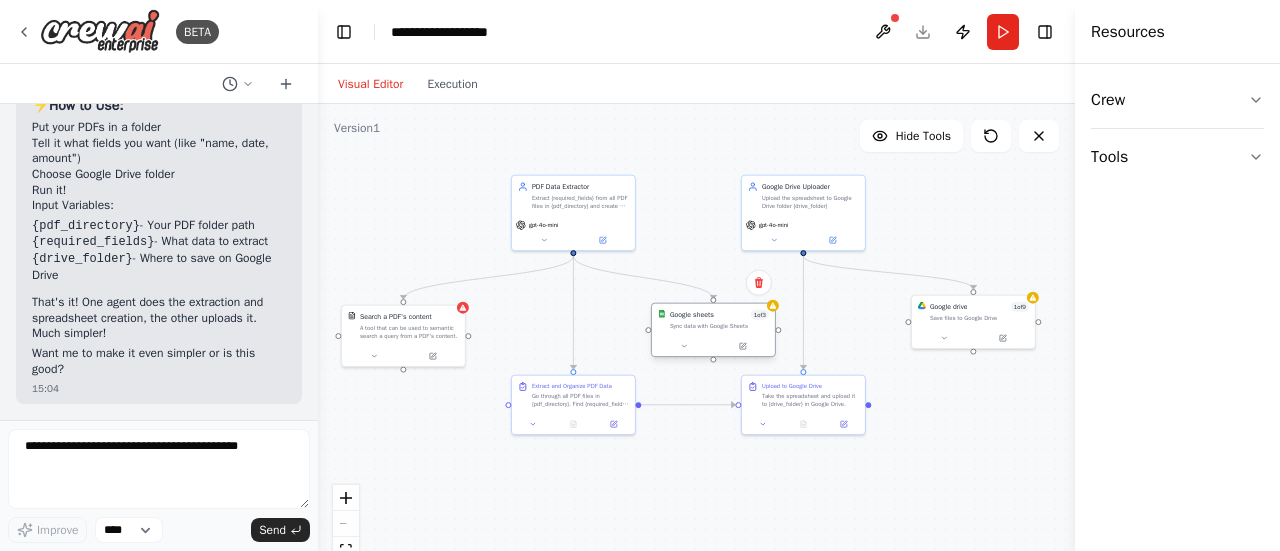 click at bounding box center [713, 346] 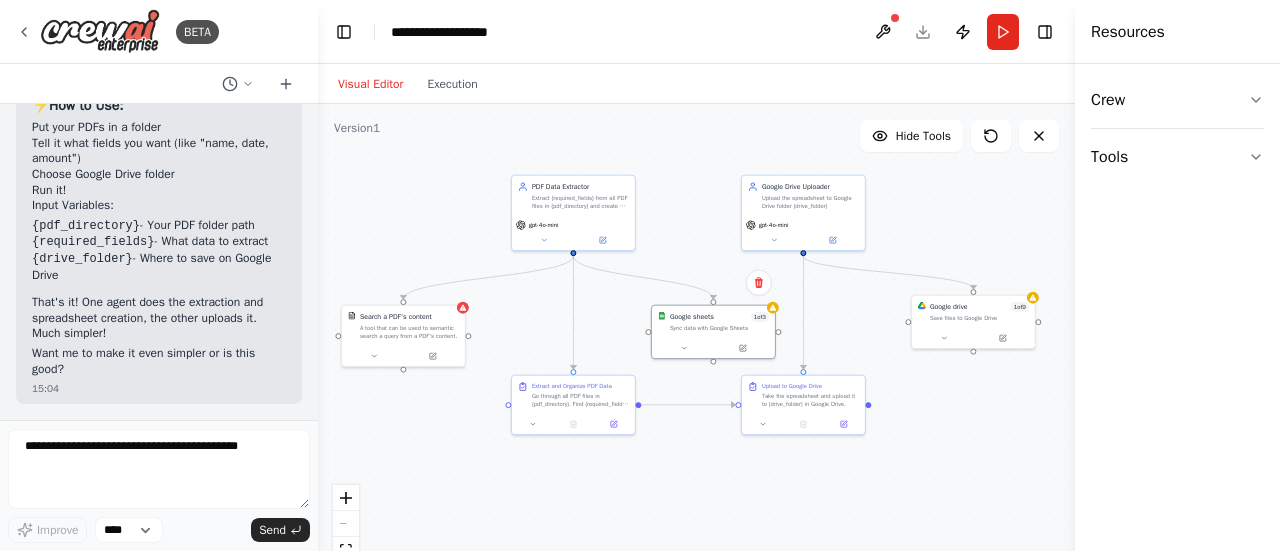 scroll, scrollTop: 8655, scrollLeft: 0, axis: vertical 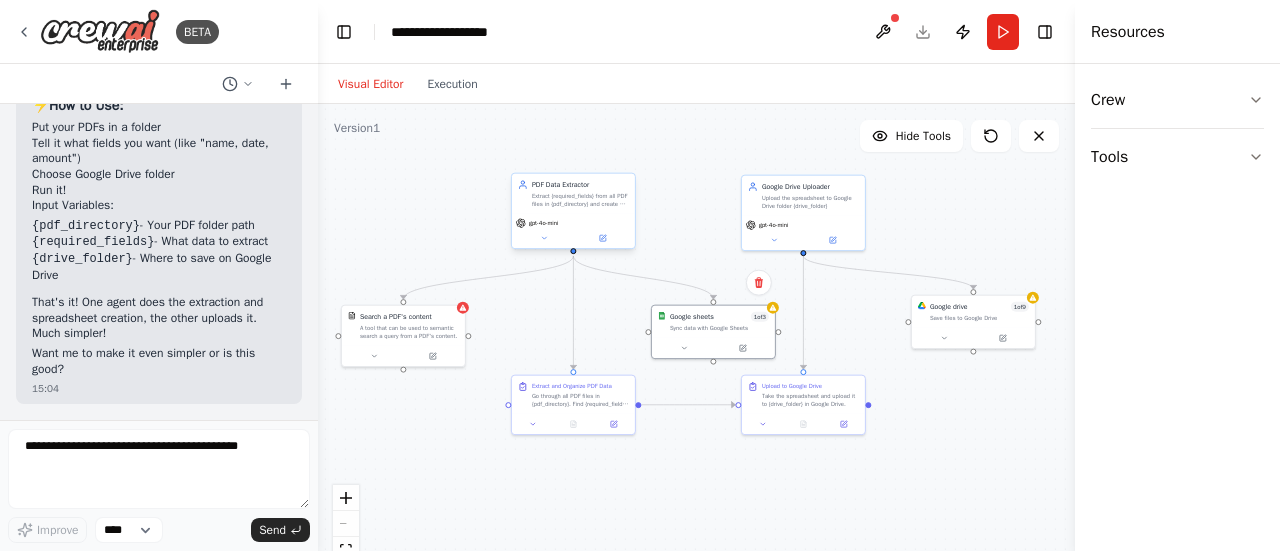 click on "gpt-4o-mini" at bounding box center [573, 231] 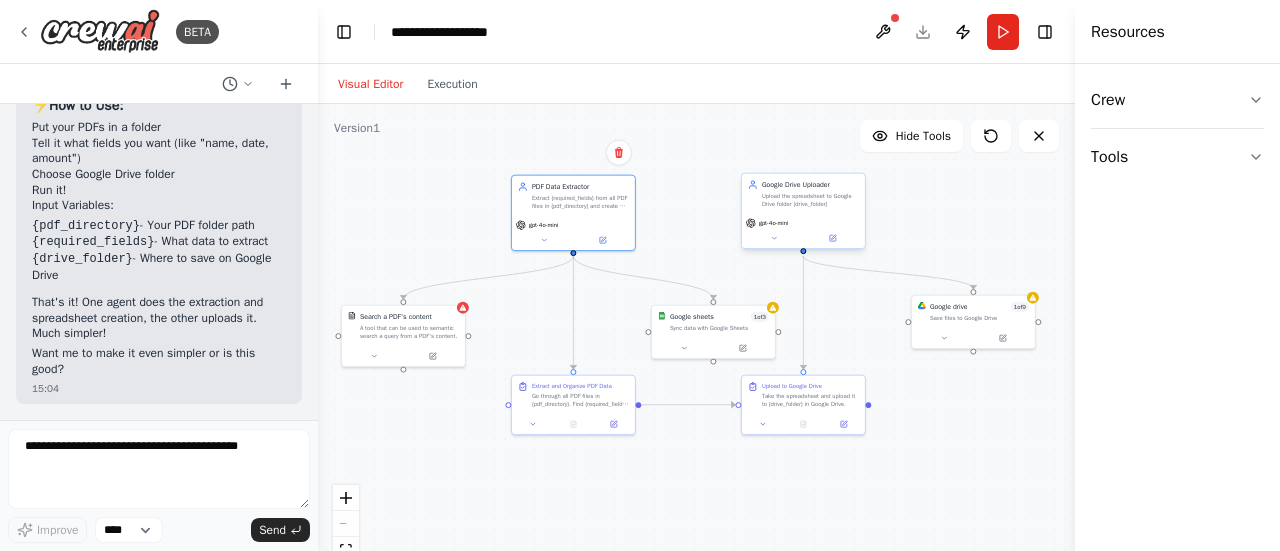 click on "gpt-4o-mini" at bounding box center [767, 223] 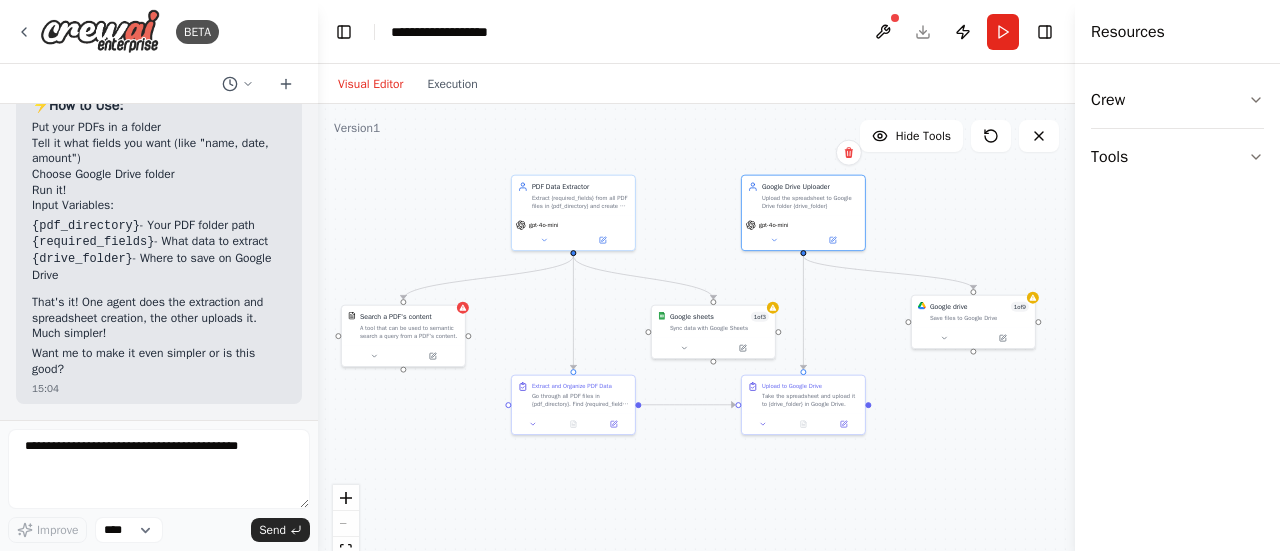 click on ".deletable-edge-delete-btn {
width: 20px;
height: 20px;
border: 0px solid #ffffff;
color: #6b7280;
background-color: #f8fafc;
cursor: pointer;
border-radius: 50%;
font-size: 12px;
padding: 3px;
display: flex;
align-items: center;
justify-content: center;
transition: all 0.2s cubic-bezier(0.4, 0, 0.2, 1);
box-shadow: 0 2px 4px rgba(0, 0, 0, 0.1);
}
.deletable-edge-delete-btn:hover {
background-color: #ef4444;
color: #ffffff;
border-color: #dc2626;
transform: scale(1.1);
box-shadow: 0 4px 12px rgba(239, 68, 68, 0.4);
}
.deletable-edge-delete-btn:active {
transform: scale(0.95);
box-shadow: 0 2px 4px rgba(239, 68, 68, 0.3);
}
PDF Data Extractor gpt-4o-mini Search a PDF's content gpt-4o-mini 1 9" at bounding box center (696, 354) 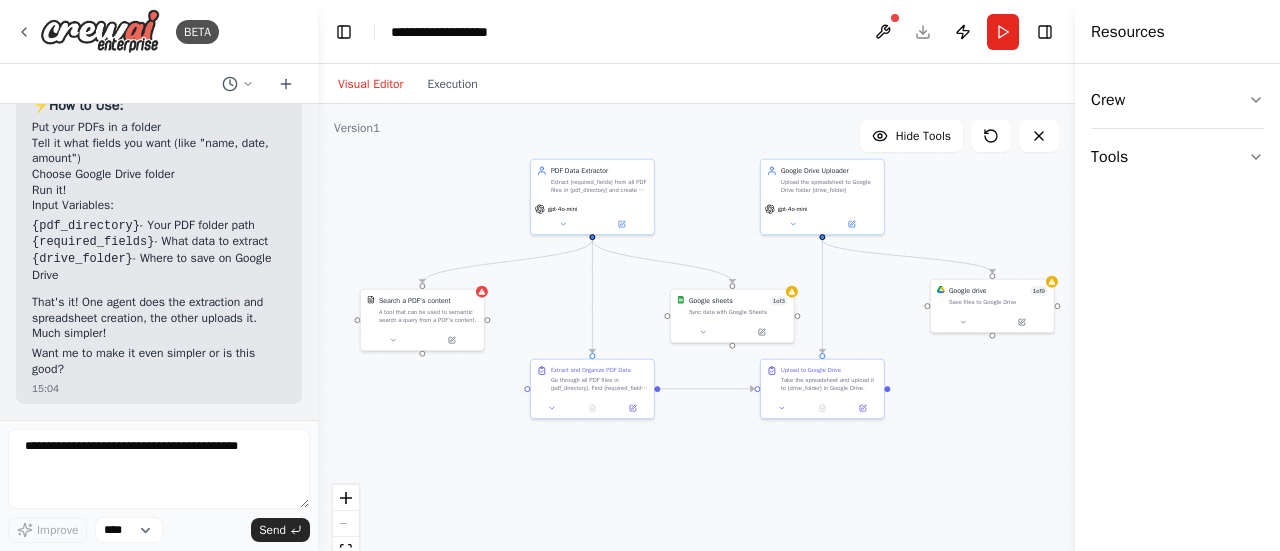 drag, startPoint x: 687, startPoint y: 239, endPoint x: 707, endPoint y: 226, distance: 23.853722 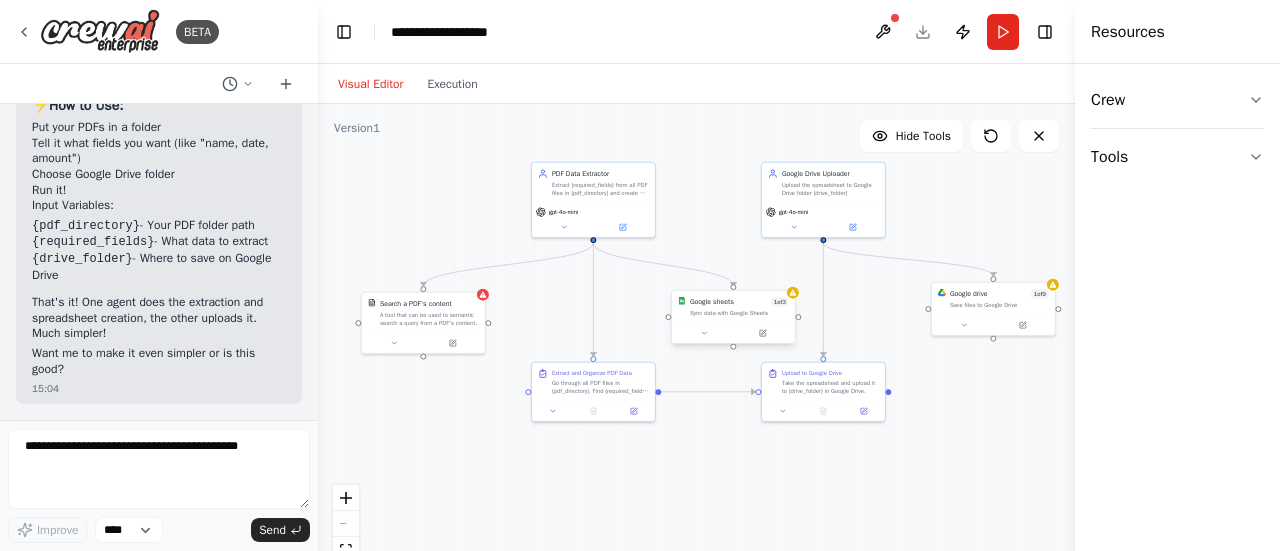 click on "Google sheets 1  of  3 Sync data with Google Sheets" at bounding box center (733, 307) 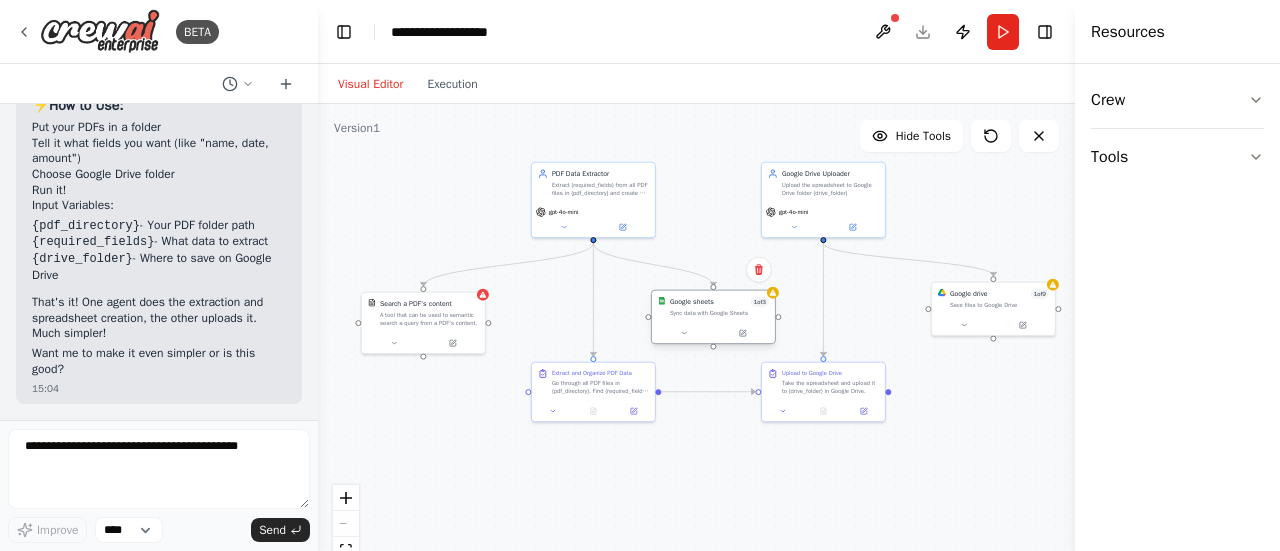 drag, startPoint x: 701, startPoint y: 318, endPoint x: 676, endPoint y: 318, distance: 25 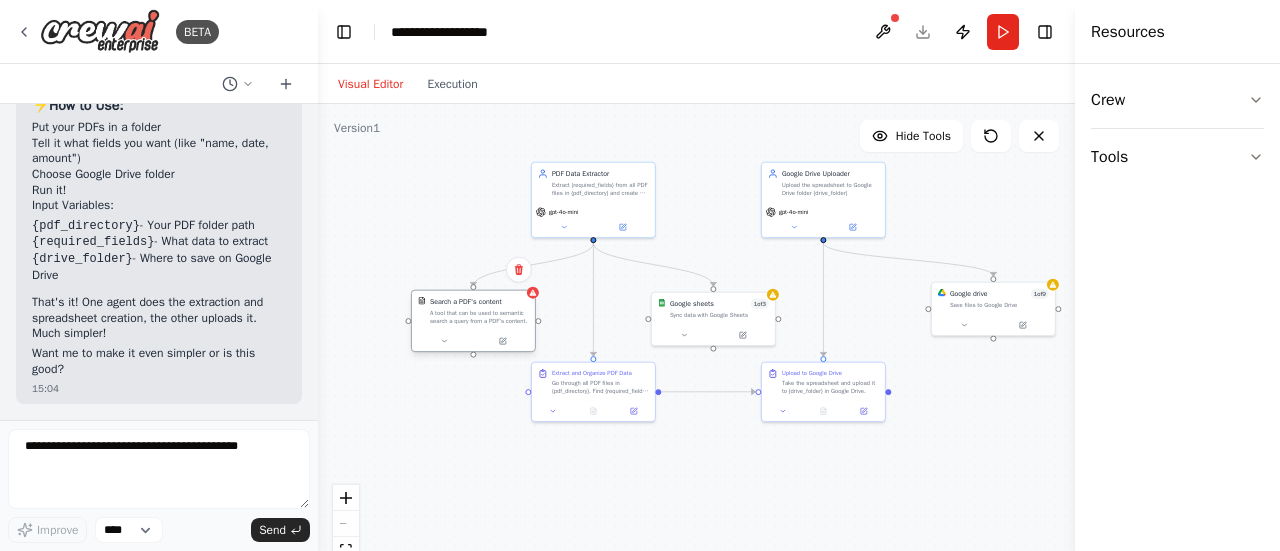 drag, startPoint x: 440, startPoint y: 319, endPoint x: 492, endPoint y: 322, distance: 52.086468 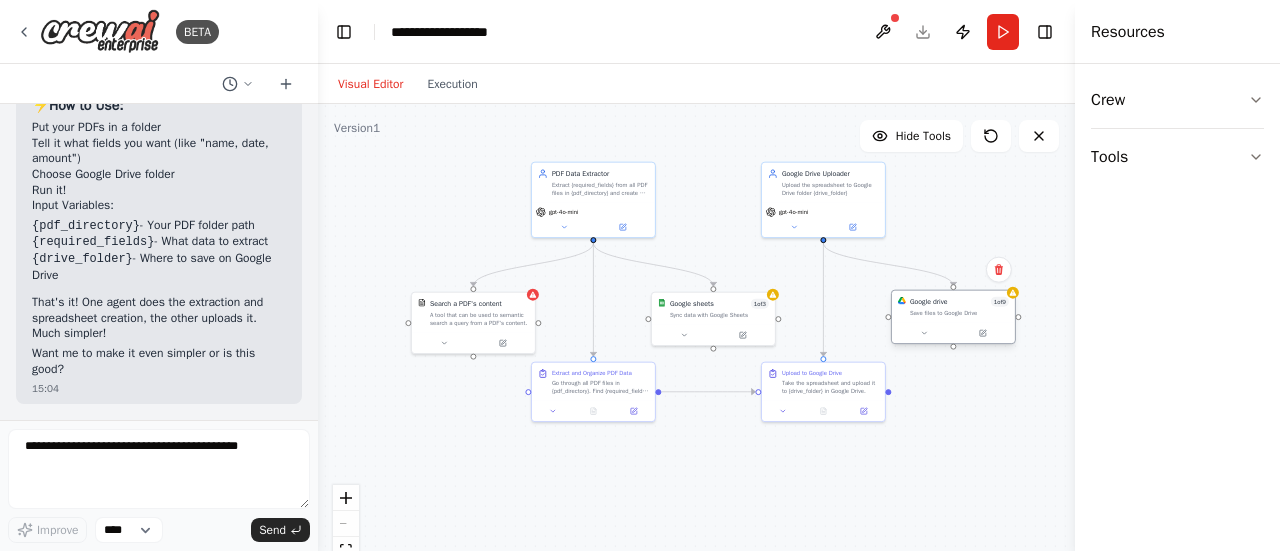 drag, startPoint x: 994, startPoint y: 303, endPoint x: 953, endPoint y: 309, distance: 41.4367 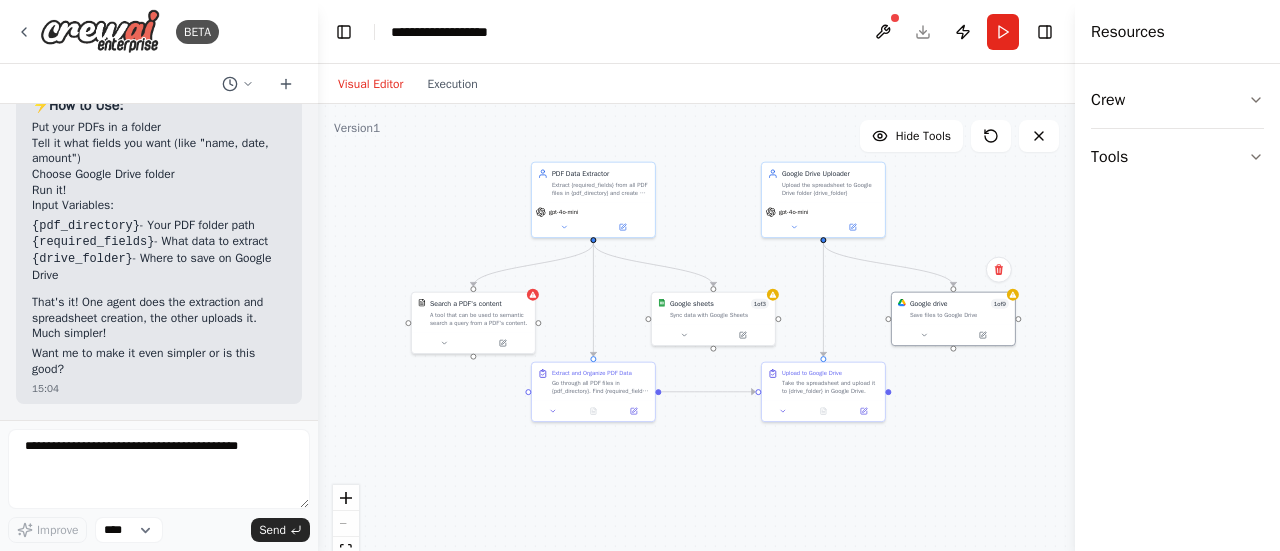 click on ".deletable-edge-delete-btn {
width: 20px;
height: 20px;
border: 0px solid #ffffff;
color: #6b7280;
background-color: #f8fafc;
cursor: pointer;
border-radius: 50%;
font-size: 12px;
padding: 3px;
display: flex;
align-items: center;
justify-content: center;
transition: all 0.2s cubic-bezier(0.4, 0, 0.2, 1);
box-shadow: 0 2px 4px rgba(0, 0, 0, 0.1);
}
.deletable-edge-delete-btn:hover {
background-color: #ef4444;
color: #ffffff;
border-color: #dc2626;
transform: scale(1.1);
box-shadow: 0 4px 12px rgba(239, 68, 68, 0.4);
}
.deletable-edge-delete-btn:active {
transform: scale(0.95);
box-shadow: 0 2px 4px rgba(239, 68, 68, 0.3);
}
PDF Data Extractor gpt-4o-mini Search a PDF's content gpt-4o-mini 1 9" at bounding box center [696, 354] 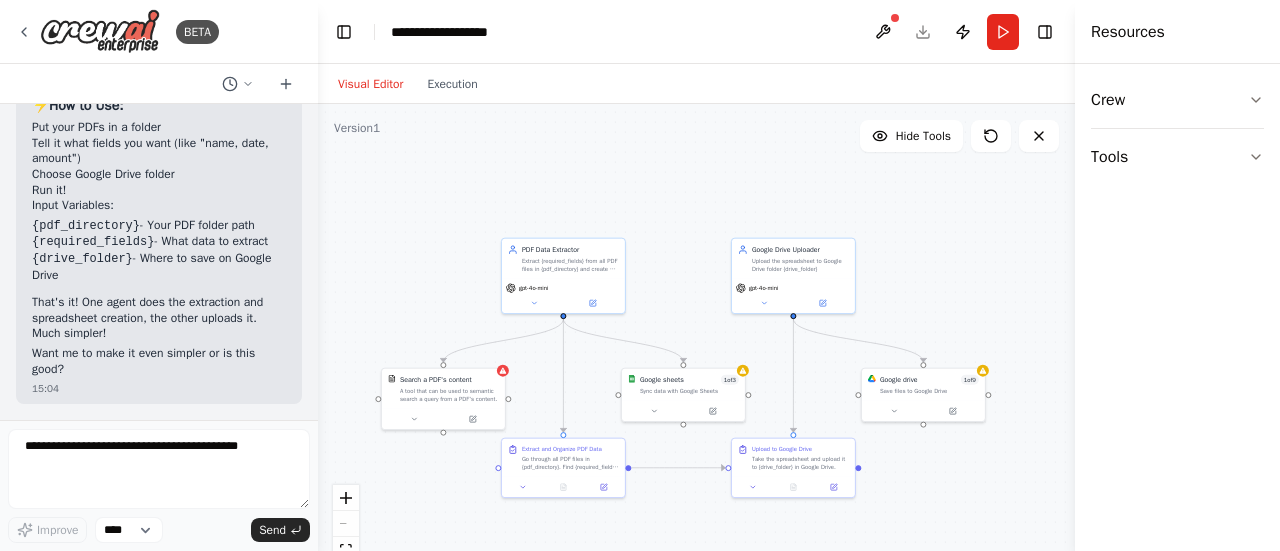 drag, startPoint x: 1012, startPoint y: 439, endPoint x: 982, endPoint y: 515, distance: 81.706795 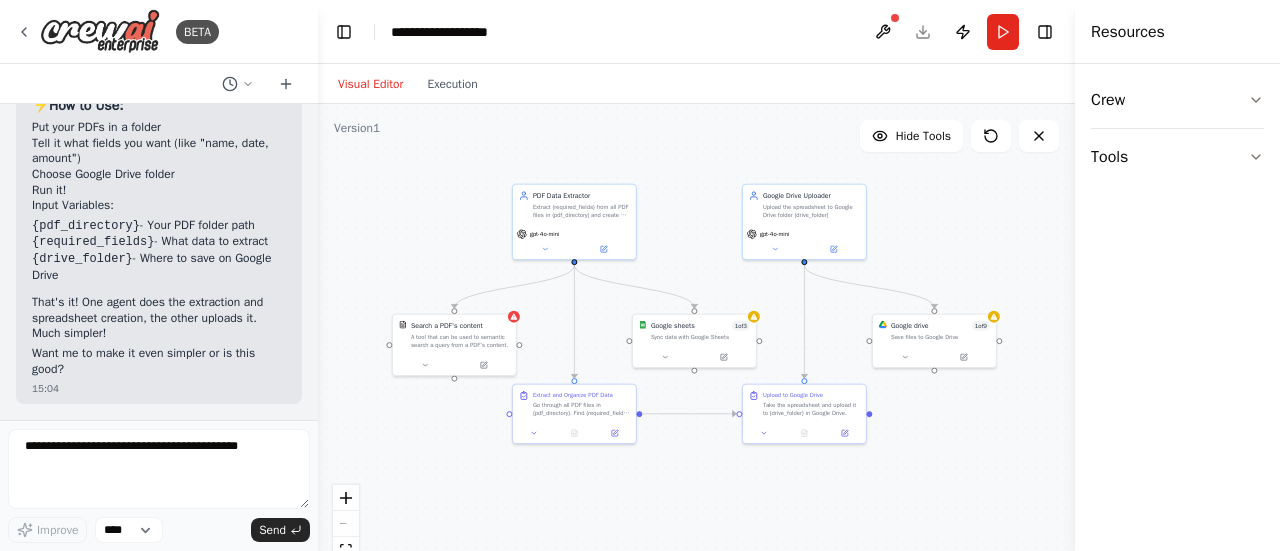 drag, startPoint x: 1038, startPoint y: 320, endPoint x: 1049, endPoint y: 266, distance: 55.108982 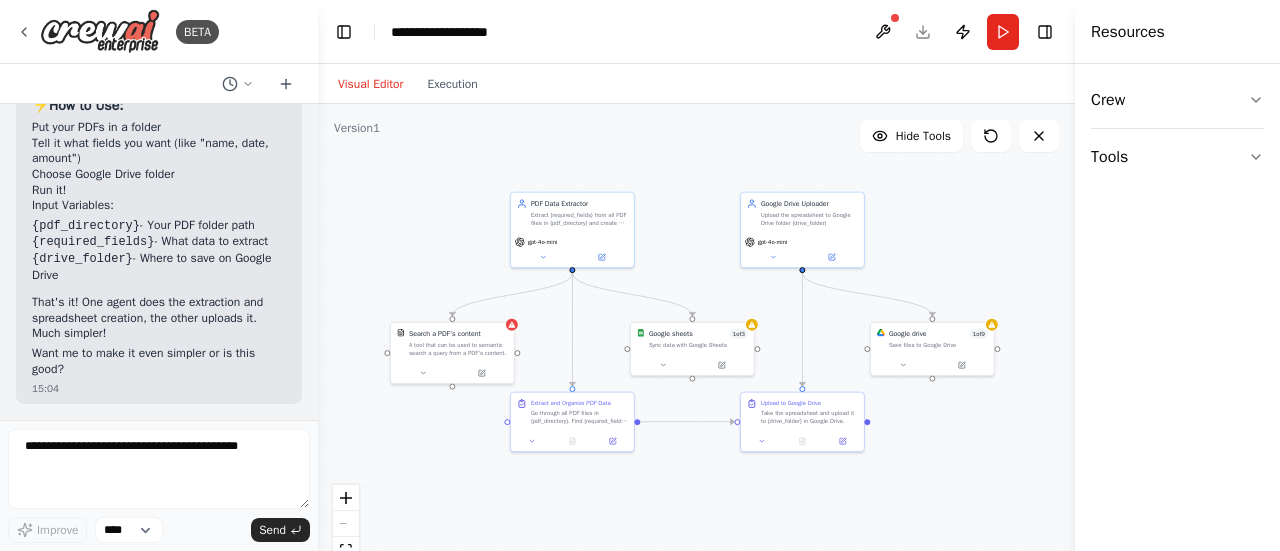 click on ".deletable-edge-delete-btn {
width: 20px;
height: 20px;
border: 0px solid #ffffff;
color: #6b7280;
background-color: #f8fafc;
cursor: pointer;
border-radius: 50%;
font-size: 12px;
padding: 3px;
display: flex;
align-items: center;
justify-content: center;
transition: all 0.2s cubic-bezier(0.4, 0, 0.2, 1);
box-shadow: 0 2px 4px rgba(0, 0, 0, 0.1);
}
.deletable-edge-delete-btn:hover {
background-color: #ef4444;
color: #ffffff;
border-color: #dc2626;
transform: scale(1.1);
box-shadow: 0 4px 12px rgba(239, 68, 68, 0.4);
}
.deletable-edge-delete-btn:active {
transform: scale(0.95);
box-shadow: 0 2px 4px rgba(239, 68, 68, 0.3);
}
PDF Data Extractor gpt-4o-mini Search a PDF's content gpt-4o-mini 1 9" at bounding box center [696, 354] 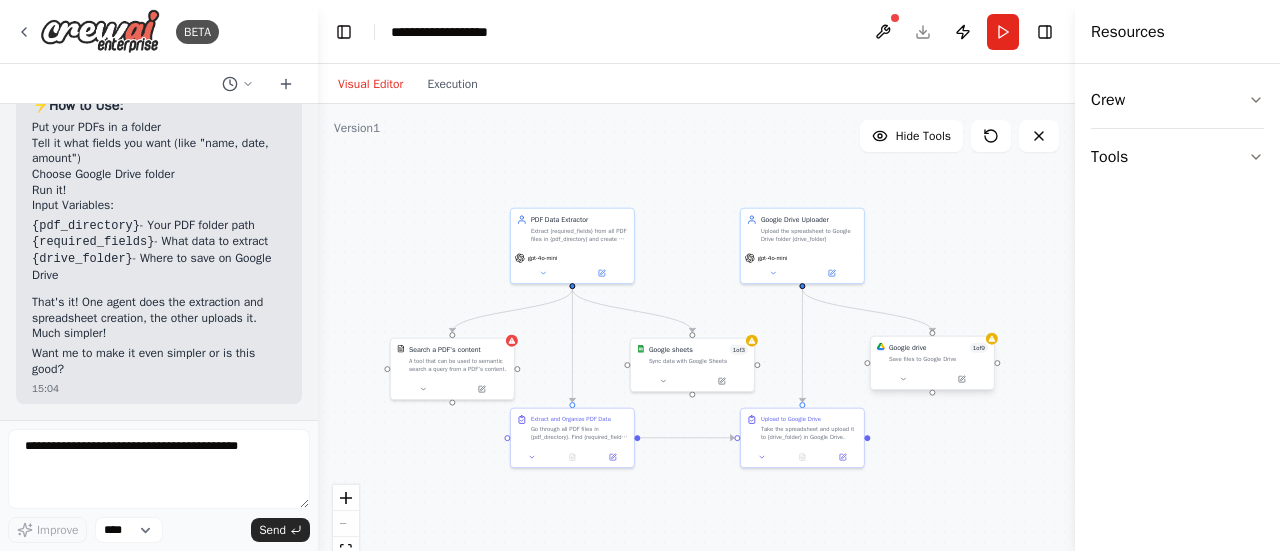 drag, startPoint x: 932, startPoint y: 379, endPoint x: 932, endPoint y: 401, distance: 22 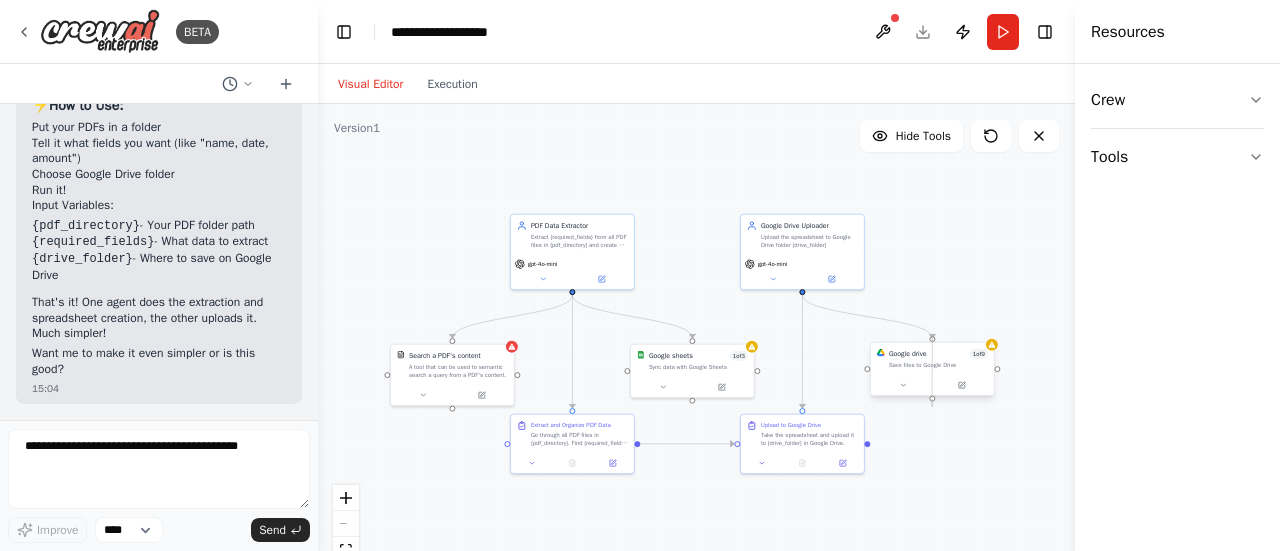 click at bounding box center (932, 399) 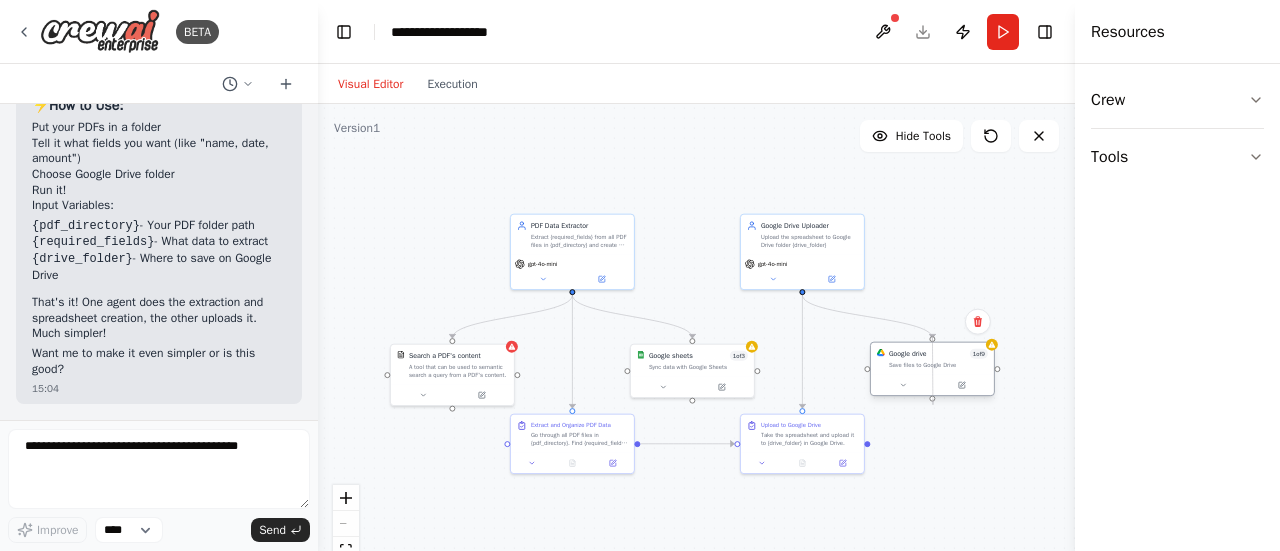 click at bounding box center [932, 399] 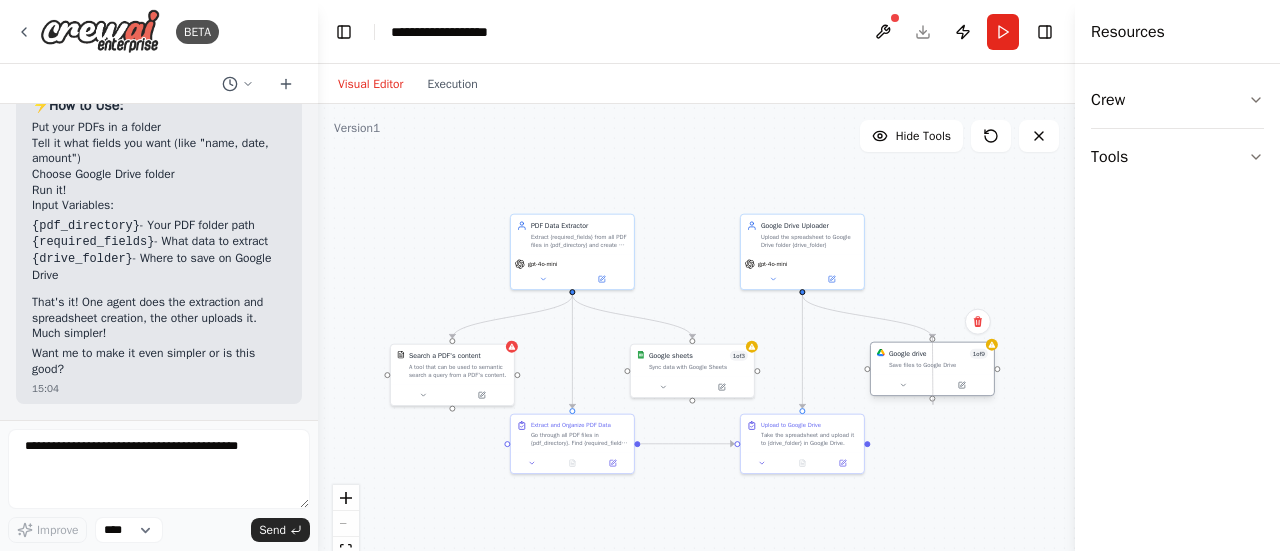 click at bounding box center (932, 399) 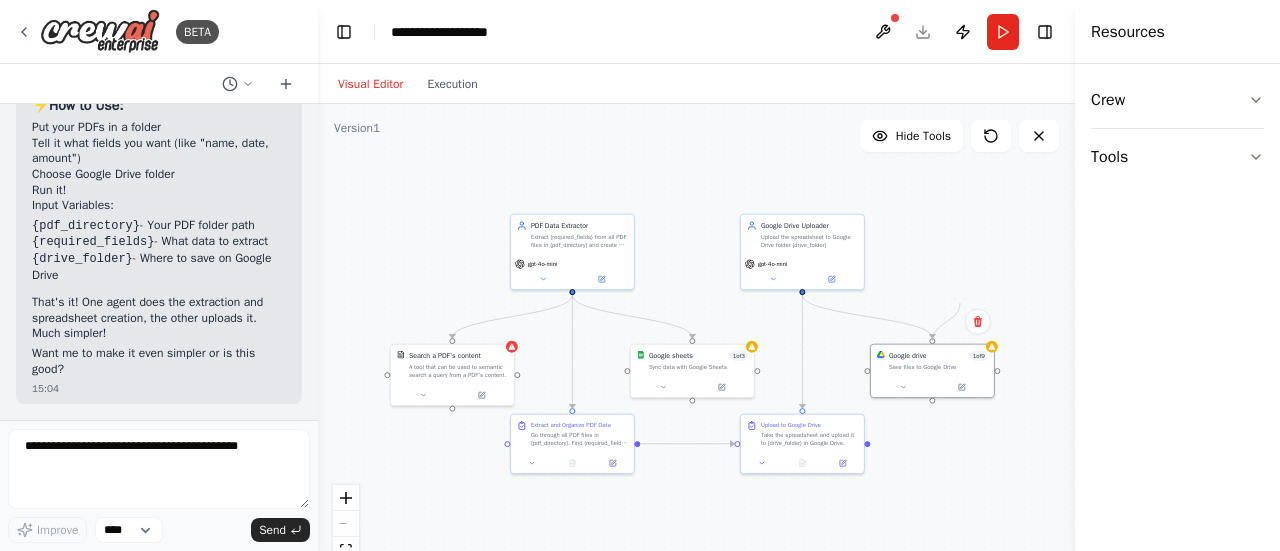 drag, startPoint x: 934, startPoint y: 400, endPoint x: 949, endPoint y: 296, distance: 105.076164 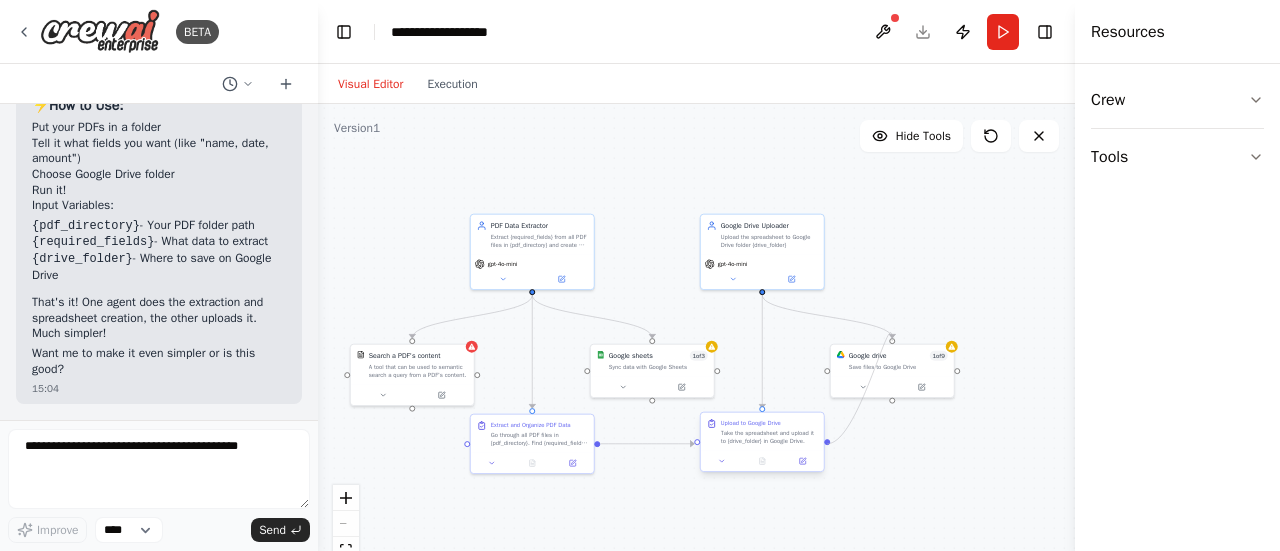 drag, startPoint x: 998, startPoint y: 369, endPoint x: 828, endPoint y: 444, distance: 185.80904 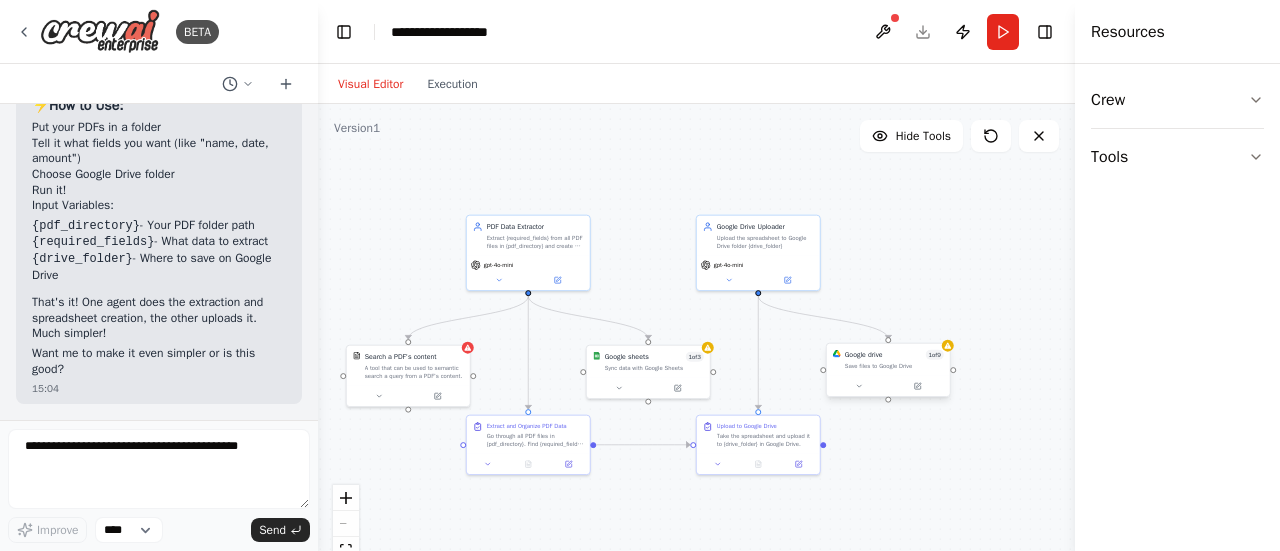 drag, startPoint x: 958, startPoint y: 371, endPoint x: 956, endPoint y: 355, distance: 16.124516 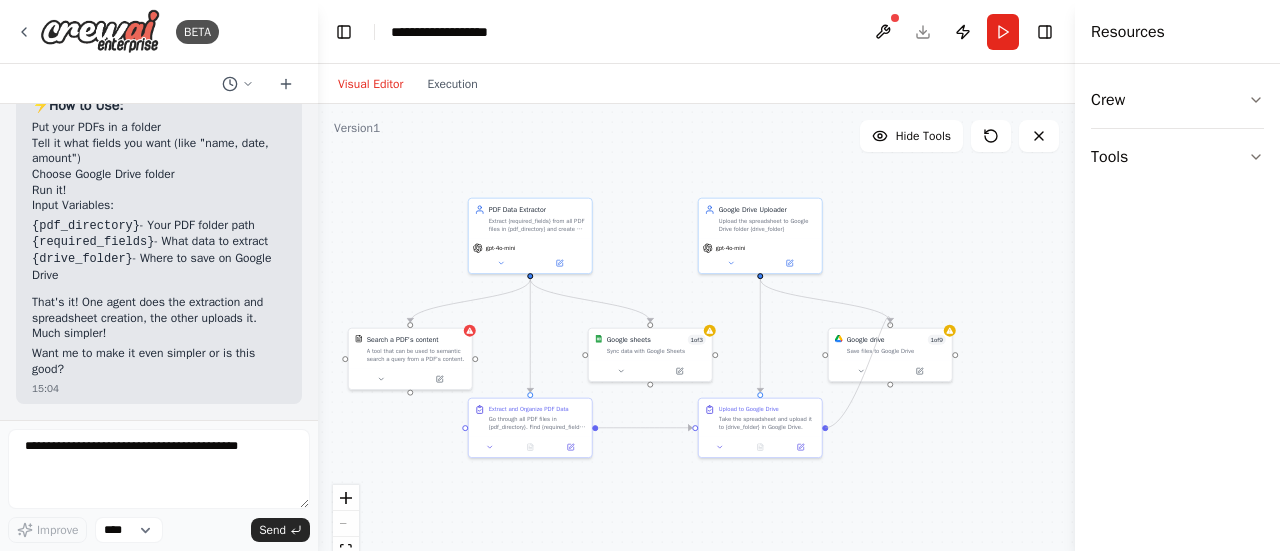 drag, startPoint x: 955, startPoint y: 353, endPoint x: 826, endPoint y: 432, distance: 151.26797 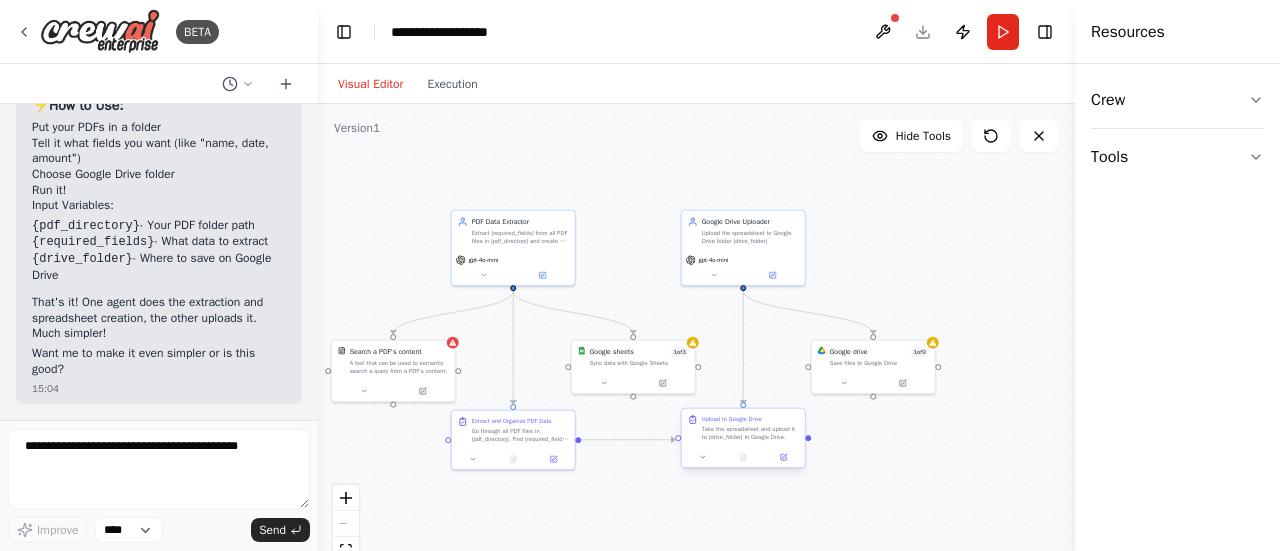 drag, startPoint x: 827, startPoint y: 429, endPoint x: 792, endPoint y: 457, distance: 44.82187 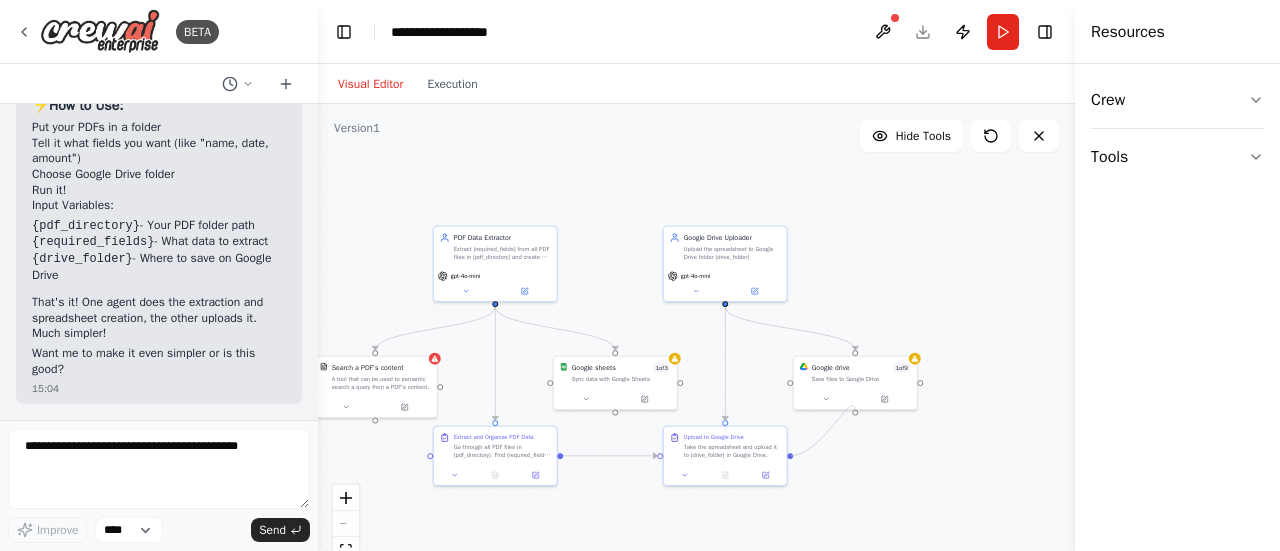 drag, startPoint x: 790, startPoint y: 456, endPoint x: 860, endPoint y: 414, distance: 81.63332 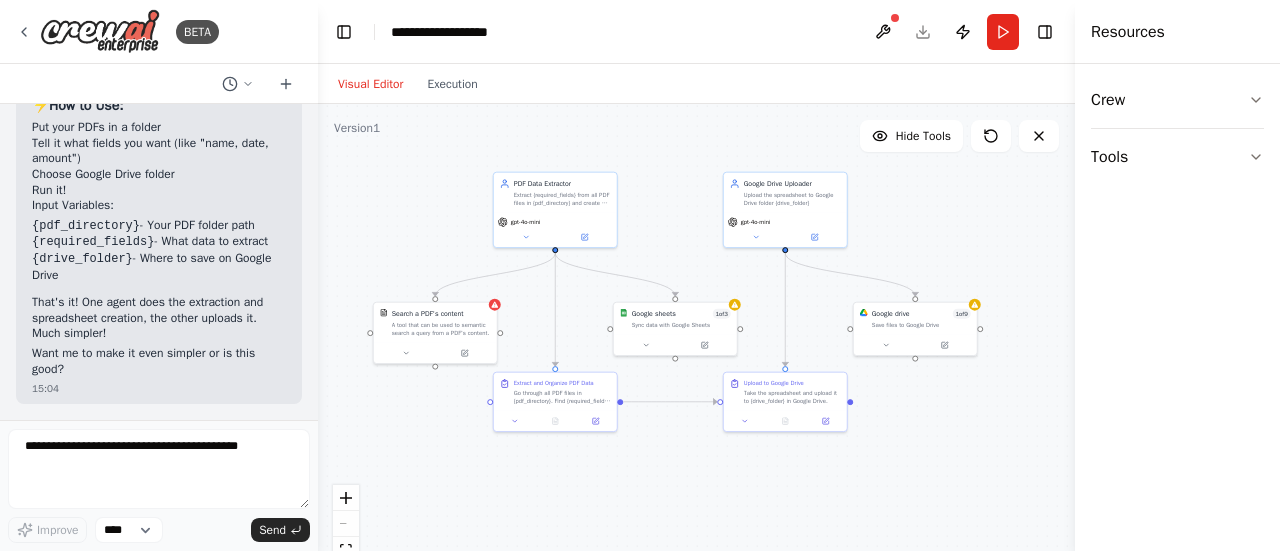 drag, startPoint x: 942, startPoint y: 305, endPoint x: 1002, endPoint y: 251, distance: 80.72174 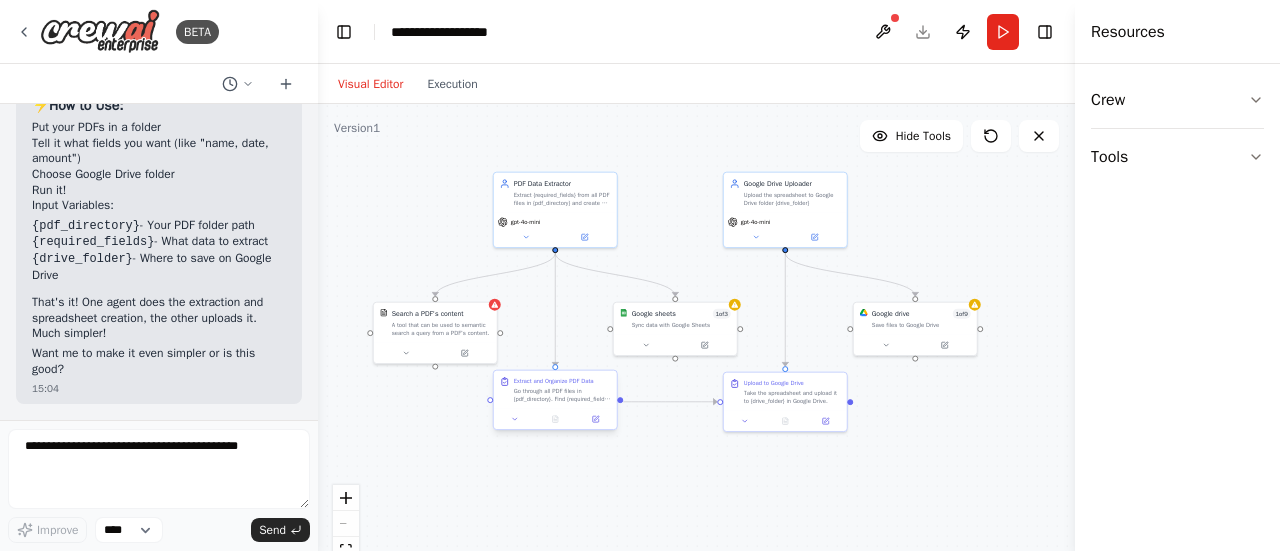 click on "Go through all PDF files in {pdf_directory}. Find {required_fields} in each PDF and put all the data in a Google Sheets spreadsheet." at bounding box center [562, 395] 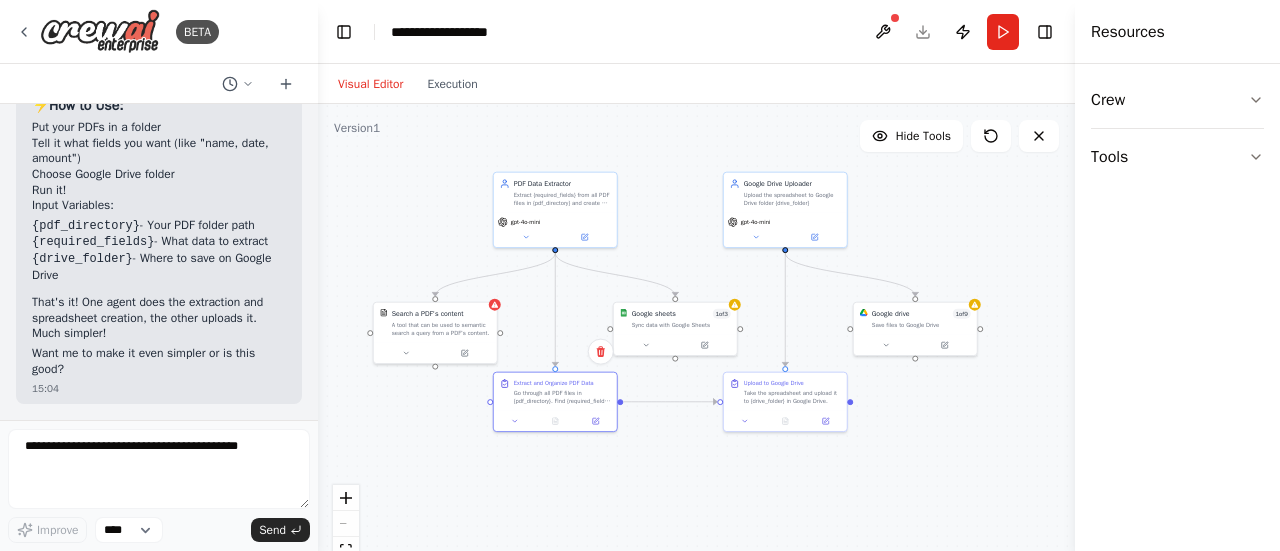 click on ".deletable-edge-delete-btn {
width: 20px;
height: 20px;
border: 0px solid #ffffff;
color: #6b7280;
background-color: #f8fafc;
cursor: pointer;
border-radius: 50%;
font-size: 12px;
padding: 3px;
display: flex;
align-items: center;
justify-content: center;
transition: all 0.2s cubic-bezier(0.4, 0, 0.2, 1);
box-shadow: 0 2px 4px rgba(0, 0, 0, 0.1);
}
.deletable-edge-delete-btn:hover {
background-color: #ef4444;
color: #ffffff;
border-color: #dc2626;
transform: scale(1.1);
box-shadow: 0 4px 12px rgba(239, 68, 68, 0.4);
}
.deletable-edge-delete-btn:active {
transform: scale(0.95);
box-shadow: 0 2px 4px rgba(239, 68, 68, 0.3);
}
PDF Data Extractor gpt-4o-mini Search a PDF's content gpt-4o-mini 1 9" at bounding box center (696, 354) 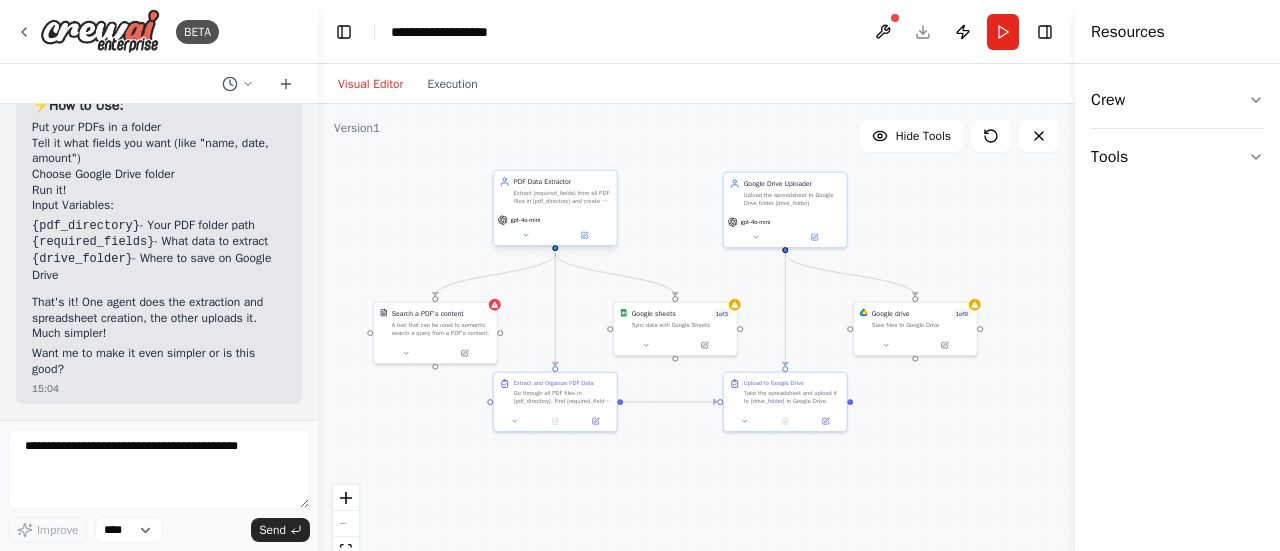 click on "PDF Data Extractor Extract {required_fields} from all PDF files in {pdf_directory} and create a simple spreadsheet with the data" at bounding box center [555, 191] 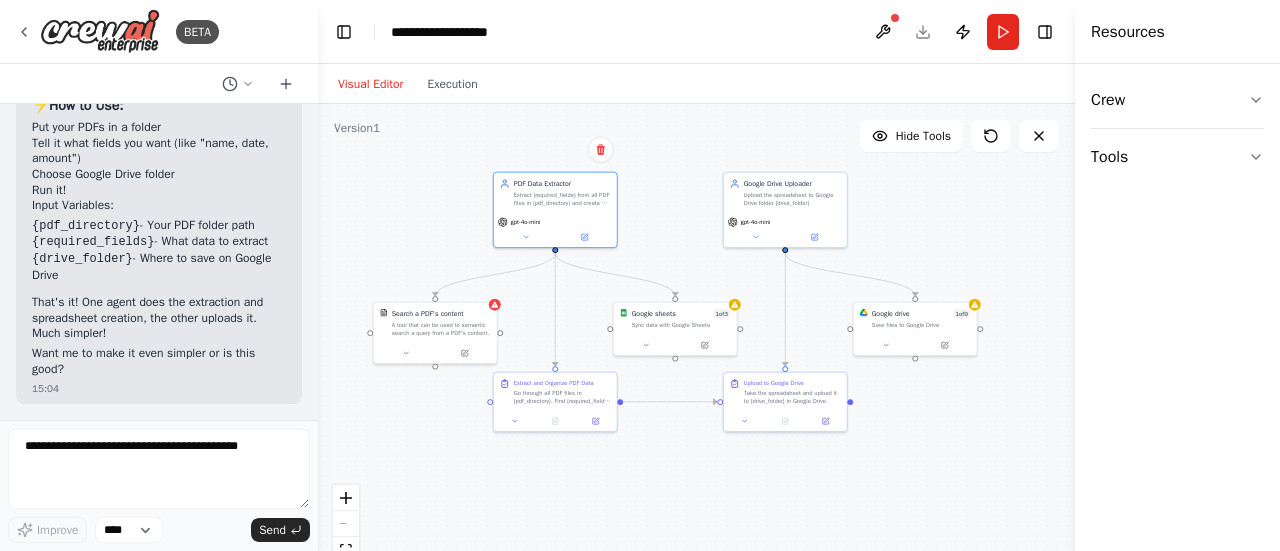 click on ".deletable-edge-delete-btn {
width: 20px;
height: 20px;
border: 0px solid #ffffff;
color: #6b7280;
background-color: #f8fafc;
cursor: pointer;
border-radius: 50%;
font-size: 12px;
padding: 3px;
display: flex;
align-items: center;
justify-content: center;
transition: all 0.2s cubic-bezier(0.4, 0, 0.2, 1);
box-shadow: 0 2px 4px rgba(0, 0, 0, 0.1);
}
.deletable-edge-delete-btn:hover {
background-color: #ef4444;
color: #ffffff;
border-color: #dc2626;
transform: scale(1.1);
box-shadow: 0 4px 12px rgba(239, 68, 68, 0.4);
}
.deletable-edge-delete-btn:active {
transform: scale(0.95);
box-shadow: 0 2px 4px rgba(239, 68, 68, 0.3);
}
PDF Data Extractor gpt-4o-mini Search a PDF's content gpt-4o-mini 1 9" at bounding box center [696, 354] 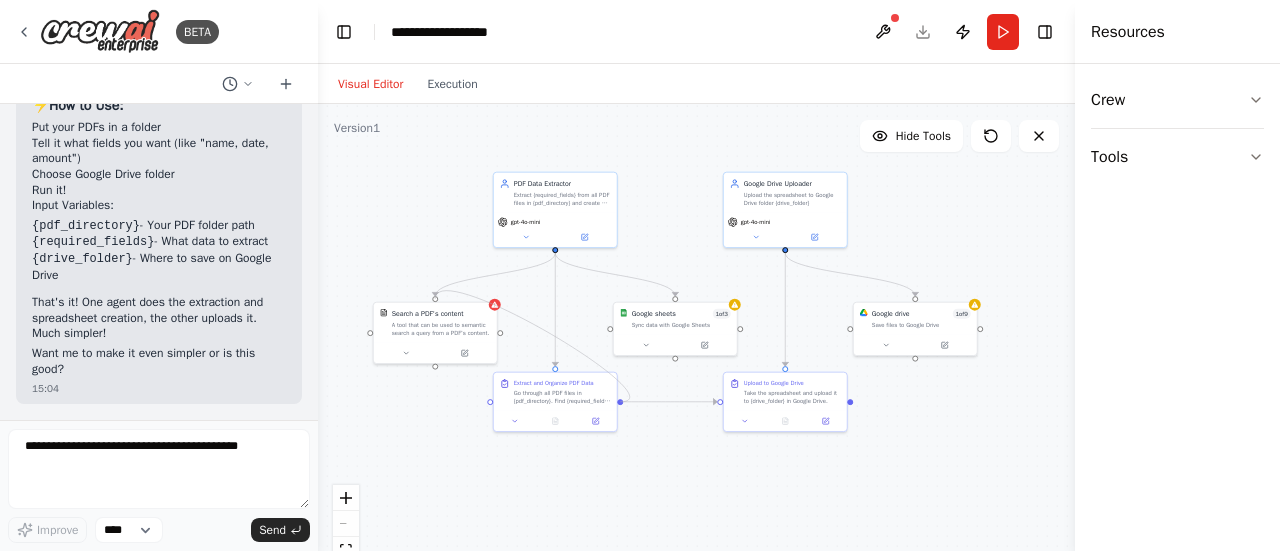 drag, startPoint x: 436, startPoint y: 365, endPoint x: 618, endPoint y: 396, distance: 184.62123 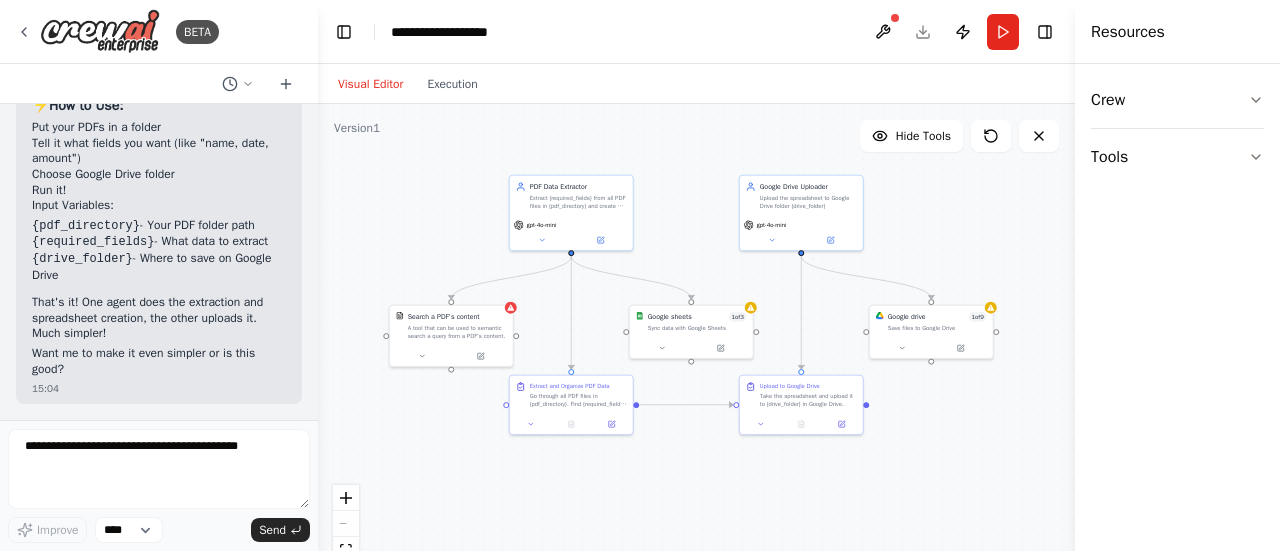 drag, startPoint x: 708, startPoint y: 422, endPoint x: 724, endPoint y: 425, distance: 16.27882 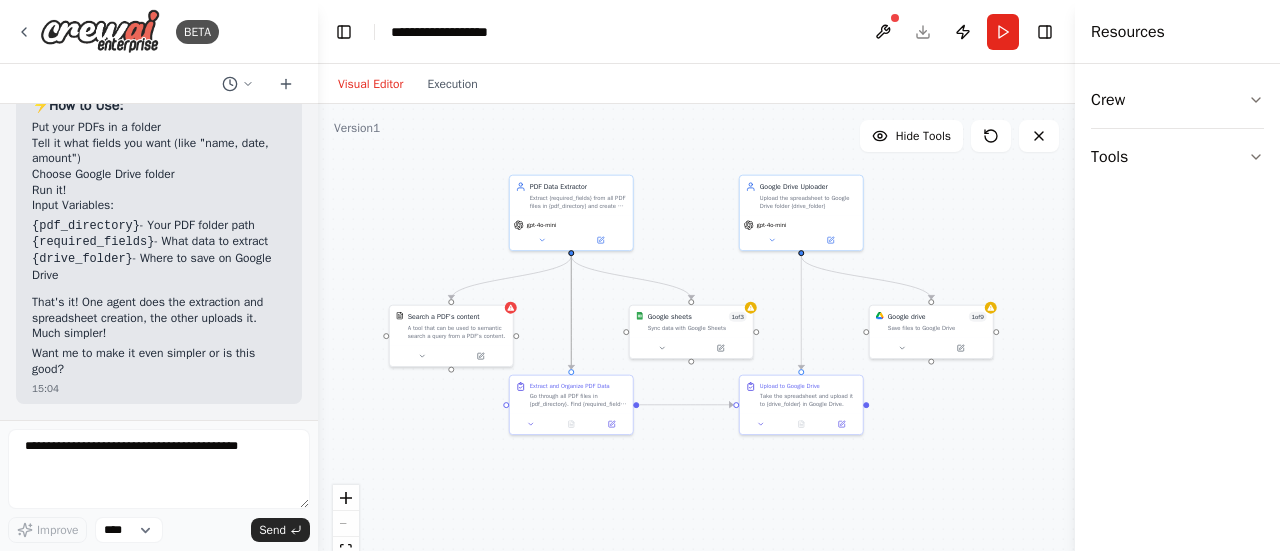 click 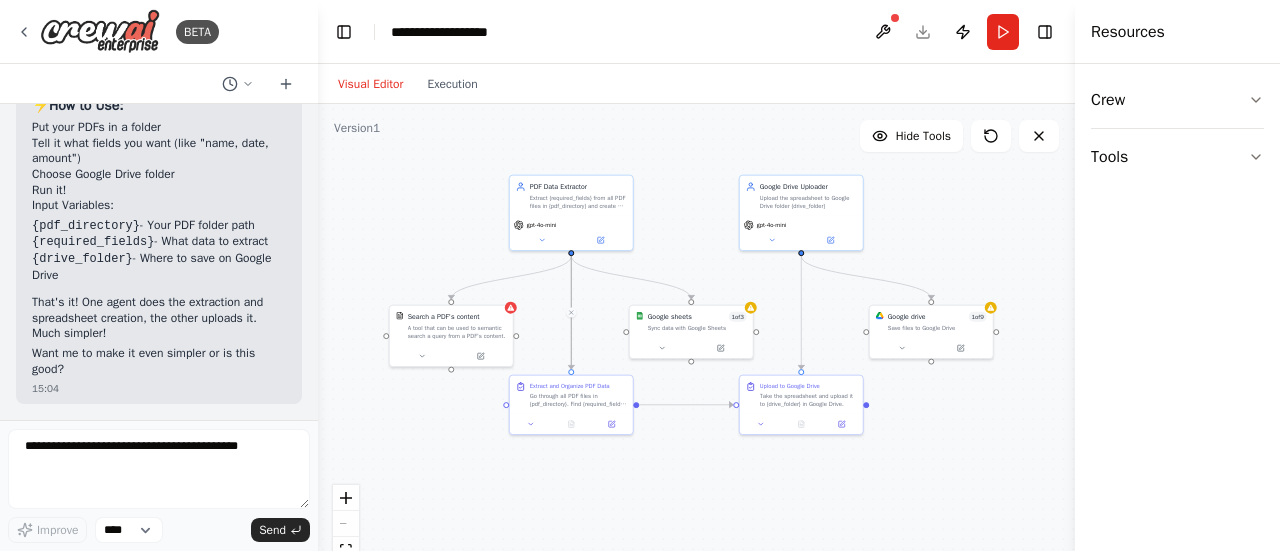 click on ".deletable-edge-delete-btn {
width: 20px;
height: 20px;
border: 0px solid #ffffff;
color: #6b7280;
background-color: #f8fafc;
cursor: pointer;
border-radius: 50%;
font-size: 12px;
padding: 3px;
display: flex;
align-items: center;
justify-content: center;
transition: all 0.2s cubic-bezier(0.4, 0, 0.2, 1);
box-shadow: 0 2px 4px rgba(0, 0, 0, 0.1);
}
.deletable-edge-delete-btn:hover {
background-color: #ef4444;
color: #ffffff;
border-color: #dc2626;
transform: scale(1.1);
box-shadow: 0 4px 12px rgba(239, 68, 68, 0.4);
}
.deletable-edge-delete-btn:active {
transform: scale(0.95);
box-shadow: 0 2px 4px rgba(239, 68, 68, 0.3);
}
PDF Data Extractor gpt-4o-mini Search a PDF's content gpt-4o-mini 1 9" at bounding box center [696, 354] 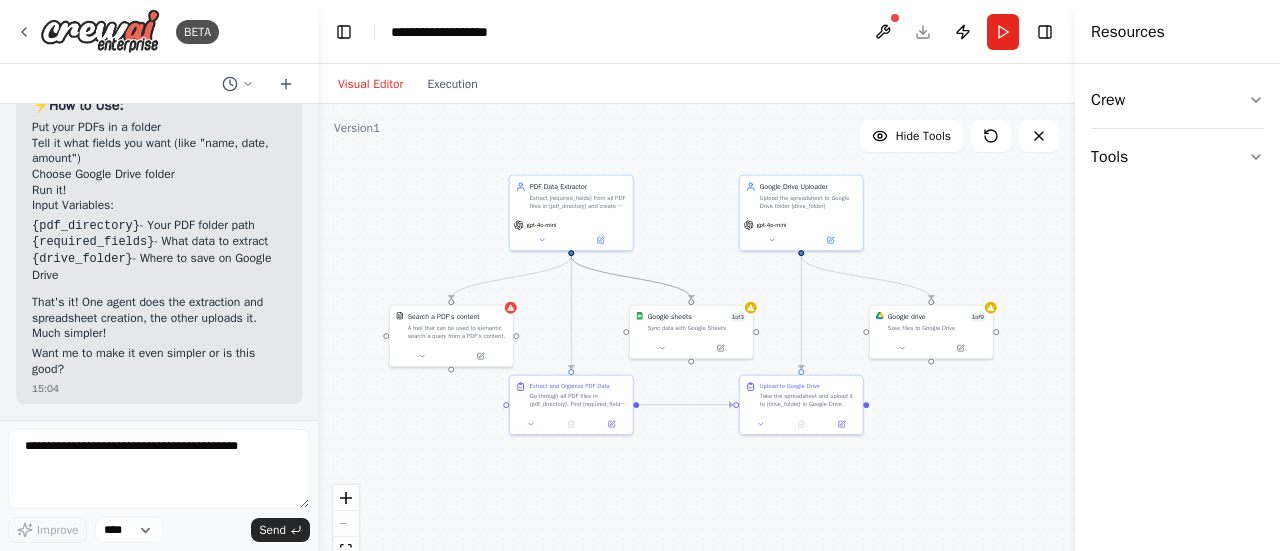 click 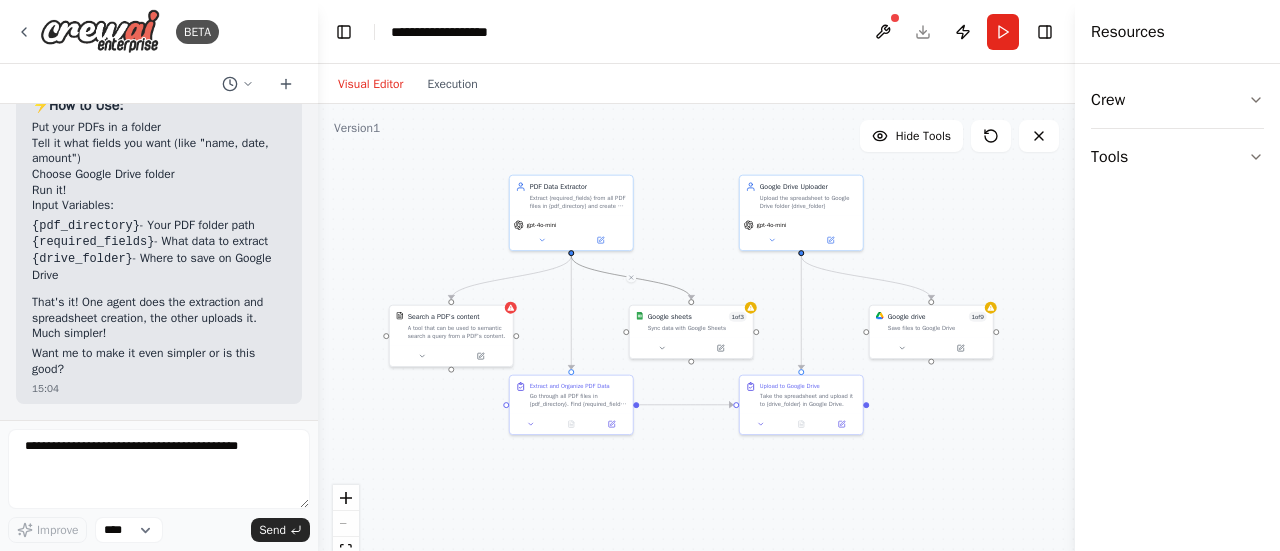 drag, startPoint x: 629, startPoint y: 277, endPoint x: 604, endPoint y: 298, distance: 32.649654 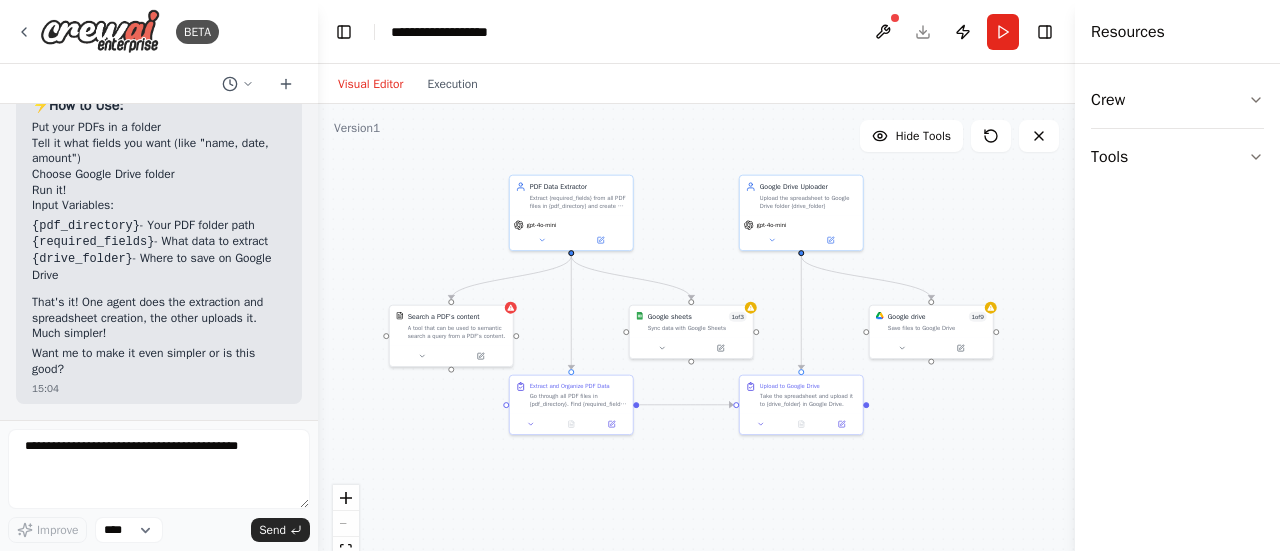click on ".deletable-edge-delete-btn {
width: 20px;
height: 20px;
border: 0px solid #ffffff;
color: #6b7280;
background-color: #f8fafc;
cursor: pointer;
border-radius: 50%;
font-size: 12px;
padding: 3px;
display: flex;
align-items: center;
justify-content: center;
transition: all 0.2s cubic-bezier(0.4, 0, 0.2, 1);
box-shadow: 0 2px 4px rgba(0, 0, 0, 0.1);
}
.deletable-edge-delete-btn:hover {
background-color: #ef4444;
color: #ffffff;
border-color: #dc2626;
transform: scale(1.1);
box-shadow: 0 4px 12px rgba(239, 68, 68, 0.4);
}
.deletable-edge-delete-btn:active {
transform: scale(0.95);
box-shadow: 0 2px 4px rgba(239, 68, 68, 0.3);
}
PDF Data Extractor gpt-4o-mini Search a PDF's content gpt-4o-mini 1 9" at bounding box center [696, 354] 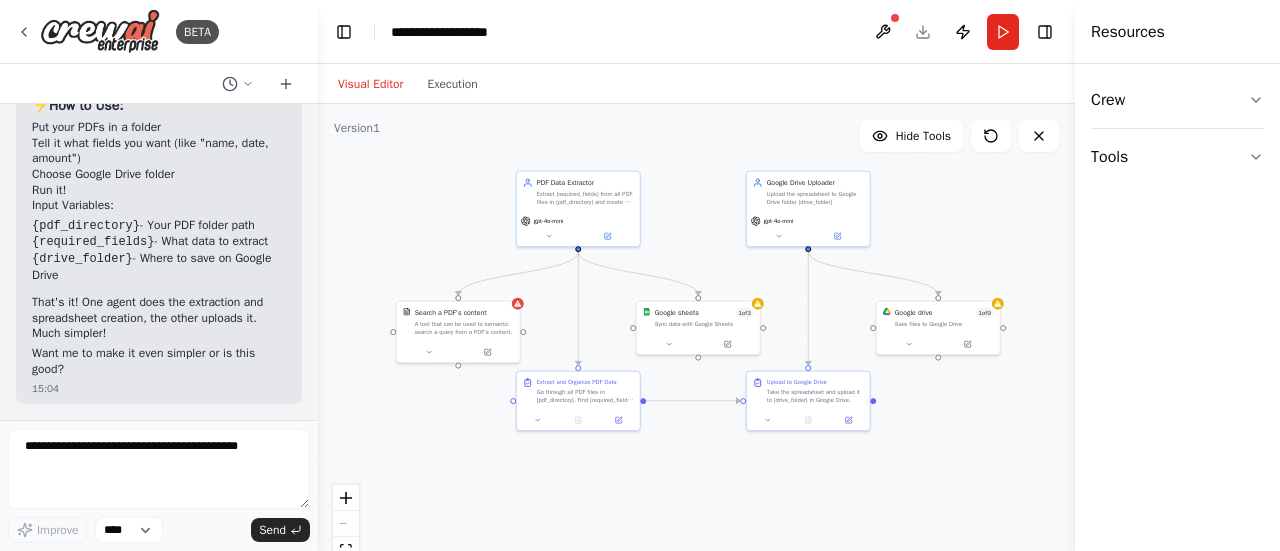 click on ".deletable-edge-delete-btn {
width: 20px;
height: 20px;
border: 0px solid #ffffff;
color: #6b7280;
background-color: #f8fafc;
cursor: pointer;
border-radius: 50%;
font-size: 12px;
padding: 3px;
display: flex;
align-items: center;
justify-content: center;
transition: all 0.2s cubic-bezier(0.4, 0, 0.2, 1);
box-shadow: 0 2px 4px rgba(0, 0, 0, 0.1);
}
.deletable-edge-delete-btn:hover {
background-color: #ef4444;
color: #ffffff;
border-color: #dc2626;
transform: scale(1.1);
box-shadow: 0 4px 12px rgba(239, 68, 68, 0.4);
}
.deletable-edge-delete-btn:active {
transform: scale(0.95);
box-shadow: 0 2px 4px rgba(239, 68, 68, 0.3);
}
PDF Data Extractor gpt-4o-mini Search a PDF's content gpt-4o-mini 1 9" at bounding box center (696, 354) 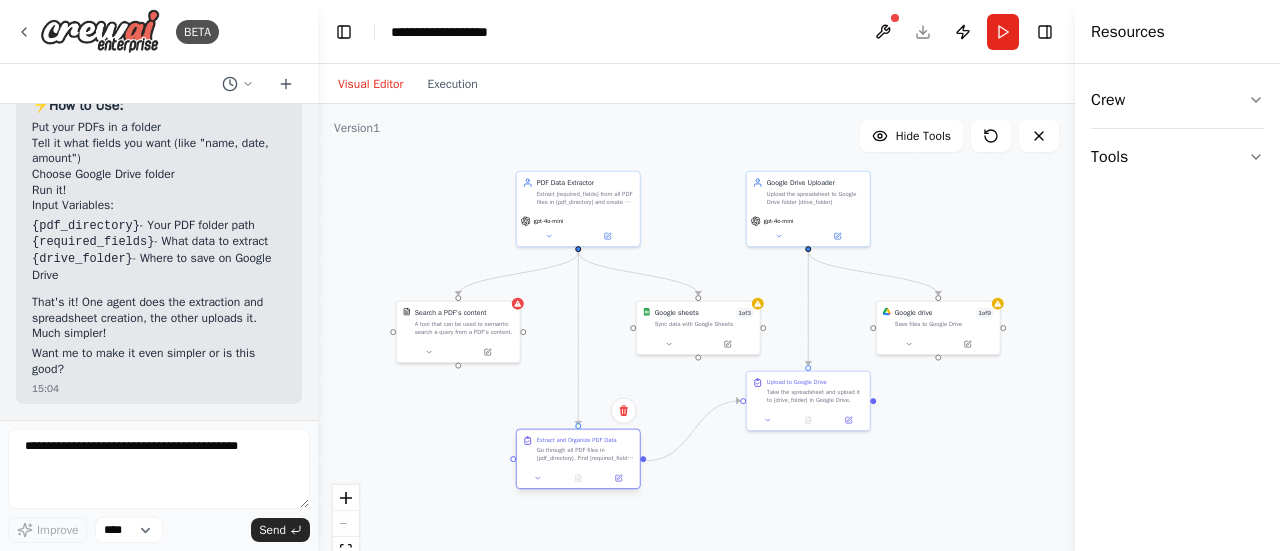 drag, startPoint x: 573, startPoint y: 399, endPoint x: 575, endPoint y: 461, distance: 62.03225 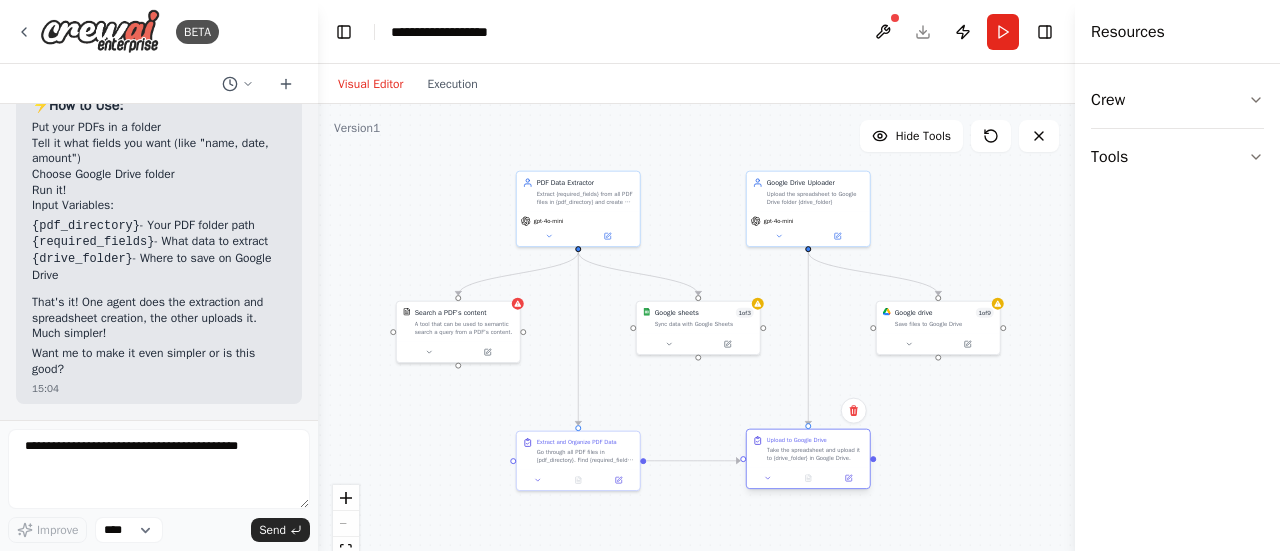 drag, startPoint x: 816, startPoint y: 390, endPoint x: 812, endPoint y: 454, distance: 64.12488 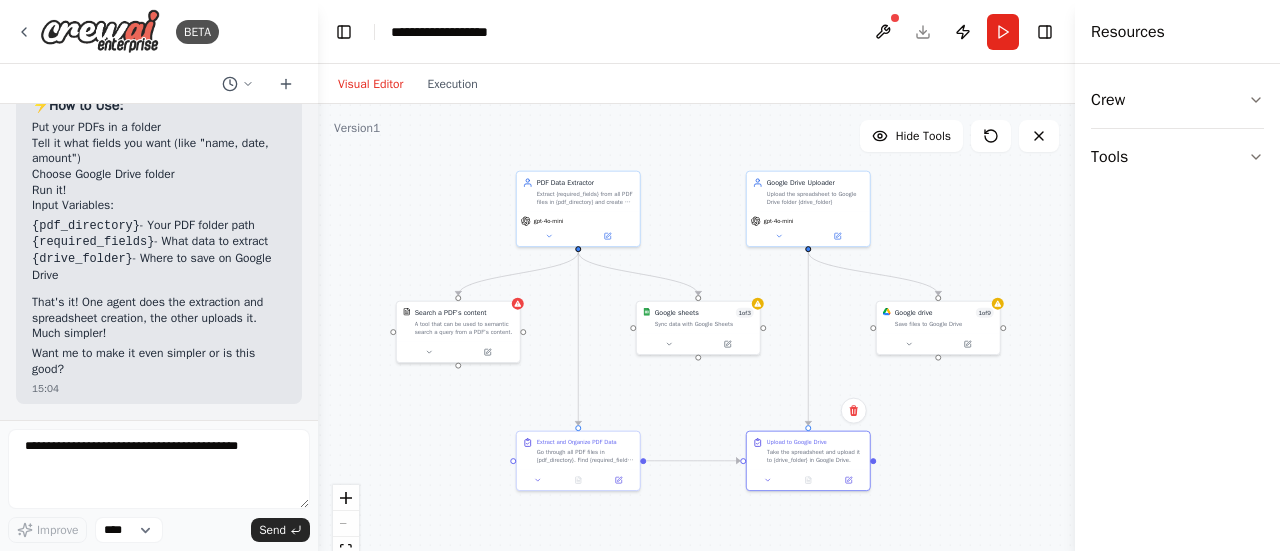 click on ".deletable-edge-delete-btn {
width: 20px;
height: 20px;
border: 0px solid #ffffff;
color: #6b7280;
background-color: #f8fafc;
cursor: pointer;
border-radius: 50%;
font-size: 12px;
padding: 3px;
display: flex;
align-items: center;
justify-content: center;
transition: all 0.2s cubic-bezier(0.4, 0, 0.2, 1);
box-shadow: 0 2px 4px rgba(0, 0, 0, 0.1);
}
.deletable-edge-delete-btn:hover {
background-color: #ef4444;
color: #ffffff;
border-color: #dc2626;
transform: scale(1.1);
box-shadow: 0 4px 12px rgba(239, 68, 68, 0.4);
}
.deletable-edge-delete-btn:active {
transform: scale(0.95);
box-shadow: 0 2px 4px rgba(239, 68, 68, 0.3);
}
PDF Data Extractor gpt-4o-mini Search a PDF's content gpt-4o-mini 1 9" at bounding box center (696, 354) 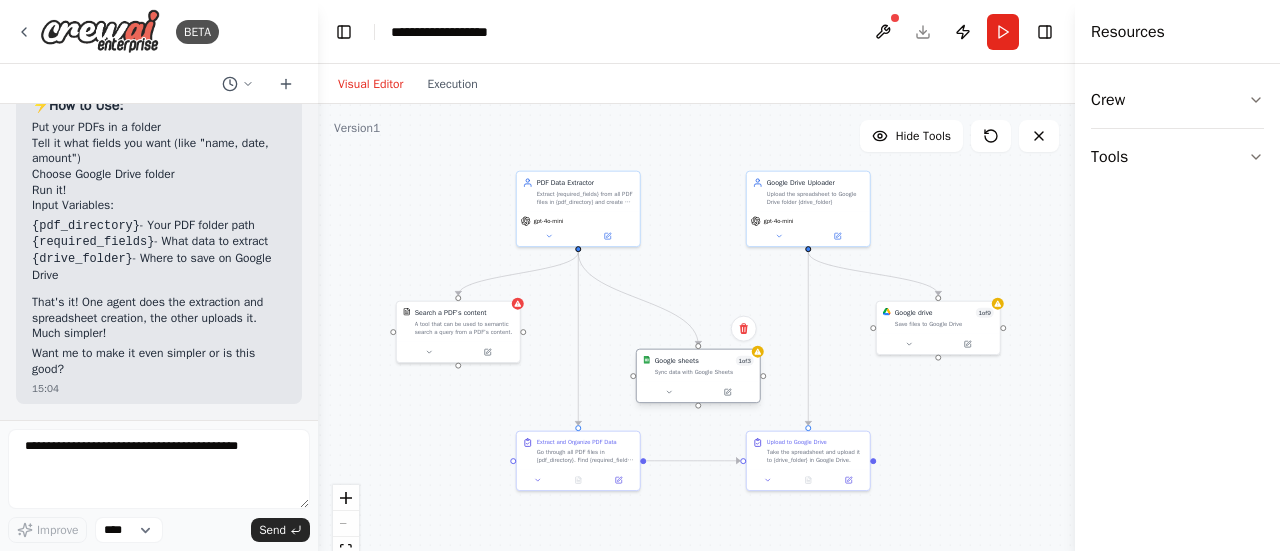 drag, startPoint x: 691, startPoint y: 321, endPoint x: 687, endPoint y: 375, distance: 54.147945 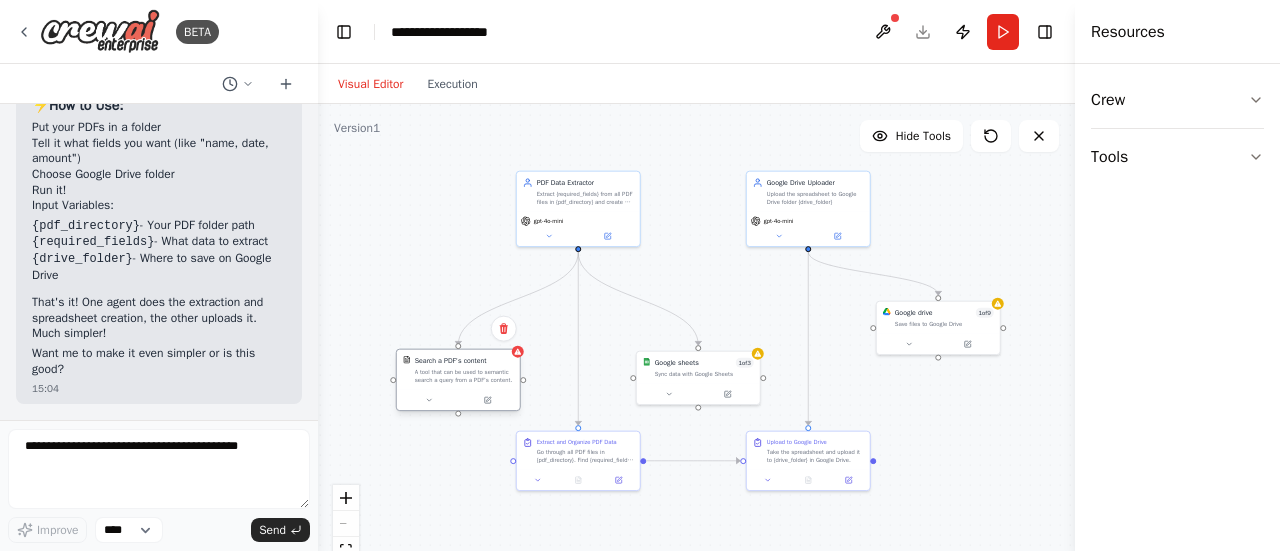 drag, startPoint x: 456, startPoint y: 337, endPoint x: 456, endPoint y: 387, distance: 50 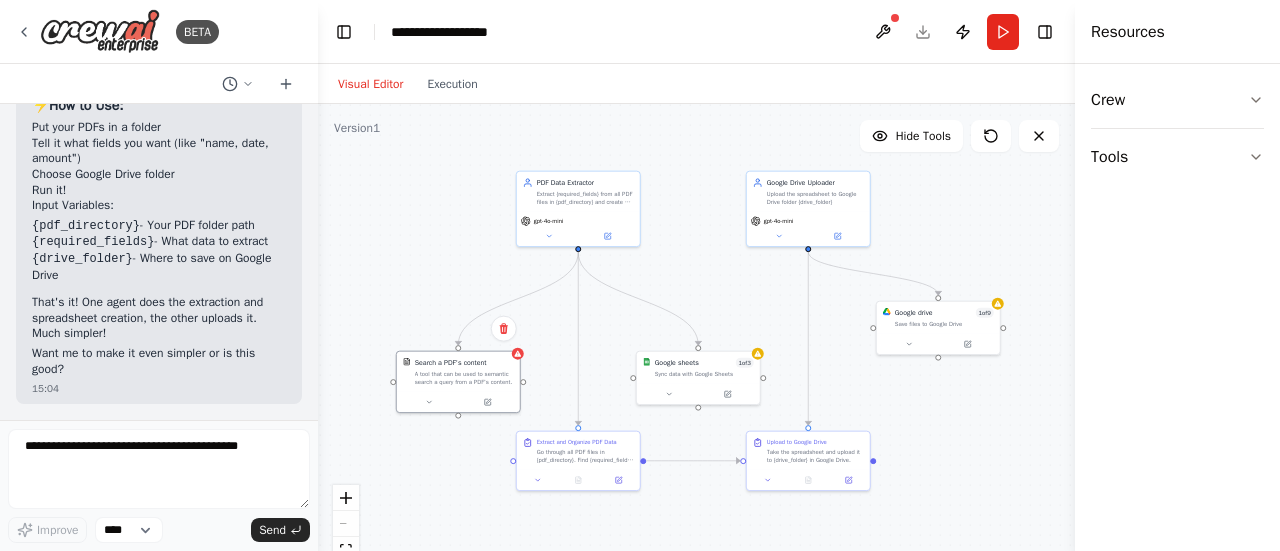 click on ".deletable-edge-delete-btn {
width: 20px;
height: 20px;
border: 0px solid #ffffff;
color: #6b7280;
background-color: #f8fafc;
cursor: pointer;
border-radius: 50%;
font-size: 12px;
padding: 3px;
display: flex;
align-items: center;
justify-content: center;
transition: all 0.2s cubic-bezier(0.4, 0, 0.2, 1);
box-shadow: 0 2px 4px rgba(0, 0, 0, 0.1);
}
.deletable-edge-delete-btn:hover {
background-color: #ef4444;
color: #ffffff;
border-color: #dc2626;
transform: scale(1.1);
box-shadow: 0 4px 12px rgba(239, 68, 68, 0.4);
}
.deletable-edge-delete-btn:active {
transform: scale(0.95);
box-shadow: 0 2px 4px rgba(239, 68, 68, 0.3);
}
PDF Data Extractor gpt-4o-mini Search a PDF's content gpt-4o-mini 1 9" at bounding box center [696, 354] 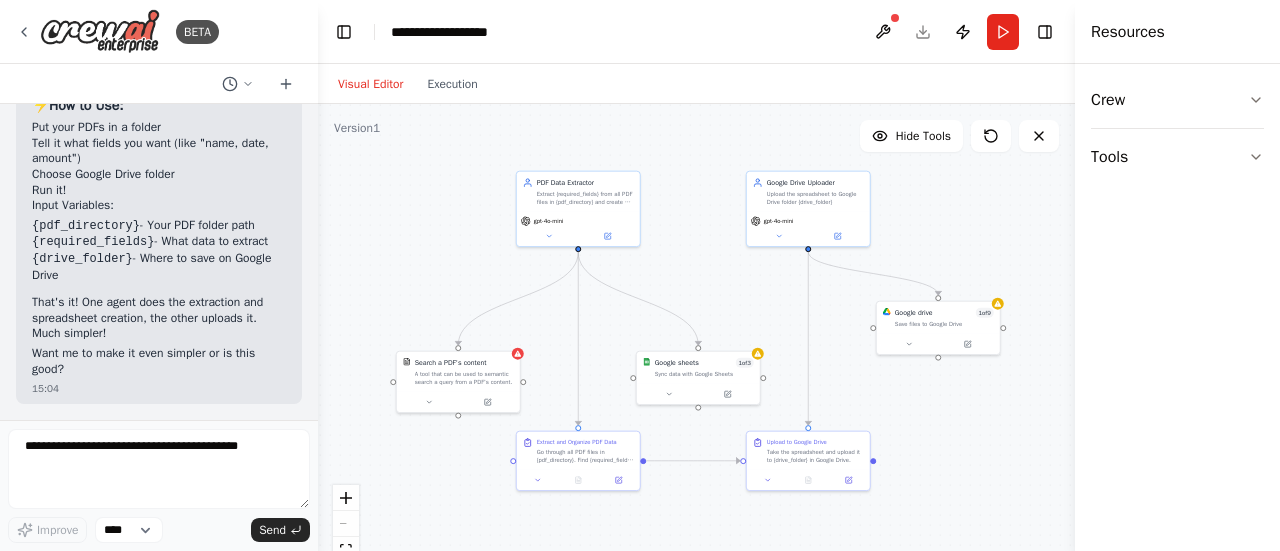 click on ".deletable-edge-delete-btn {
width: 20px;
height: 20px;
border: 0px solid #ffffff;
color: #6b7280;
background-color: #f8fafc;
cursor: pointer;
border-radius: 50%;
font-size: 12px;
padding: 3px;
display: flex;
align-items: center;
justify-content: center;
transition: all 0.2s cubic-bezier(0.4, 0, 0.2, 1);
box-shadow: 0 2px 4px rgba(0, 0, 0, 0.1);
}
.deletable-edge-delete-btn:hover {
background-color: #ef4444;
color: #ffffff;
border-color: #dc2626;
transform: scale(1.1);
box-shadow: 0 4px 12px rgba(239, 68, 68, 0.4);
}
.deletable-edge-delete-btn:active {
transform: scale(0.95);
box-shadow: 0 2px 4px rgba(239, 68, 68, 0.3);
}
PDF Data Extractor gpt-4o-mini Search a PDF's content gpt-4o-mini 1 9" at bounding box center (696, 354) 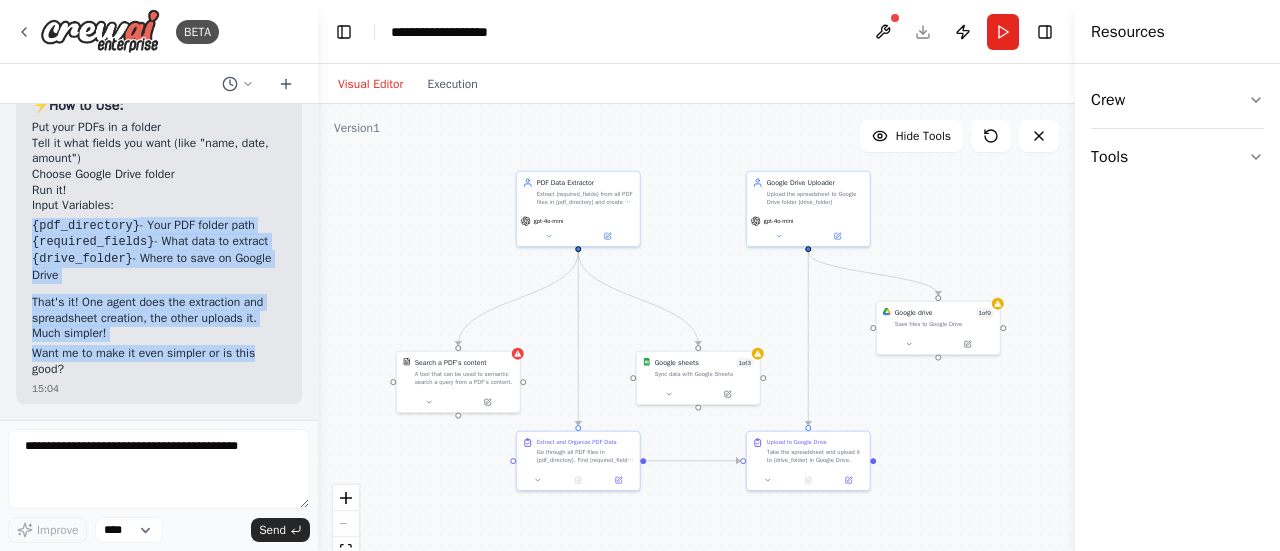 drag, startPoint x: 269, startPoint y: 362, endPoint x: 203, endPoint y: 211, distance: 164.79381 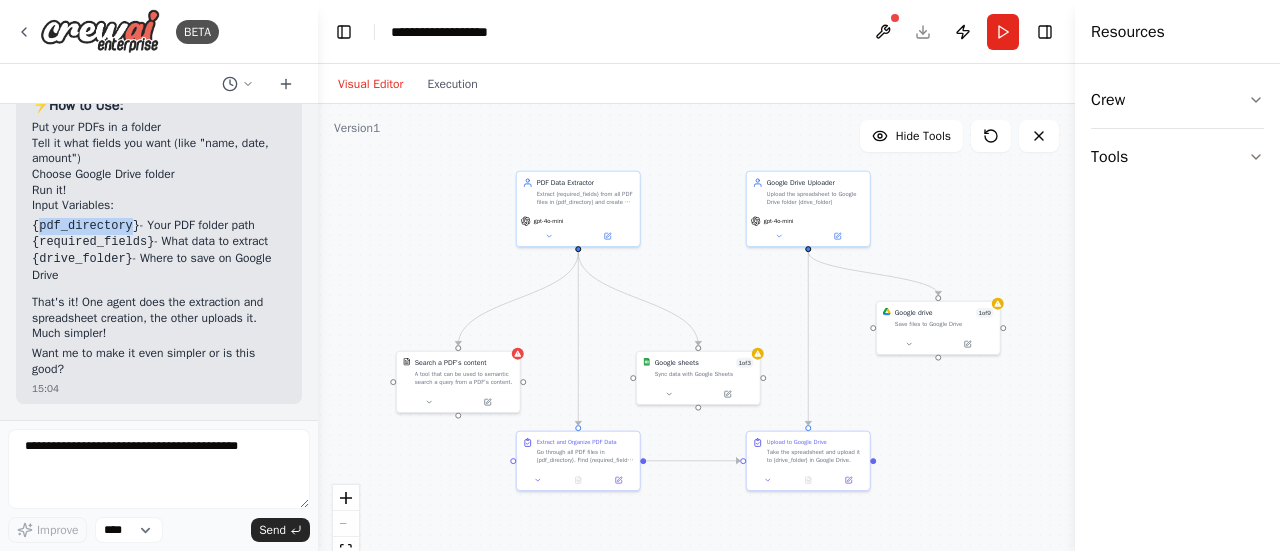 drag, startPoint x: 38, startPoint y: 223, endPoint x: 125, endPoint y: 224, distance: 87.005745 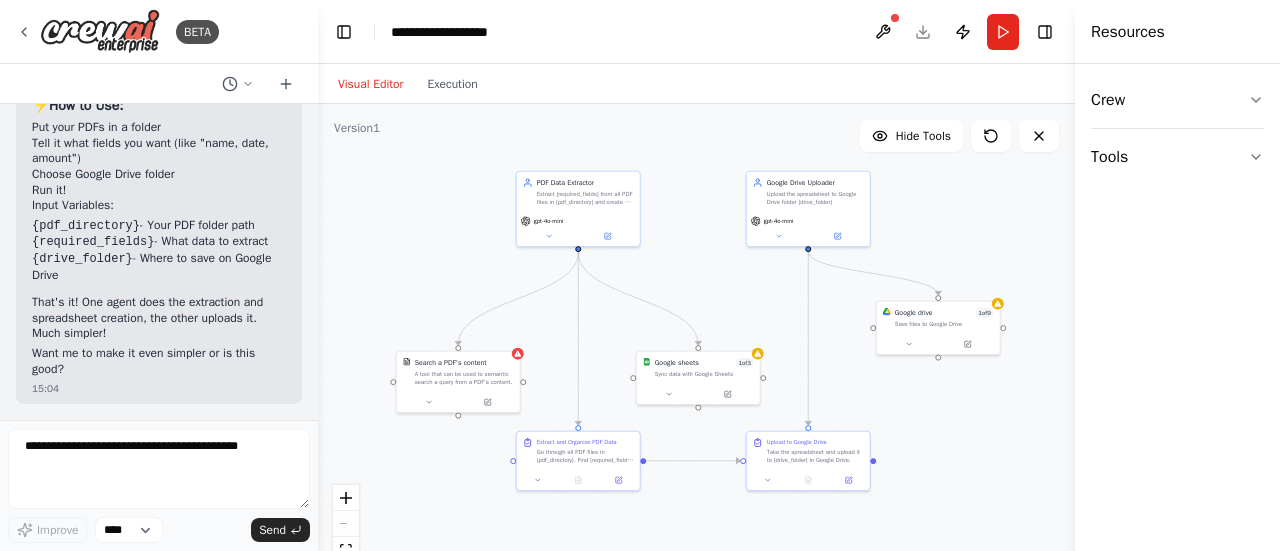 click on "{required_fields}" at bounding box center (93, 242) 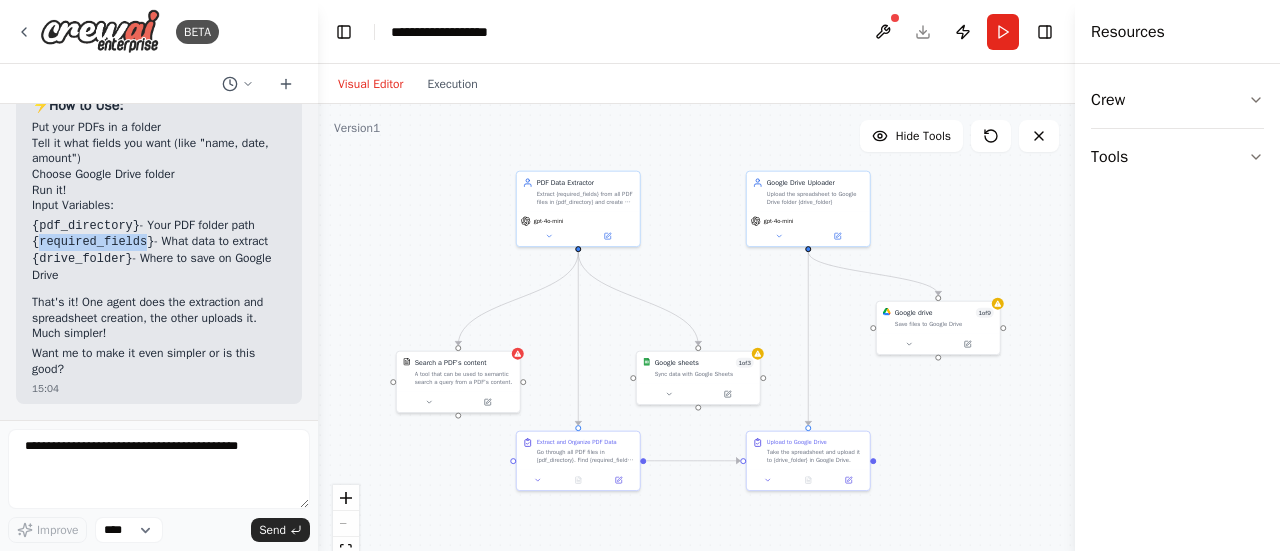 click on "{required_fields}" at bounding box center [93, 242] 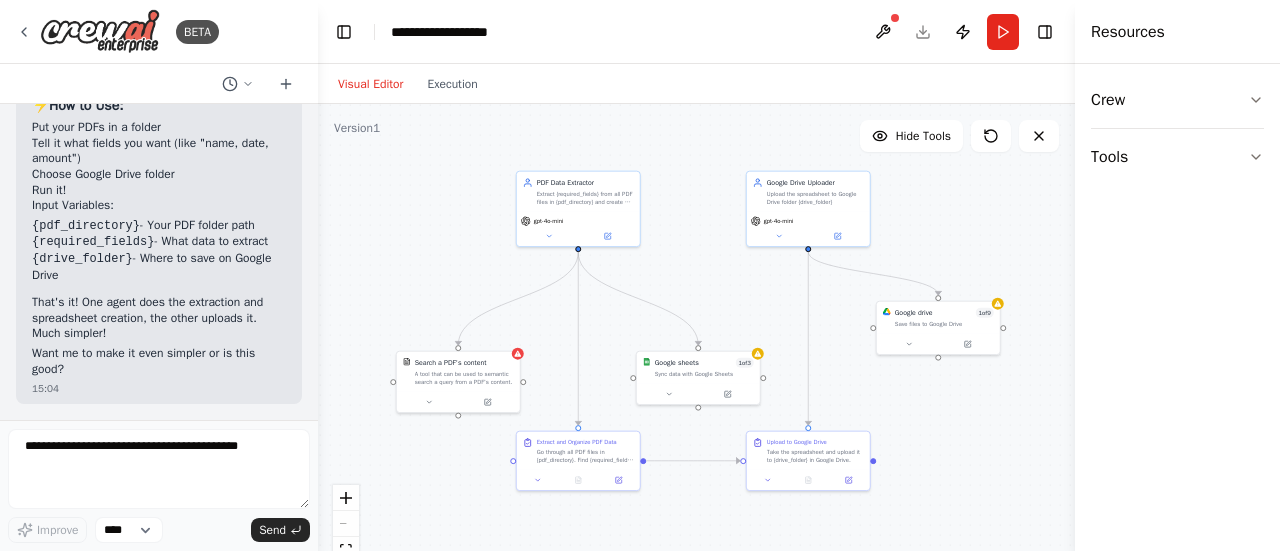 click on "{drive_folder}" at bounding box center (82, 259) 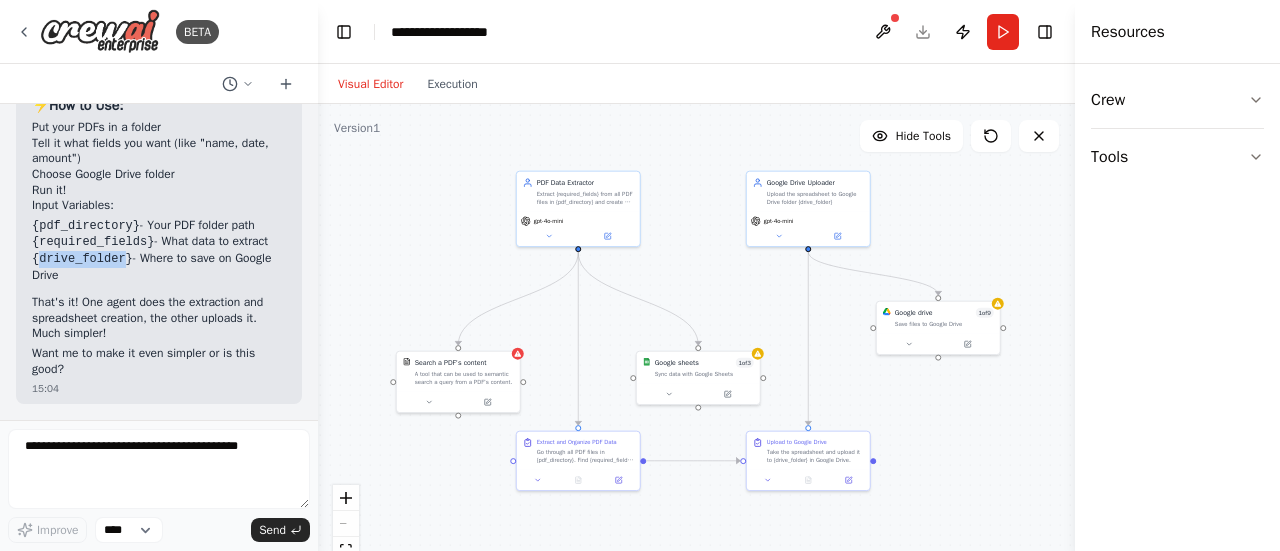 drag, startPoint x: 59, startPoint y: 254, endPoint x: 74, endPoint y: 259, distance: 15.811388 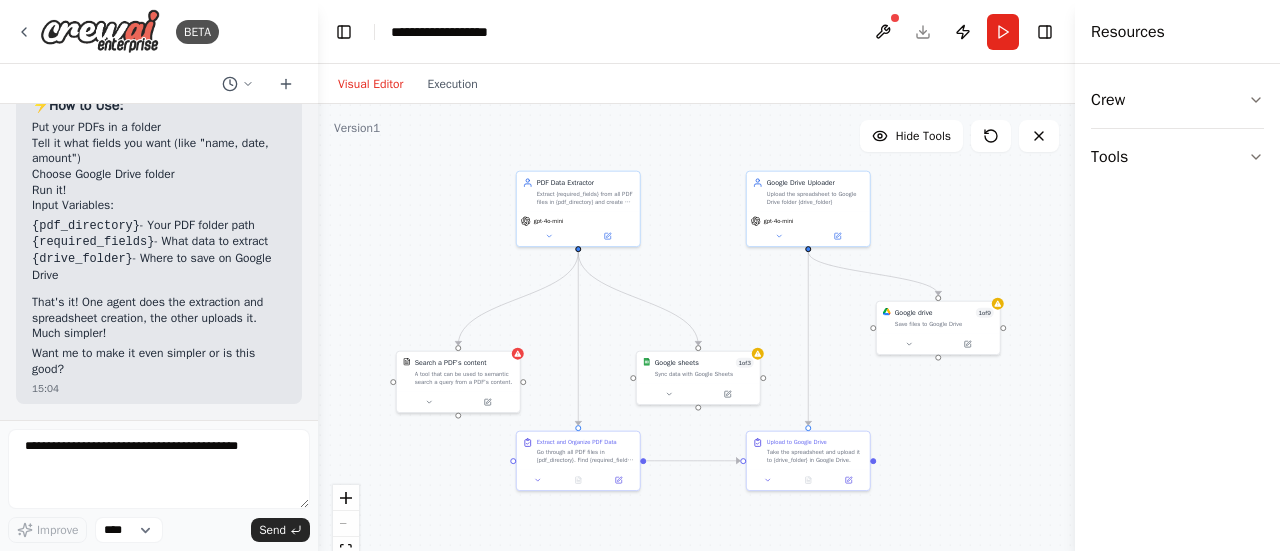 click on "That's it! One agent does the extraction and spreadsheet creation, the other uploads it. Much simpler!" at bounding box center [159, 318] 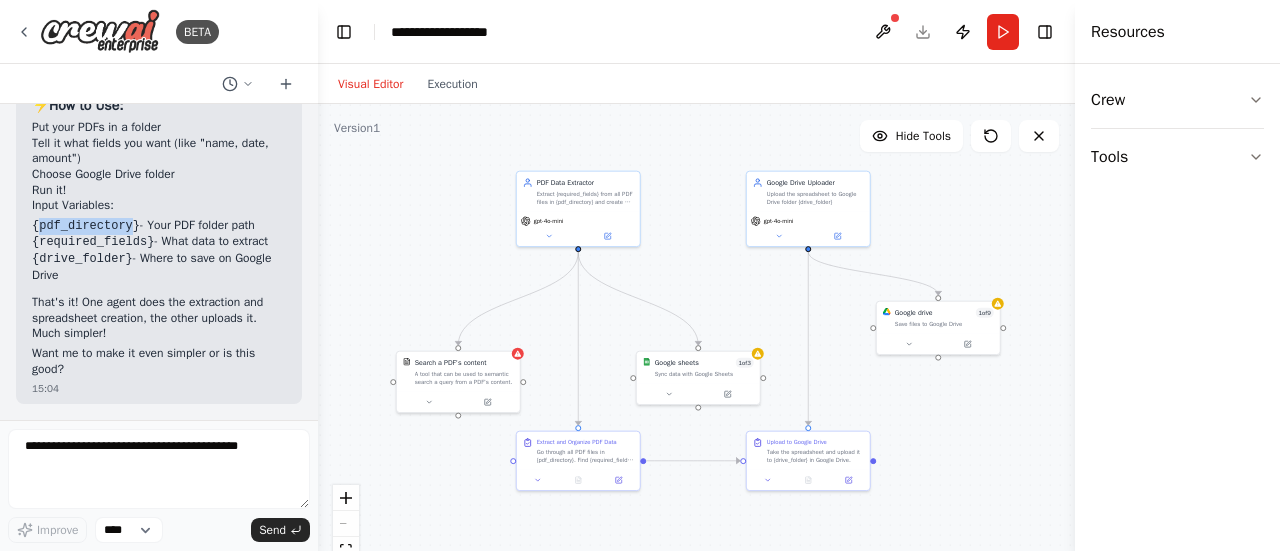drag, startPoint x: 37, startPoint y: 227, endPoint x: 123, endPoint y: 228, distance: 86.00581 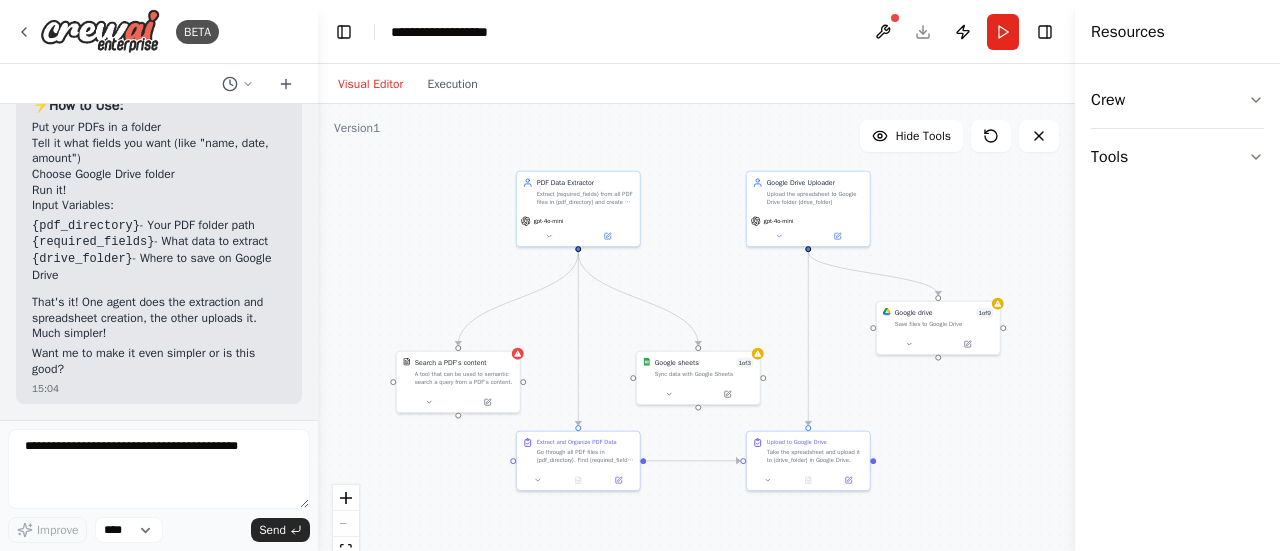 click on "{drive_folder}  - Where to save on Google Drive" at bounding box center (159, 267) 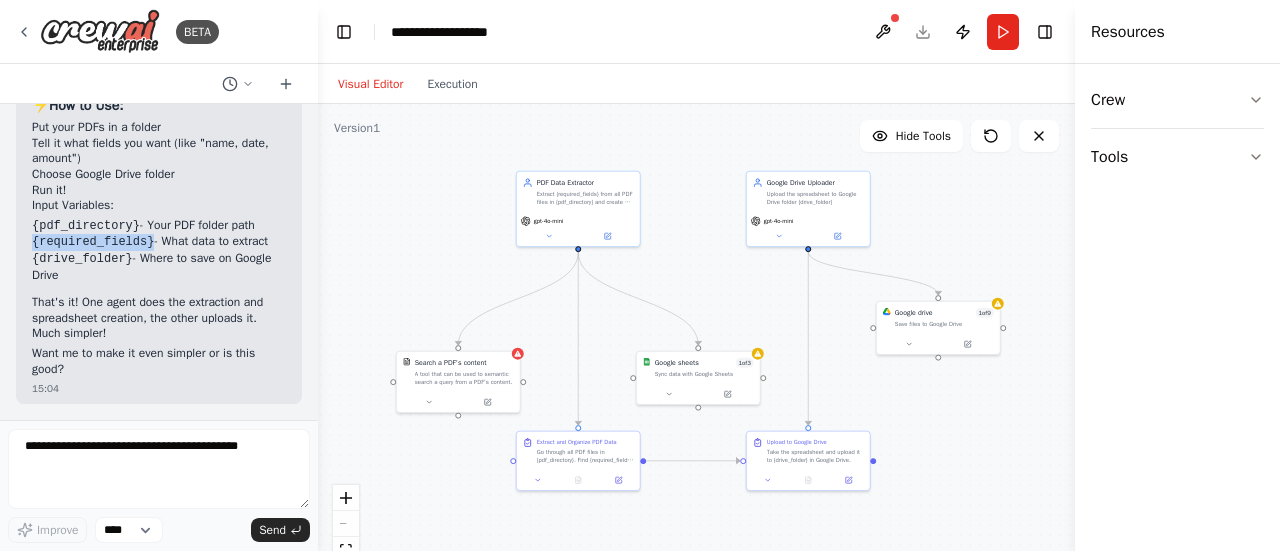 drag, startPoint x: 34, startPoint y: 243, endPoint x: 144, endPoint y: 246, distance: 110.0409 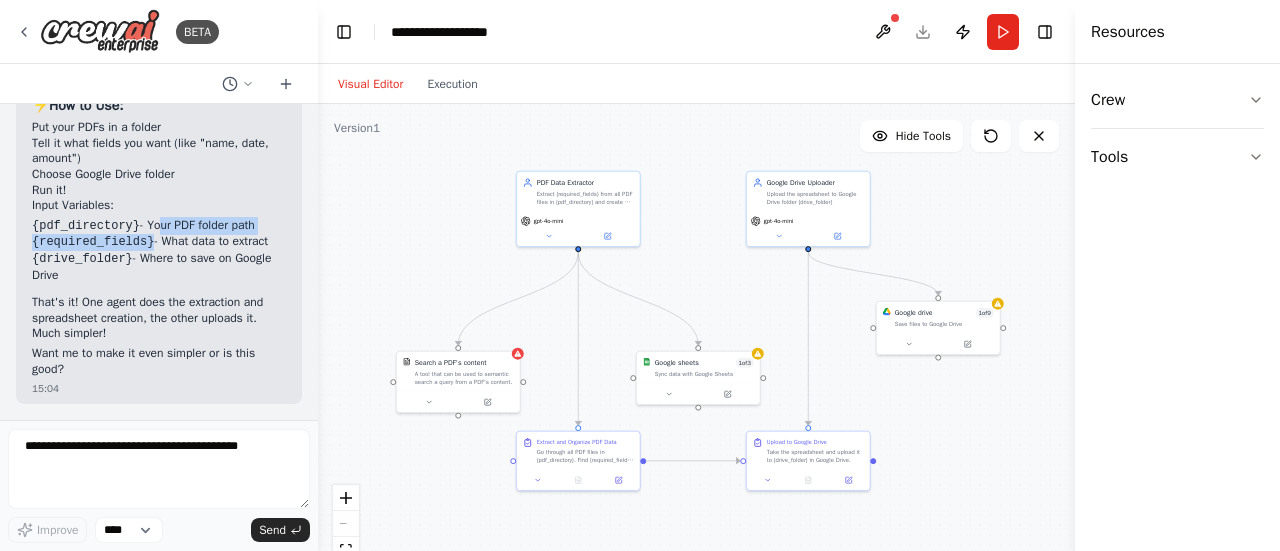 drag, startPoint x: 144, startPoint y: 246, endPoint x: 150, endPoint y: 227, distance: 19.924858 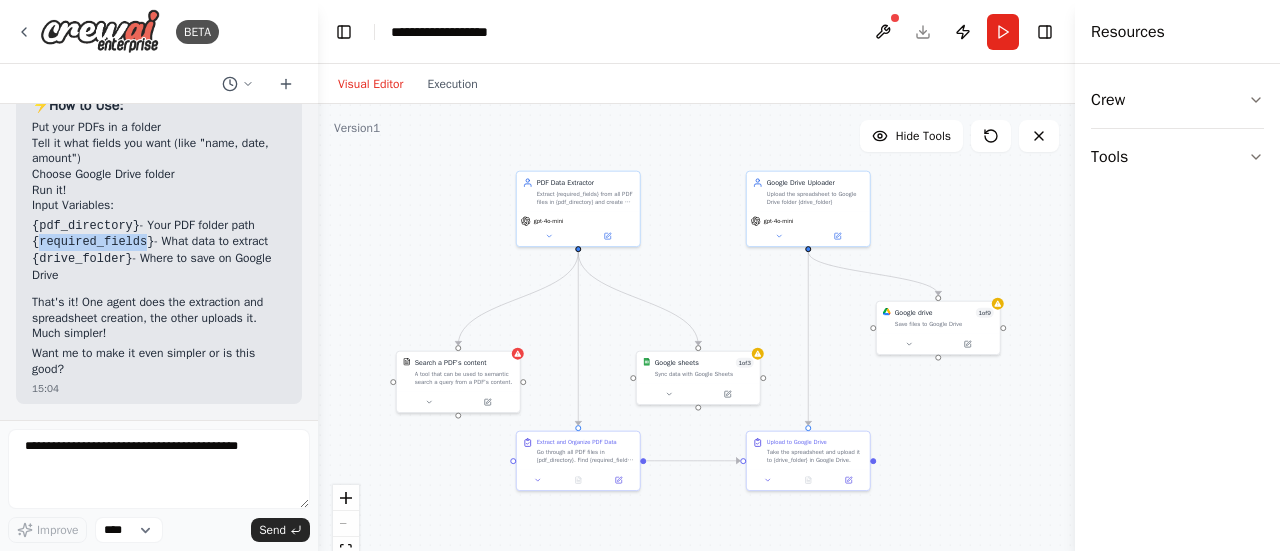 drag, startPoint x: 36, startPoint y: 241, endPoint x: 135, endPoint y: 247, distance: 99.18165 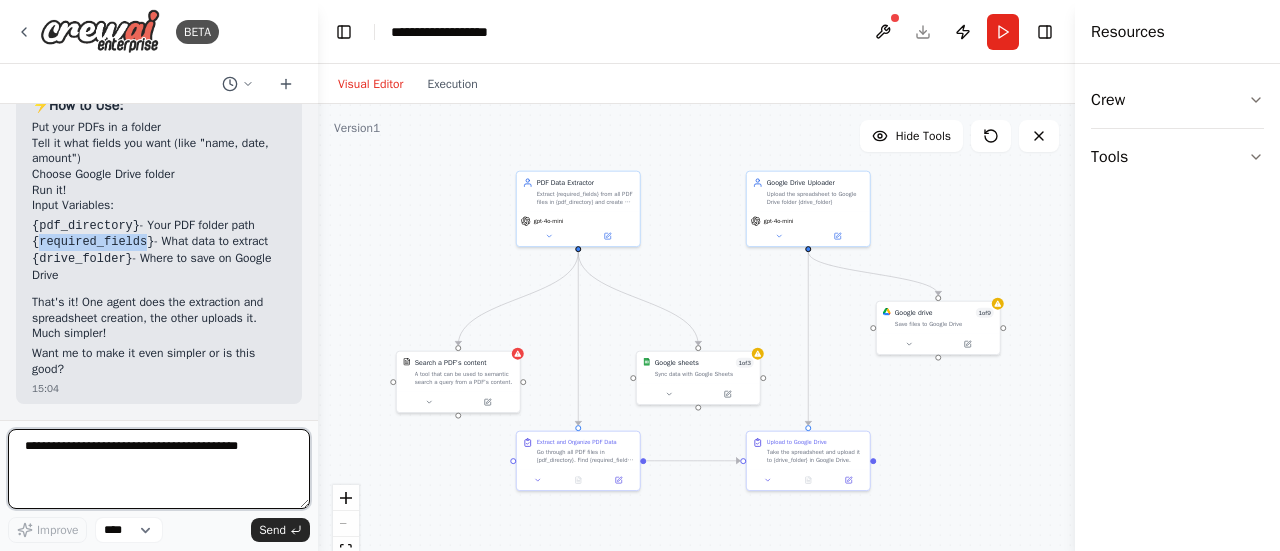 type on "**********" 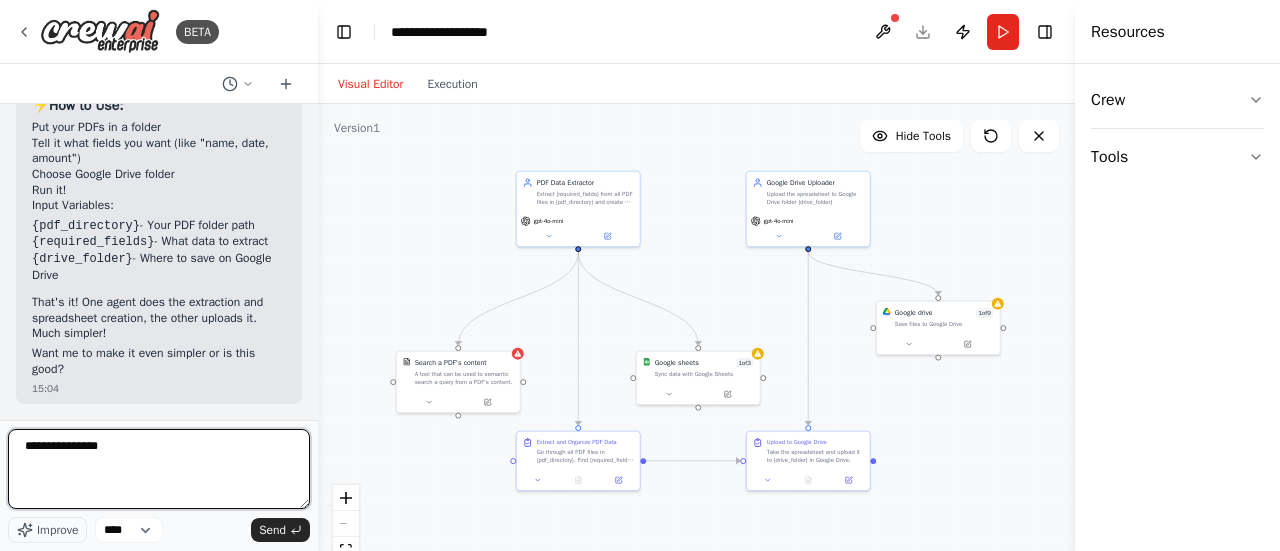 click on "**********" at bounding box center (159, 469) 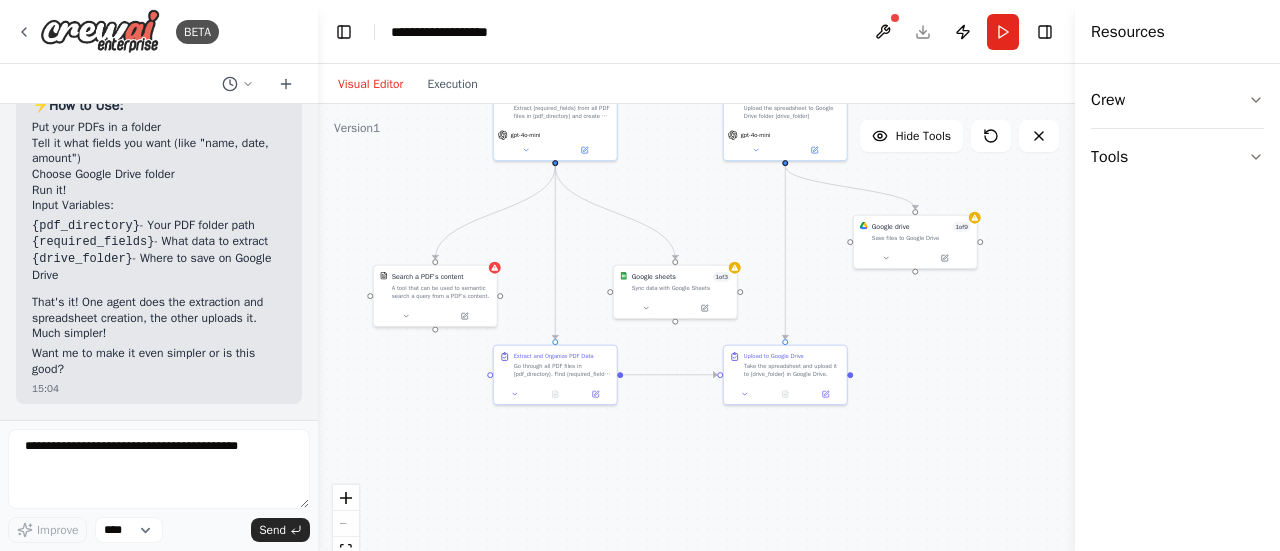 drag, startPoint x: 690, startPoint y: 285, endPoint x: 667, endPoint y: 199, distance: 89.02247 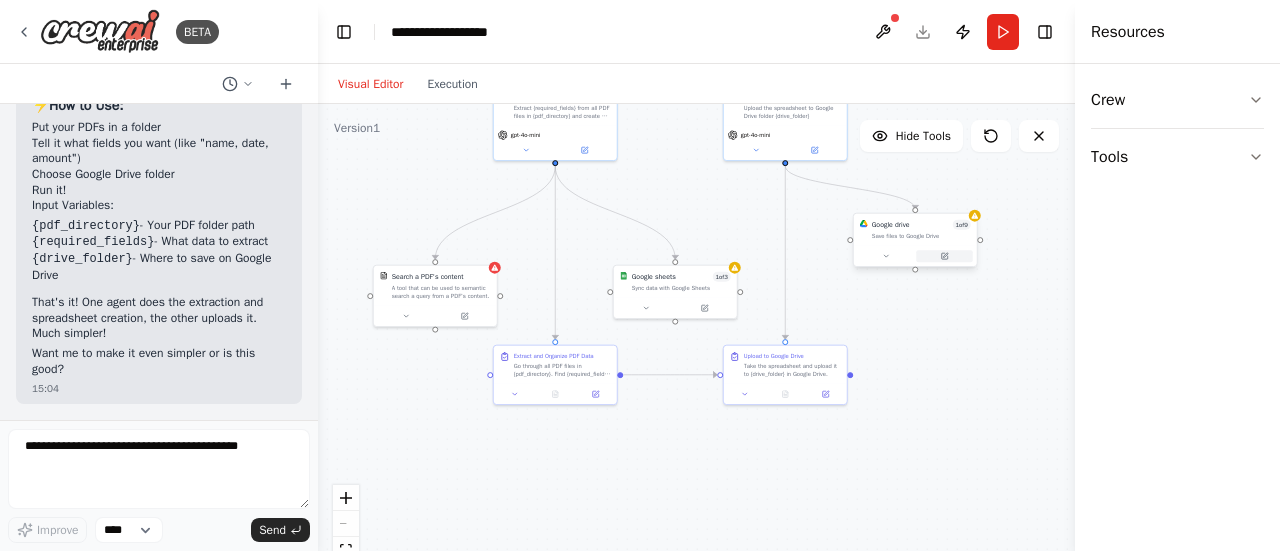 click at bounding box center (944, 256) 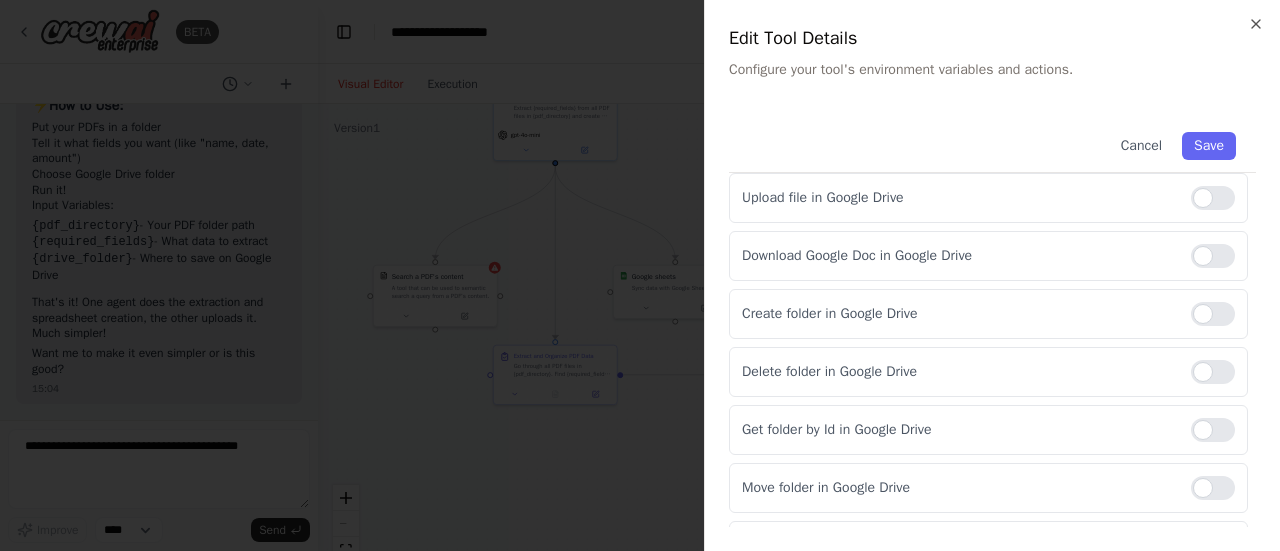 scroll, scrollTop: 318, scrollLeft: 0, axis: vertical 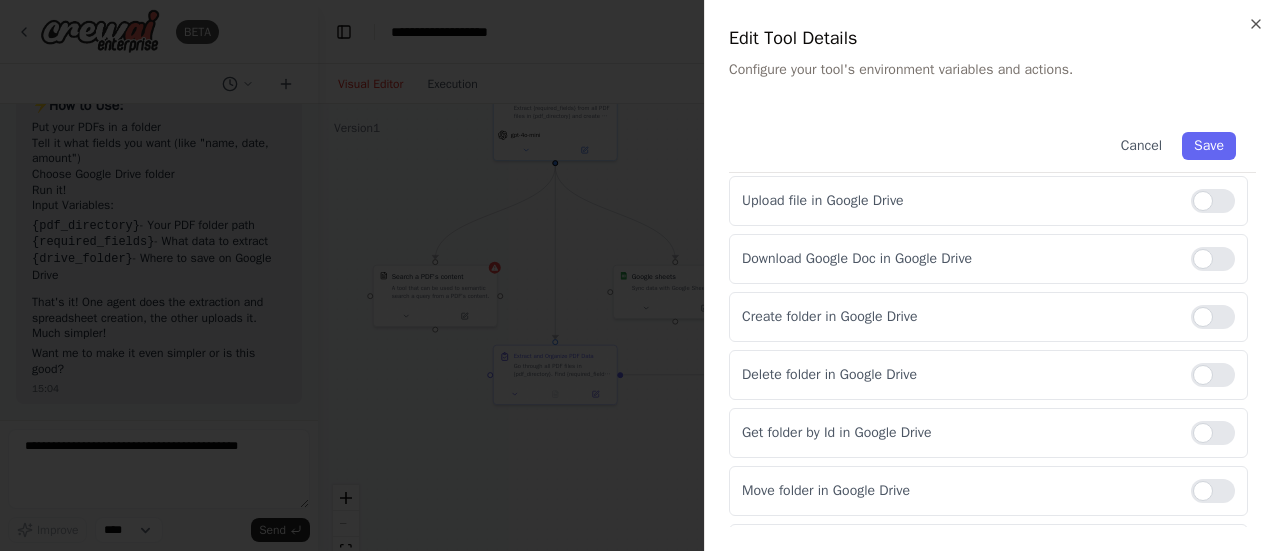 click on "Create folder in Google Drive" at bounding box center [958, 317] 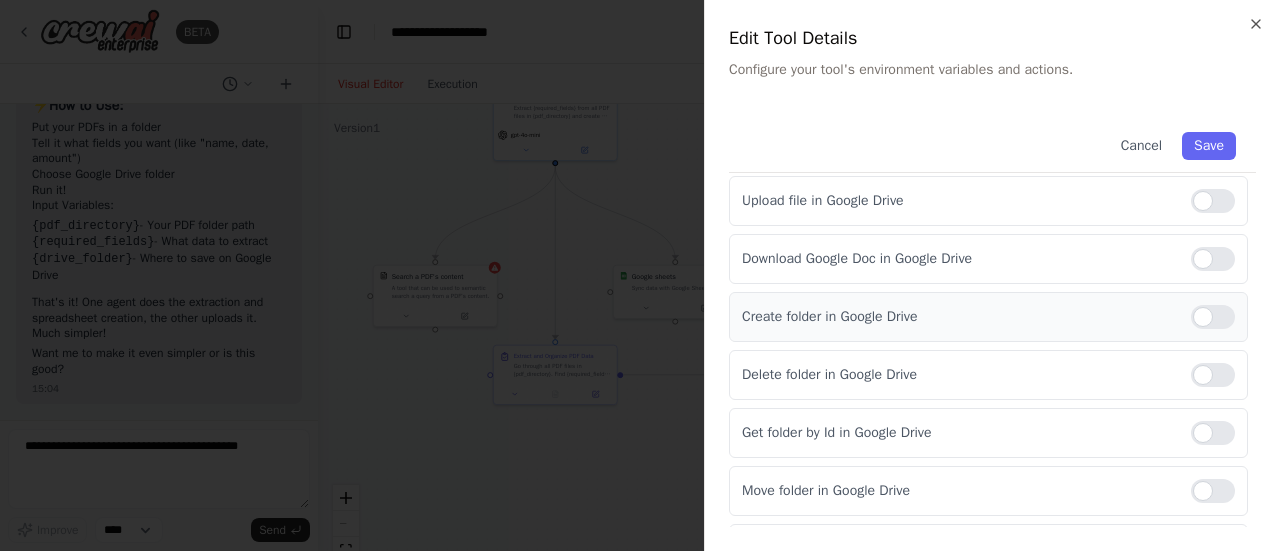 click at bounding box center (1213, 317) 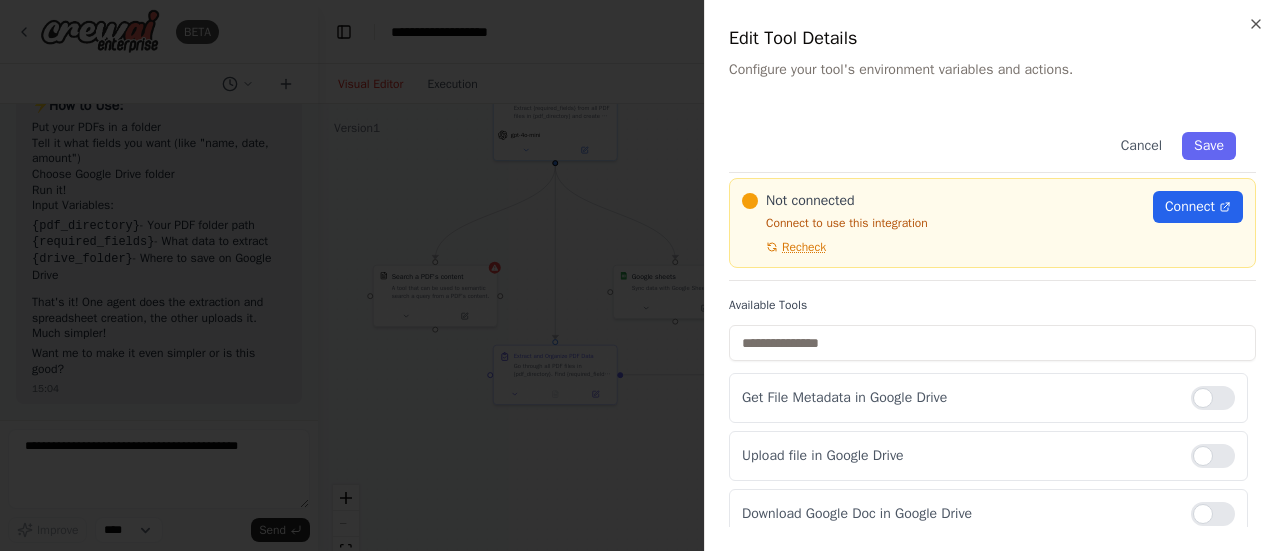 scroll, scrollTop: 0, scrollLeft: 0, axis: both 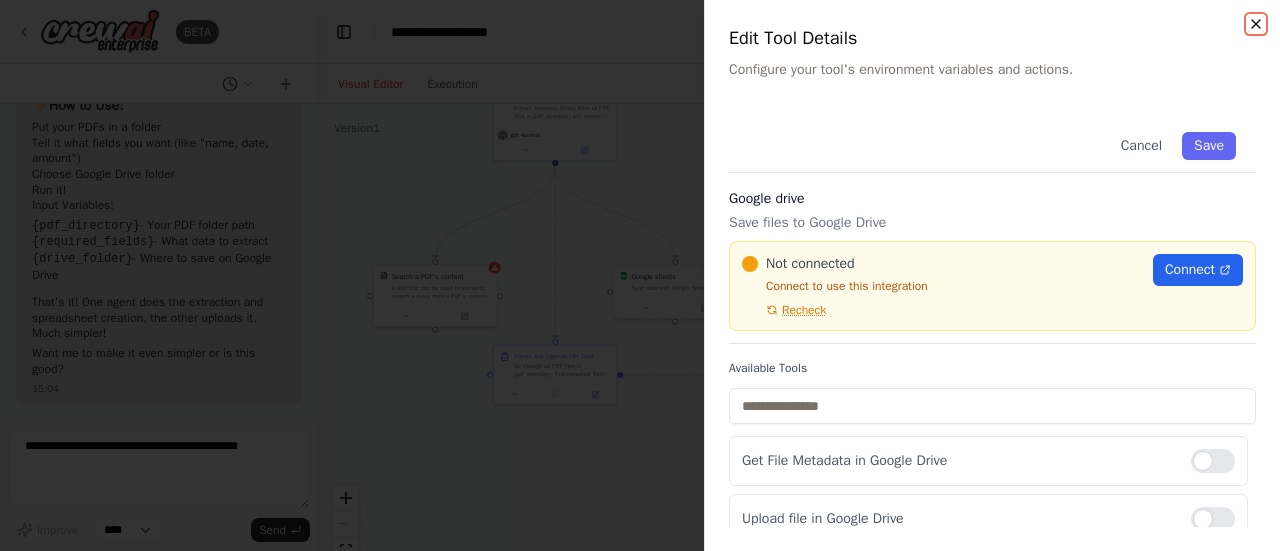 click 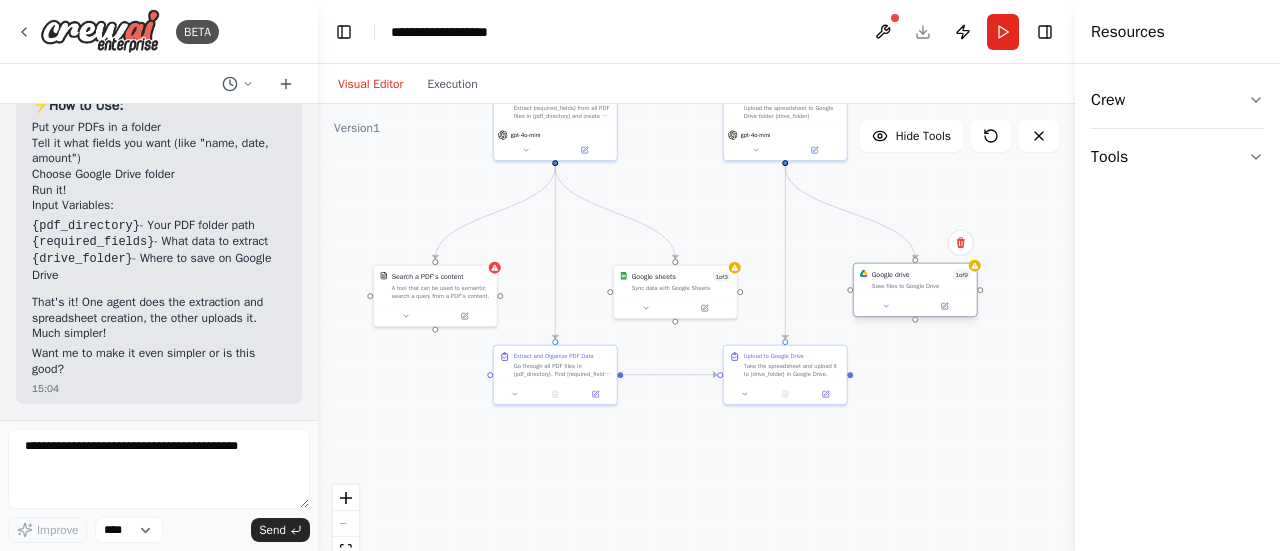 drag, startPoint x: 914, startPoint y: 240, endPoint x: 915, endPoint y: 291, distance: 51.009804 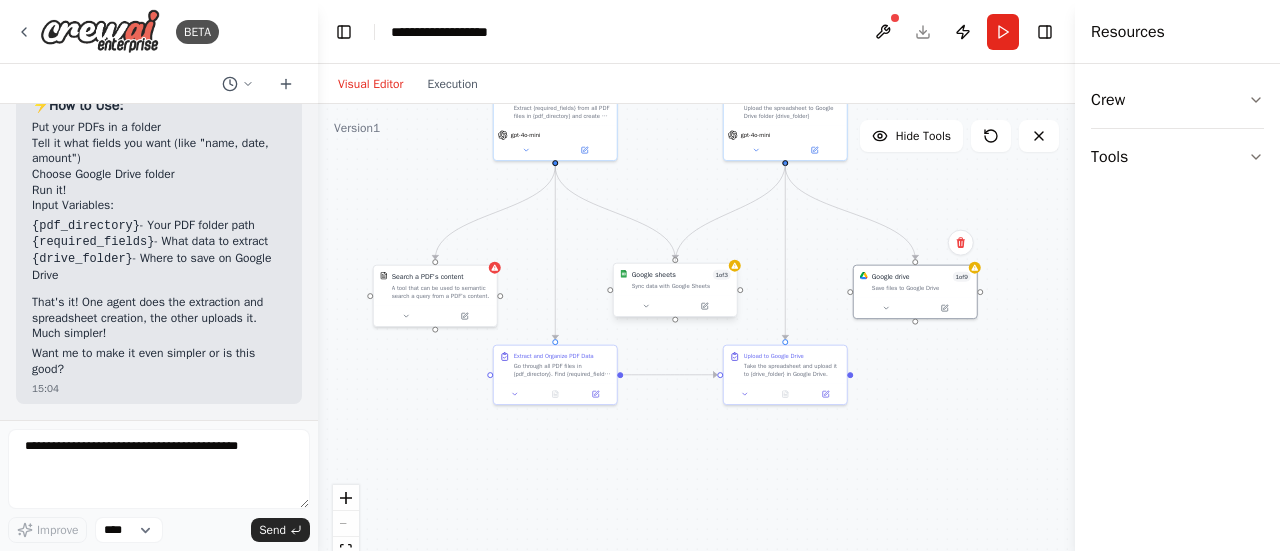 drag, startPoint x: 782, startPoint y: 161, endPoint x: 675, endPoint y: 271, distance: 153.45683 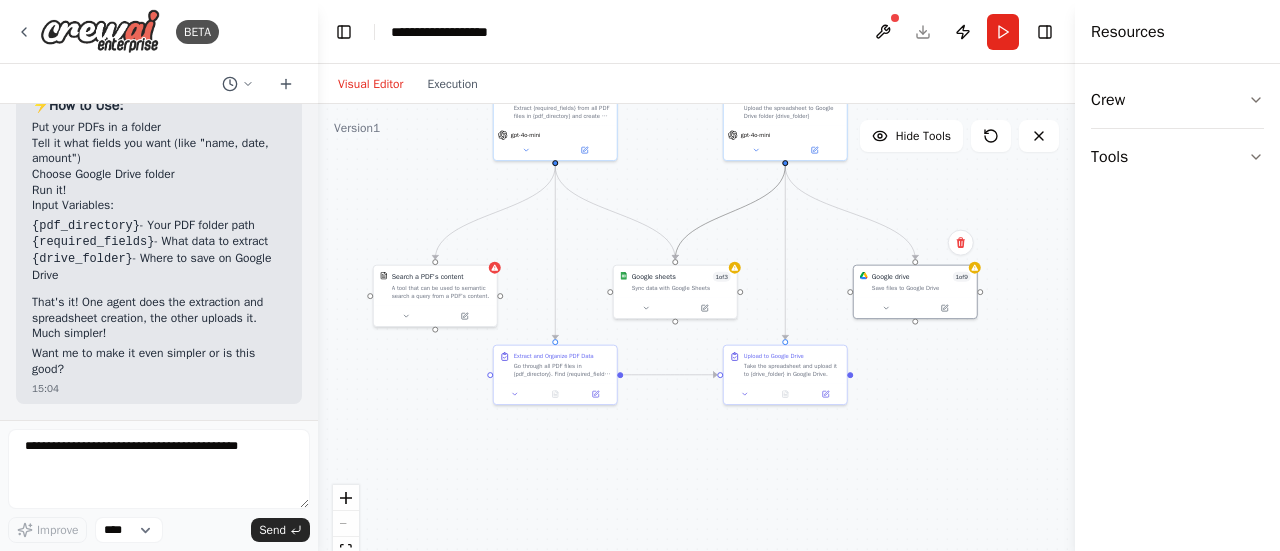 click 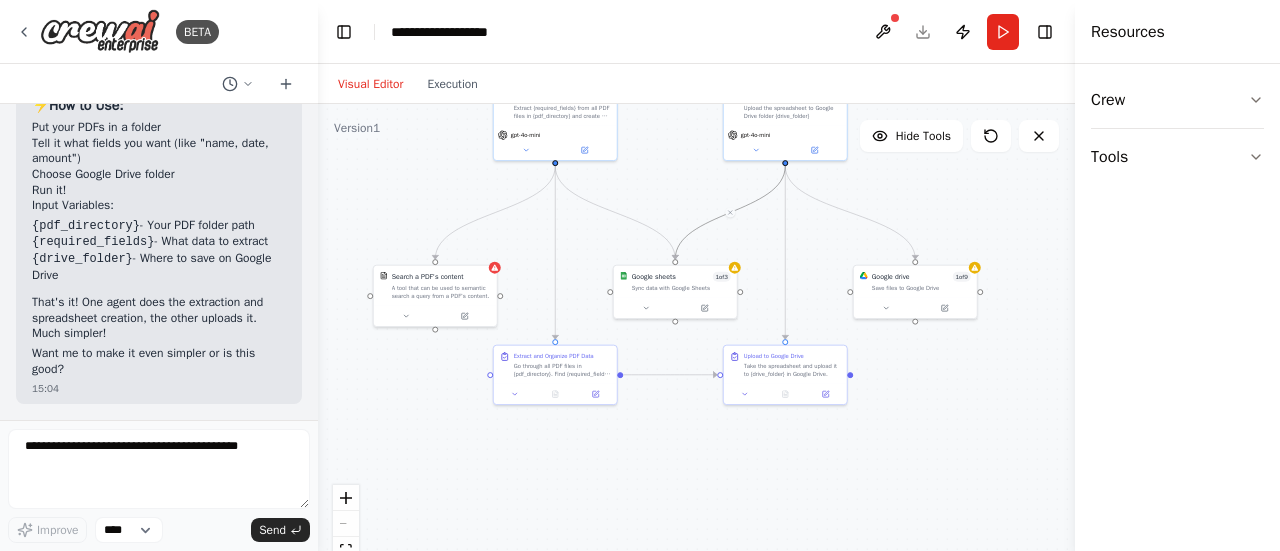 click on ".deletable-edge-delete-btn {
width: 20px;
height: 20px;
border: 0px solid #ffffff;
color: #6b7280;
background-color: #f8fafc;
cursor: pointer;
border-radius: 50%;
font-size: 12px;
padding: 3px;
display: flex;
align-items: center;
justify-content: center;
transition: all 0.2s cubic-bezier(0.4, 0, 0.2, 1);
box-shadow: 0 2px 4px rgba(0, 0, 0, 0.1);
}
.deletable-edge-delete-btn:hover {
background-color: #ef4444;
color: #ffffff;
border-color: #dc2626;
transform: scale(1.1);
box-shadow: 0 4px 12px rgba(239, 68, 68, 0.4);
}
.deletable-edge-delete-btn:active {
transform: scale(0.95);
box-shadow: 0 2px 4px rgba(239, 68, 68, 0.3);
}
PDF Data Extractor gpt-4o-mini Search a PDF's content gpt-4o-mini 1 9" at bounding box center [696, 354] 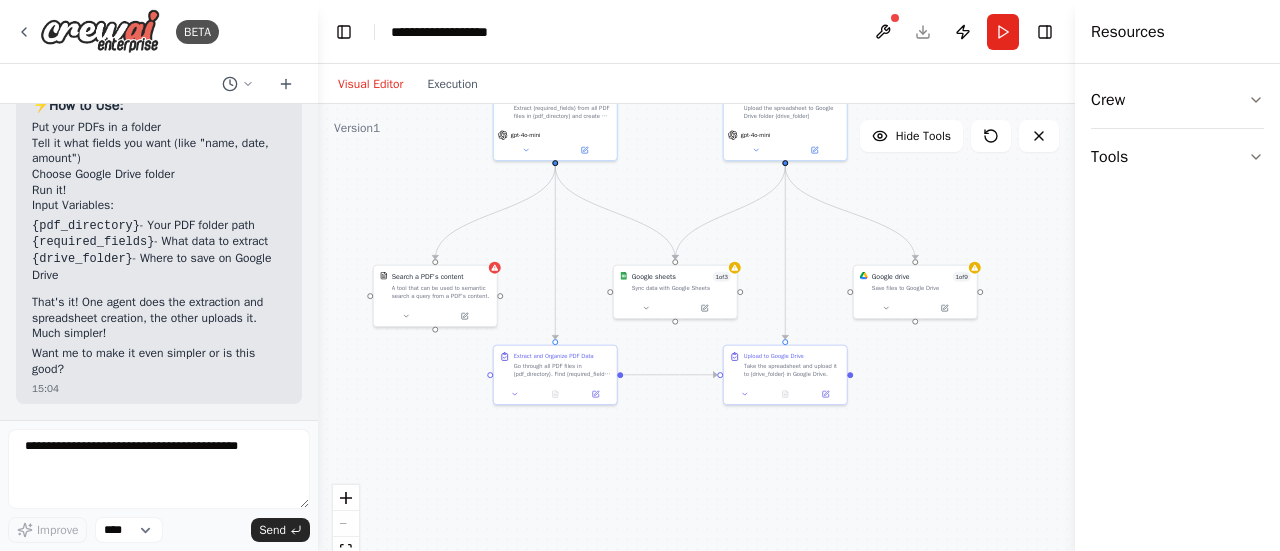 click on ".deletable-edge-delete-btn {
width: 20px;
height: 20px;
border: 0px solid #ffffff;
color: #6b7280;
background-color: #f8fafc;
cursor: pointer;
border-radius: 50%;
font-size: 12px;
padding: 3px;
display: flex;
align-items: center;
justify-content: center;
transition: all 0.2s cubic-bezier(0.4, 0, 0.2, 1);
box-shadow: 0 2px 4px rgba(0, 0, 0, 0.1);
}
.deletable-edge-delete-btn:hover {
background-color: #ef4444;
color: #ffffff;
border-color: #dc2626;
transform: scale(1.1);
box-shadow: 0 4px 12px rgba(239, 68, 68, 0.4);
}
.deletable-edge-delete-btn:active {
transform: scale(0.95);
box-shadow: 0 2px 4px rgba(239, 68, 68, 0.3);
}
PDF Data Extractor gpt-4o-mini Search a PDF's content gpt-4o-mini 1 9" at bounding box center [696, 354] 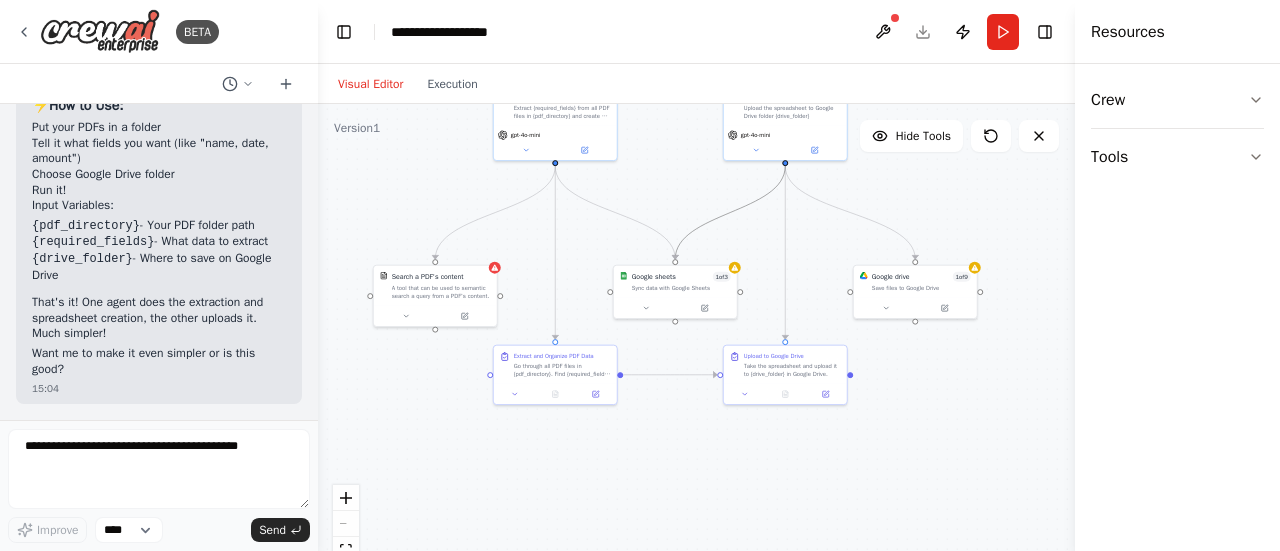 click 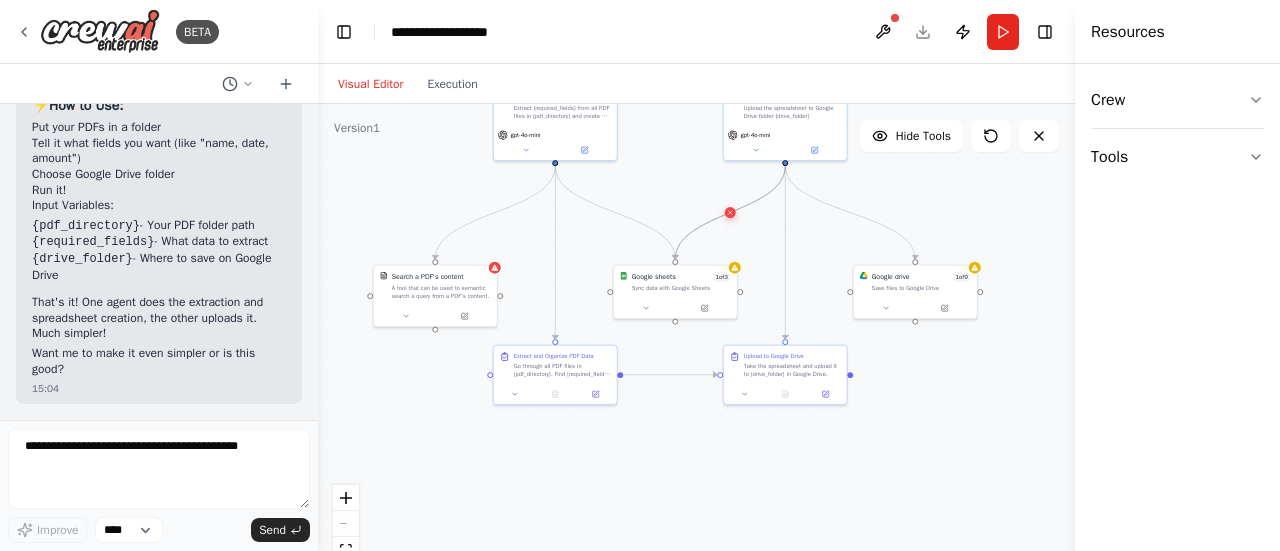 click 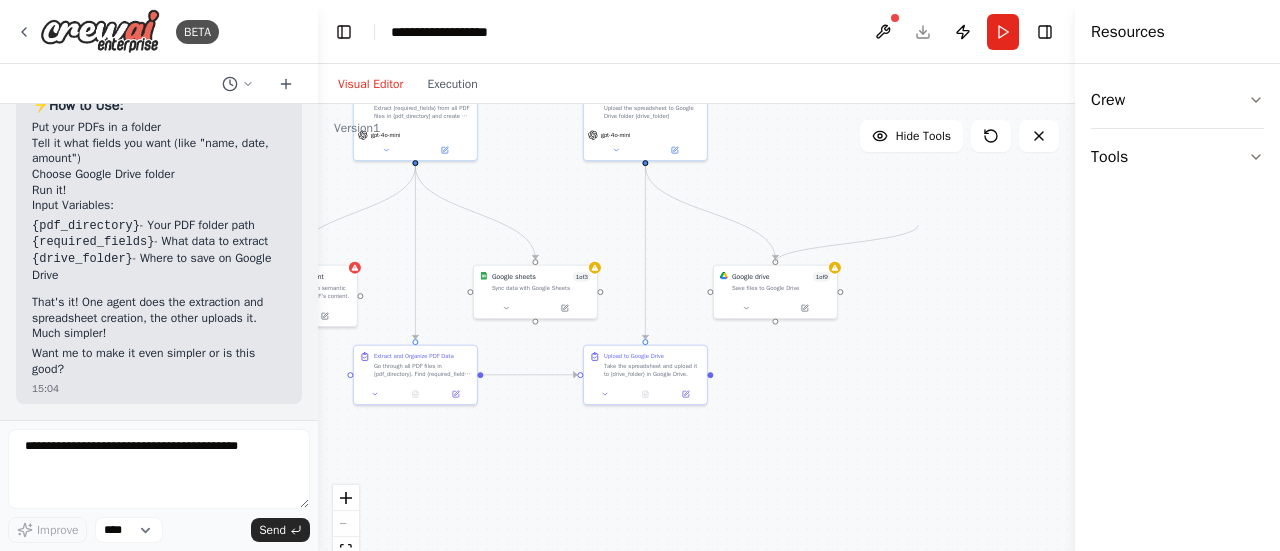 drag, startPoint x: 850, startPoint y: 291, endPoint x: 918, endPoint y: 225, distance: 94.76286 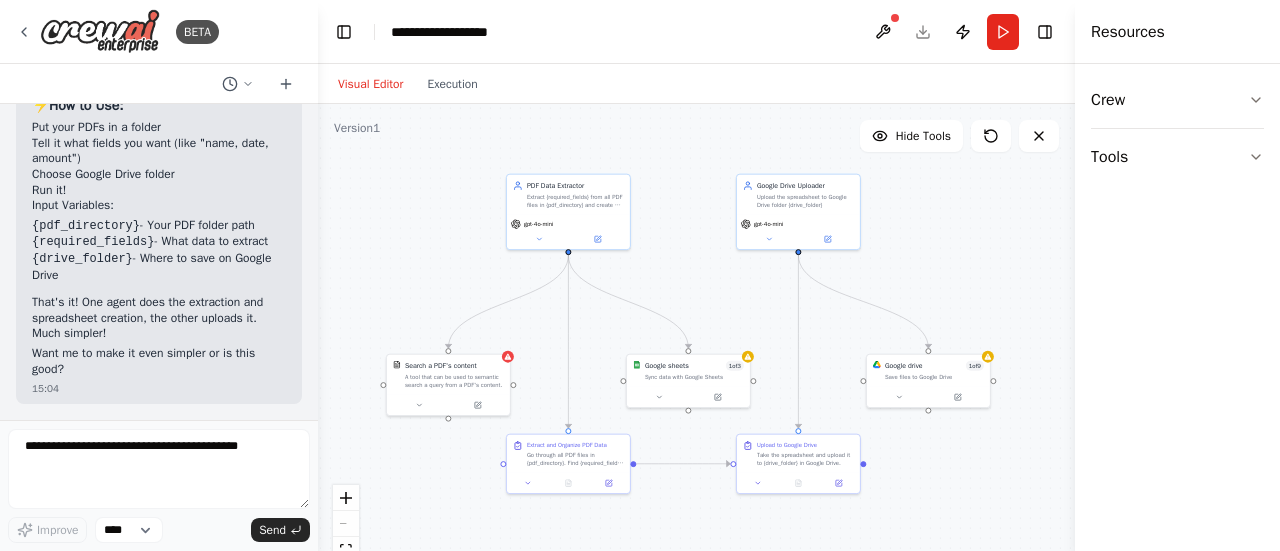 drag, startPoint x: 767, startPoint y: 448, endPoint x: 923, endPoint y: 537, distance: 179.60234 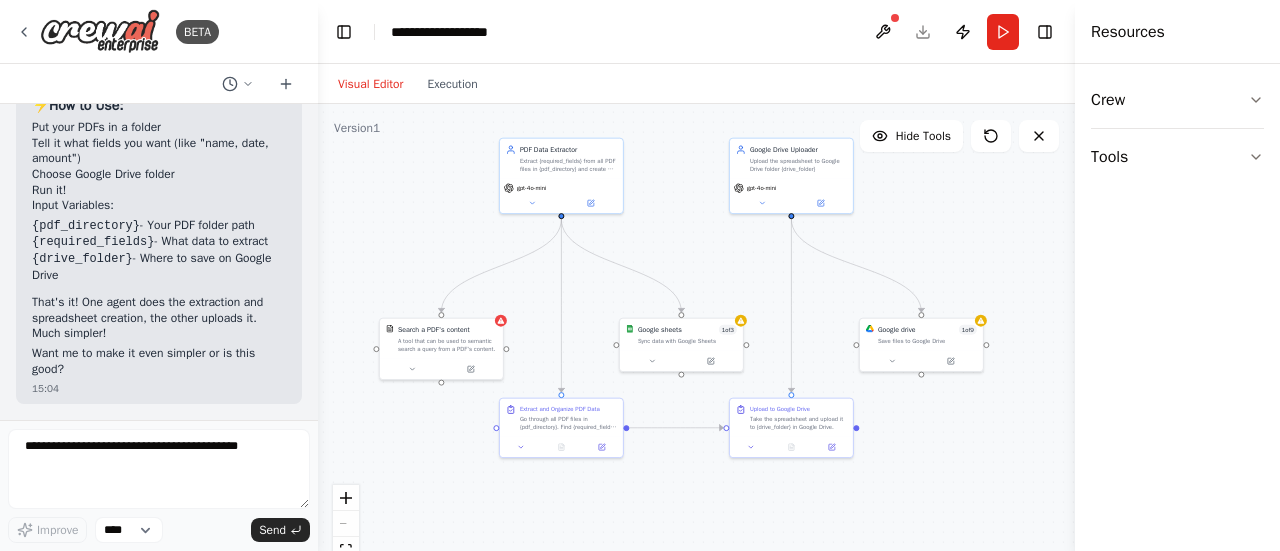 drag, startPoint x: 919, startPoint y: 485, endPoint x: 909, endPoint y: 449, distance: 37.363083 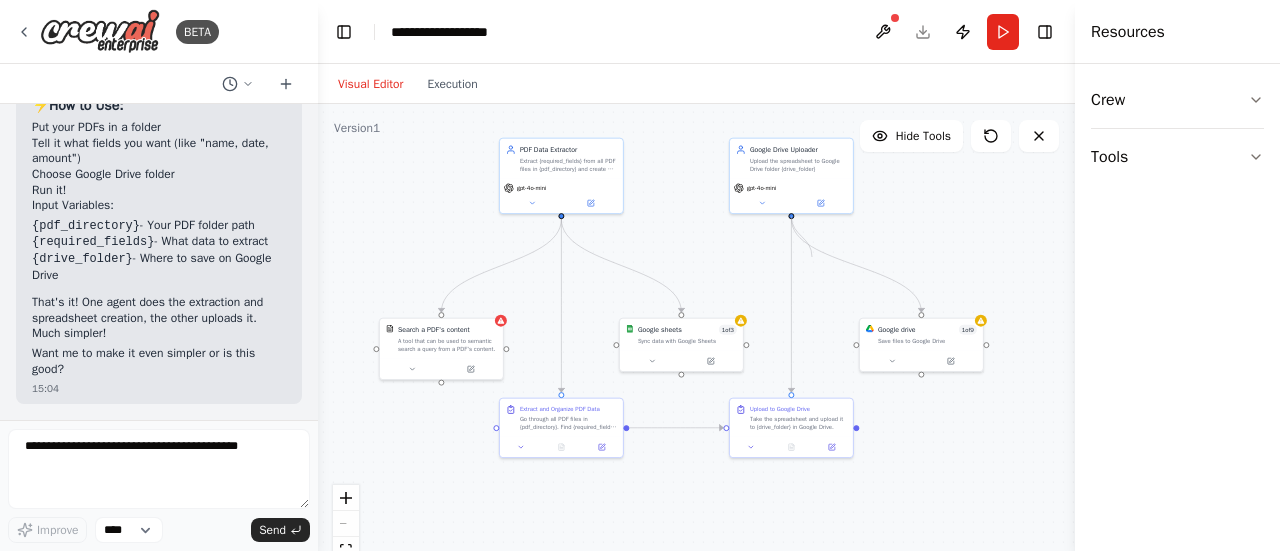 drag, startPoint x: 792, startPoint y: 212, endPoint x: 870, endPoint y: 233, distance: 80.77747 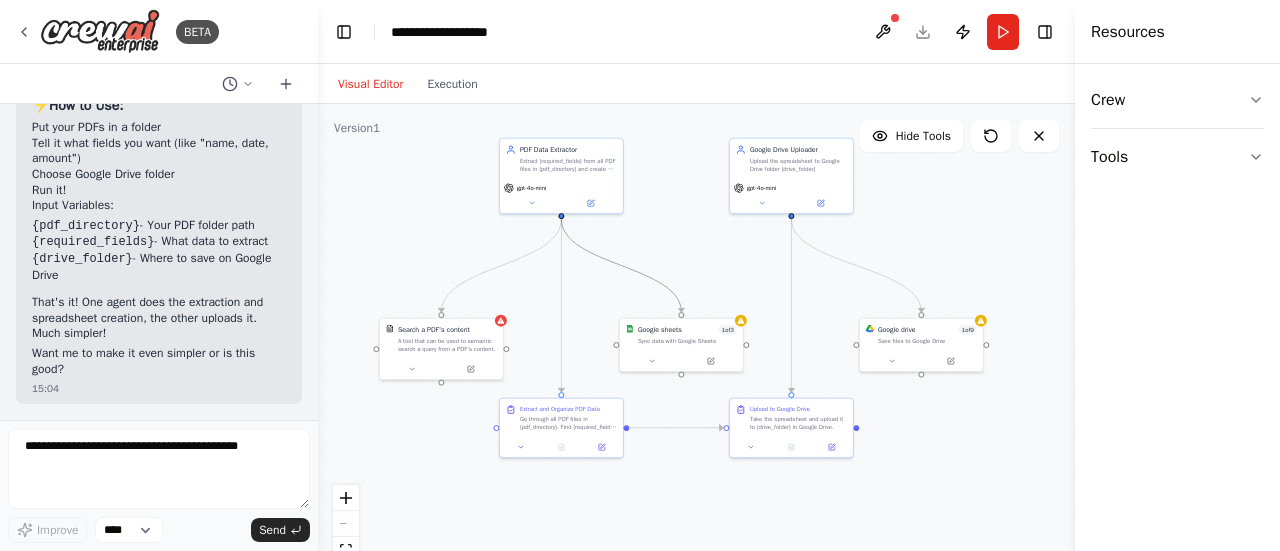click 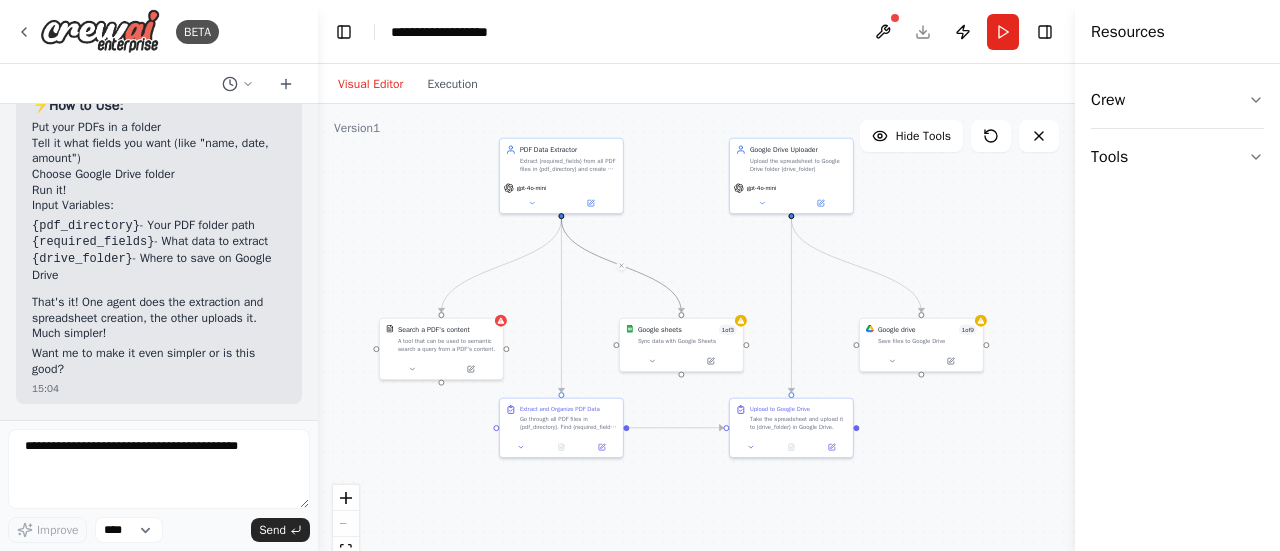 click on ".deletable-edge-delete-btn {
width: 20px;
height: 20px;
border: 0px solid #ffffff;
color: #6b7280;
background-color: #f8fafc;
cursor: pointer;
border-radius: 50%;
font-size: 12px;
padding: 3px;
display: flex;
align-items: center;
justify-content: center;
transition: all 0.2s cubic-bezier(0.4, 0, 0.2, 1);
box-shadow: 0 2px 4px rgba(0, 0, 0, 0.1);
}
.deletable-edge-delete-btn:hover {
background-color: #ef4444;
color: #ffffff;
border-color: #dc2626;
transform: scale(1.1);
box-shadow: 0 4px 12px rgba(239, 68, 68, 0.4);
}
.deletable-edge-delete-btn:active {
transform: scale(0.95);
box-shadow: 0 2px 4px rgba(239, 68, 68, 0.3);
}
PDF Data Extractor gpt-4o-mini Search a PDF's content gpt-4o-mini 1 9" at bounding box center [696, 354] 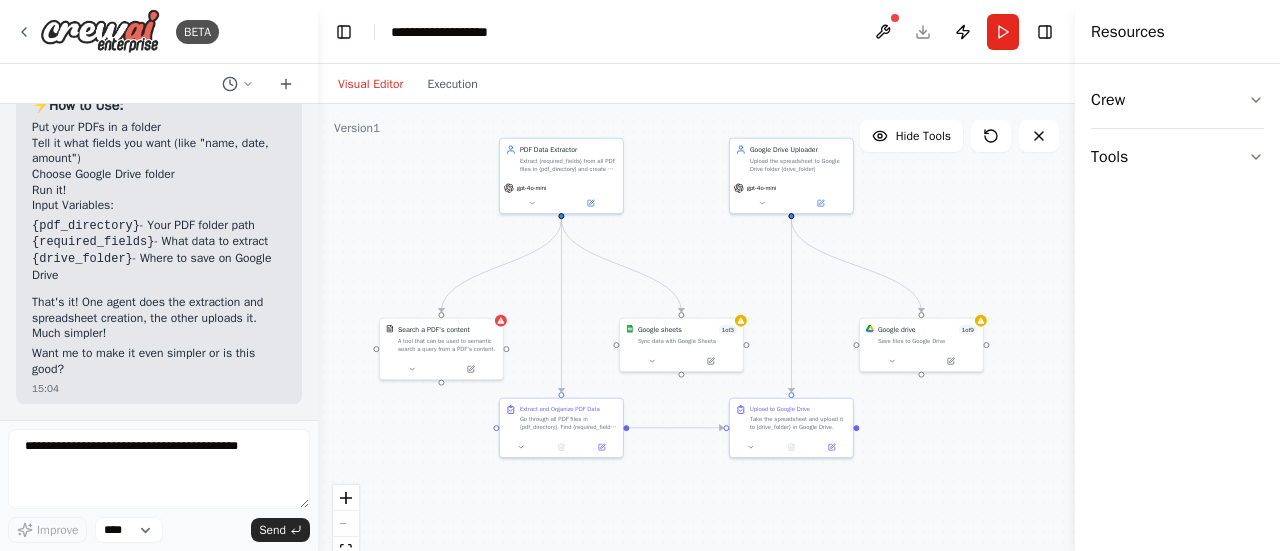 click on ".deletable-edge-delete-btn {
width: 20px;
height: 20px;
border: 0px solid #ffffff;
color: #6b7280;
background-color: #f8fafc;
cursor: pointer;
border-radius: 50%;
font-size: 12px;
padding: 3px;
display: flex;
align-items: center;
justify-content: center;
transition: all 0.2s cubic-bezier(0.4, 0, 0.2, 1);
box-shadow: 0 2px 4px rgba(0, 0, 0, 0.1);
}
.deletable-edge-delete-btn:hover {
background-color: #ef4444;
color: #ffffff;
border-color: #dc2626;
transform: scale(1.1);
box-shadow: 0 4px 12px rgba(239, 68, 68, 0.4);
}
.deletable-edge-delete-btn:active {
transform: scale(0.95);
box-shadow: 0 2px 4px rgba(239, 68, 68, 0.3);
}
PDF Data Extractor gpt-4o-mini Search a PDF's content gpt-4o-mini 1 9" at bounding box center [696, 354] 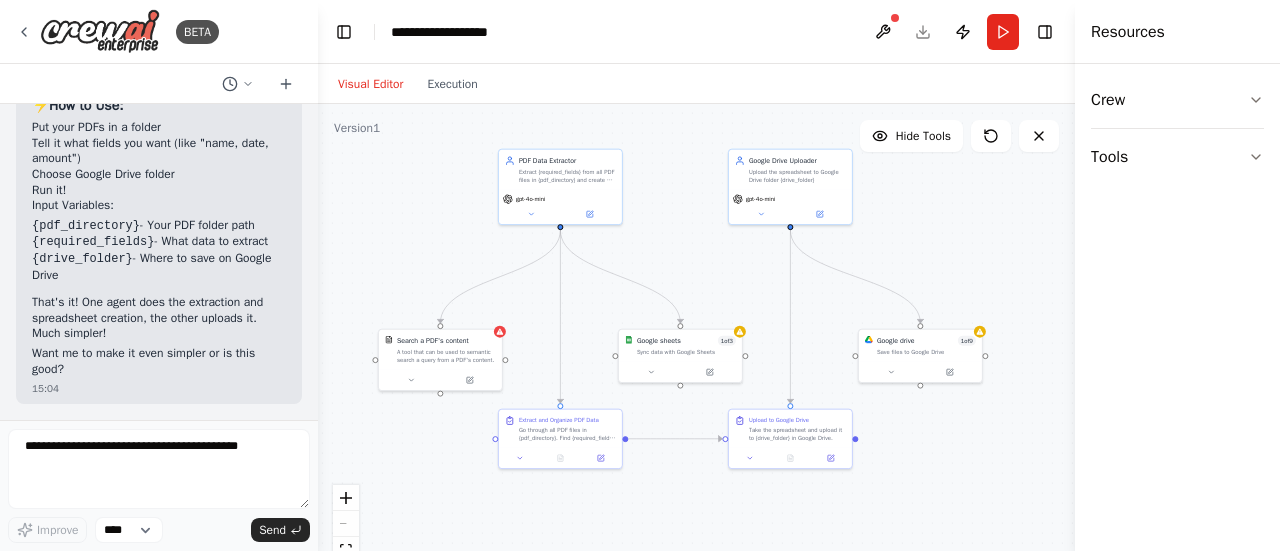 click on ".deletable-edge-delete-btn {
width: 20px;
height: 20px;
border: 0px solid #ffffff;
color: #6b7280;
background-color: #f8fafc;
cursor: pointer;
border-radius: 50%;
font-size: 12px;
padding: 3px;
display: flex;
align-items: center;
justify-content: center;
transition: all 0.2s cubic-bezier(0.4, 0, 0.2, 1);
box-shadow: 0 2px 4px rgba(0, 0, 0, 0.1);
}
.deletable-edge-delete-btn:hover {
background-color: #ef4444;
color: #ffffff;
border-color: #dc2626;
transform: scale(1.1);
box-shadow: 0 4px 12px rgba(239, 68, 68, 0.4);
}
.deletable-edge-delete-btn:active {
transform: scale(0.95);
box-shadow: 0 2px 4px rgba(239, 68, 68, 0.3);
}
PDF Data Extractor gpt-4o-mini Search a PDF's content gpt-4o-mini 1 9" at bounding box center [696, 354] 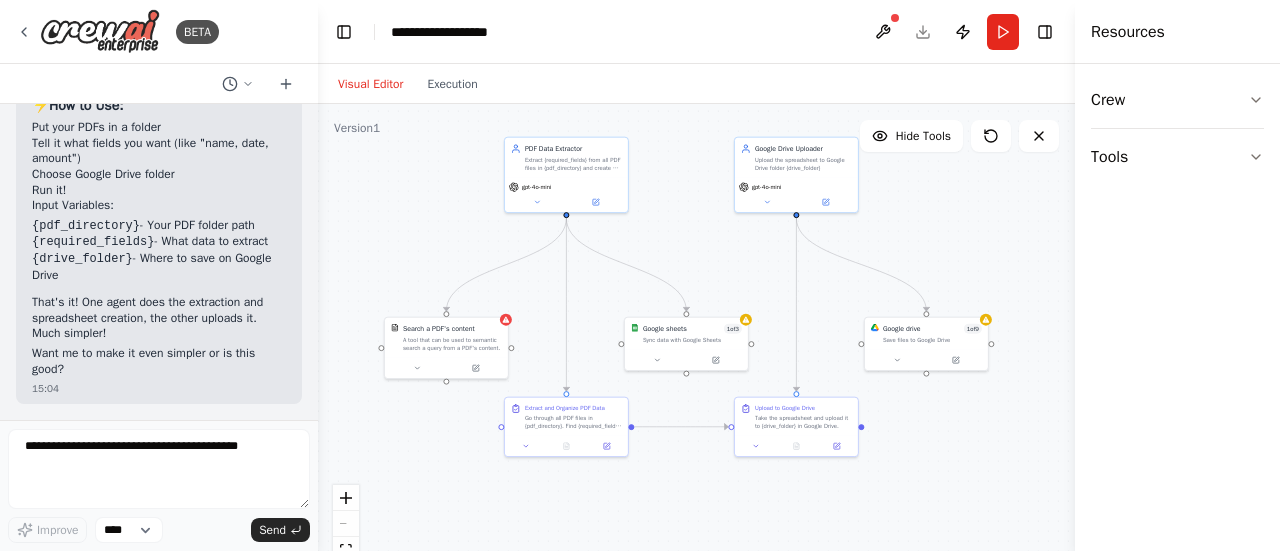 click on ".deletable-edge-delete-btn {
width: 20px;
height: 20px;
border: 0px solid #ffffff;
color: #6b7280;
background-color: #f8fafc;
cursor: pointer;
border-radius: 50%;
font-size: 12px;
padding: 3px;
display: flex;
align-items: center;
justify-content: center;
transition: all 0.2s cubic-bezier(0.4, 0, 0.2, 1);
box-shadow: 0 2px 4px rgba(0, 0, 0, 0.1);
}
.deletable-edge-delete-btn:hover {
background-color: #ef4444;
color: #ffffff;
border-color: #dc2626;
transform: scale(1.1);
box-shadow: 0 4px 12px rgba(239, 68, 68, 0.4);
}
.deletable-edge-delete-btn:active {
transform: scale(0.95);
box-shadow: 0 2px 4px rgba(239, 68, 68, 0.3);
}
PDF Data Extractor gpt-4o-mini Search a PDF's content gpt-4o-mini 1 9" at bounding box center [696, 354] 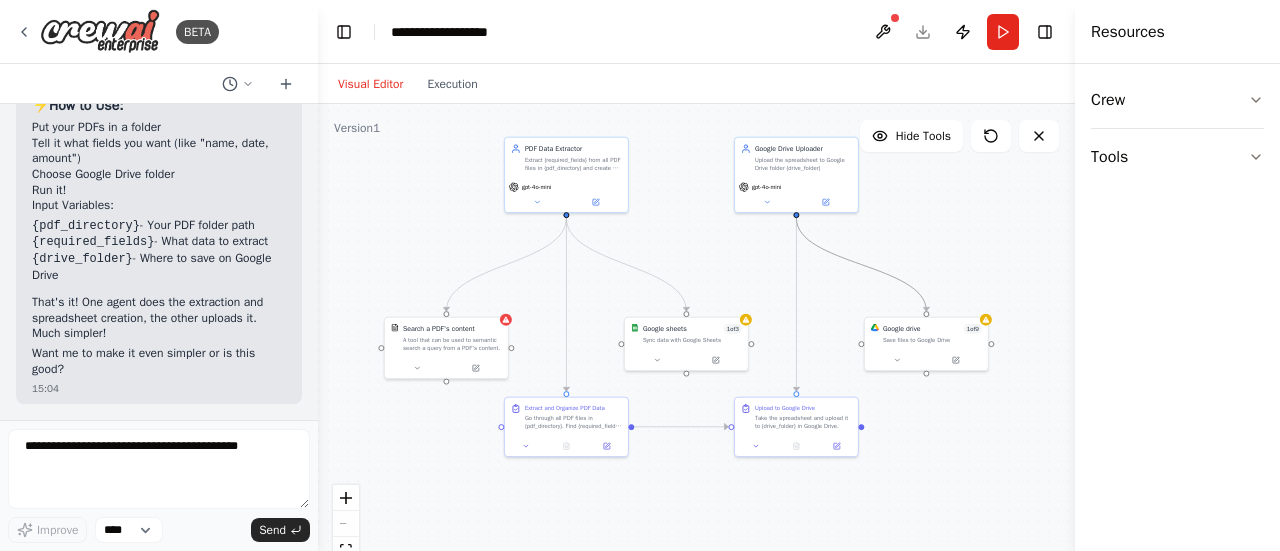 click 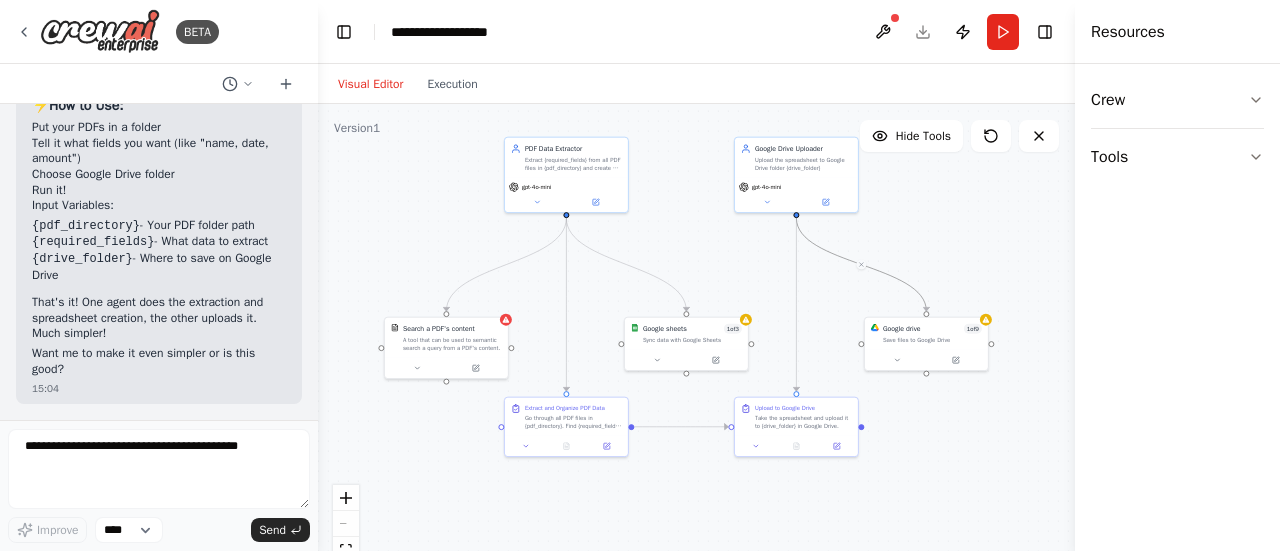 click 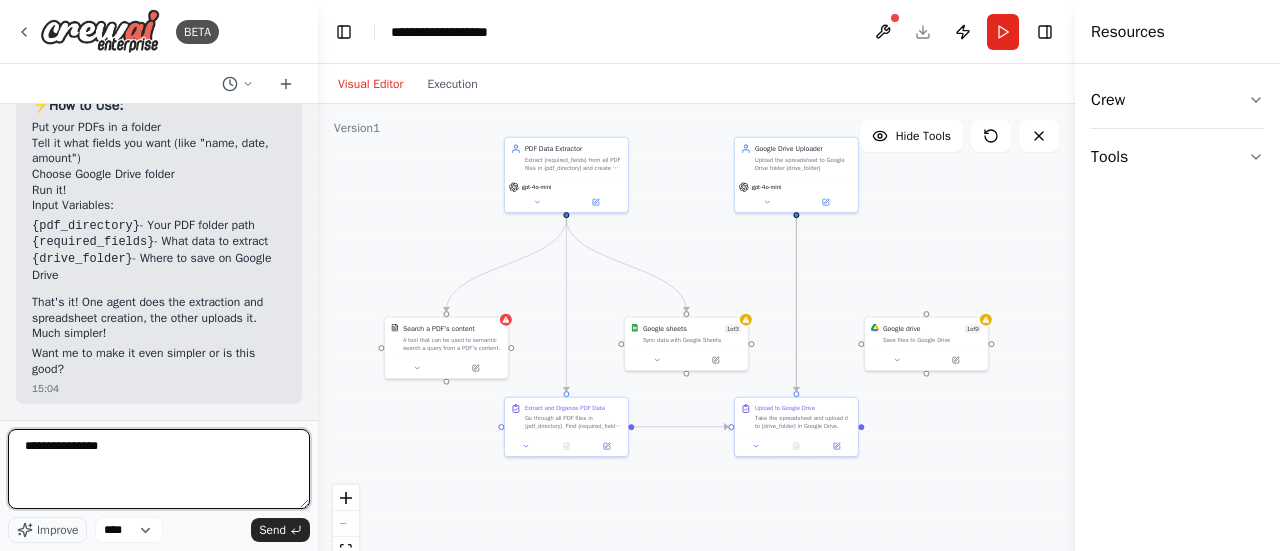 type on "**********" 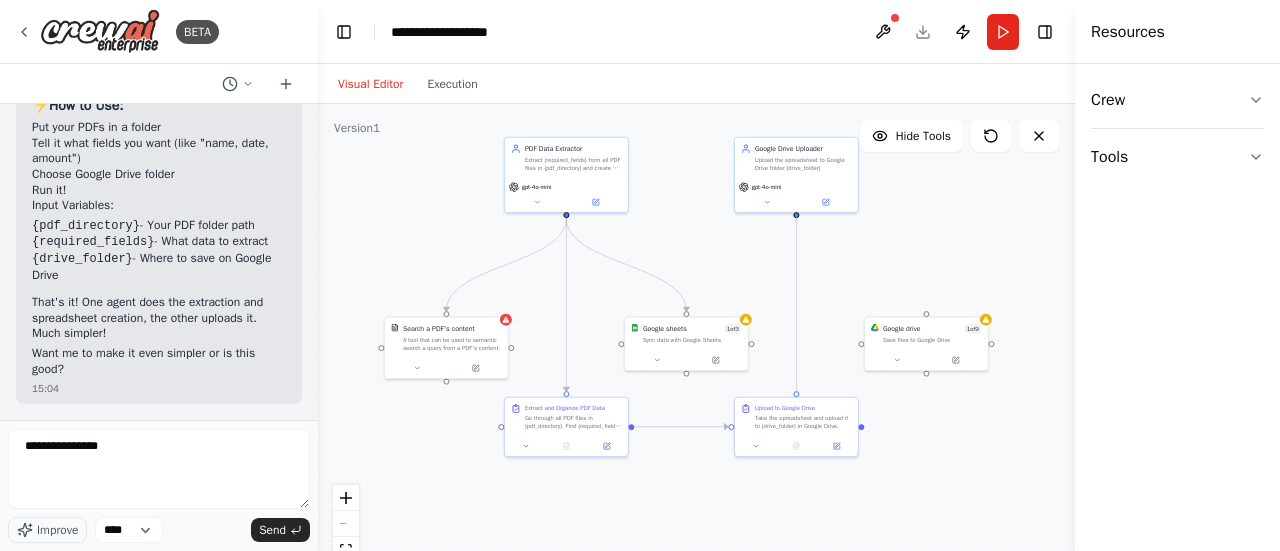 click 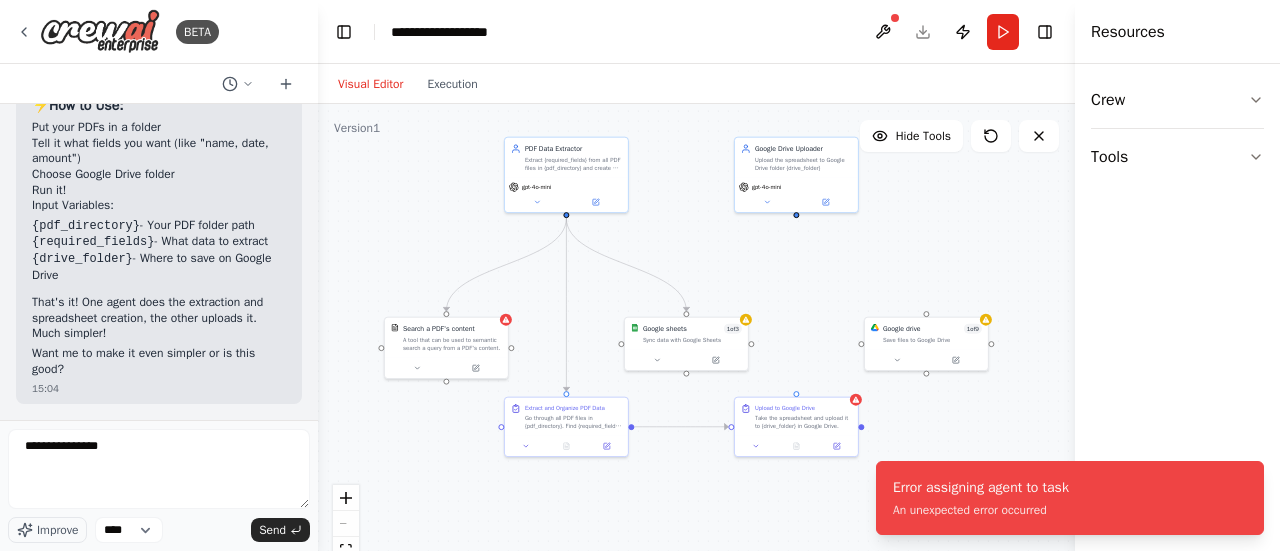 click on ".deletable-edge-delete-btn {
width: 20px;
height: 20px;
border: 0px solid #ffffff;
color: #6b7280;
background-color: #f8fafc;
cursor: pointer;
border-radius: 50%;
font-size: 12px;
padding: 3px;
display: flex;
align-items: center;
justify-content: center;
transition: all 0.2s cubic-bezier(0.4, 0, 0.2, 1);
box-shadow: 0 2px 4px rgba(0, 0, 0, 0.1);
}
.deletable-edge-delete-btn:hover {
background-color: #ef4444;
color: #ffffff;
border-color: #dc2626;
transform: scale(1.1);
box-shadow: 0 4px 12px rgba(239, 68, 68, 0.4);
}
.deletable-edge-delete-btn:active {
transform: scale(0.95);
box-shadow: 0 2px 4px rgba(239, 68, 68, 0.3);
}
PDF Data Extractor gpt-4o-mini Search a PDF's content gpt-4o-mini 1 9" at bounding box center [696, 354] 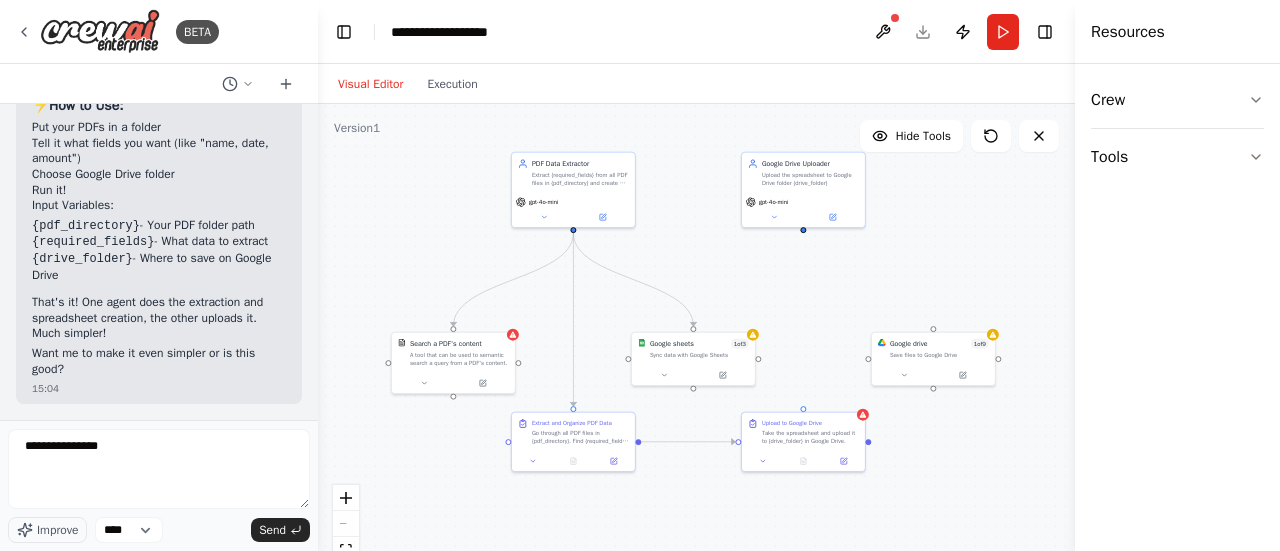 drag, startPoint x: 797, startPoint y: 217, endPoint x: 804, endPoint y: 231, distance: 15.652476 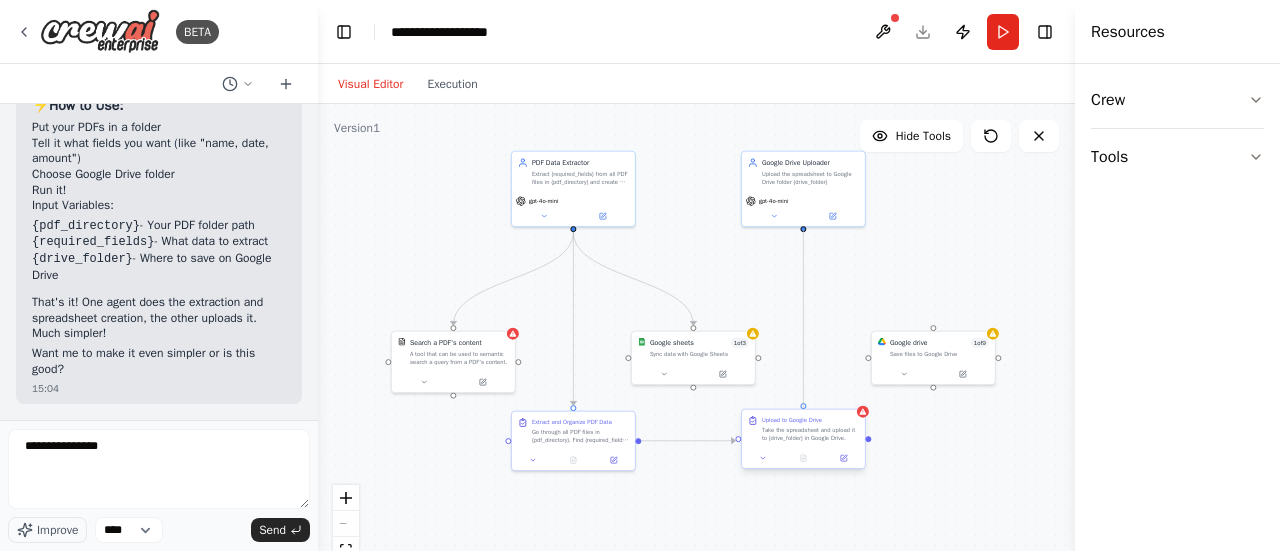drag, startPoint x: 803, startPoint y: 227, endPoint x: 806, endPoint y: 417, distance: 190.02368 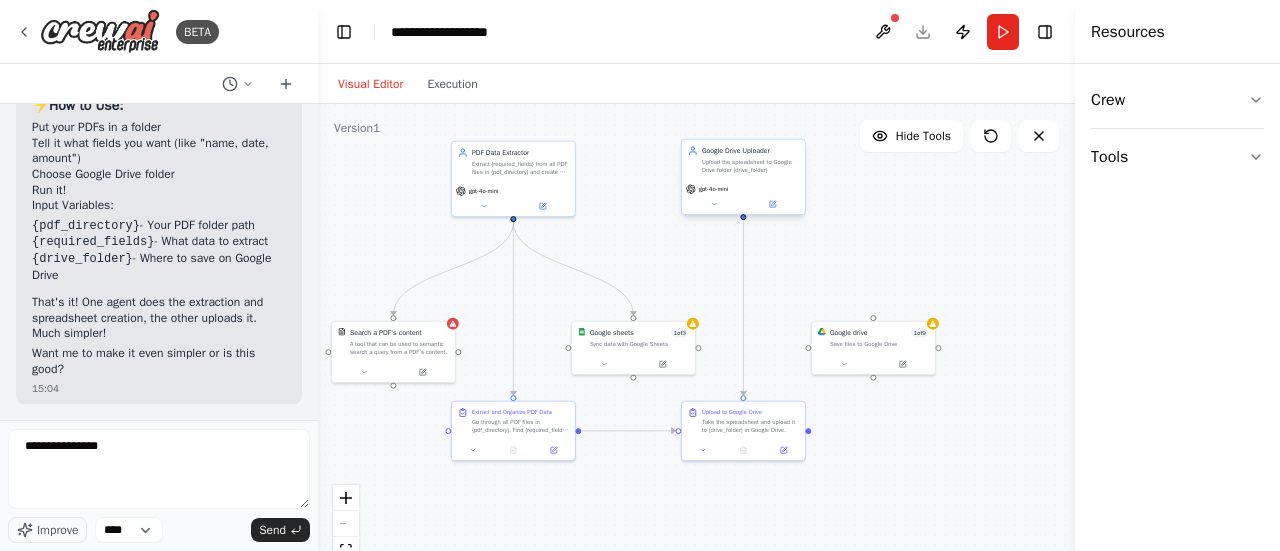 drag, startPoint x: 804, startPoint y: 229, endPoint x: 732, endPoint y: 215, distance: 73.34848 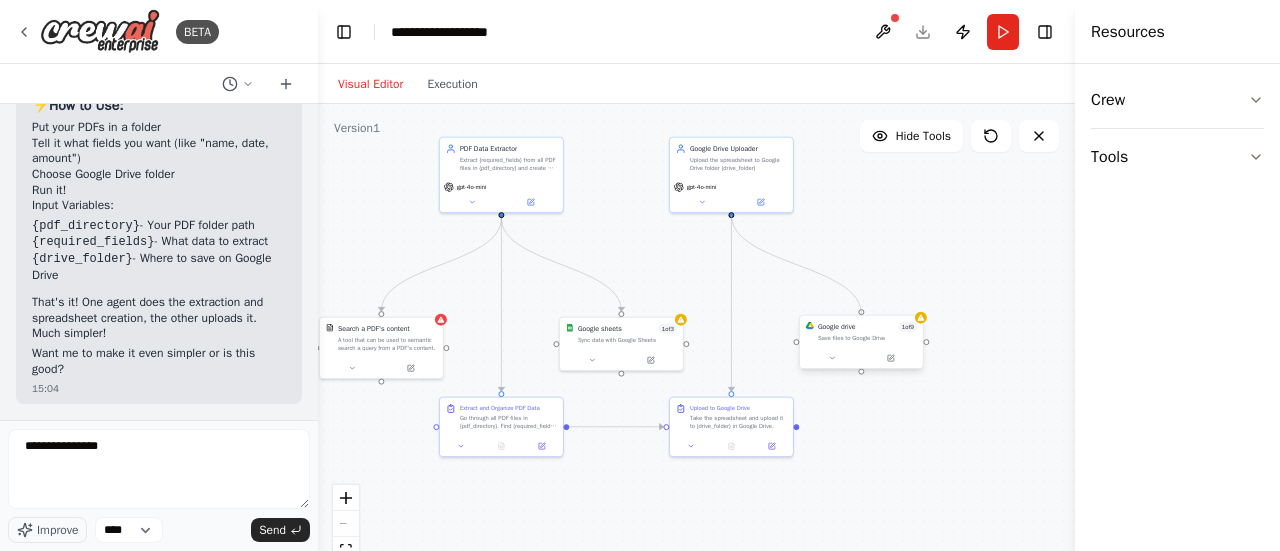 drag, startPoint x: 732, startPoint y: 215, endPoint x: 870, endPoint y: 317, distance: 171.6042 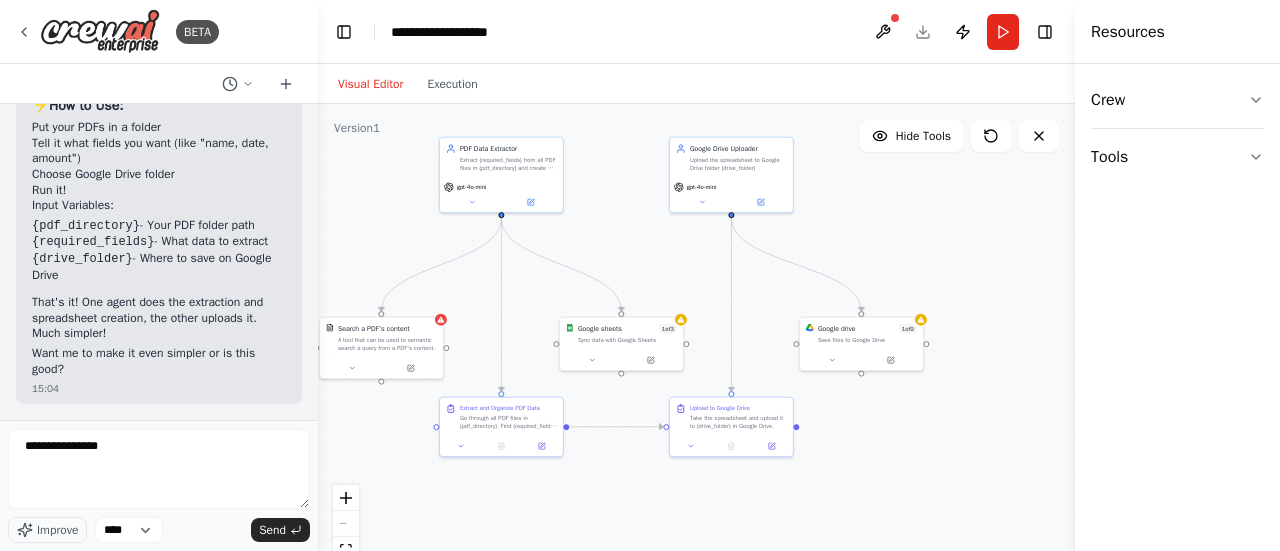 click on ".deletable-edge-delete-btn {
width: 20px;
height: 20px;
border: 0px solid #ffffff;
color: #6b7280;
background-color: #f8fafc;
cursor: pointer;
border-radius: 50%;
font-size: 12px;
padding: 3px;
display: flex;
align-items: center;
justify-content: center;
transition: all 0.2s cubic-bezier(0.4, 0, 0.2, 1);
box-shadow: 0 2px 4px rgba(0, 0, 0, 0.1);
}
.deletable-edge-delete-btn:hover {
background-color: #ef4444;
color: #ffffff;
border-color: #dc2626;
transform: scale(1.1);
box-shadow: 0 4px 12px rgba(239, 68, 68, 0.4);
}
.deletable-edge-delete-btn:active {
transform: scale(0.95);
box-shadow: 0 2px 4px rgba(239, 68, 68, 0.3);
}
PDF Data Extractor gpt-4o-mini Search a PDF's content gpt-4o-mini 1 9" at bounding box center (696, 354) 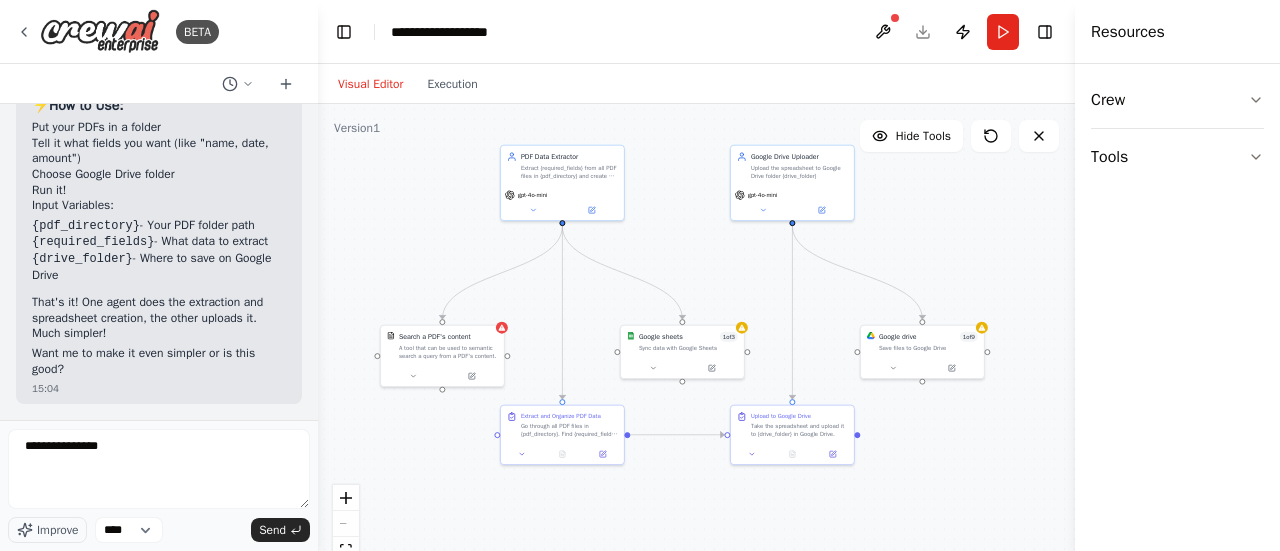 drag, startPoint x: 687, startPoint y: 299, endPoint x: 748, endPoint y: 308, distance: 61.66036 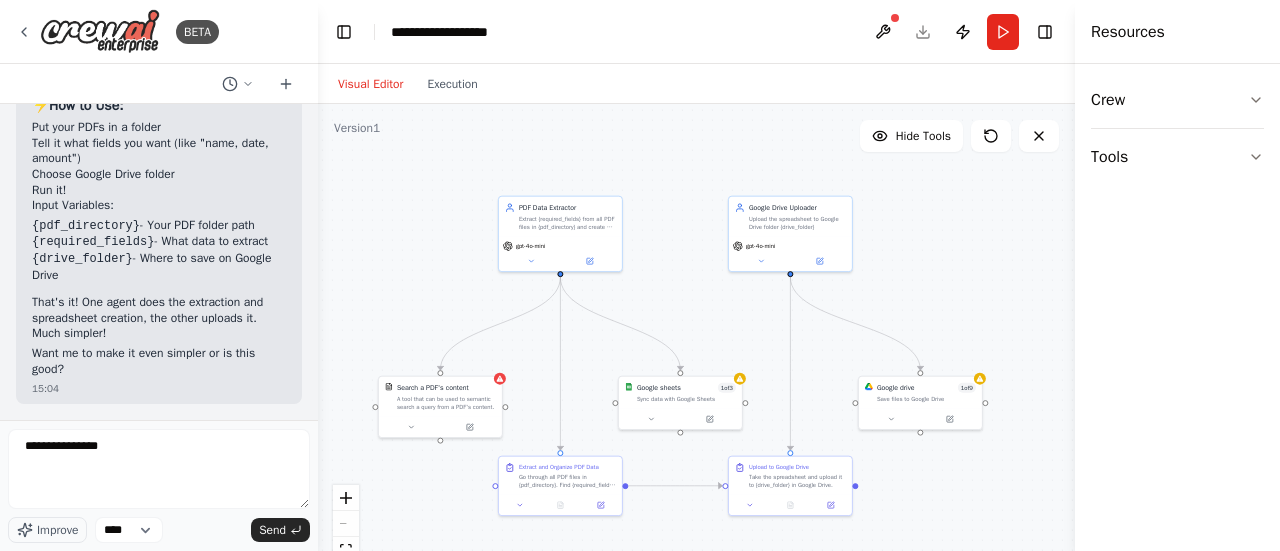 drag, startPoint x: 934, startPoint y: 403, endPoint x: 931, endPoint y: 452, distance: 49.09175 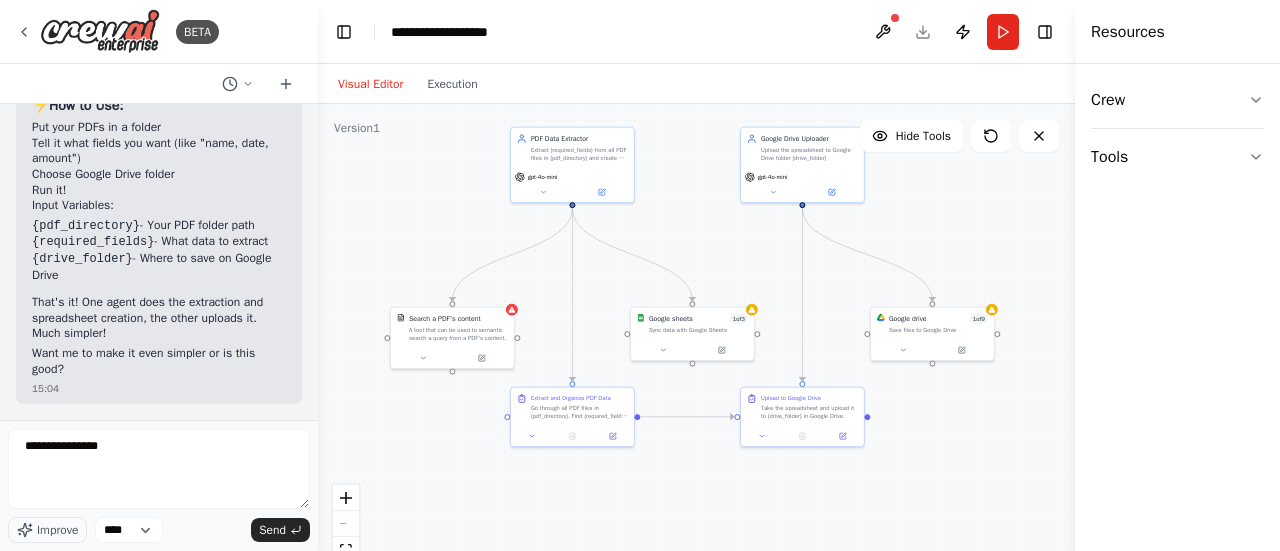 drag, startPoint x: 687, startPoint y: 321, endPoint x: 700, endPoint y: 253, distance: 69.2315 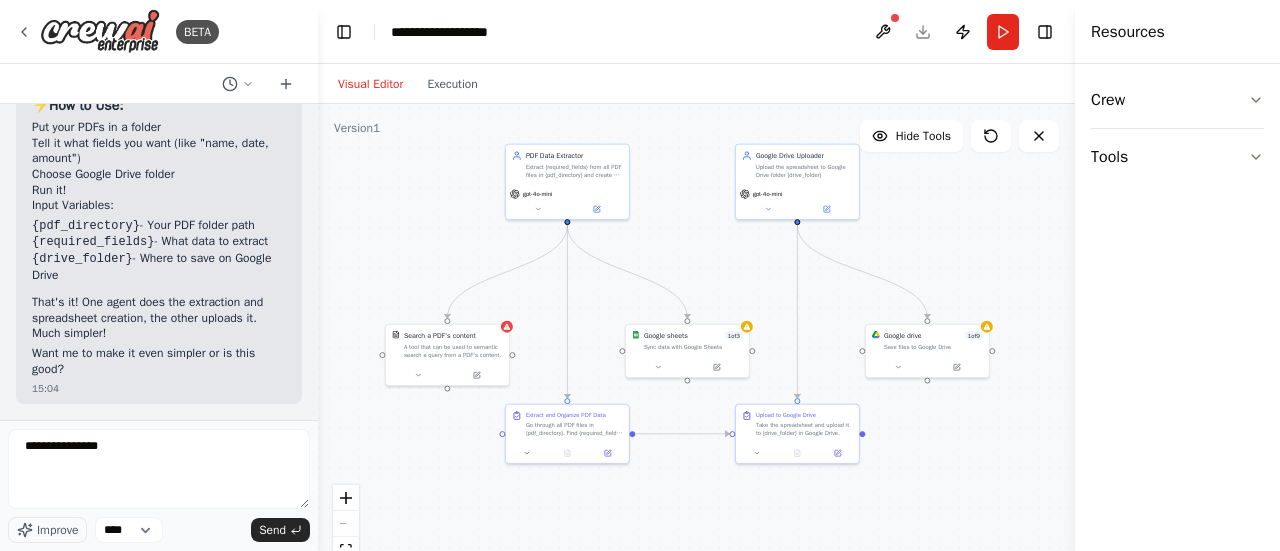 drag, startPoint x: 697, startPoint y: 268, endPoint x: 692, endPoint y: 285, distance: 17.720045 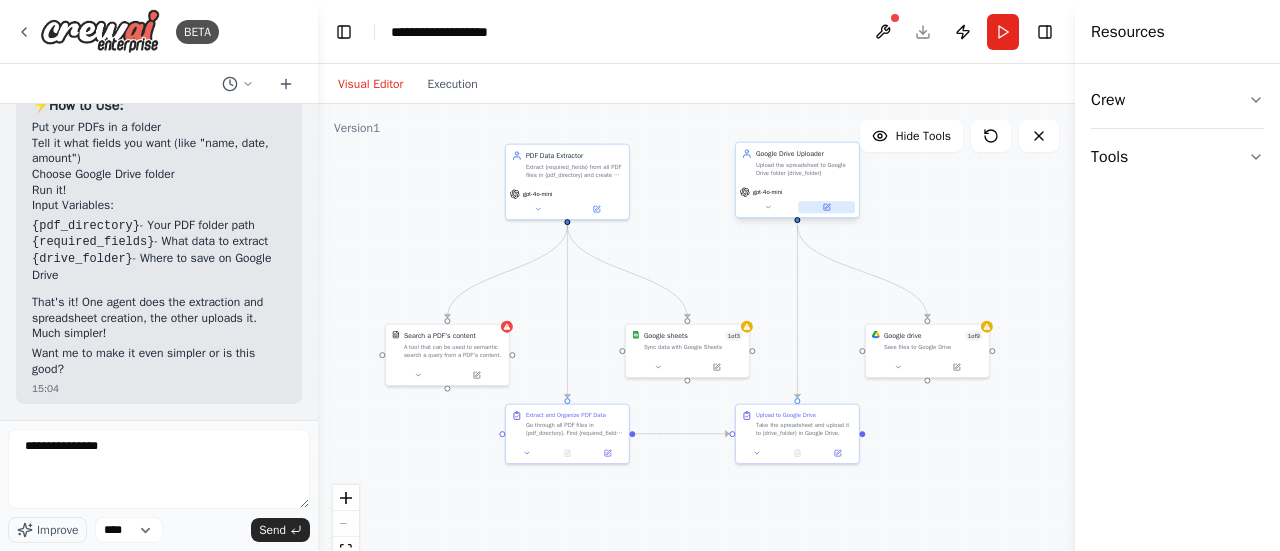 click 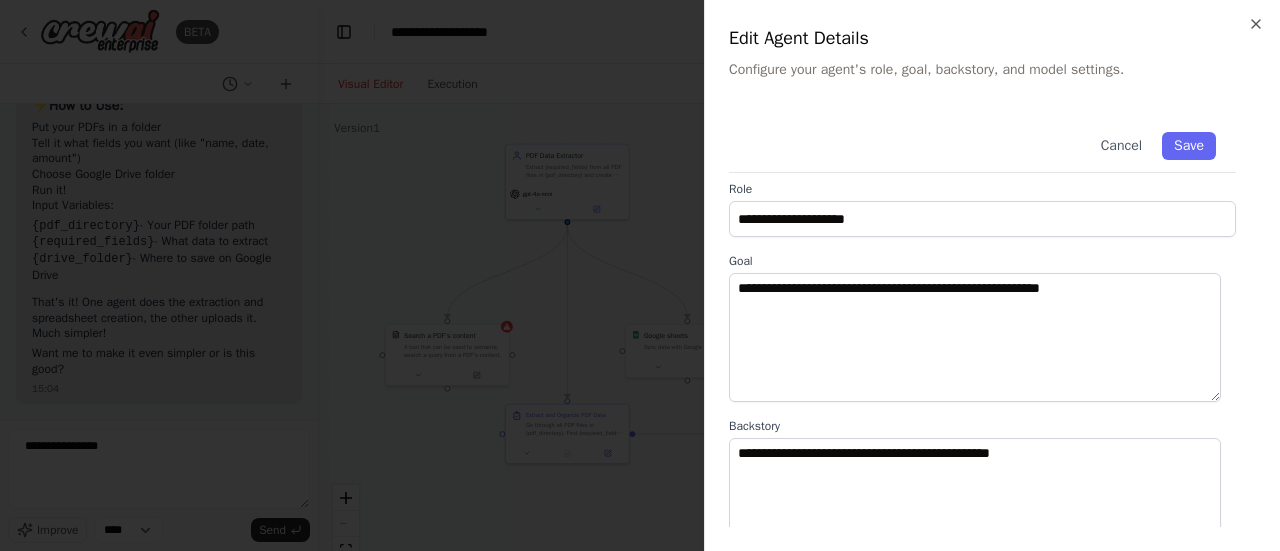 scroll, scrollTop: 0, scrollLeft: 0, axis: both 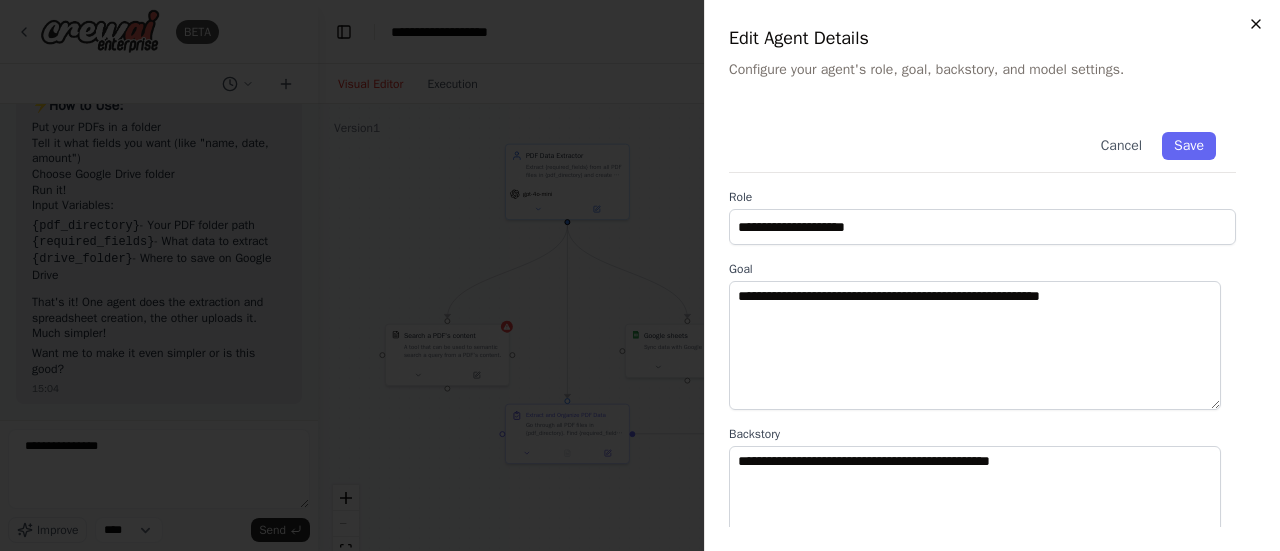 click 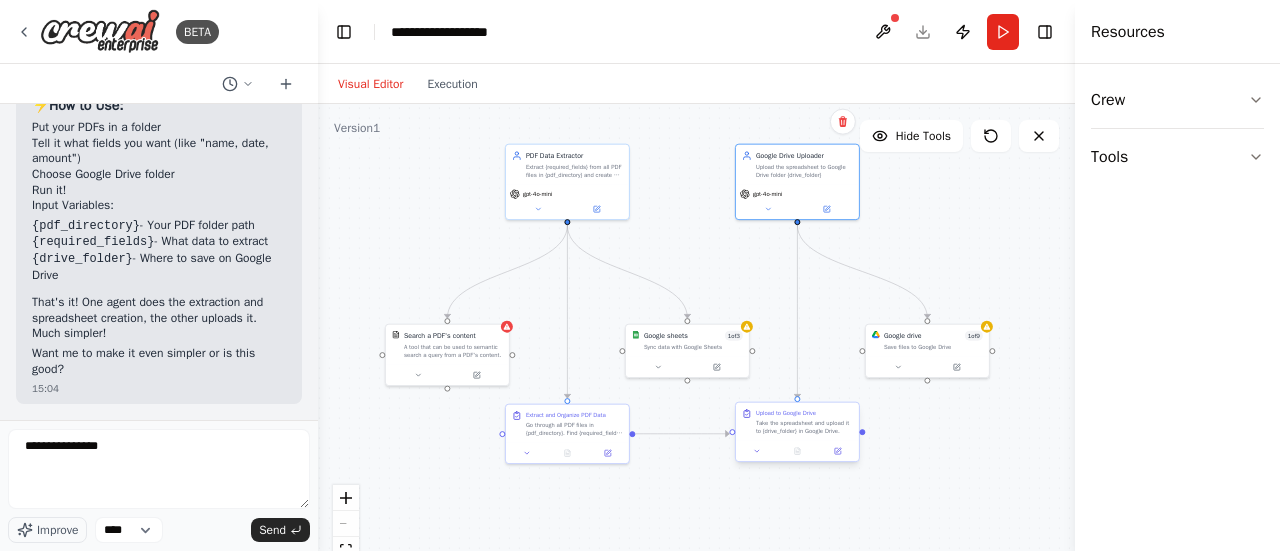click on "Upload to Google Drive Take the spreadsheet and upload it to {drive_folder} in Google Drive." at bounding box center (797, 422) 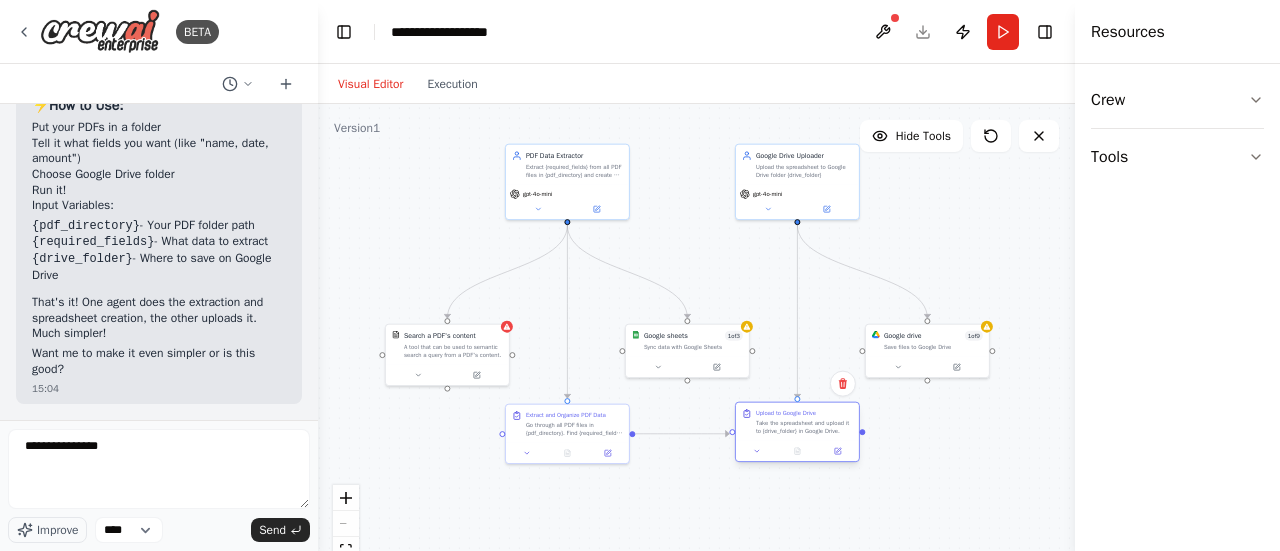 click on "Upload to Google Drive Take the spreadsheet and upload it to {drive_folder} in Google Drive." at bounding box center [797, 422] 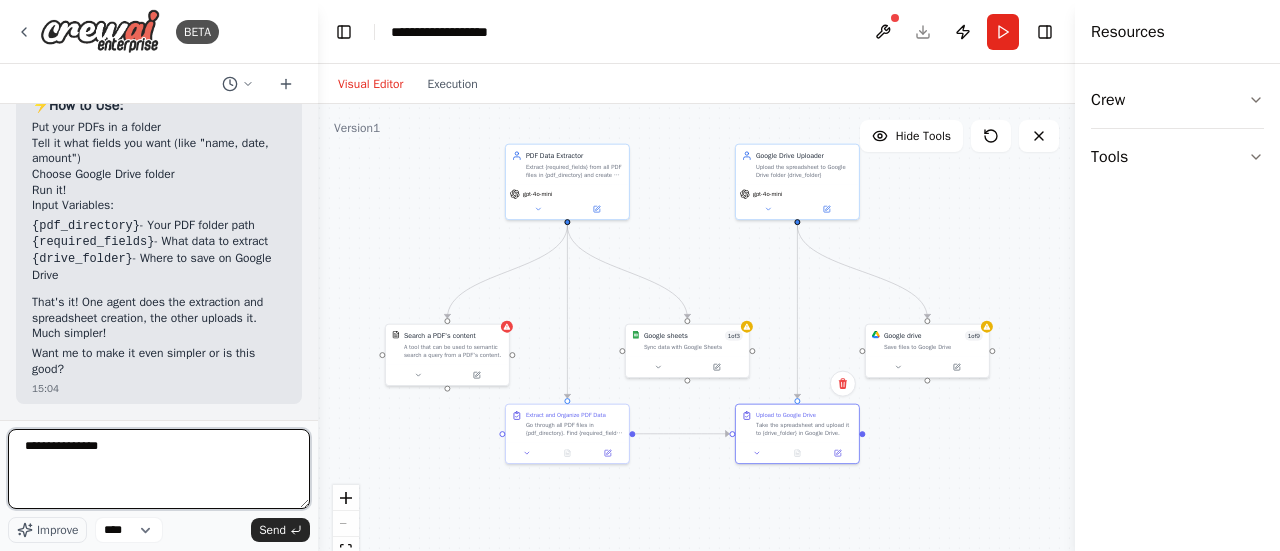 drag, startPoint x: 151, startPoint y: 448, endPoint x: 0, endPoint y: 421, distance: 153.39491 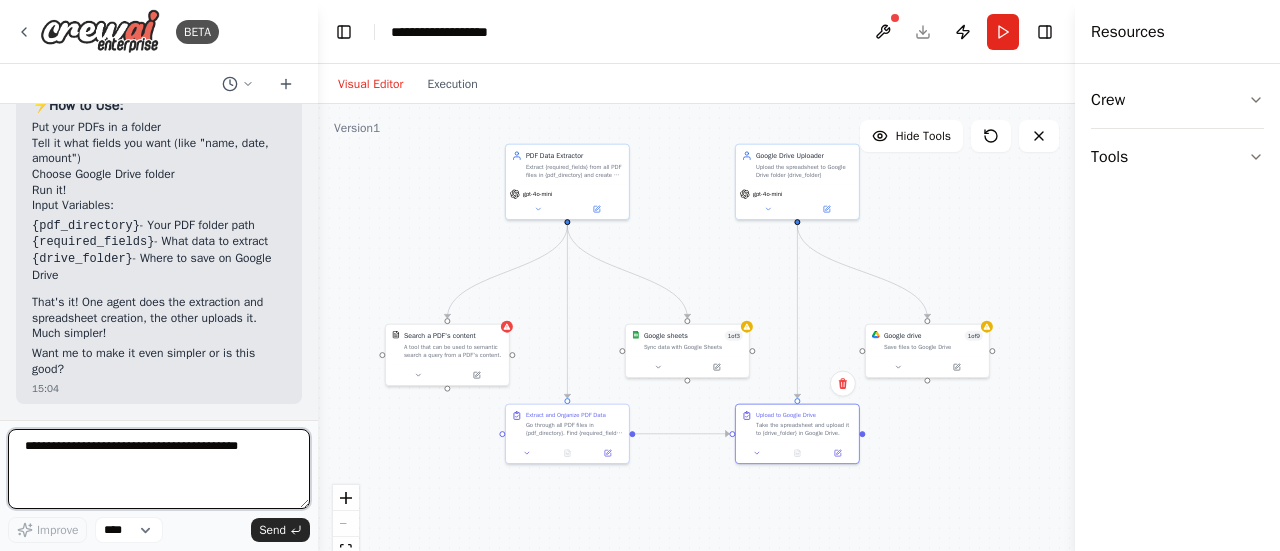 scroll, scrollTop: 8655, scrollLeft: 0, axis: vertical 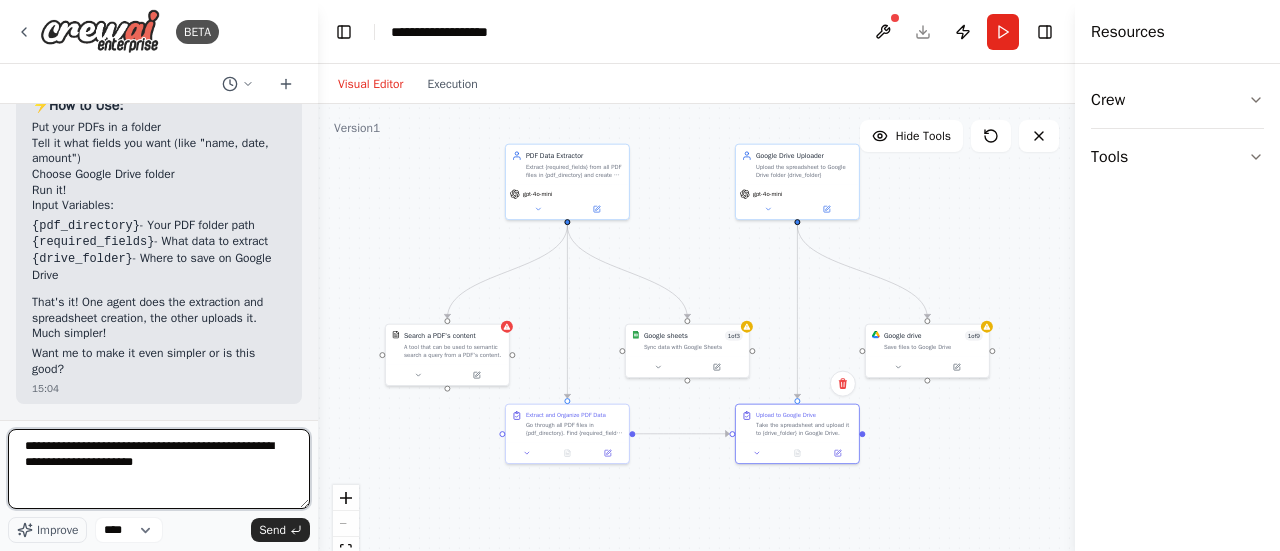 type on "**********" 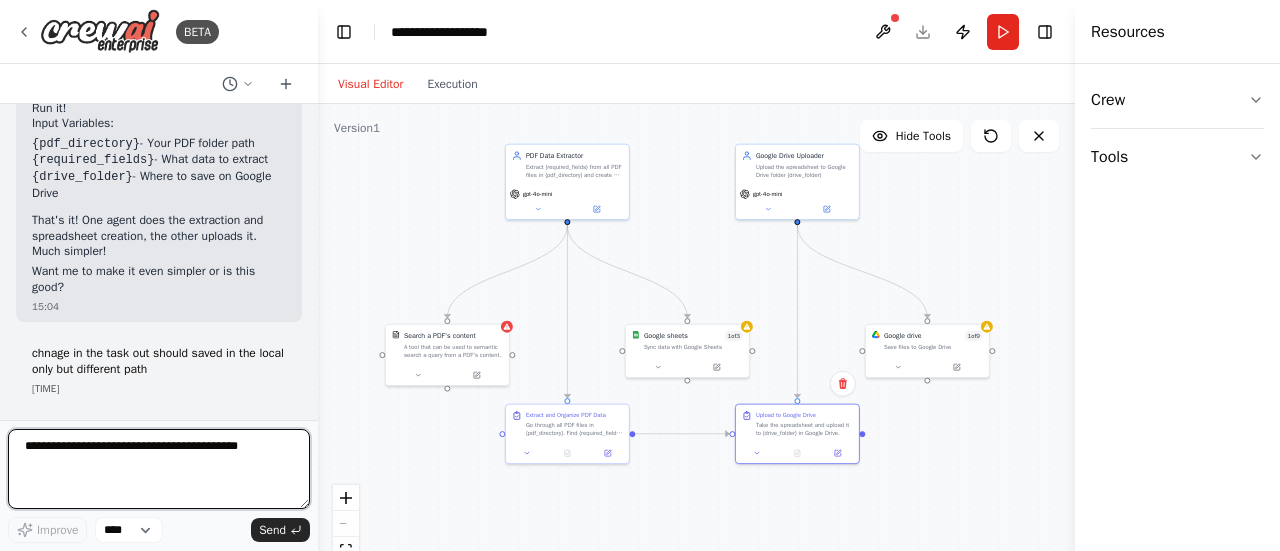 type 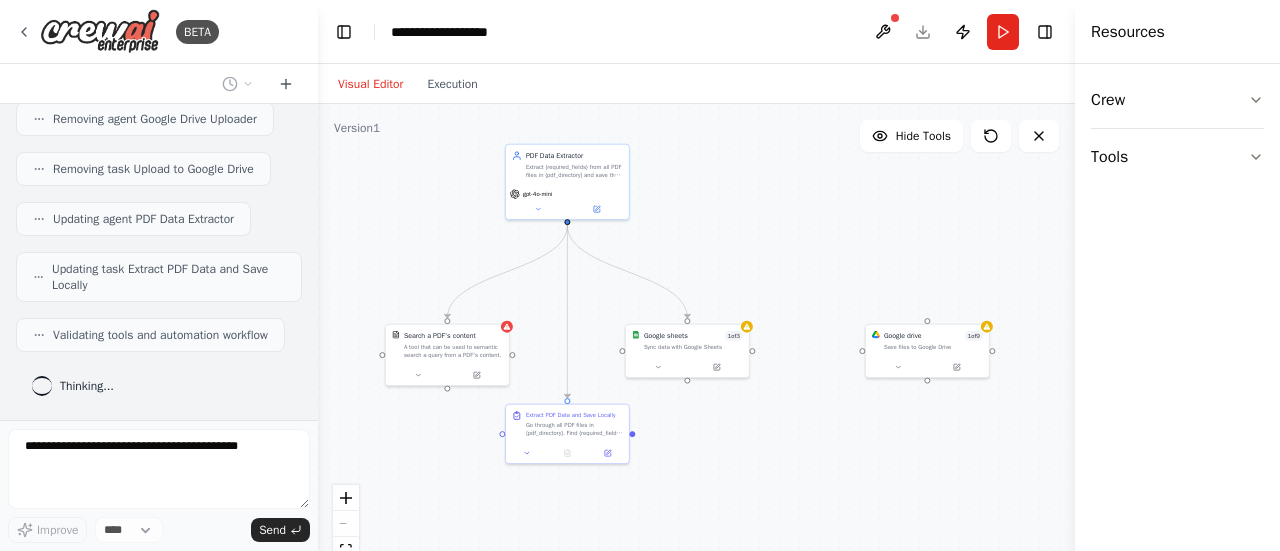 scroll, scrollTop: 9267, scrollLeft: 0, axis: vertical 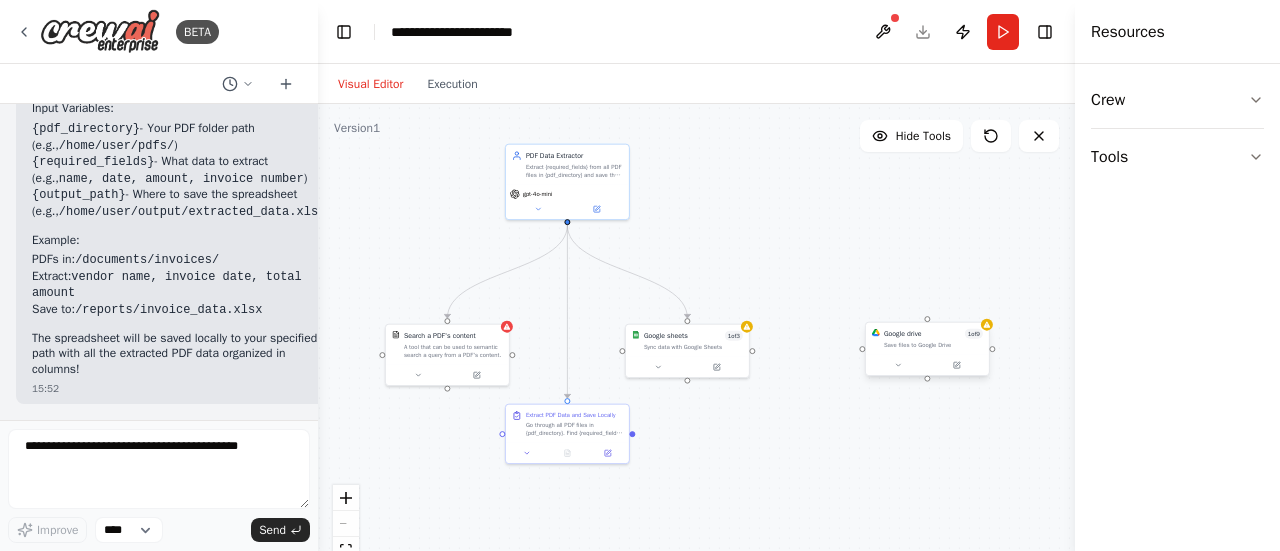 click on "Google drive 1  of  9 Save files to Google Drive" at bounding box center (927, 339) 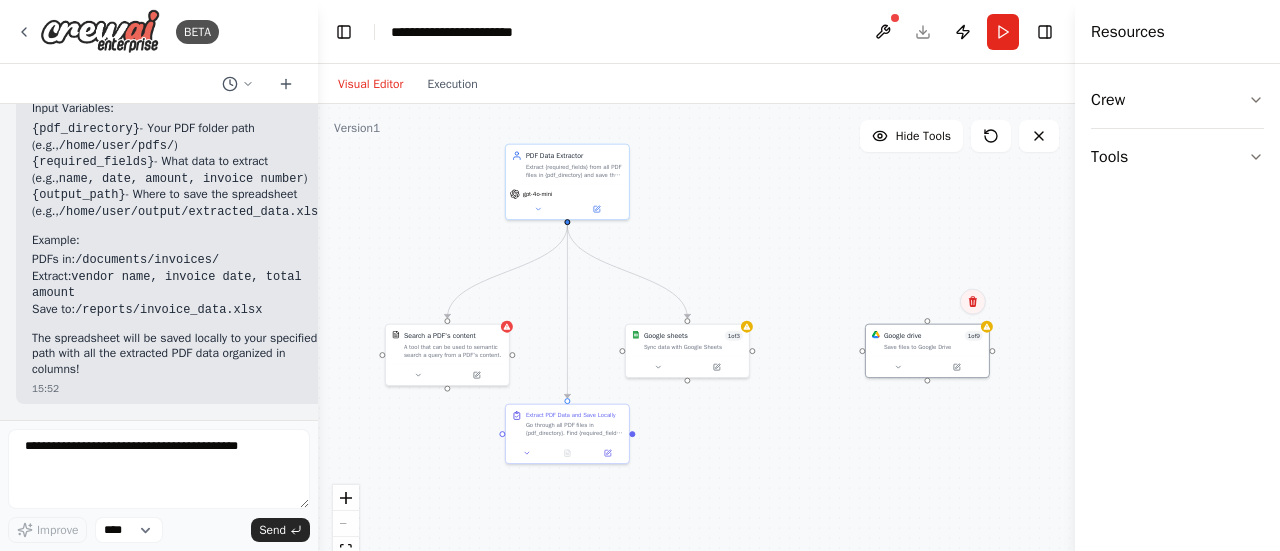 click 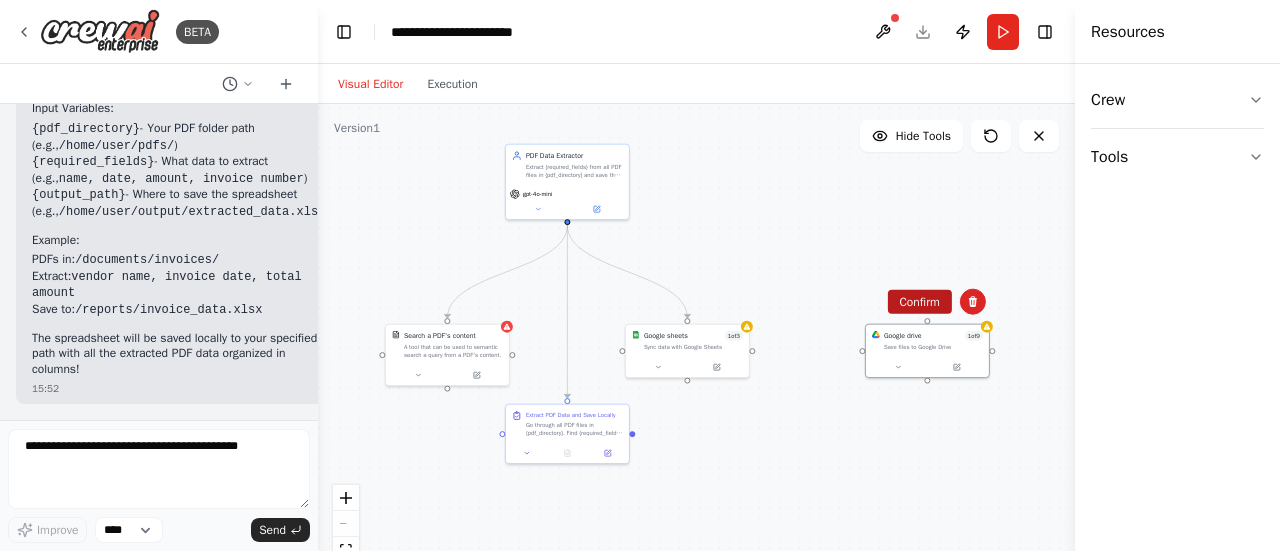 click on "Confirm" at bounding box center (919, 302) 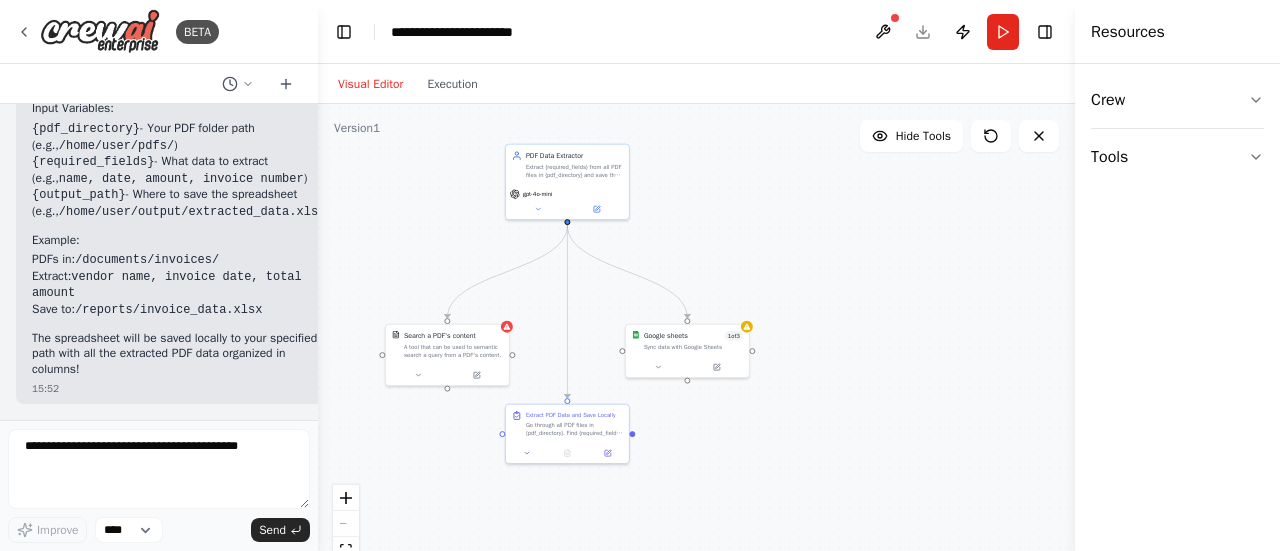scroll, scrollTop: 9948, scrollLeft: 0, axis: vertical 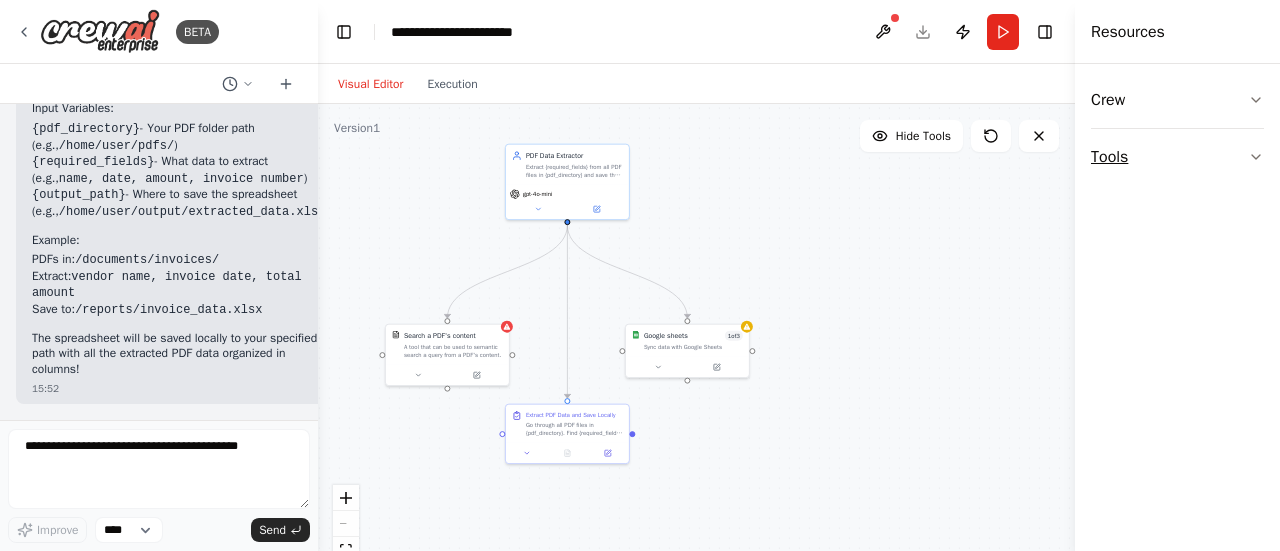 click on "Tools" at bounding box center [1177, 157] 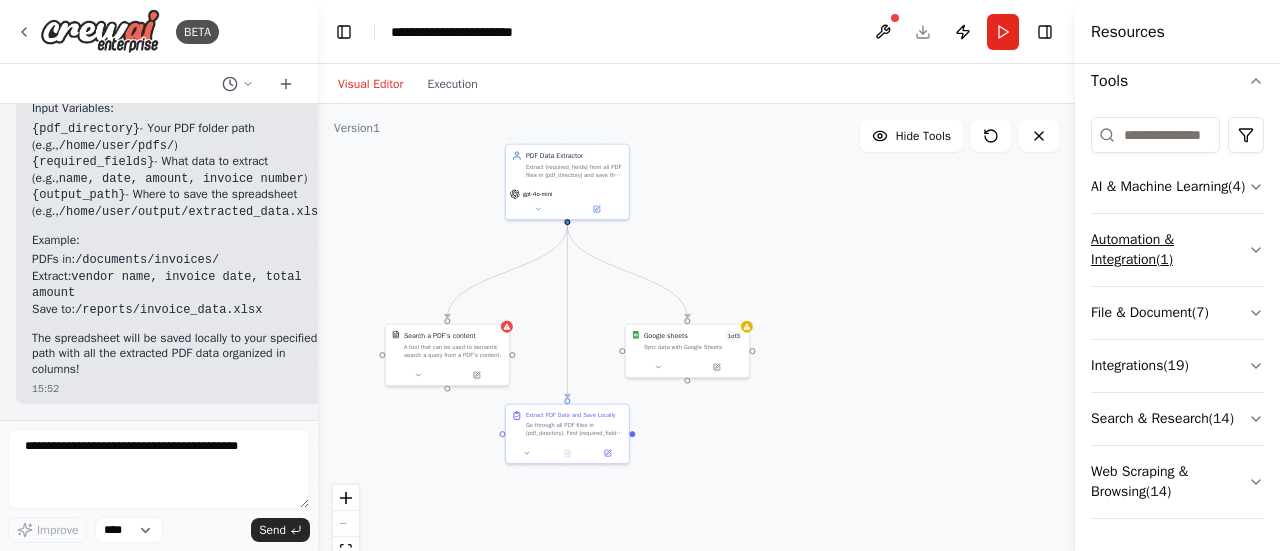 scroll, scrollTop: 113, scrollLeft: 0, axis: vertical 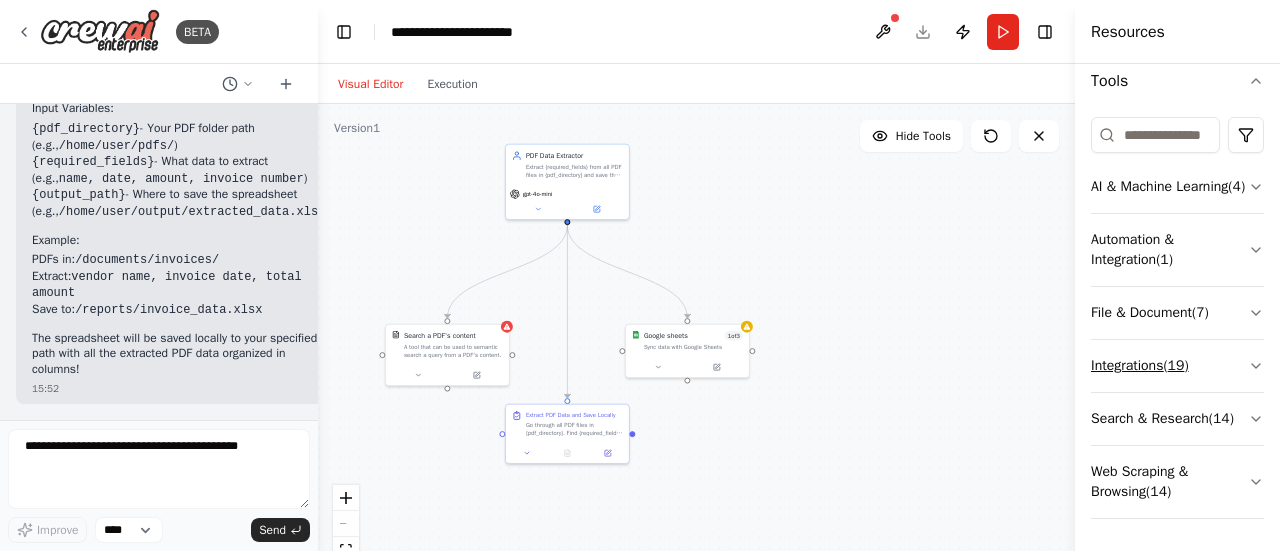click on "Integrations  ( 19 )" at bounding box center (1177, 366) 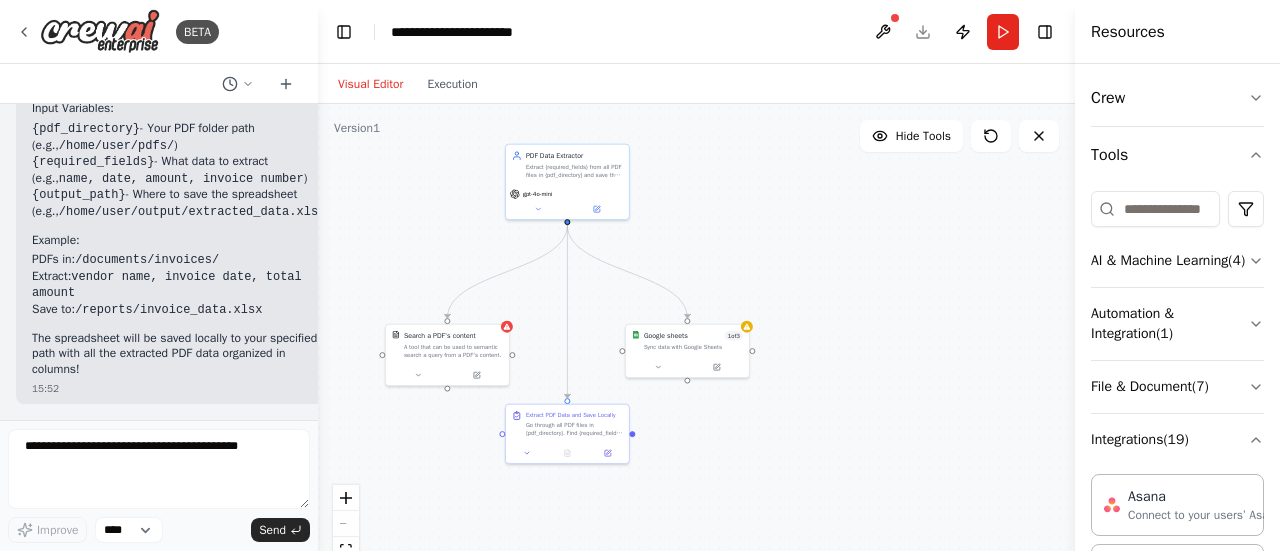 scroll, scrollTop: 0, scrollLeft: 0, axis: both 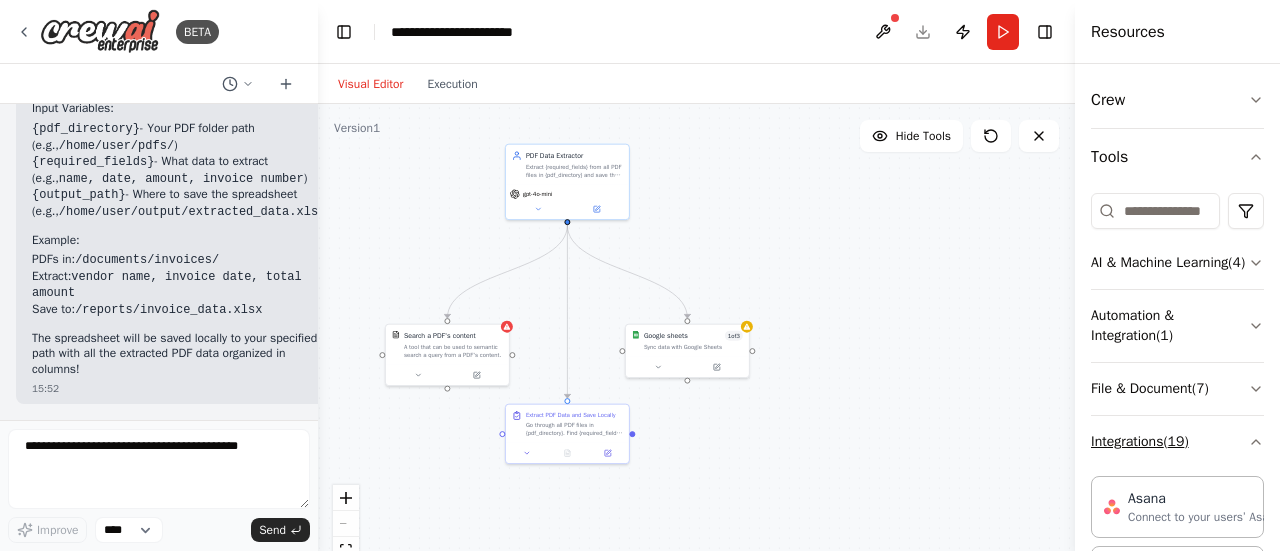 click 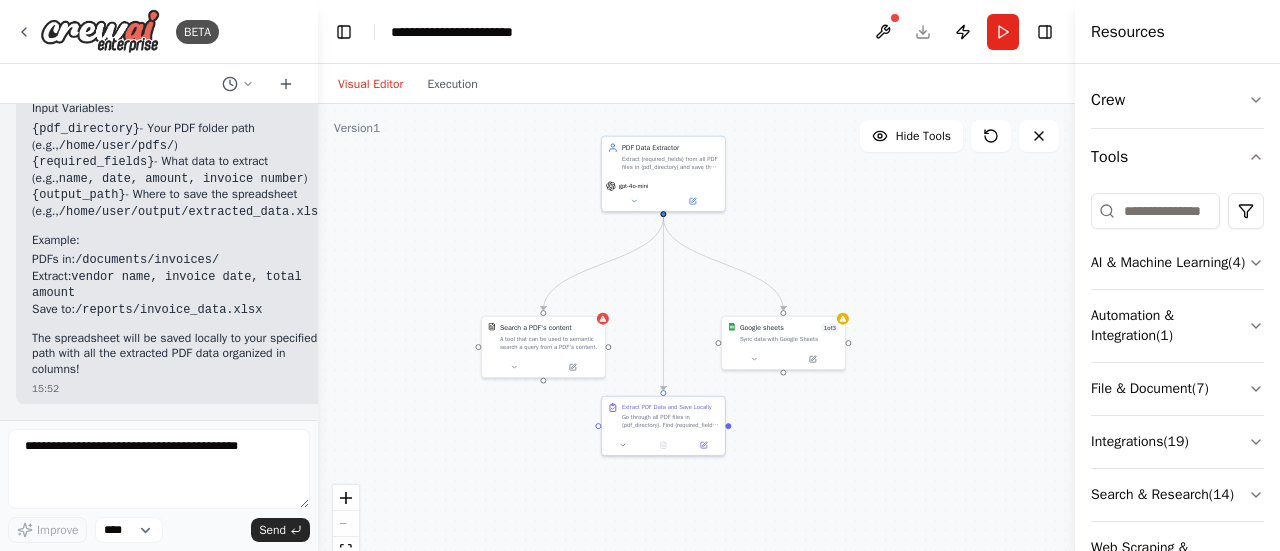 drag, startPoint x: 804, startPoint y: 267, endPoint x: 900, endPoint y: 260, distance: 96.25487 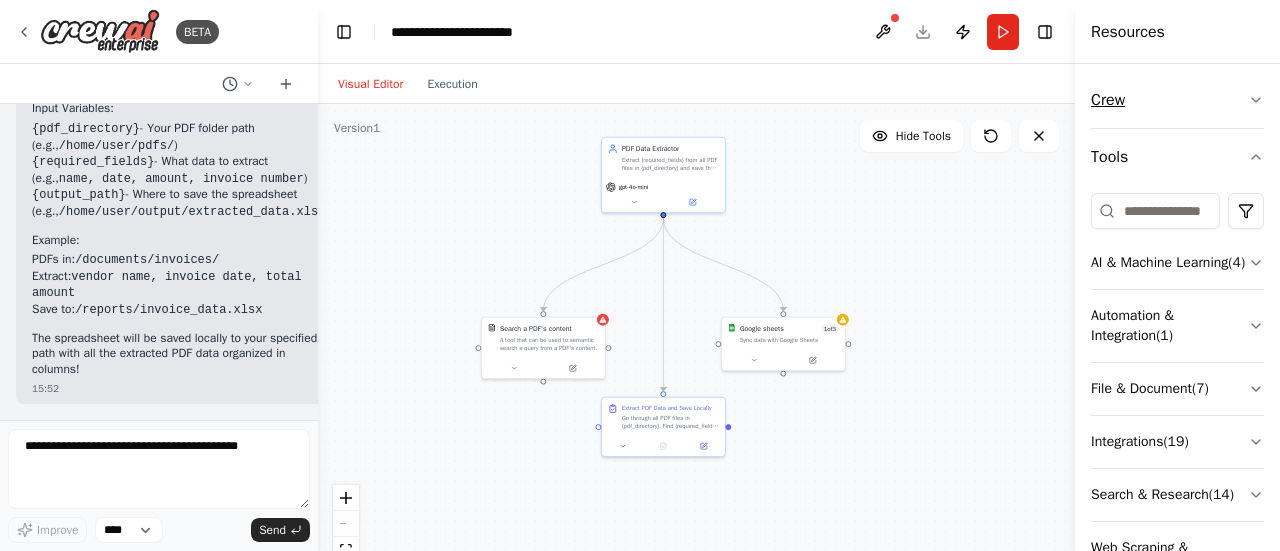 click on "Crew" at bounding box center [1177, 100] 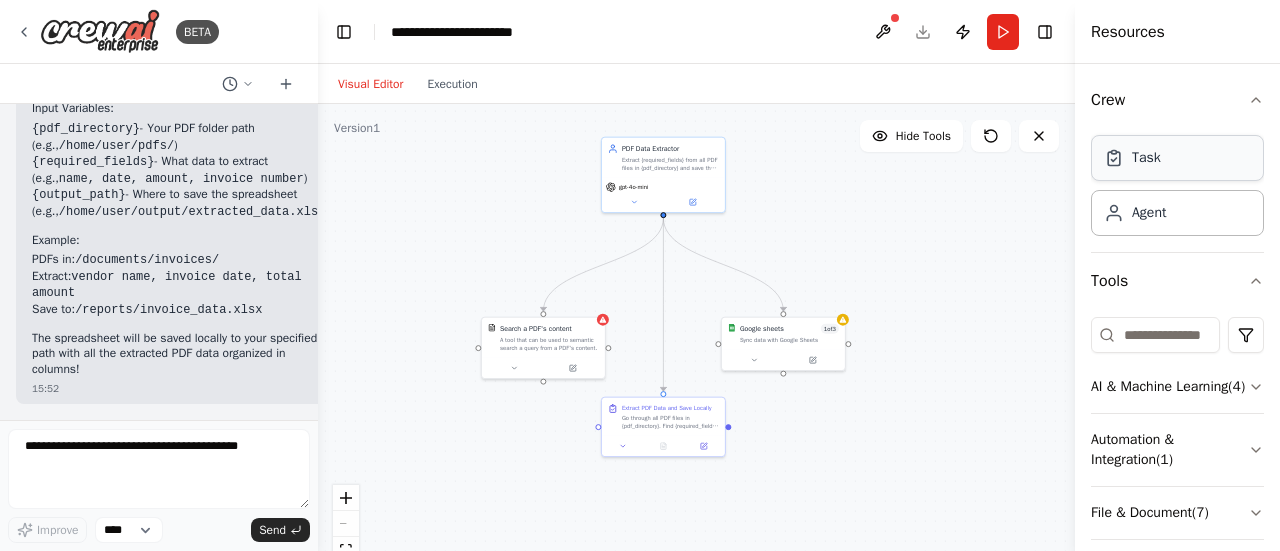 click on "Task" at bounding box center [1177, 158] 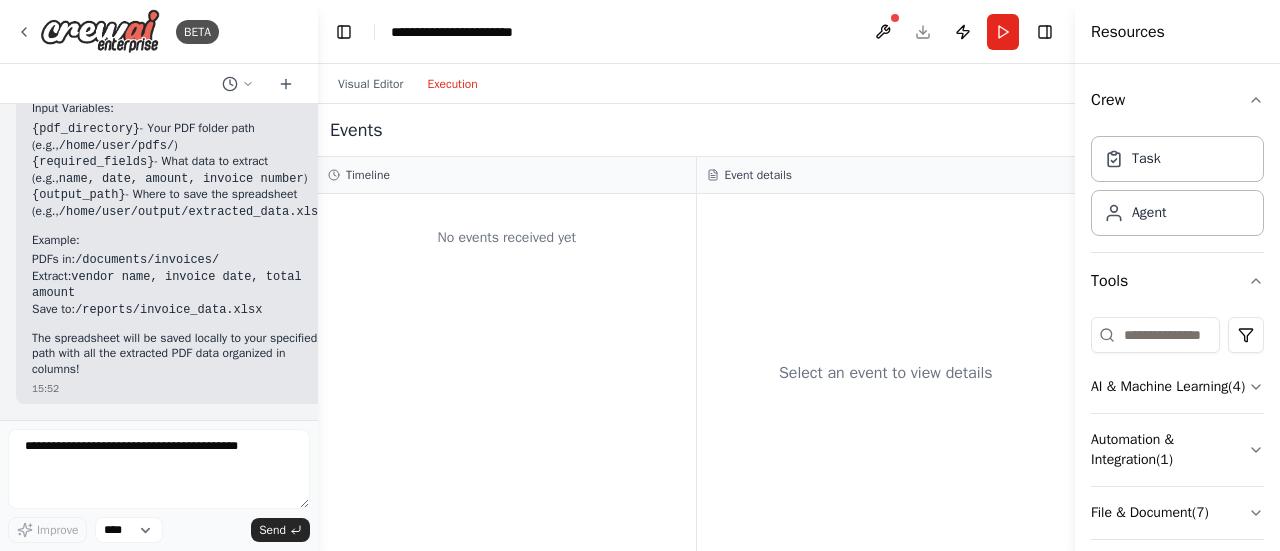click on "Execution" at bounding box center [452, 84] 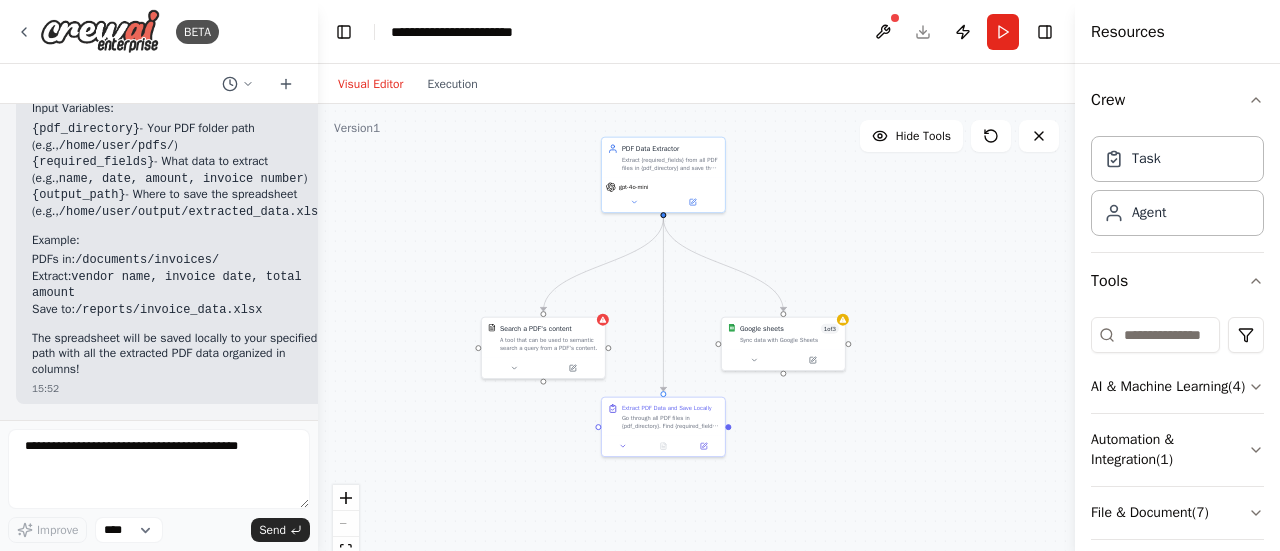 click on "Visual Editor" at bounding box center (370, 84) 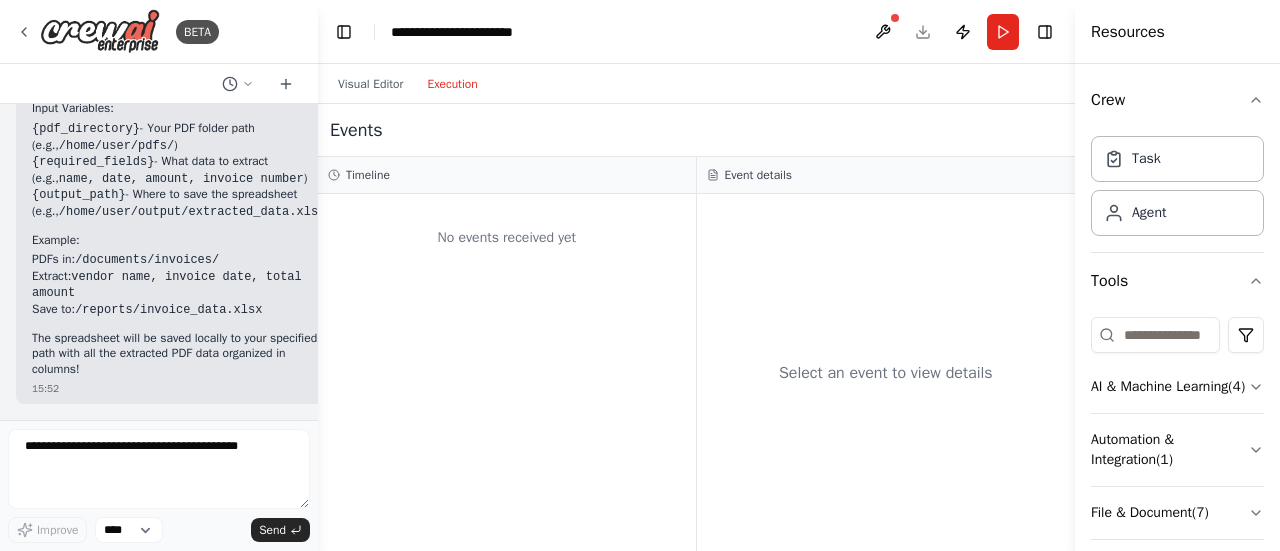 click on "Execution" at bounding box center [452, 84] 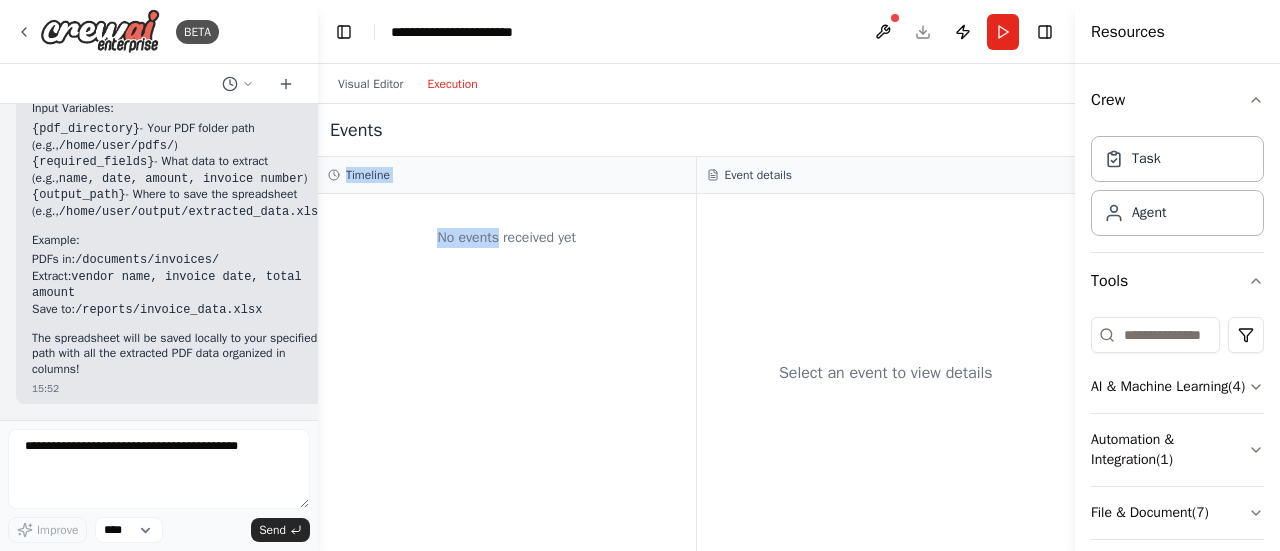 drag, startPoint x: 371, startPoint y: 181, endPoint x: 484, endPoint y: 243, distance: 128.89143 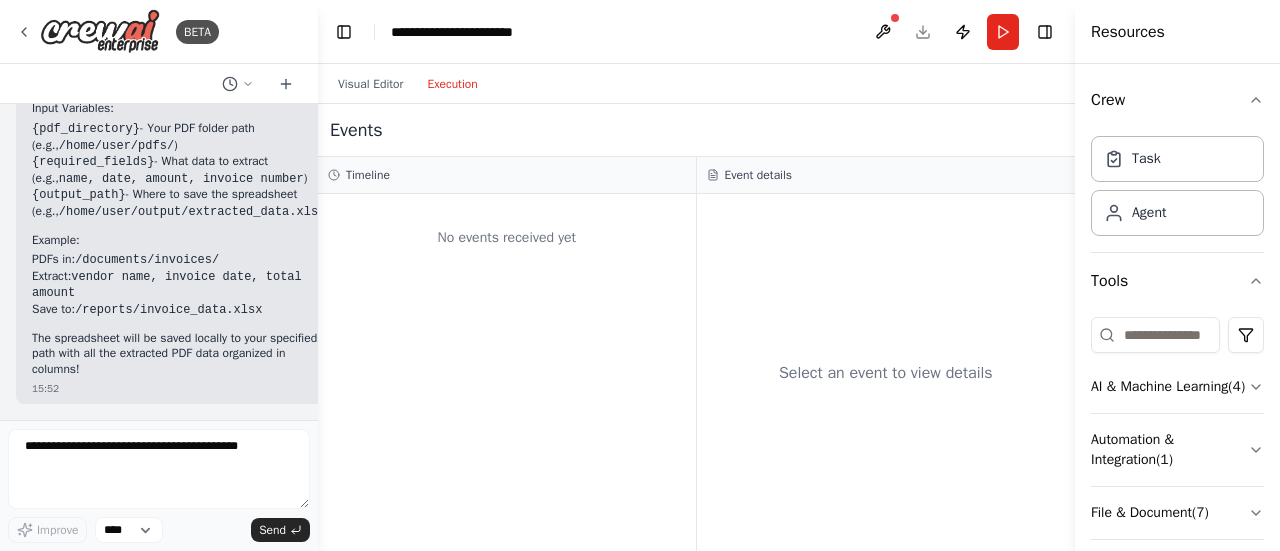 click on "Select an event to view details" at bounding box center (886, 372) 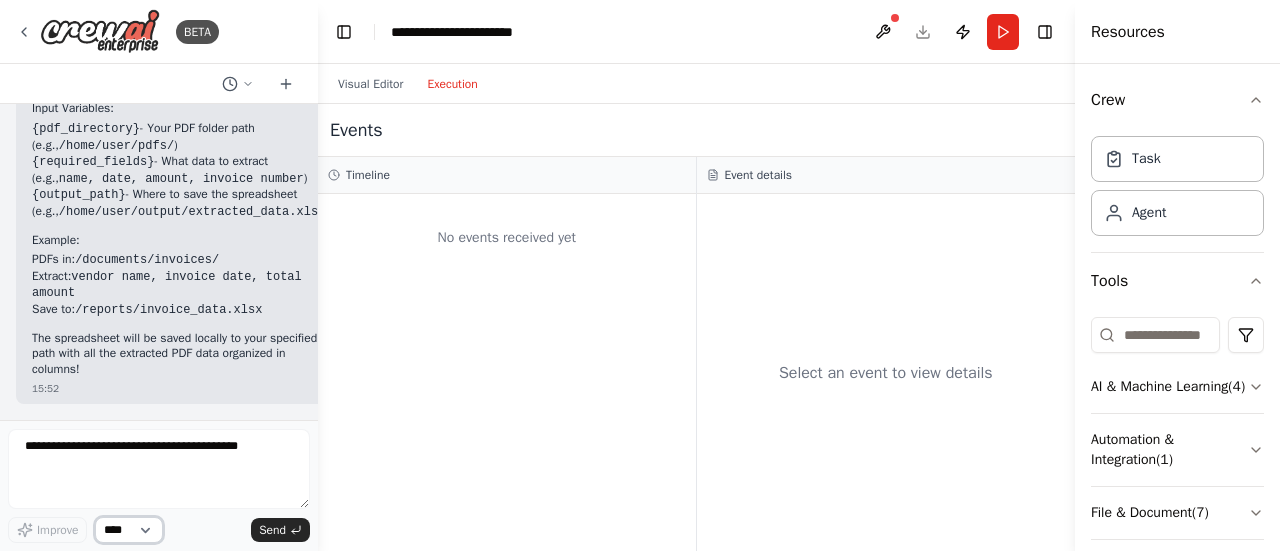 click on "****" at bounding box center (129, 530) 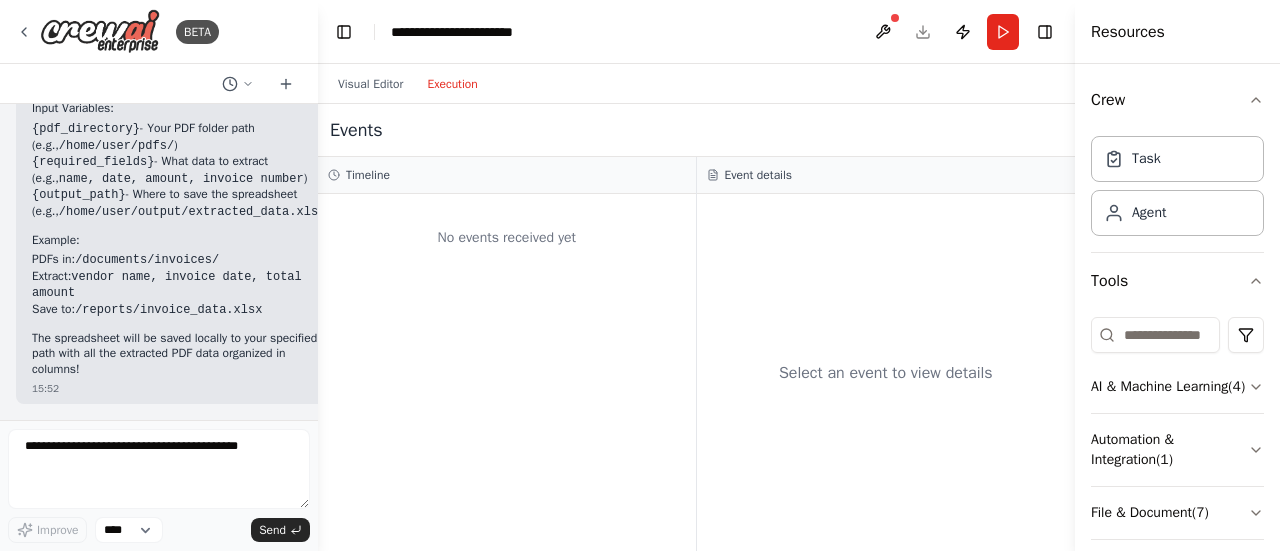 click on "Improve **** Send" at bounding box center (159, 486) 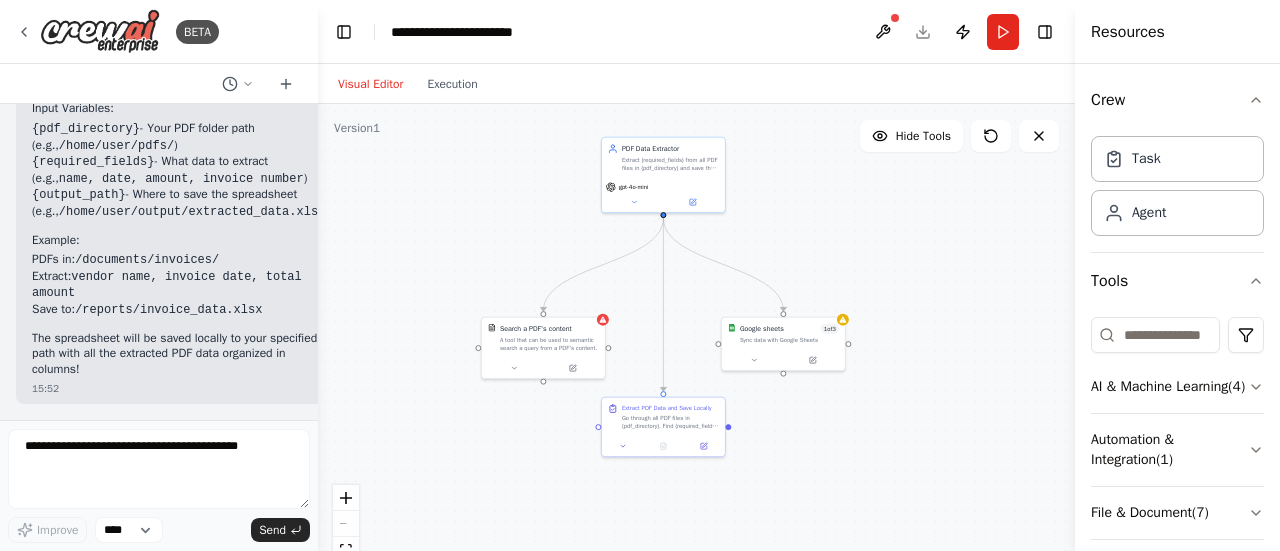 click on "Visual Editor" at bounding box center (370, 84) 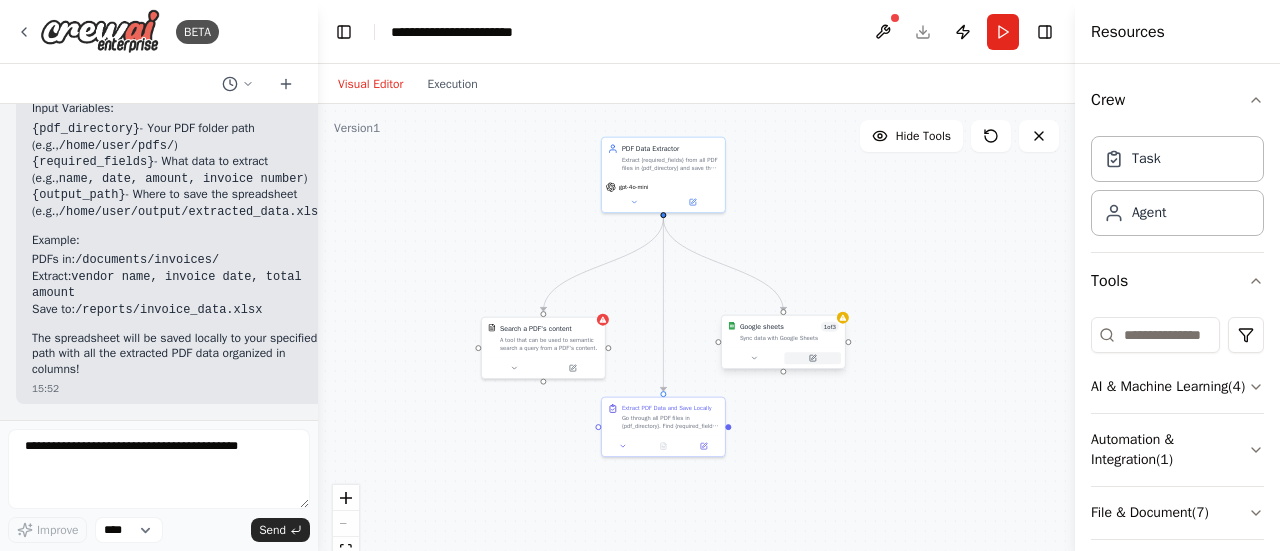 click at bounding box center (812, 358) 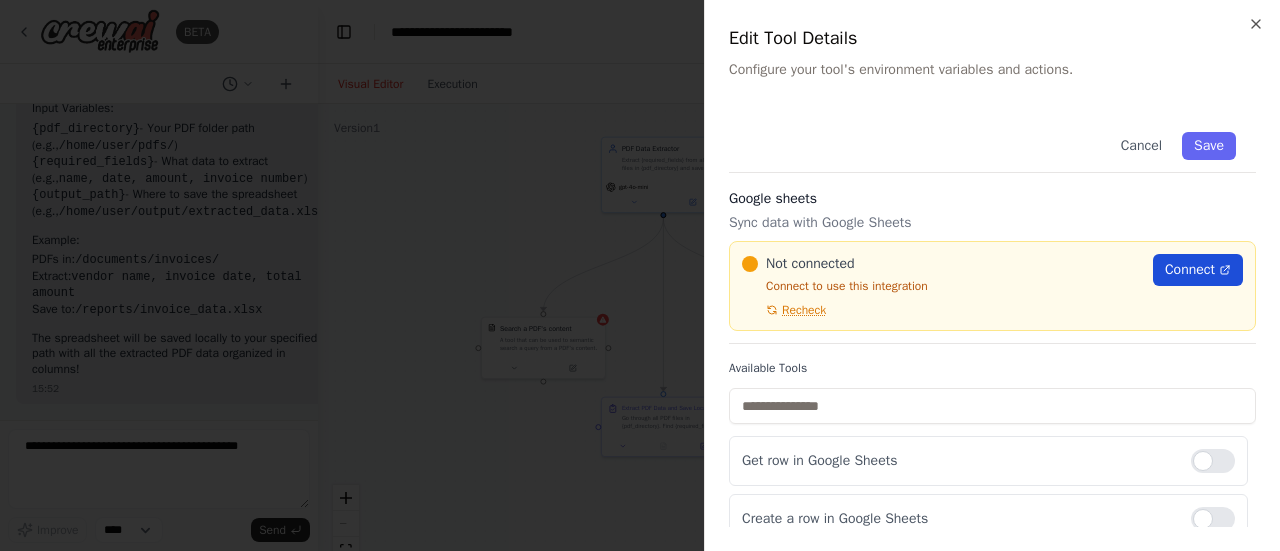 click on "Connect" at bounding box center (1190, 270) 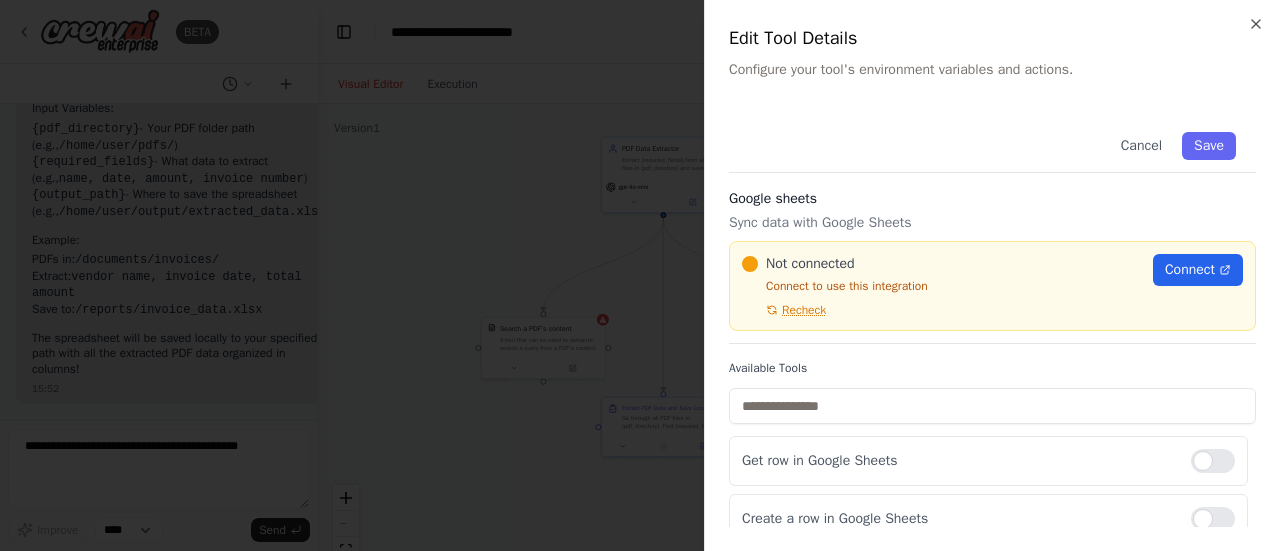 scroll, scrollTop: 71, scrollLeft: 0, axis: vertical 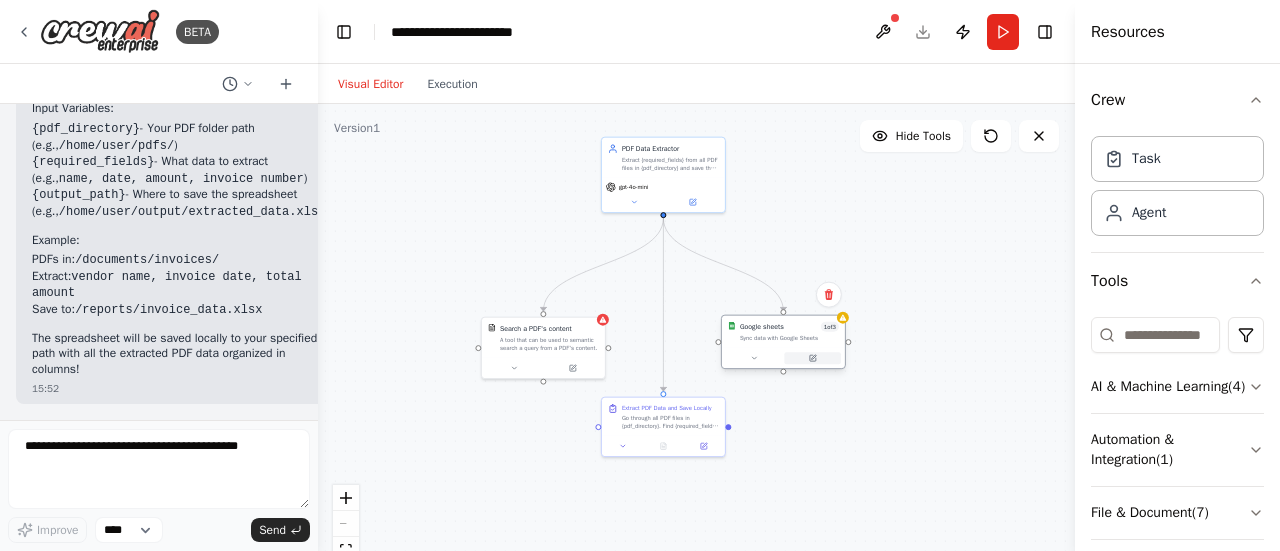click at bounding box center (812, 358) 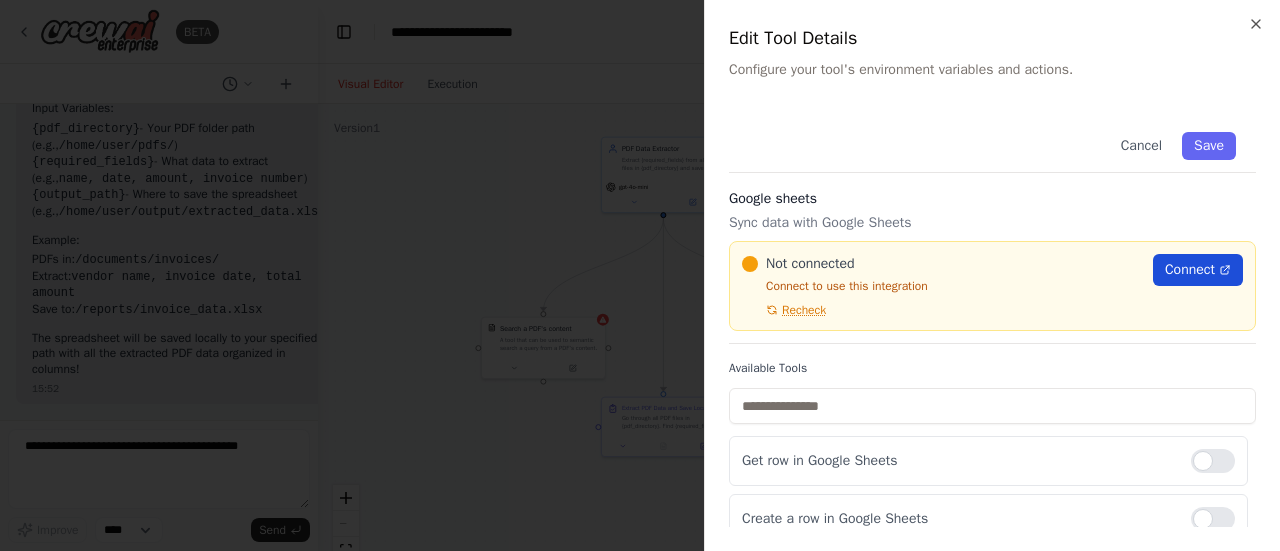click on "Connect" at bounding box center (1190, 270) 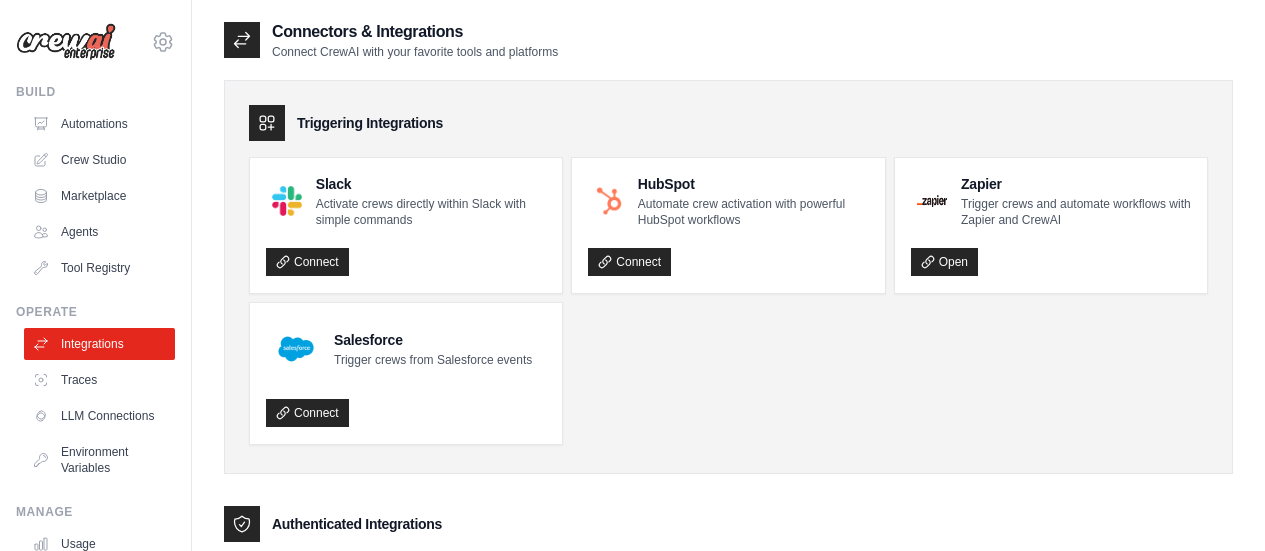 scroll, scrollTop: 0, scrollLeft: 0, axis: both 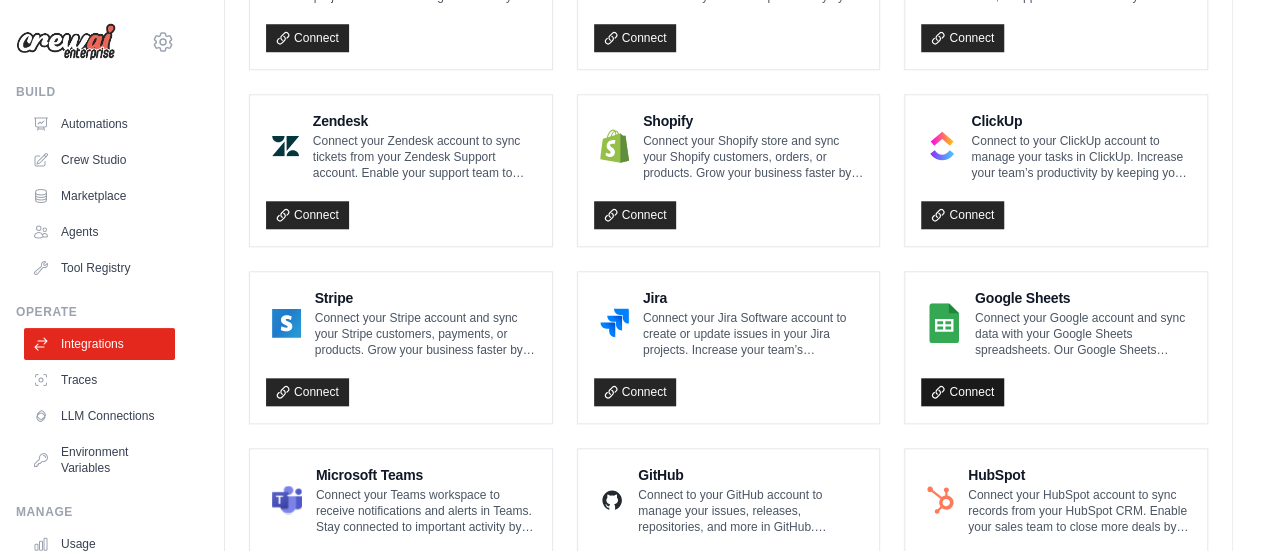 click on "Connect" at bounding box center (962, 392) 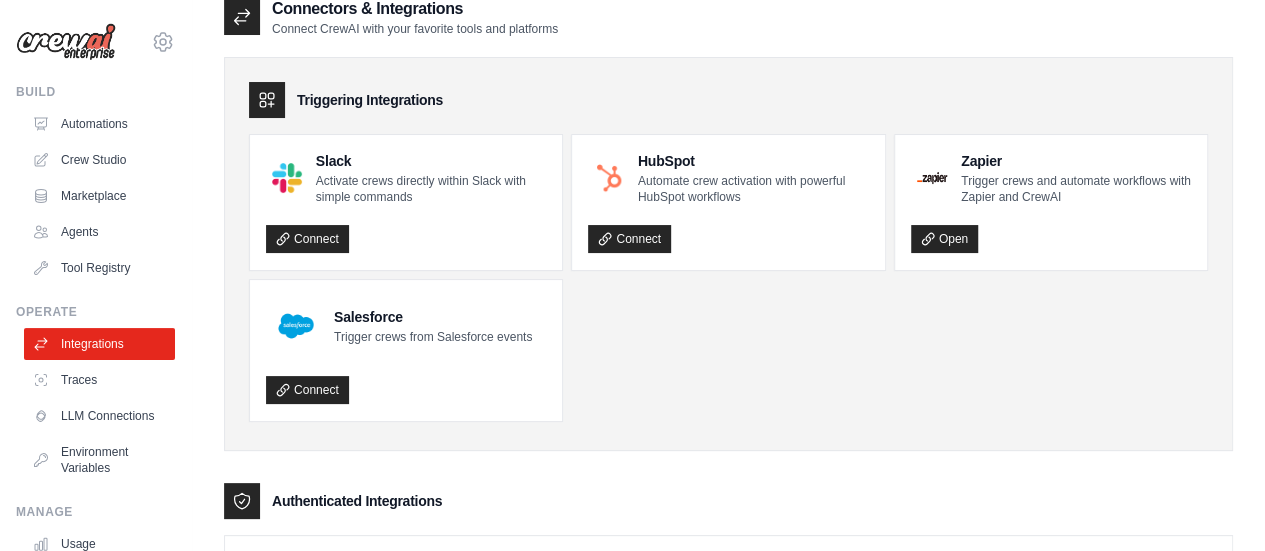 scroll, scrollTop: 0, scrollLeft: 0, axis: both 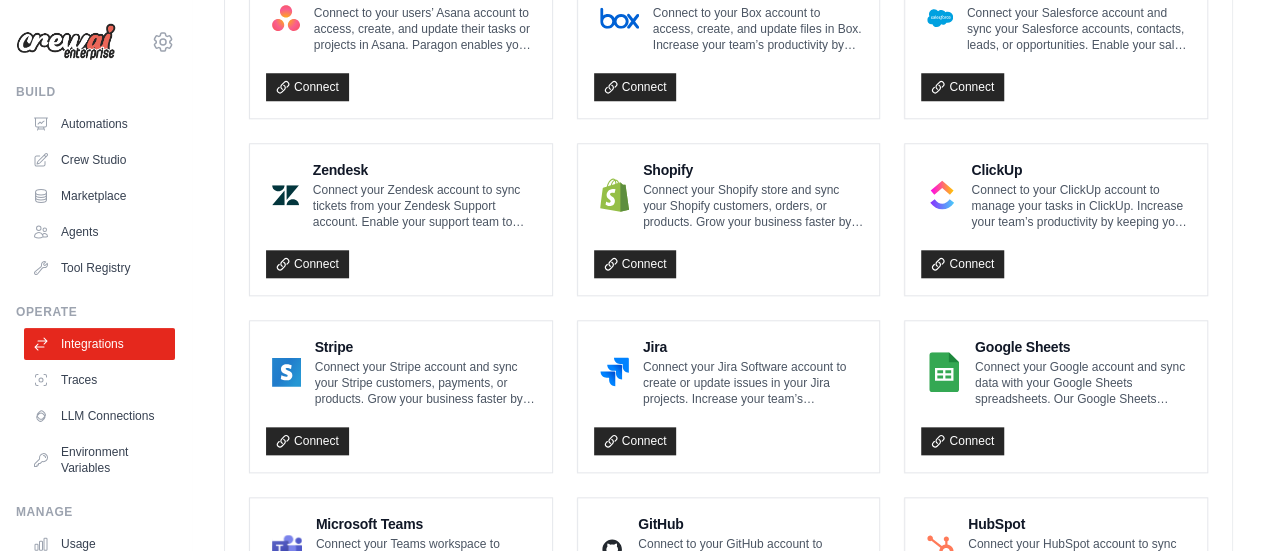 click on "Connect" at bounding box center (1056, 435) 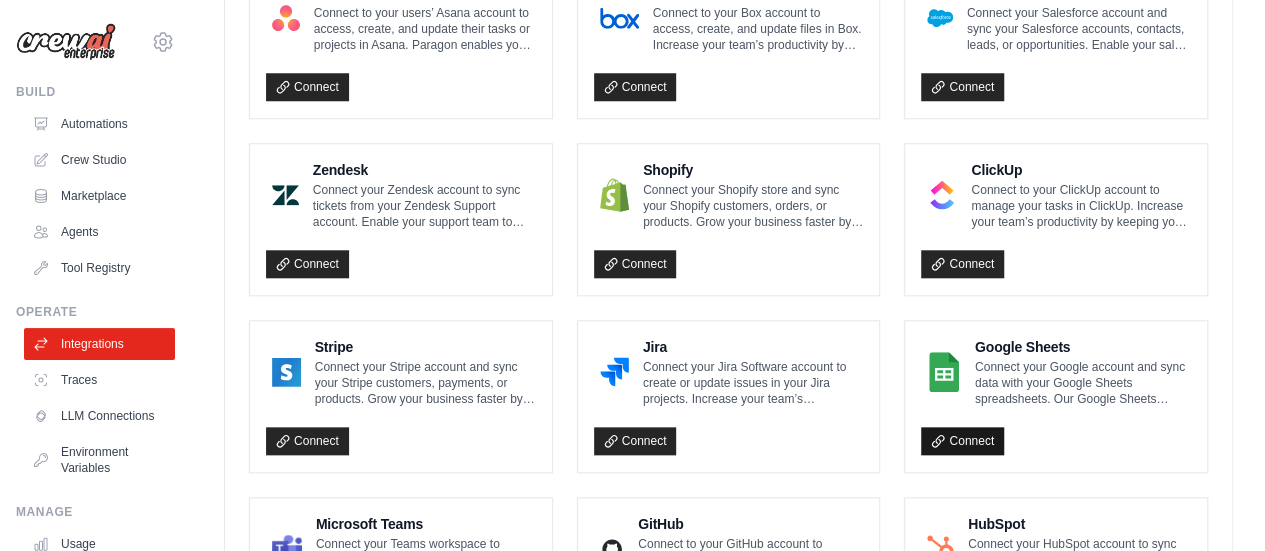 click on "Connect" at bounding box center [962, 441] 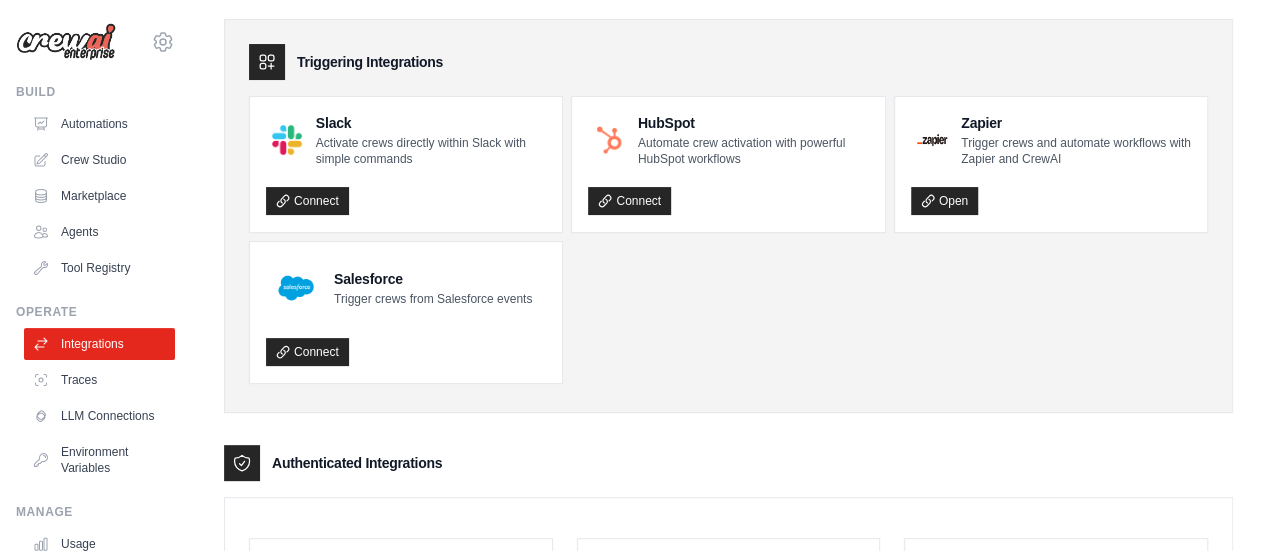 scroll, scrollTop: 0, scrollLeft: 0, axis: both 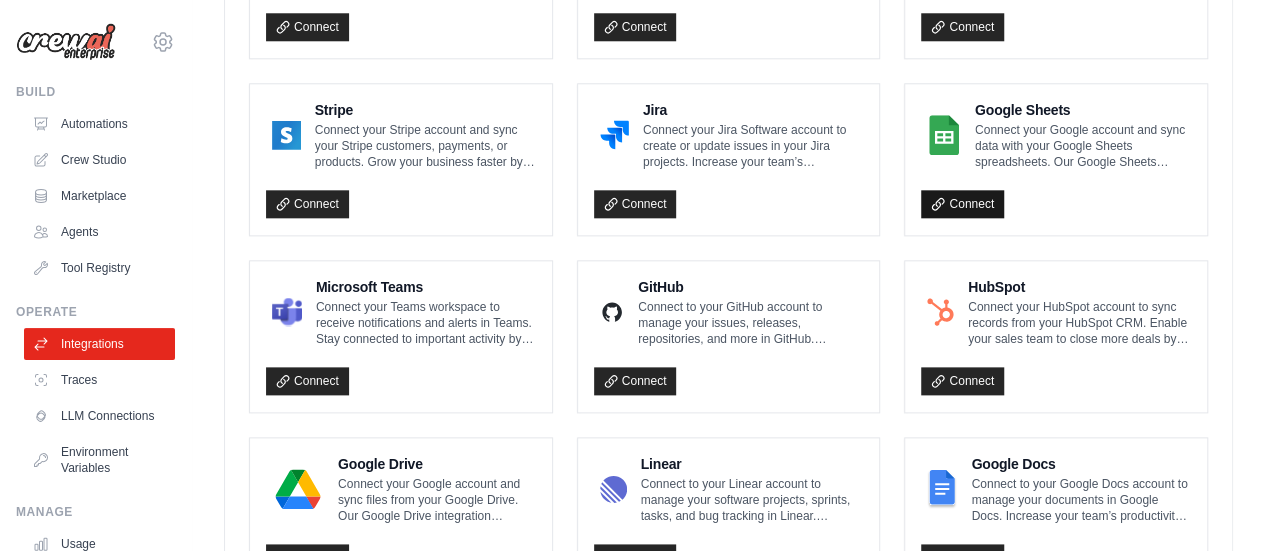 click on "Connect" at bounding box center [962, 204] 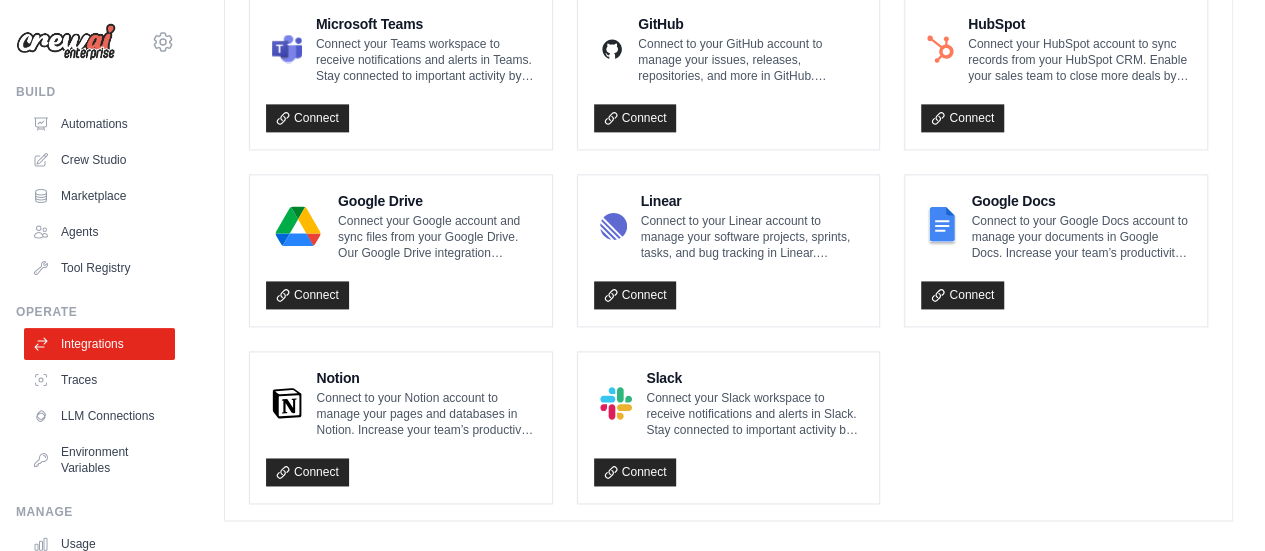 scroll, scrollTop: 1321, scrollLeft: 0, axis: vertical 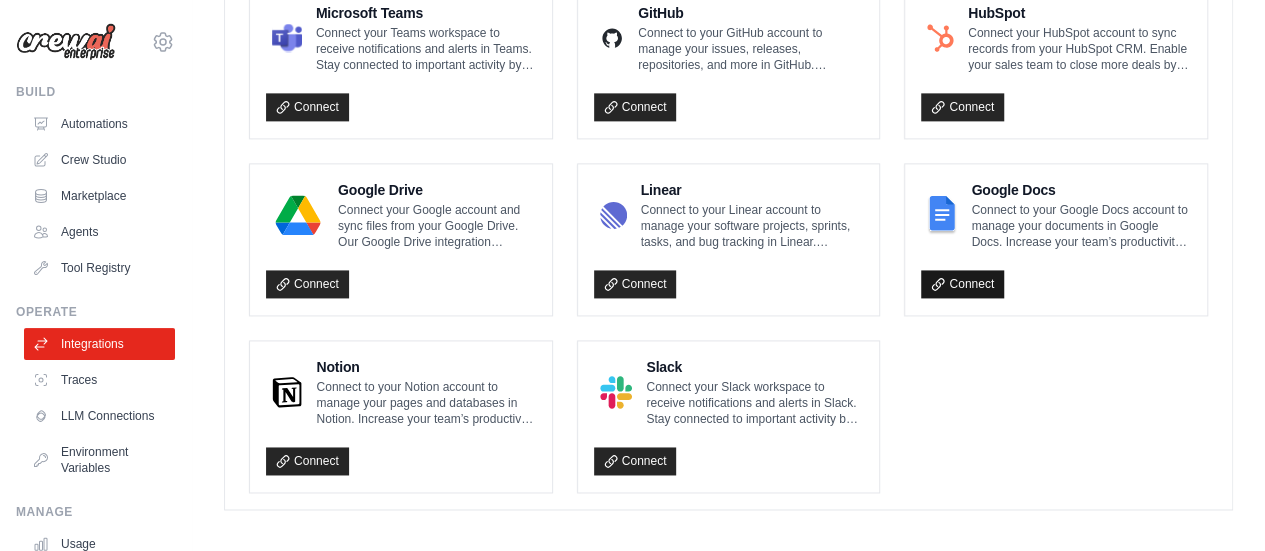 click on "Connect" at bounding box center (962, 284) 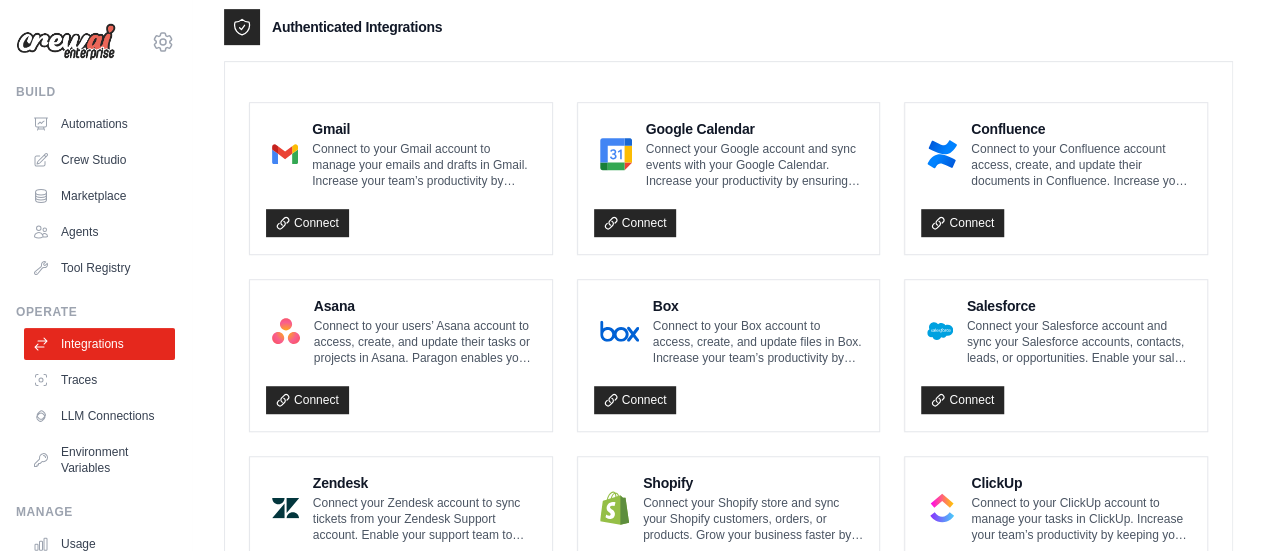 scroll, scrollTop: 454, scrollLeft: 0, axis: vertical 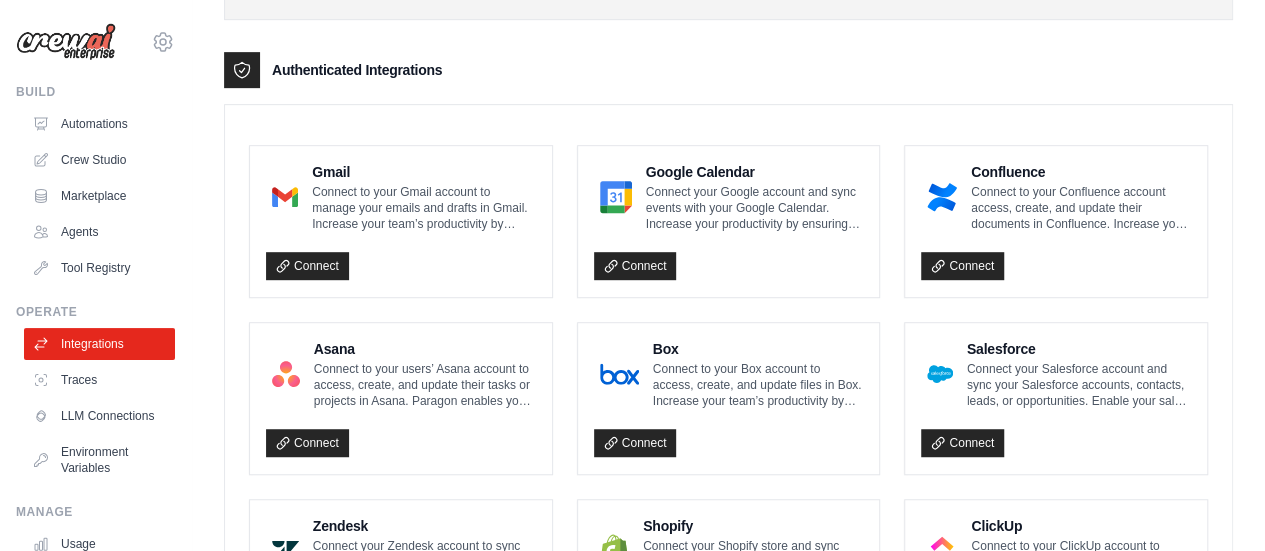 click on "Connect to your Gmail account to manage your emails and drafts in Gmail. Increase your team’s productivity by keeping your Gmail account up to date - without manual data entry.
Our Gmail integration enables you to:
• Send email and drafts from your Gmail account
• Read and extract data from incoming emails in your Gmail account inbox
• Receive notifications upon receiving mail in your Gmail account inbox" at bounding box center [424, 208] 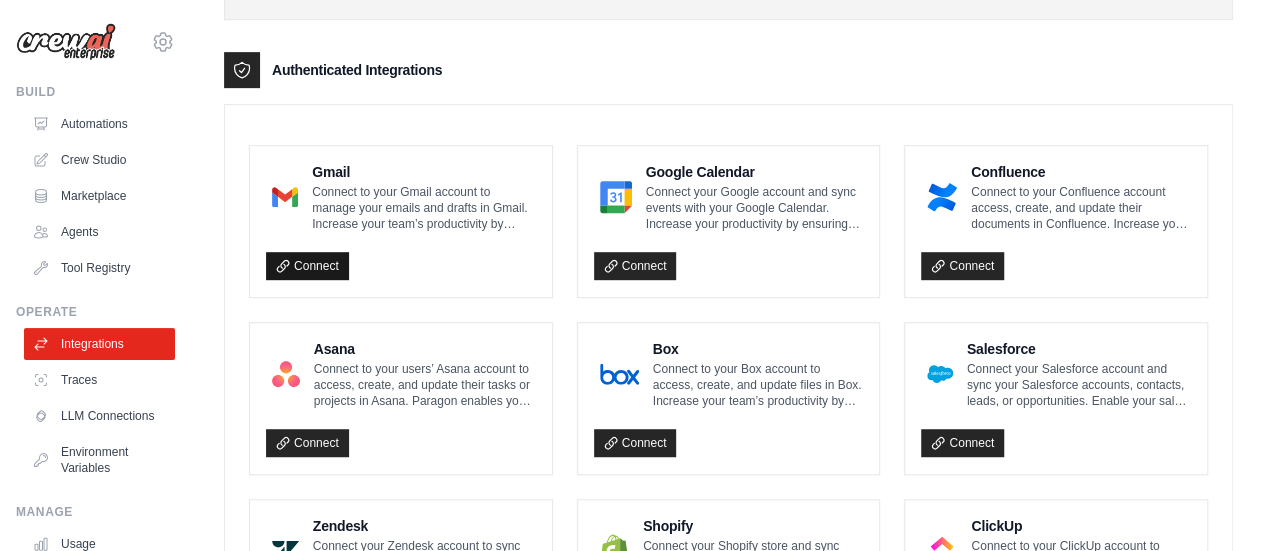 click on "Connect" at bounding box center [307, 266] 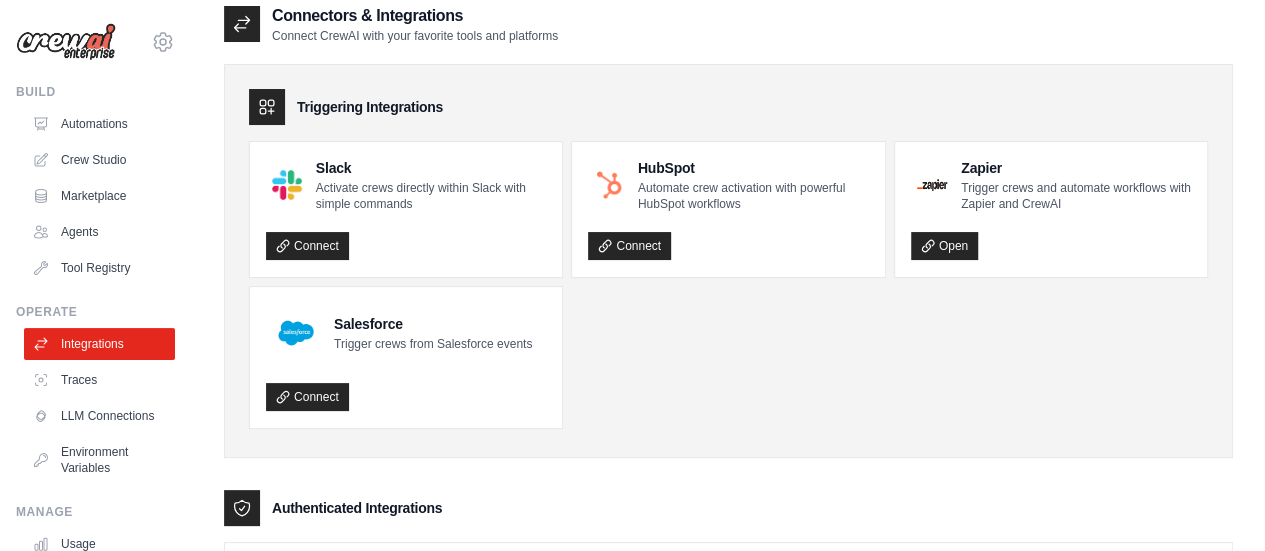 scroll, scrollTop: 0, scrollLeft: 0, axis: both 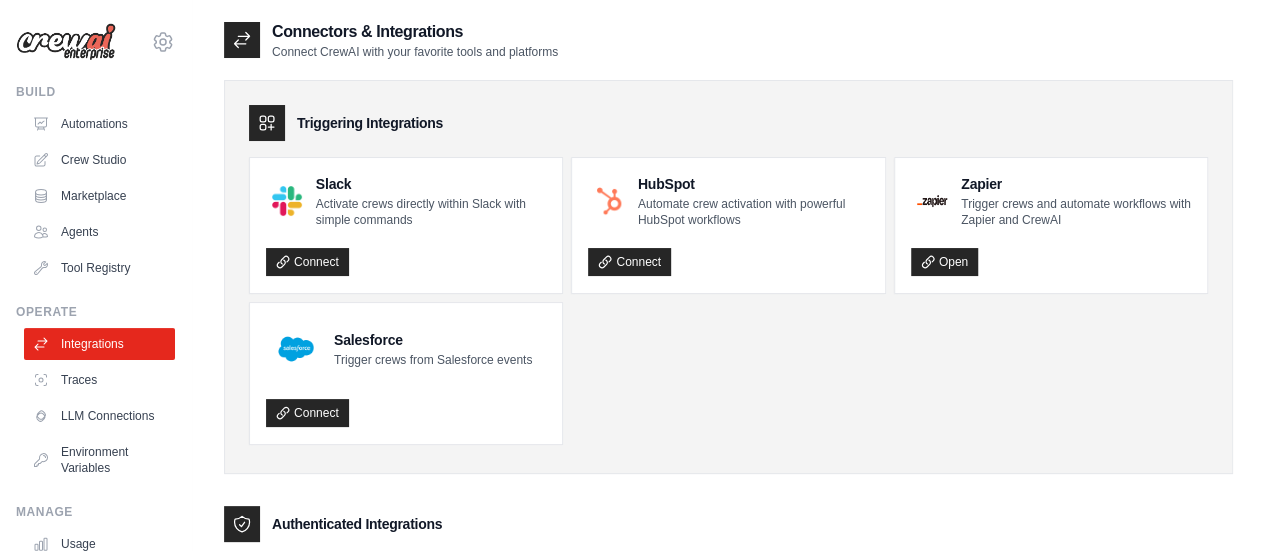 click on "Slack
Activate crews directly within Slack with simple commands
Connect
HubSpot
Automate crew activation with powerful HubSpot workflows
Connect
Zapier
Trigger crews and automate workflows with Zapier and CrewAI
Open" at bounding box center (728, 301) 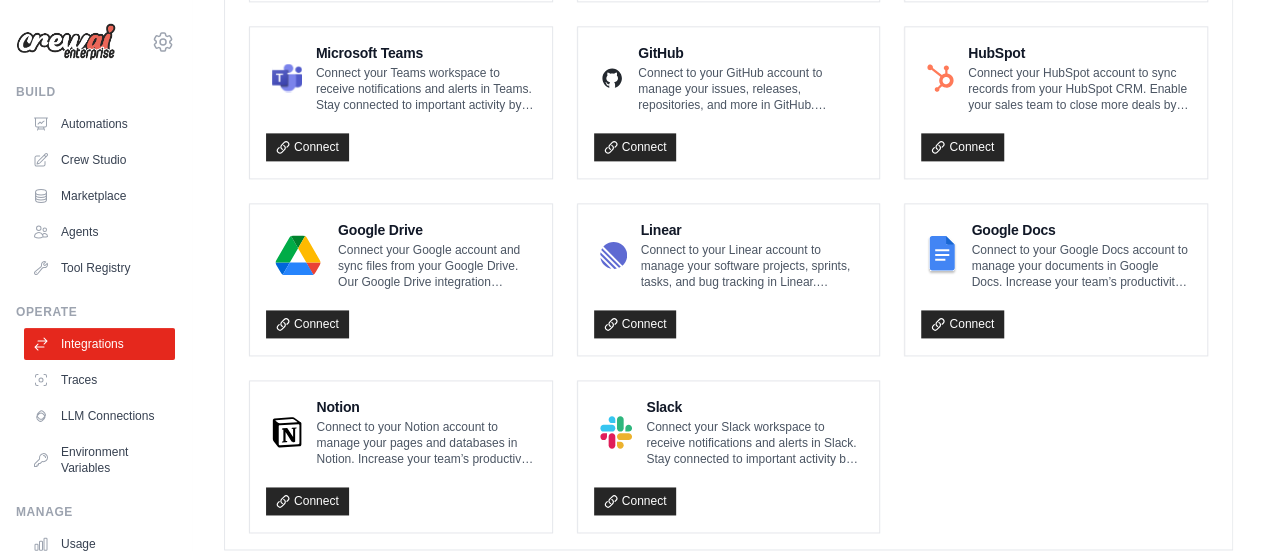 scroll, scrollTop: 1282, scrollLeft: 0, axis: vertical 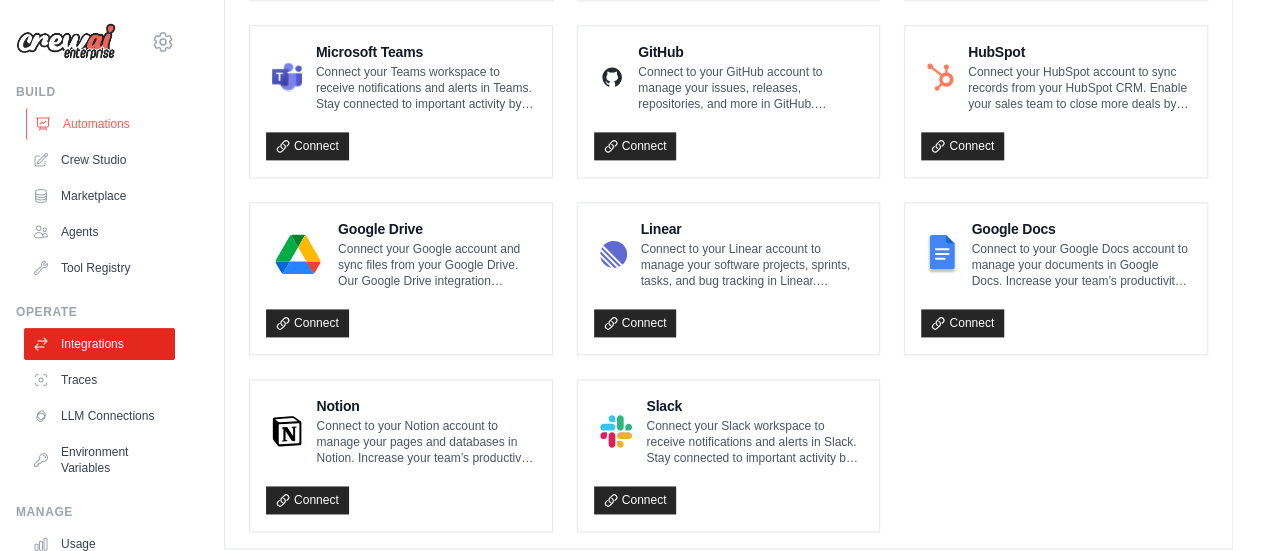 click on "Automations" at bounding box center (101, 124) 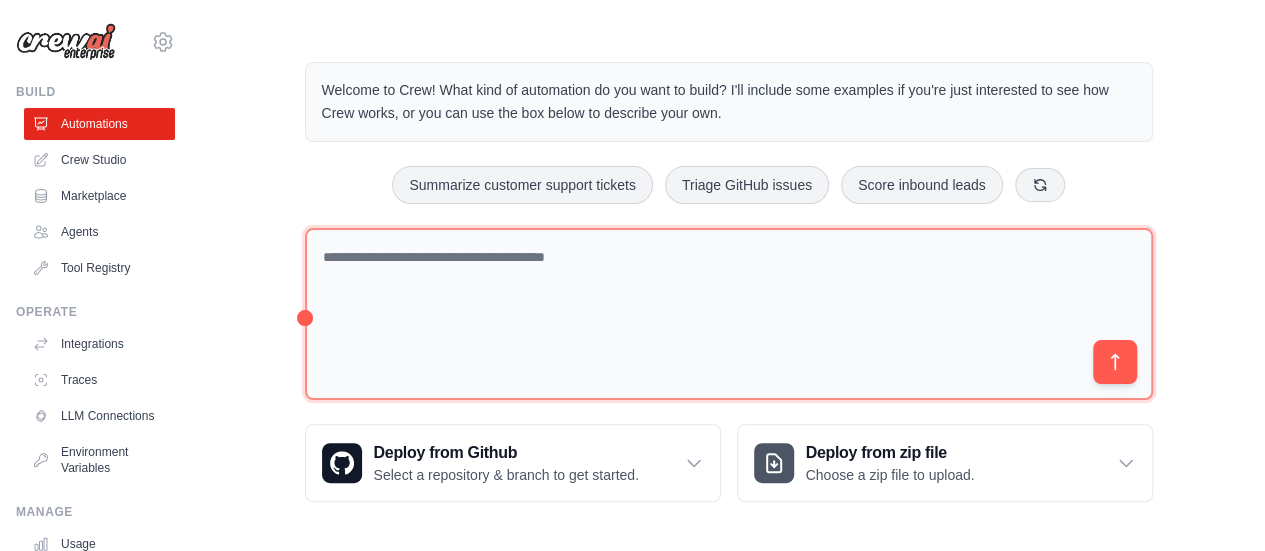 scroll, scrollTop: 0, scrollLeft: 0, axis: both 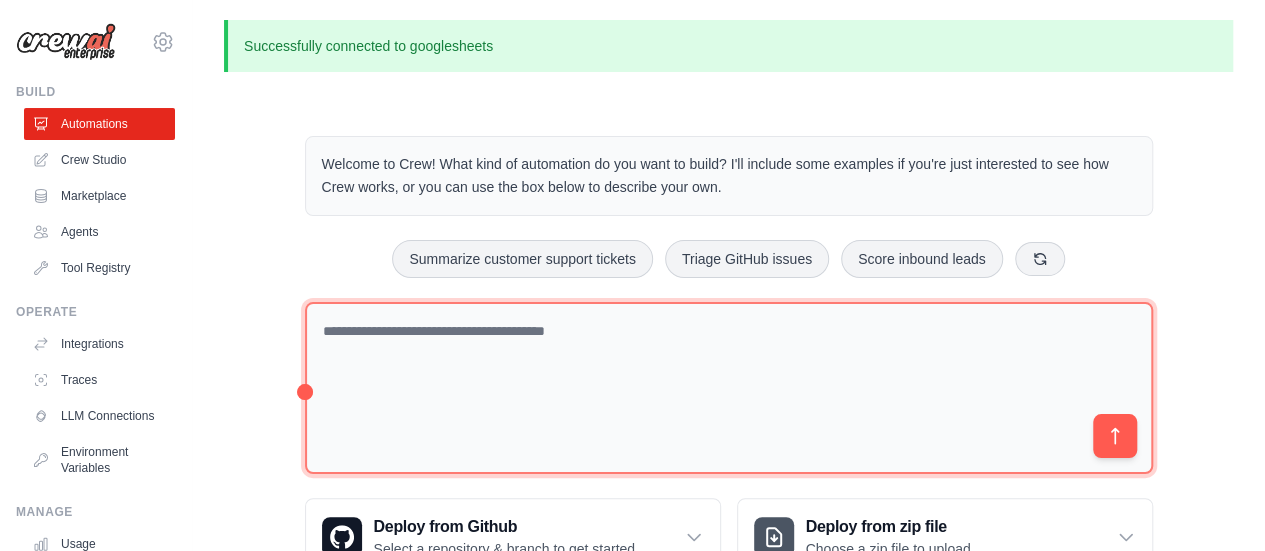 click at bounding box center (729, 388) 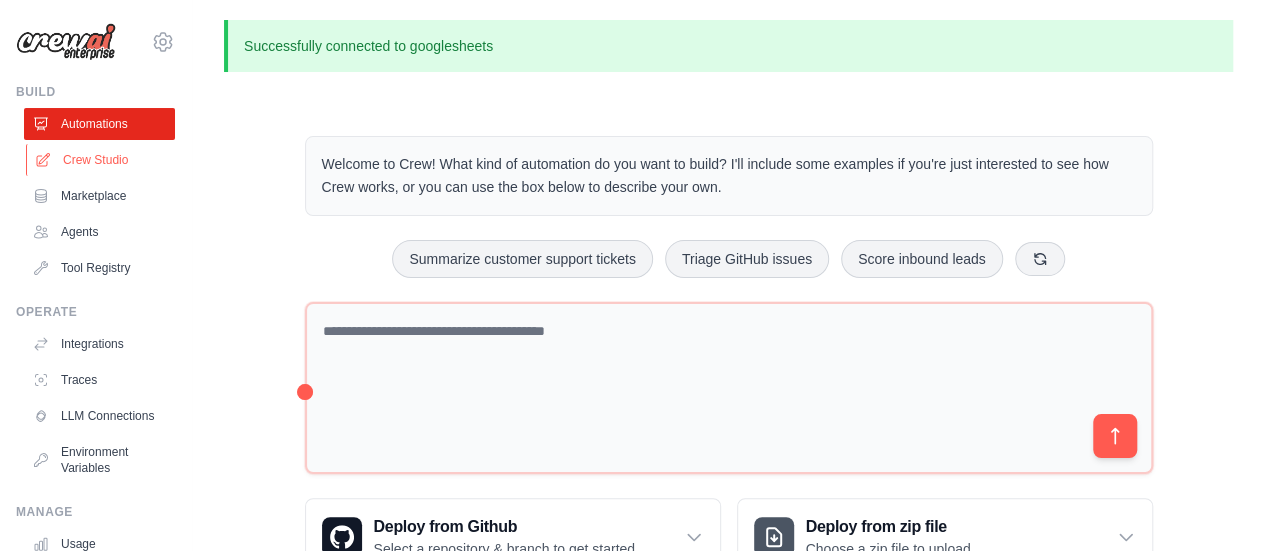 click on "Crew Studio" at bounding box center (101, 160) 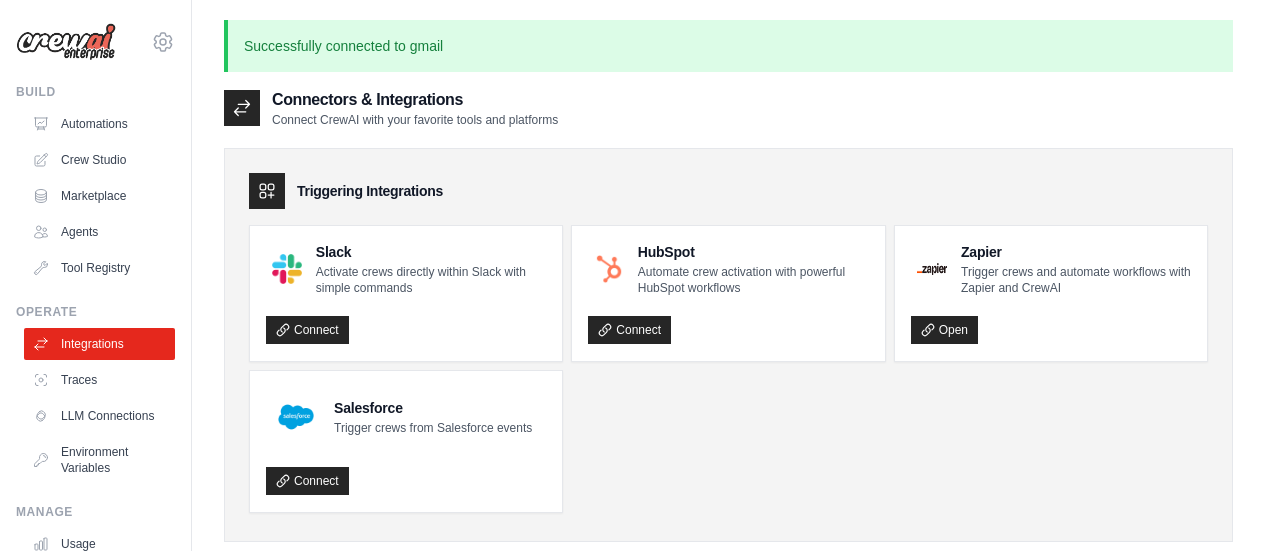 scroll, scrollTop: 0, scrollLeft: 0, axis: both 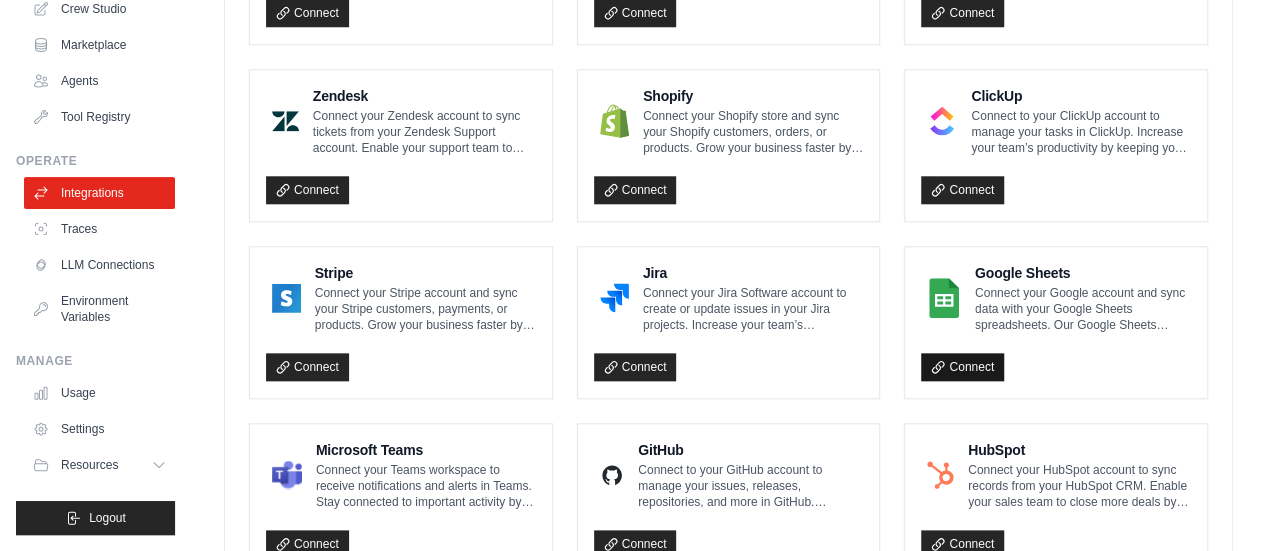 click on "Connect" at bounding box center (962, 367) 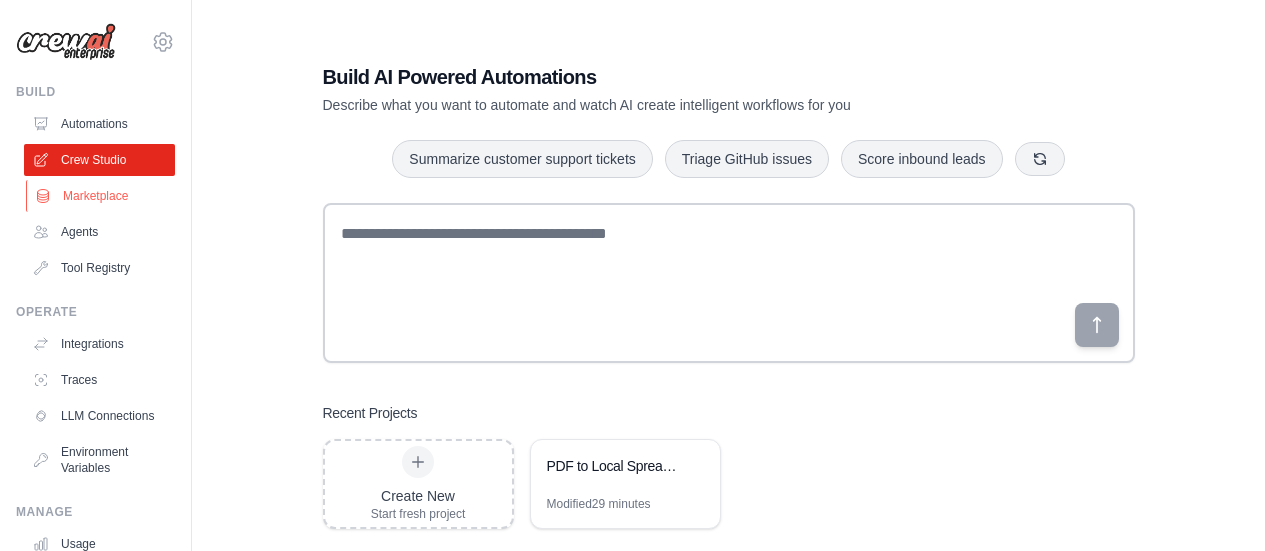 scroll, scrollTop: 0, scrollLeft: 0, axis: both 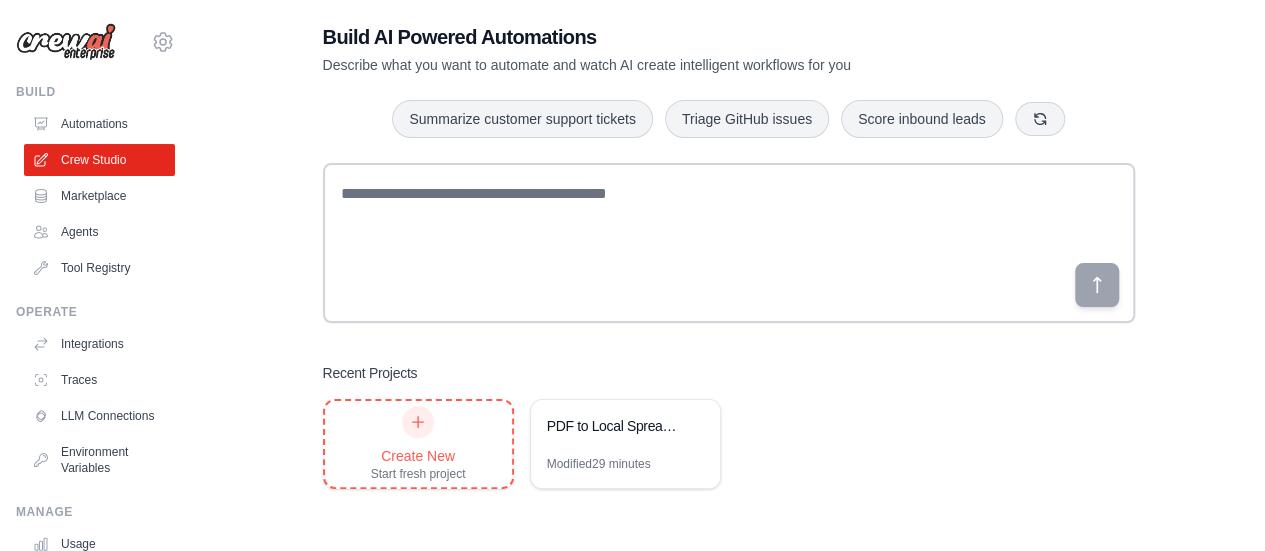 click 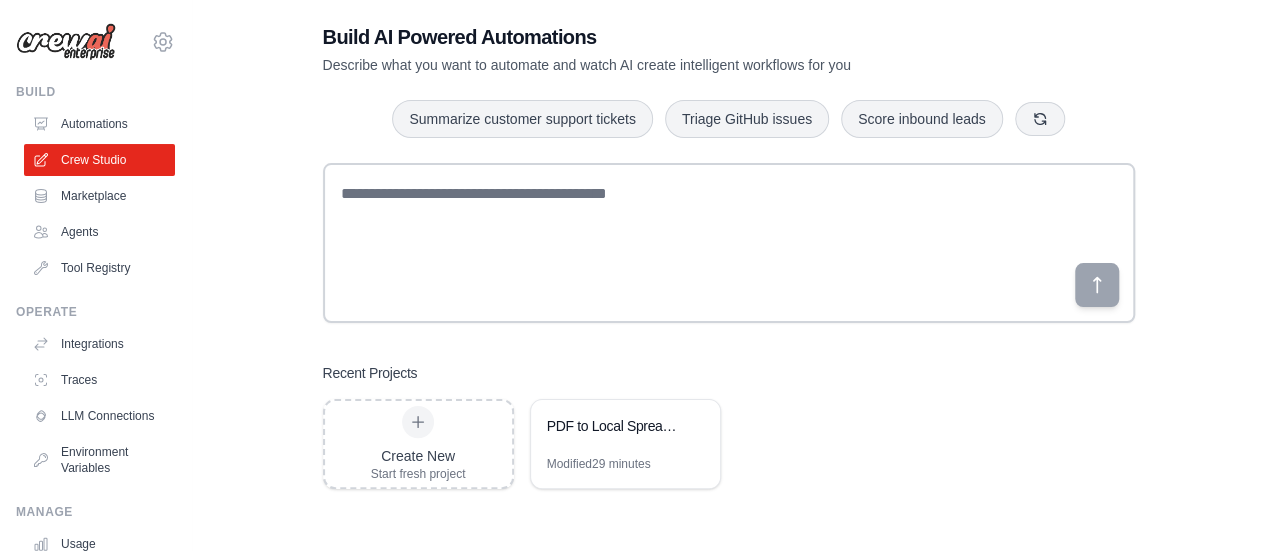 scroll, scrollTop: 0, scrollLeft: 0, axis: both 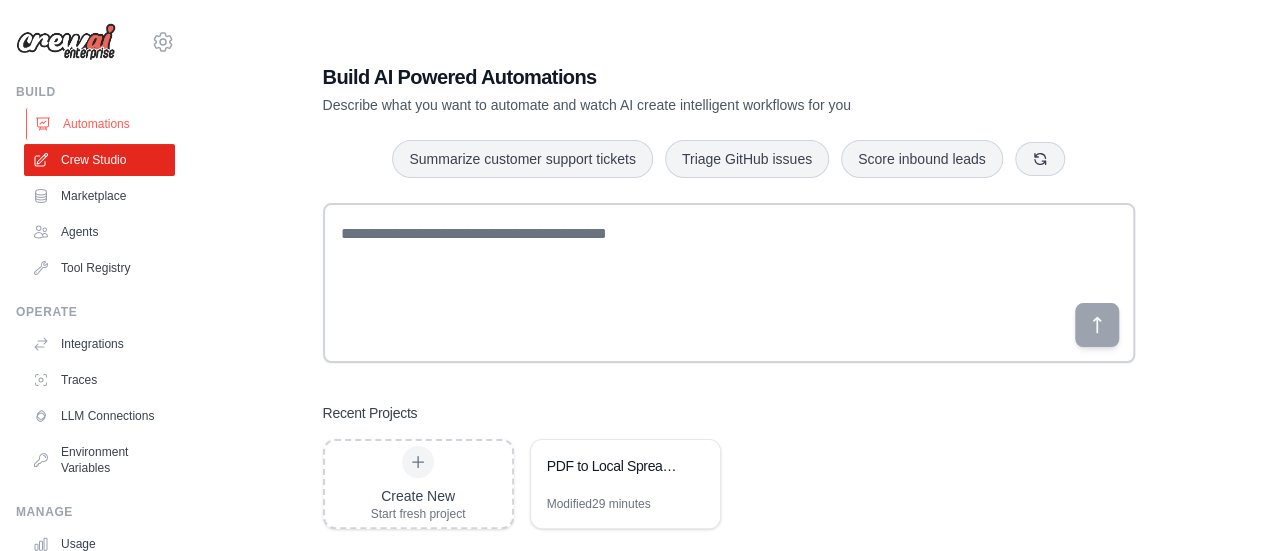 click on "Automations" at bounding box center [101, 124] 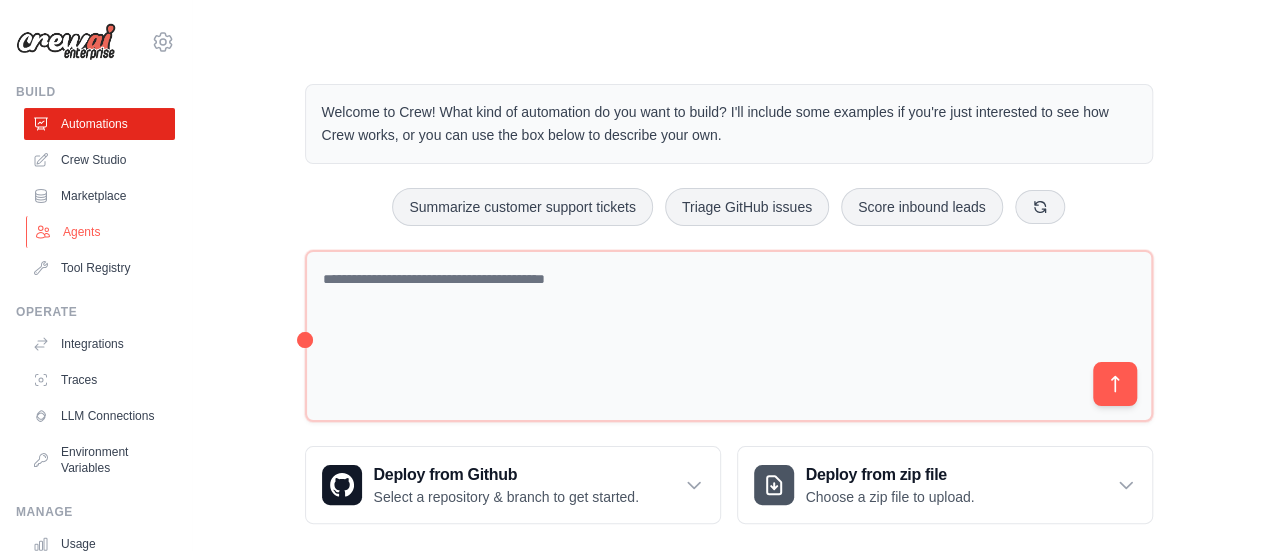 click on "Agents" at bounding box center (101, 232) 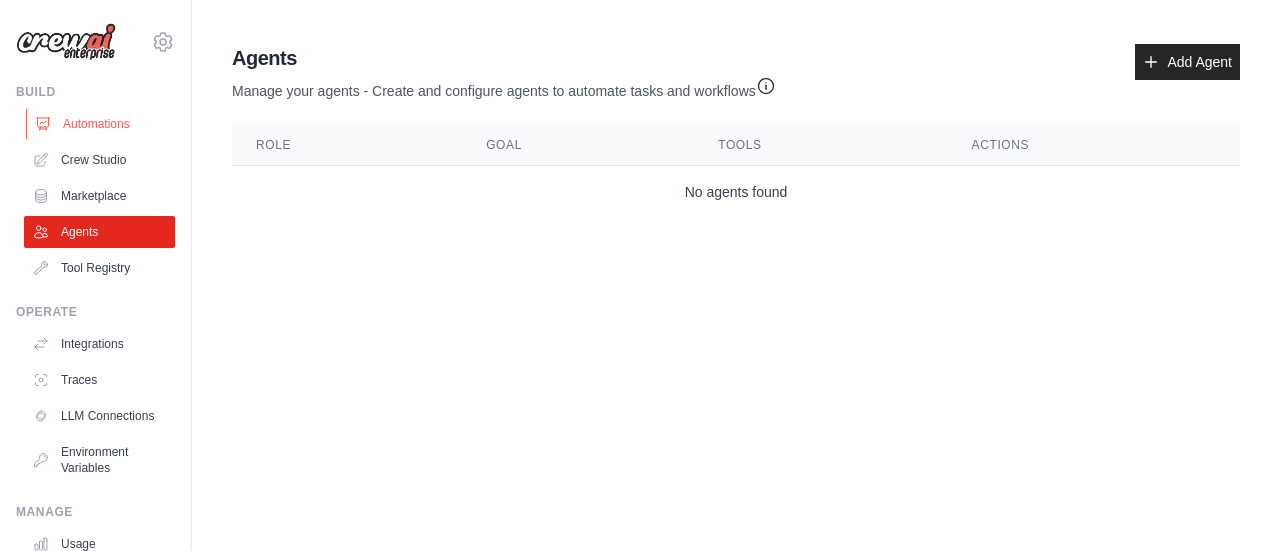 click on "Automations" at bounding box center (101, 124) 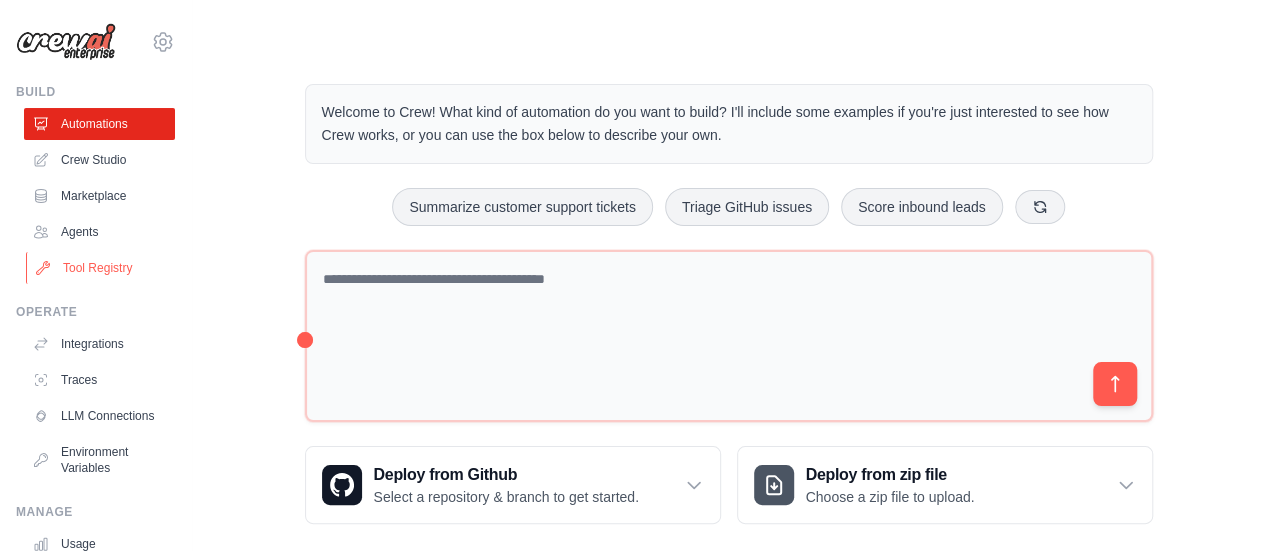 click on "Tool Registry" at bounding box center [101, 268] 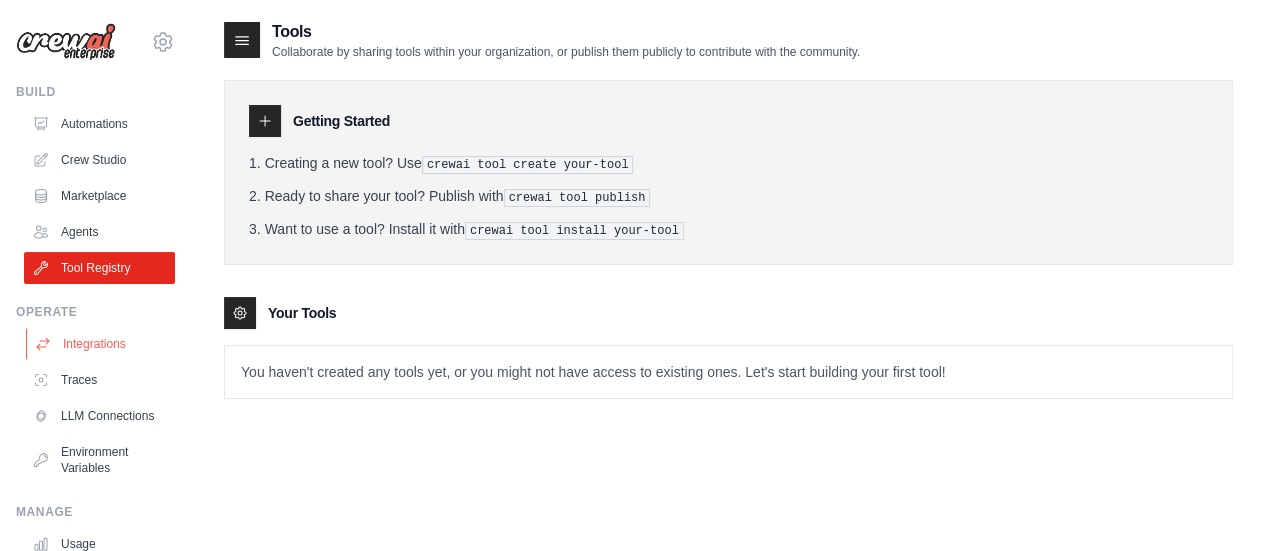 click on "Integrations" at bounding box center (101, 344) 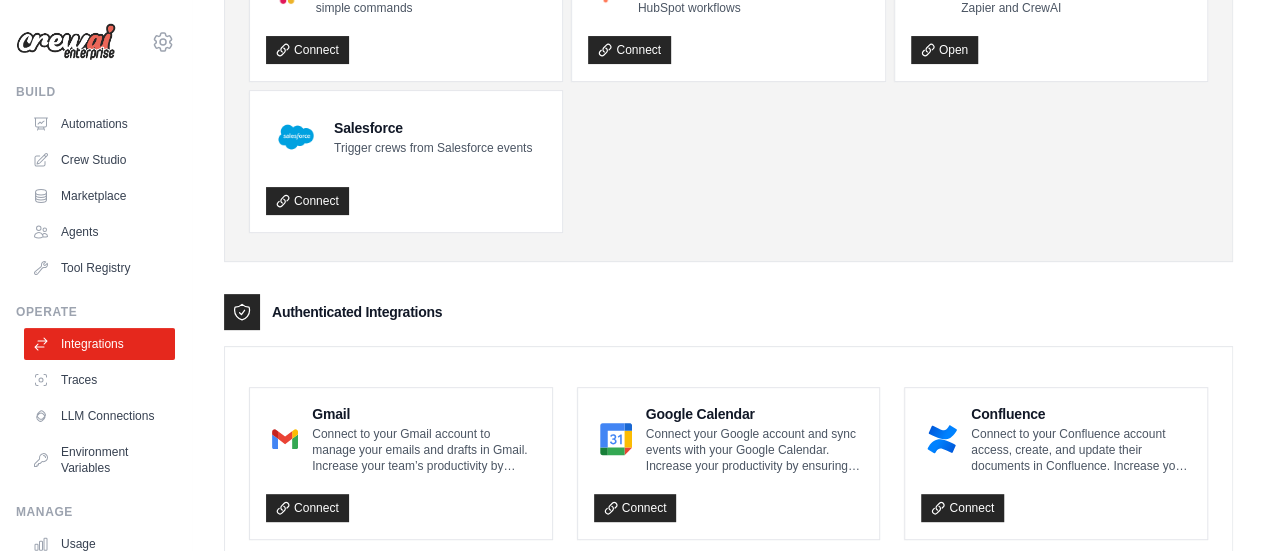 scroll, scrollTop: 211, scrollLeft: 0, axis: vertical 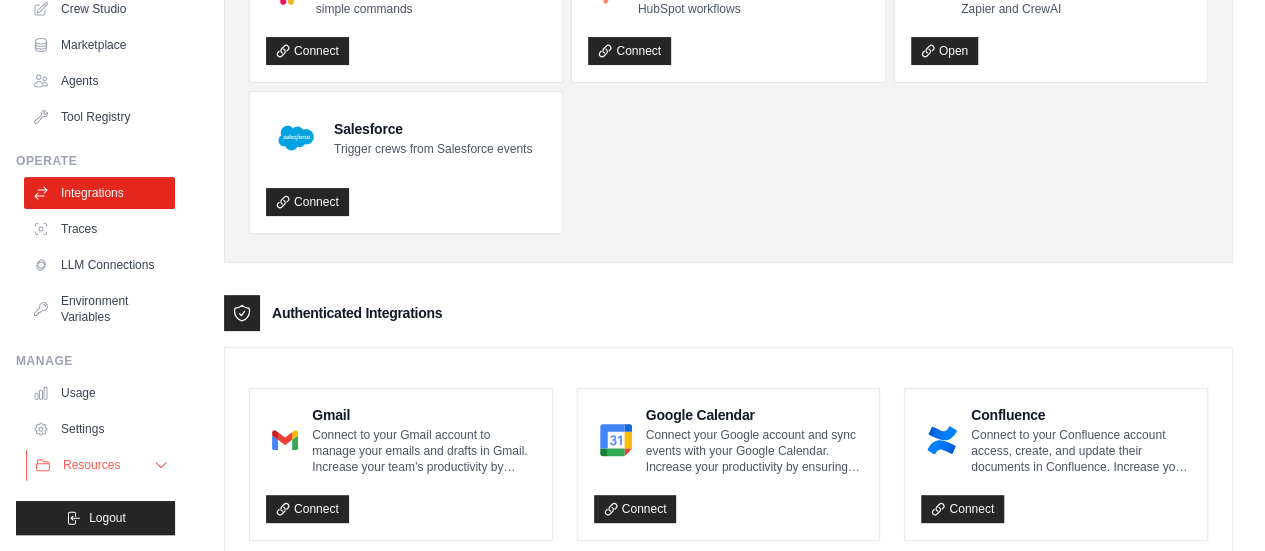 click on "Resources" at bounding box center [101, 465] 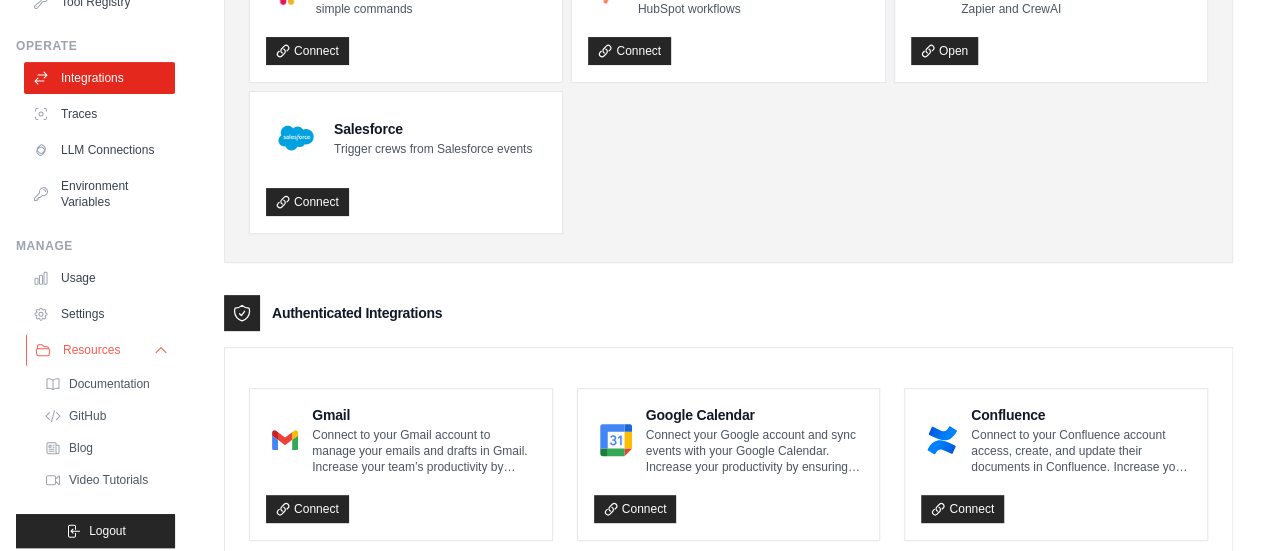 scroll, scrollTop: 294, scrollLeft: 0, axis: vertical 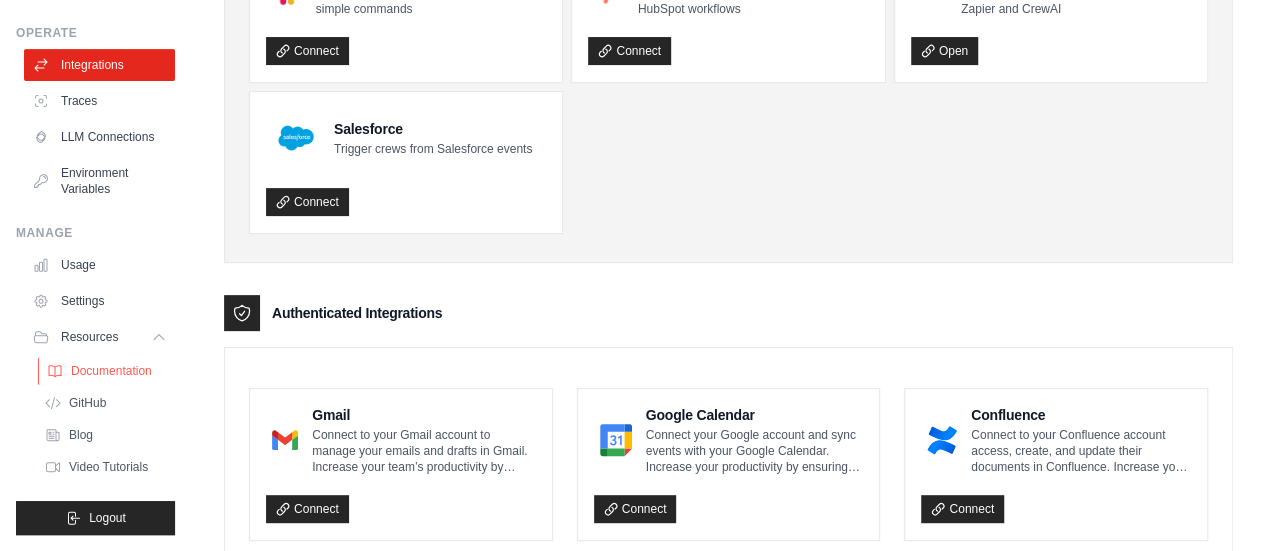 click on "Documentation" at bounding box center (111, 371) 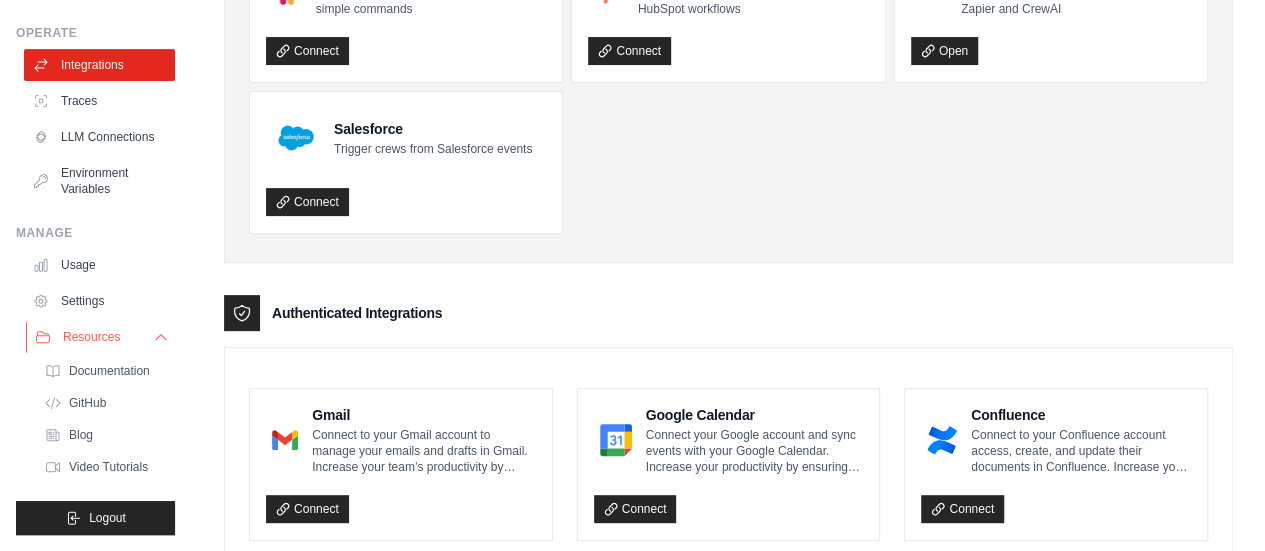 click on "Resources" at bounding box center [101, 337] 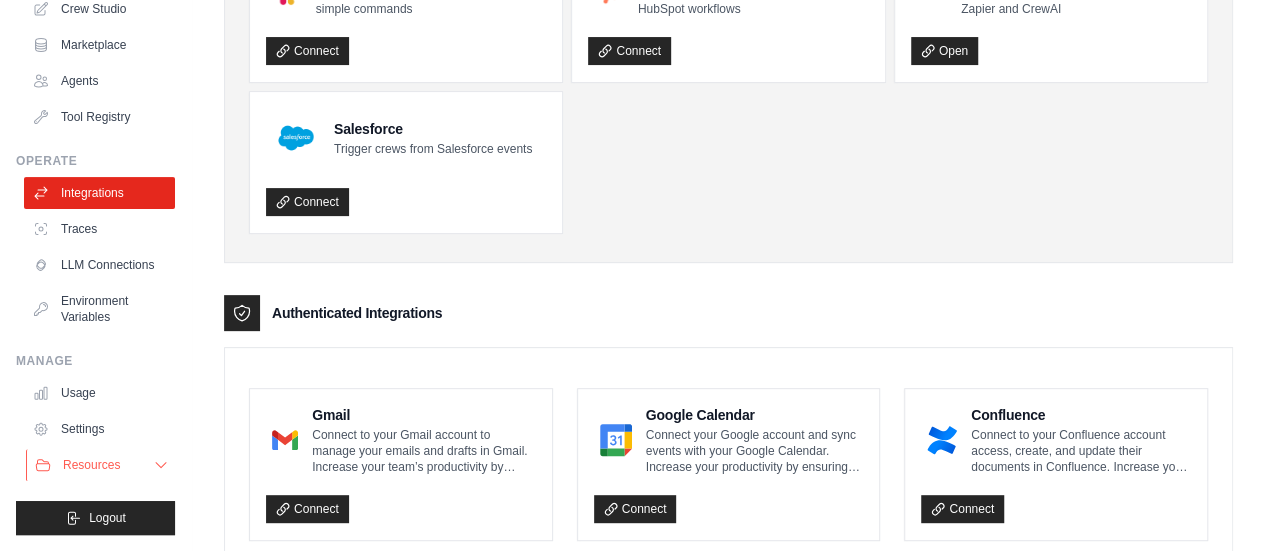 scroll, scrollTop: 0, scrollLeft: 0, axis: both 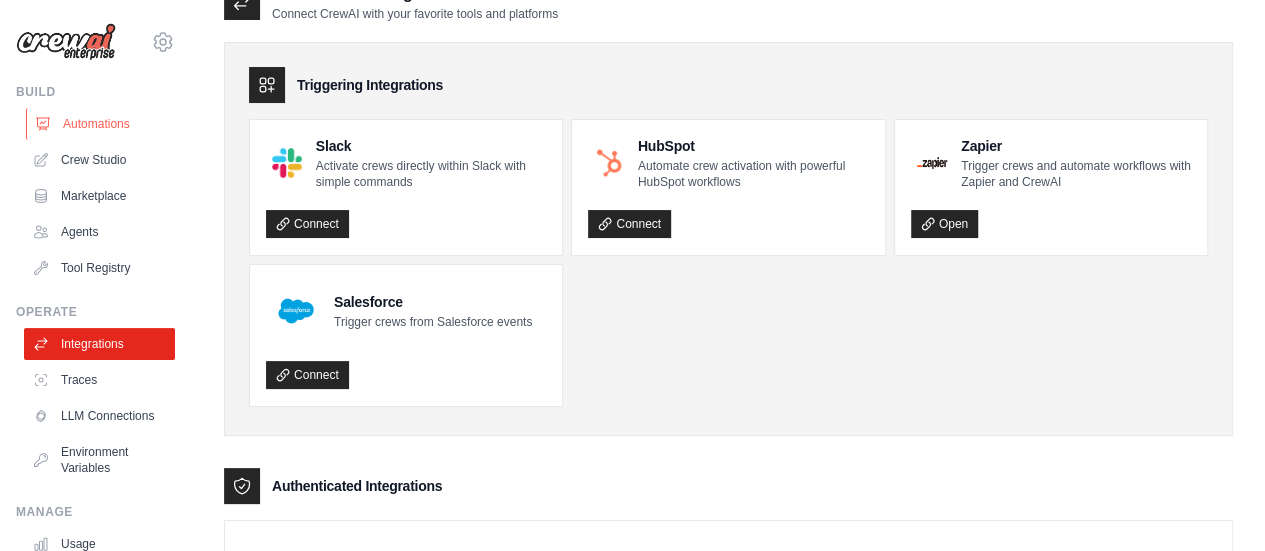 click on "Automations" at bounding box center (101, 124) 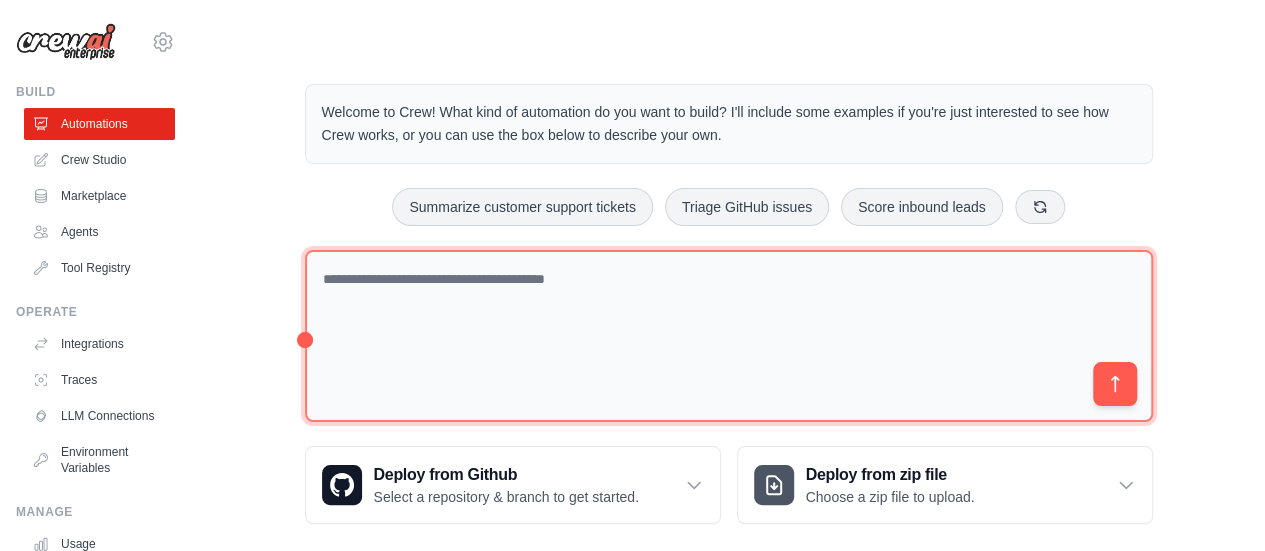 click at bounding box center (729, 336) 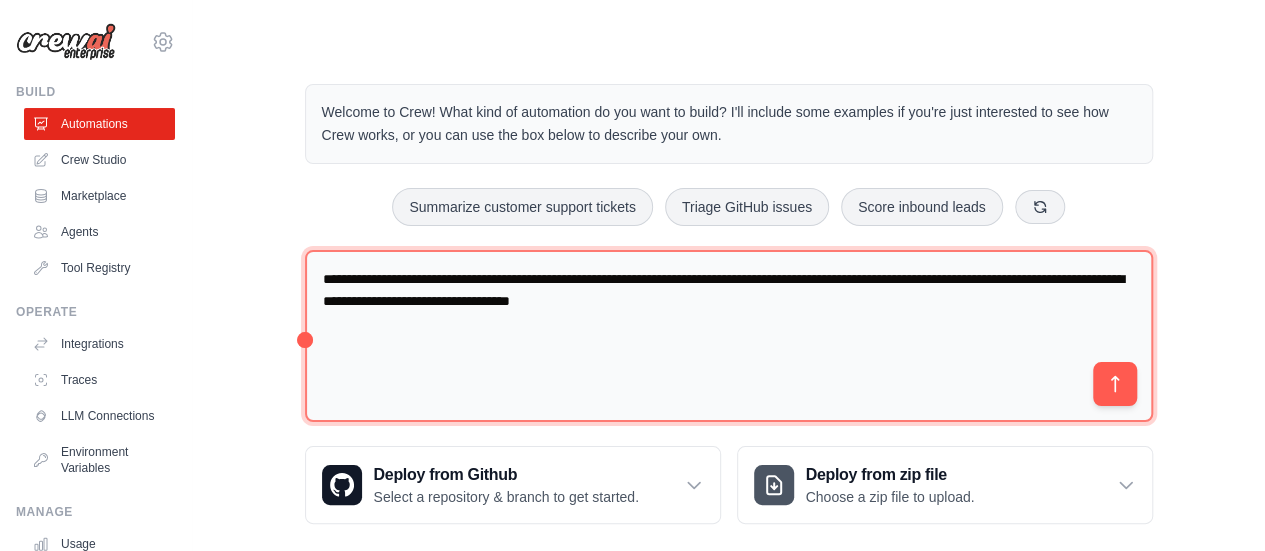 type on "**********" 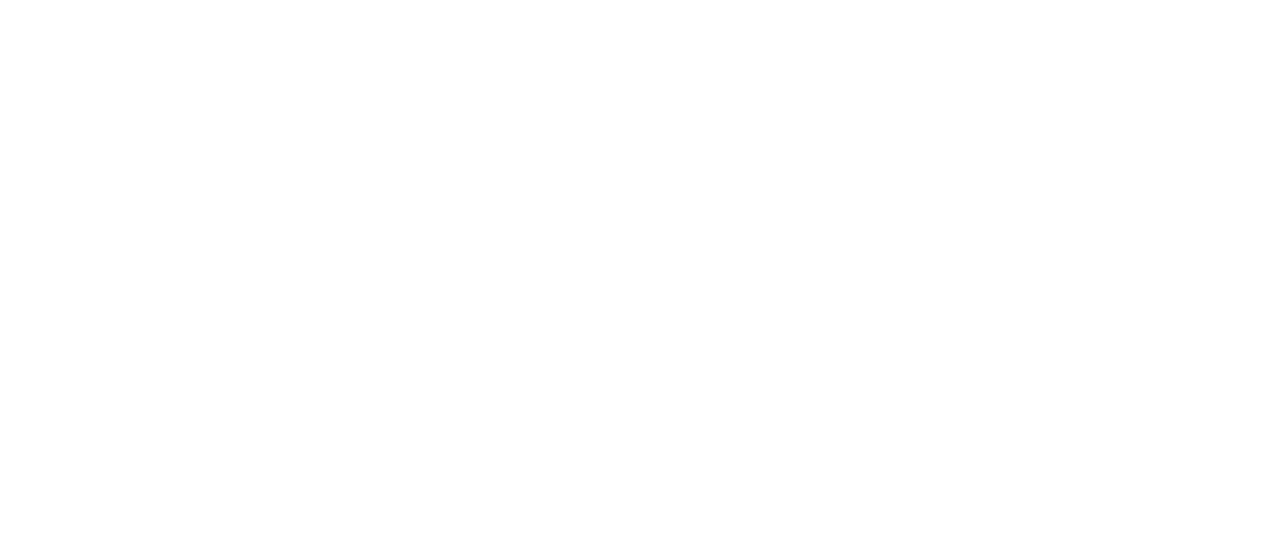 scroll, scrollTop: 0, scrollLeft: 0, axis: both 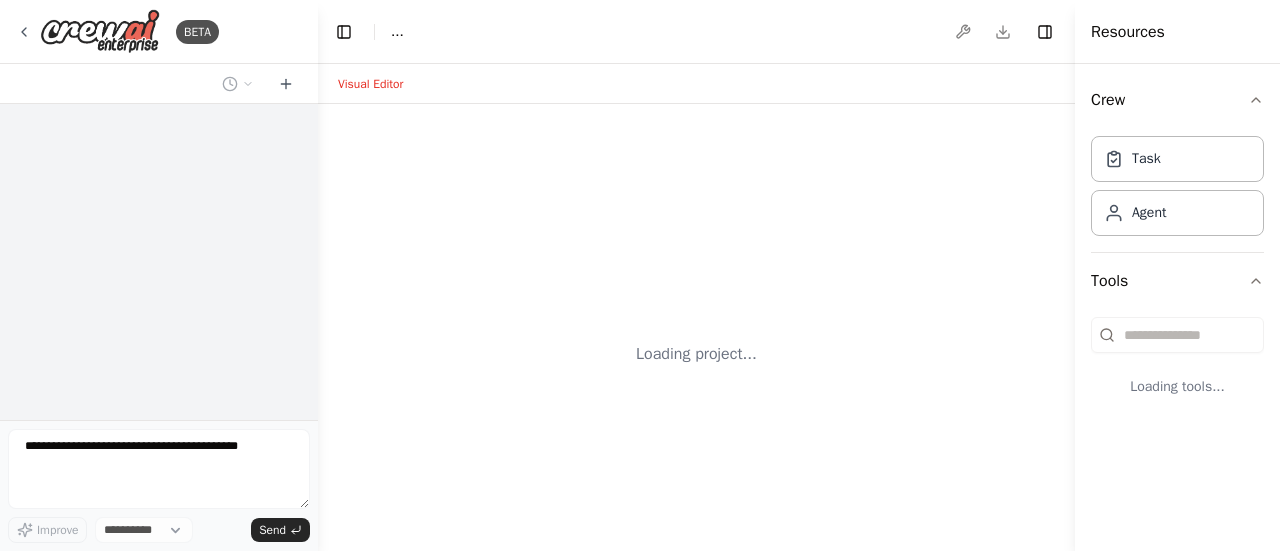 select on "****" 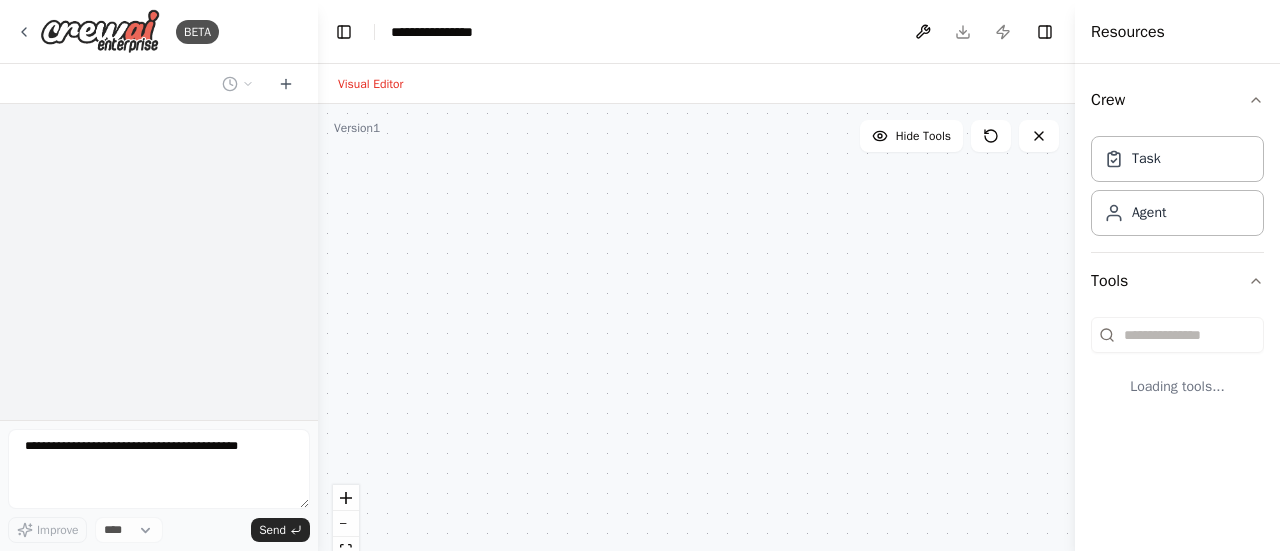 scroll, scrollTop: 0, scrollLeft: 0, axis: both 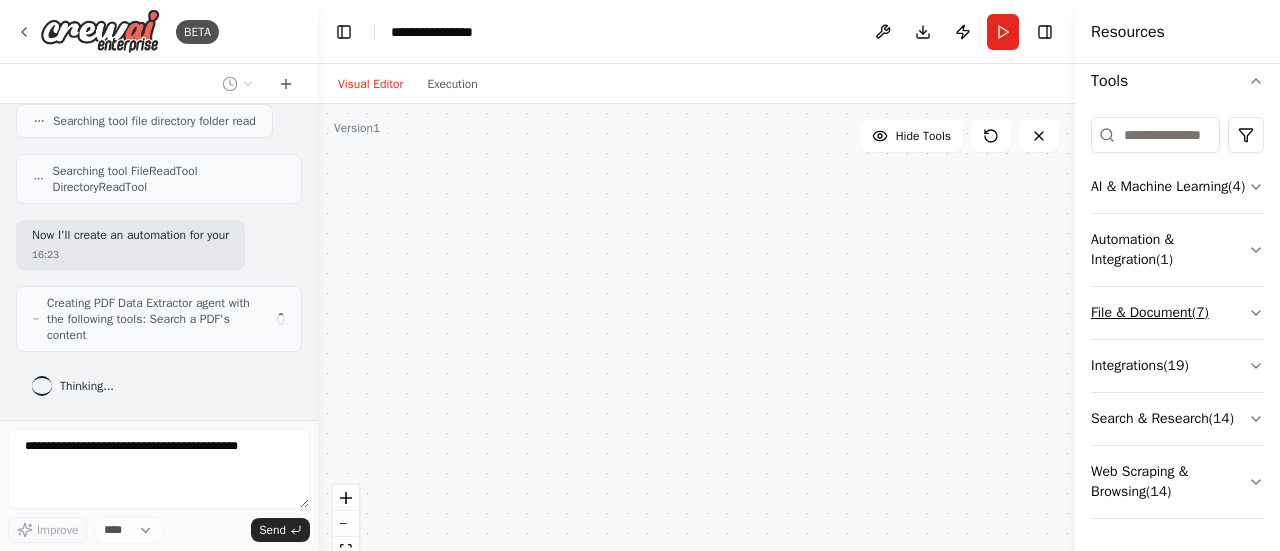 click on "File & Document  ( 7 )" at bounding box center [1177, 313] 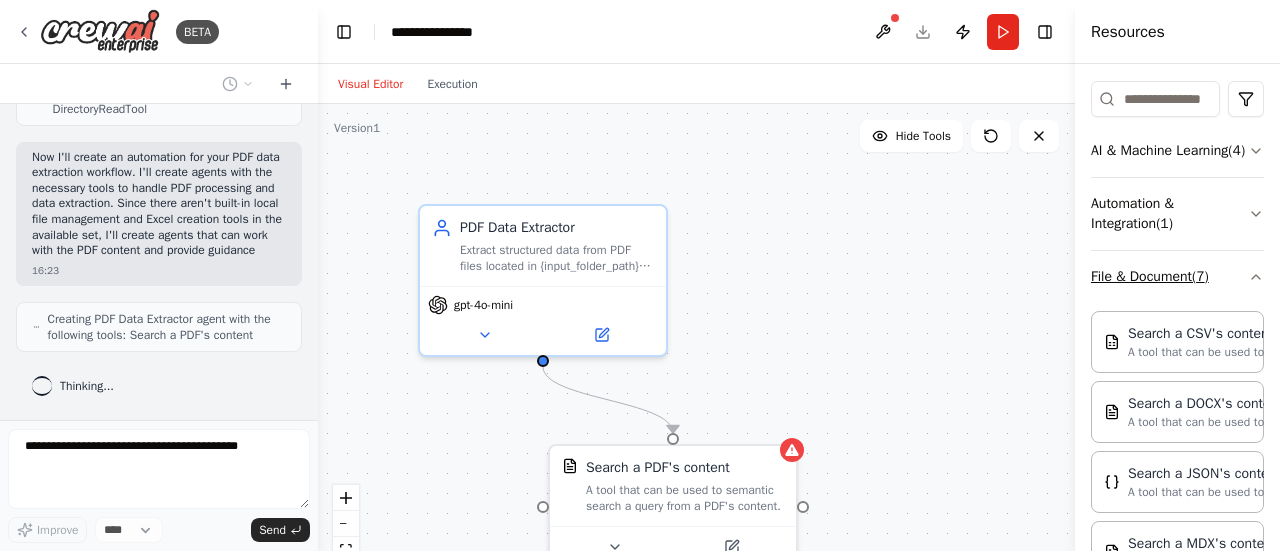 scroll, scrollTop: 678, scrollLeft: 0, axis: vertical 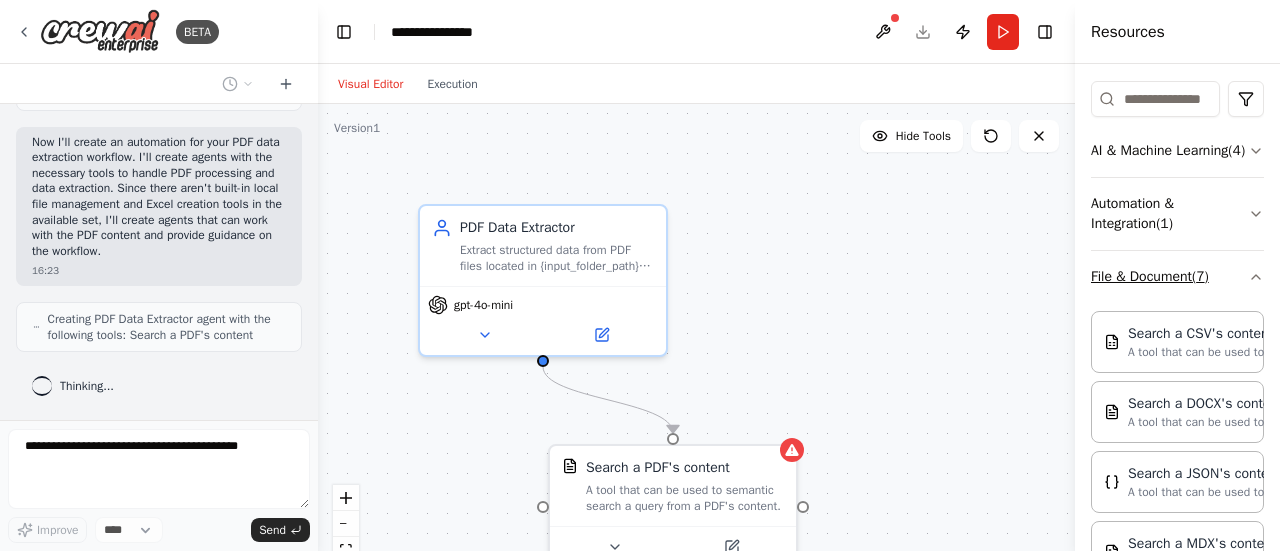 click 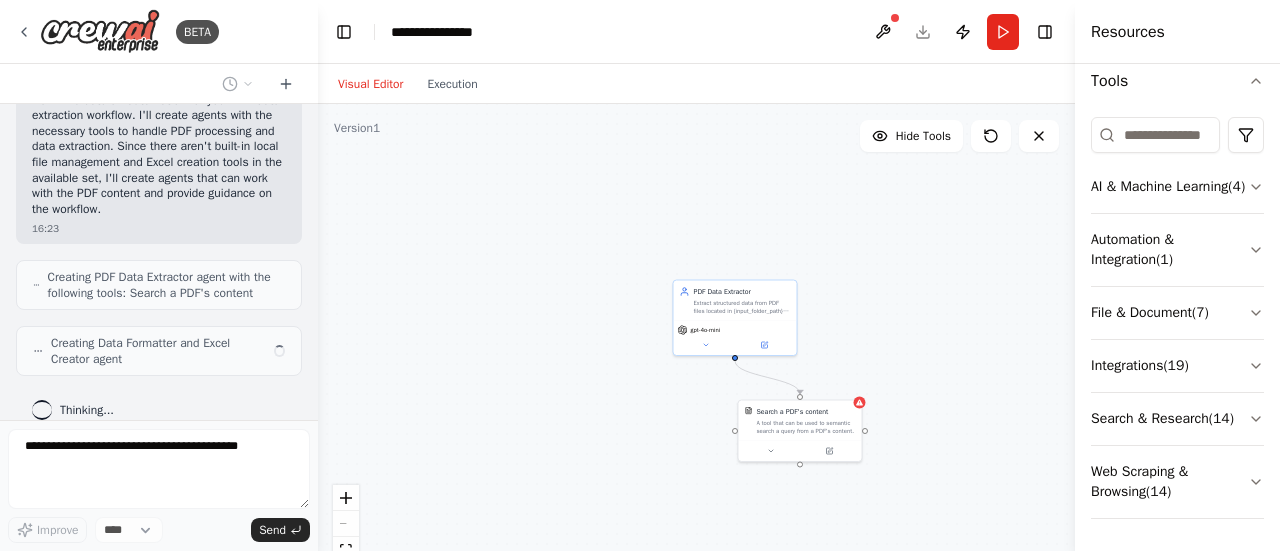 scroll, scrollTop: 743, scrollLeft: 0, axis: vertical 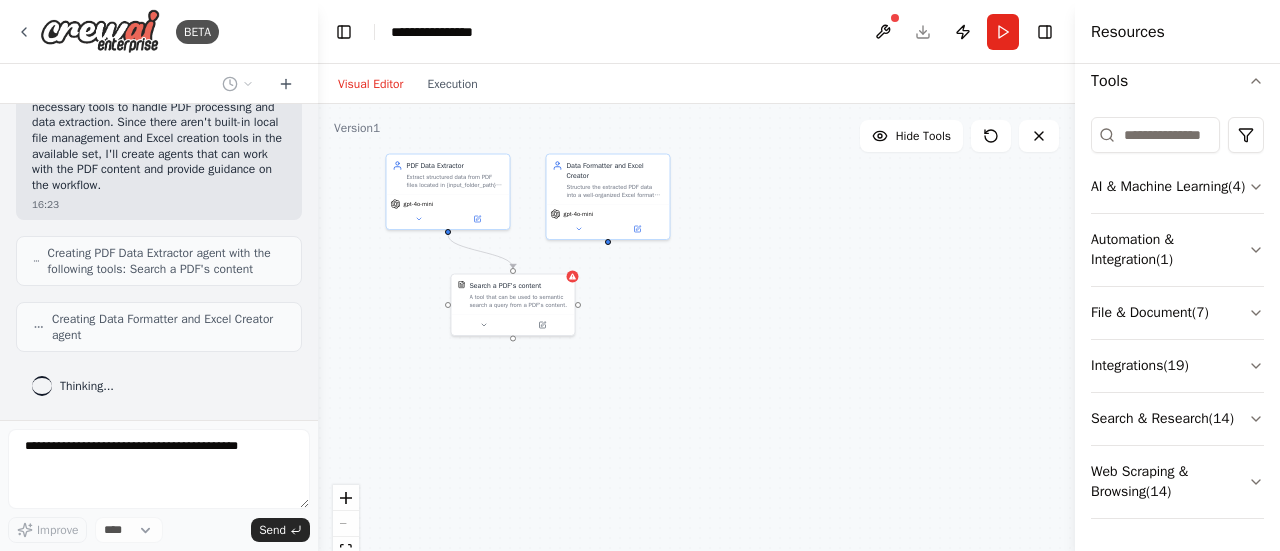 drag, startPoint x: 976, startPoint y: 433, endPoint x: 684, endPoint y: 308, distance: 317.63028 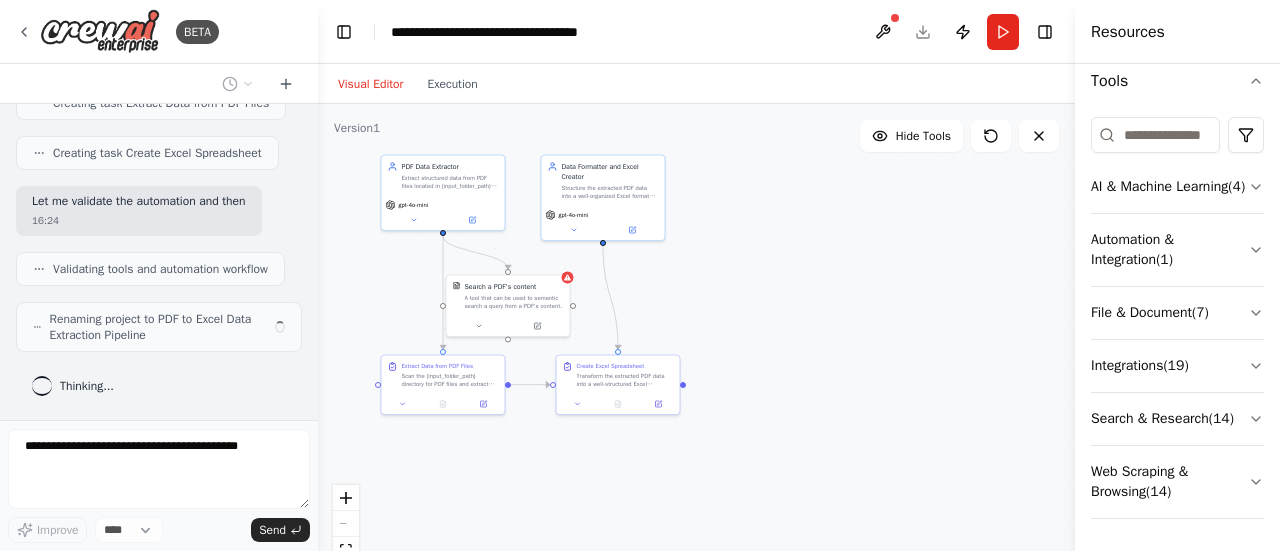 scroll, scrollTop: 1121, scrollLeft: 0, axis: vertical 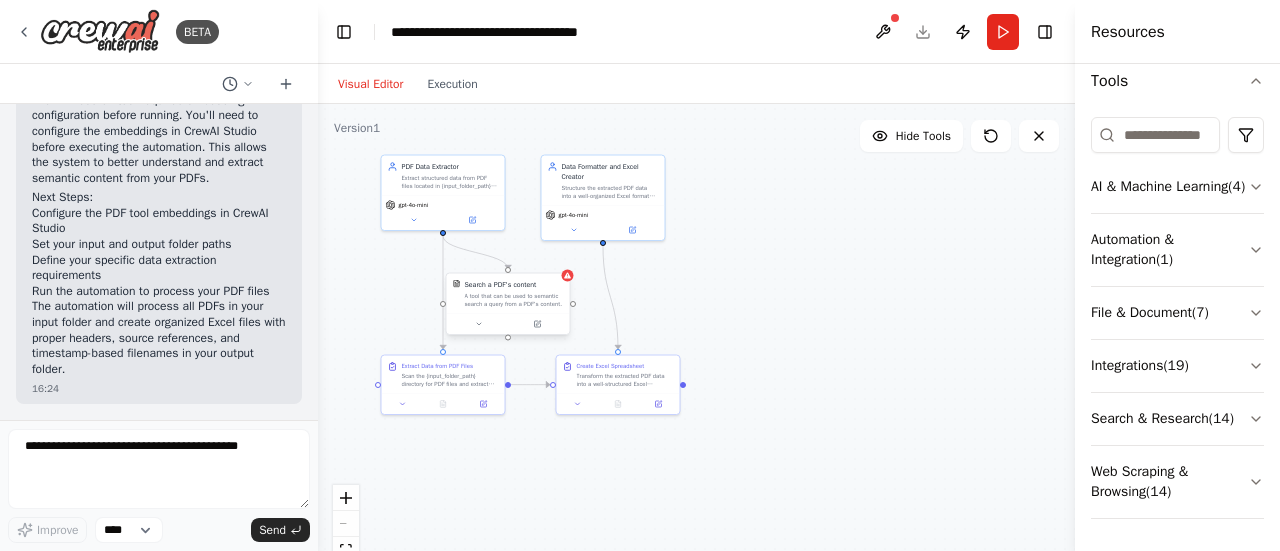 click on "Search a PDF's content A tool that can be used to semantic search a query from a PDF's content." at bounding box center [508, 294] 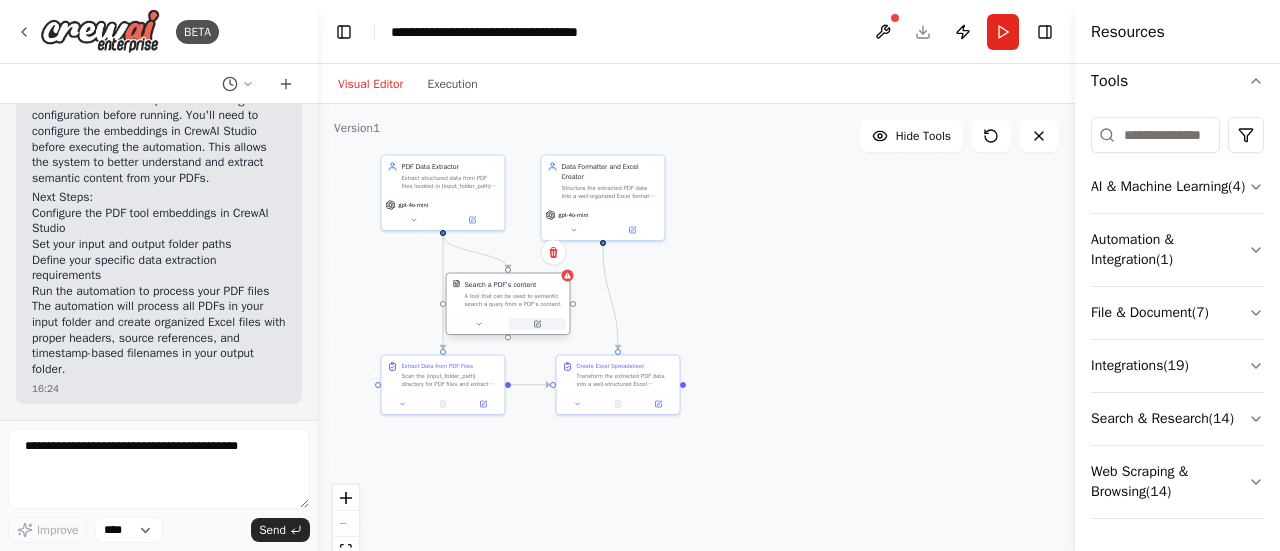 click 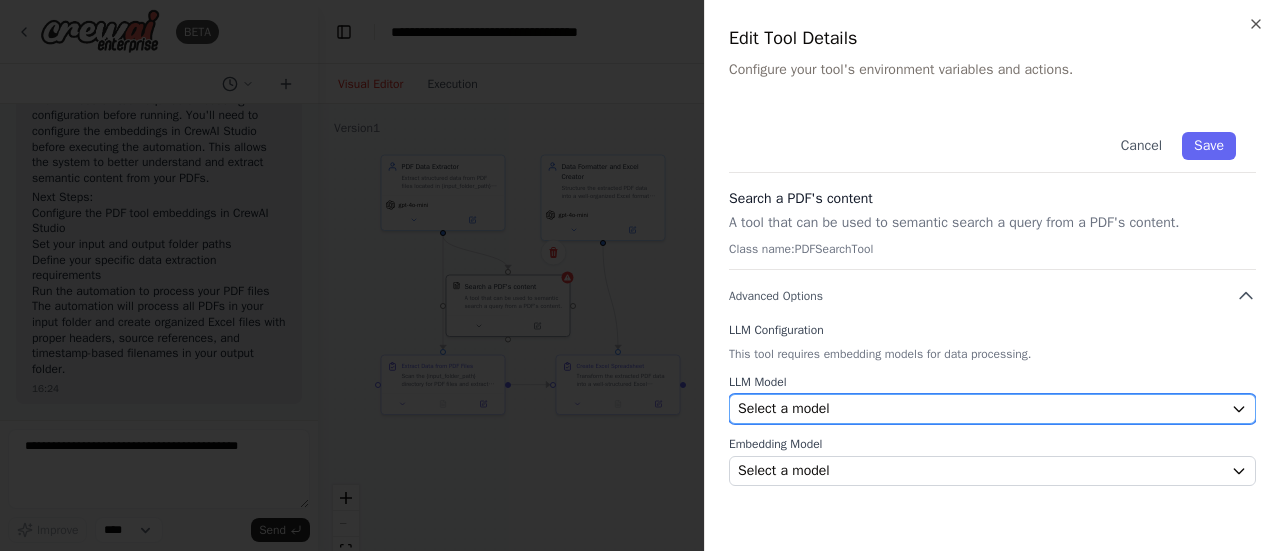 click on "Select a model" at bounding box center (980, 409) 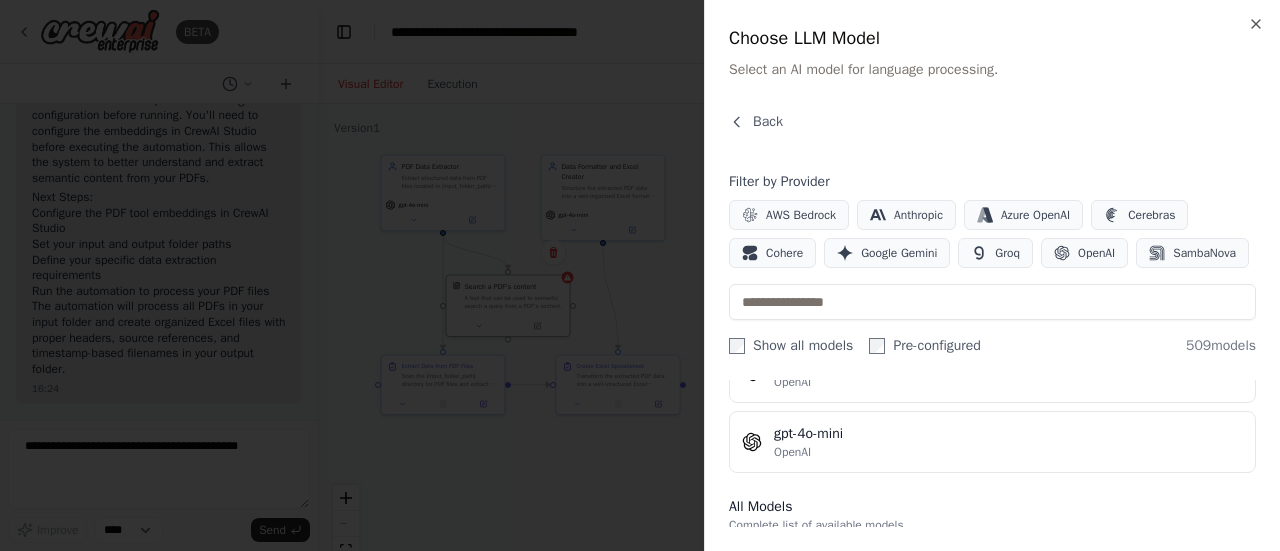 scroll, scrollTop: 0, scrollLeft: 0, axis: both 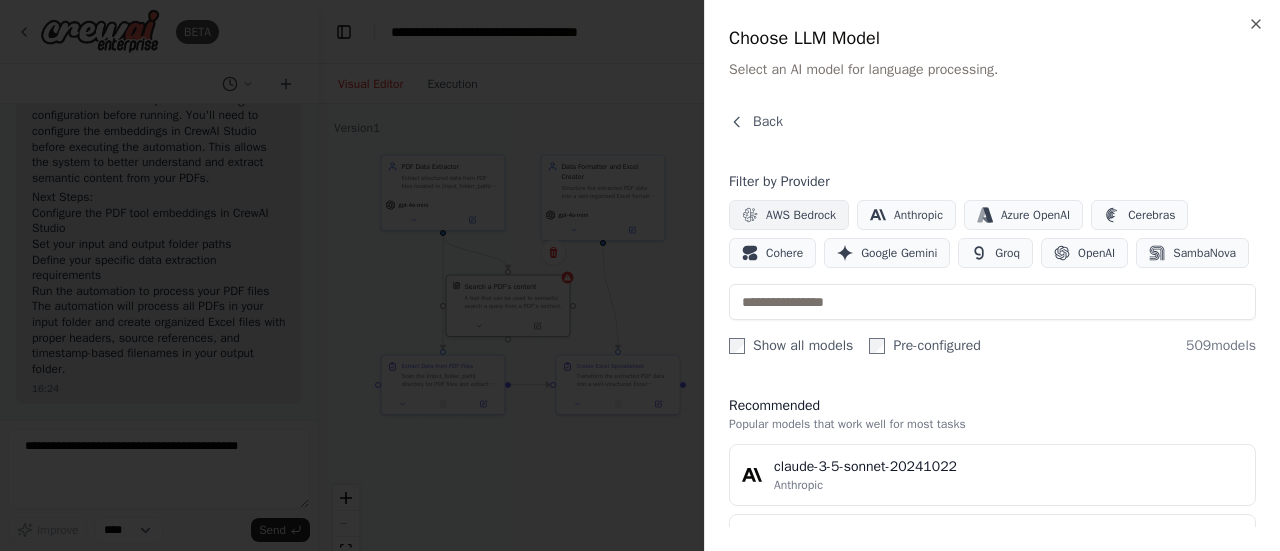 click on "AWS Bedrock" at bounding box center [801, 215] 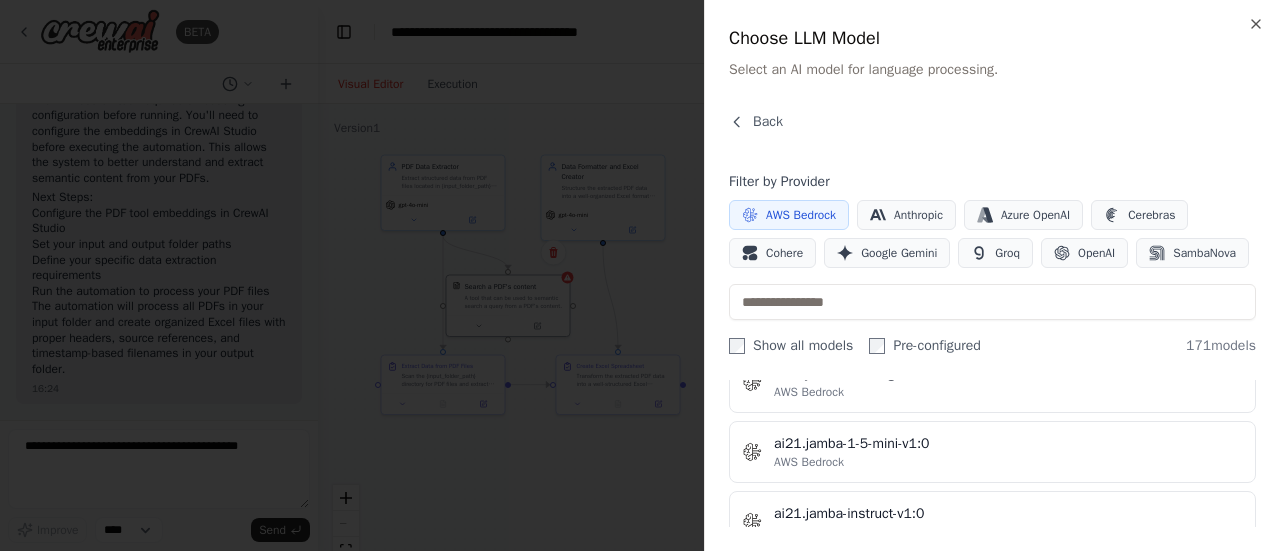 scroll, scrollTop: 711, scrollLeft: 0, axis: vertical 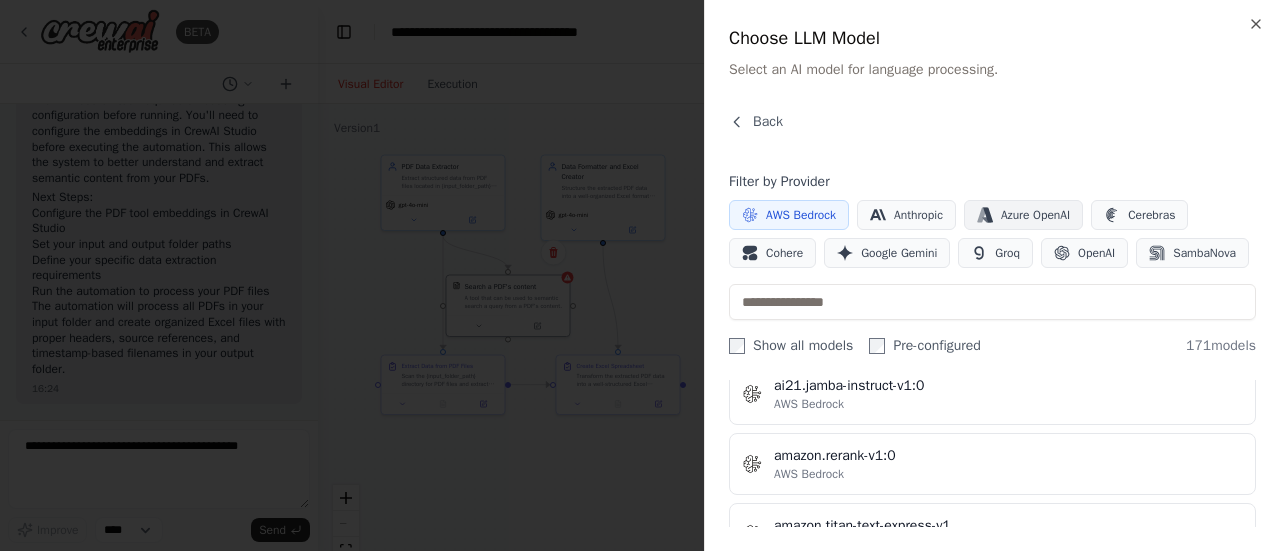 click on "Azure OpenAI" at bounding box center (1023, 215) 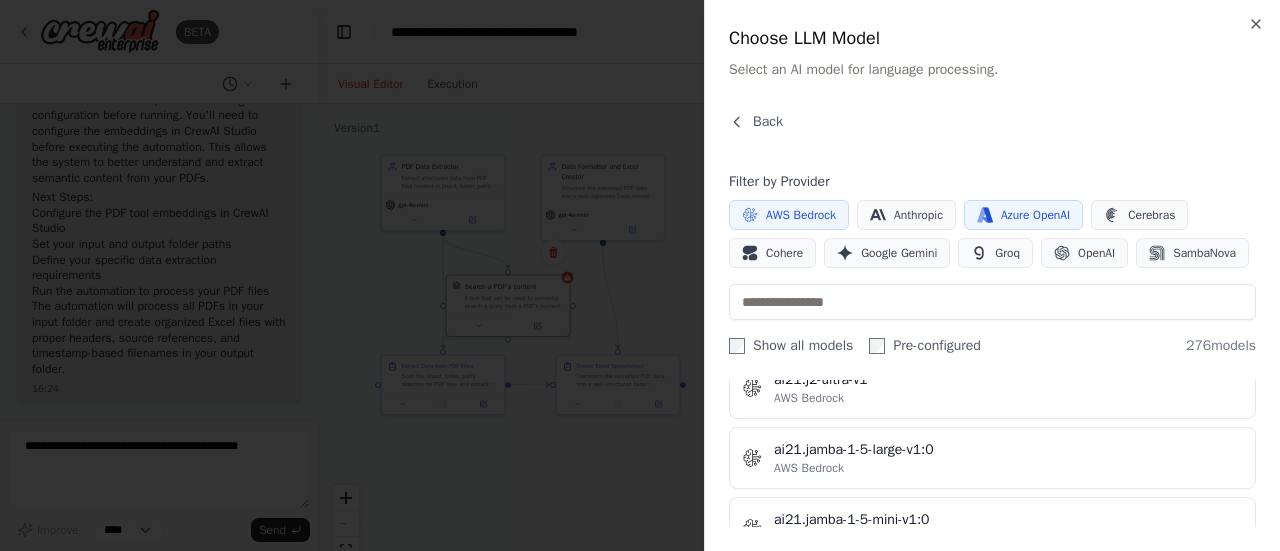 click on "AWS Bedrock" at bounding box center [801, 215] 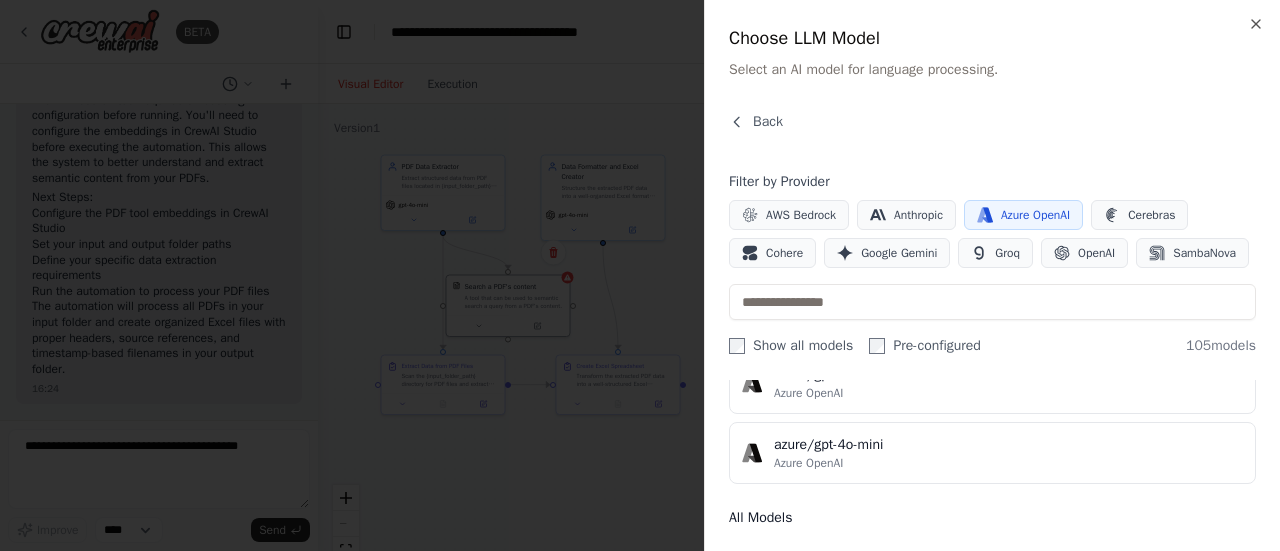 scroll, scrollTop: 45, scrollLeft: 0, axis: vertical 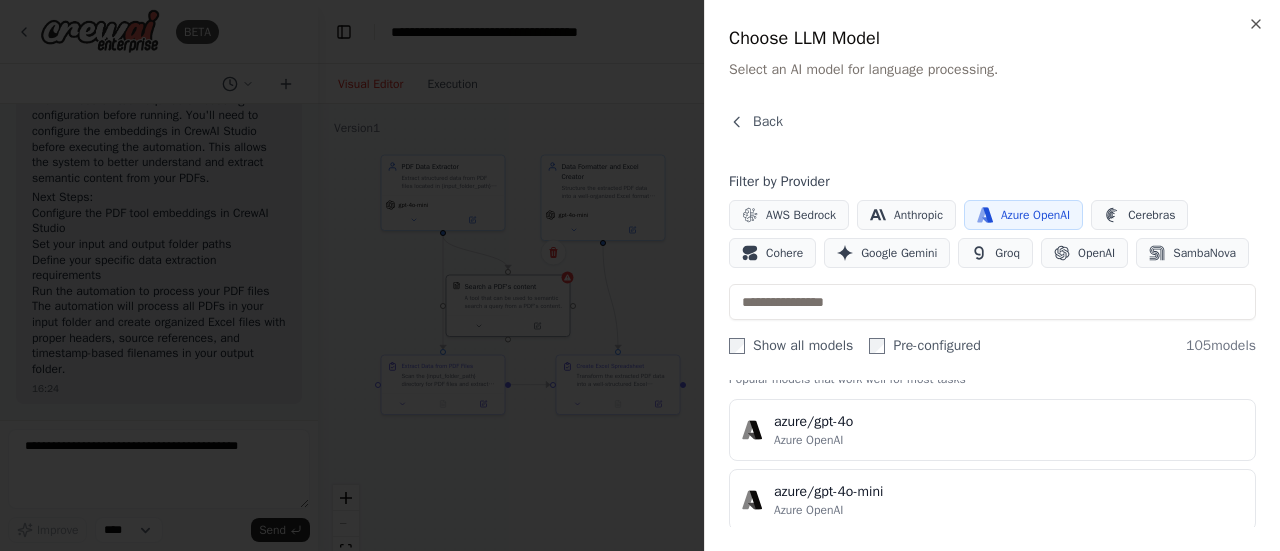 click on "azure/gpt-4o Azure OpenAI" at bounding box center [992, 430] 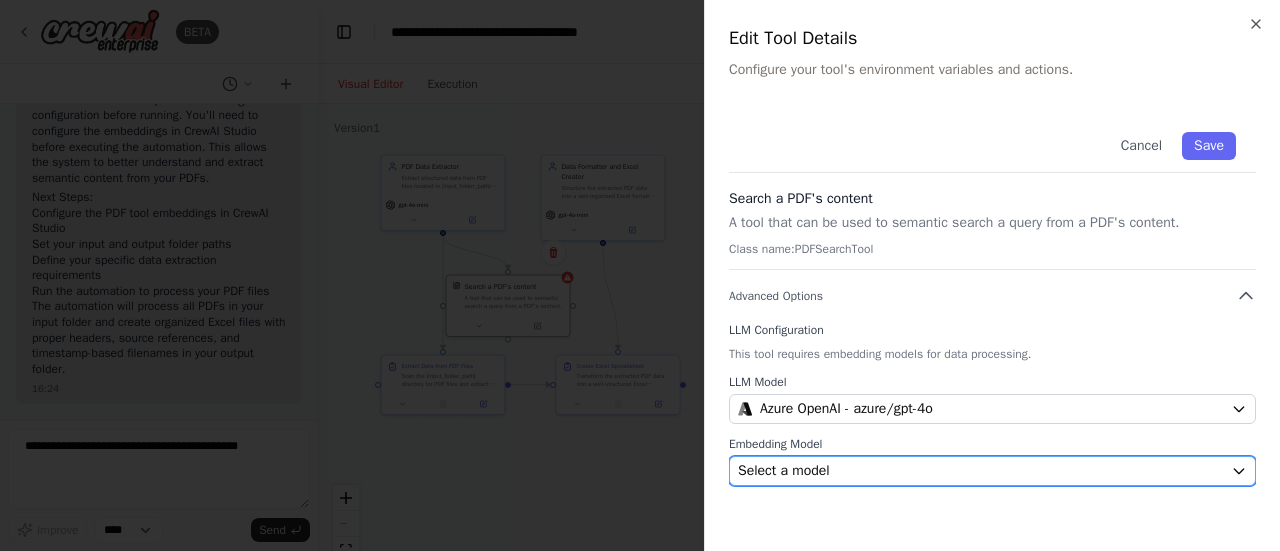 click on "Select a model" at bounding box center [980, 471] 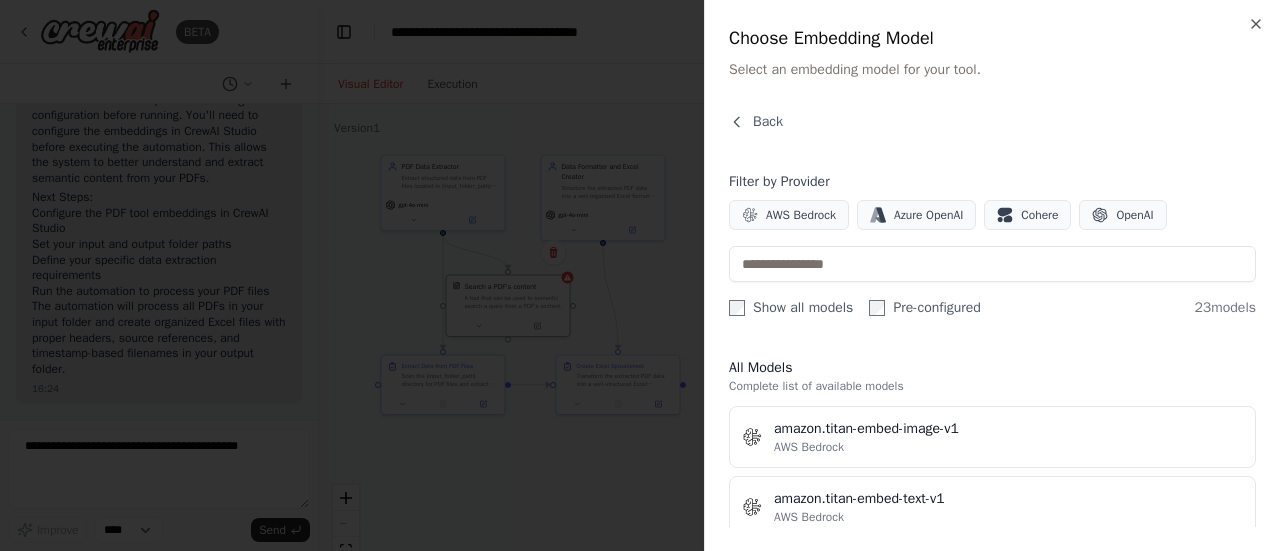 click on "Filter by Provider AWS Bedrock Azure OpenAI Cohere OpenAI Show all models Pre-configured 23  models" at bounding box center (992, 245) 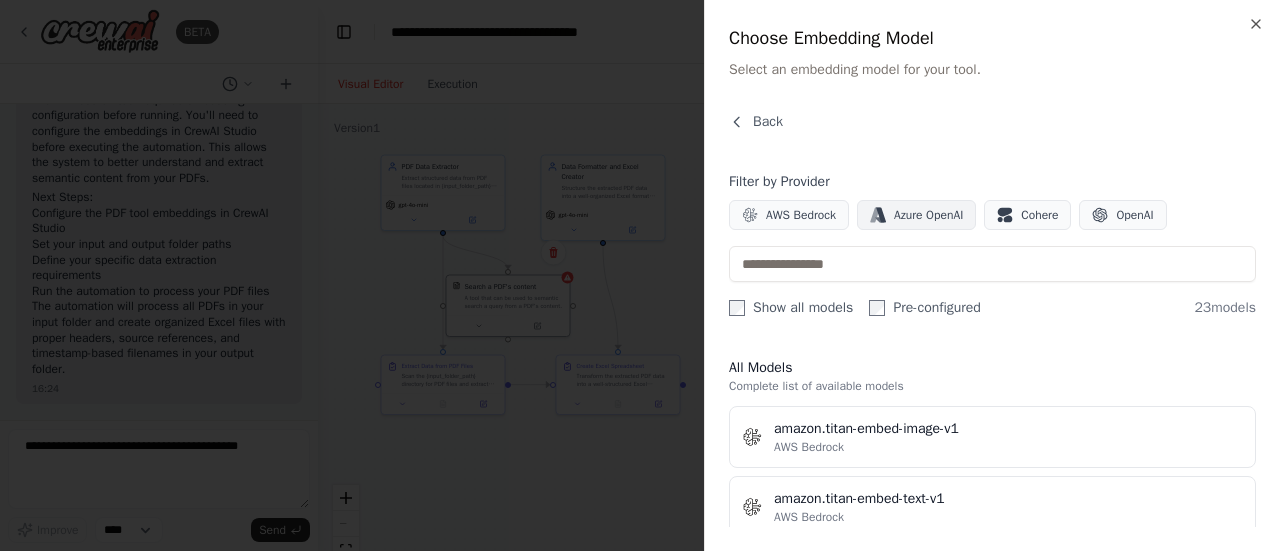 click on "Azure OpenAI" at bounding box center (916, 215) 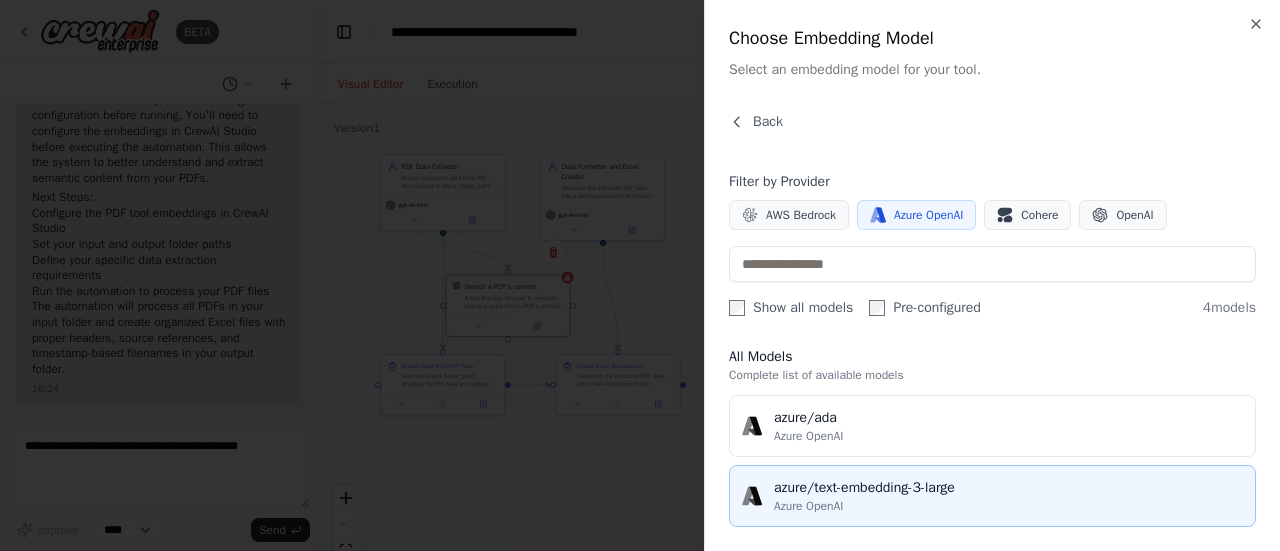 scroll, scrollTop: 0, scrollLeft: 0, axis: both 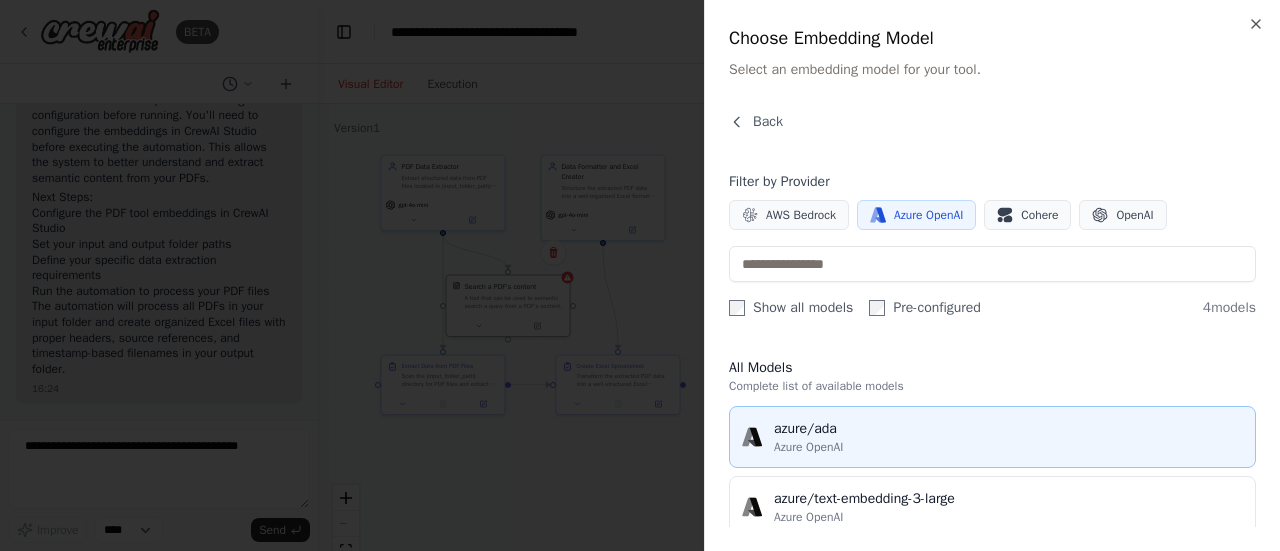 click on "azure/ada Azure OpenAI" at bounding box center (992, 437) 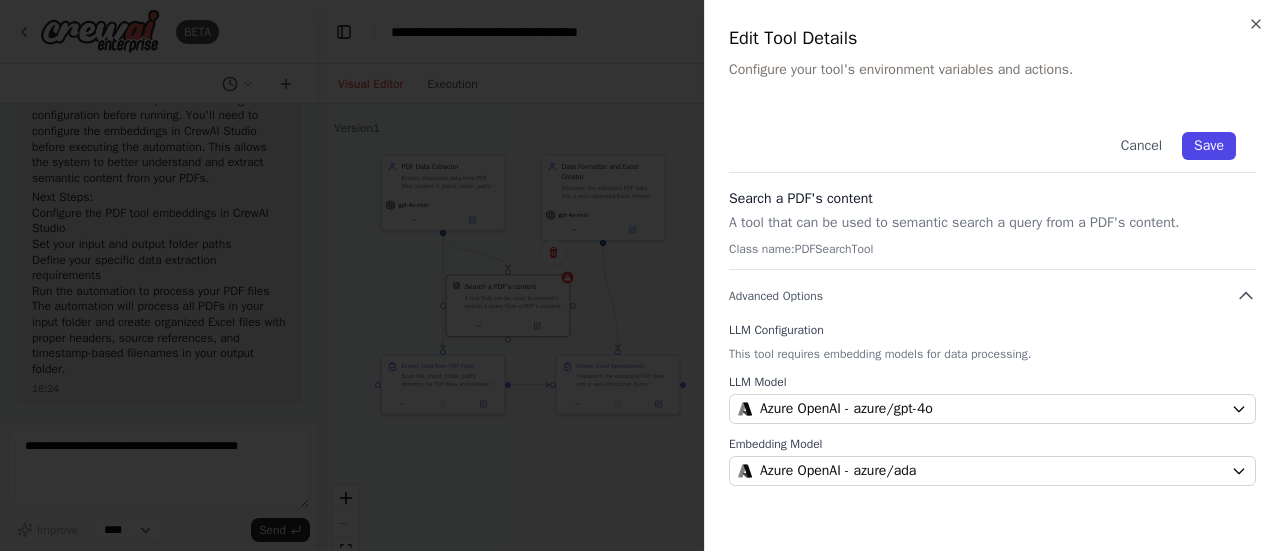 click on "Save" at bounding box center (1209, 146) 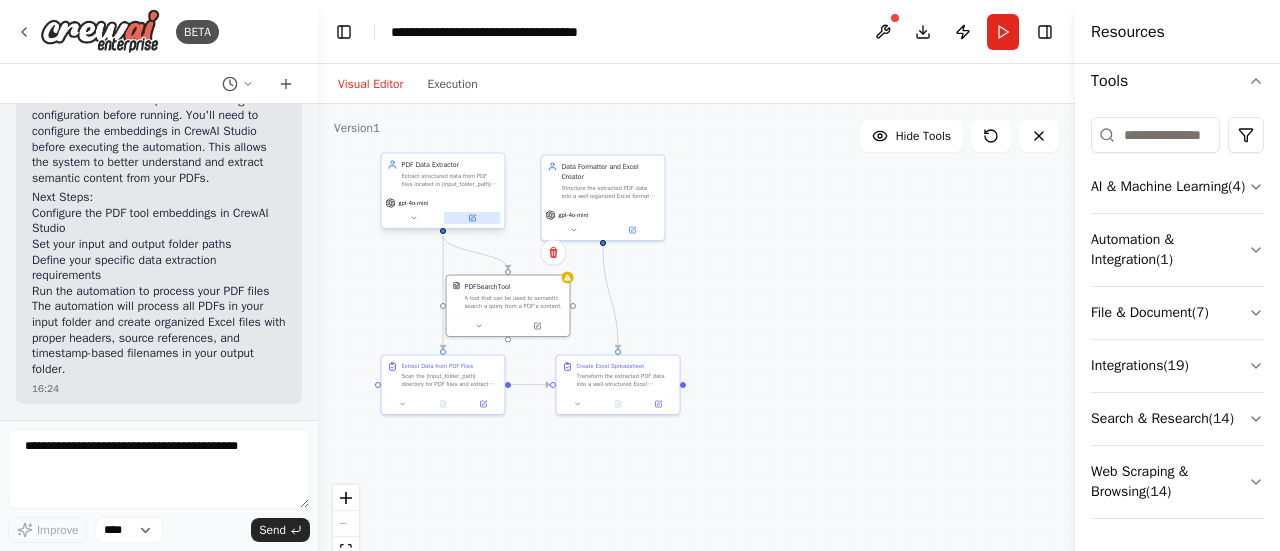 click at bounding box center [472, 218] 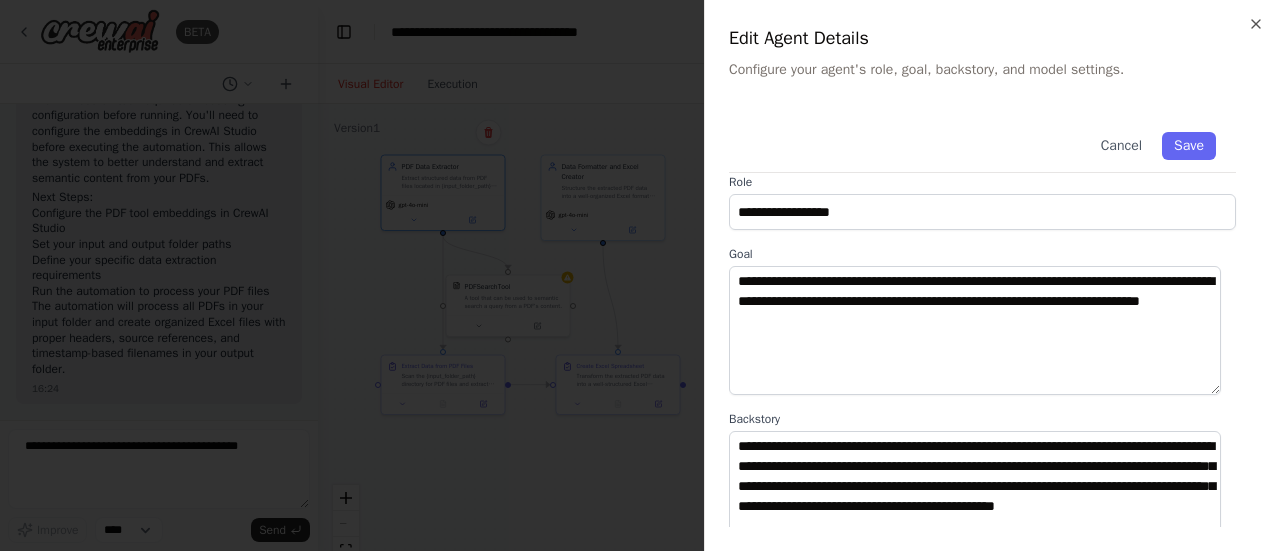 scroll, scrollTop: 16, scrollLeft: 0, axis: vertical 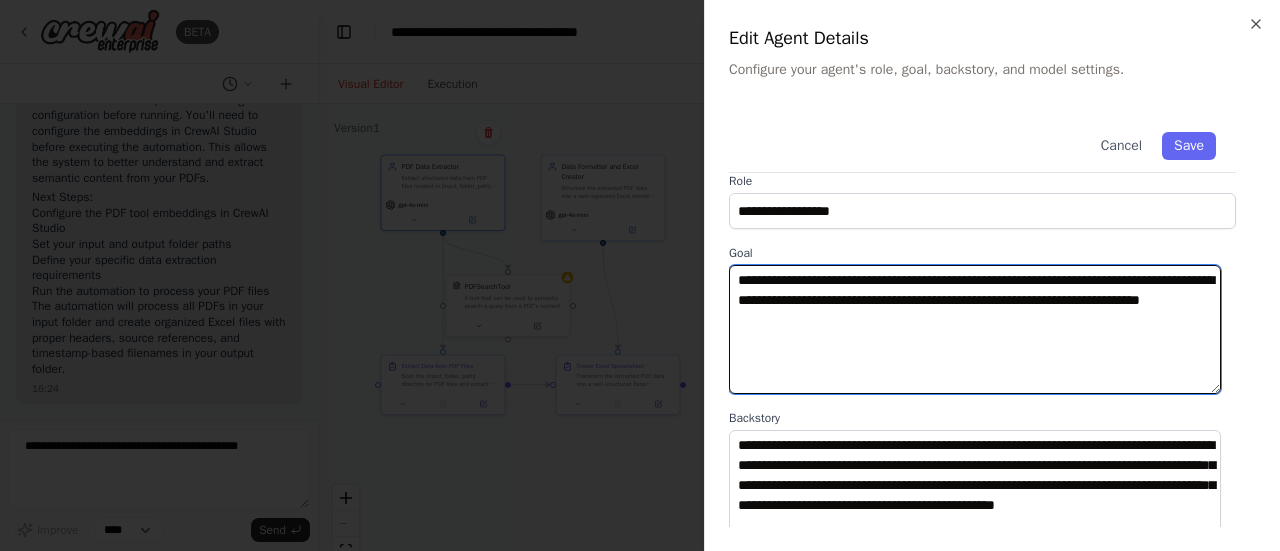 drag, startPoint x: 1040, startPoint y: 281, endPoint x: 1145, endPoint y: 287, distance: 105.17129 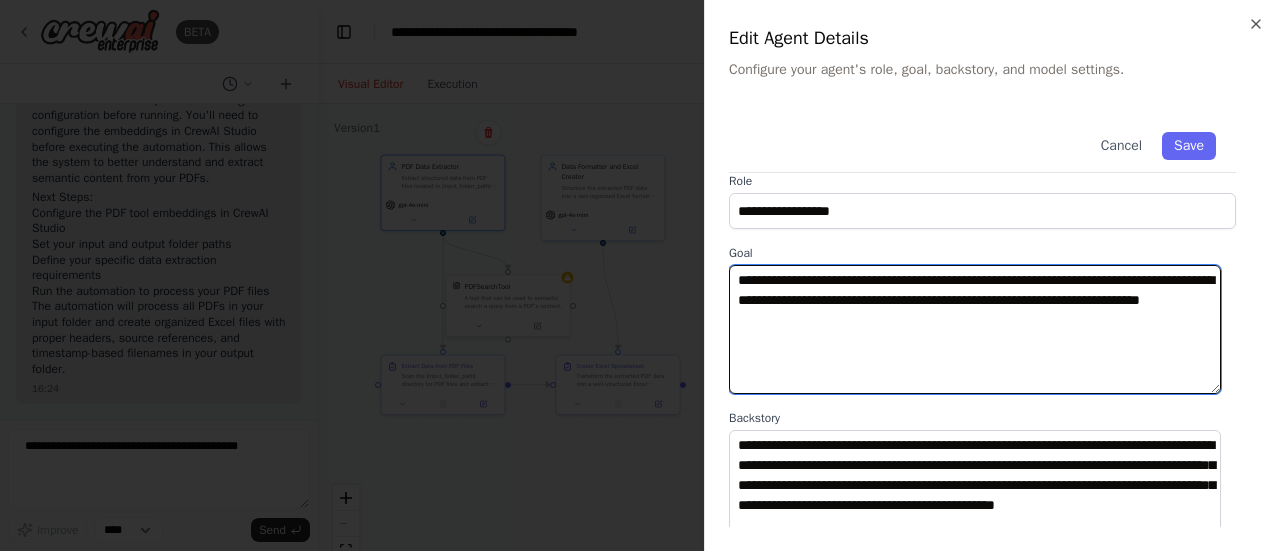 click on "**********" at bounding box center [975, 329] 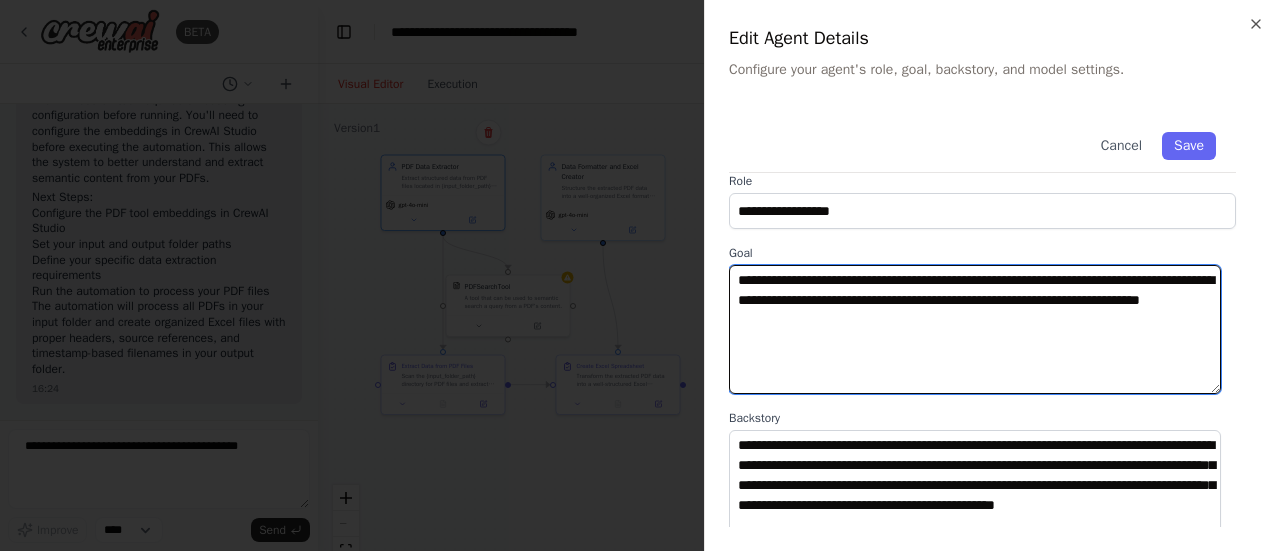 drag, startPoint x: 1038, startPoint y: 281, endPoint x: 1146, endPoint y: 283, distance: 108.01852 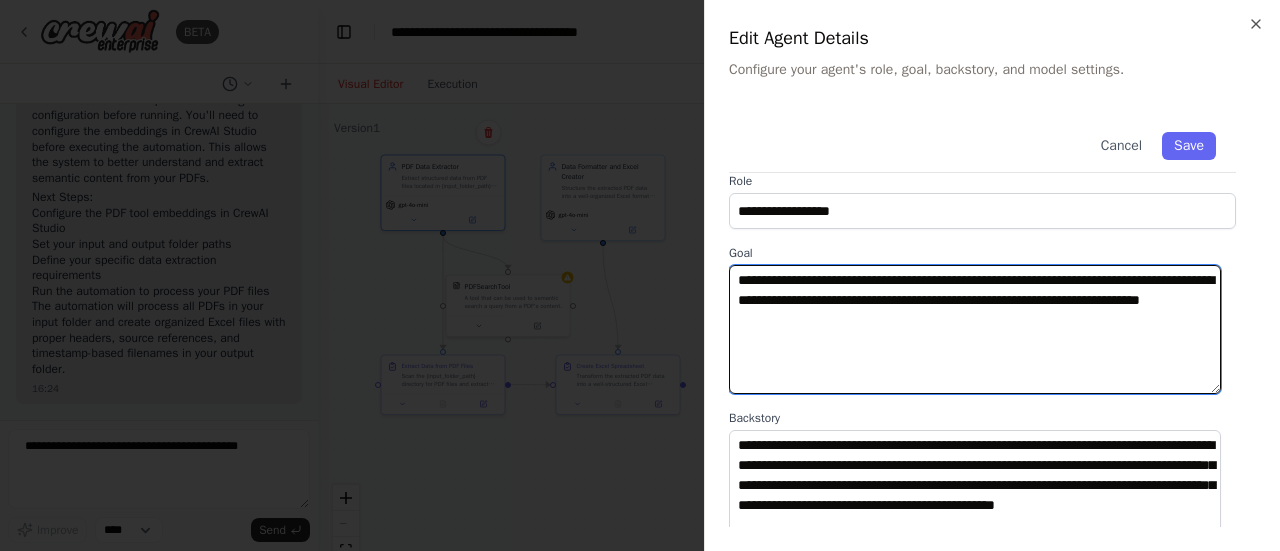 click on "**********" at bounding box center (975, 329) 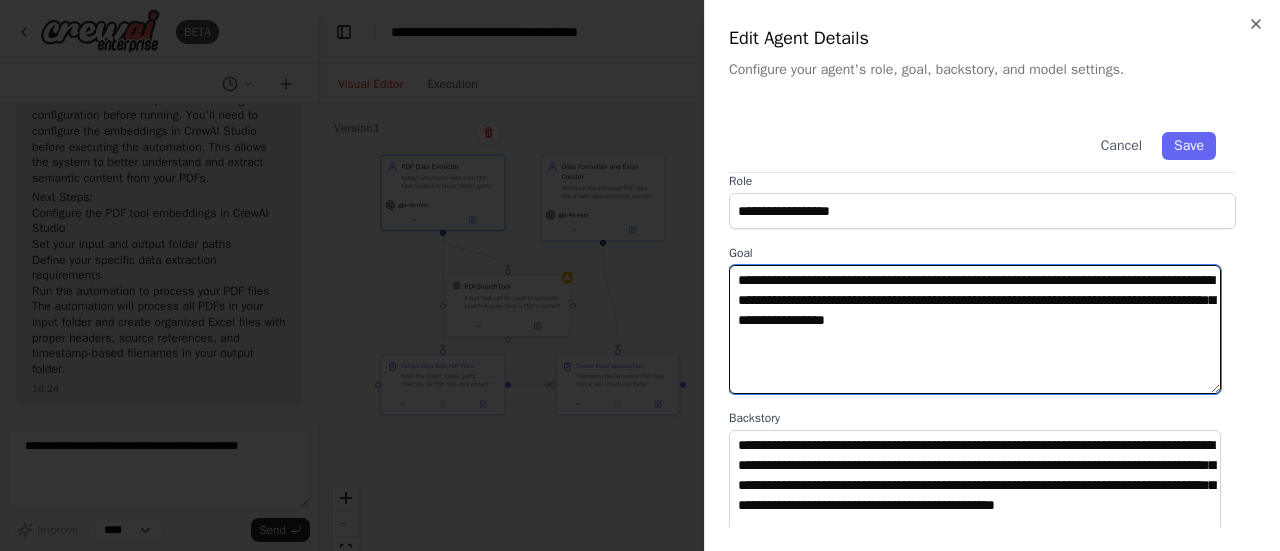 click on "**********" at bounding box center (975, 329) 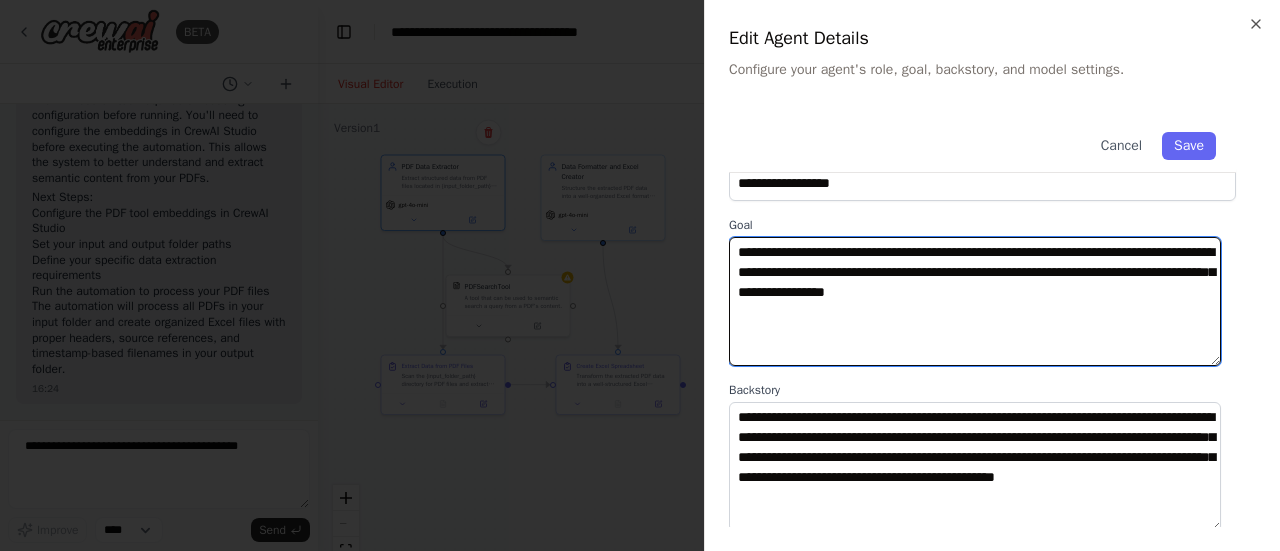 drag, startPoint x: 1050, startPoint y: 291, endPoint x: 1164, endPoint y: 294, distance: 114.03947 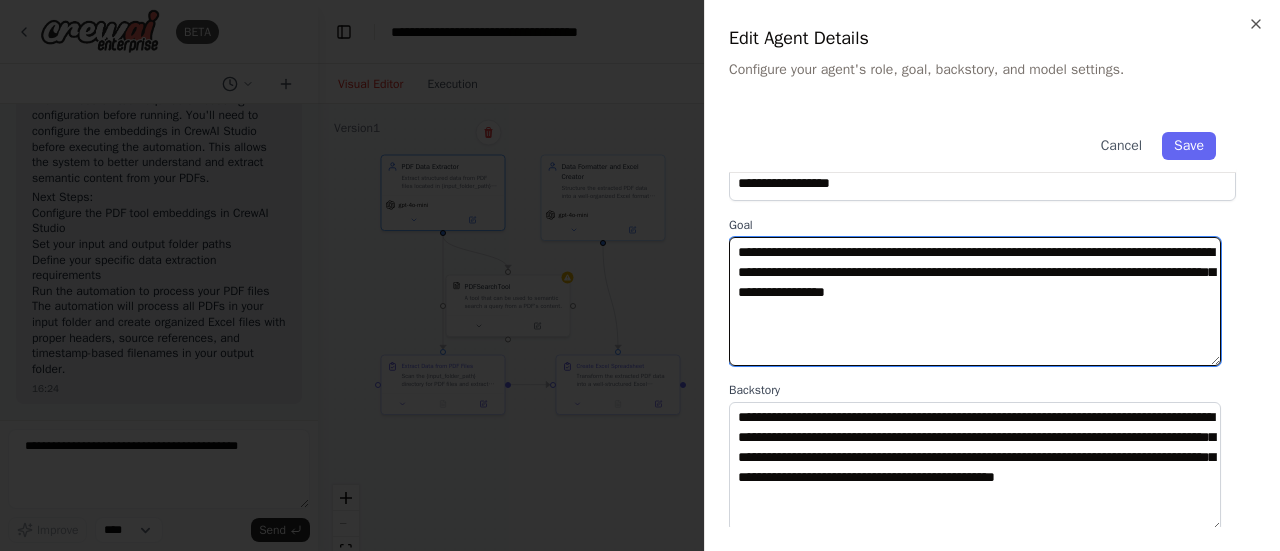 click on "**********" at bounding box center [975, 301] 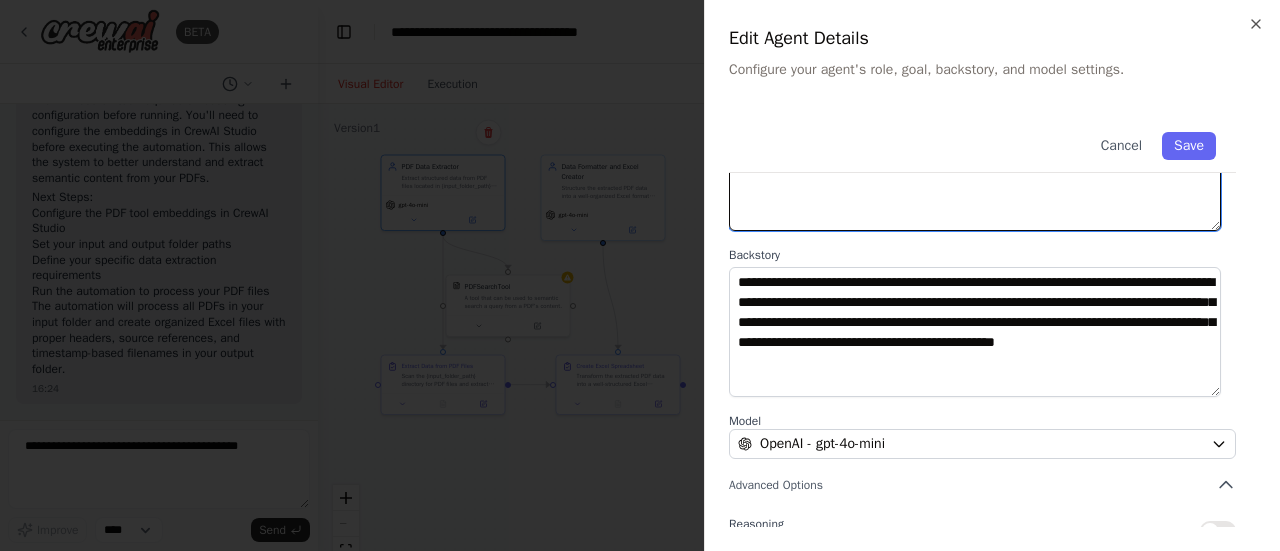 scroll, scrollTop: 186, scrollLeft: 0, axis: vertical 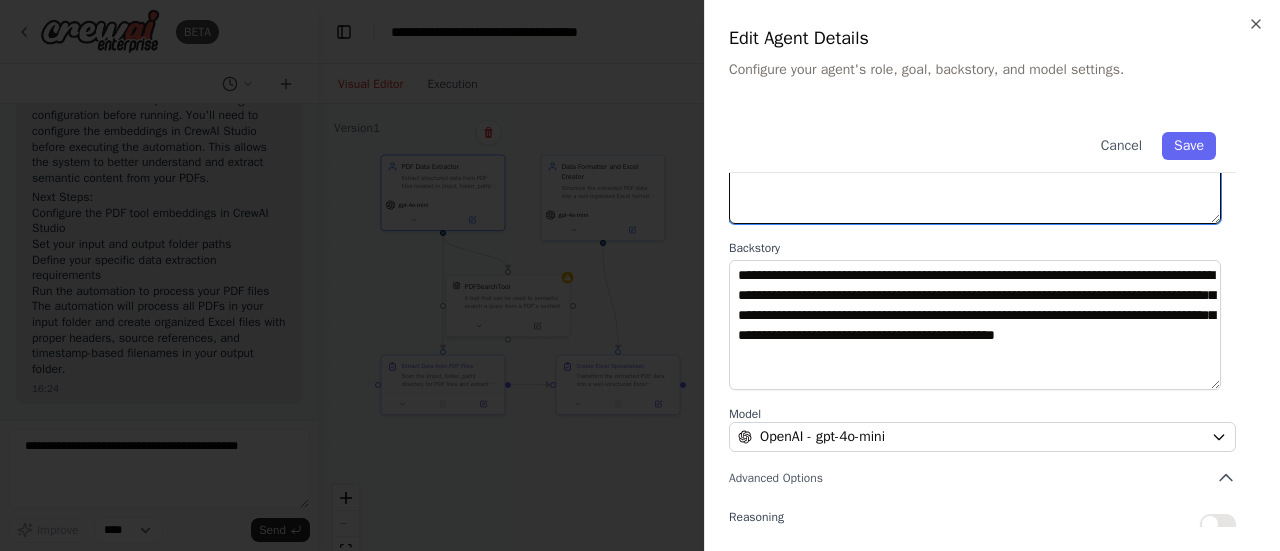 type on "**********" 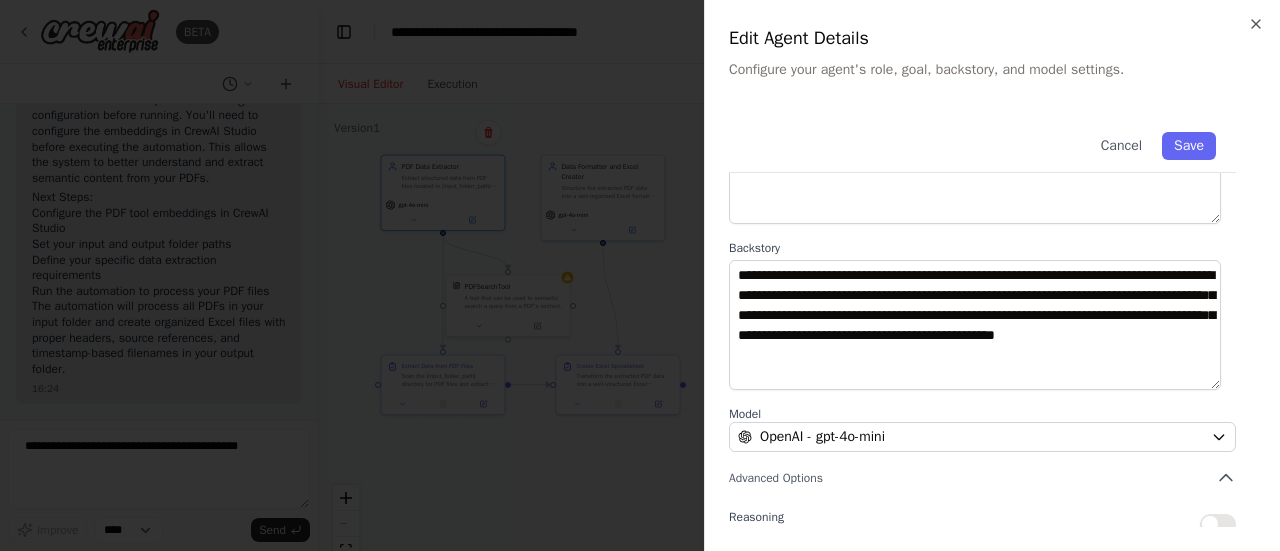 click on "**********" at bounding box center (992, 310) 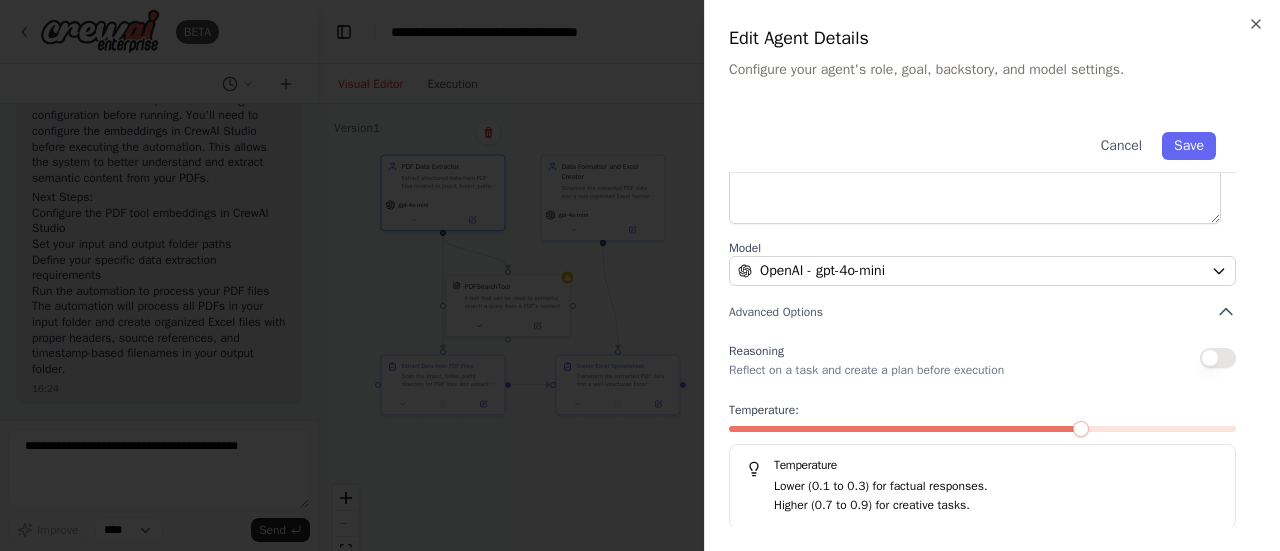 scroll, scrollTop: 0, scrollLeft: 0, axis: both 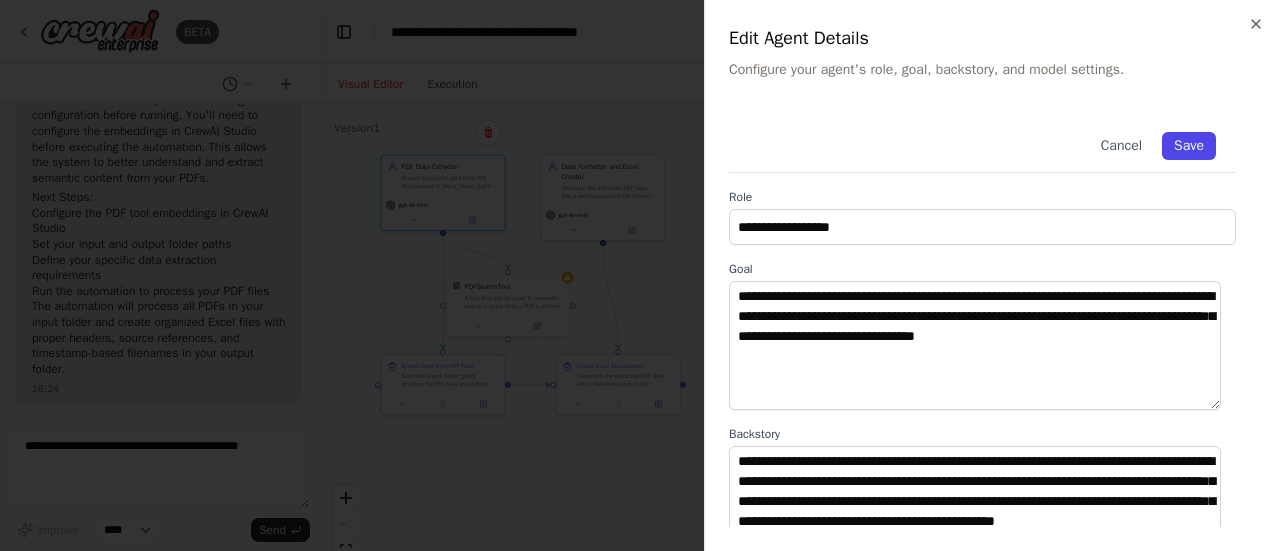 click on "Save" at bounding box center (1189, 146) 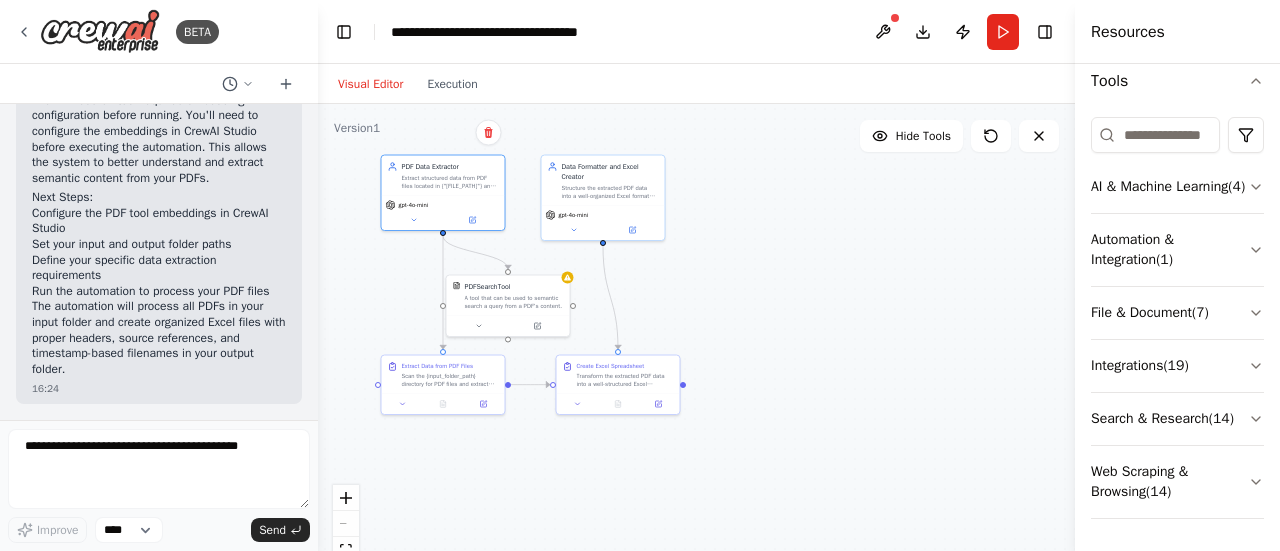 click on ".deletable-edge-delete-btn {
width: 20px;
height: 20px;
border: 0px solid #ffffff;
color: #6b7280;
background-color: #f8fafc;
cursor: pointer;
border-radius: 50%;
font-size: 12px;
padding: 3px;
display: flex;
align-items: center;
justify-content: center;
transition: all 0.2s cubic-bezier(0.4, 0, 0.2, 1);
box-shadow: 0 2px 4px rgba(0, 0, 0, 0.1);
}
.deletable-edge-delete-btn:hover {
background-color: #ef4444;
color: #ffffff;
border-color: #dc2626;
transform: scale(1.1);
box-shadow: 0 4px 12px rgba(239, 68, 68, 0.4);
}
.deletable-edge-delete-btn:active {
transform: scale(0.95);
box-shadow: 0 2px 4px rgba(239, 68, 68, 0.3);
}
PDF Data Extractor gpt-4o-mini PDFSearchTool gpt-4o-mini" at bounding box center (696, 354) 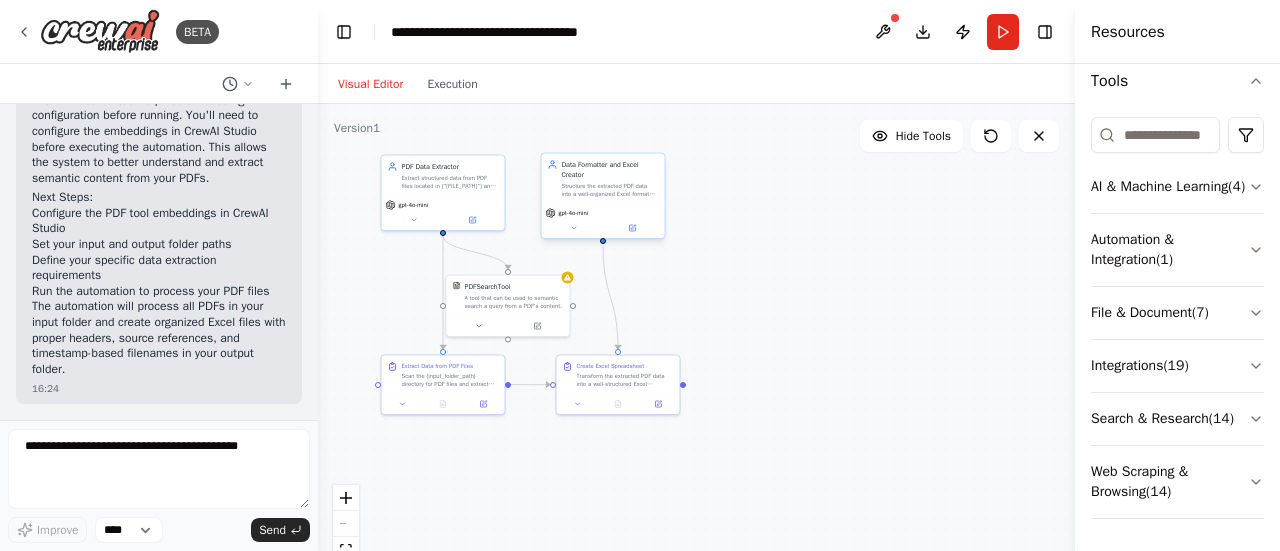 click on "gpt-4o-mini" at bounding box center [603, 221] 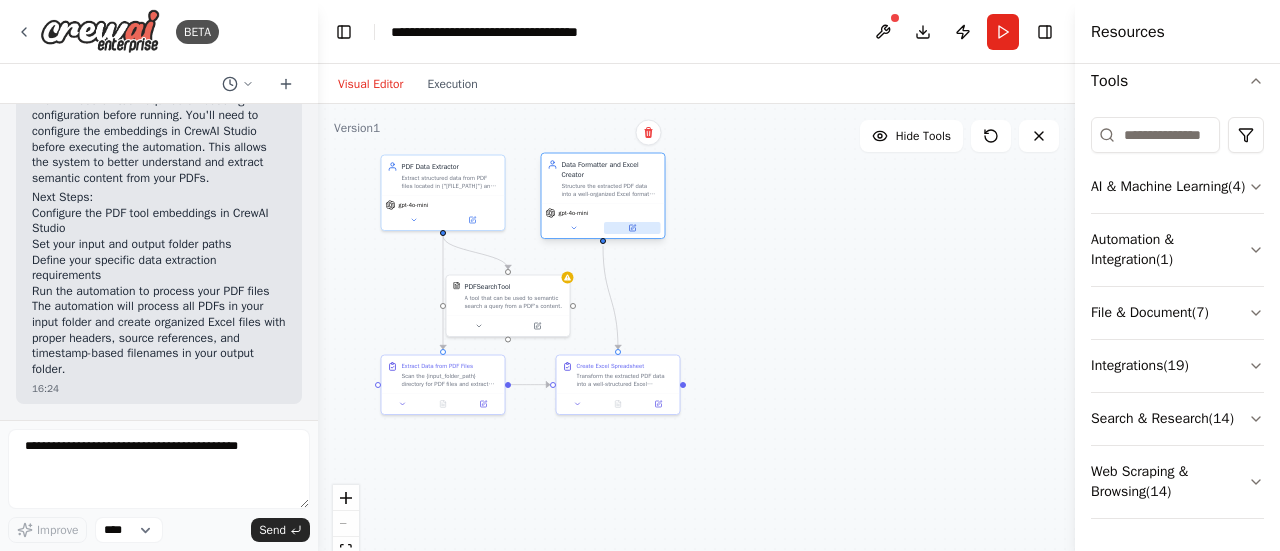 click 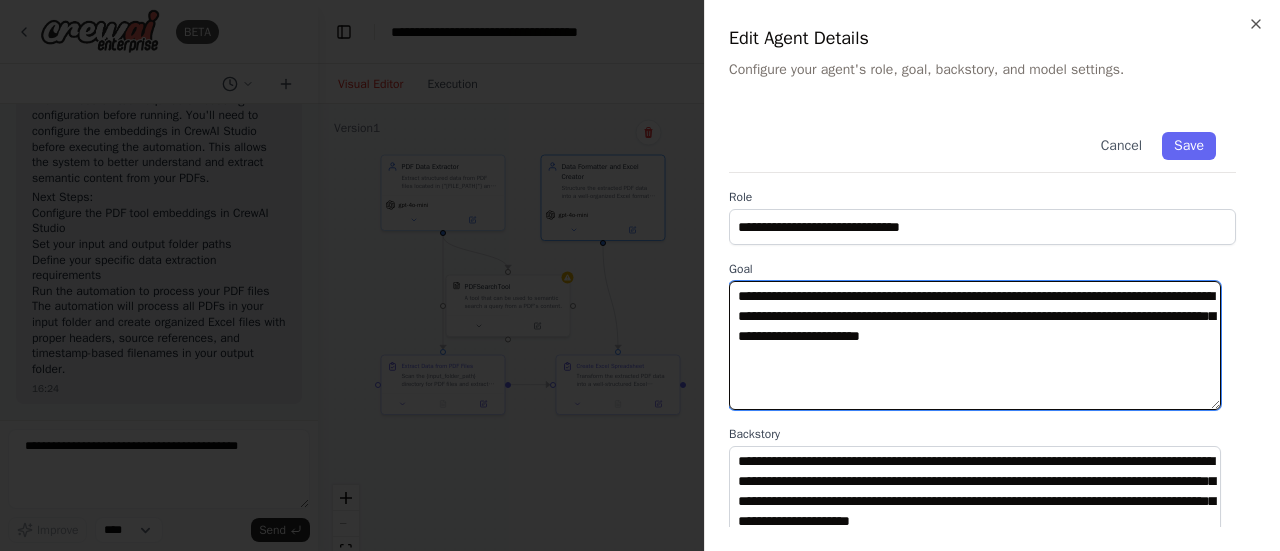 drag, startPoint x: 793, startPoint y: 337, endPoint x: 912, endPoint y: 345, distance: 119.26861 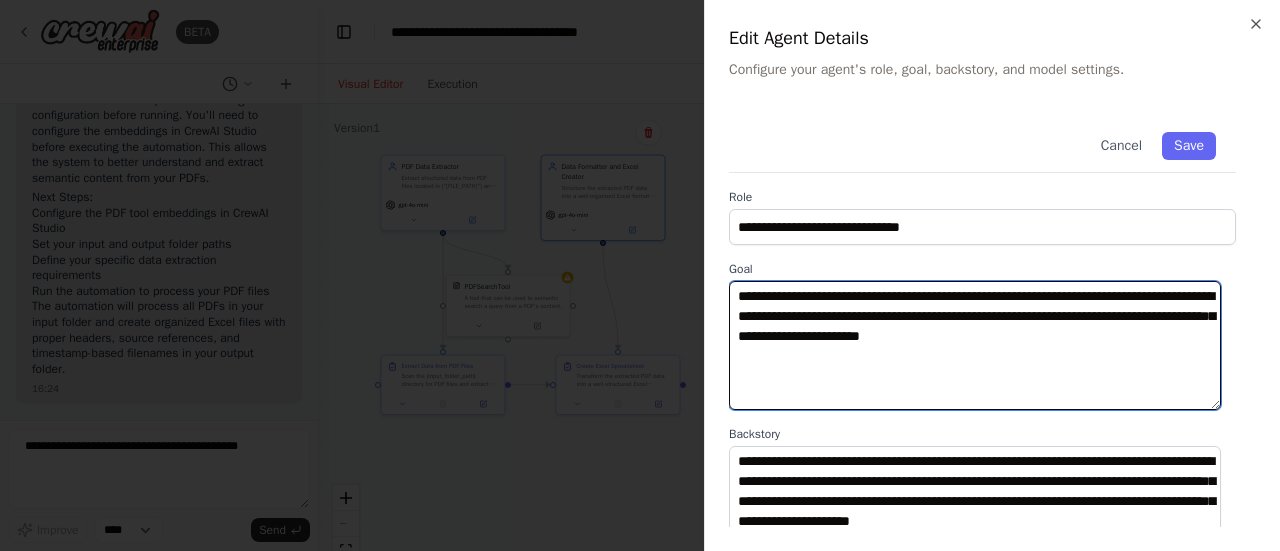 click on "**********" at bounding box center [975, 345] 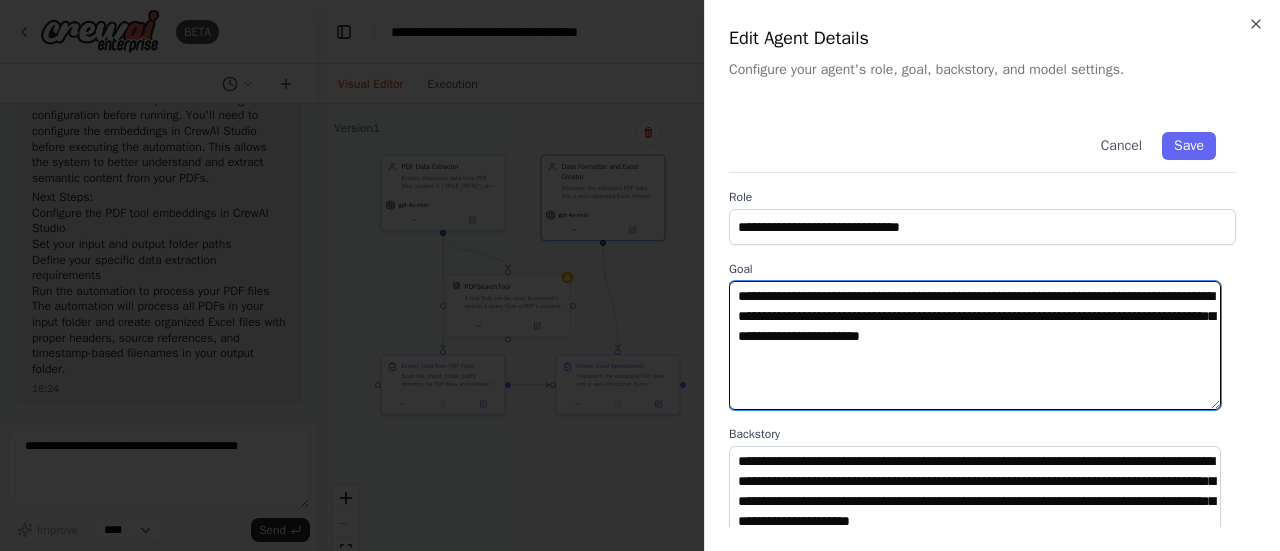 paste on "******" 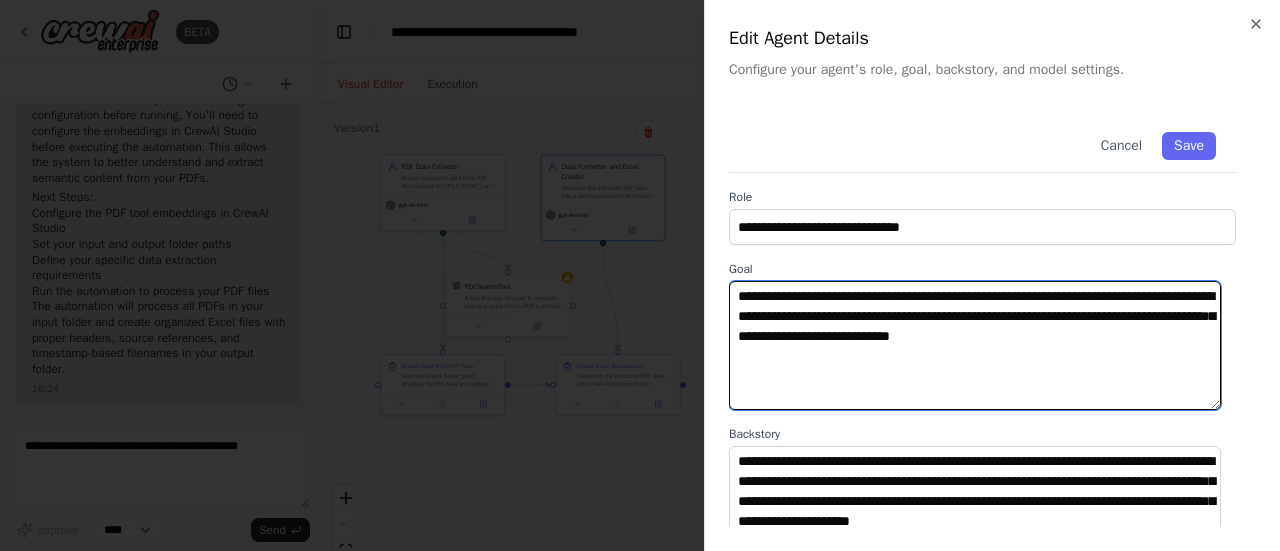 type on "**********" 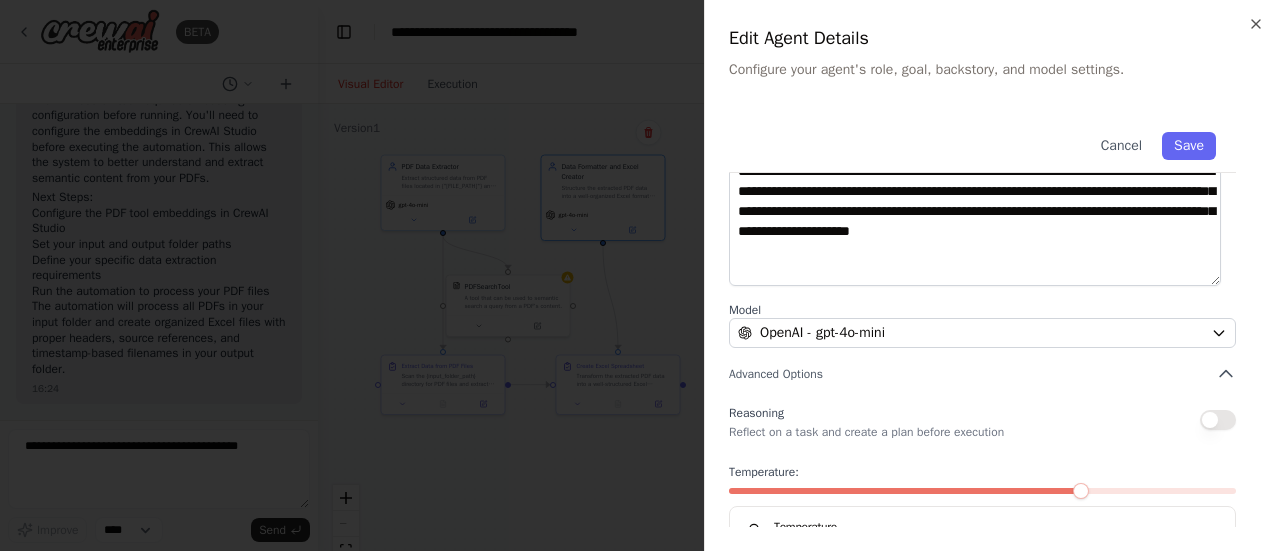scroll, scrollTop: 352, scrollLeft: 0, axis: vertical 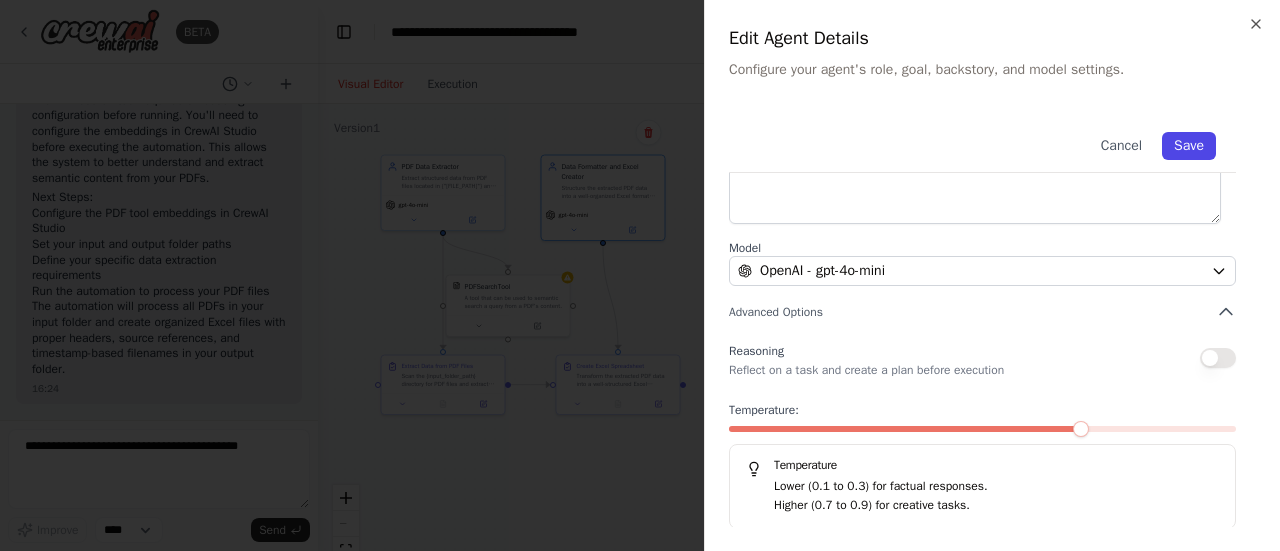 click on "Save" at bounding box center [1189, 146] 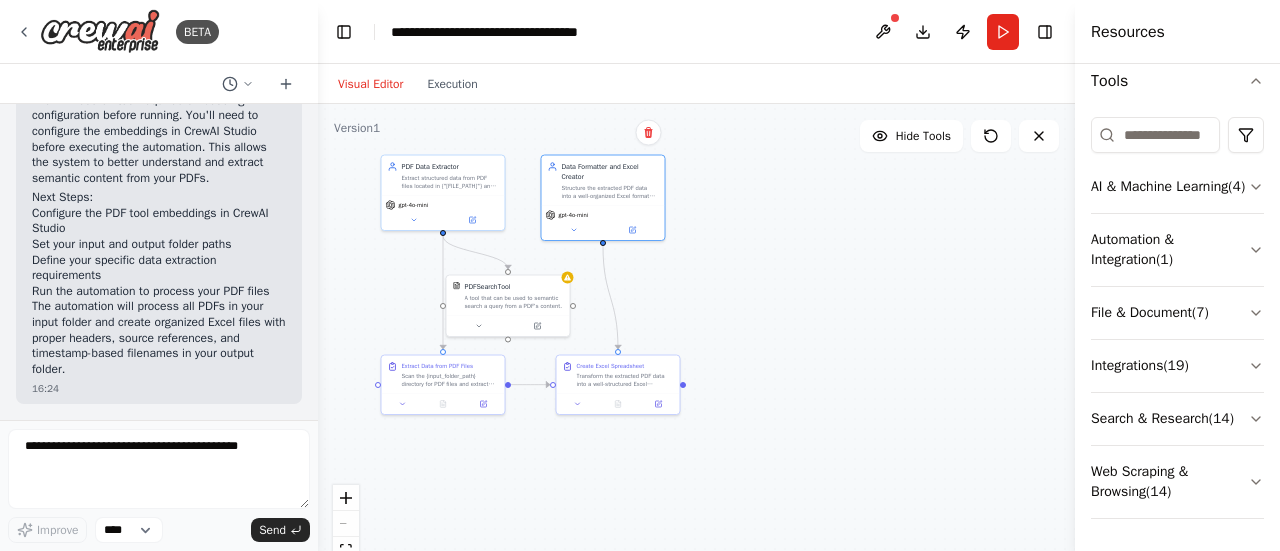click on ".deletable-edge-delete-btn {
width: 20px;
height: 20px;
border: 0px solid #ffffff;
color: #6b7280;
background-color: #f8fafc;
cursor: pointer;
border-radius: 50%;
font-size: 12px;
padding: 3px;
display: flex;
align-items: center;
justify-content: center;
transition: all 0.2s cubic-bezier(0.4, 0, 0.2, 1);
box-shadow: 0 2px 4px rgba(0, 0, 0, 0.1);
}
.deletable-edge-delete-btn:hover {
background-color: #ef4444;
color: #ffffff;
border-color: #dc2626;
transform: scale(1.1);
box-shadow: 0 4px 12px rgba(239, 68, 68, 0.4);
}
.deletable-edge-delete-btn:active {
transform: scale(0.95);
box-shadow: 0 2px 4px rgba(239, 68, 68, 0.3);
}
PDF Data Extractor gpt-4o-mini PDFSearchTool gpt-4o-mini" at bounding box center (696, 354) 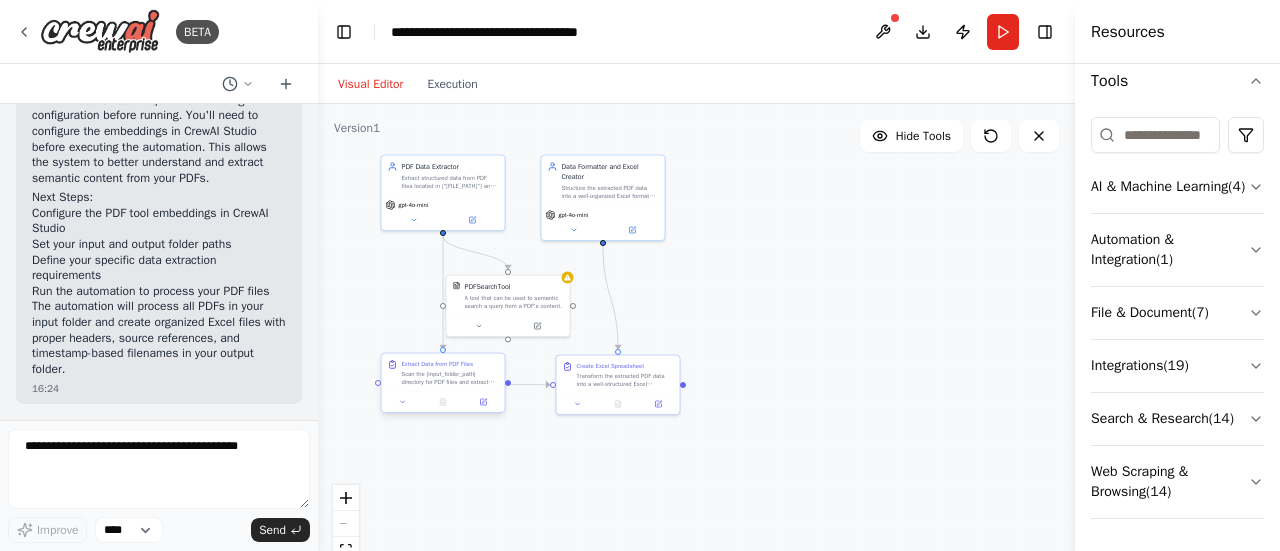 click at bounding box center [443, 402] 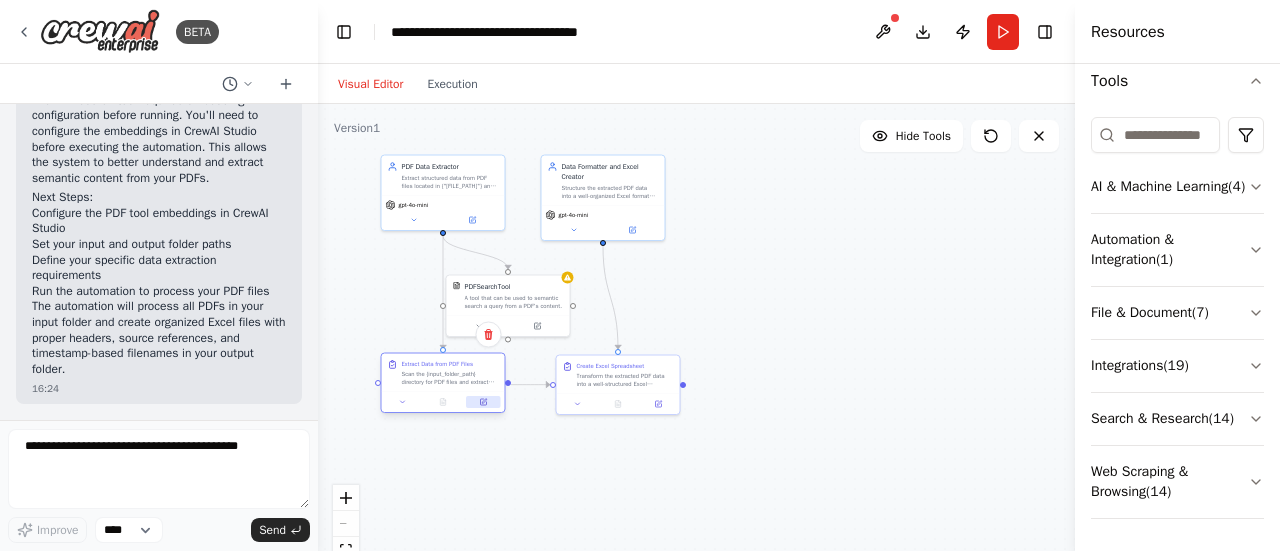 click at bounding box center [483, 402] 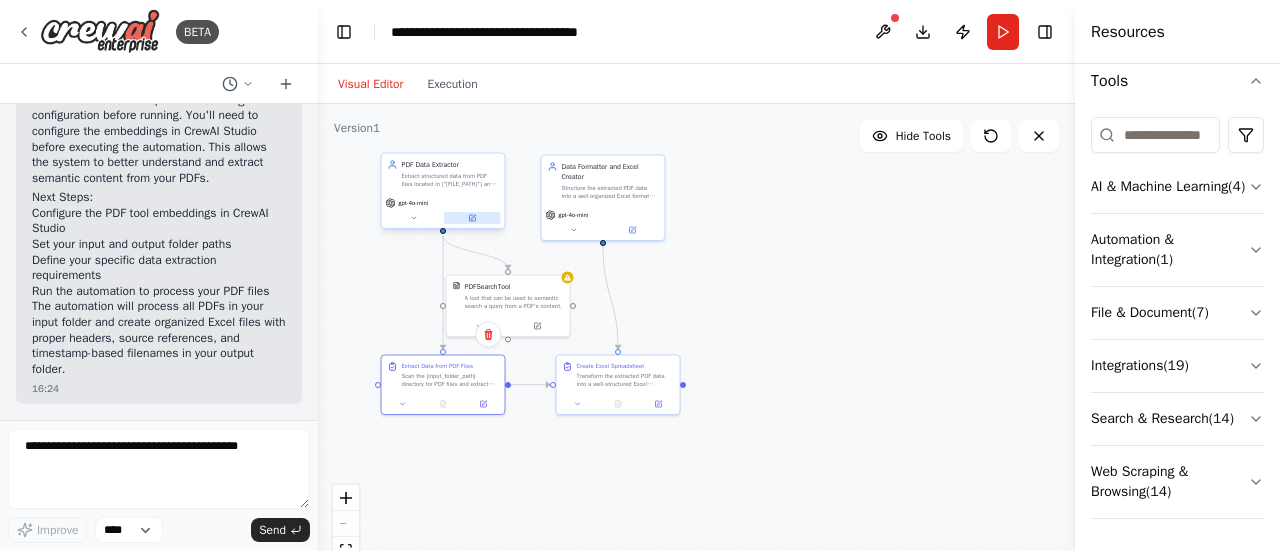 click 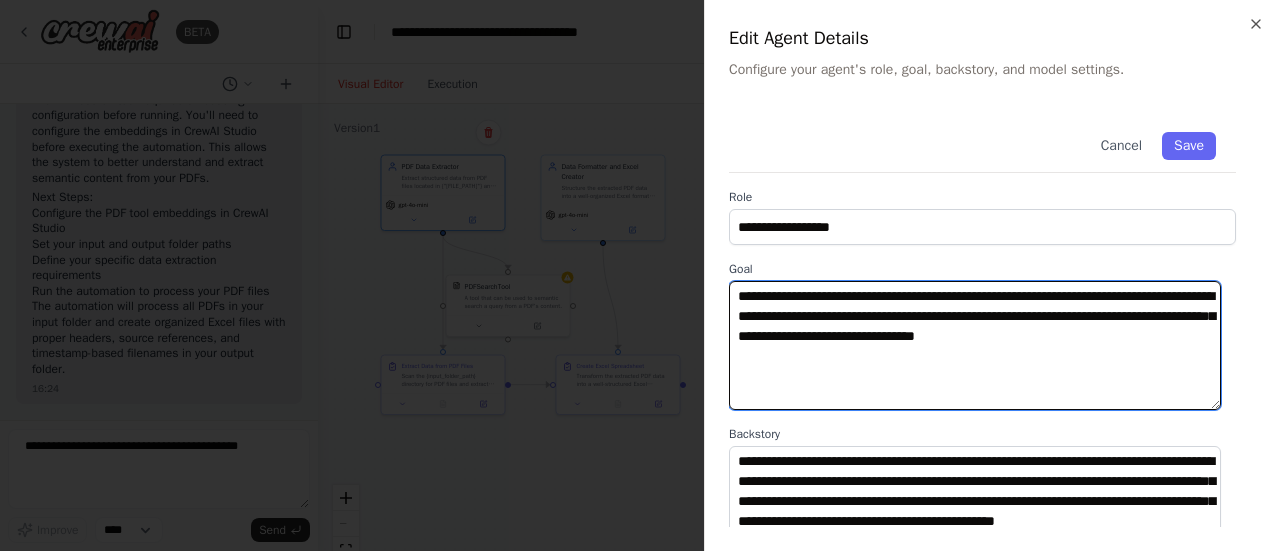 drag, startPoint x: 1037, startPoint y: 295, endPoint x: 985, endPoint y: 319, distance: 57.271286 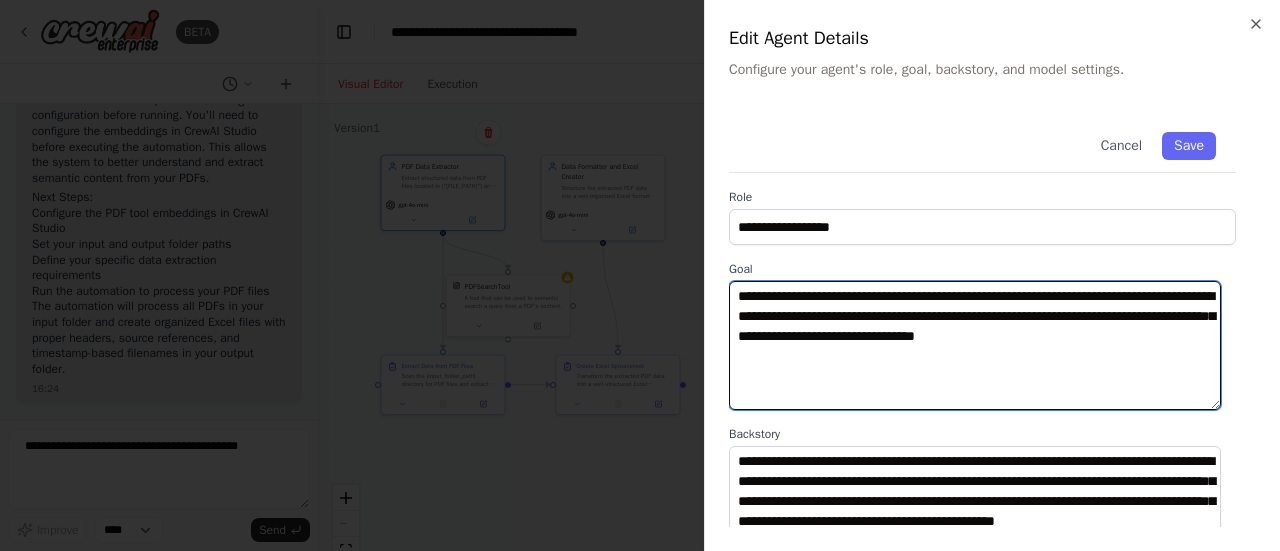 click on "**********" at bounding box center [975, 345] 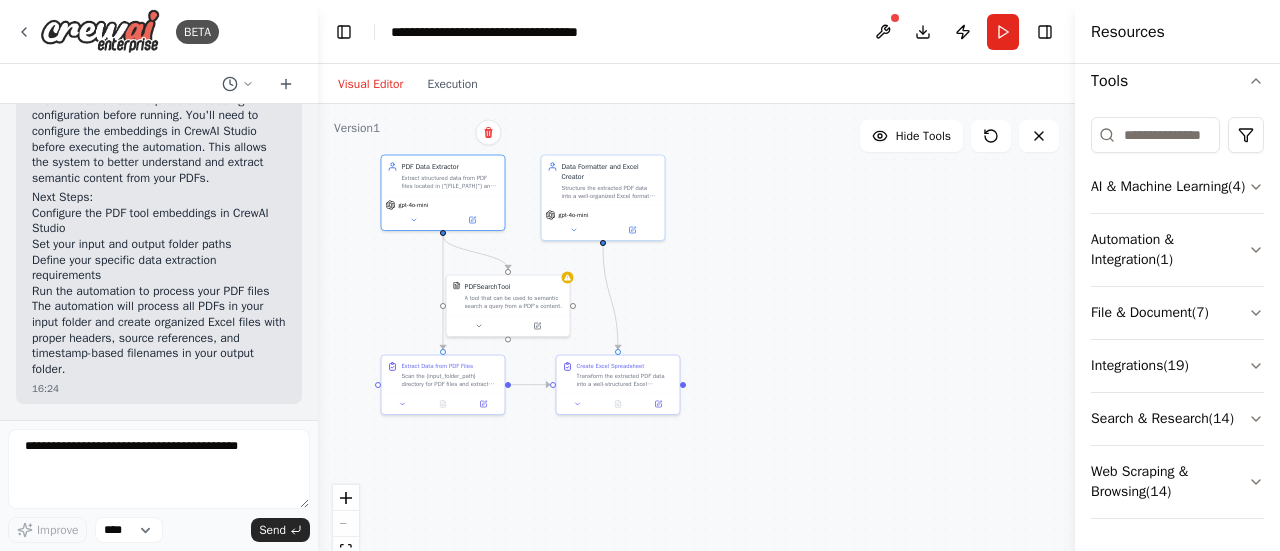 click on ".deletable-edge-delete-btn {
width: 20px;
height: 20px;
border: 0px solid #ffffff;
color: #6b7280;
background-color: #f8fafc;
cursor: pointer;
border-radius: 50%;
font-size: 12px;
padding: 3px;
display: flex;
align-items: center;
justify-content: center;
transition: all 0.2s cubic-bezier(0.4, 0, 0.2, 1);
box-shadow: 0 2px 4px rgba(0, 0, 0, 0.1);
}
.deletable-edge-delete-btn:hover {
background-color: #ef4444;
color: #ffffff;
border-color: #dc2626;
transform: scale(1.1);
box-shadow: 0 4px 12px rgba(239, 68, 68, 0.4);
}
.deletable-edge-delete-btn:active {
transform: scale(0.95);
box-shadow: 0 2px 4px rgba(239, 68, 68, 0.3);
}
PDF Data Extractor gpt-4o-mini PDFSearchTool gpt-4o-mini" at bounding box center (696, 354) 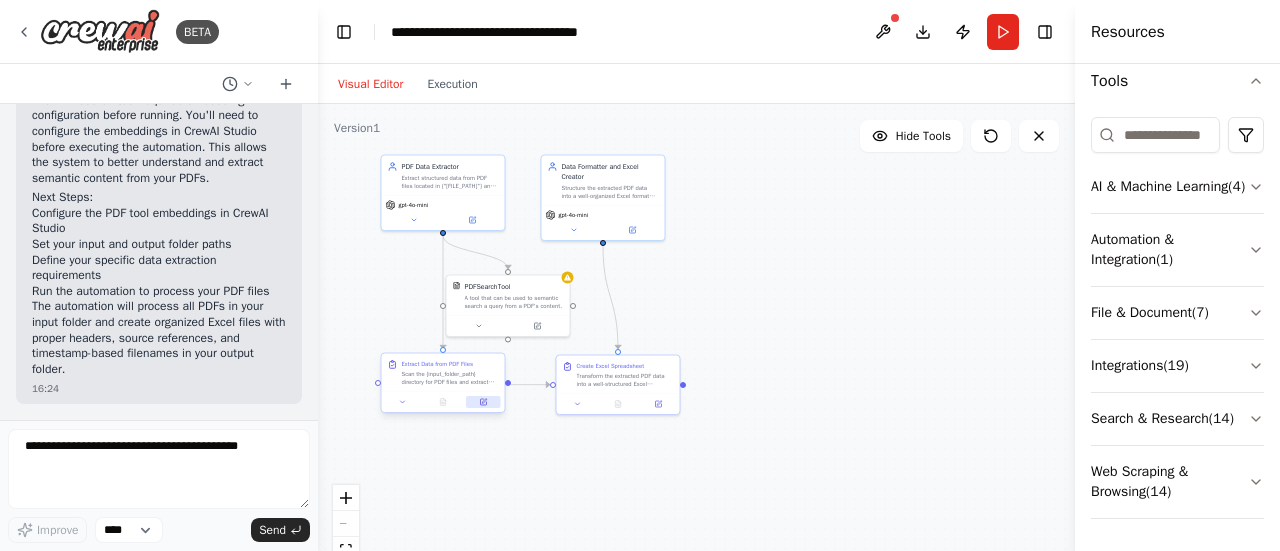 click at bounding box center (483, 402) 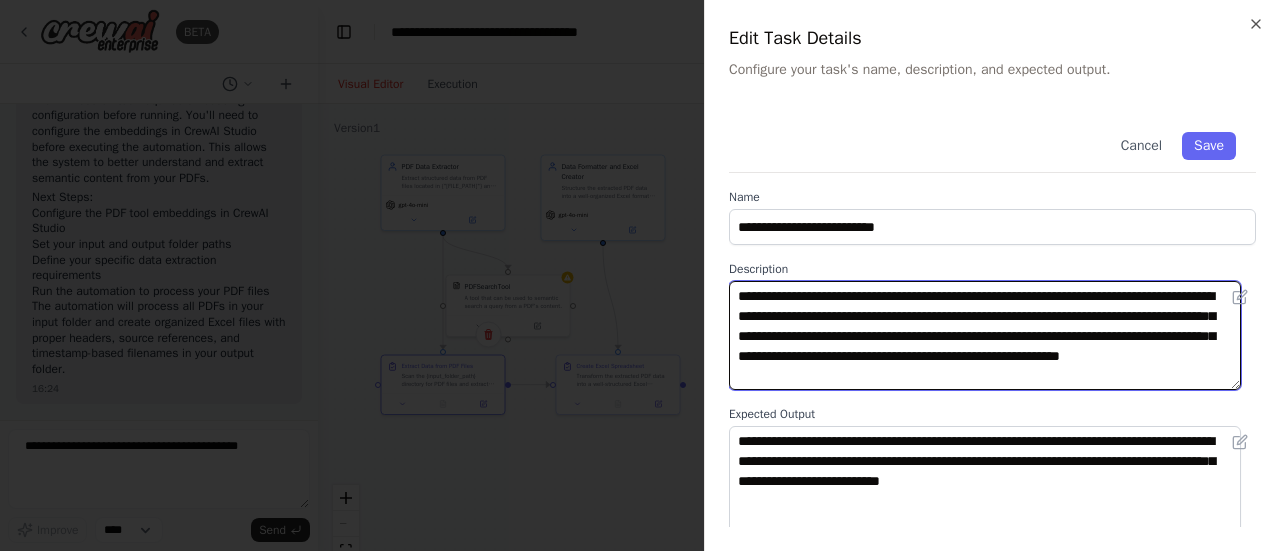 drag, startPoint x: 796, startPoint y: 297, endPoint x: 902, endPoint y: 291, distance: 106.16968 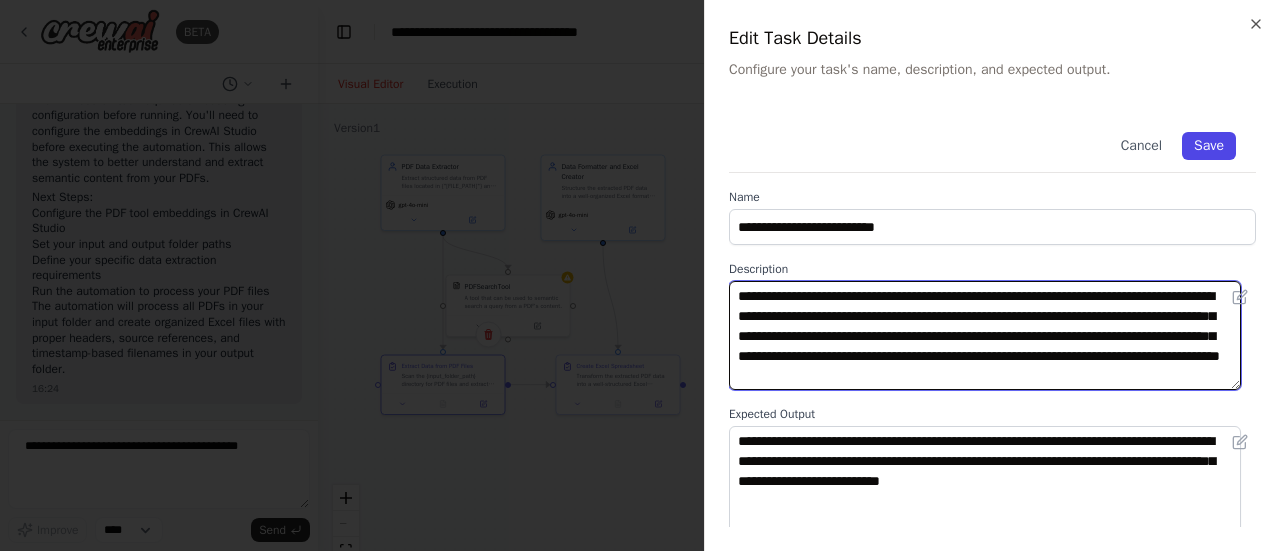 type on "**********" 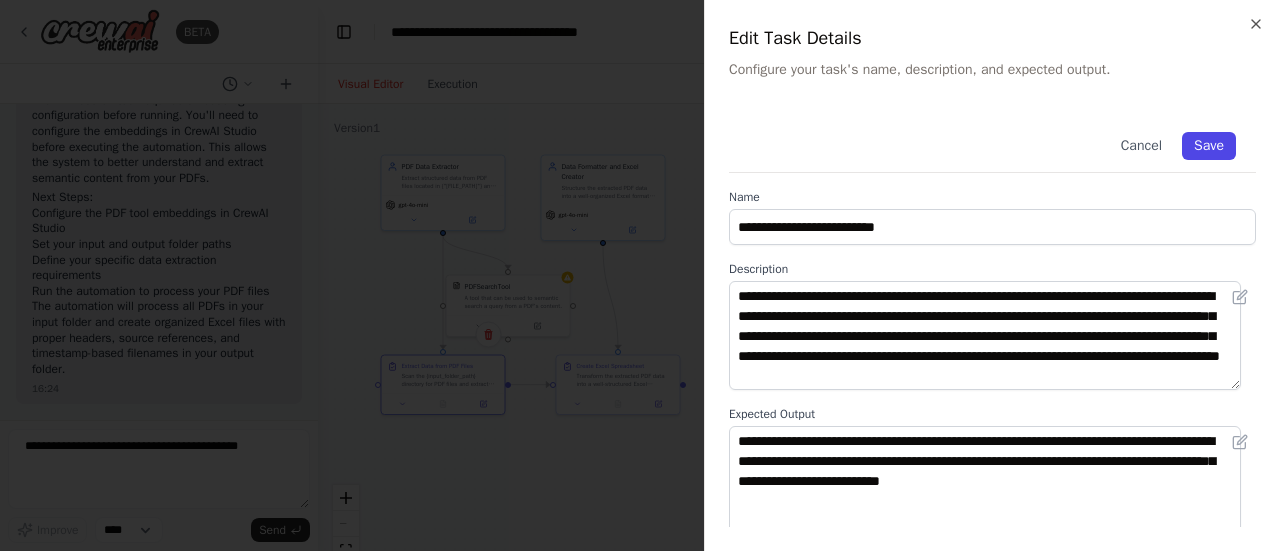 click on "Save" at bounding box center [1209, 146] 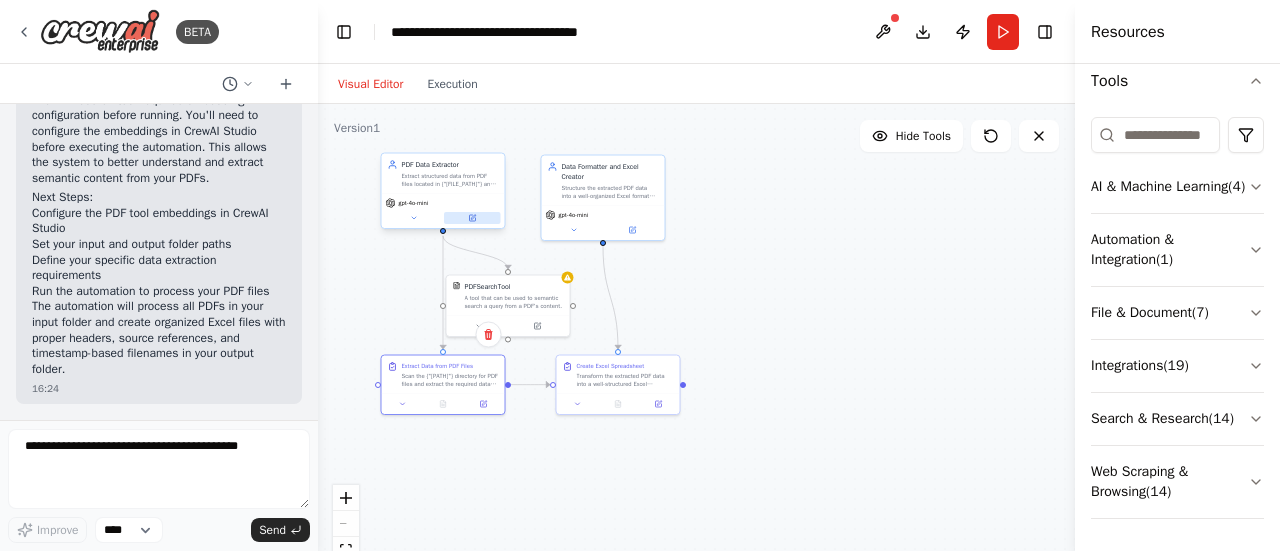 click at bounding box center [472, 218] 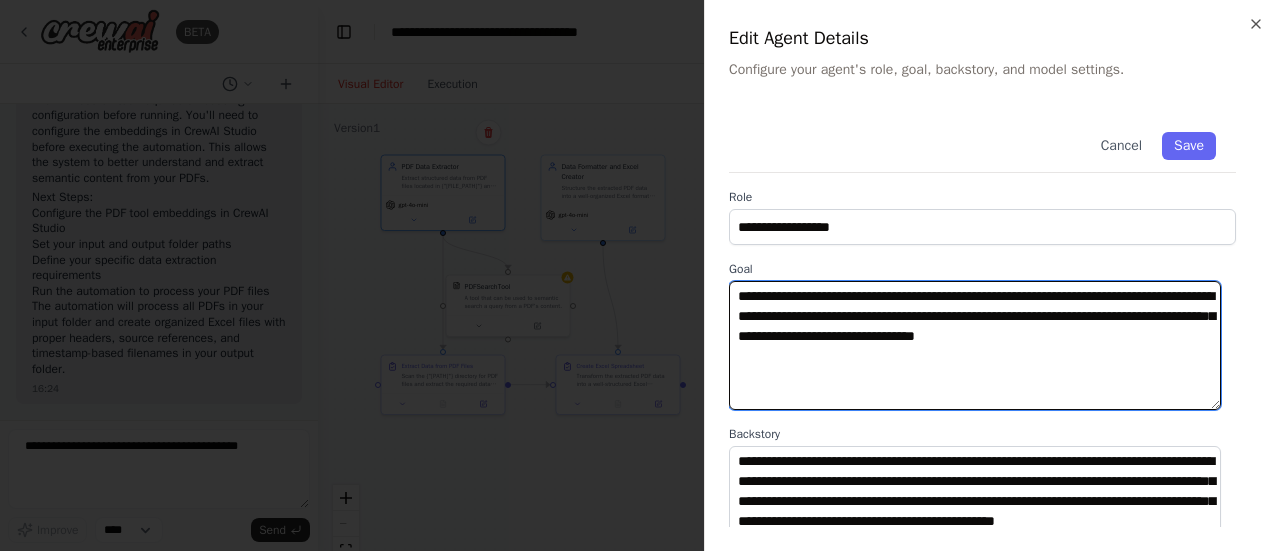 drag, startPoint x: 1048, startPoint y: 335, endPoint x: 814, endPoint y: 358, distance: 235.12762 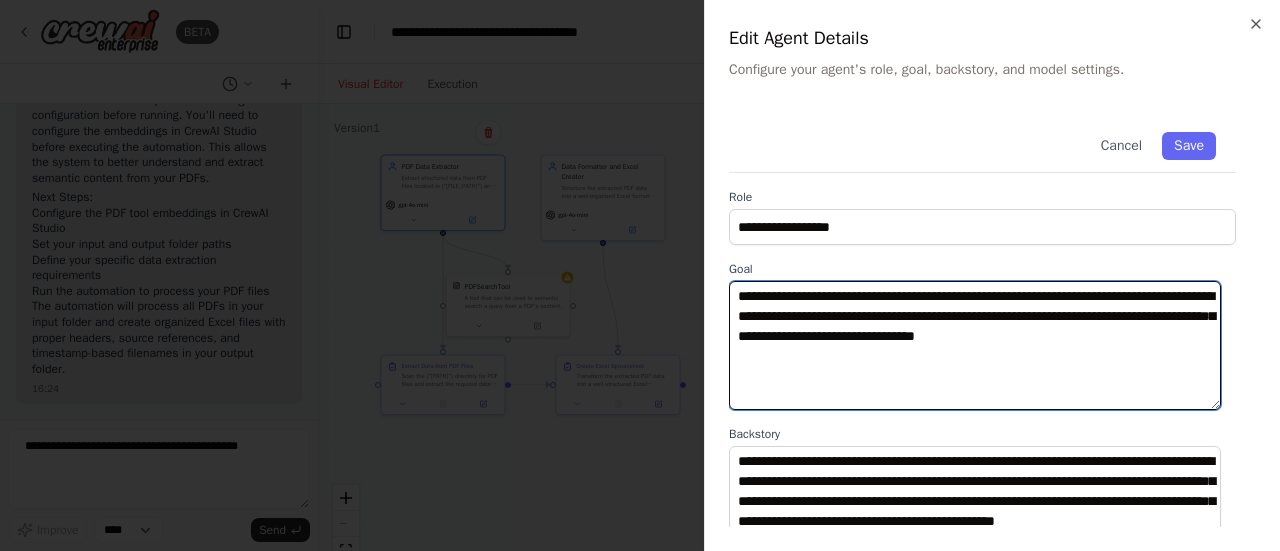 click on "**********" at bounding box center [975, 345] 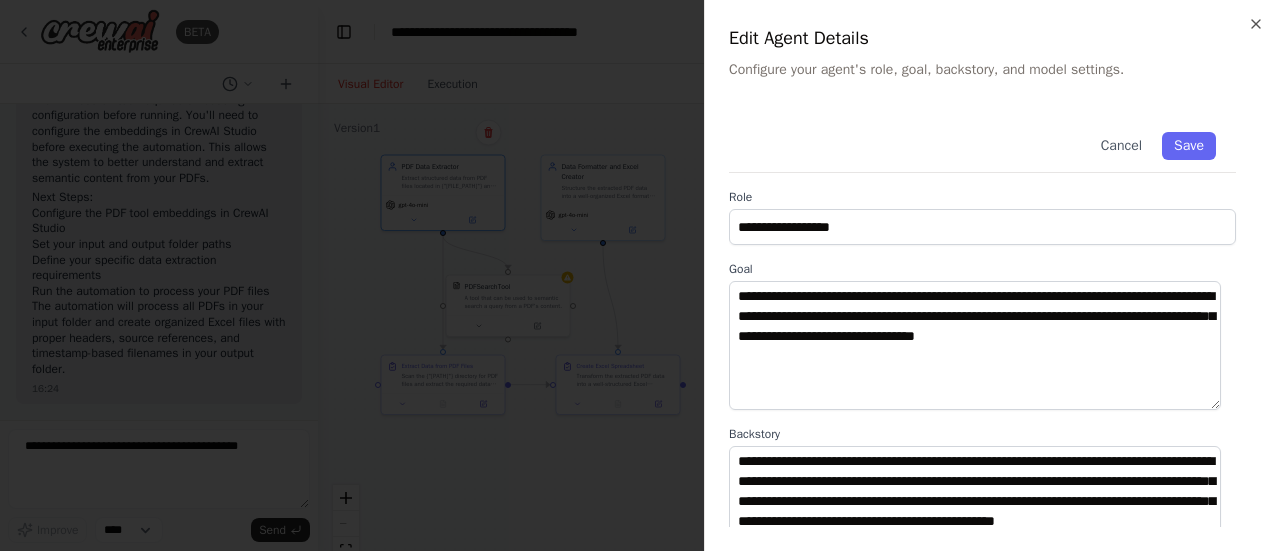 click at bounding box center (640, 275) 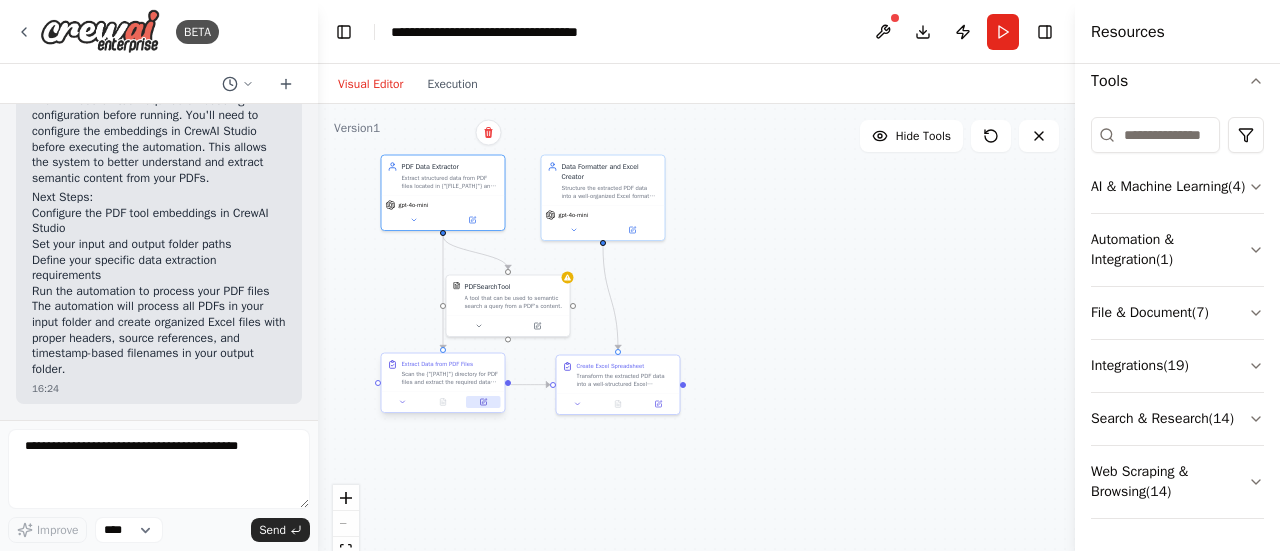 click at bounding box center [483, 402] 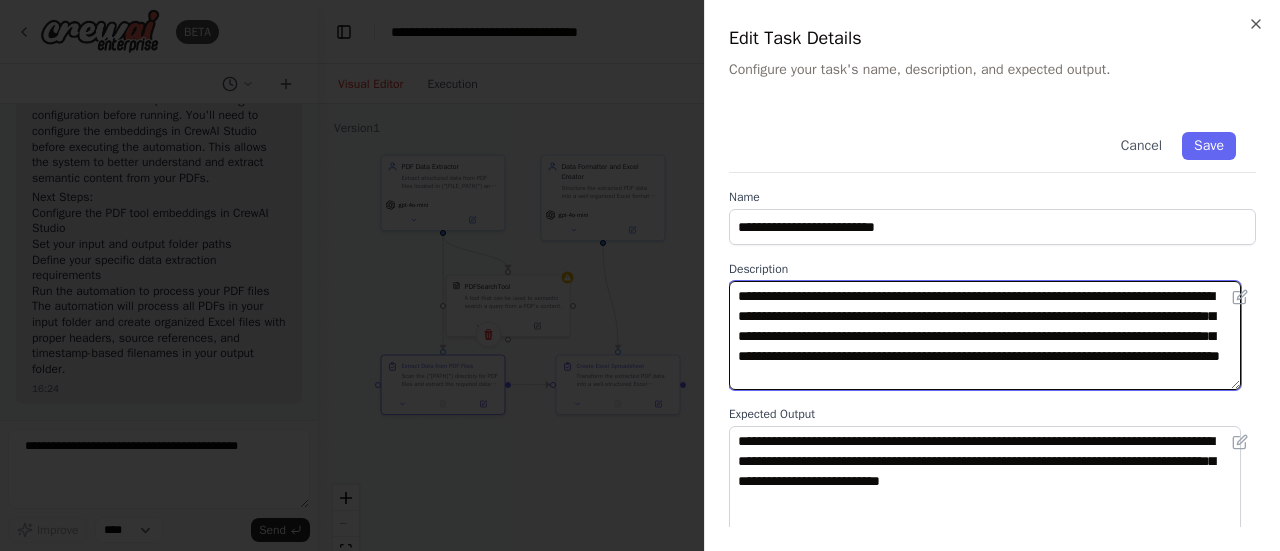 drag, startPoint x: 1044, startPoint y: 315, endPoint x: 1158, endPoint y: 319, distance: 114.07015 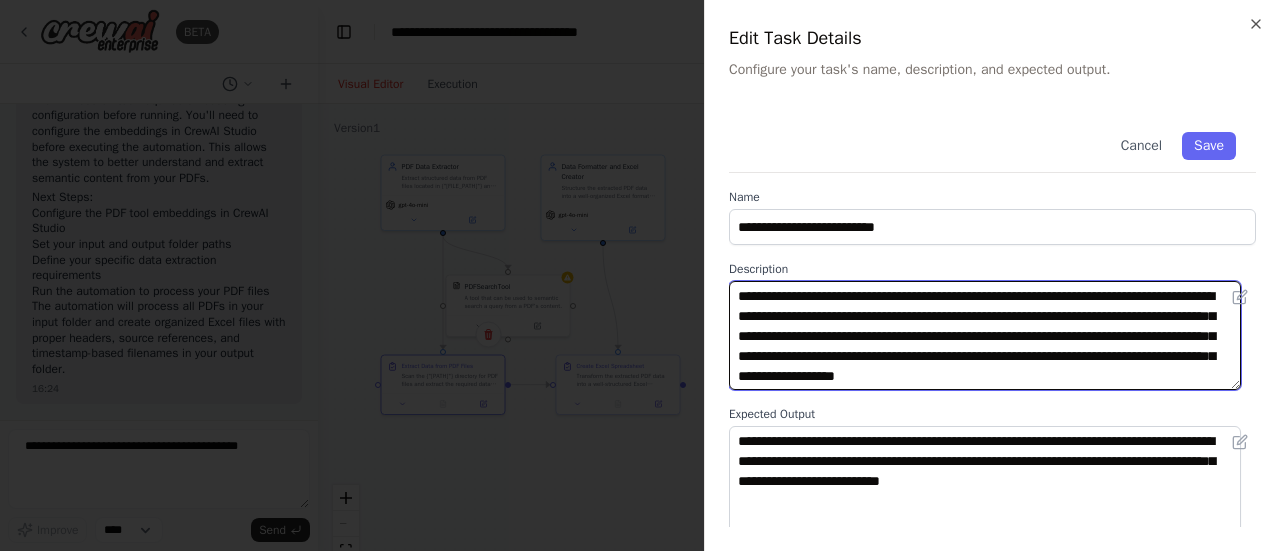 scroll, scrollTop: 20, scrollLeft: 0, axis: vertical 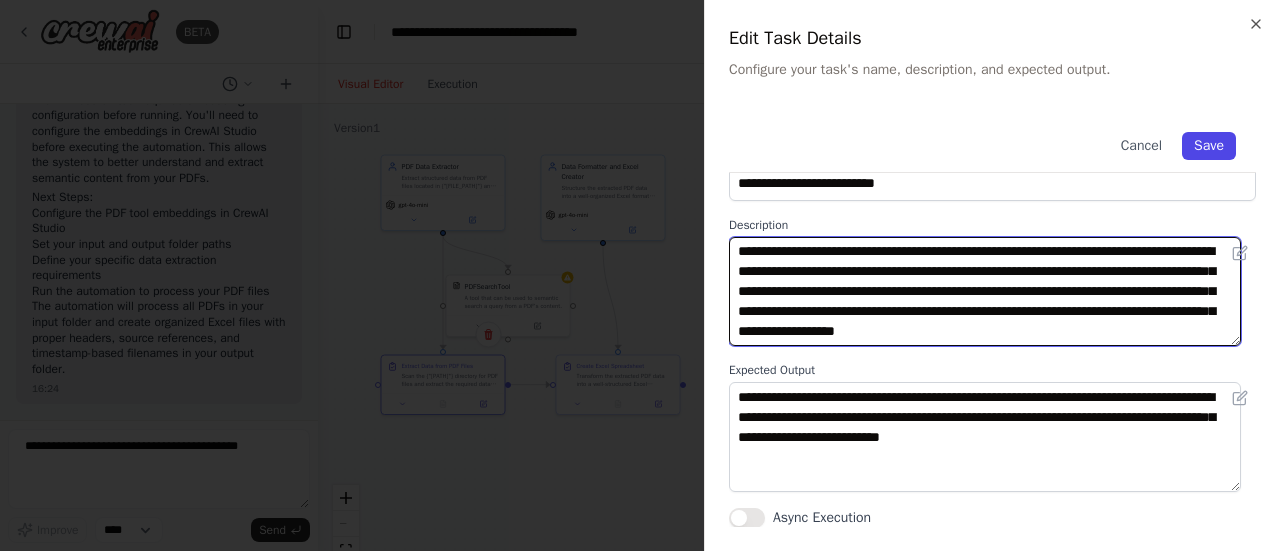 type on "**********" 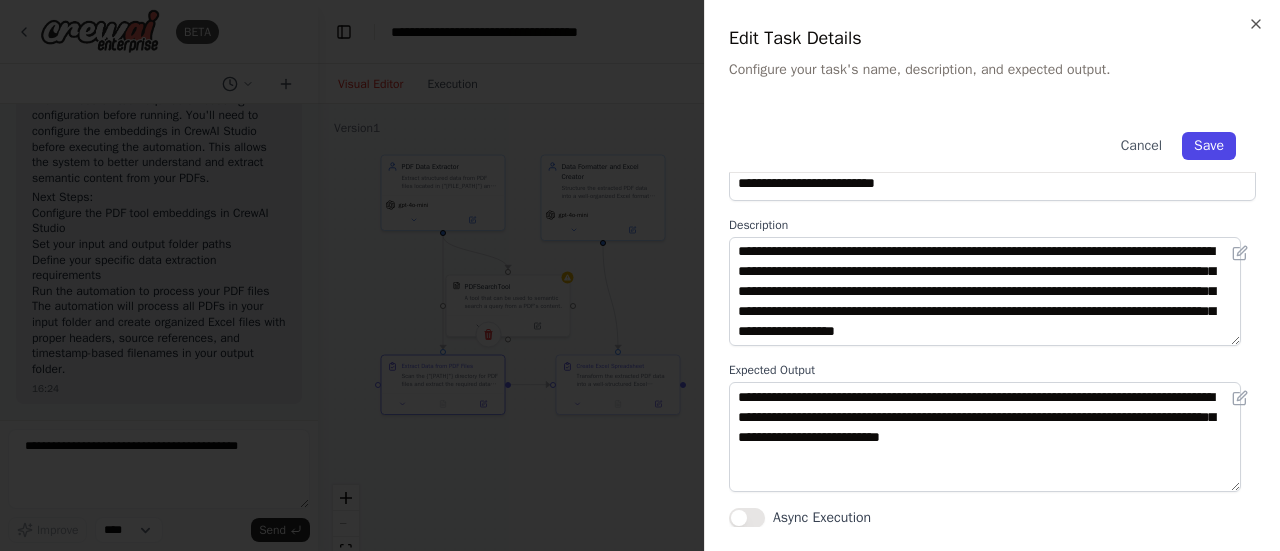 click on "Save" at bounding box center [1209, 146] 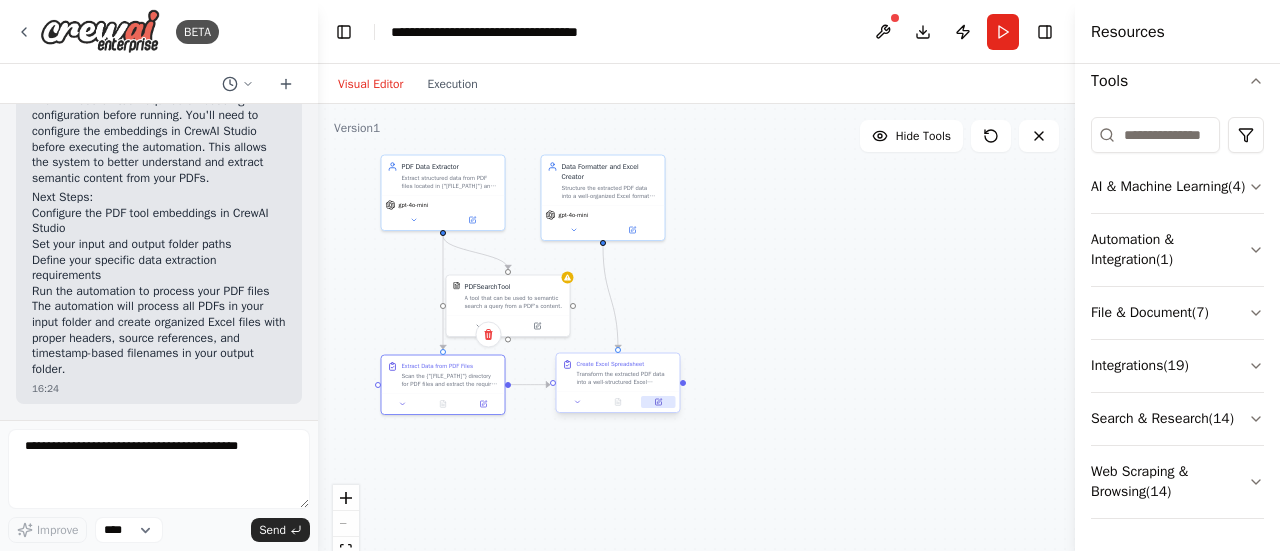 click 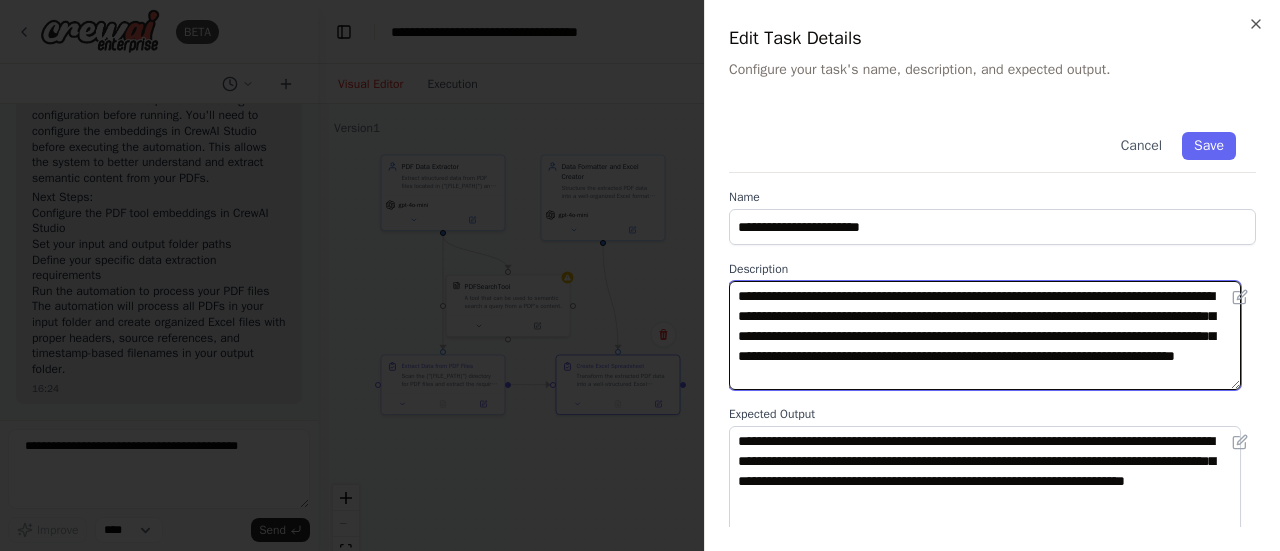 drag, startPoint x: 981, startPoint y: 377, endPoint x: 1100, endPoint y: 377, distance: 119 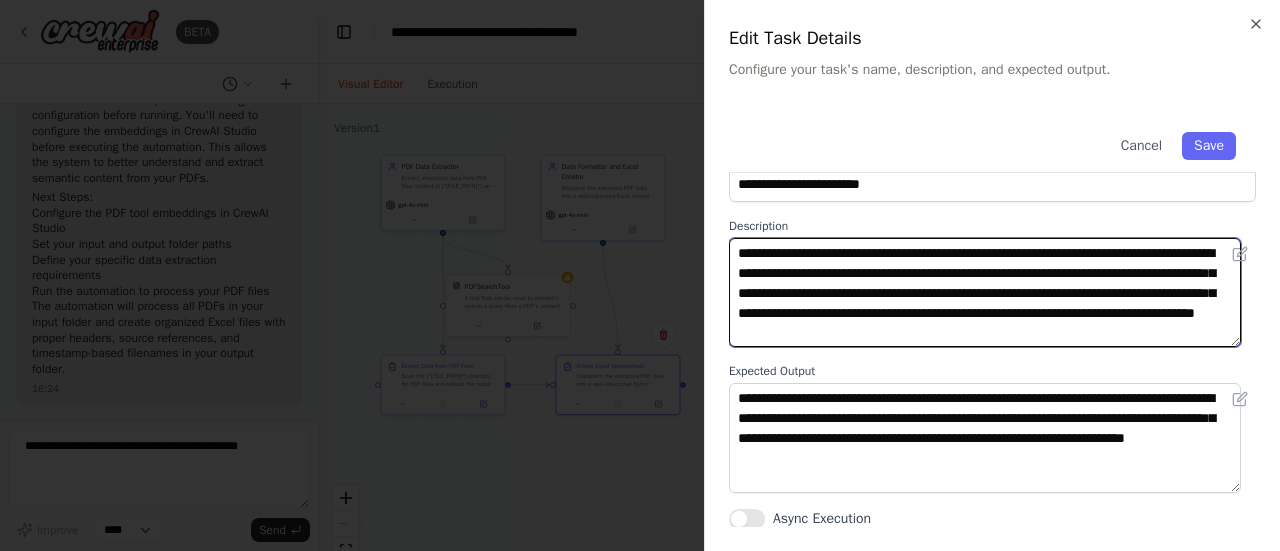 scroll, scrollTop: 44, scrollLeft: 0, axis: vertical 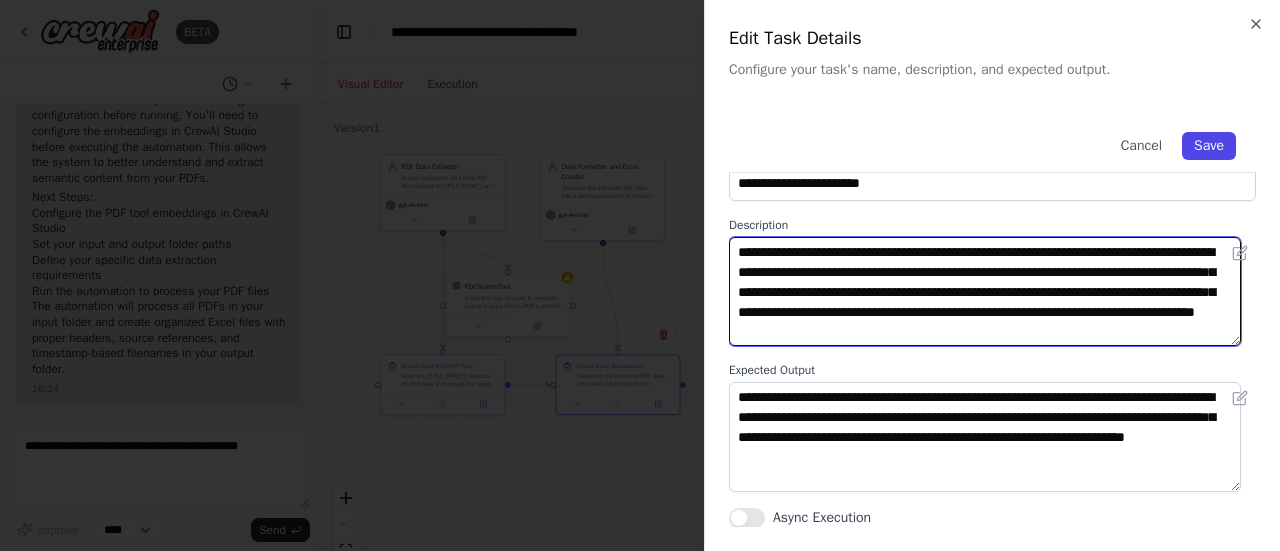 type on "**********" 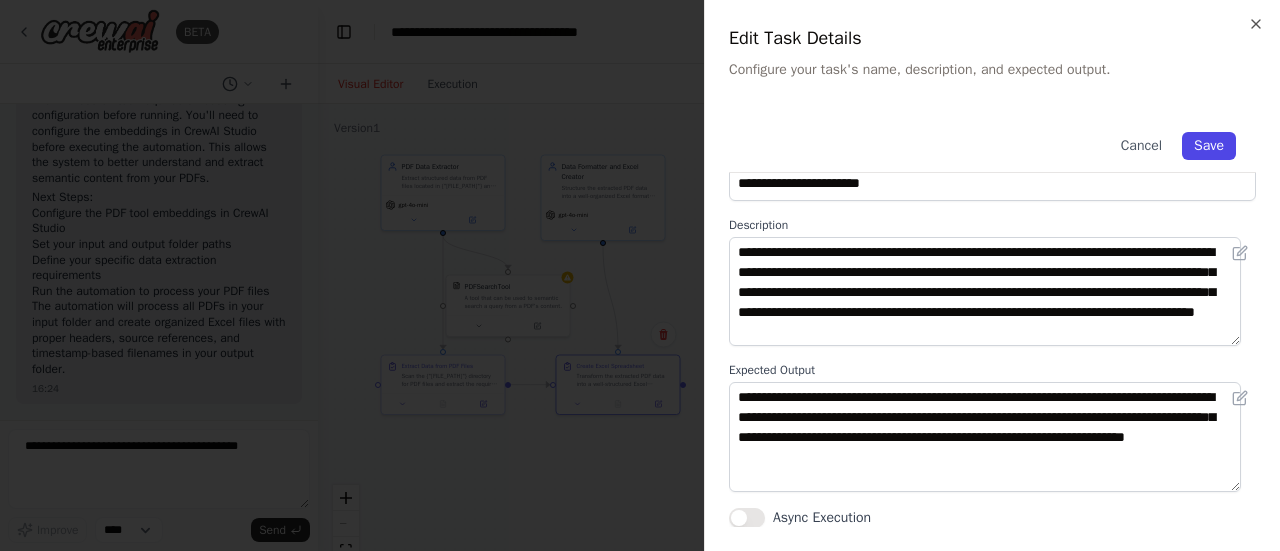 click on "Save" at bounding box center [1209, 146] 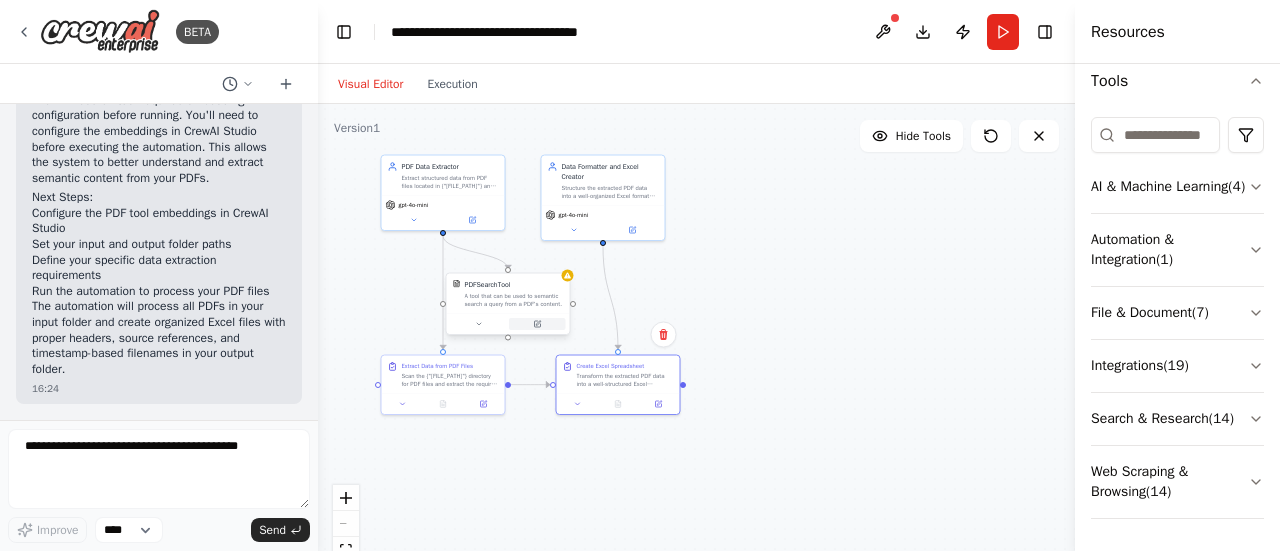 click at bounding box center [537, 324] 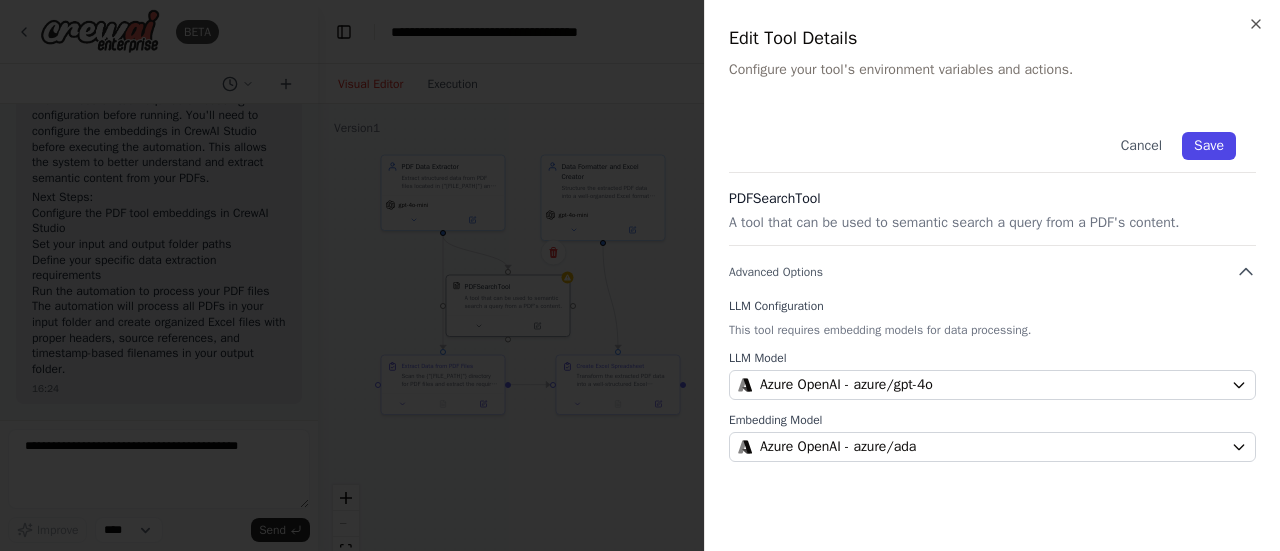click on "Save" at bounding box center [1209, 146] 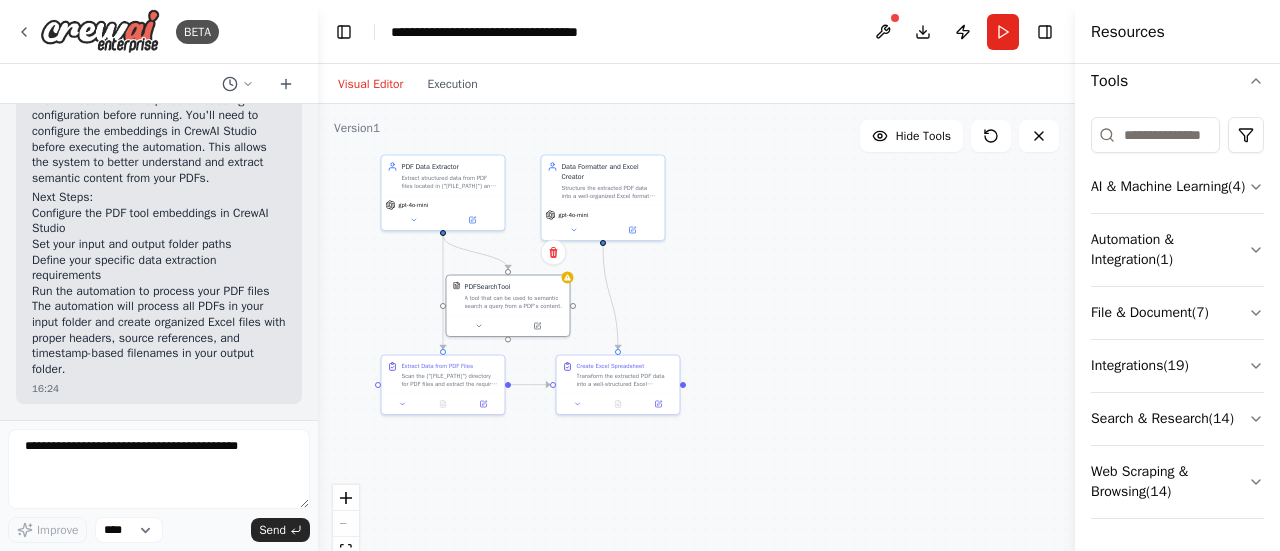 scroll, scrollTop: 1853, scrollLeft: 0, axis: vertical 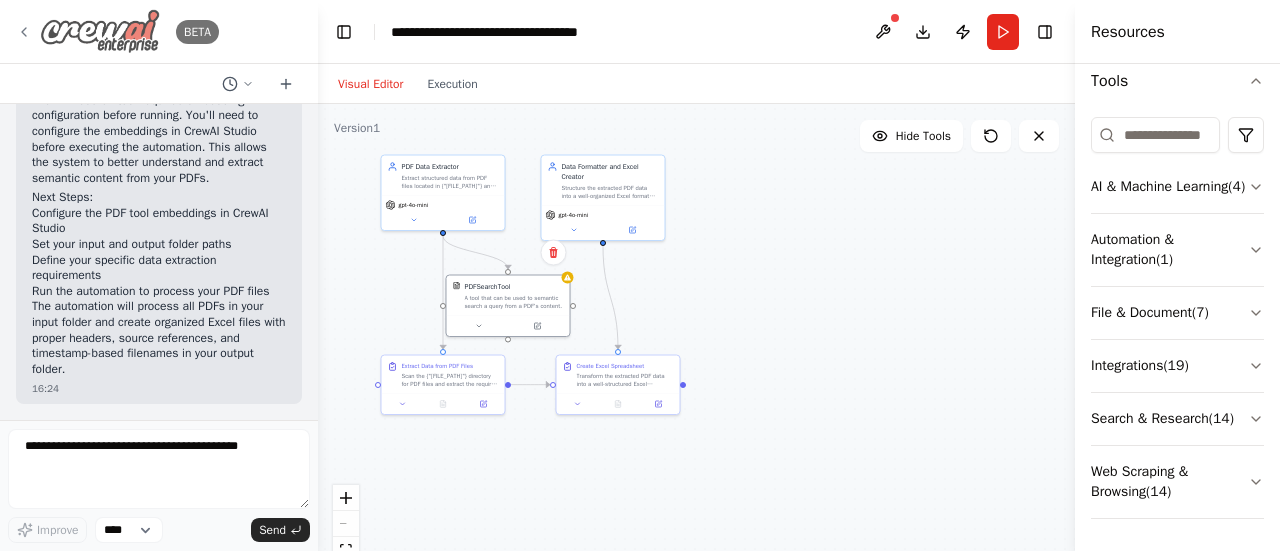 click at bounding box center (100, 31) 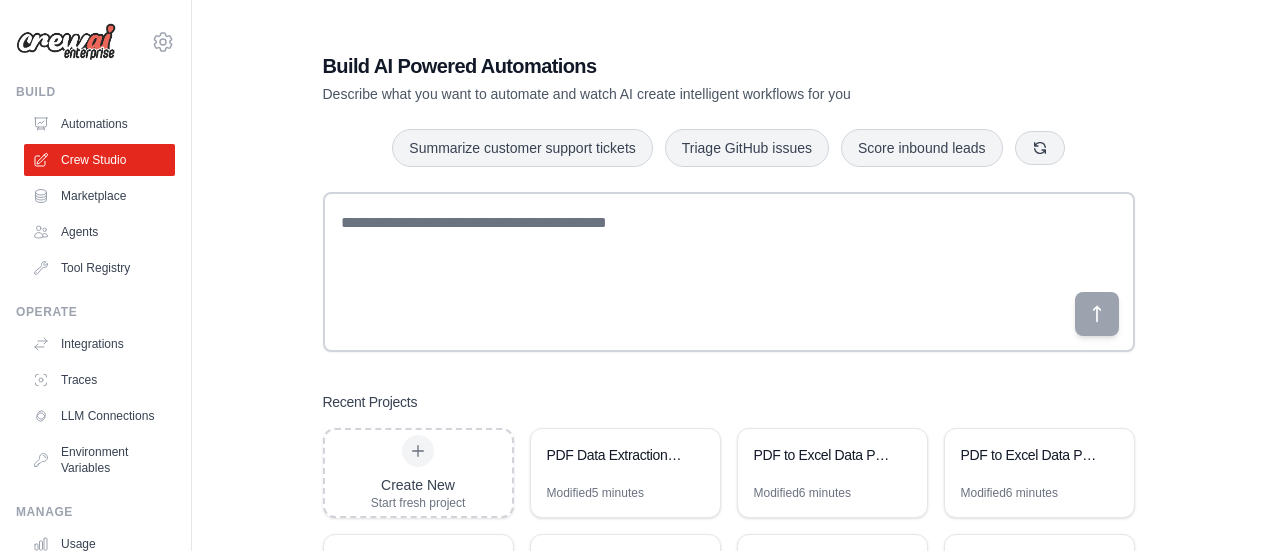 scroll, scrollTop: 0, scrollLeft: 0, axis: both 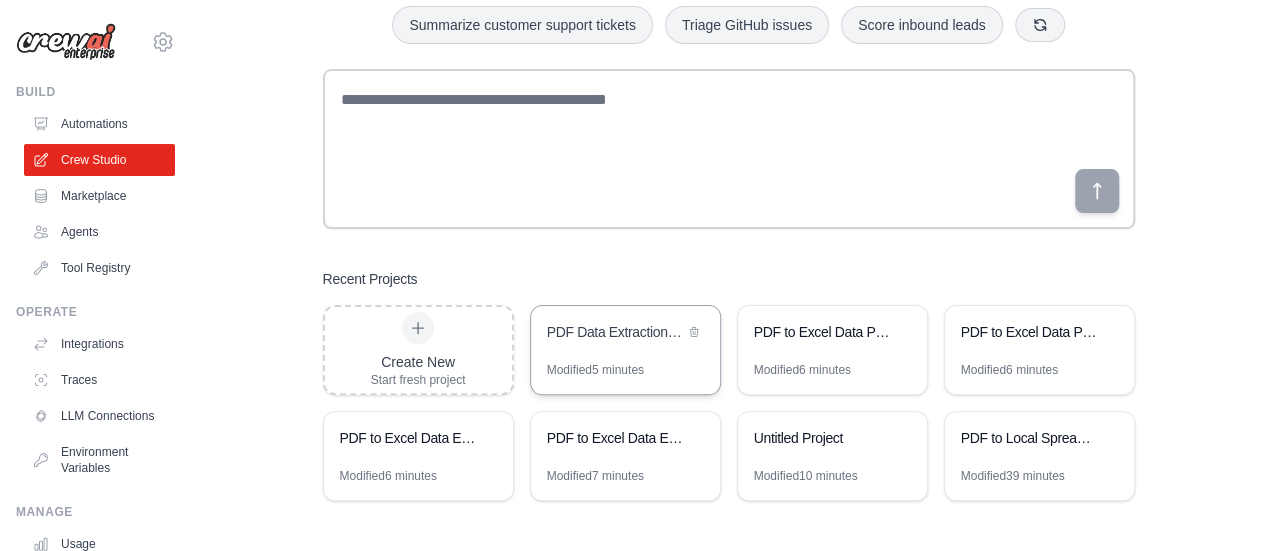 click on "PDF Data Extraction to Excel Automation" at bounding box center [625, 334] 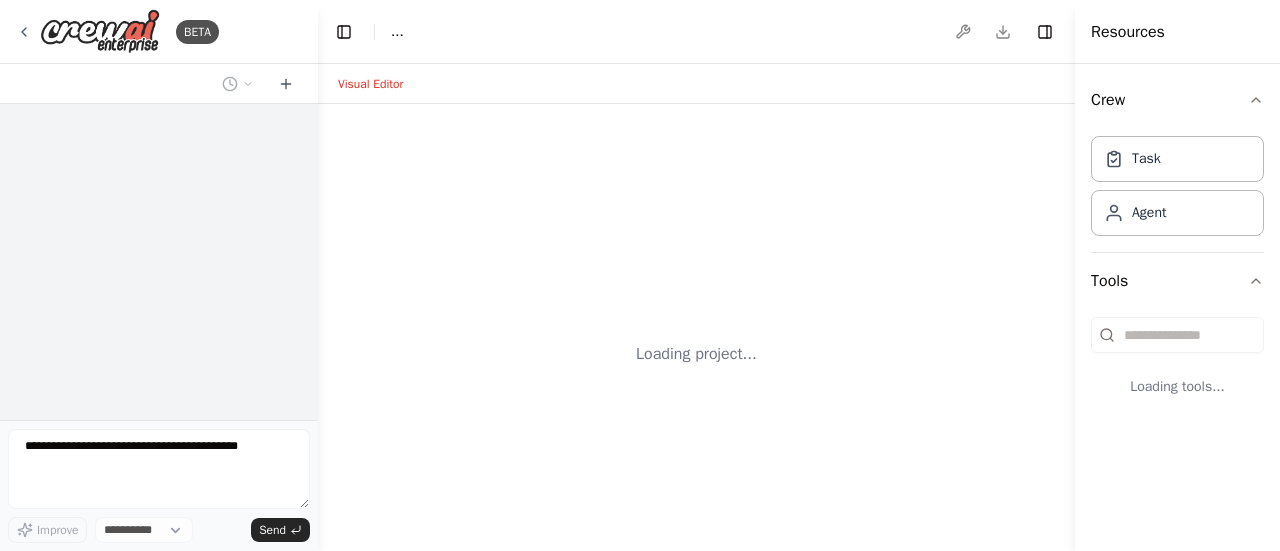 scroll, scrollTop: 0, scrollLeft: 0, axis: both 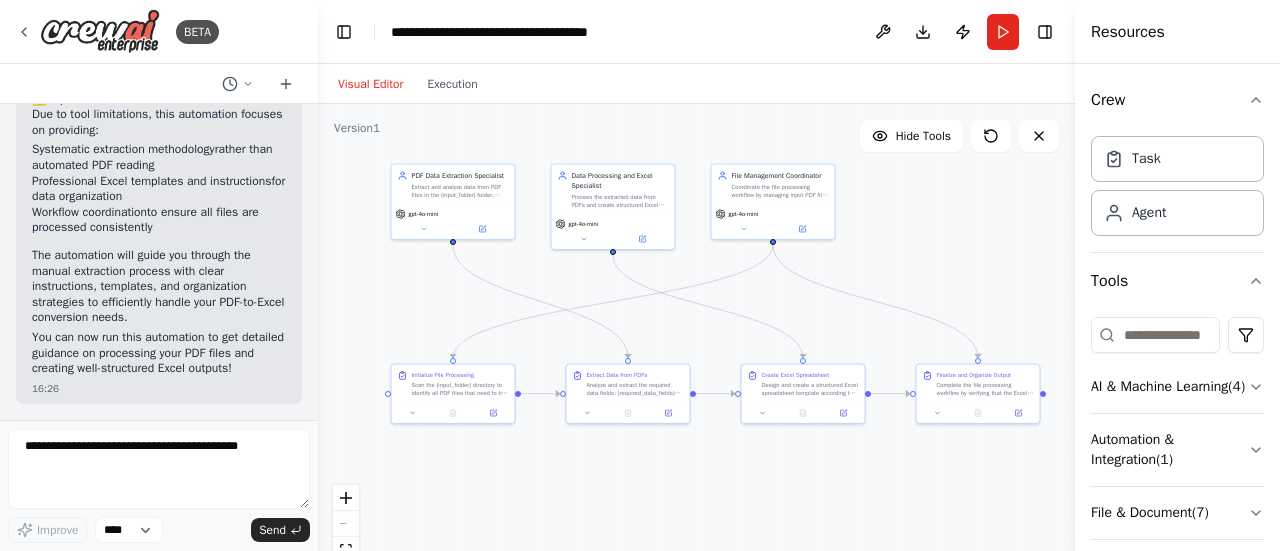drag, startPoint x: 682, startPoint y: 396, endPoint x: 548, endPoint y: 285, distance: 174.00287 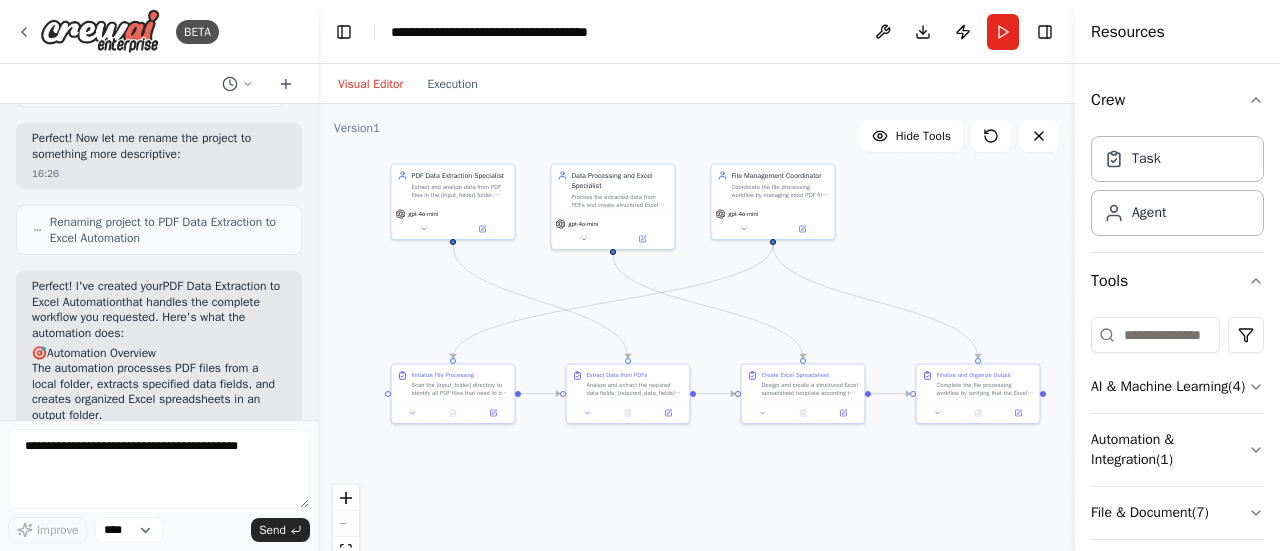 scroll, scrollTop: 2842, scrollLeft: 0, axis: vertical 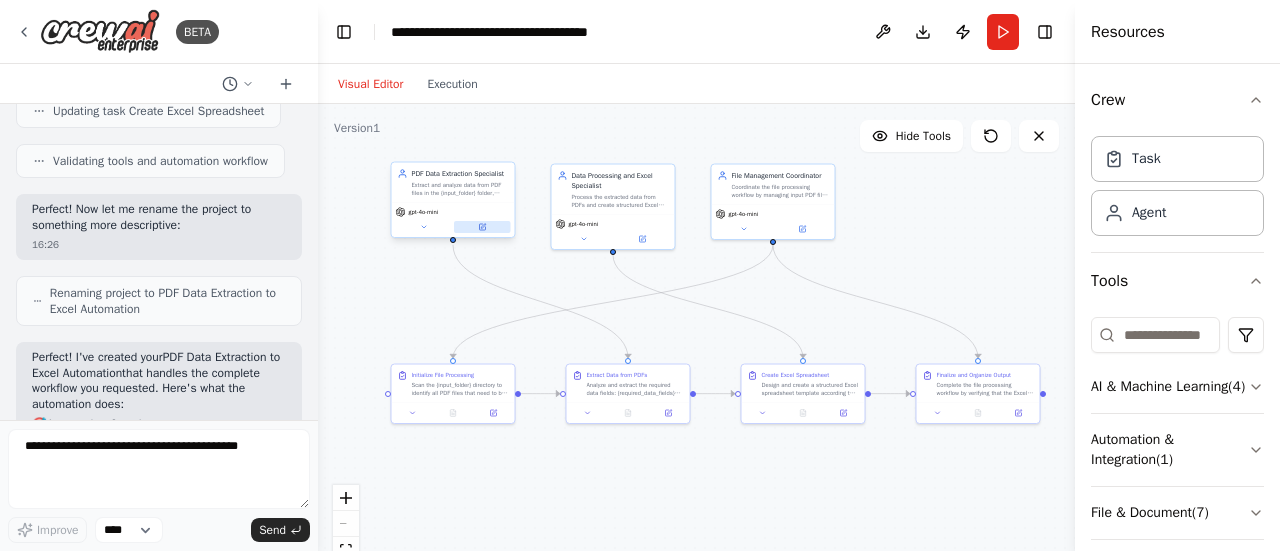 click at bounding box center [482, 227] 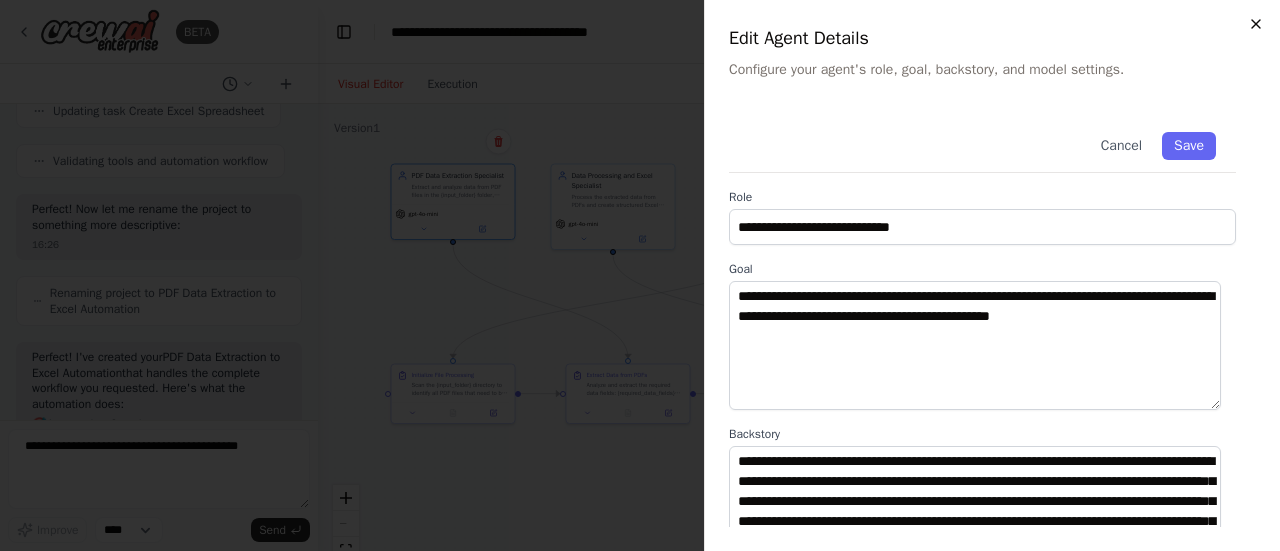 click 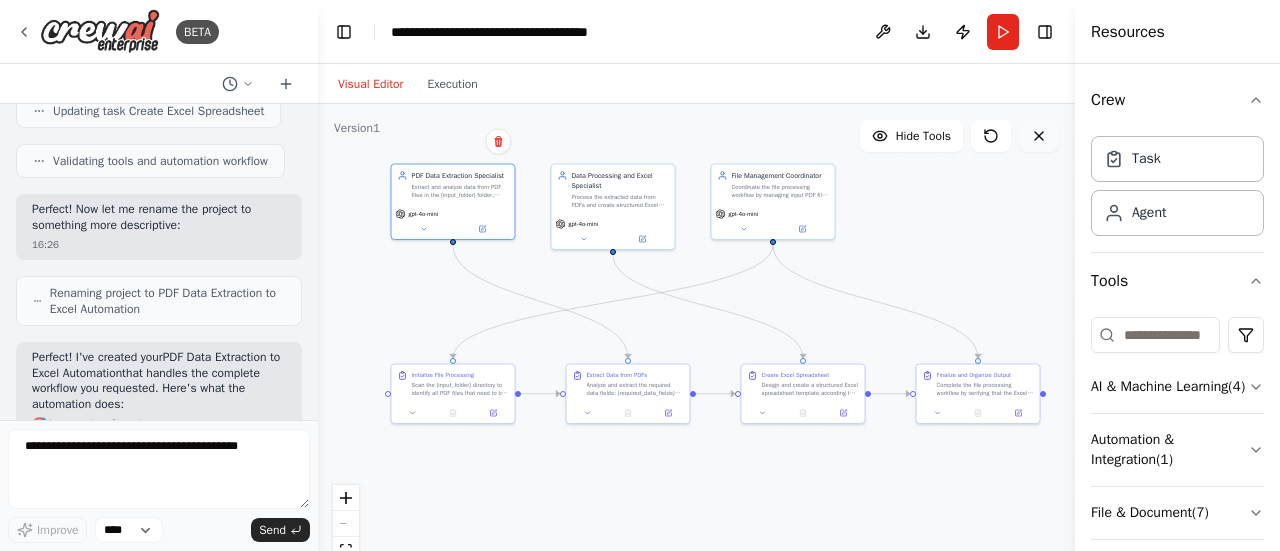 click at bounding box center [1039, 136] 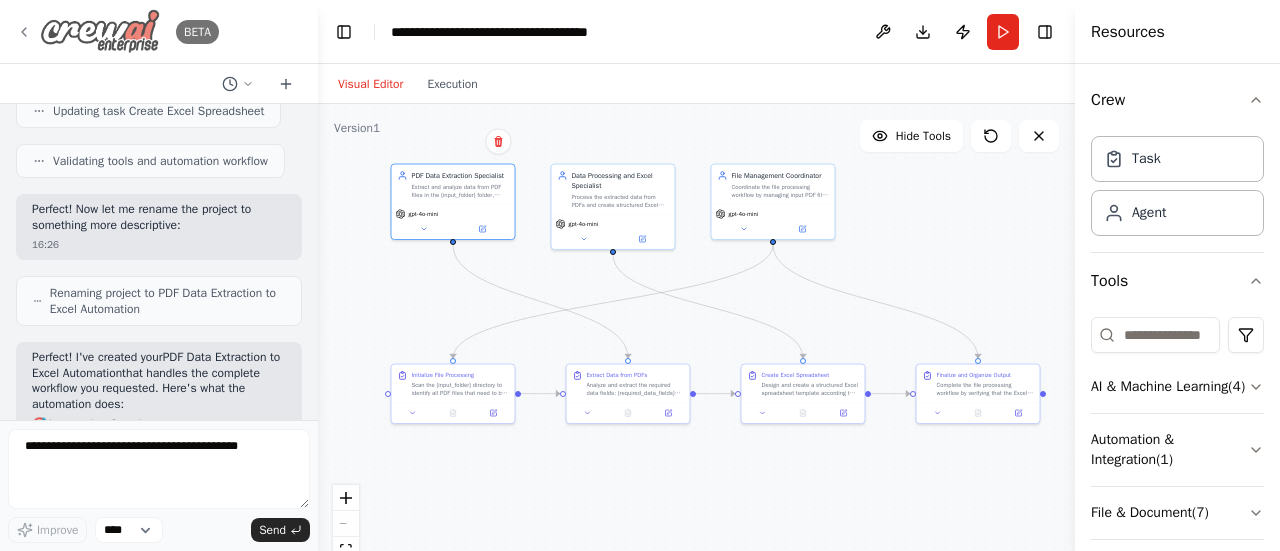 click 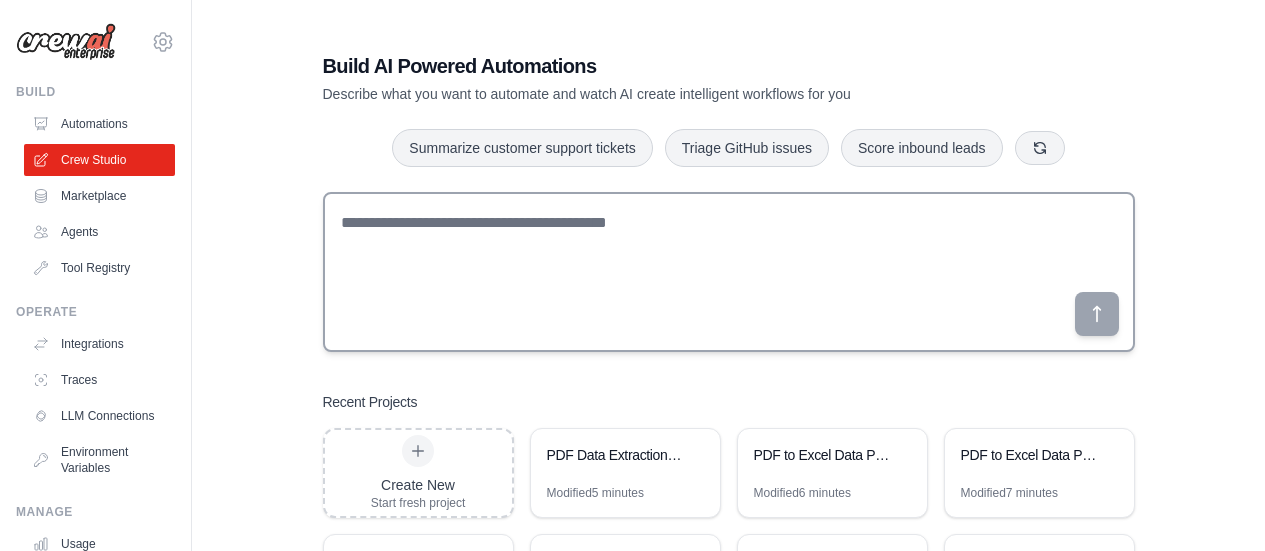 scroll, scrollTop: 0, scrollLeft: 0, axis: both 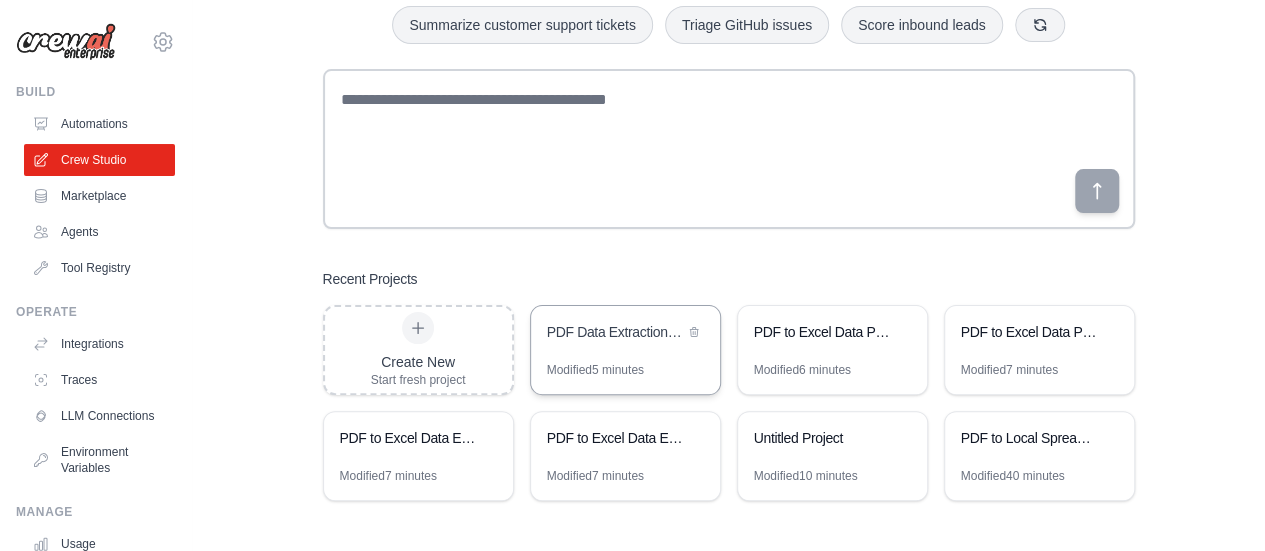 click on "Modified  5 minutes" at bounding box center (595, 370) 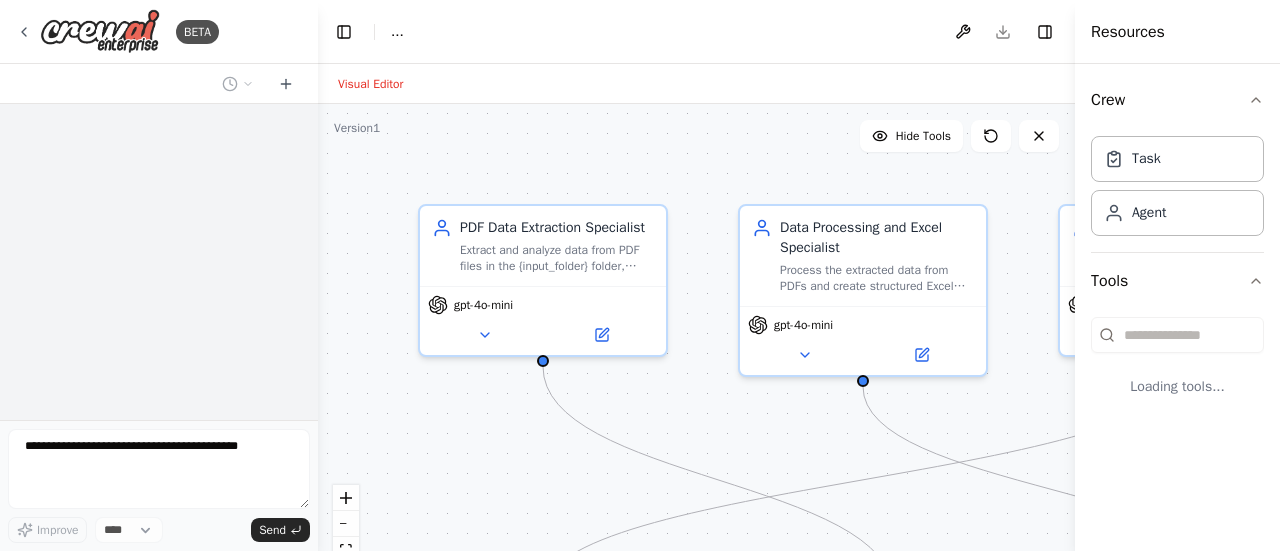 scroll, scrollTop: 0, scrollLeft: 0, axis: both 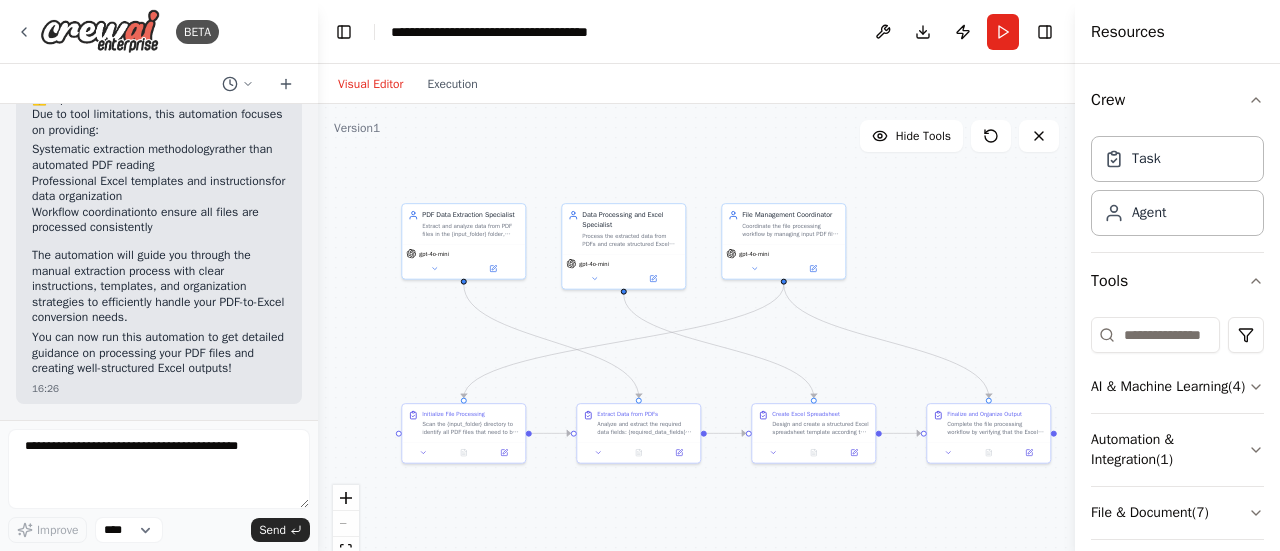 drag, startPoint x: 511, startPoint y: 423, endPoint x: 424, endPoint y: 331, distance: 126.62148 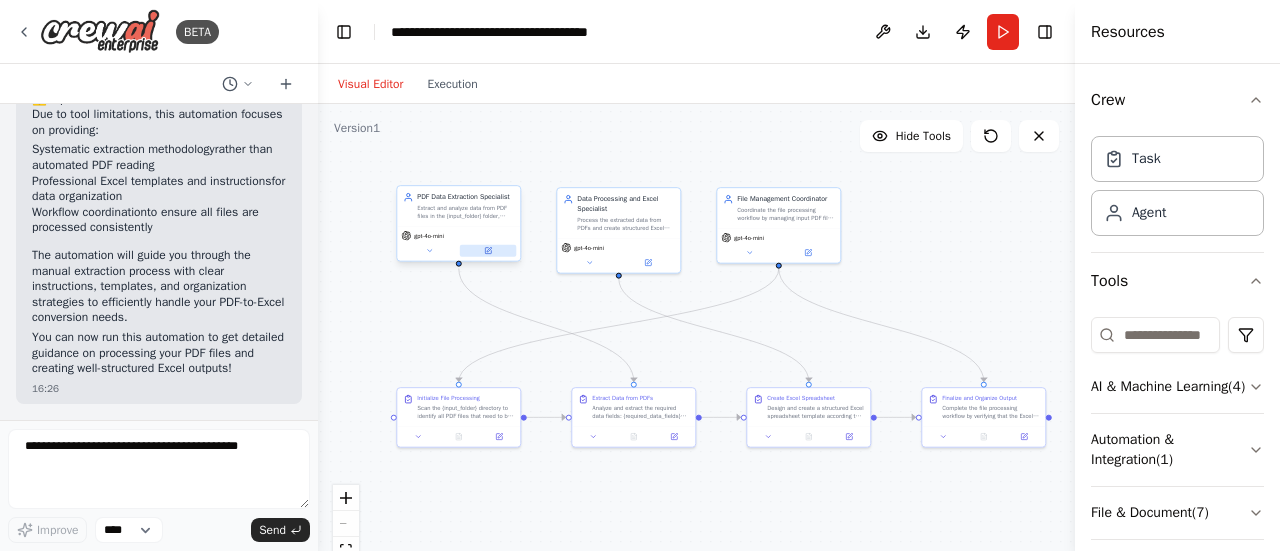 click at bounding box center [488, 251] 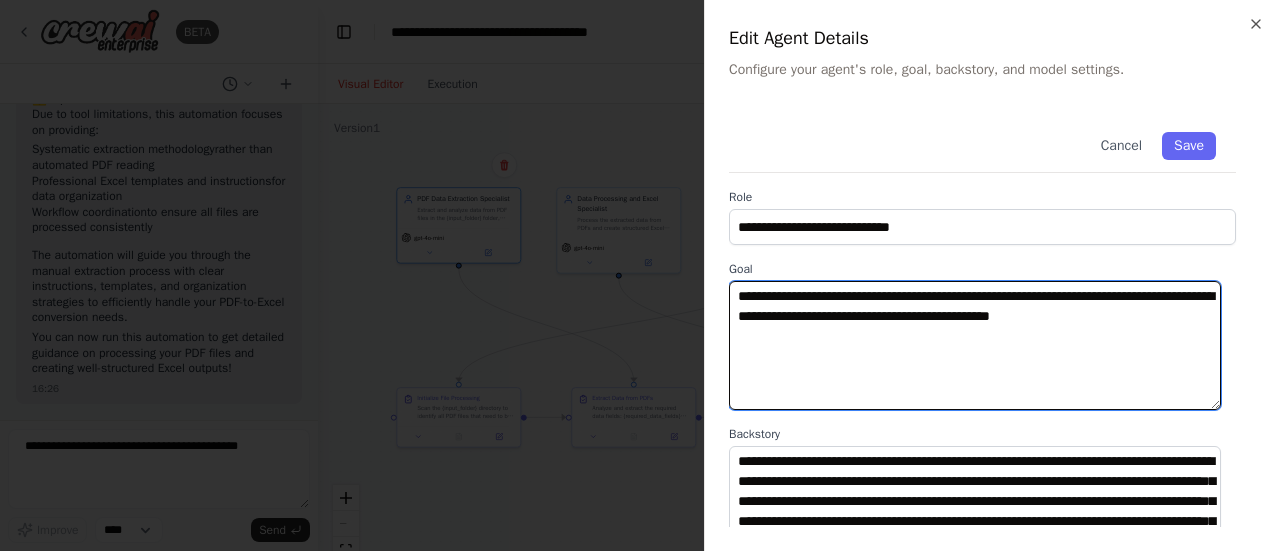 drag, startPoint x: 1024, startPoint y: 296, endPoint x: 1093, endPoint y: 296, distance: 69 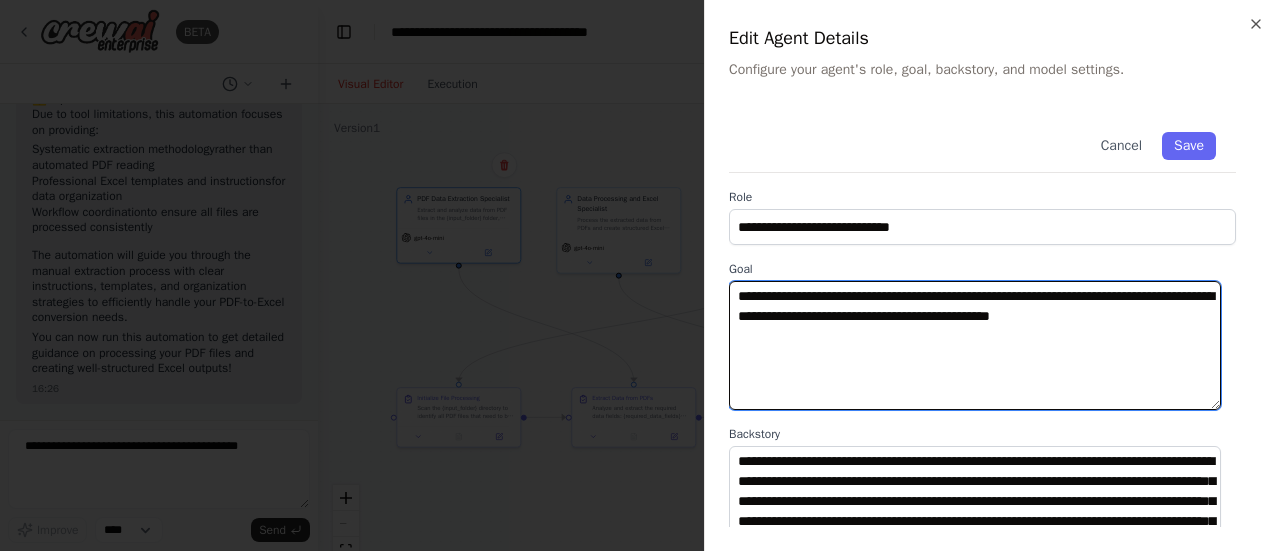 click on "**********" at bounding box center (975, 345) 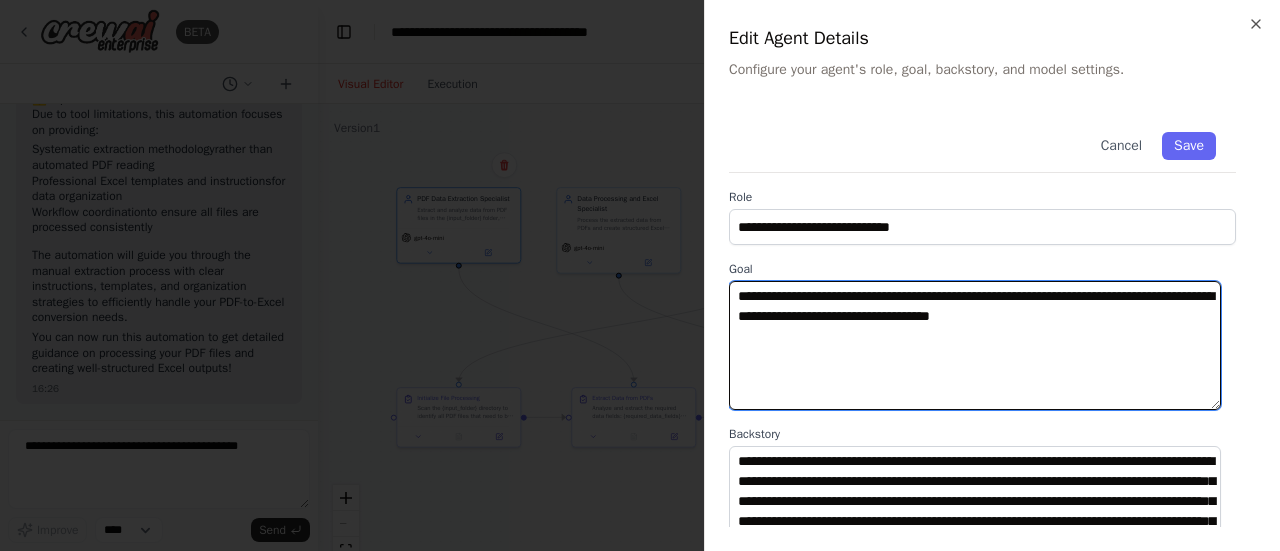 paste on "**********" 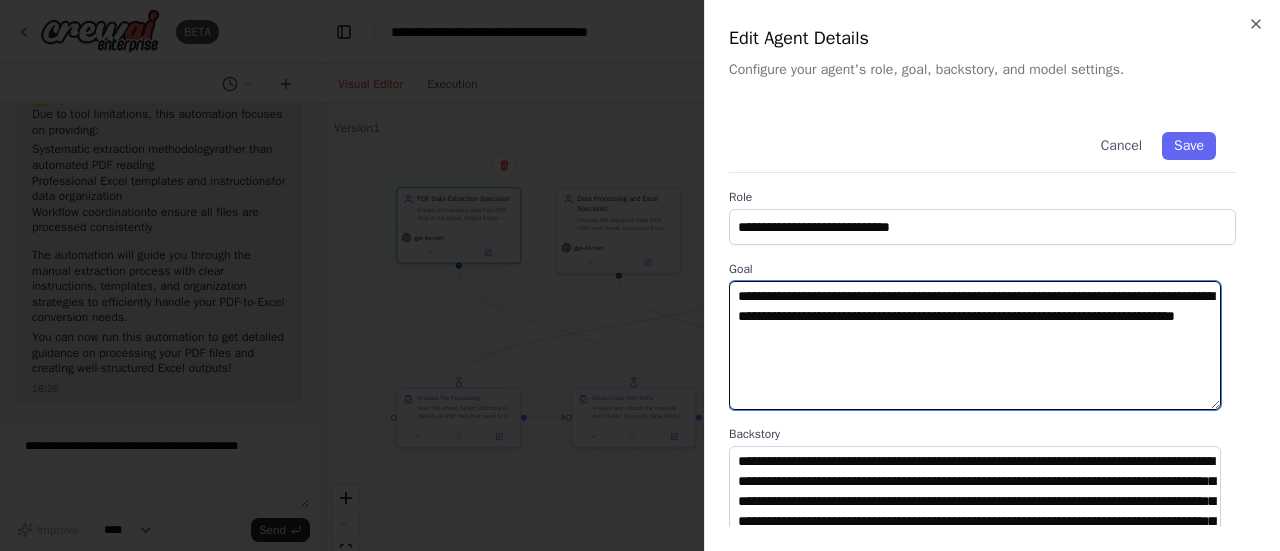 drag, startPoint x: 767, startPoint y: 337, endPoint x: 888, endPoint y: 337, distance: 121 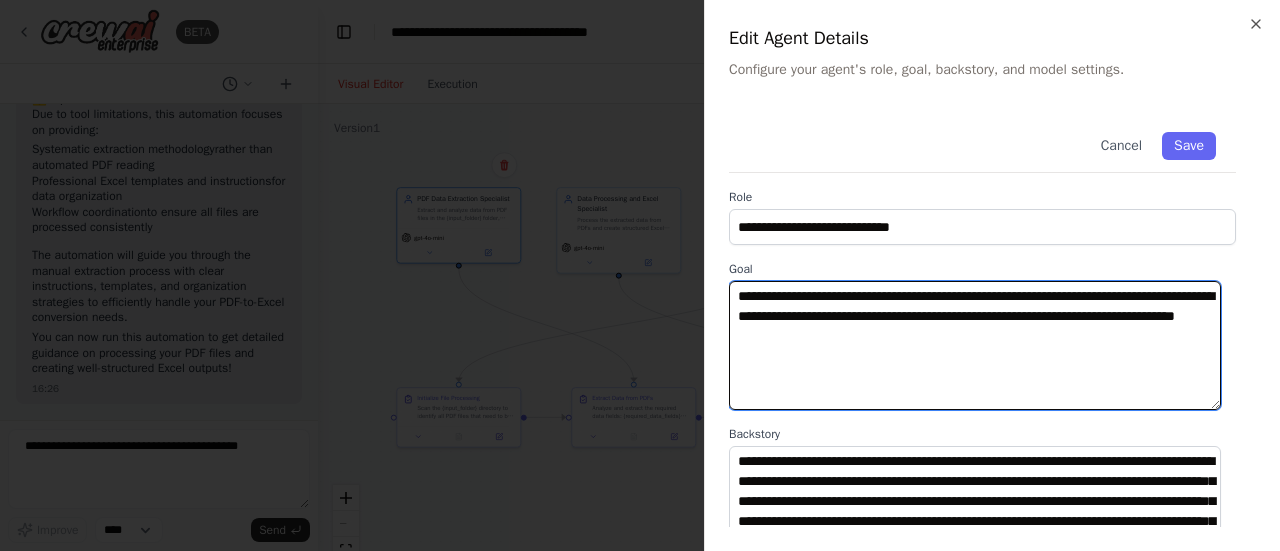 click on "**********" at bounding box center (975, 345) 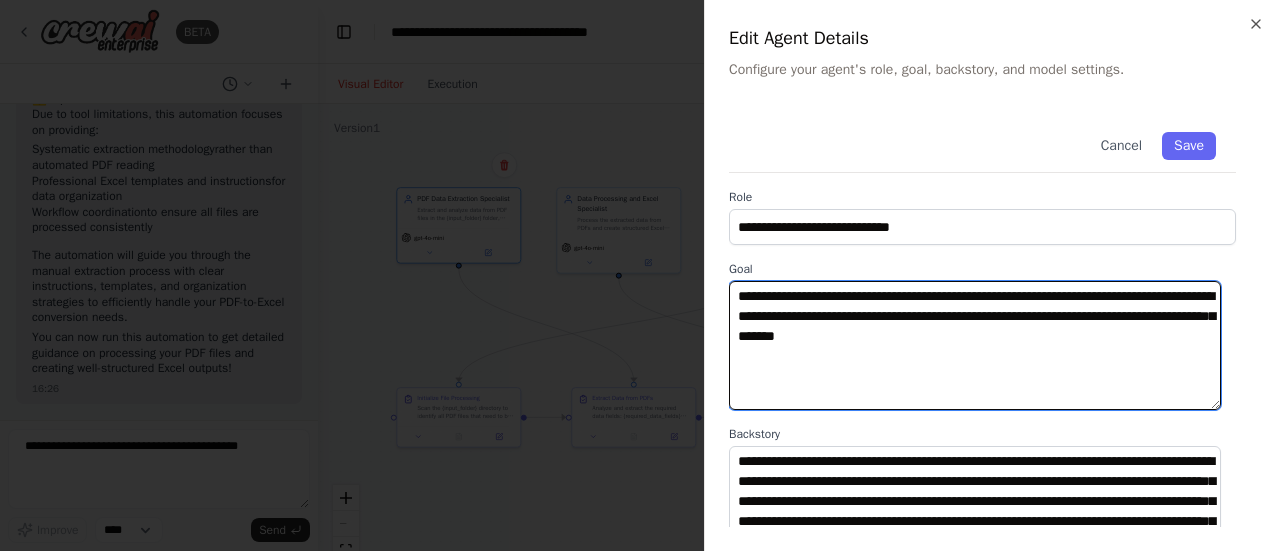 click on "**********" at bounding box center [975, 345] 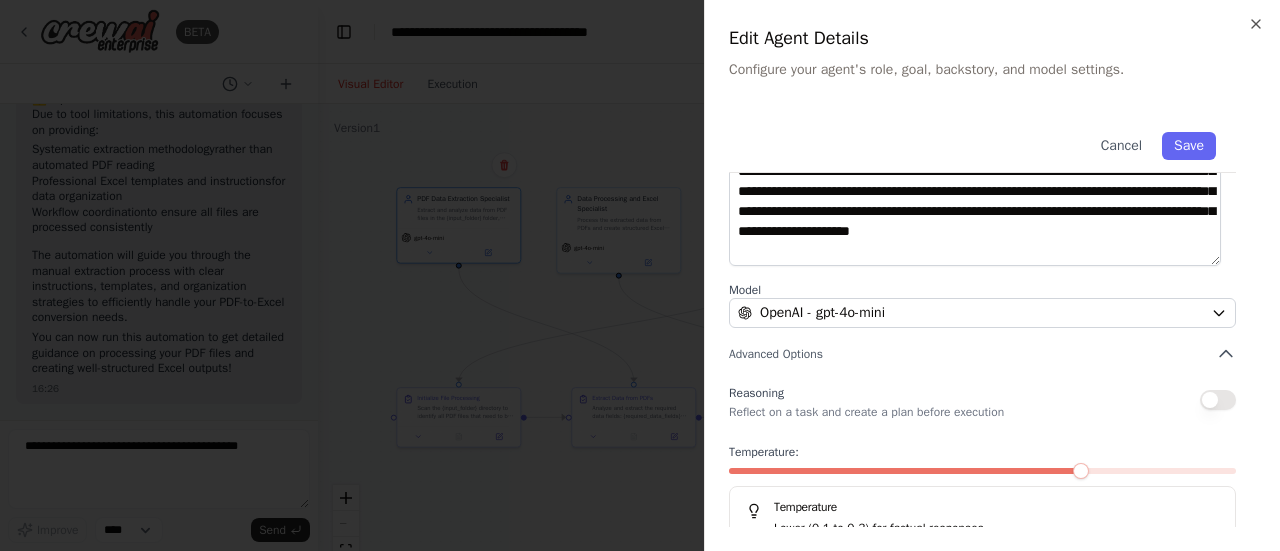 scroll, scrollTop: 352, scrollLeft: 0, axis: vertical 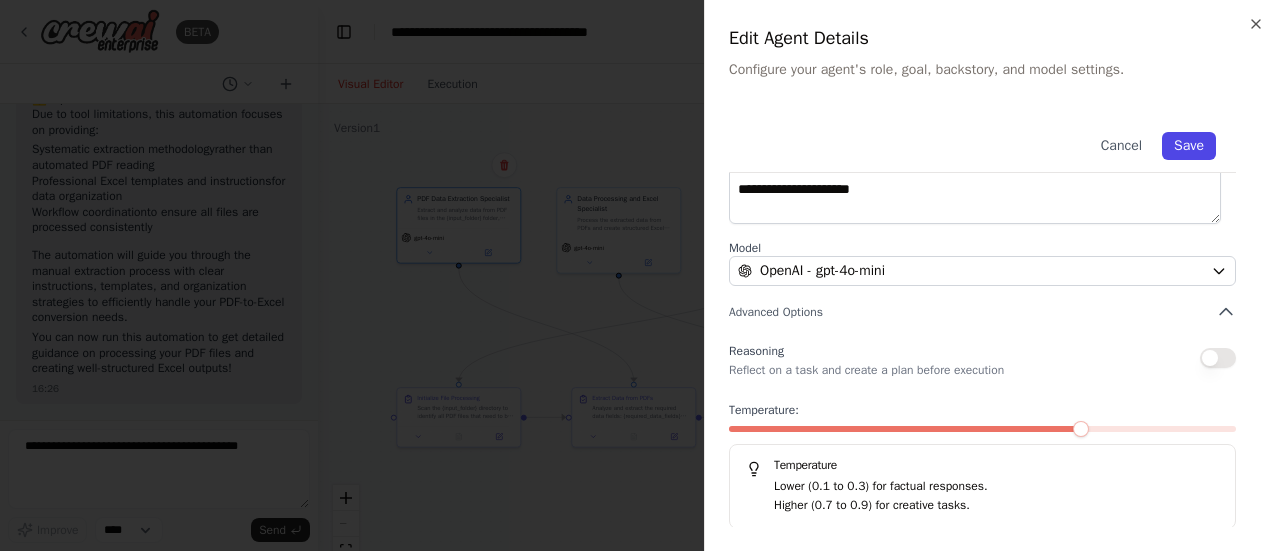 type on "**********" 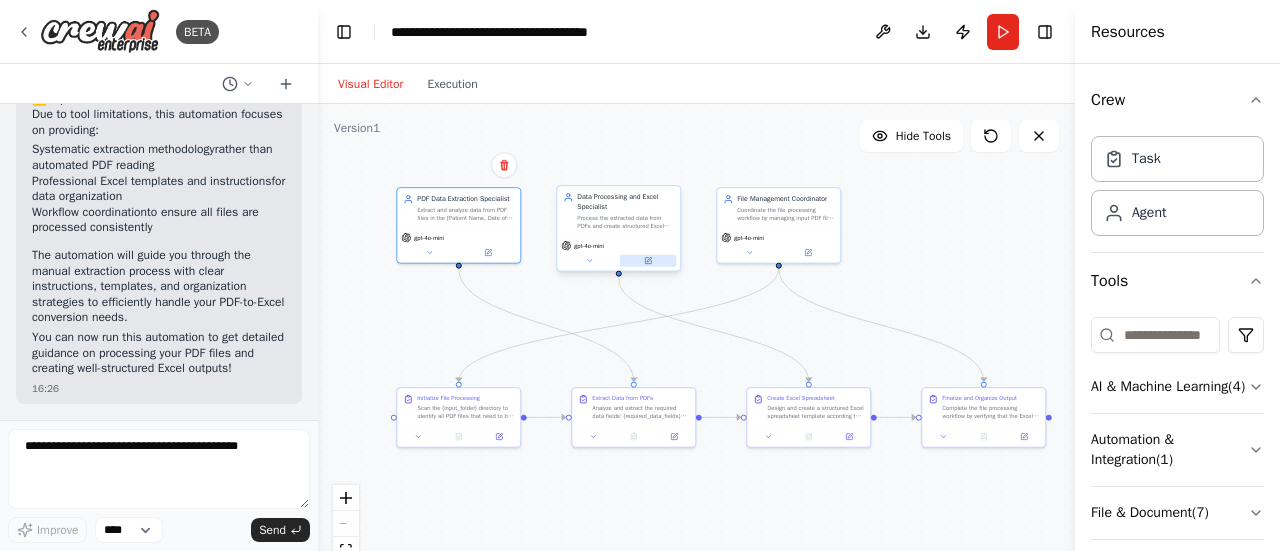 click 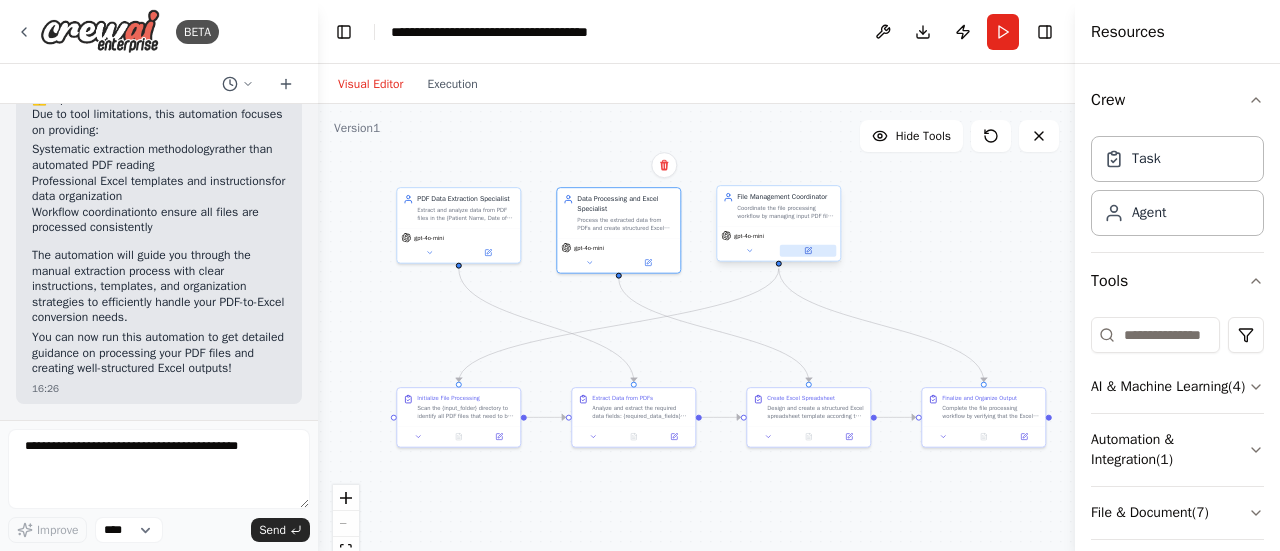 click at bounding box center [808, 251] 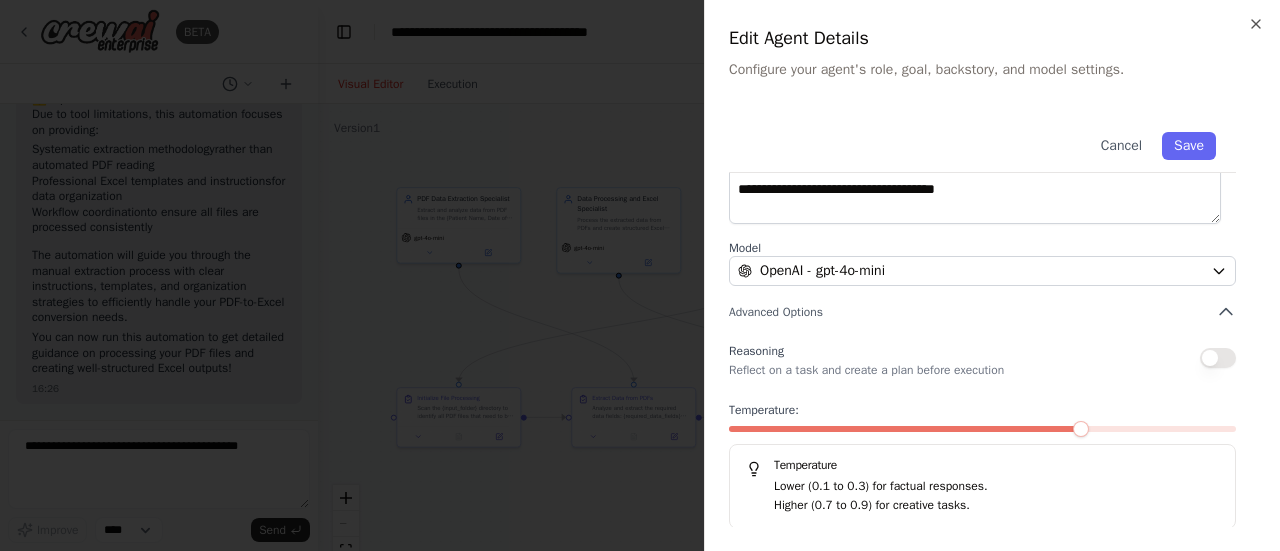 scroll, scrollTop: 0, scrollLeft: 0, axis: both 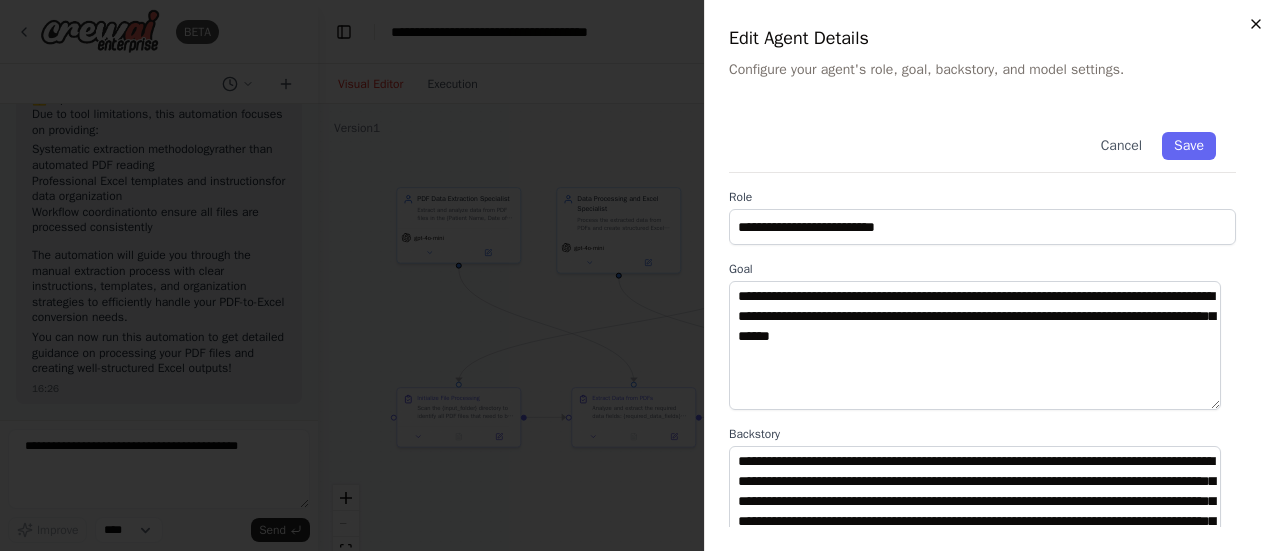 click 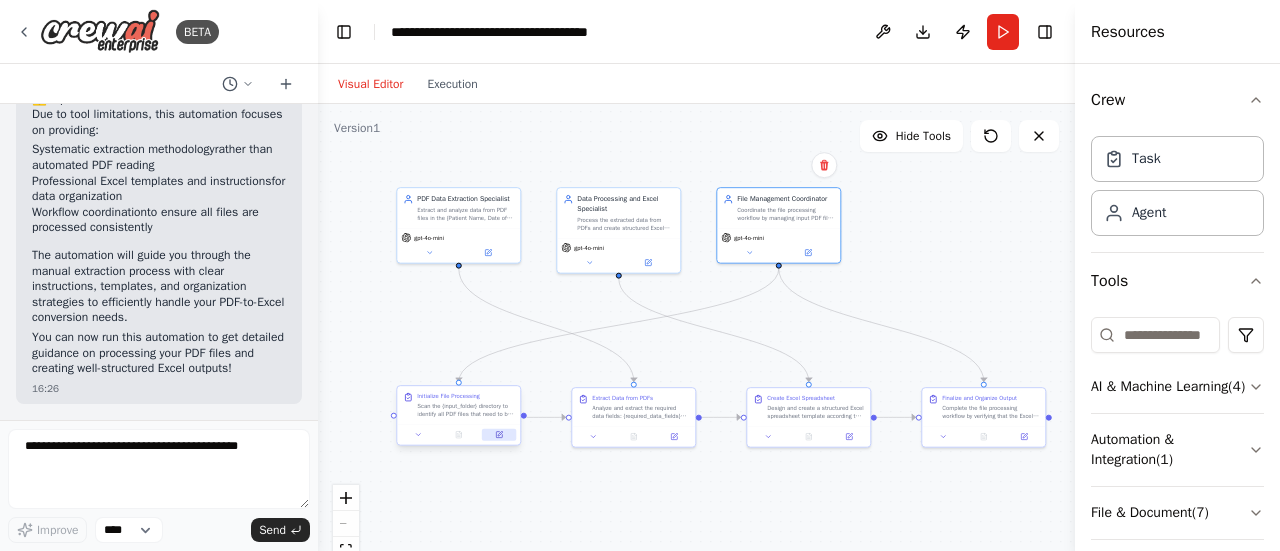 click at bounding box center (499, 435) 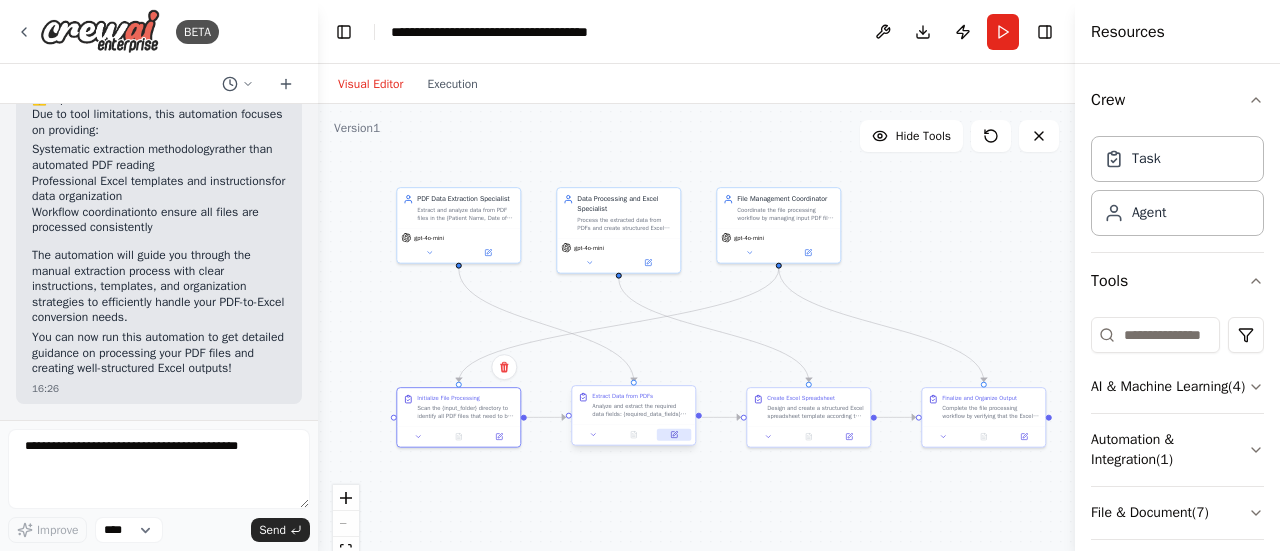 click 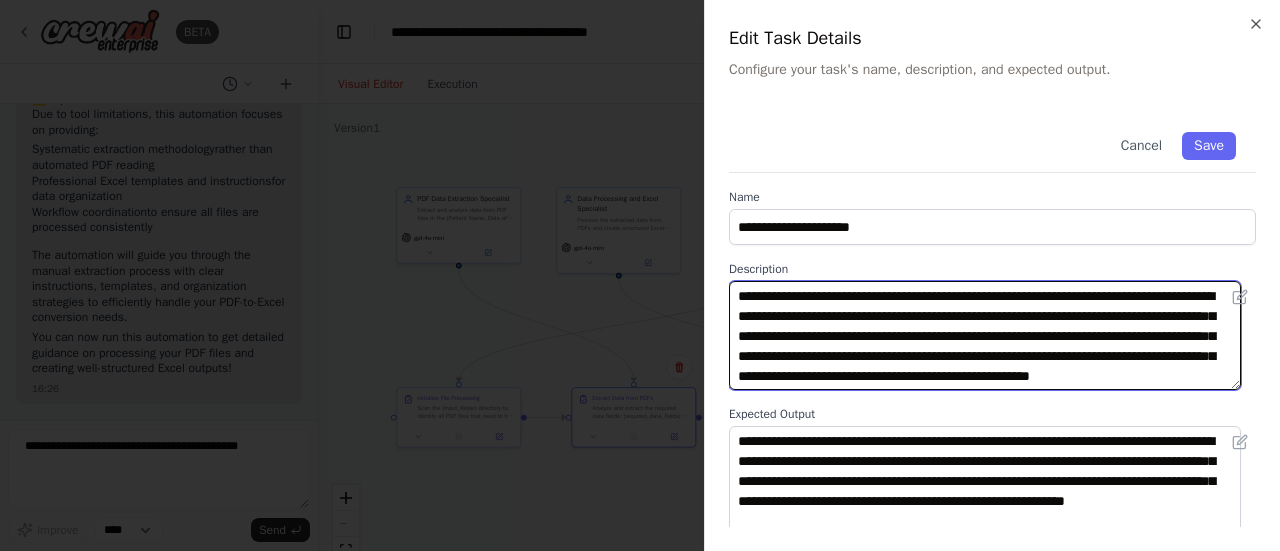 drag, startPoint x: 1014, startPoint y: 292, endPoint x: 1137, endPoint y: 301, distance: 123.32883 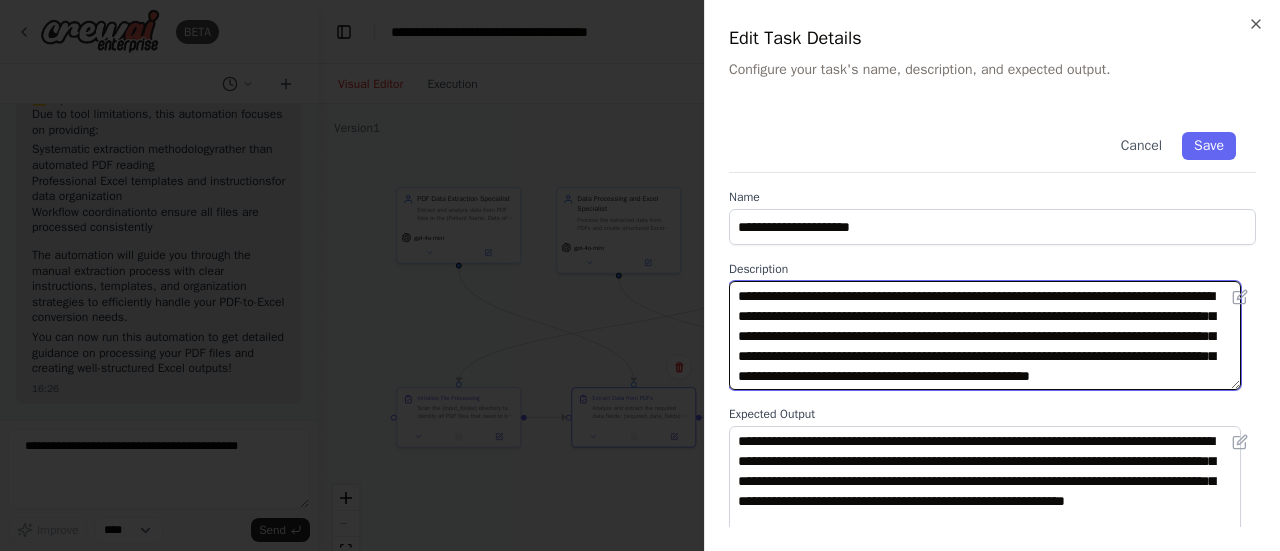 click on "**********" at bounding box center [985, 335] 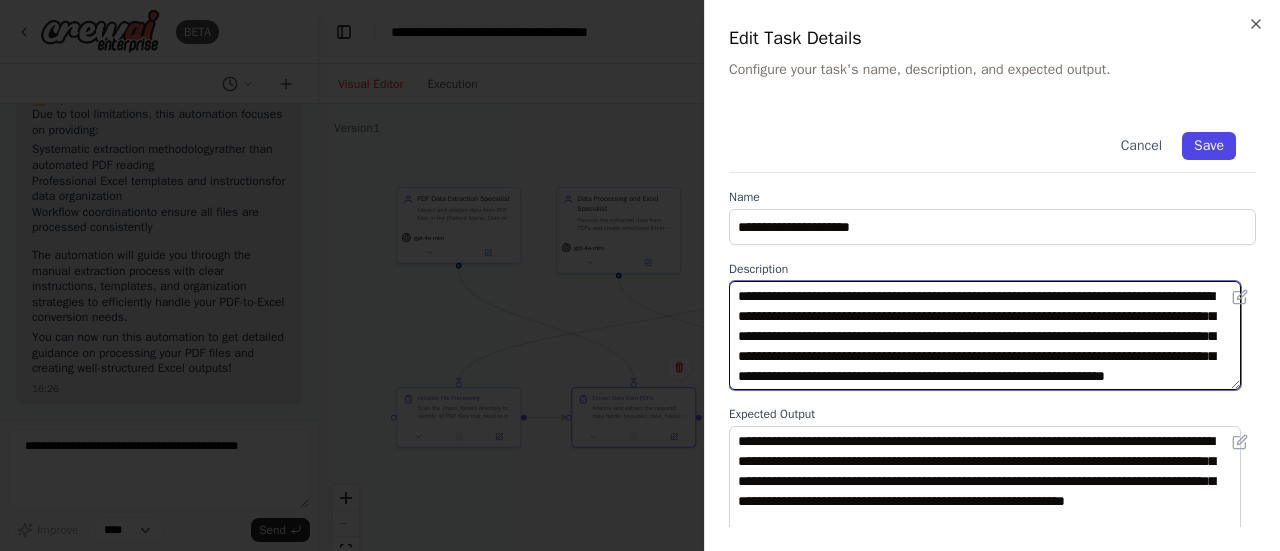 type on "**********" 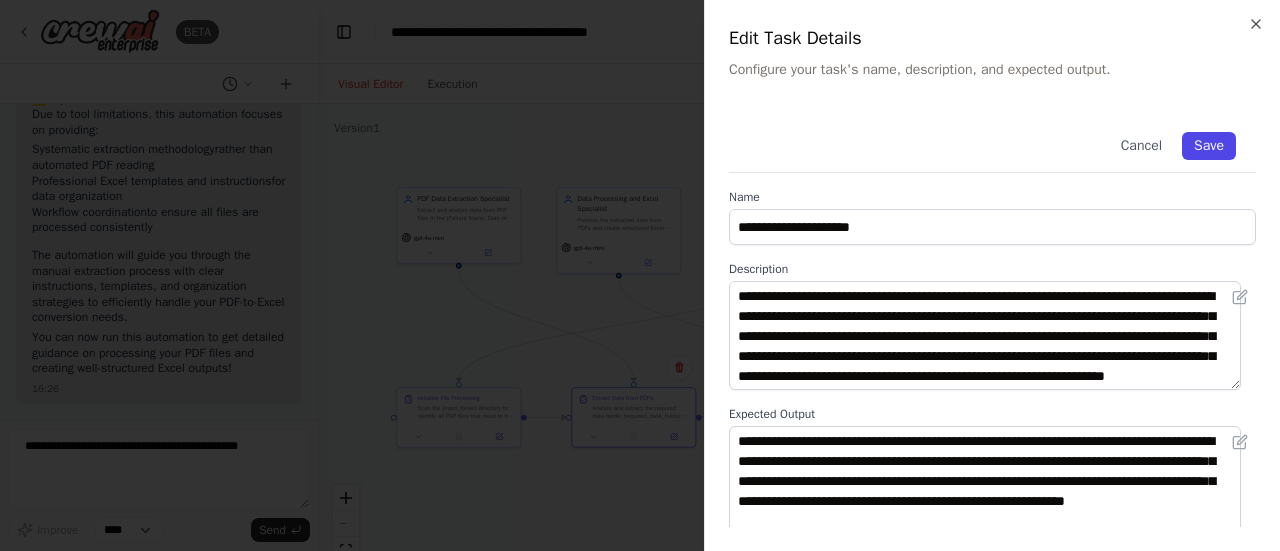 click on "Save" at bounding box center (1209, 146) 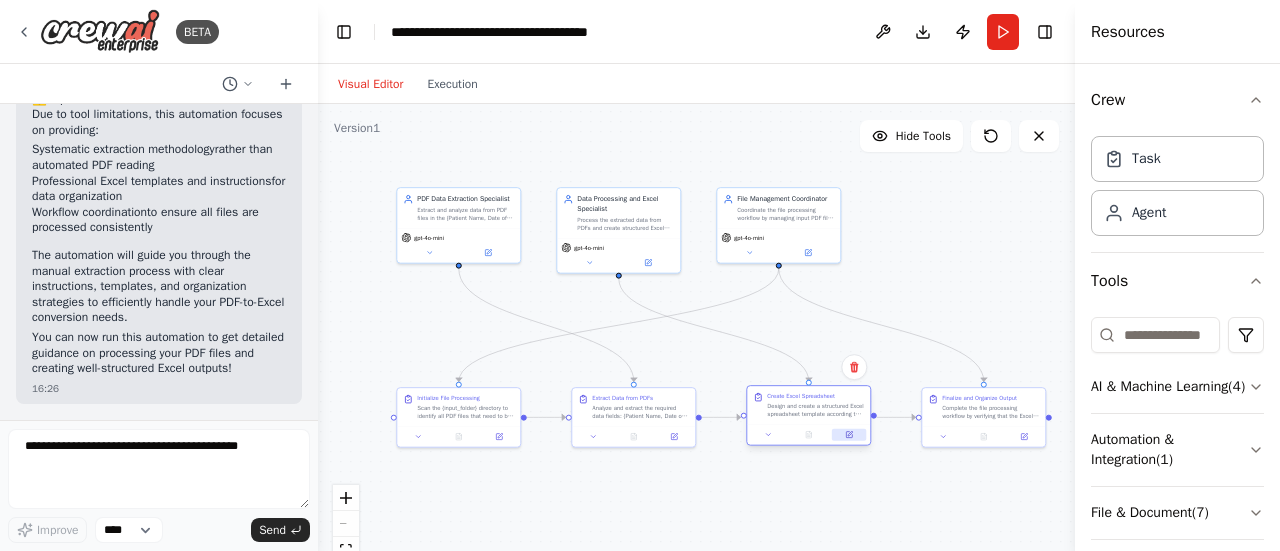 click at bounding box center (849, 435) 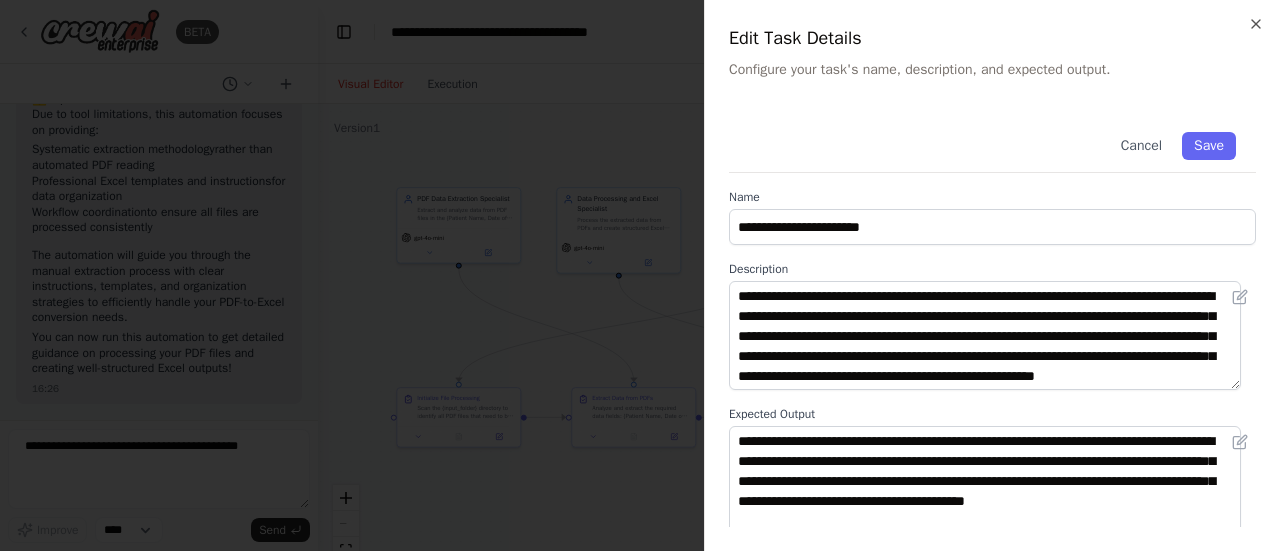 scroll, scrollTop: 20, scrollLeft: 0, axis: vertical 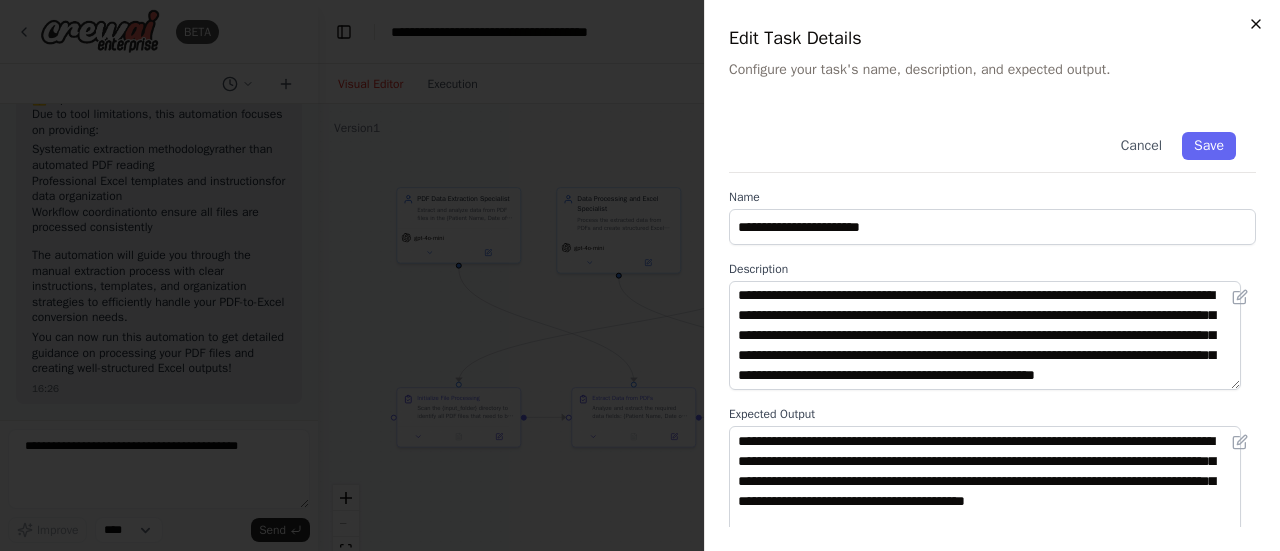 click 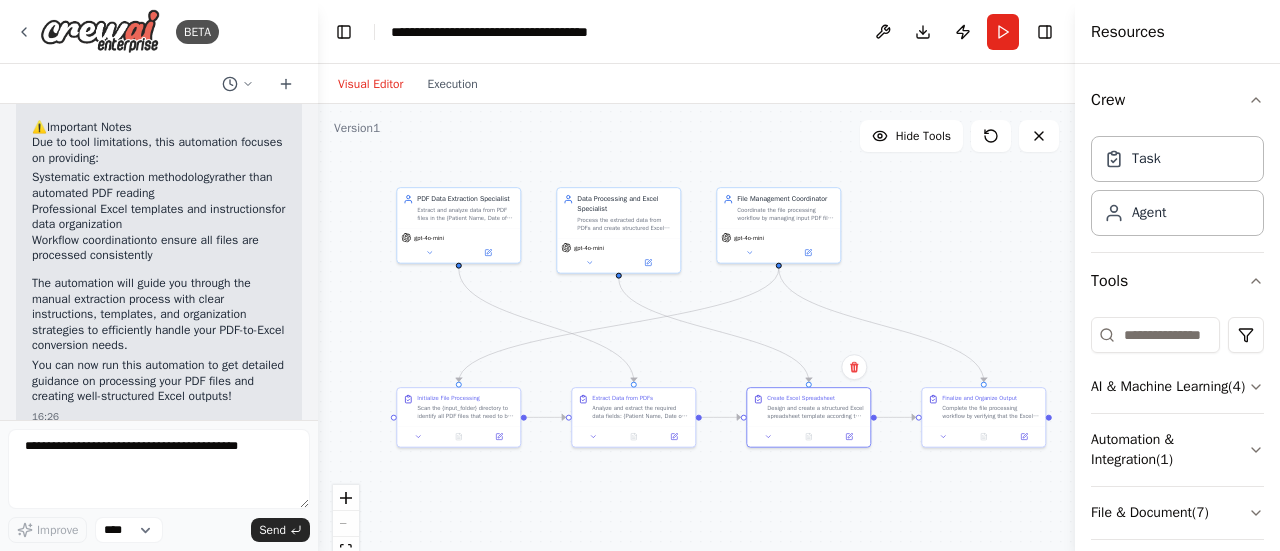 scroll, scrollTop: 3661, scrollLeft: 0, axis: vertical 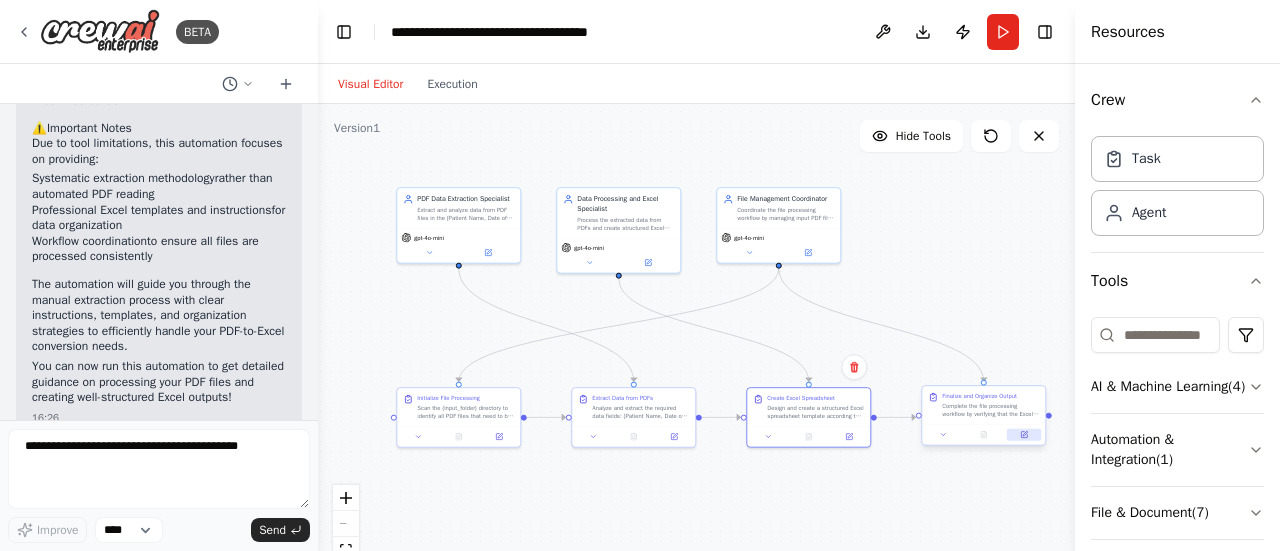 click 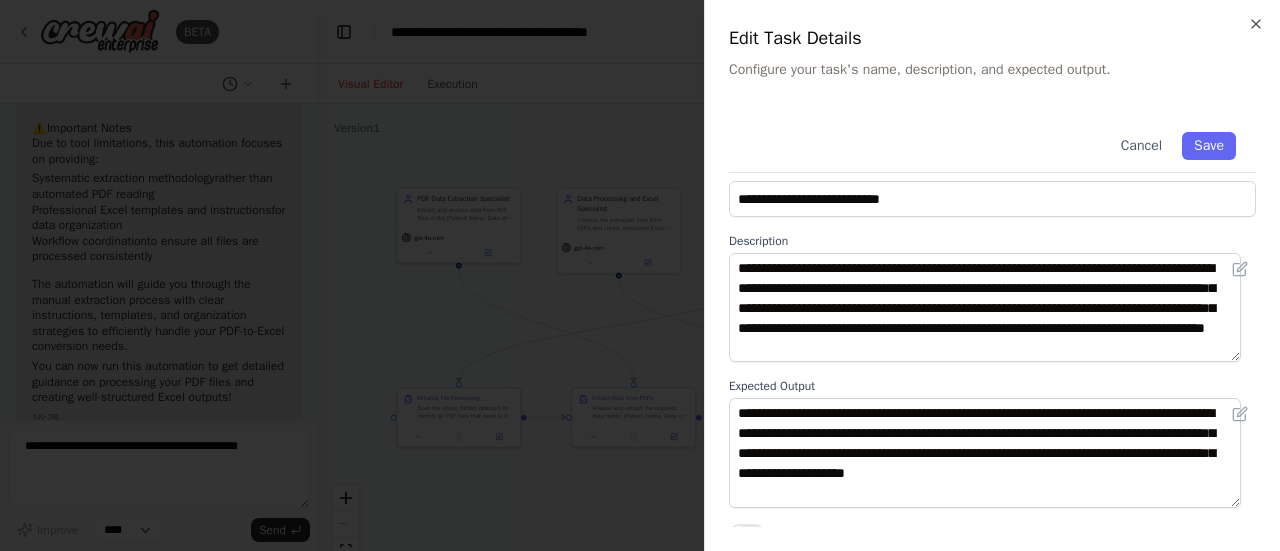 scroll, scrollTop: 31, scrollLeft: 0, axis: vertical 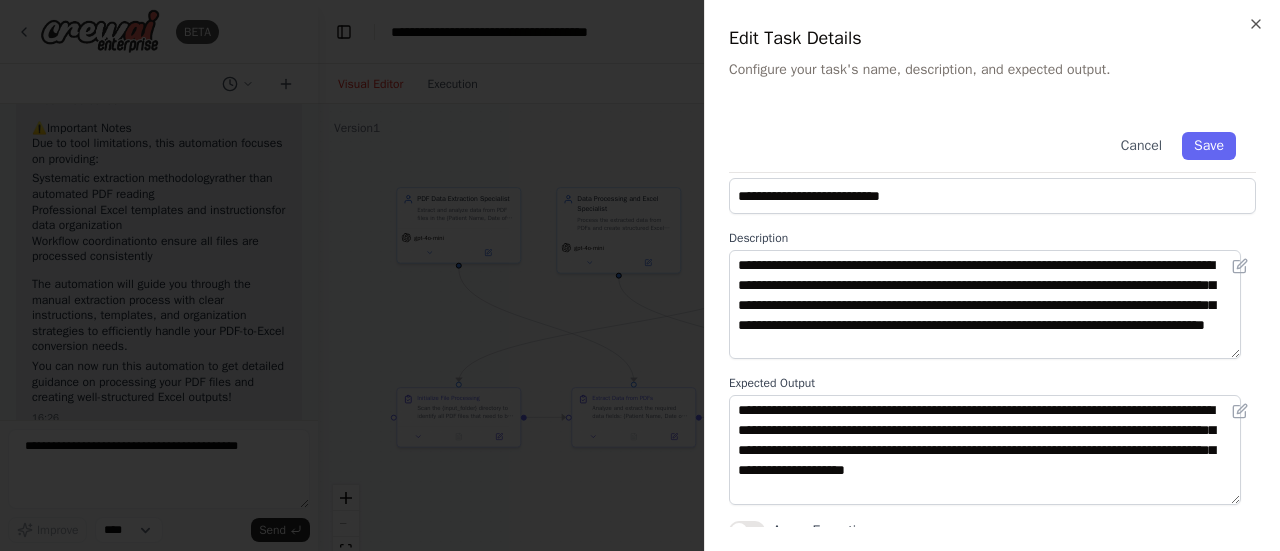 click on "**********" at bounding box center (992, 275) 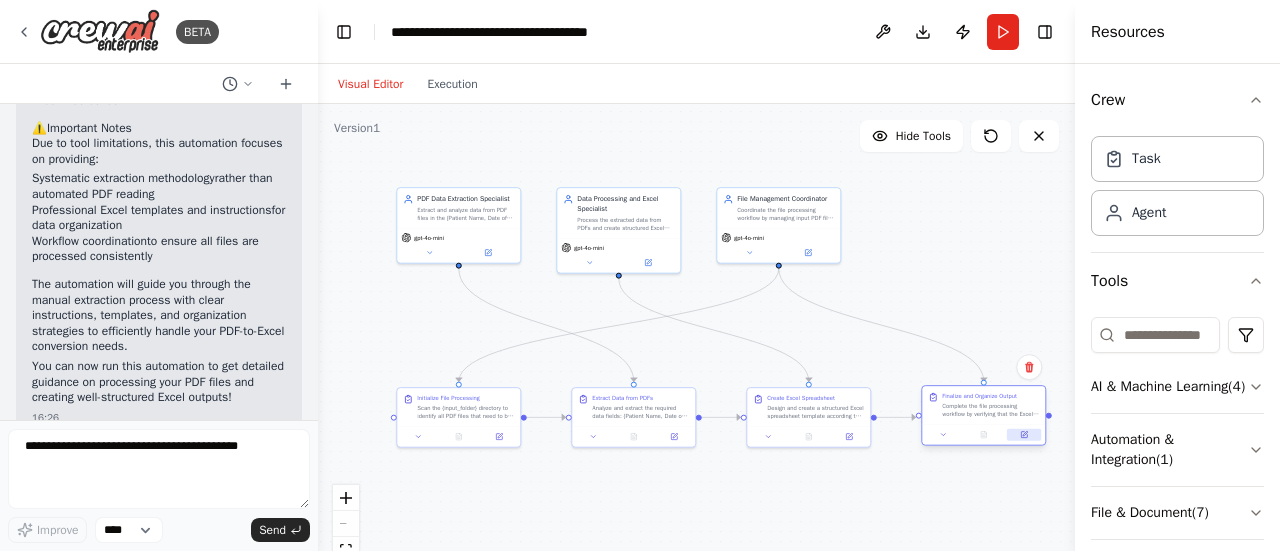 click 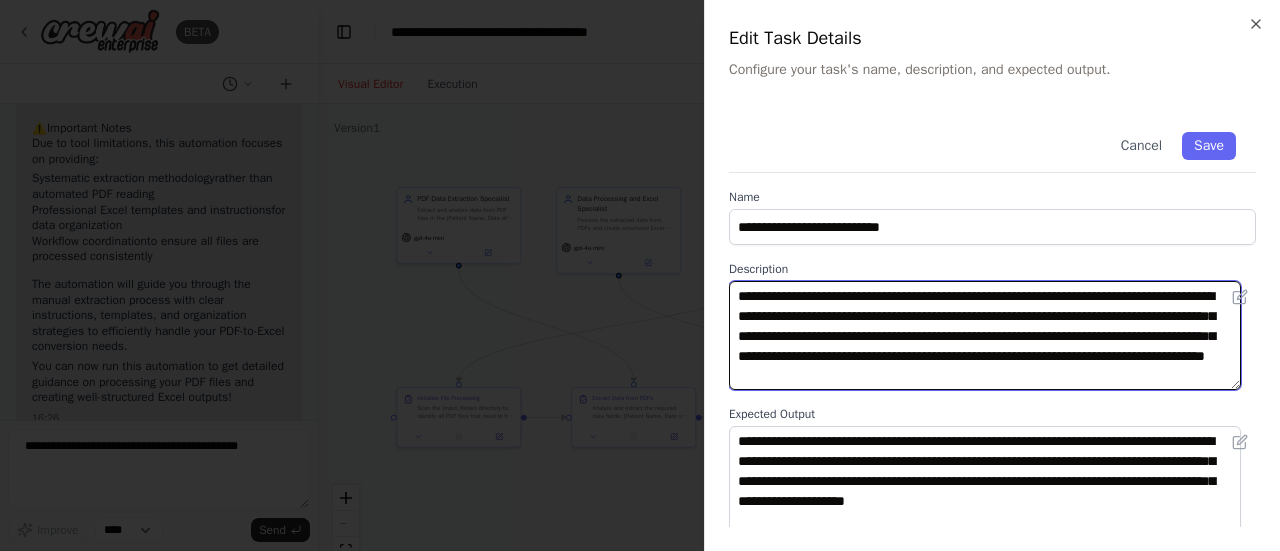 drag, startPoint x: 971, startPoint y: 316, endPoint x: 1052, endPoint y: 315, distance: 81.00617 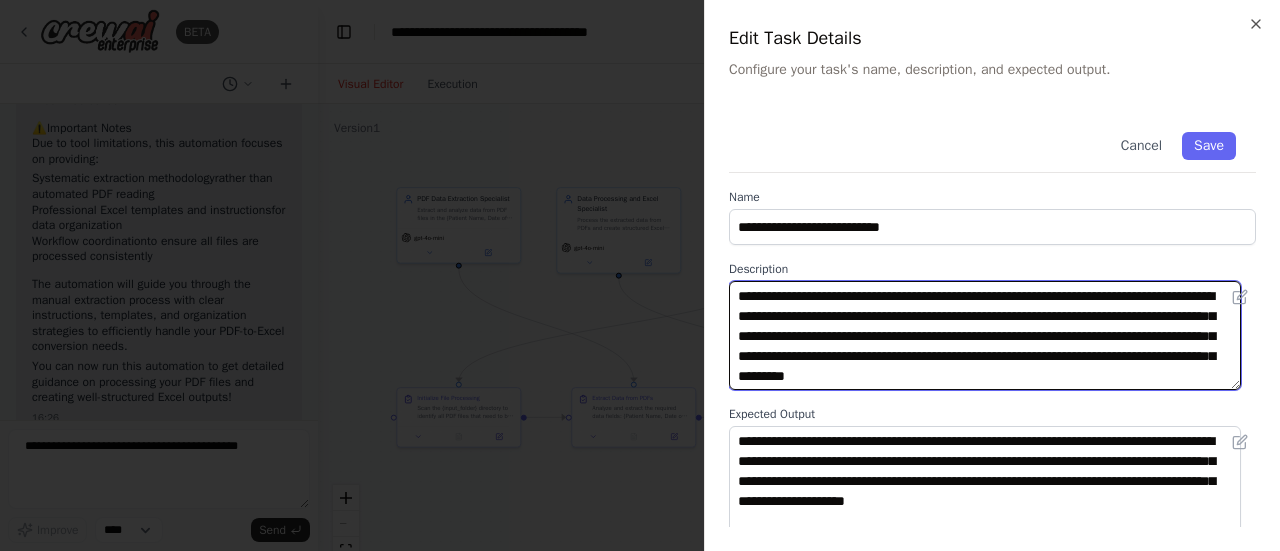 scroll, scrollTop: 44, scrollLeft: 0, axis: vertical 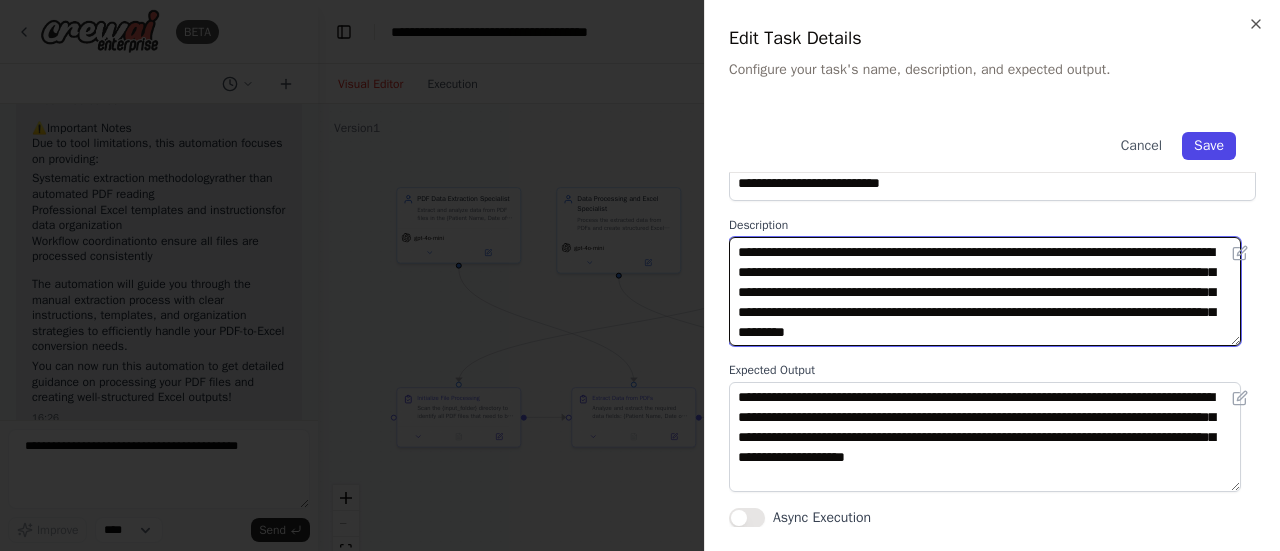 type on "**********" 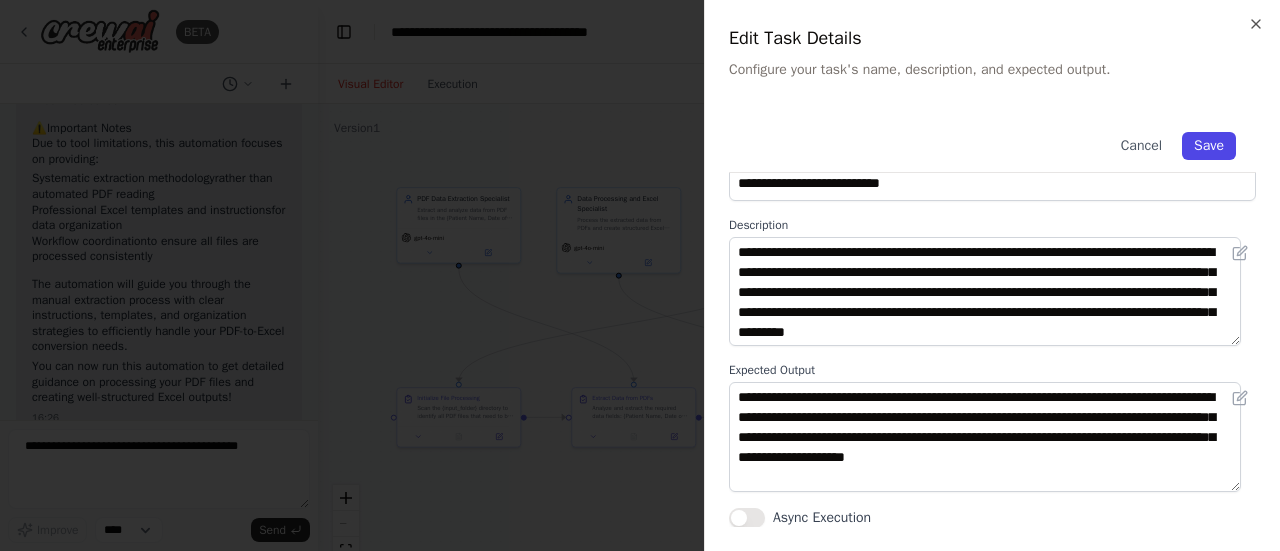 click on "Save" at bounding box center [1209, 146] 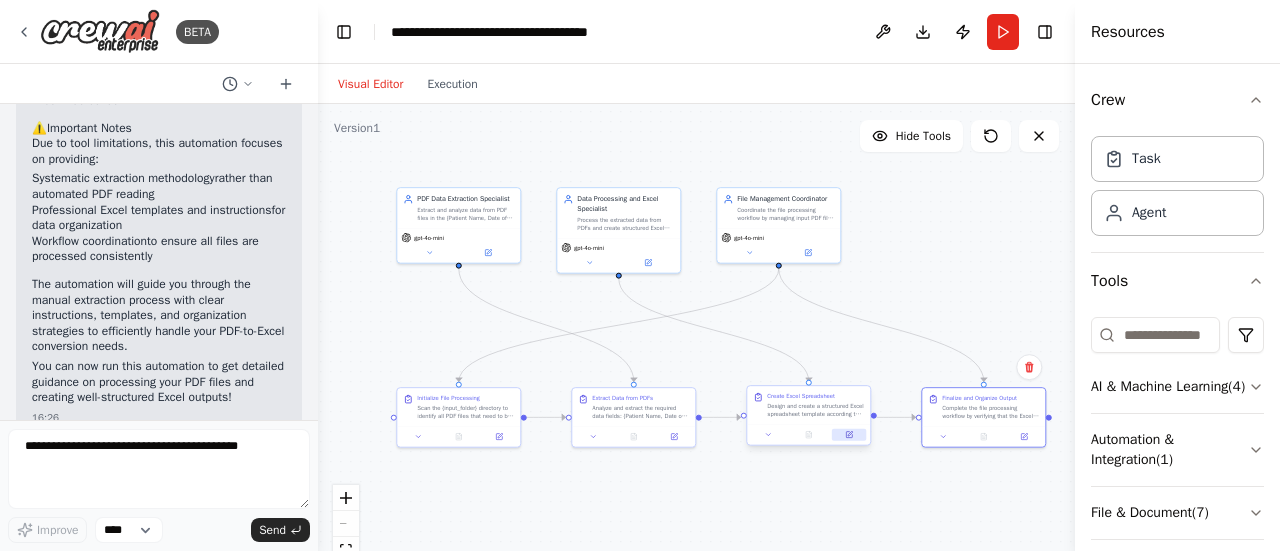 click 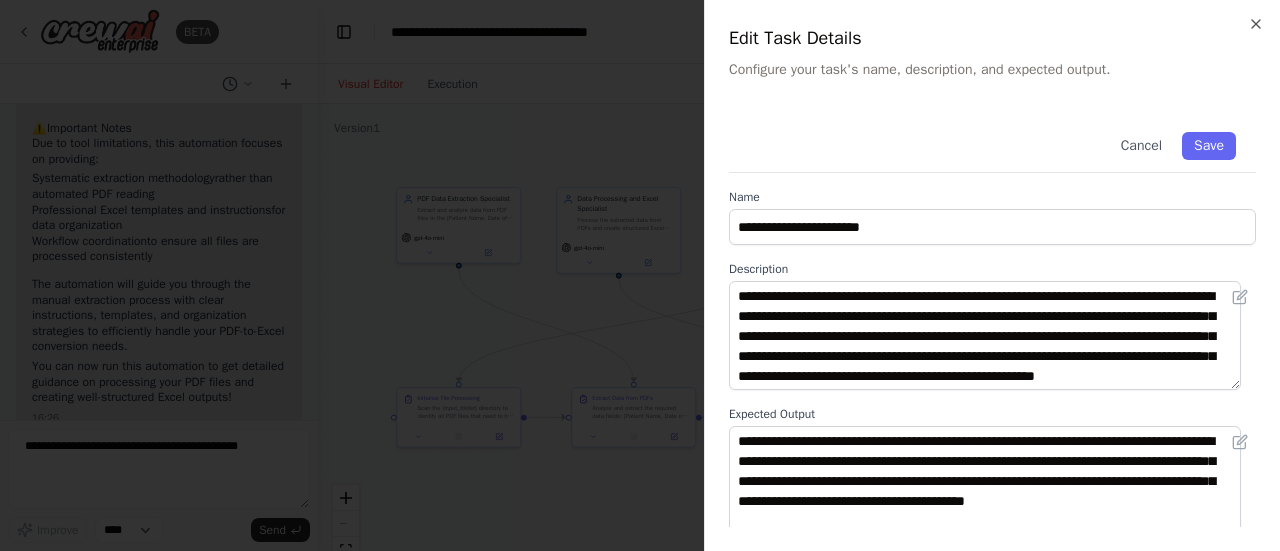 scroll, scrollTop: 44, scrollLeft: 0, axis: vertical 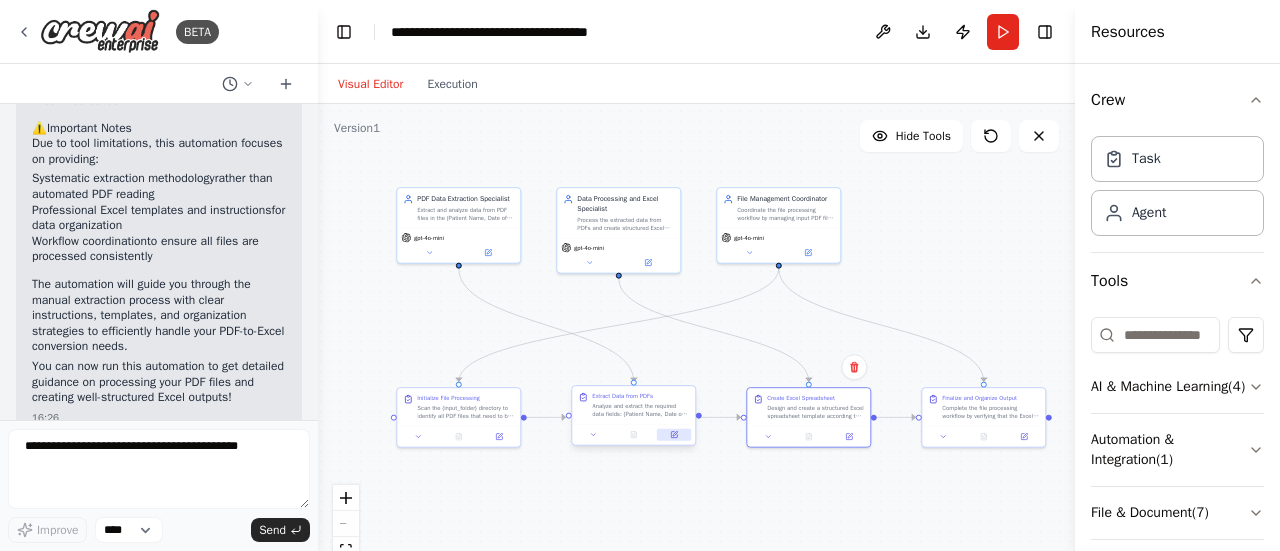 click 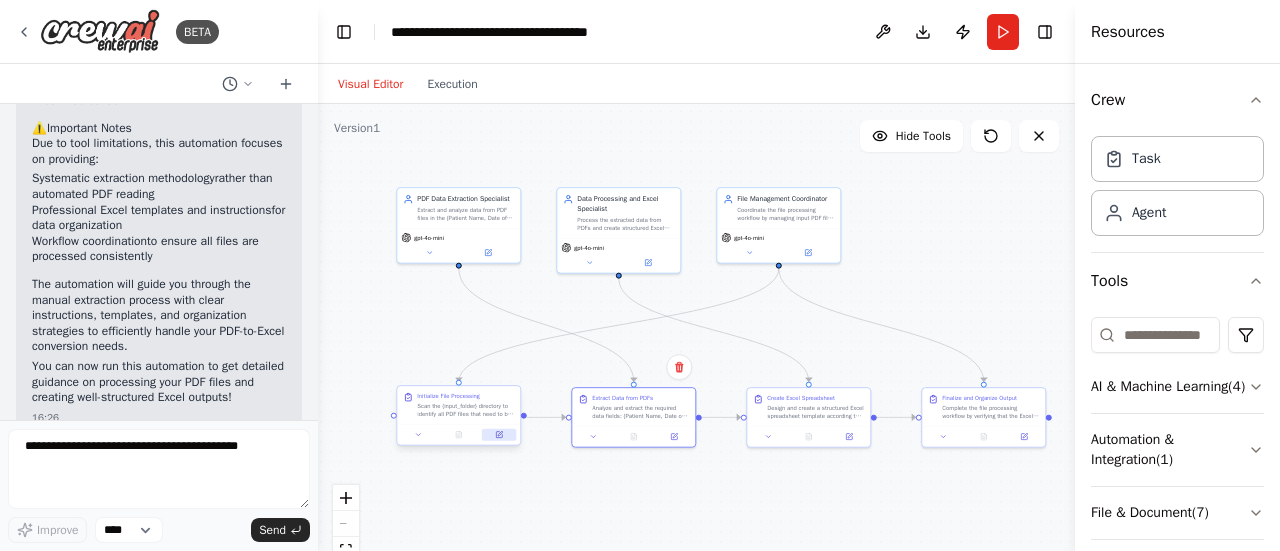 click at bounding box center [499, 435] 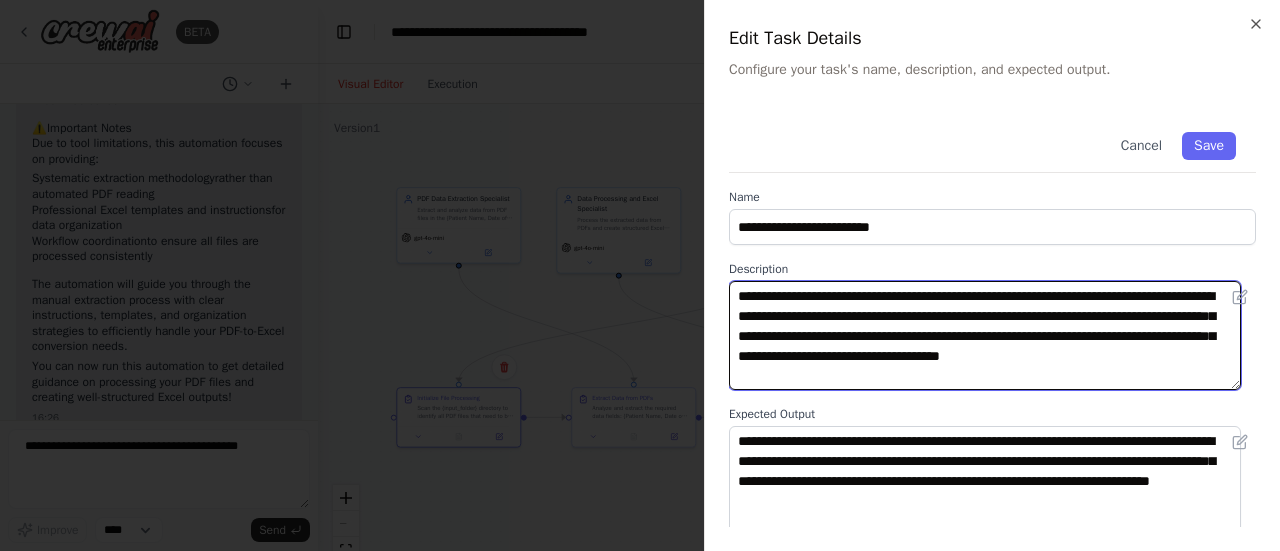 drag, startPoint x: 948, startPoint y: 355, endPoint x: 1028, endPoint y: 355, distance: 80 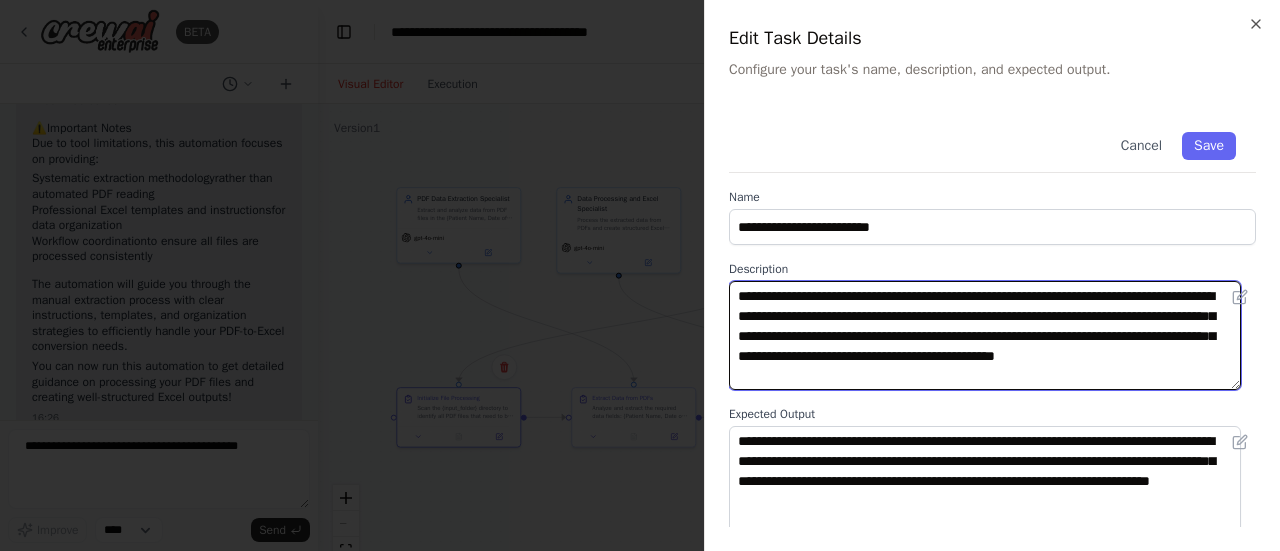 scroll, scrollTop: 44, scrollLeft: 0, axis: vertical 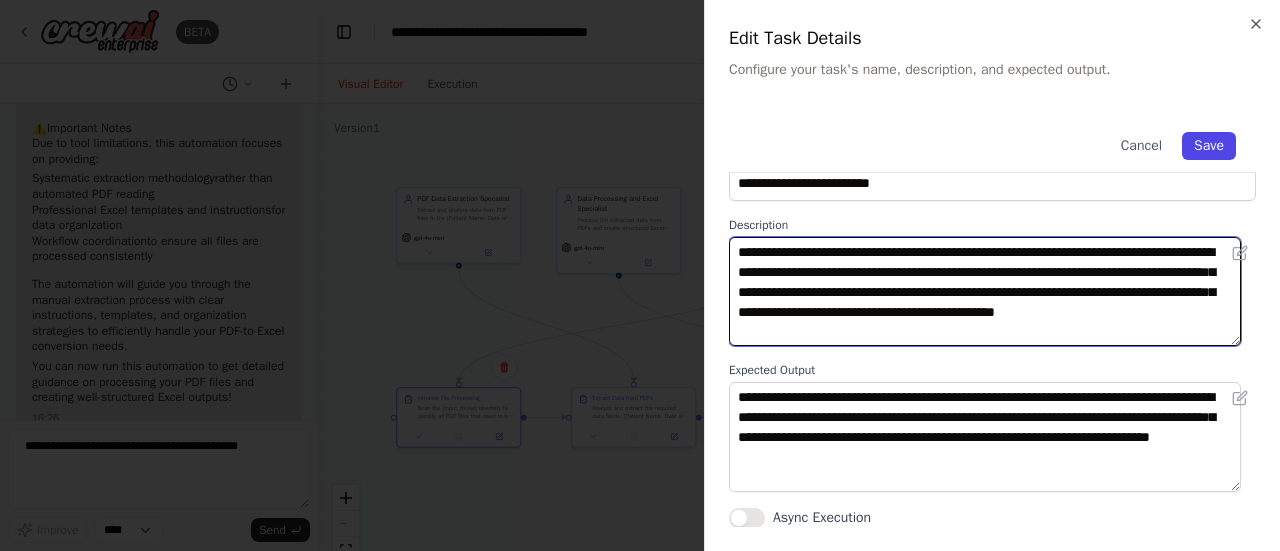 type on "**********" 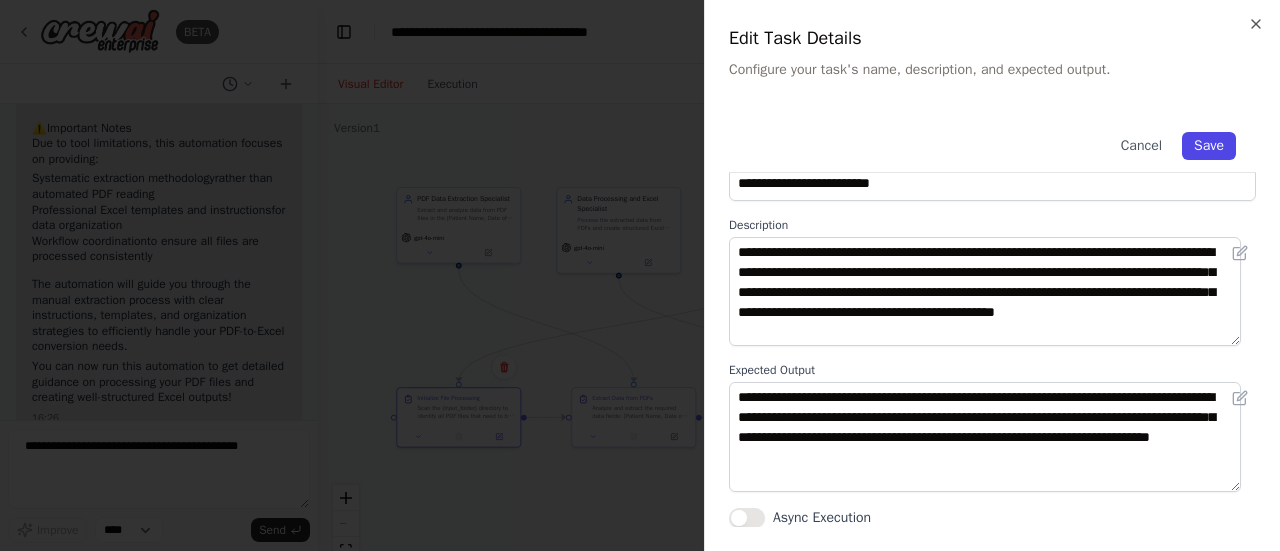 click on "Save" at bounding box center [1209, 146] 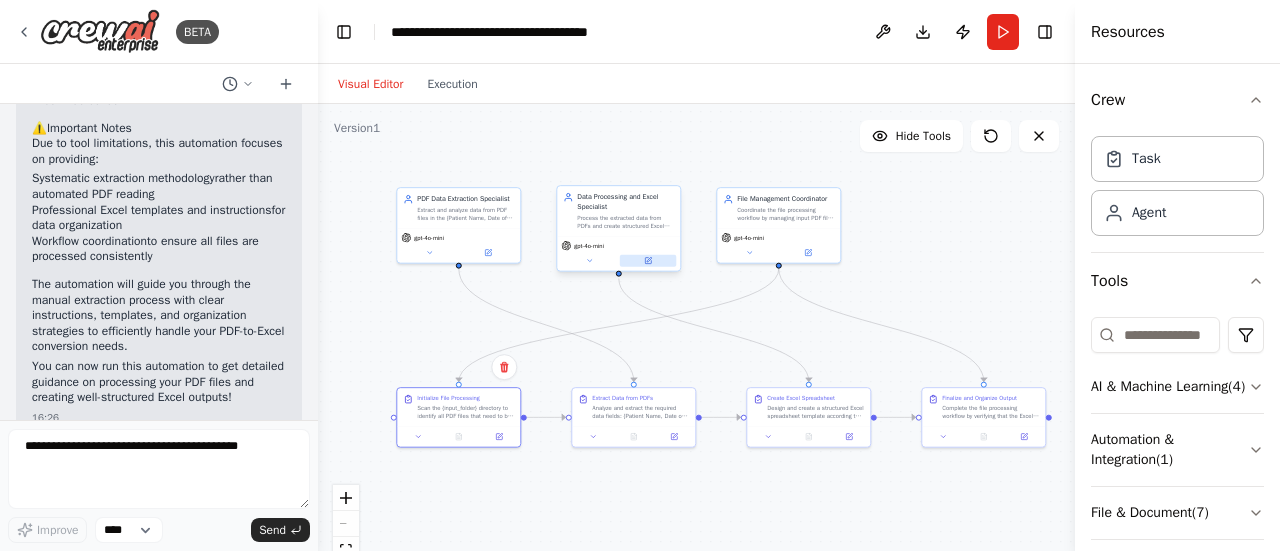 click at bounding box center [648, 261] 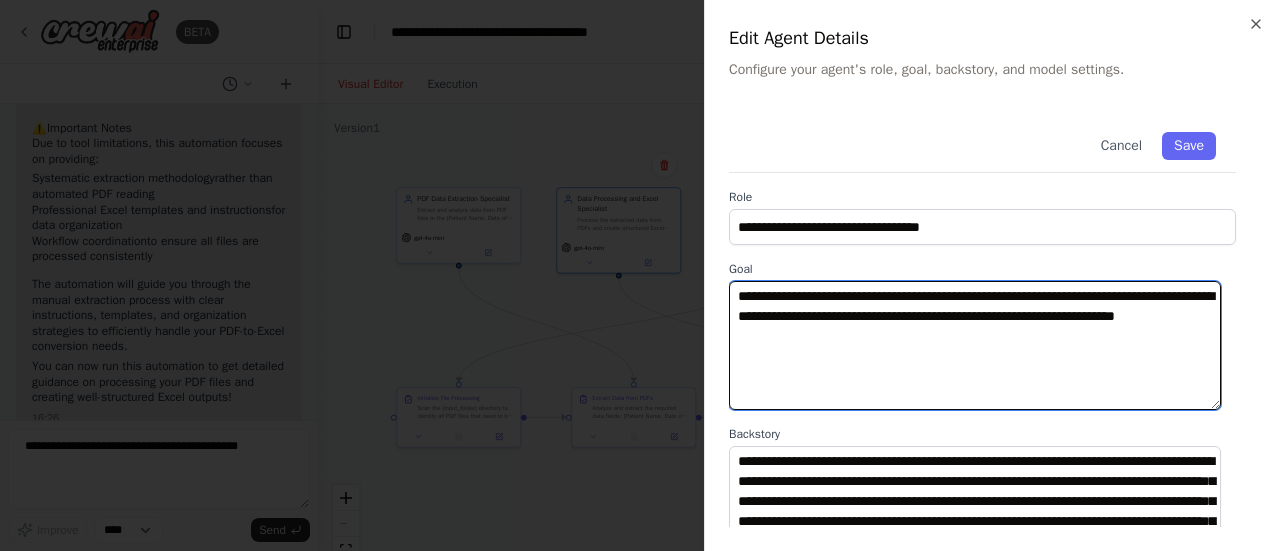 drag, startPoint x: 828, startPoint y: 336, endPoint x: 914, endPoint y: 335, distance: 86.00581 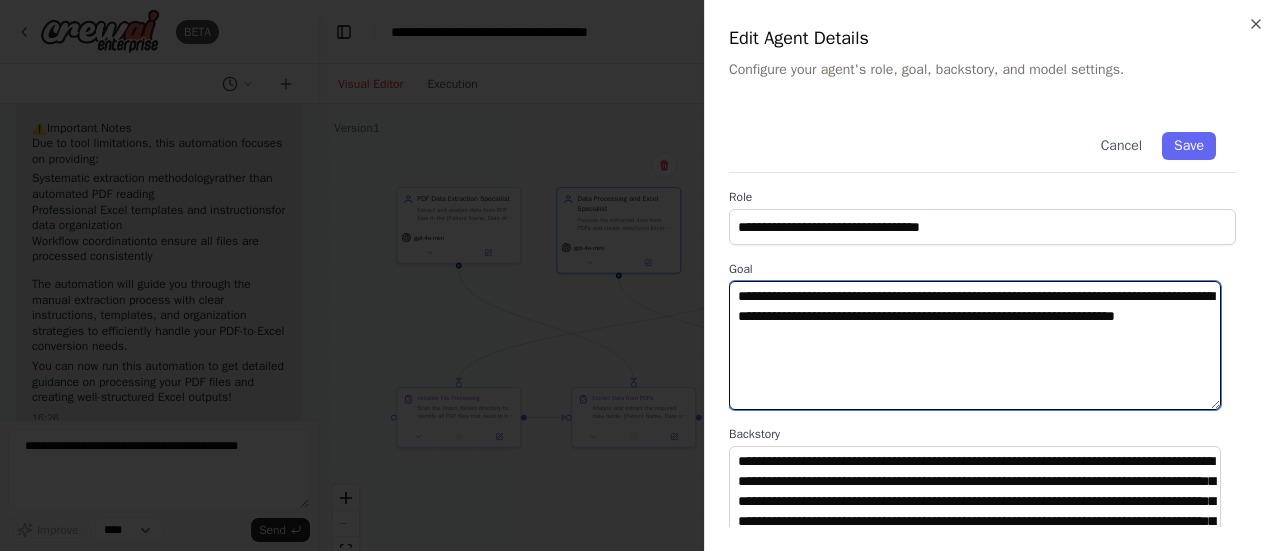 click on "**********" at bounding box center [975, 345] 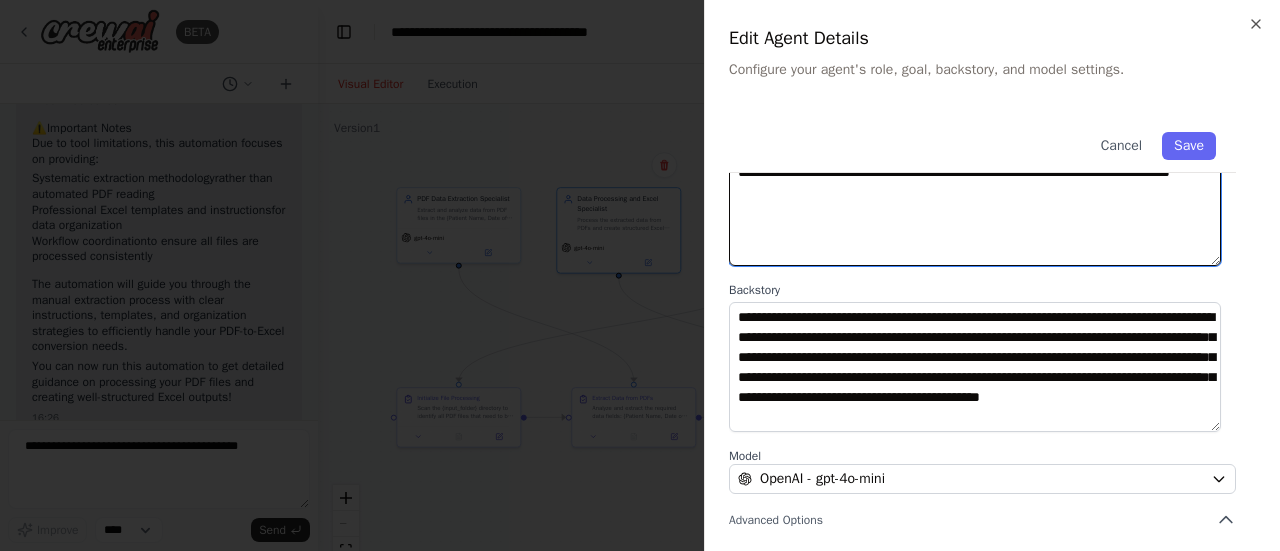 scroll, scrollTop: 166, scrollLeft: 0, axis: vertical 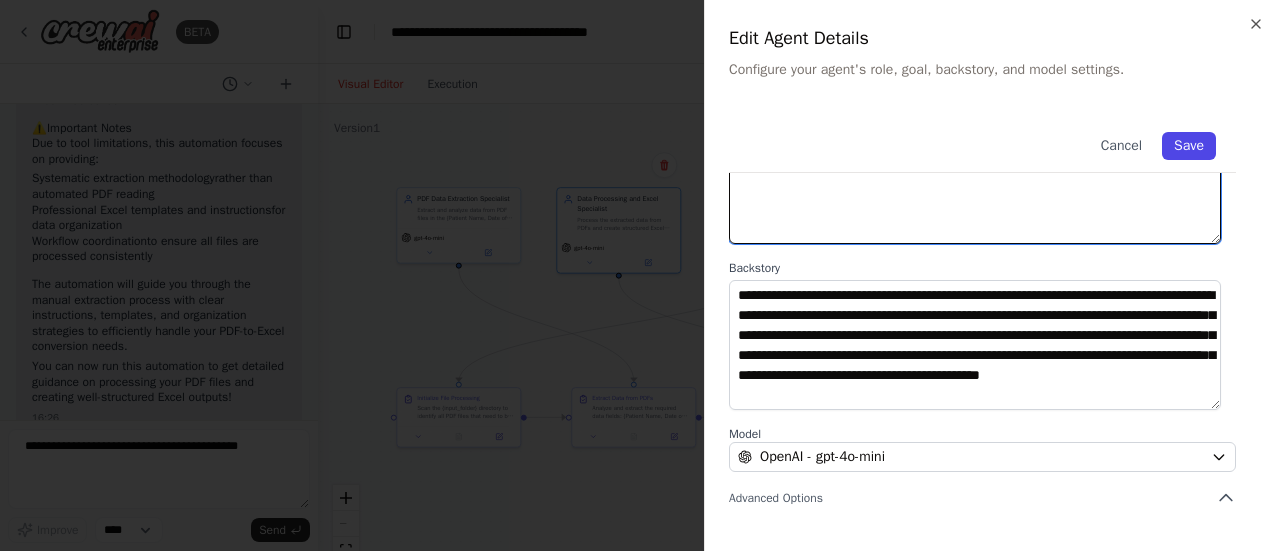 type on "**********" 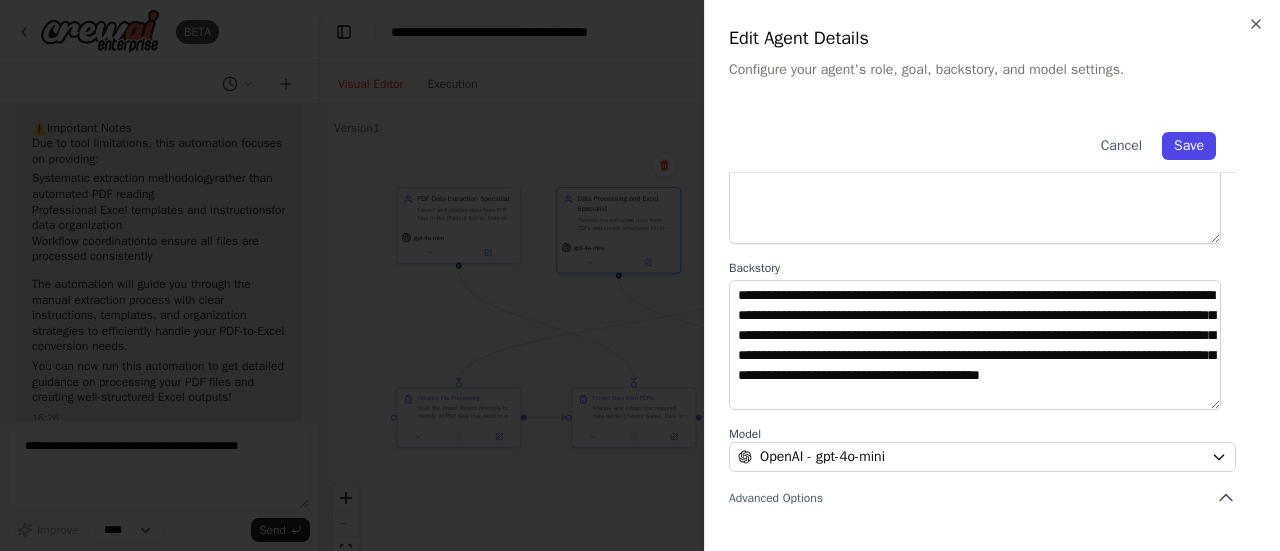 click on "Save" at bounding box center (1189, 146) 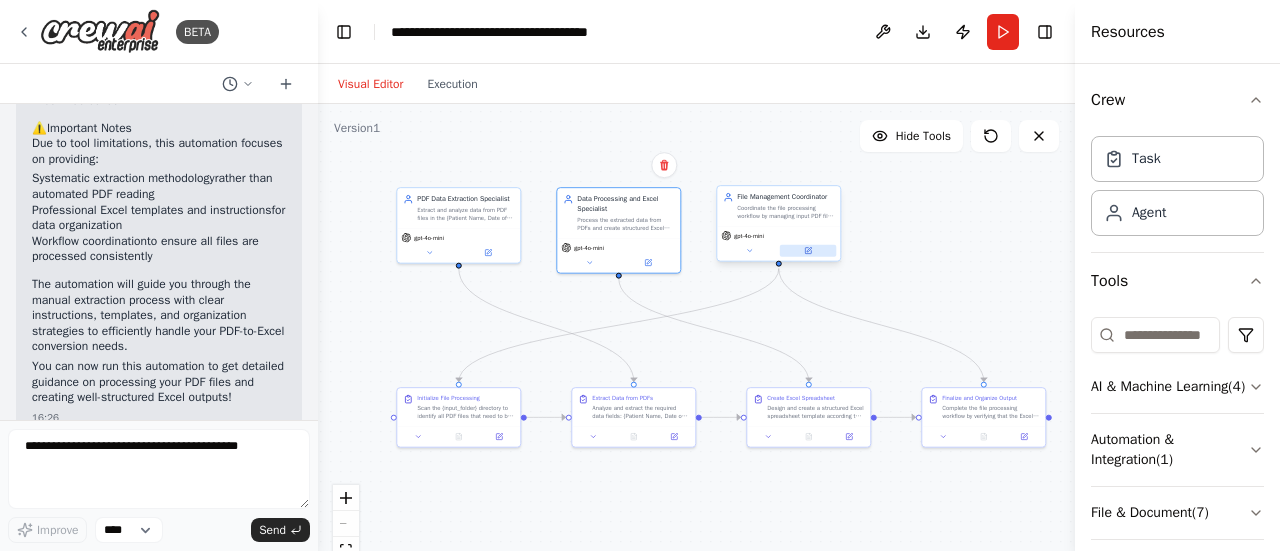 click at bounding box center (808, 251) 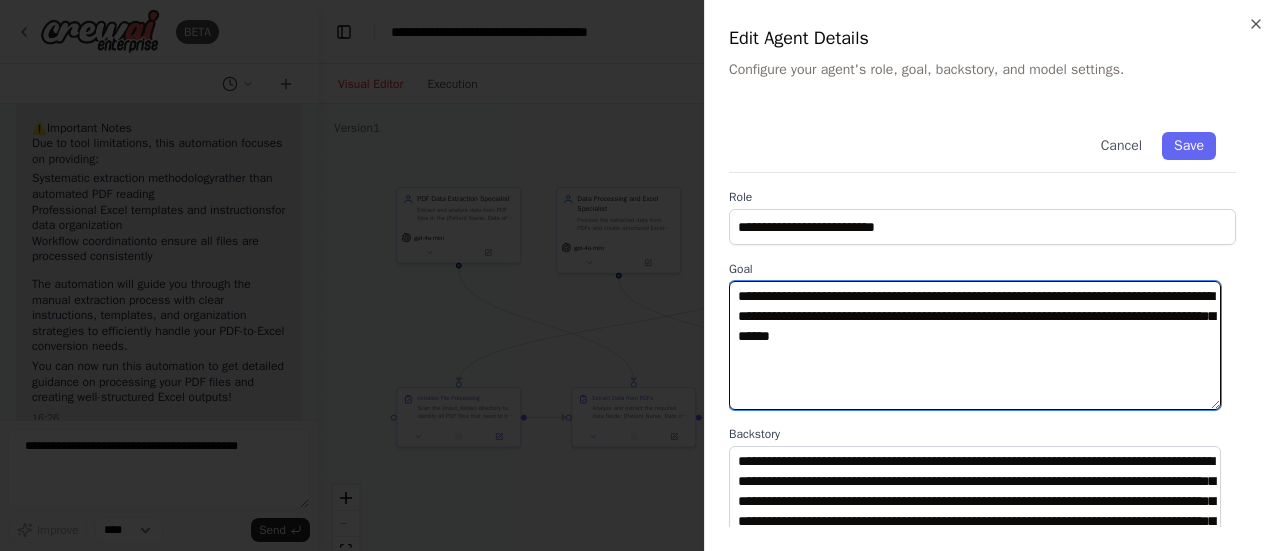click on "**********" at bounding box center (975, 345) 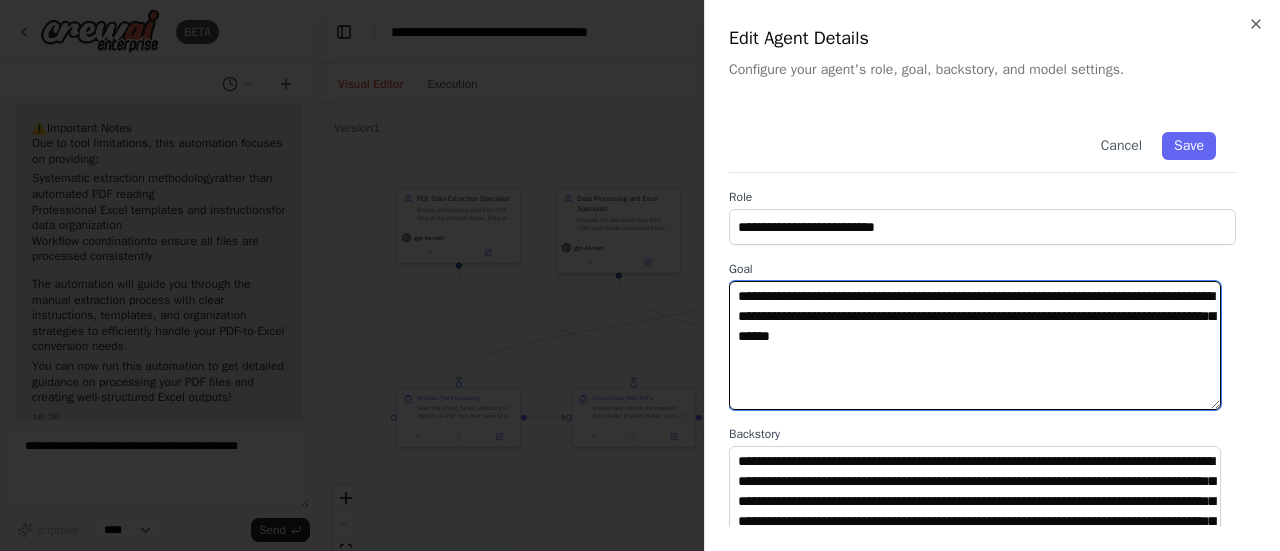 click on "**********" at bounding box center [975, 345] 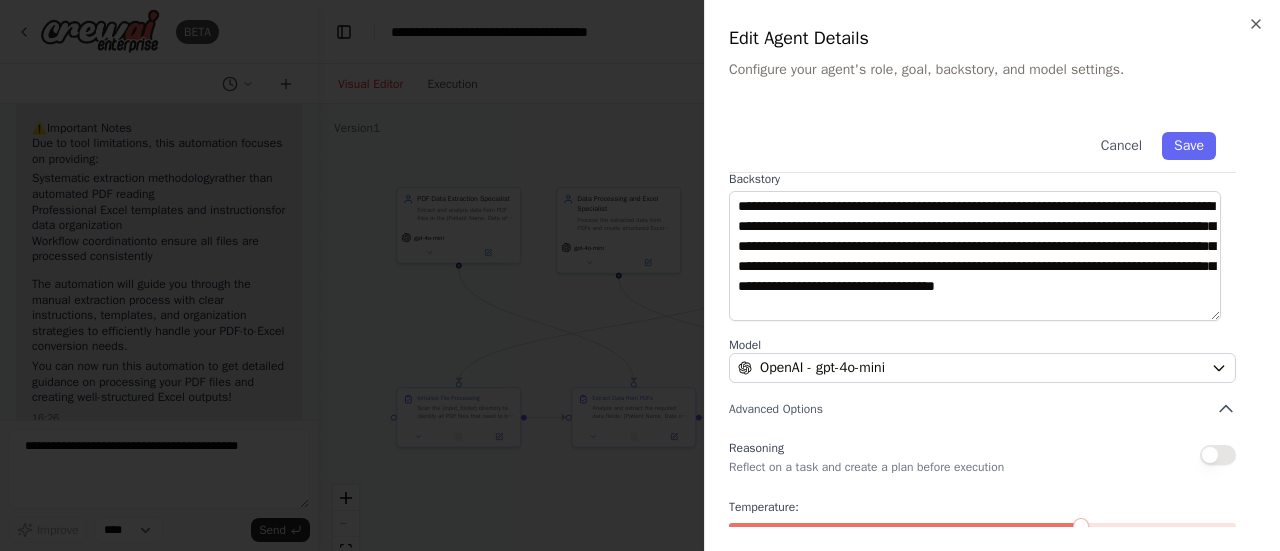 scroll, scrollTop: 256, scrollLeft: 0, axis: vertical 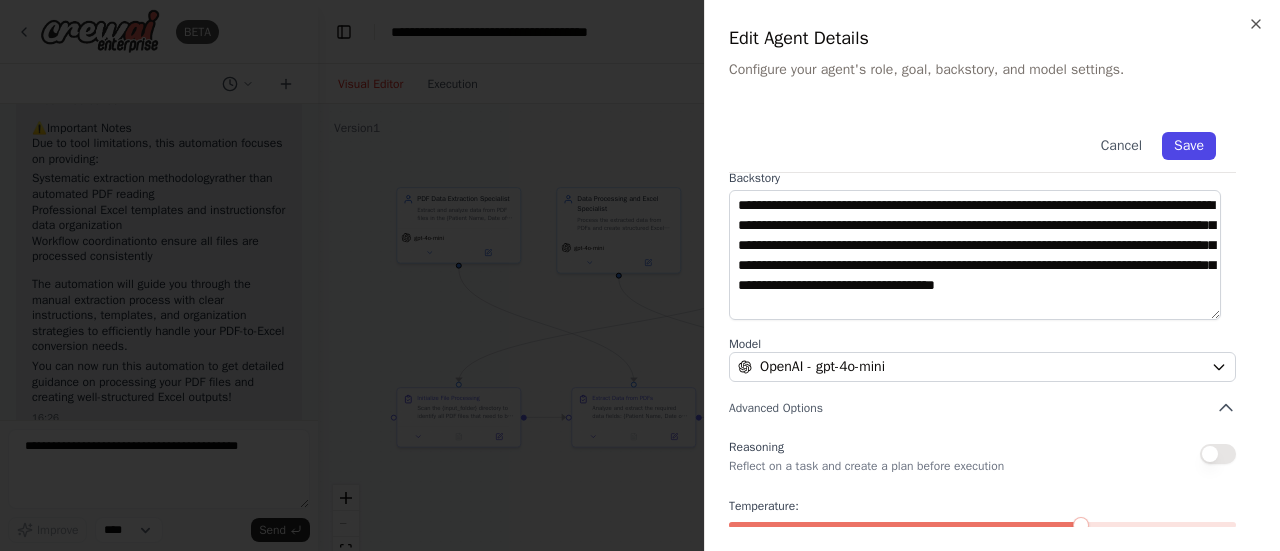 type on "**********" 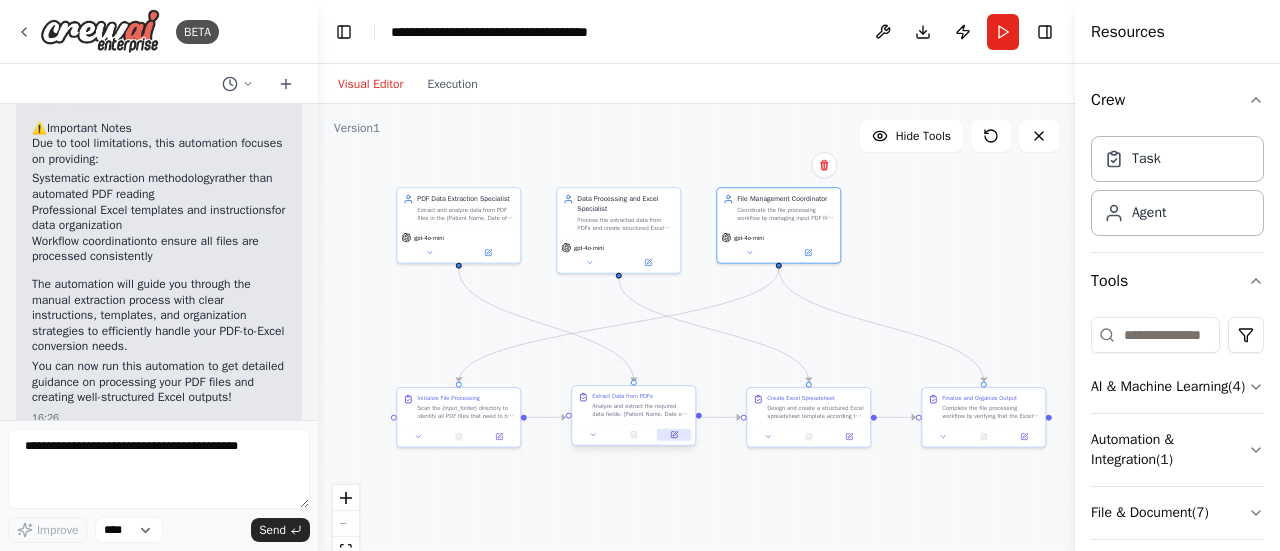 click 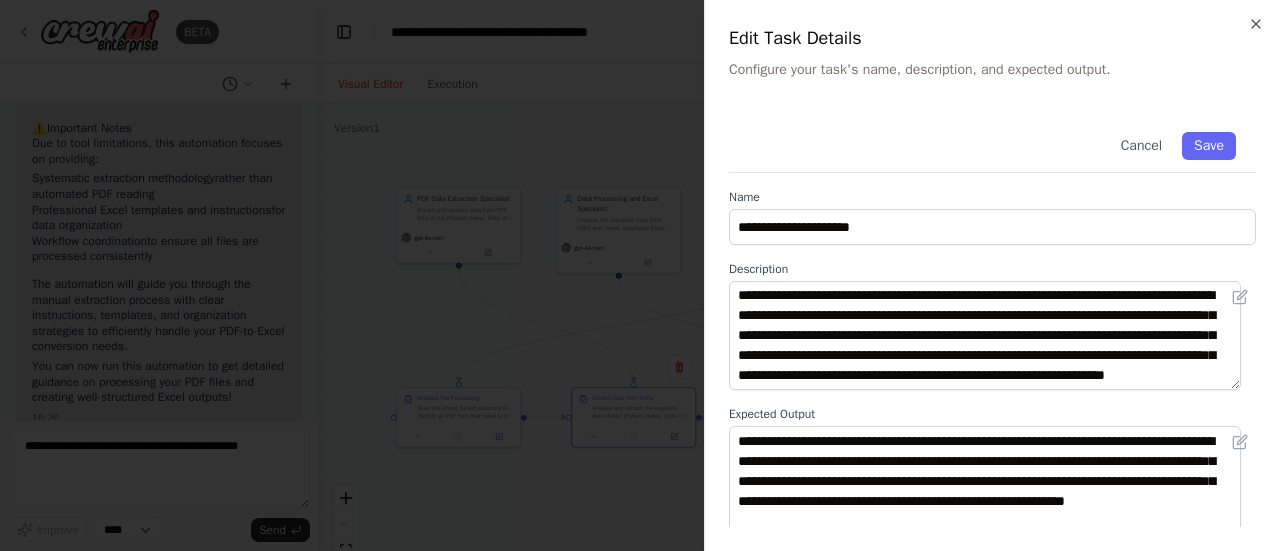 scroll, scrollTop: 0, scrollLeft: 0, axis: both 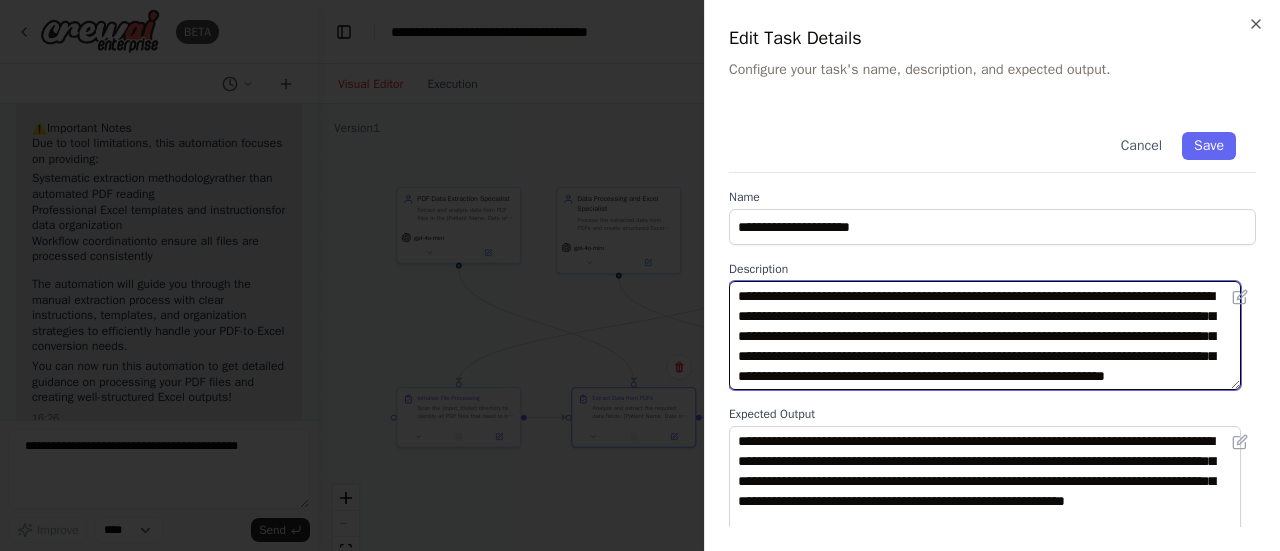 drag, startPoint x: 1018, startPoint y: 293, endPoint x: 781, endPoint y: 317, distance: 238.2121 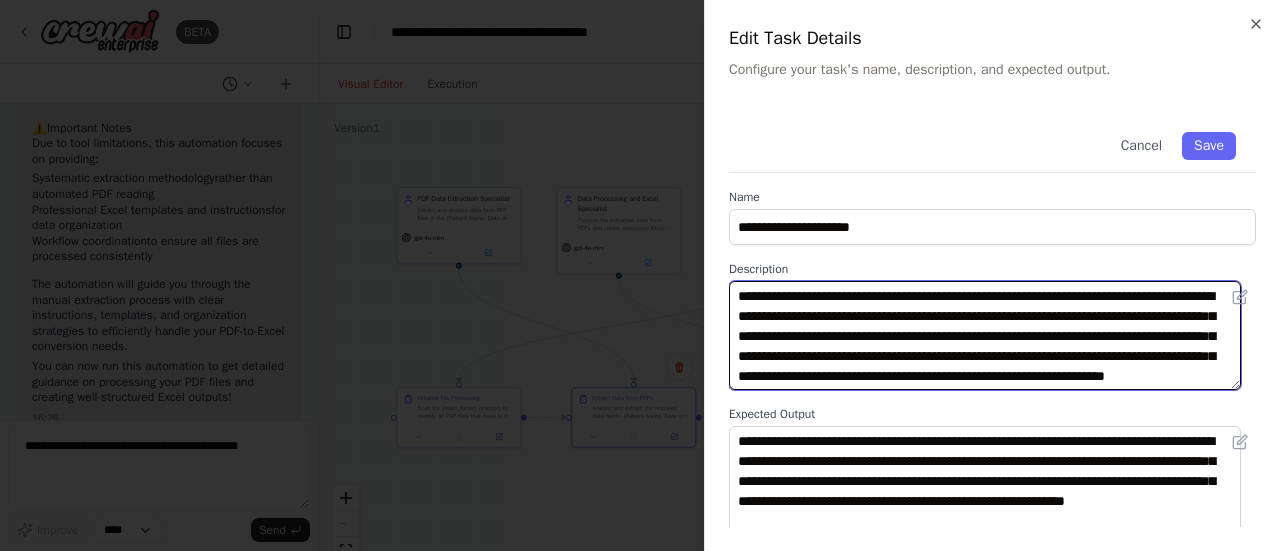 click on "**********" at bounding box center (985, 335) 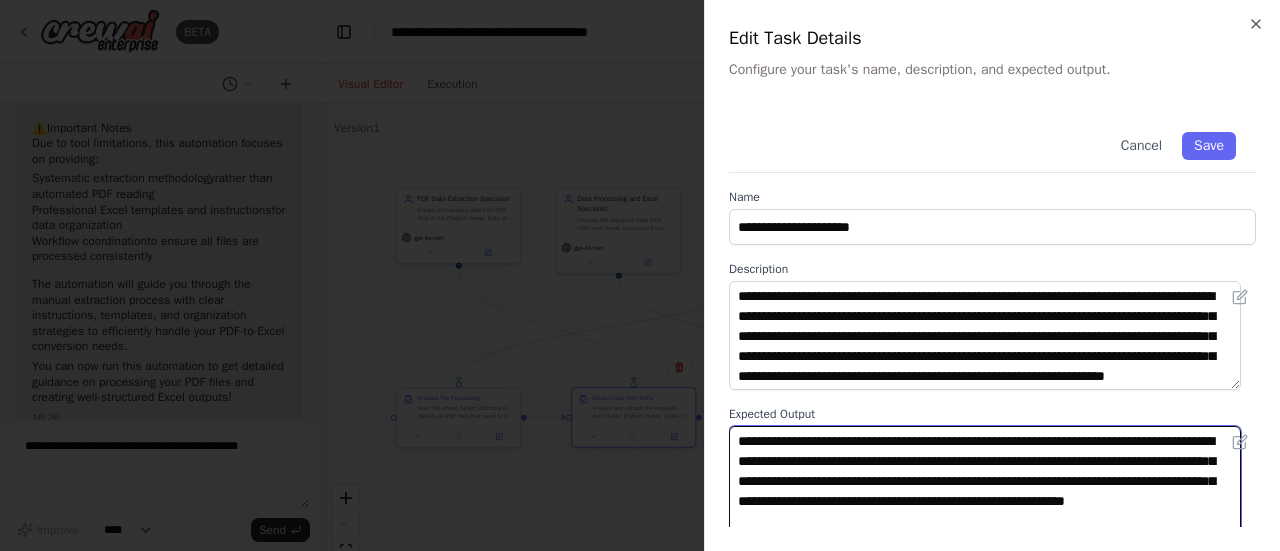 drag, startPoint x: 868, startPoint y: 461, endPoint x: 990, endPoint y: 453, distance: 122.26202 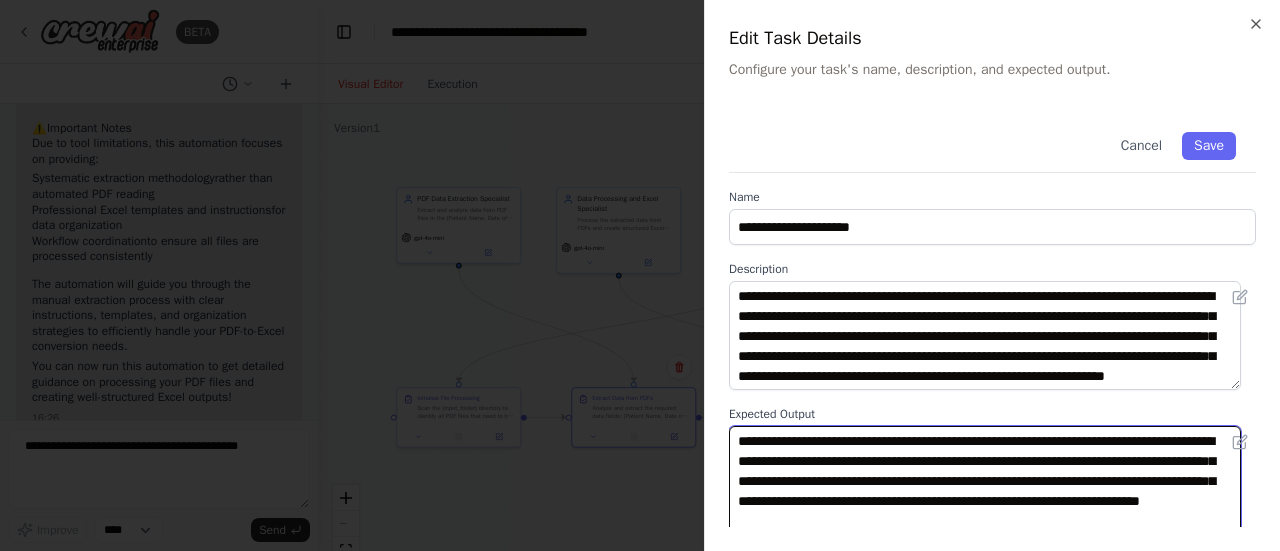 scroll, scrollTop: 44, scrollLeft: 0, axis: vertical 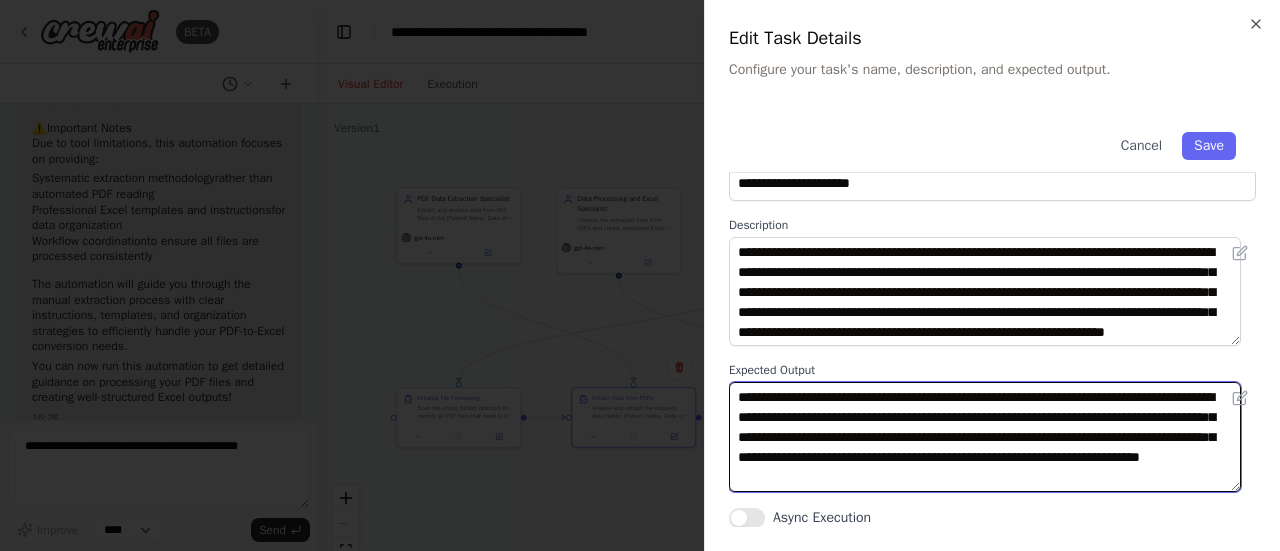 type on "**********" 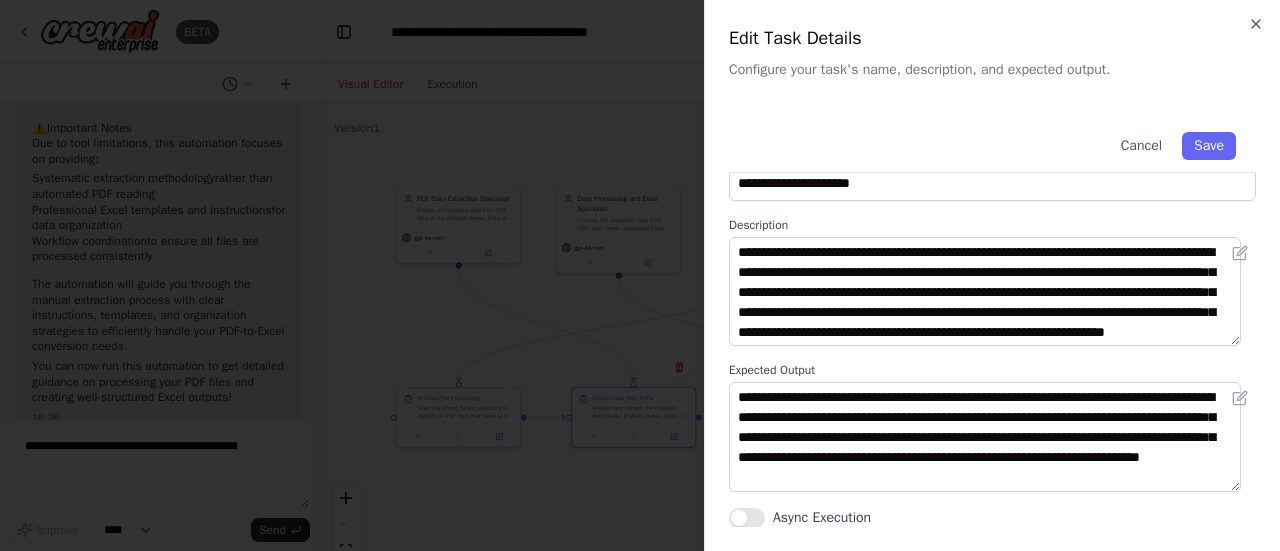 click on "Async Execution" at bounding box center (747, 518) 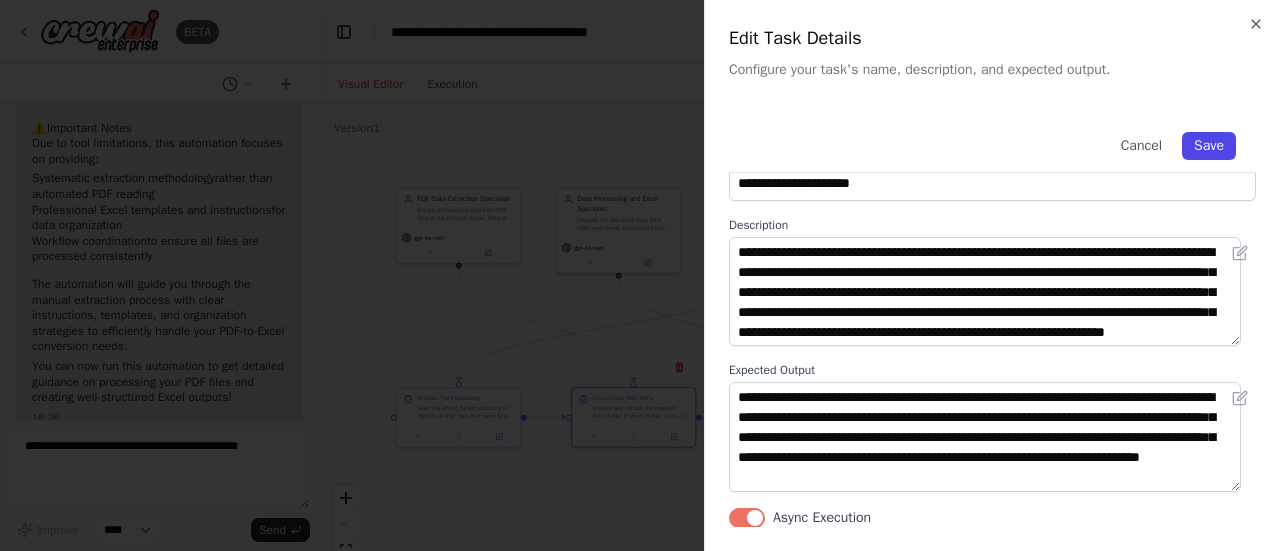 click on "Save" at bounding box center [1209, 146] 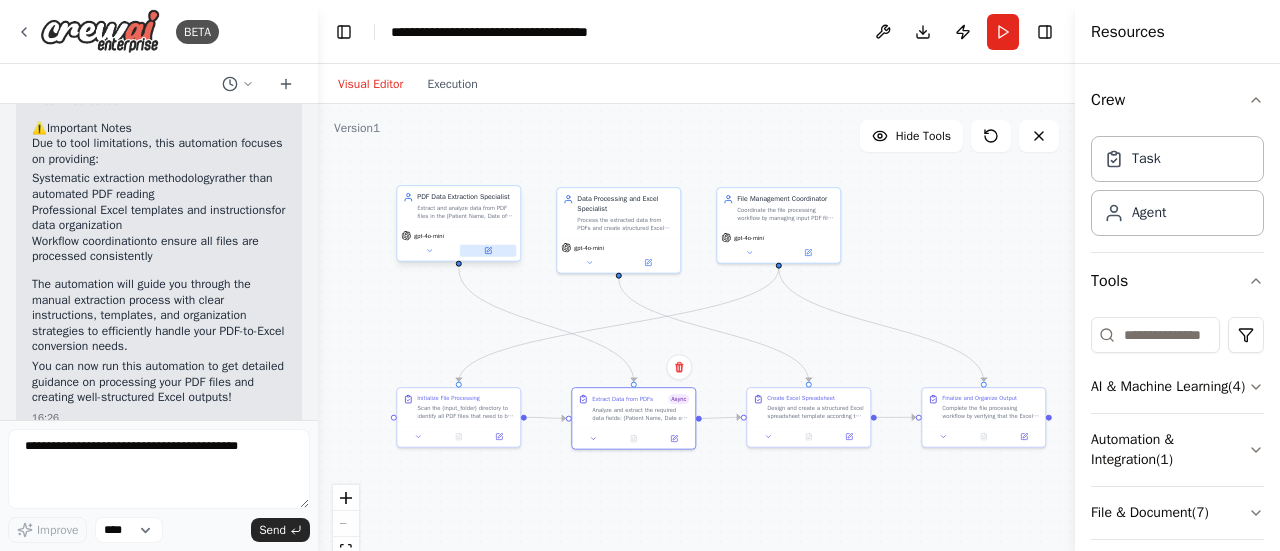 click at bounding box center (488, 251) 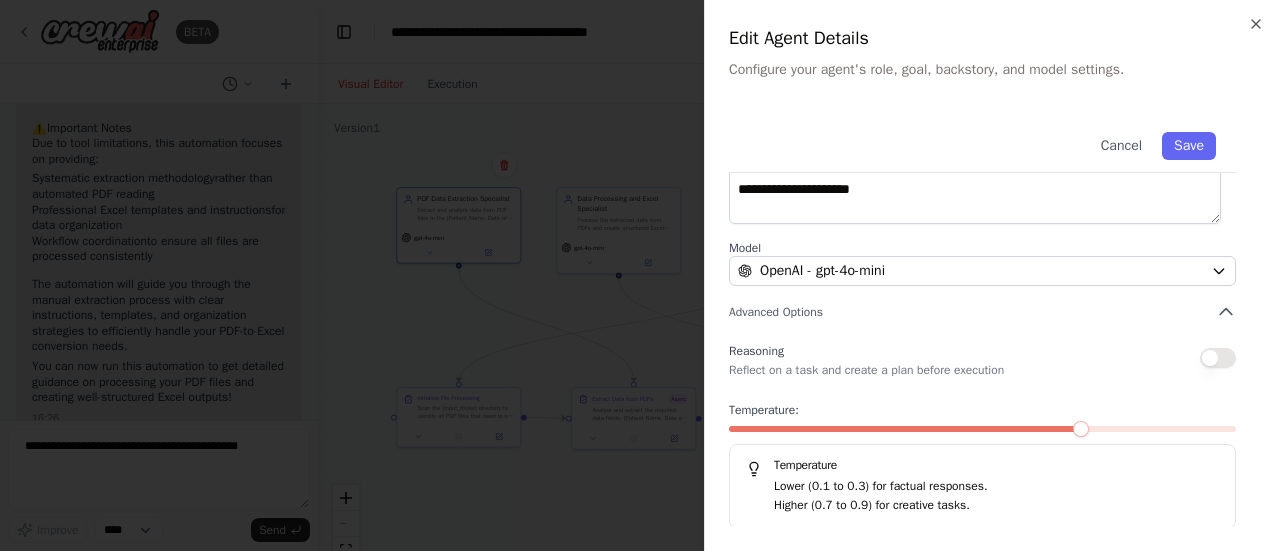 scroll, scrollTop: 0, scrollLeft: 0, axis: both 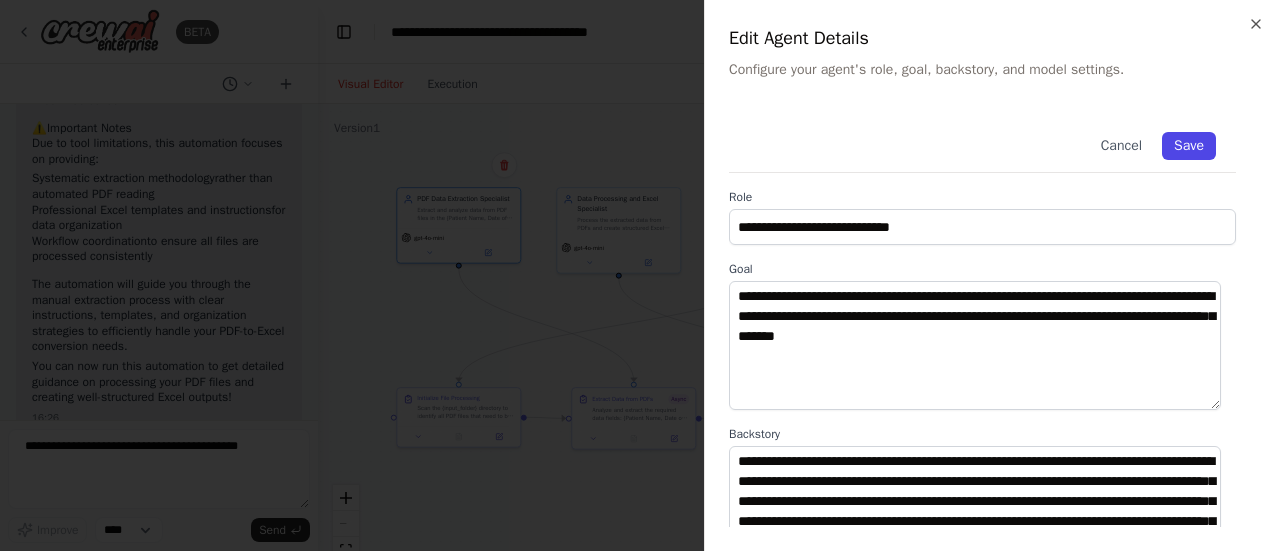click on "Save" at bounding box center (1189, 146) 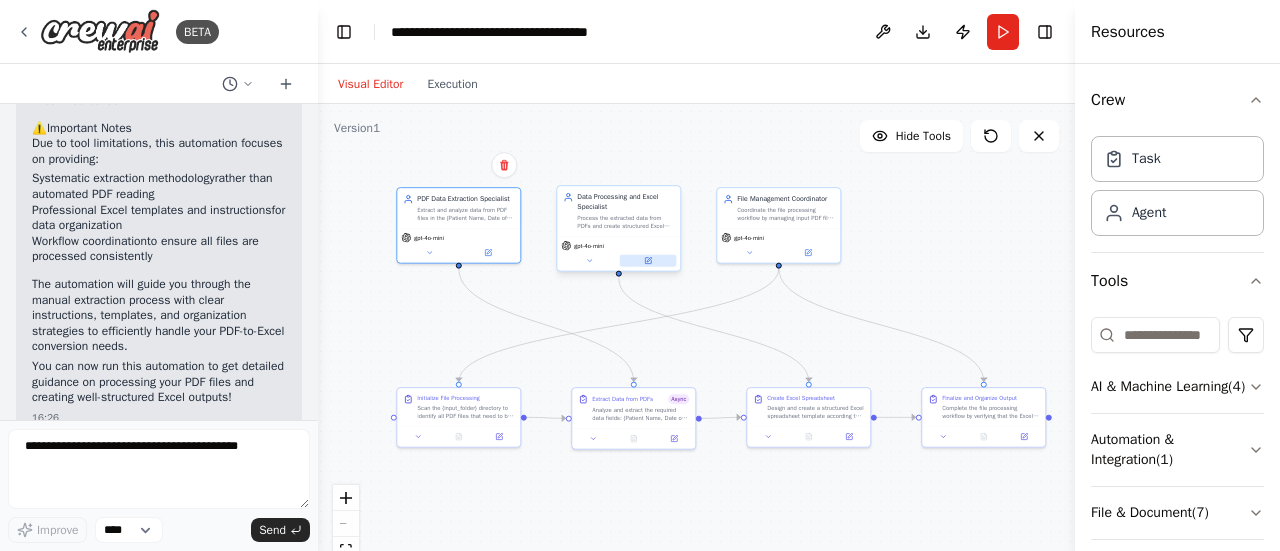 click 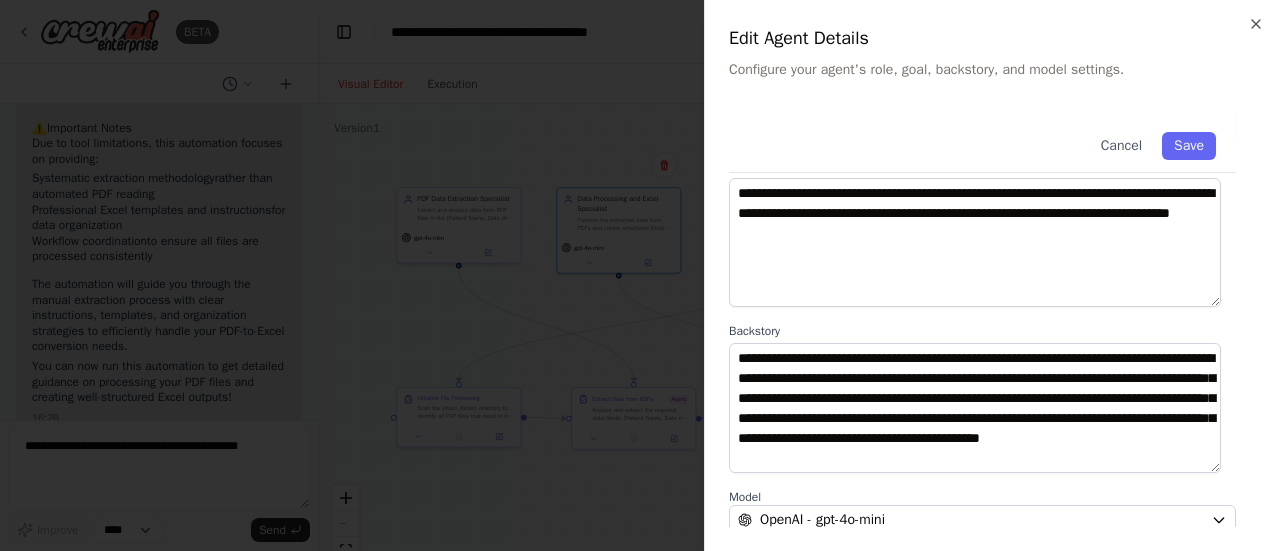 scroll, scrollTop: 102, scrollLeft: 0, axis: vertical 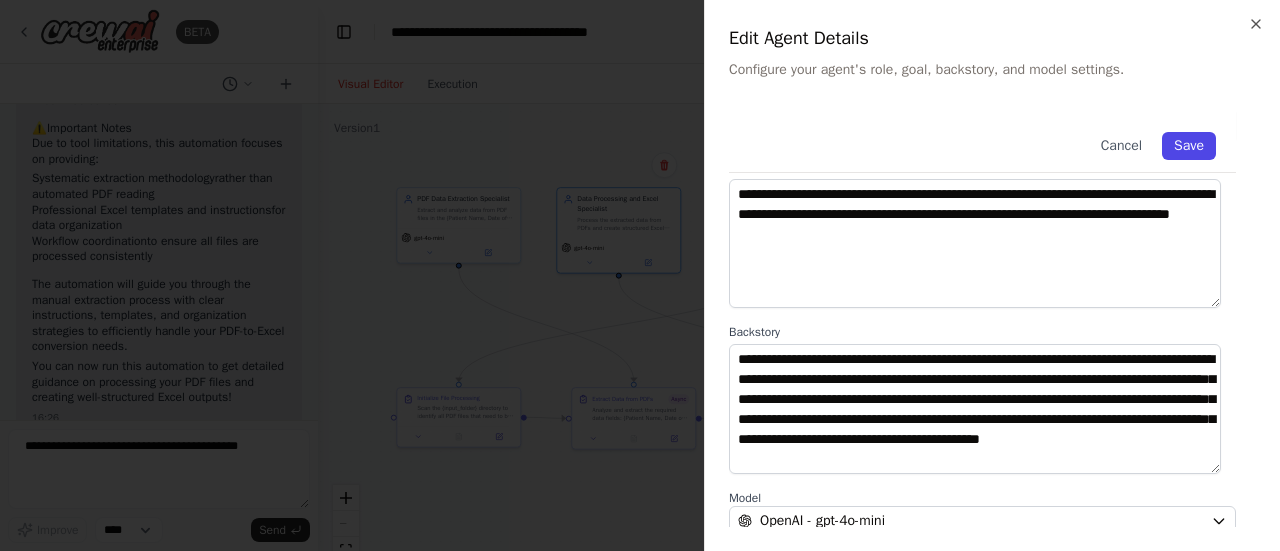 click on "Save" at bounding box center [1189, 146] 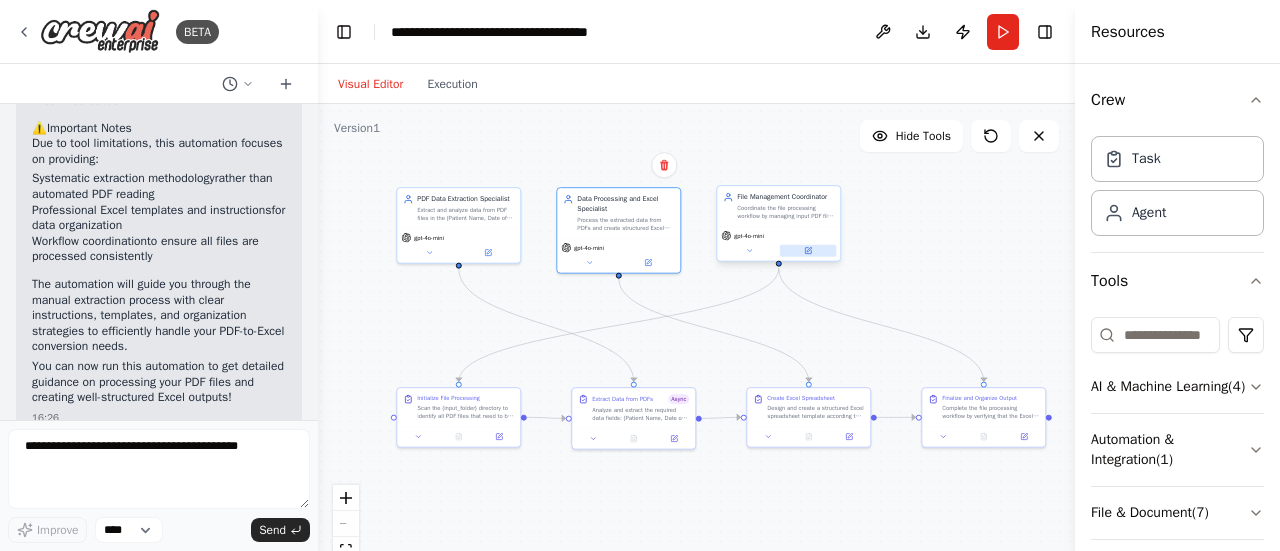 click 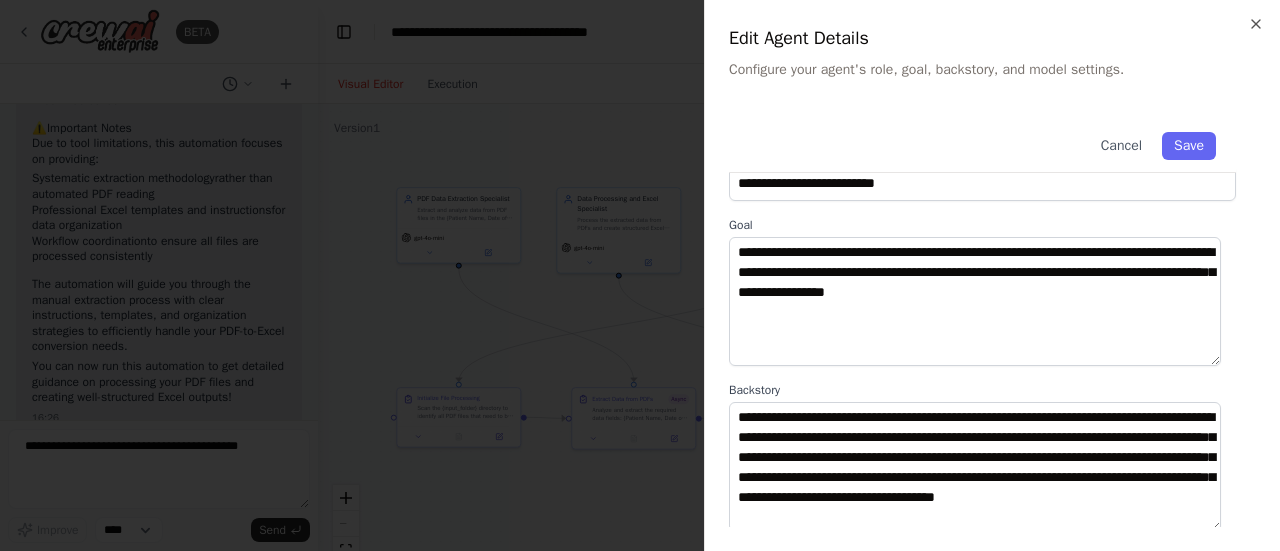 scroll, scrollTop: 43, scrollLeft: 0, axis: vertical 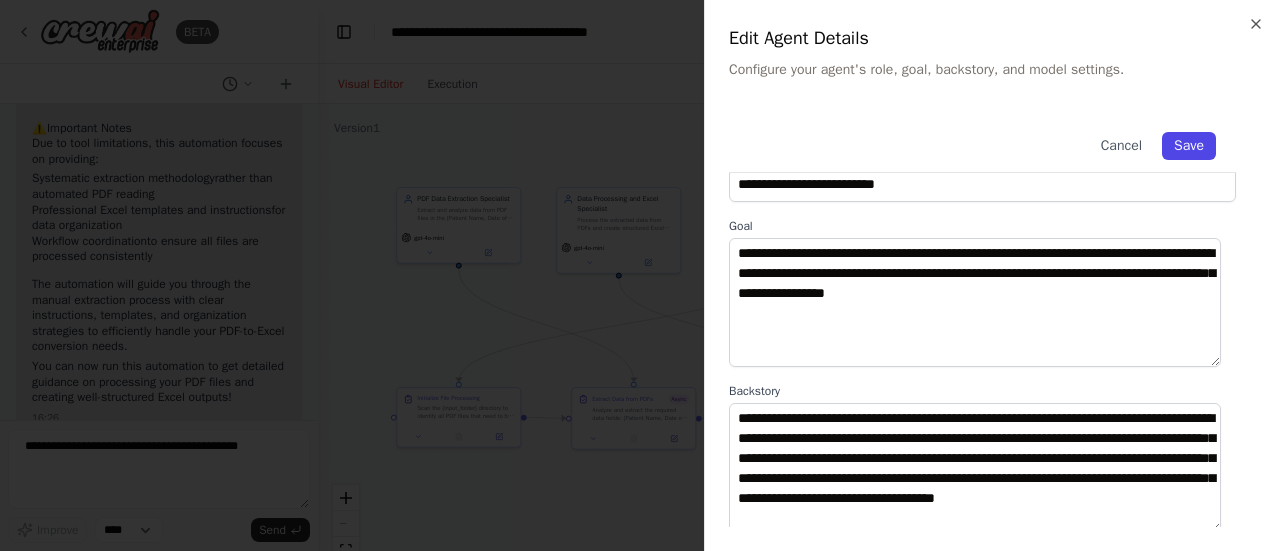 click on "Save" at bounding box center (1189, 146) 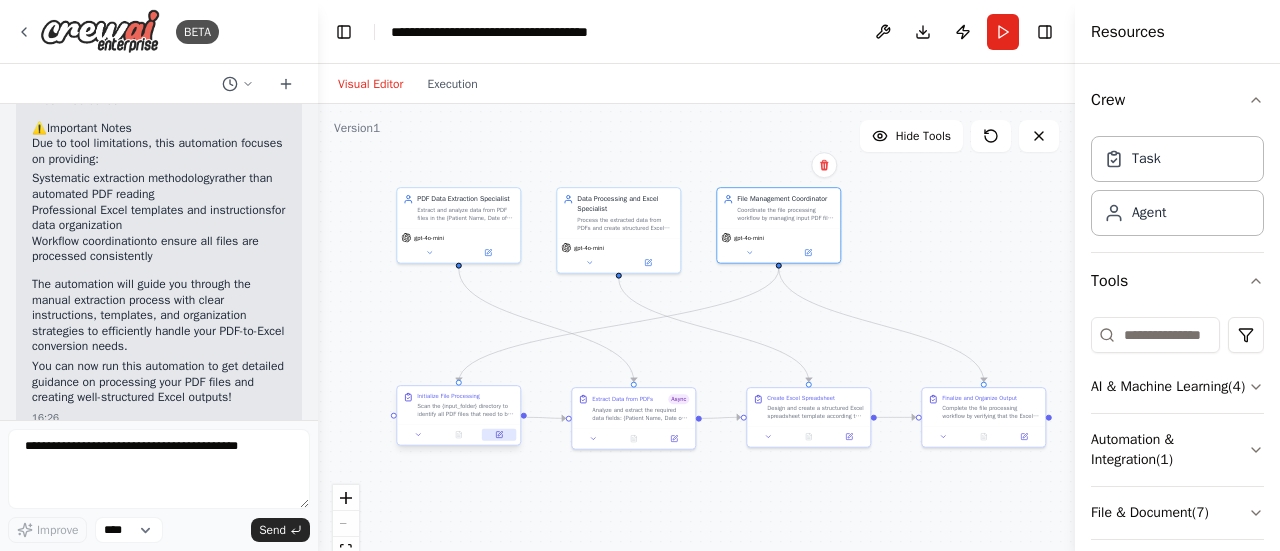 click 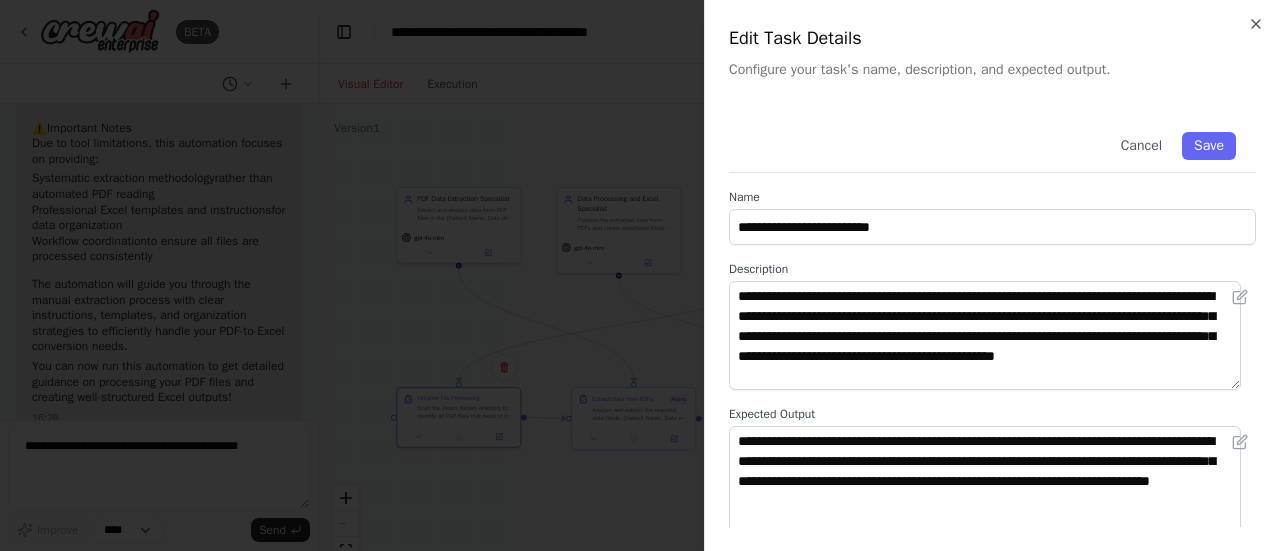 scroll, scrollTop: 44, scrollLeft: 0, axis: vertical 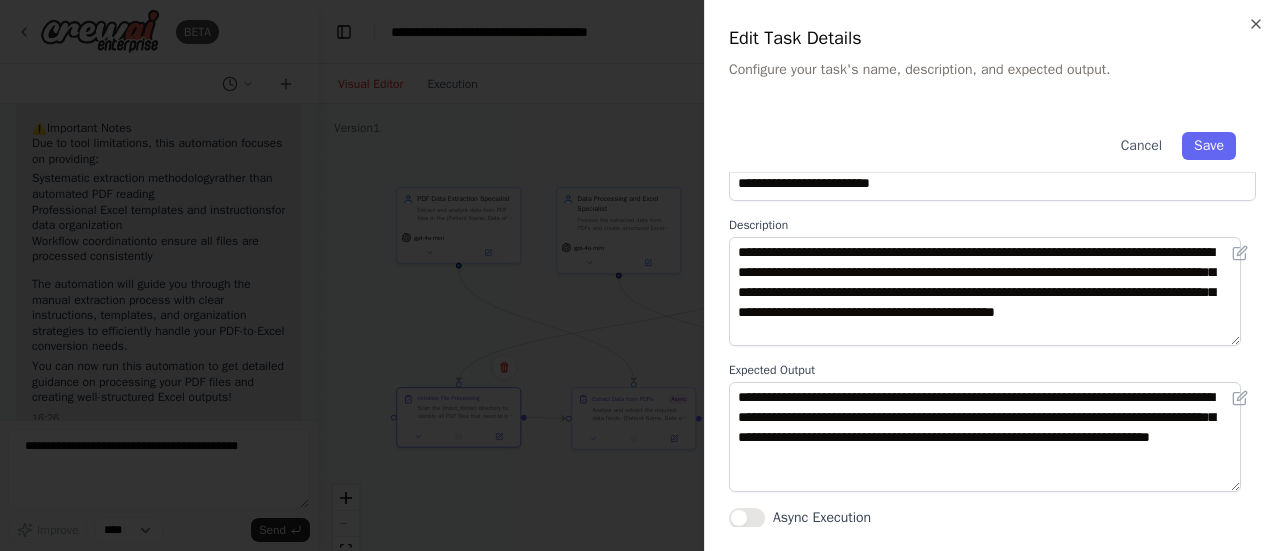 click on "Async Execution" at bounding box center [747, 518] 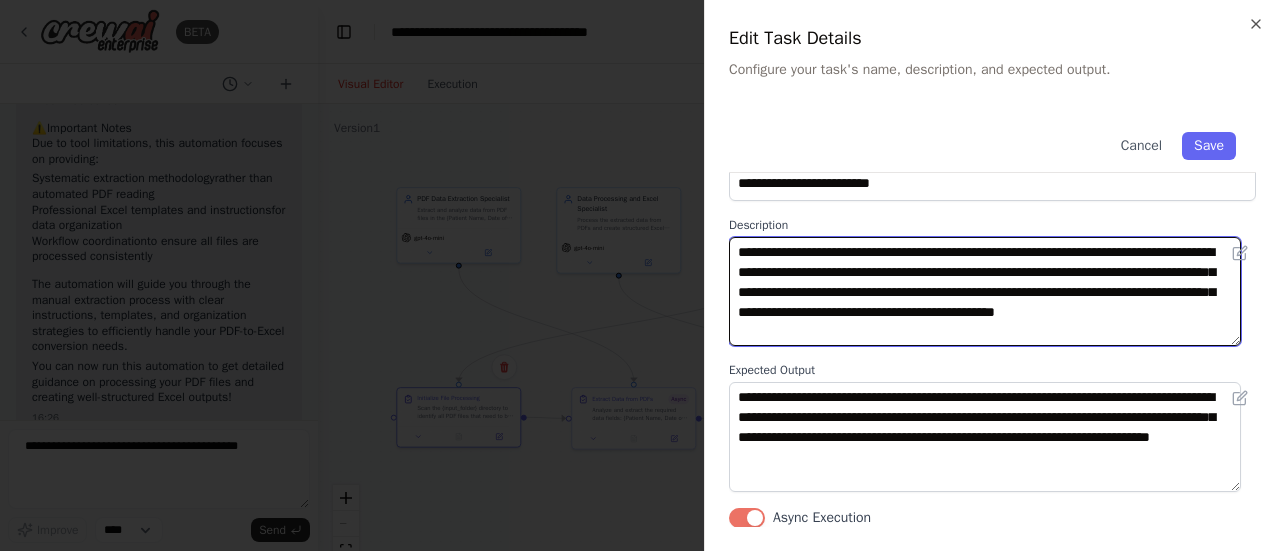 click on "**********" at bounding box center [985, 291] 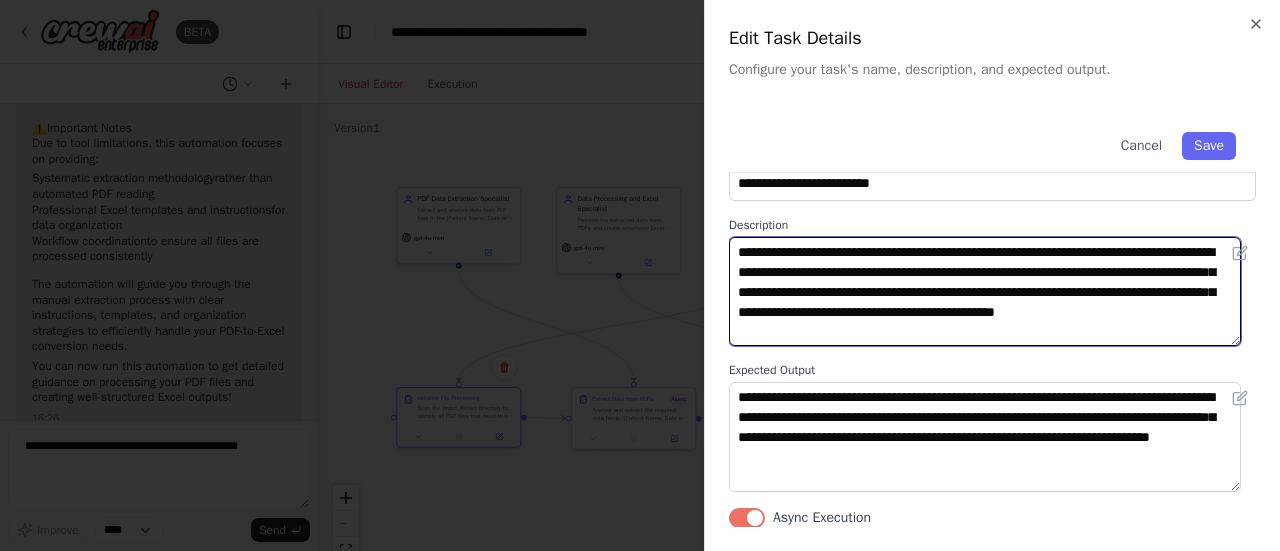 drag, startPoint x: 798, startPoint y: 253, endPoint x: 874, endPoint y: 255, distance: 76.02631 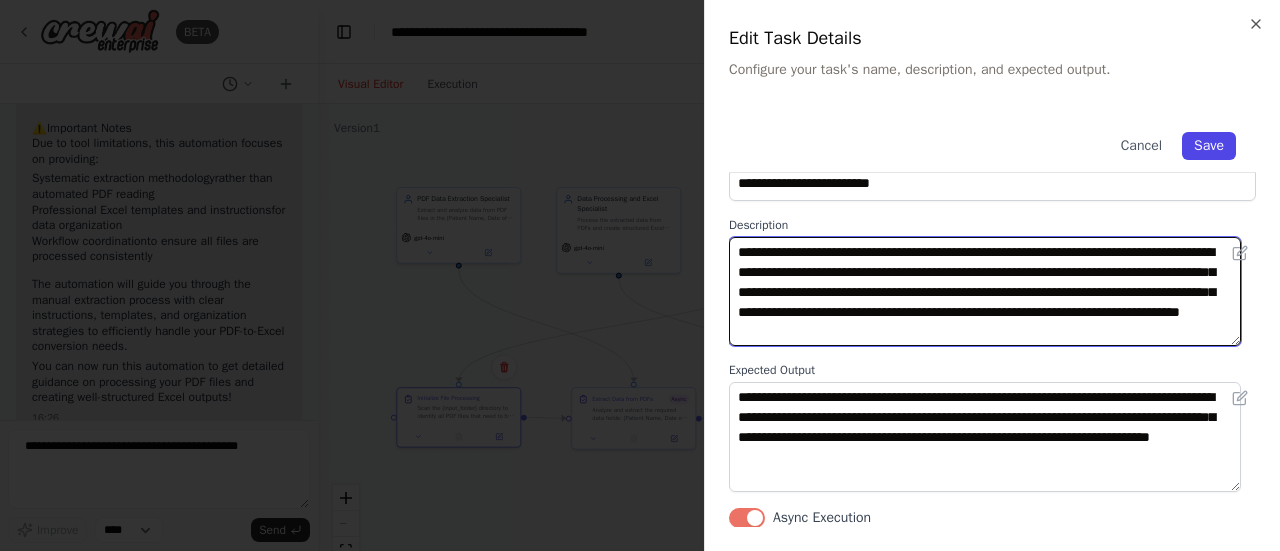 type on "**********" 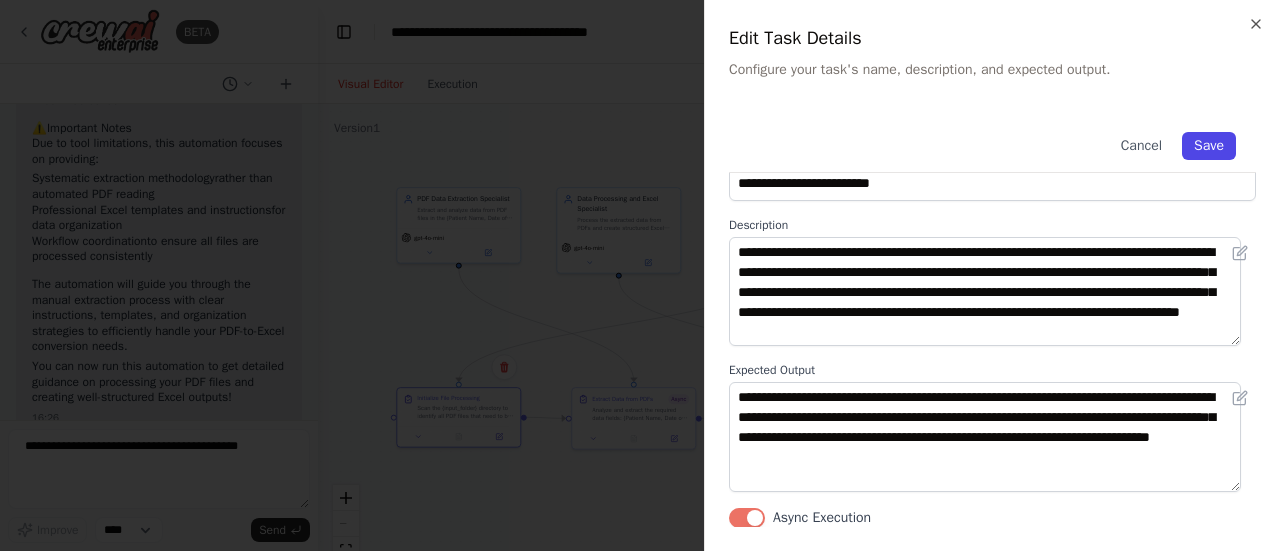 click on "Save" at bounding box center [1209, 146] 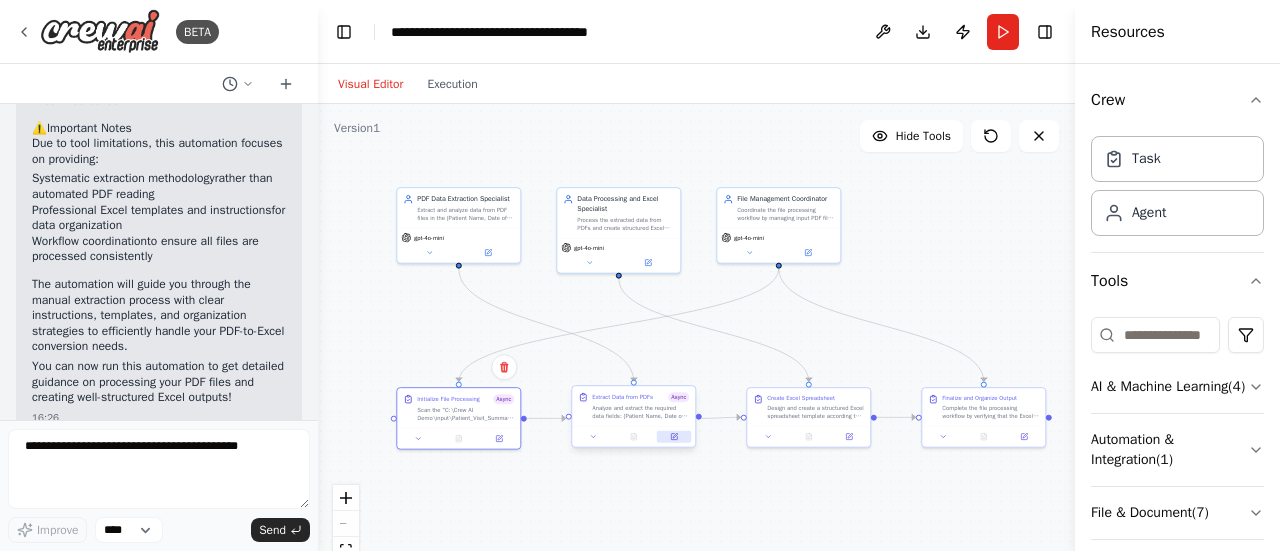 click 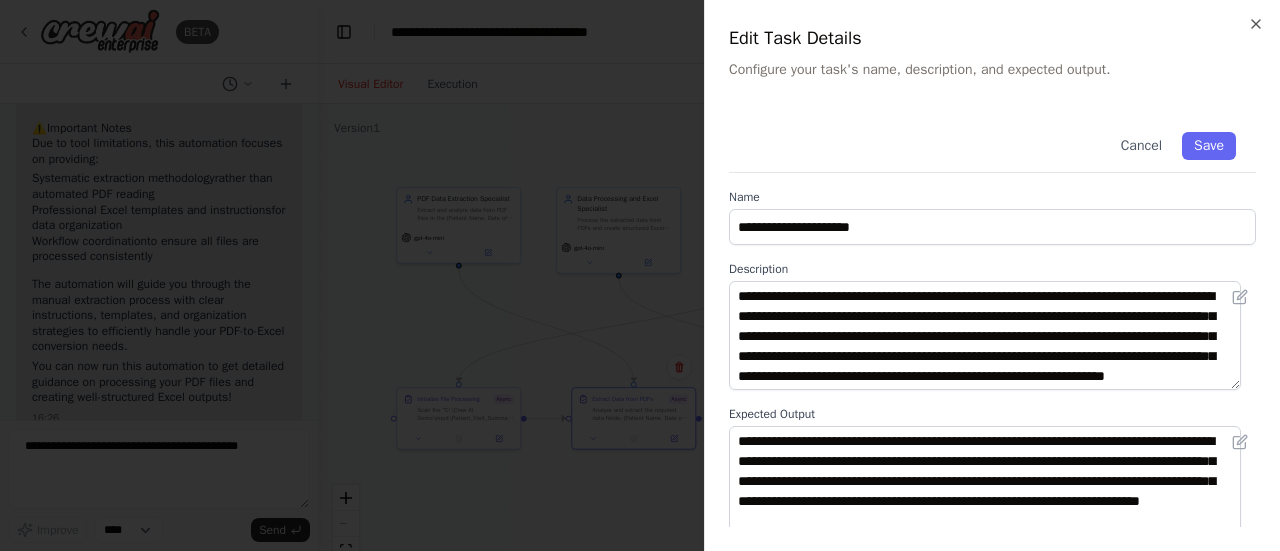 scroll, scrollTop: 44, scrollLeft: 0, axis: vertical 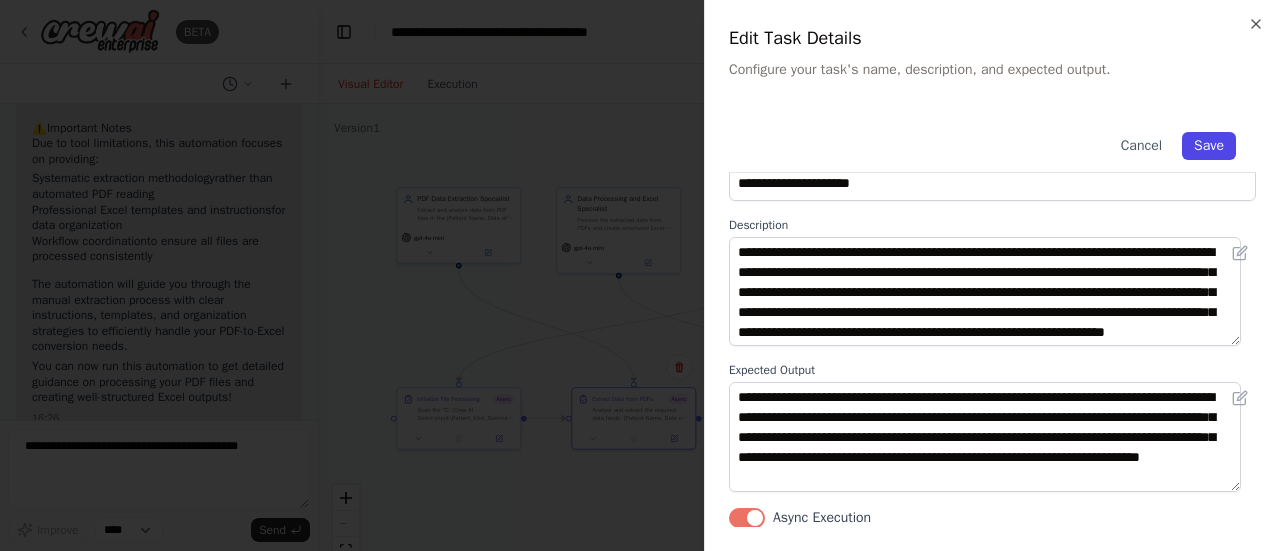 click on "Cancel Save" at bounding box center (992, 142) 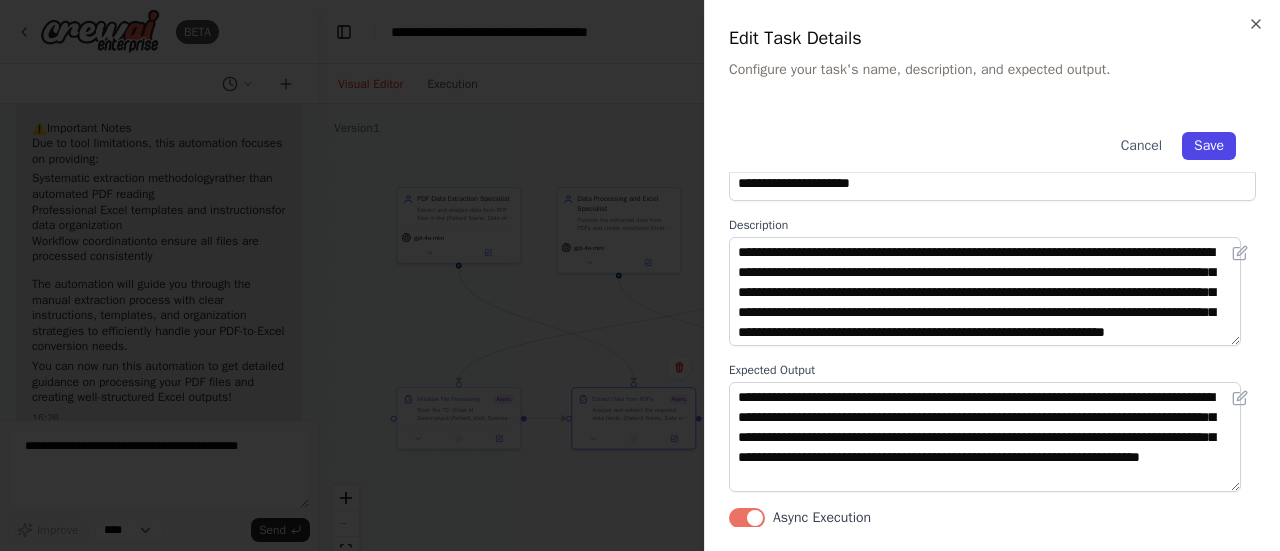 click on "Save" at bounding box center (1209, 146) 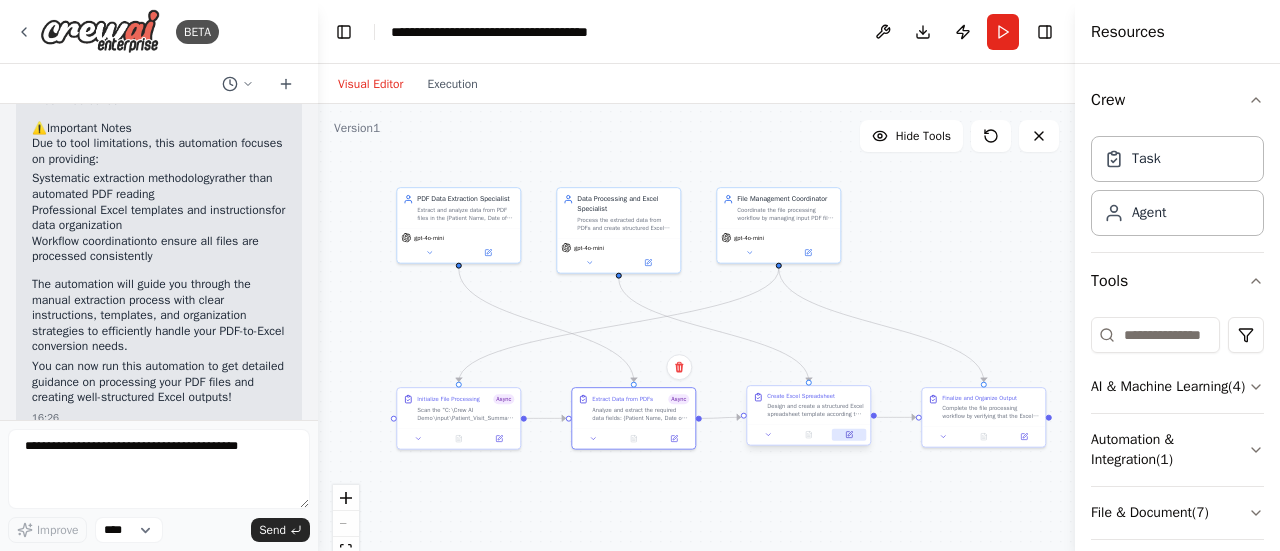 click 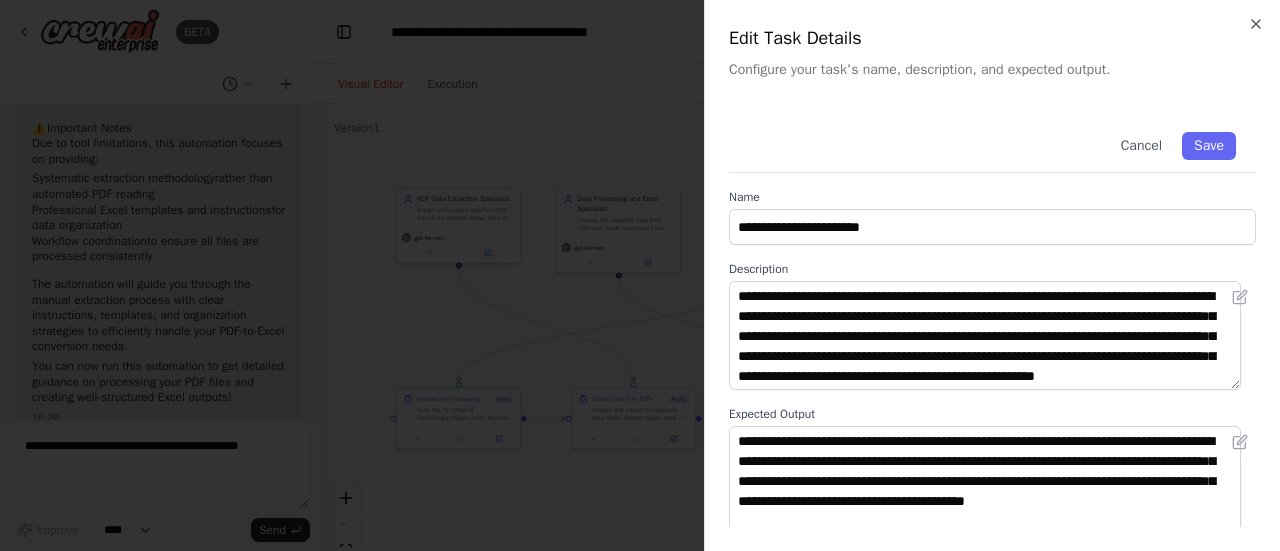 scroll, scrollTop: 20, scrollLeft: 0, axis: vertical 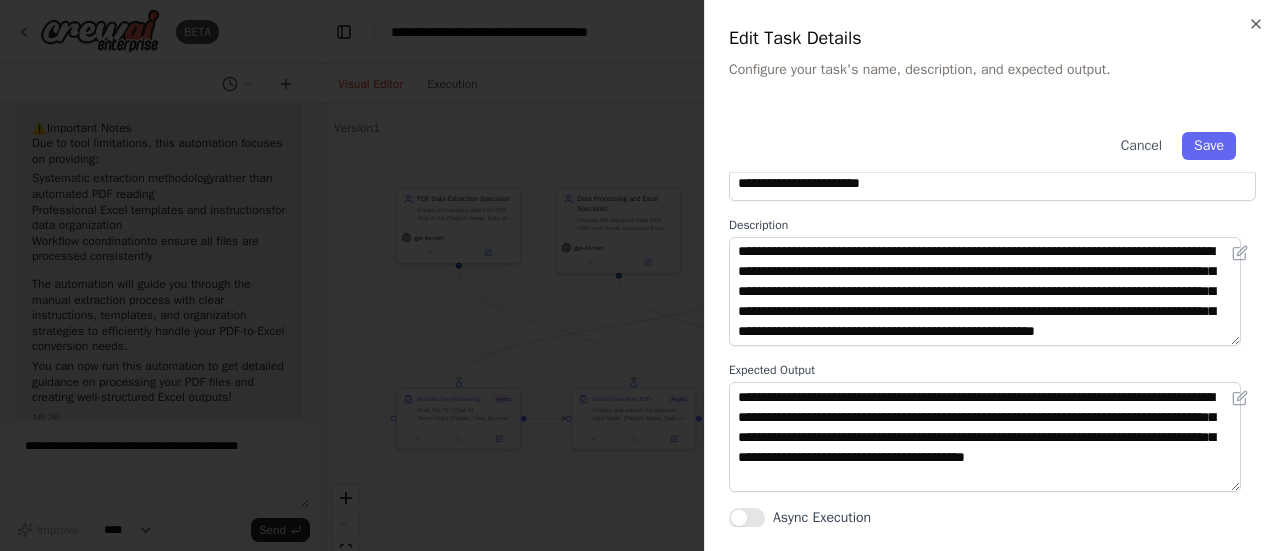 click on "Async Execution" at bounding box center (747, 518) 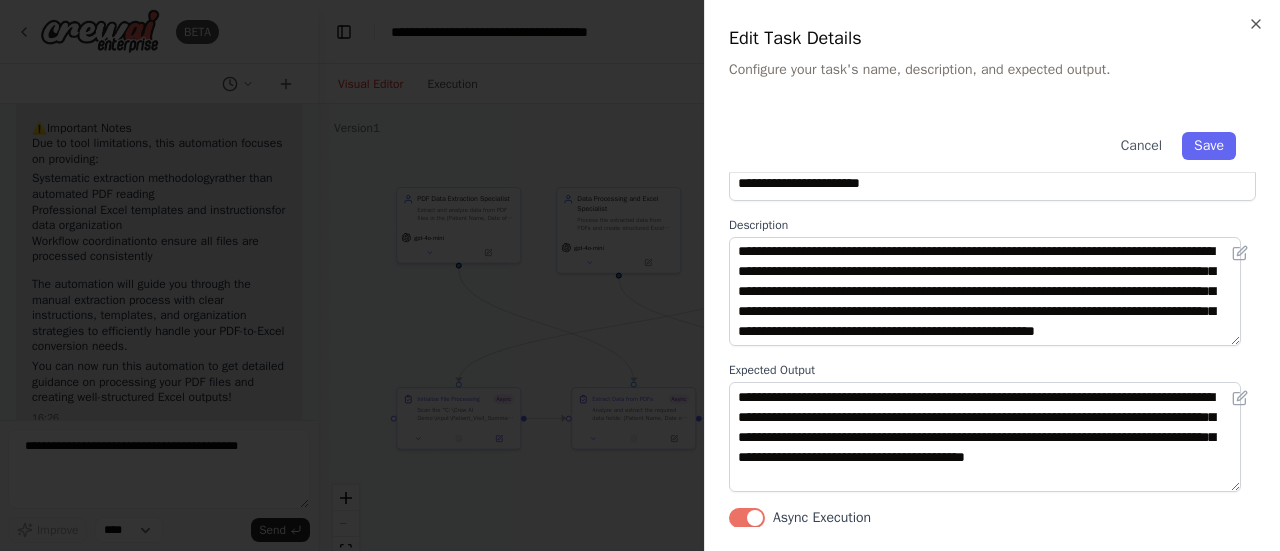 scroll, scrollTop: 0, scrollLeft: 0, axis: both 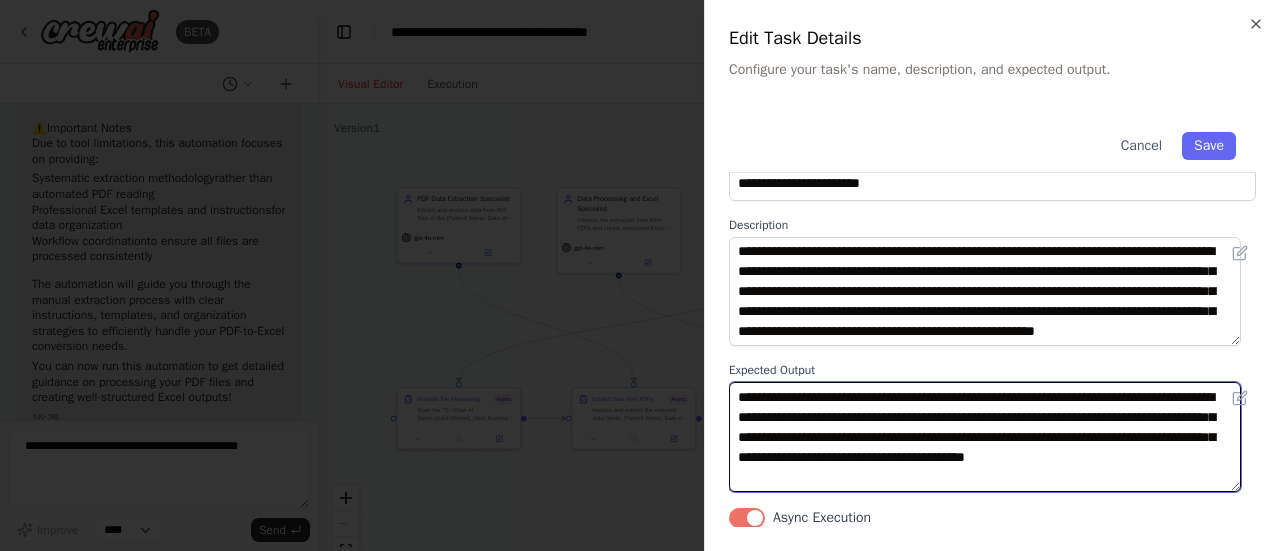 drag, startPoint x: 740, startPoint y: 517, endPoint x: 828, endPoint y: 482, distance: 94.7048 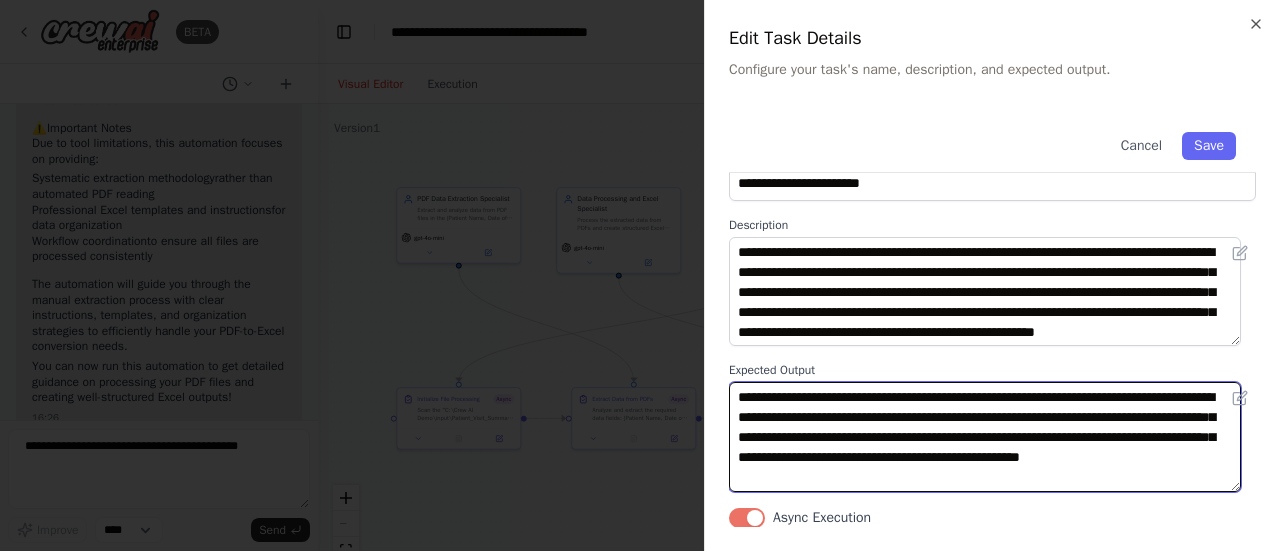scroll, scrollTop: 20, scrollLeft: 0, axis: vertical 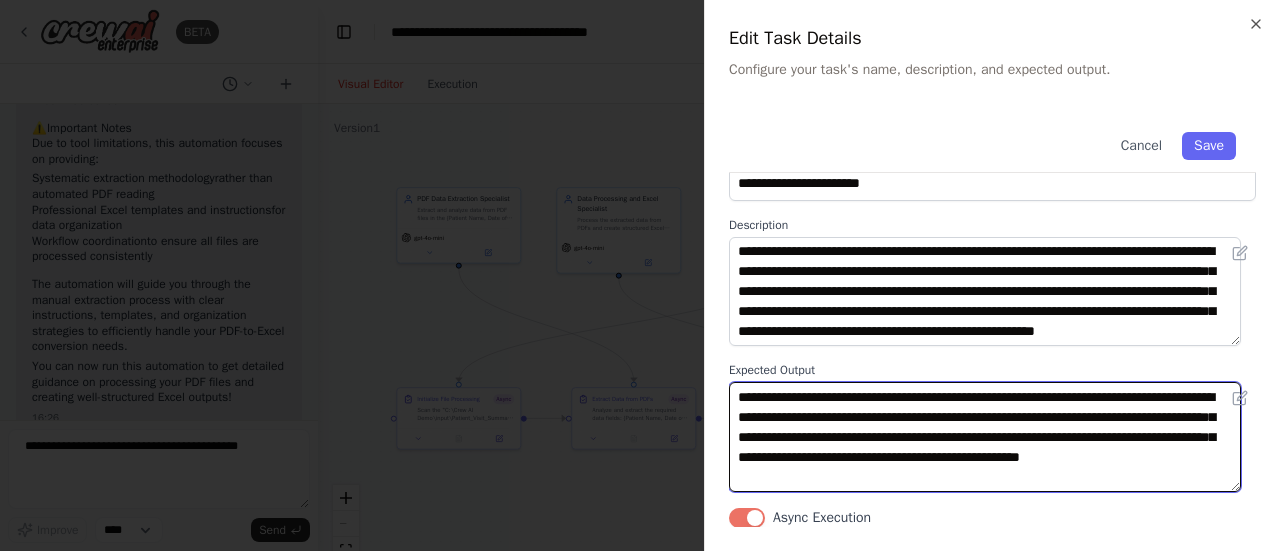 type on "**********" 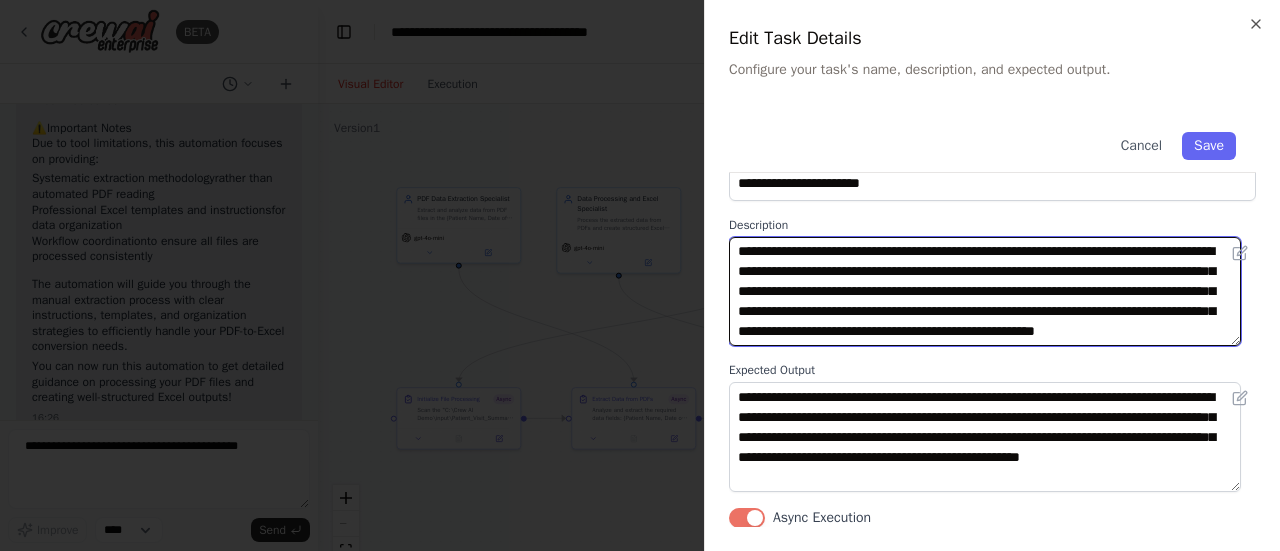 drag, startPoint x: 1018, startPoint y: 337, endPoint x: 1105, endPoint y: 333, distance: 87.0919 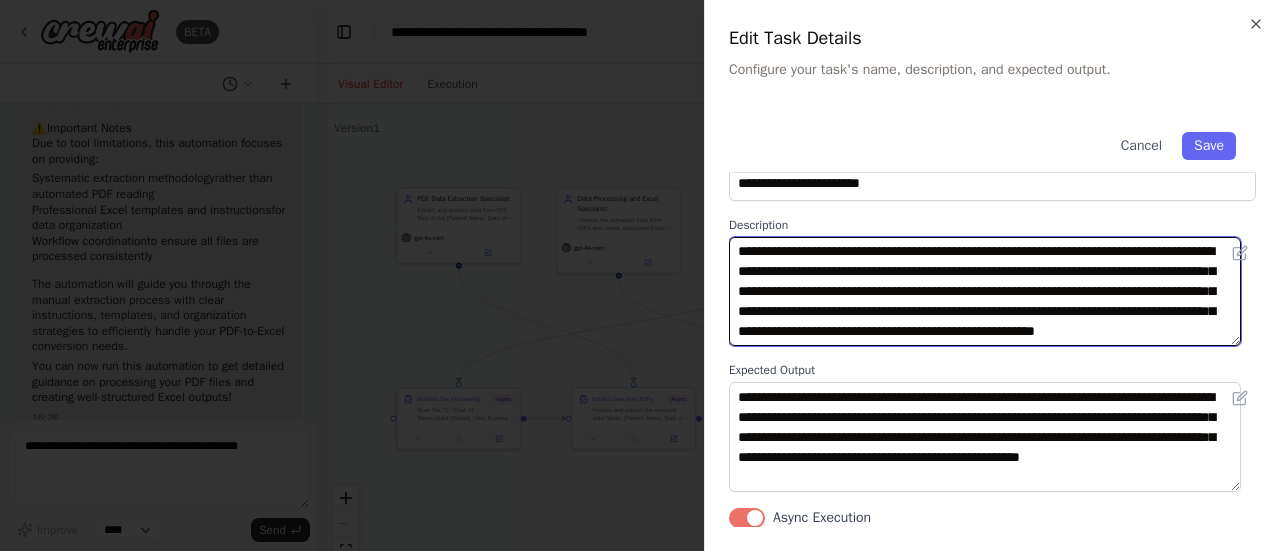 click on "**********" at bounding box center (985, 291) 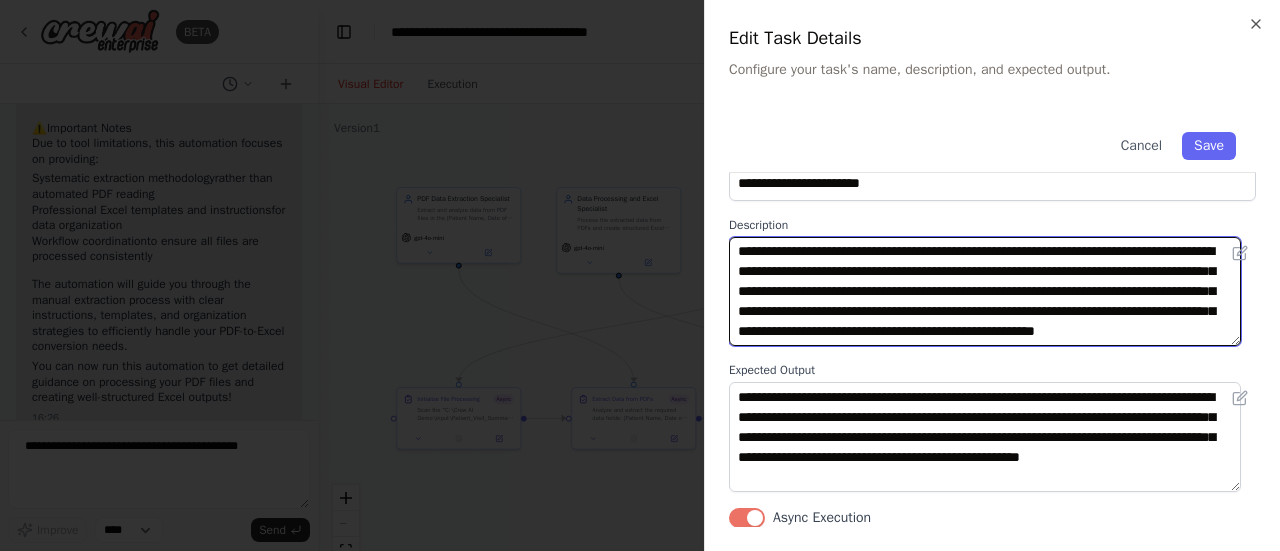 paste on "**********" 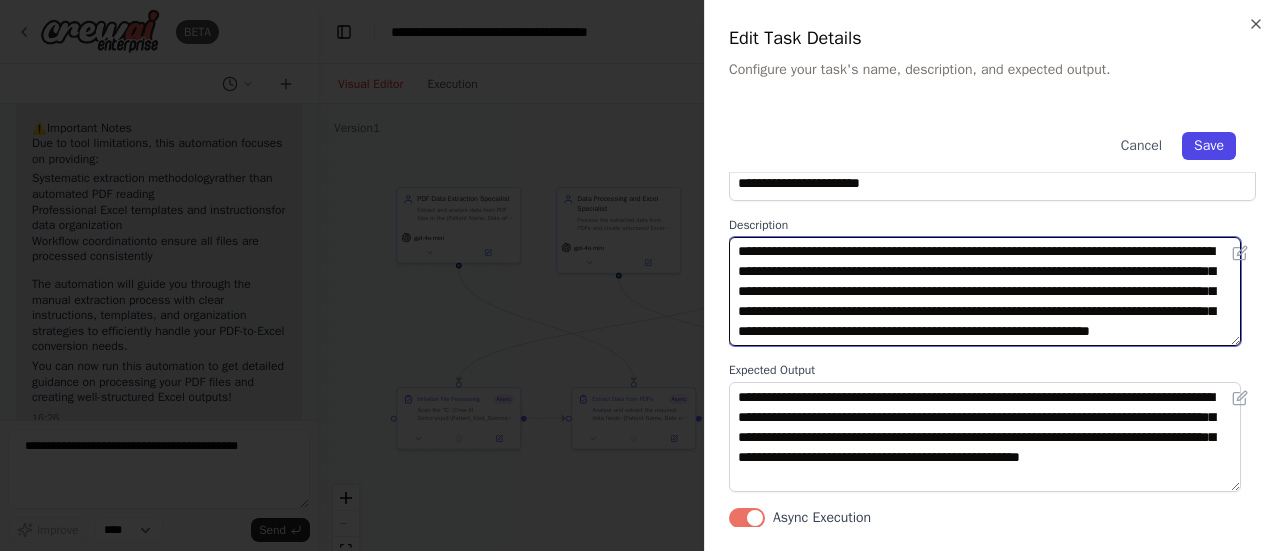 type on "**********" 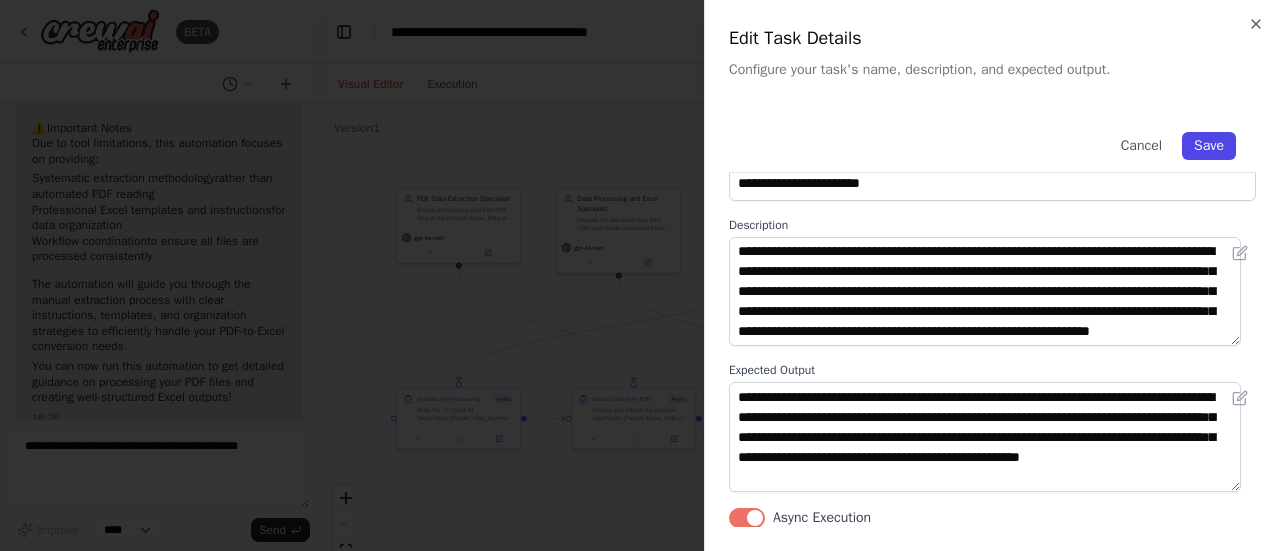 click on "Save" at bounding box center [1209, 146] 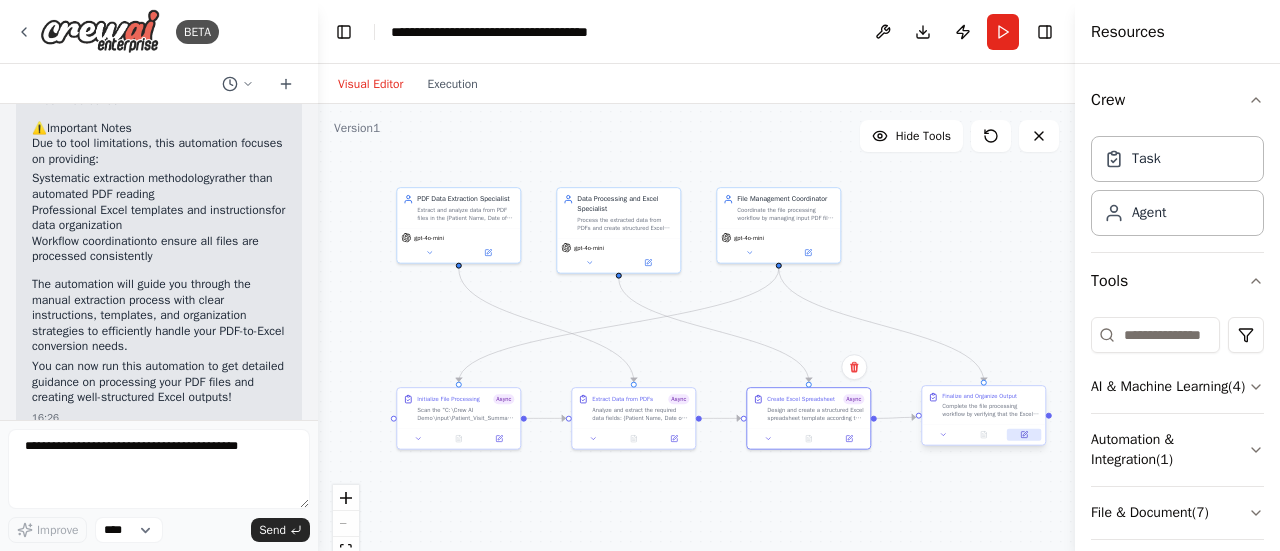 click 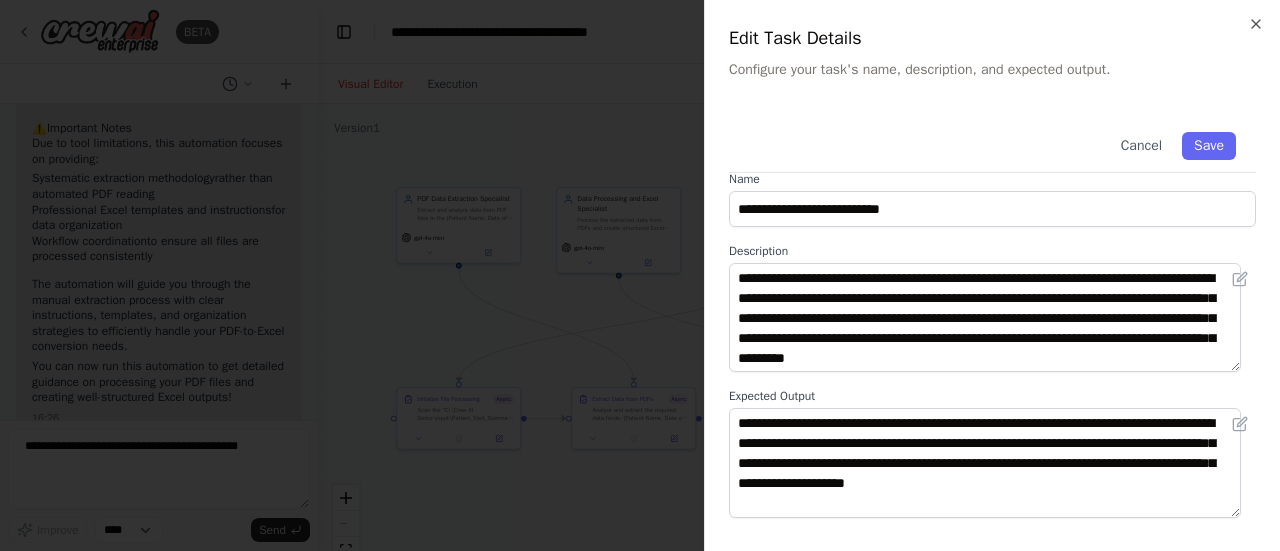 scroll, scrollTop: 0, scrollLeft: 0, axis: both 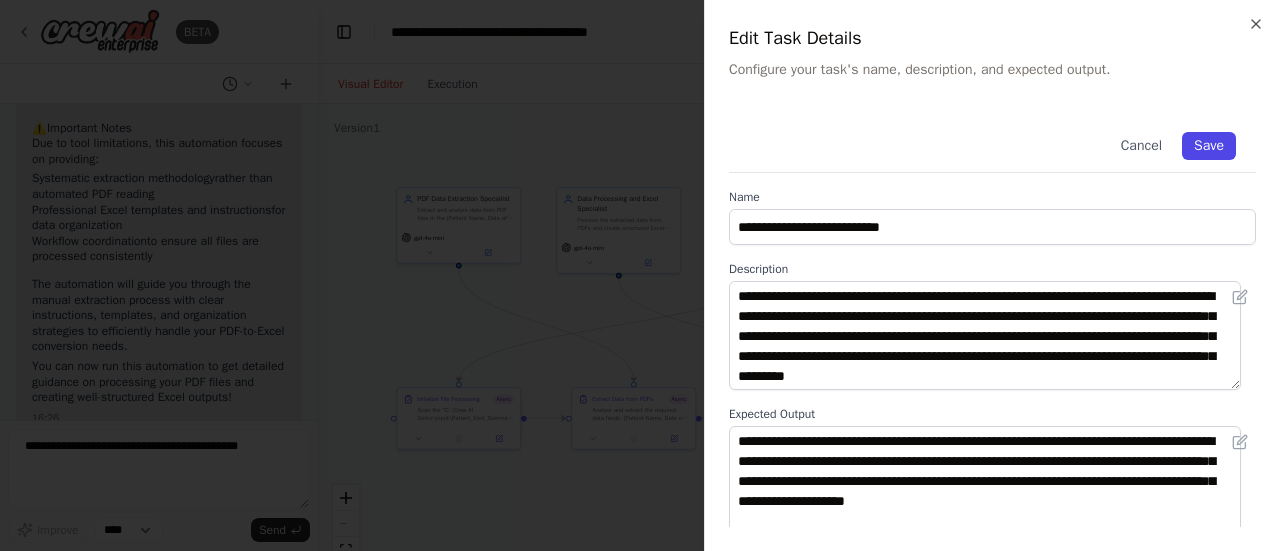 click on "Save" at bounding box center (1209, 146) 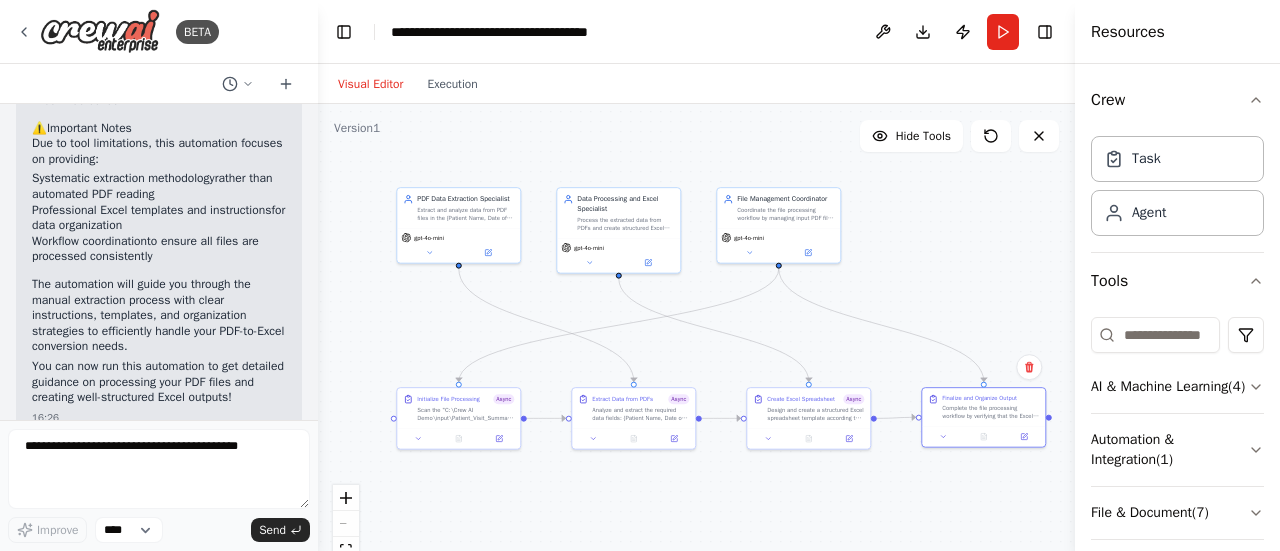 click on ".deletable-edge-delete-btn {
width: 20px;
height: 20px;
border: 0px solid #ffffff;
color: #6b7280;
background-color: #f8fafc;
cursor: pointer;
border-radius: 50%;
font-size: 12px;
padding: 3px;
display: flex;
align-items: center;
justify-content: center;
transition: all 0.2s cubic-bezier(0.4, 0, 0.2, 1);
box-shadow: 0 2px 4px rgba(0, 0, 0, 0.1);
}
.deletable-edge-delete-btn:hover {
background-color: #ef4444;
color: #ffffff;
border-color: #dc2626;
transform: scale(1.1);
box-shadow: 0 4px 12px rgba(239, 68, 68, 0.4);
}
.deletable-edge-delete-btn:active {
transform: scale(0.95);
box-shadow: 0 2px 4px rgba(239, 68, 68, 0.3);
}
PDF Data Extraction Specialist gpt-4o-mini gpt-4o-mini gpt-4o-mini" at bounding box center [696, 354] 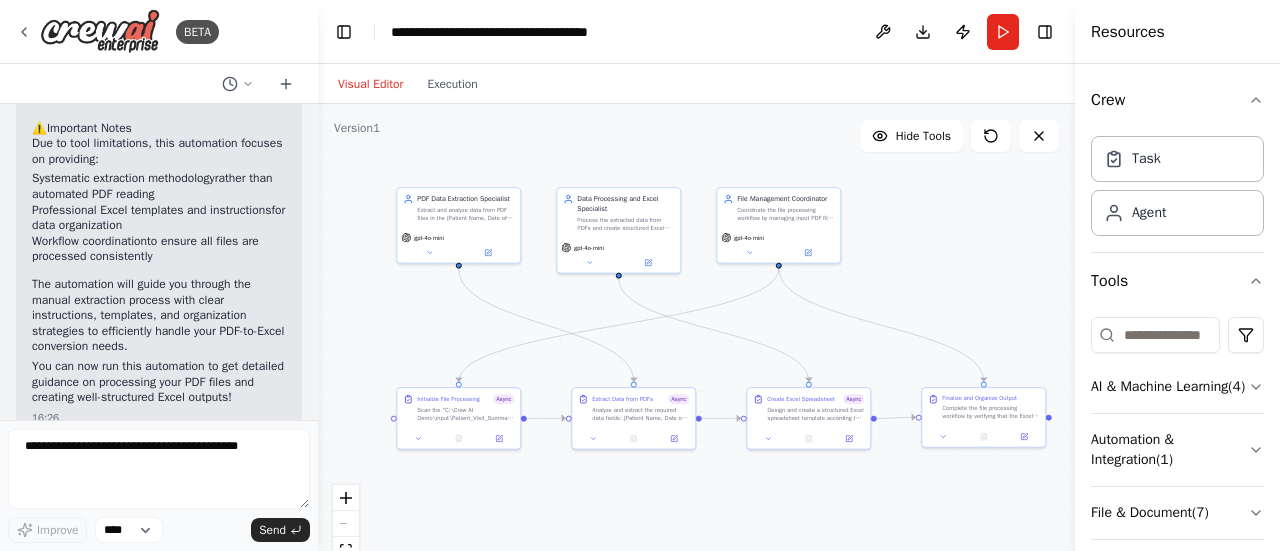 click on ".deletable-edge-delete-btn {
width: 20px;
height: 20px;
border: 0px solid #ffffff;
color: #6b7280;
background-color: #f8fafc;
cursor: pointer;
border-radius: 50%;
font-size: 12px;
padding: 3px;
display: flex;
align-items: center;
justify-content: center;
transition: all 0.2s cubic-bezier(0.4, 0, 0.2, 1);
box-shadow: 0 2px 4px rgba(0, 0, 0, 0.1);
}
.deletable-edge-delete-btn:hover {
background-color: #ef4444;
color: #ffffff;
border-color: #dc2626;
transform: scale(1.1);
box-shadow: 0 4px 12px rgba(239, 68, 68, 0.4);
}
.deletable-edge-delete-btn:active {
transform: scale(0.95);
box-shadow: 0 2px 4px rgba(239, 68, 68, 0.3);
}
PDF Data Extraction Specialist gpt-4o-mini gpt-4o-mini gpt-4o-mini" at bounding box center [696, 354] 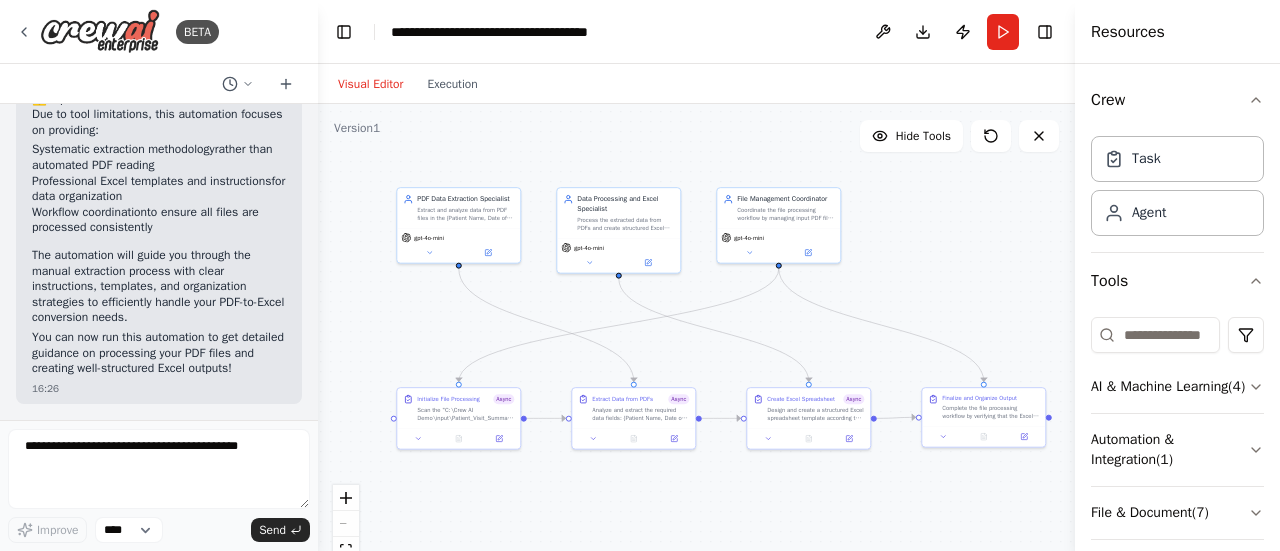scroll, scrollTop: 3811, scrollLeft: 0, axis: vertical 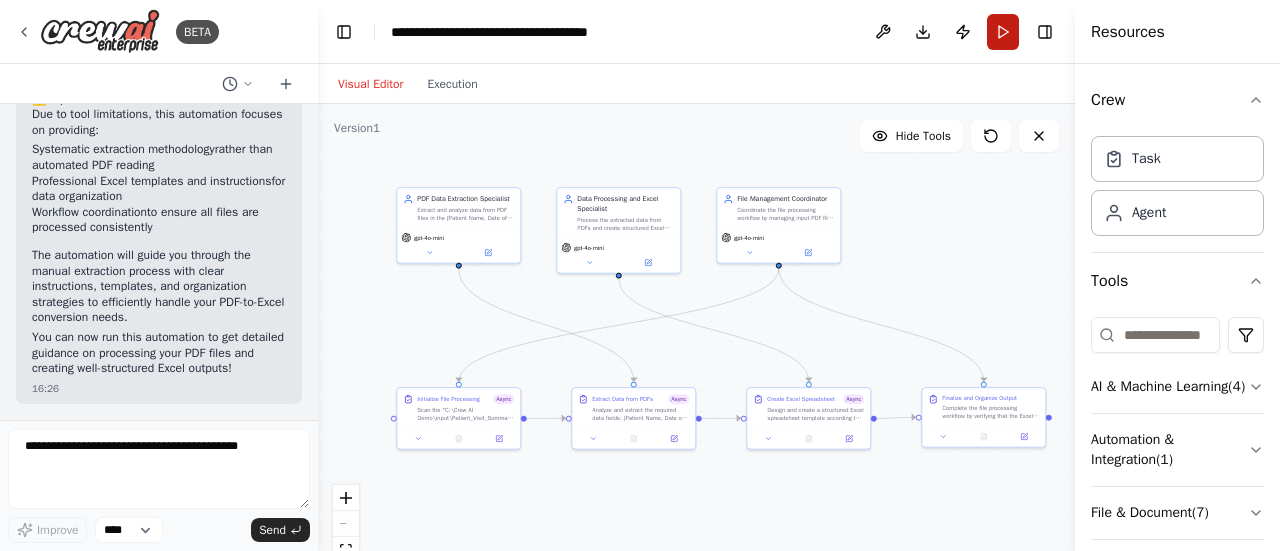 click on "Run" at bounding box center (1003, 32) 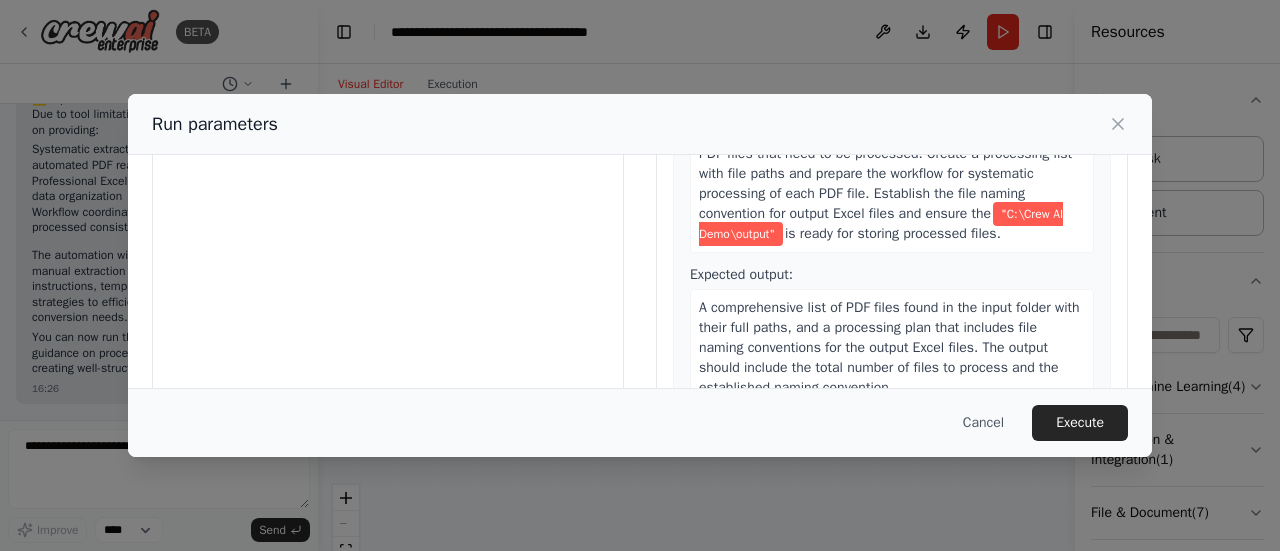 scroll, scrollTop: 70, scrollLeft: 0, axis: vertical 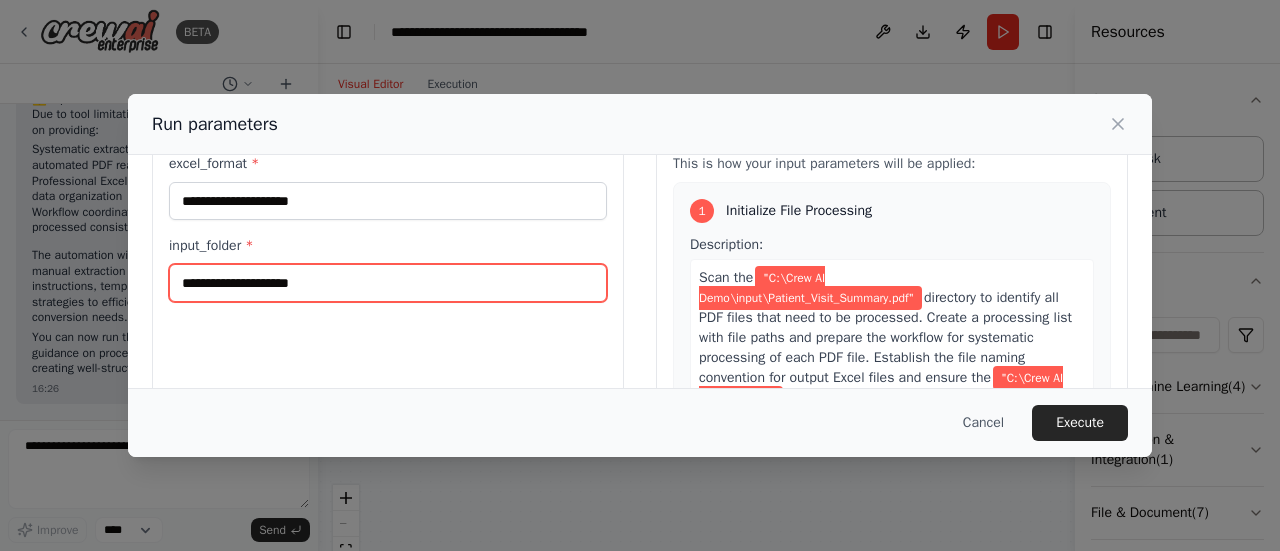 drag, startPoint x: 353, startPoint y: 271, endPoint x: 101, endPoint y: 296, distance: 253.23705 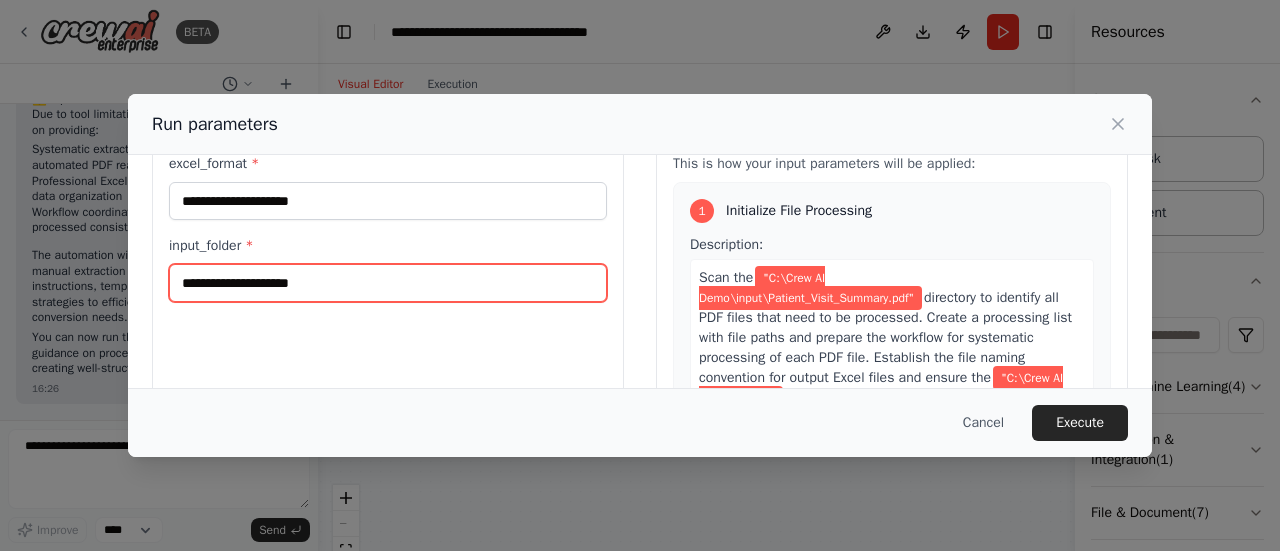 click on "Run parameters Inputs excel_format * input_folder * Preview This is how your input parameters will be applied: 1 Initialize File Processing Description: Scan the  "C:\Crew AI Demo\input\Patient_Visit_Summary.pdf"  directory to identify all PDF files that need to be processed. Create a processing list with file paths and prepare the workflow for systematic processing of each PDF file. Establish the file naming convention for output Excel files and ensure the  "C:\Crew AI Demo\output"  is ready for storing processed files. Expected output: A comprehensive list of PDF files found in the input folder with their full paths, and a processing plan that includes file naming conventions for the output Excel files. The output should include the total number of files to process and the established naming convention. 2 Extract Data from PDFs Description: Analyze and extract the required data fields:  Patient Name, Date of Birth, Doctor Expected output: Patient Name, Date of Birth, Doctor 3 Create Excel Spreadsheet . . 4" at bounding box center [640, 275] 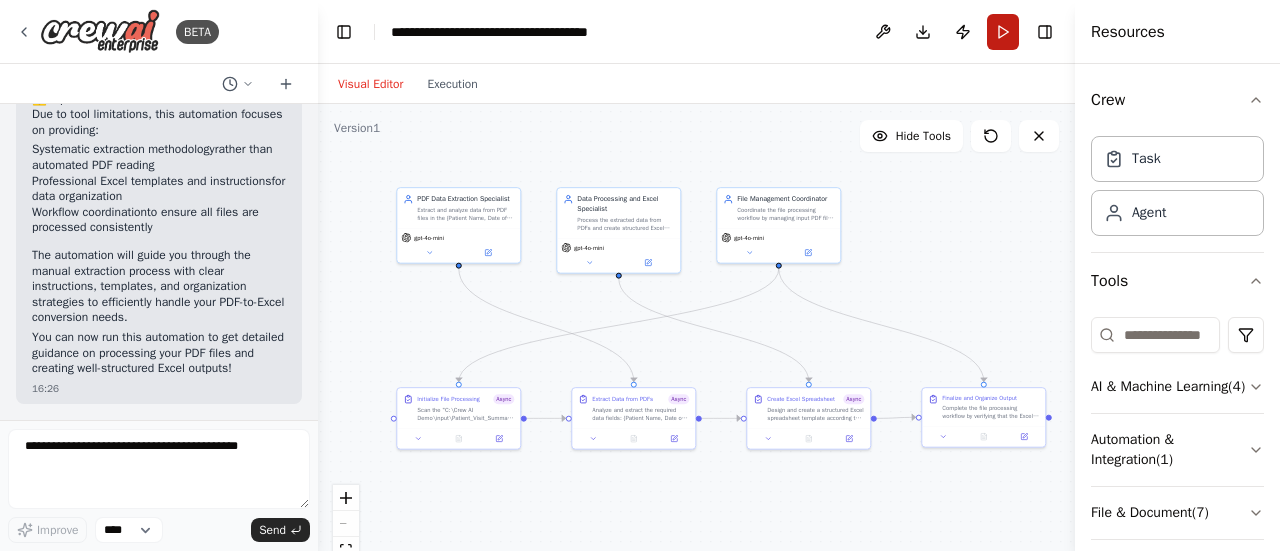 click on "Run" at bounding box center [1003, 32] 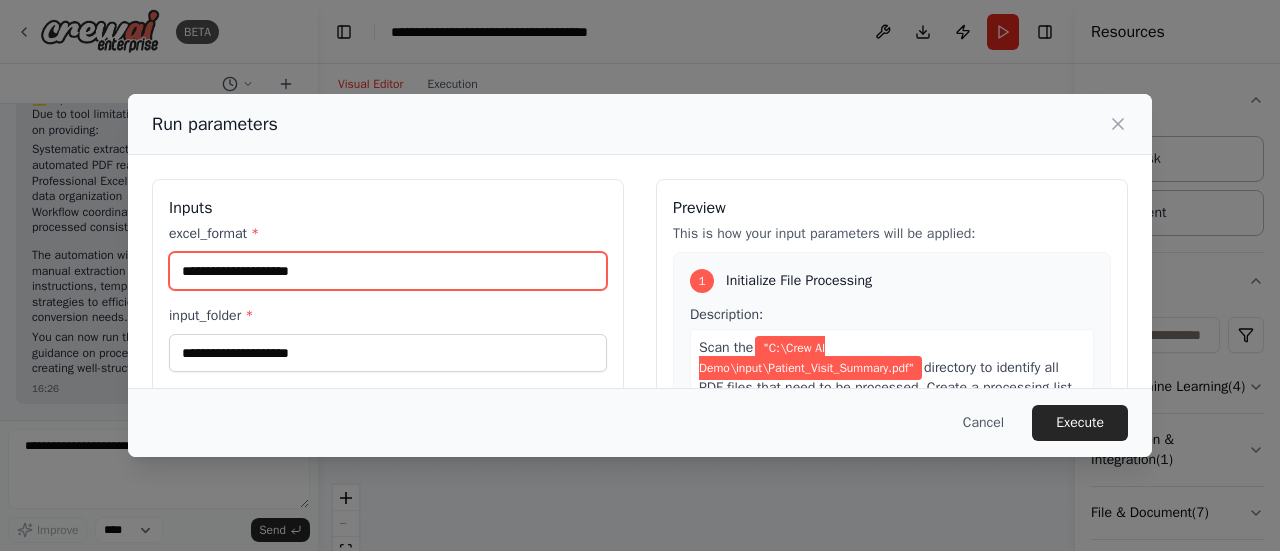 click on "excel_format *" at bounding box center (388, 271) 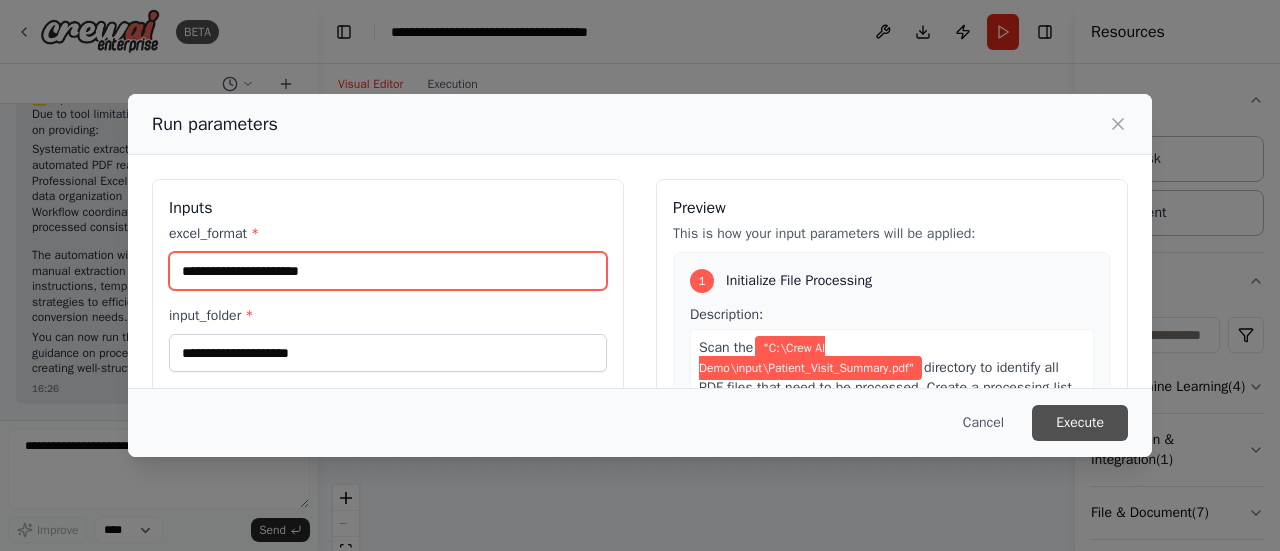 type on "**********" 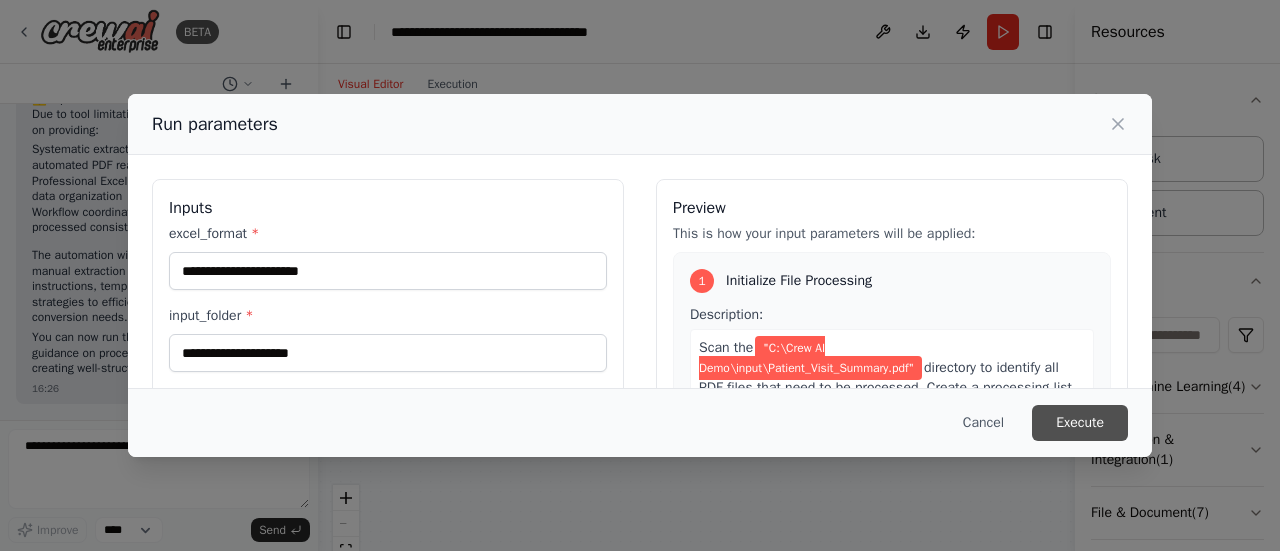 click on "Execute" at bounding box center [1080, 423] 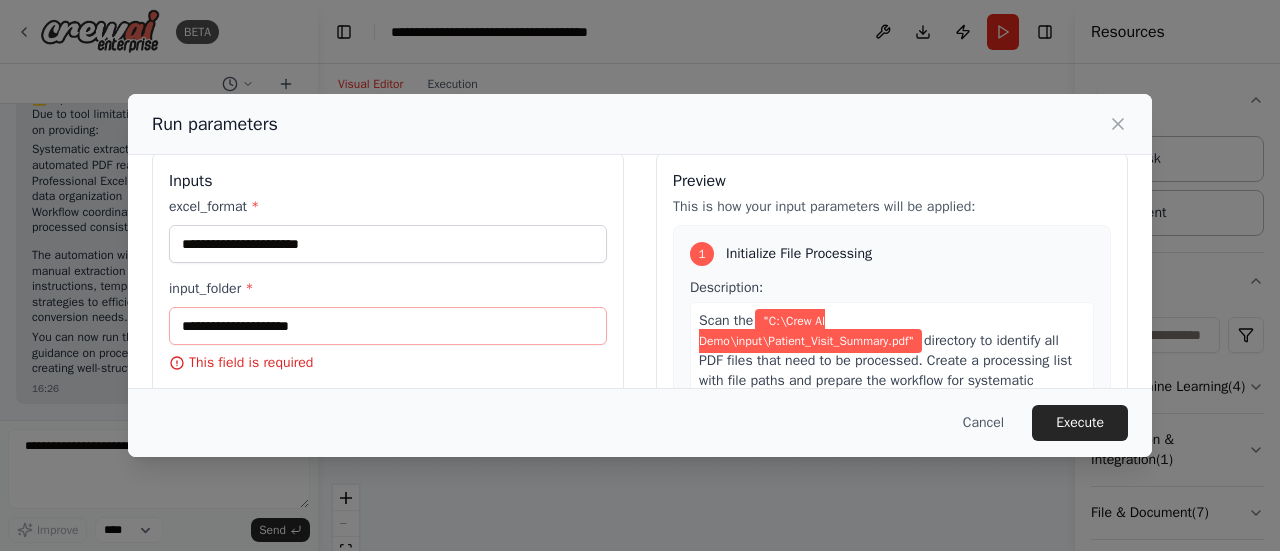scroll, scrollTop: 23, scrollLeft: 0, axis: vertical 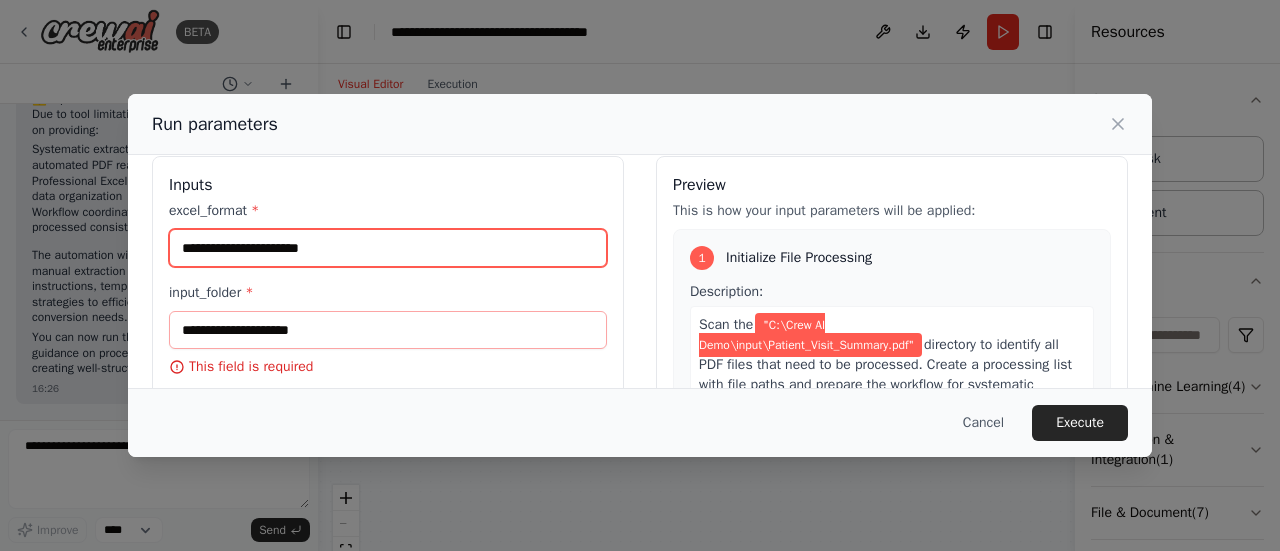 drag, startPoint x: 468, startPoint y: 249, endPoint x: 60, endPoint y: 236, distance: 408.20706 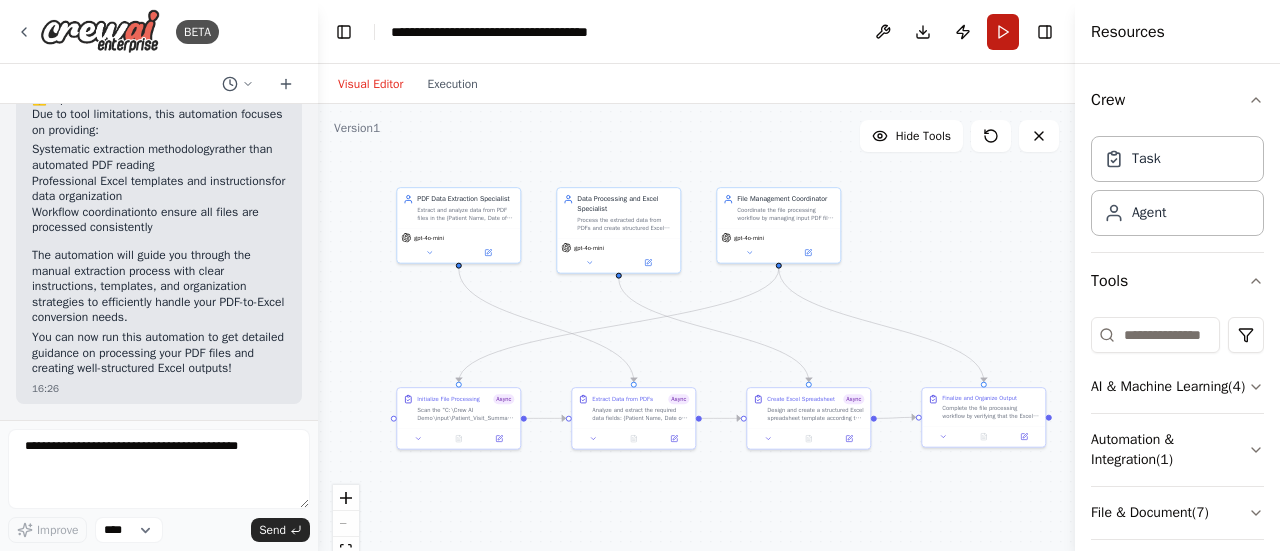 click on "Run" at bounding box center (1003, 32) 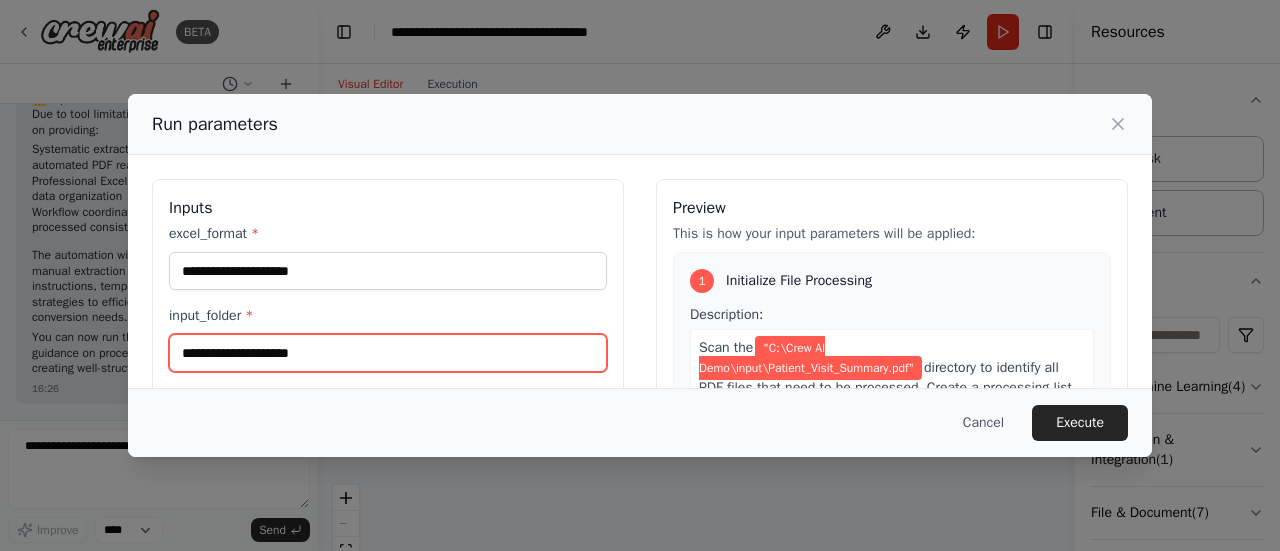 click on "input_folder *" at bounding box center [388, 353] 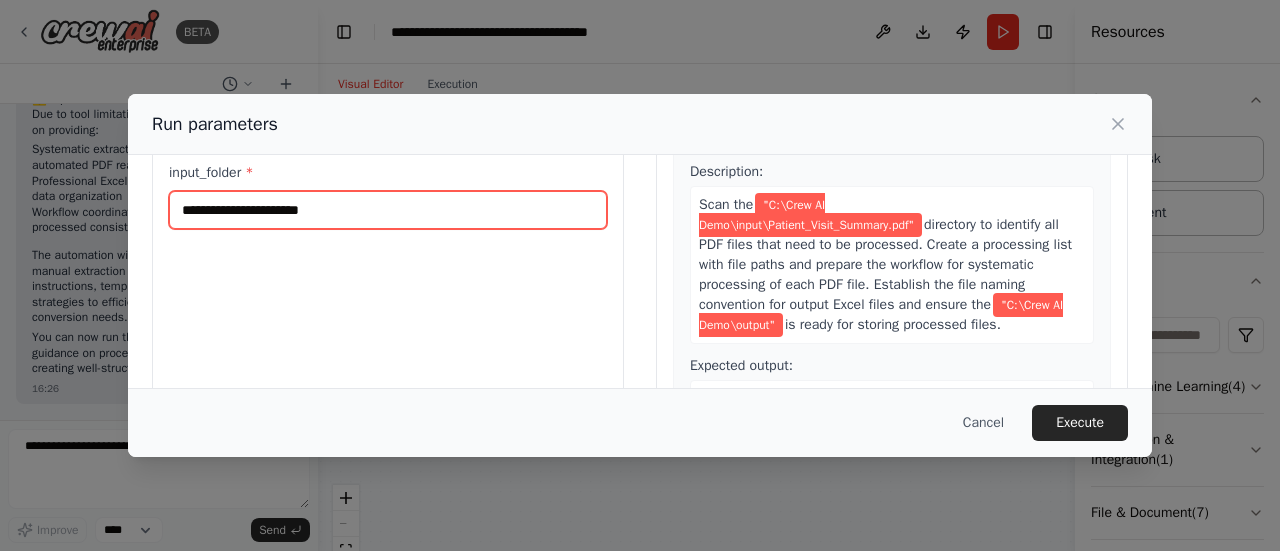 scroll, scrollTop: 145, scrollLeft: 0, axis: vertical 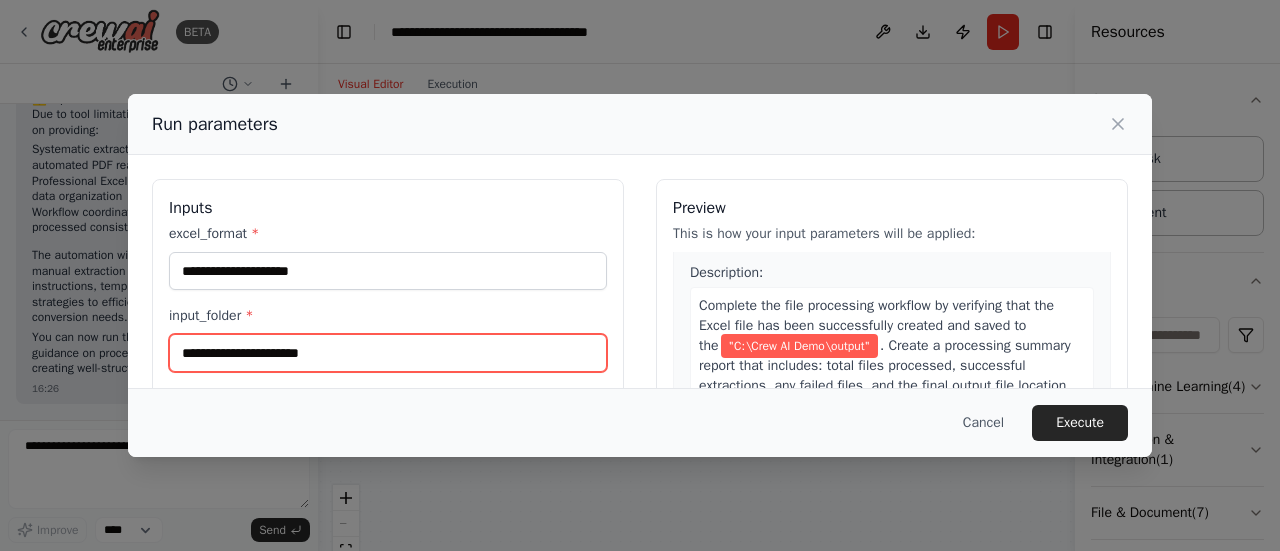 type on "**********" 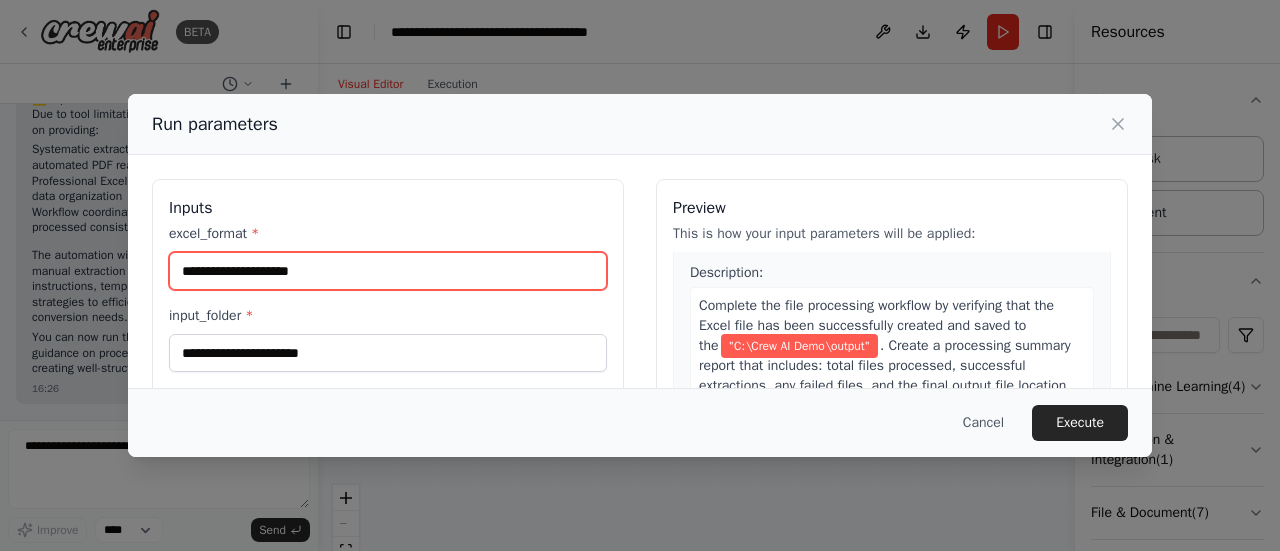 click on "excel_format *" at bounding box center [388, 271] 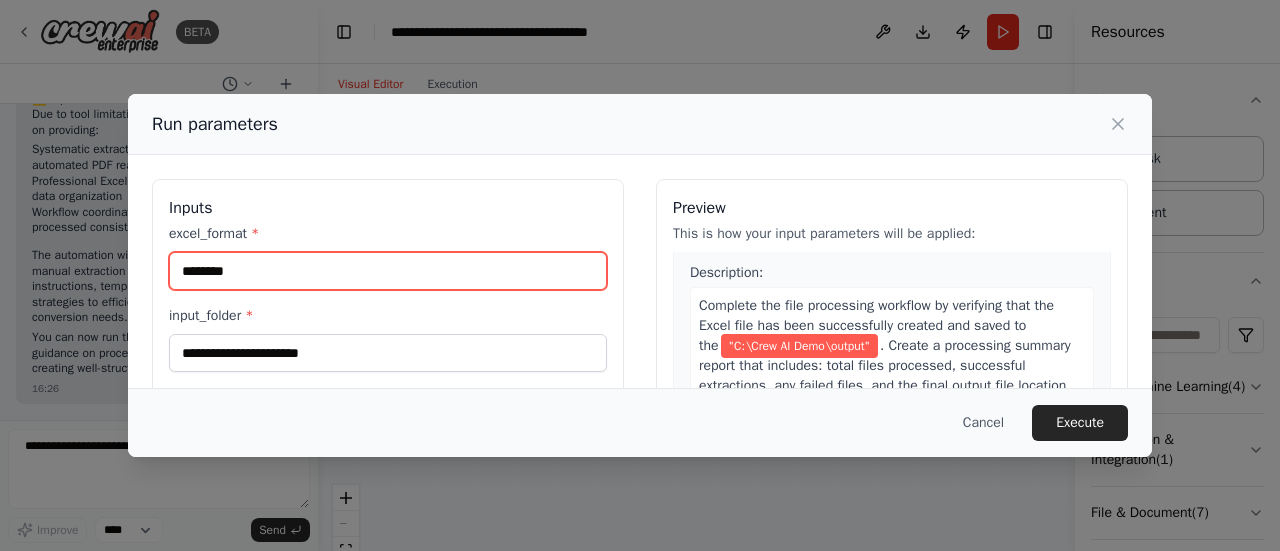 scroll, scrollTop: 1440, scrollLeft: 0, axis: vertical 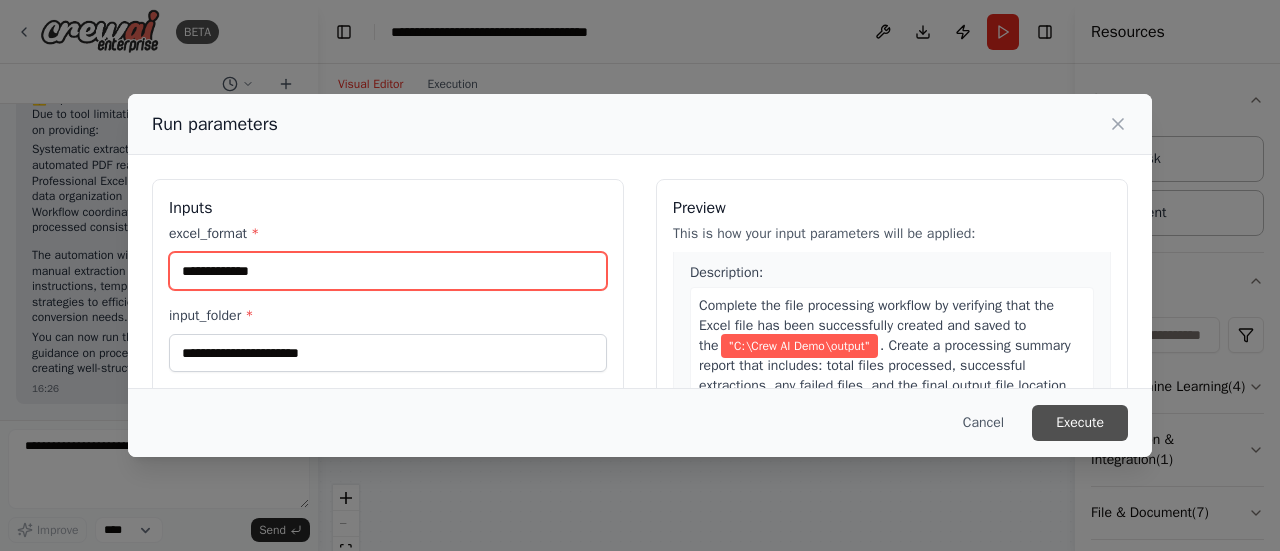 type on "**********" 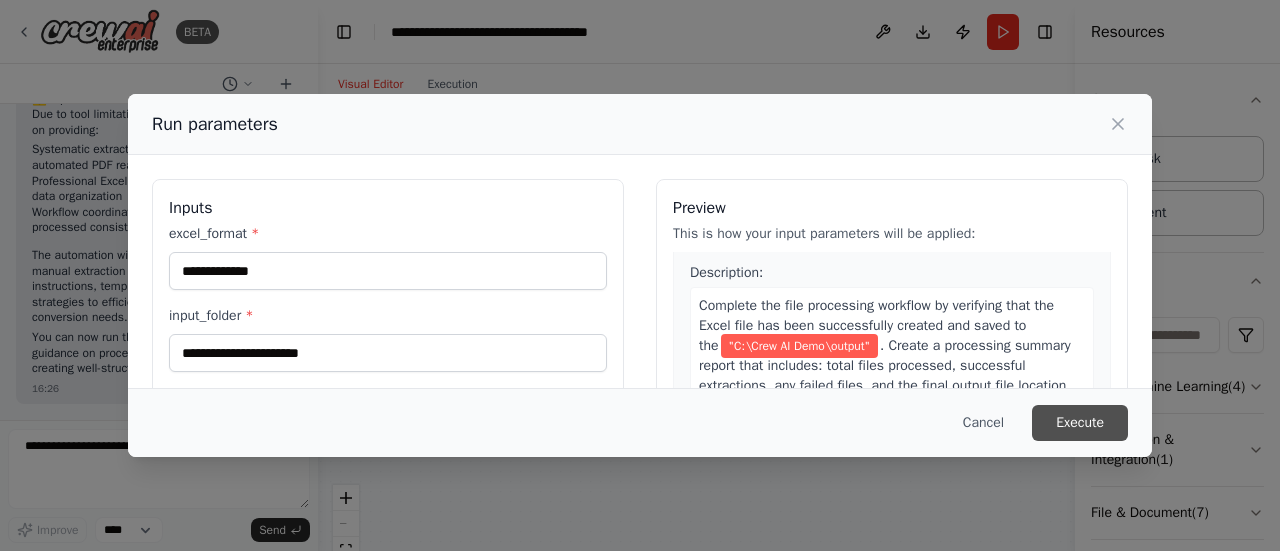 click on "Execute" at bounding box center (1080, 423) 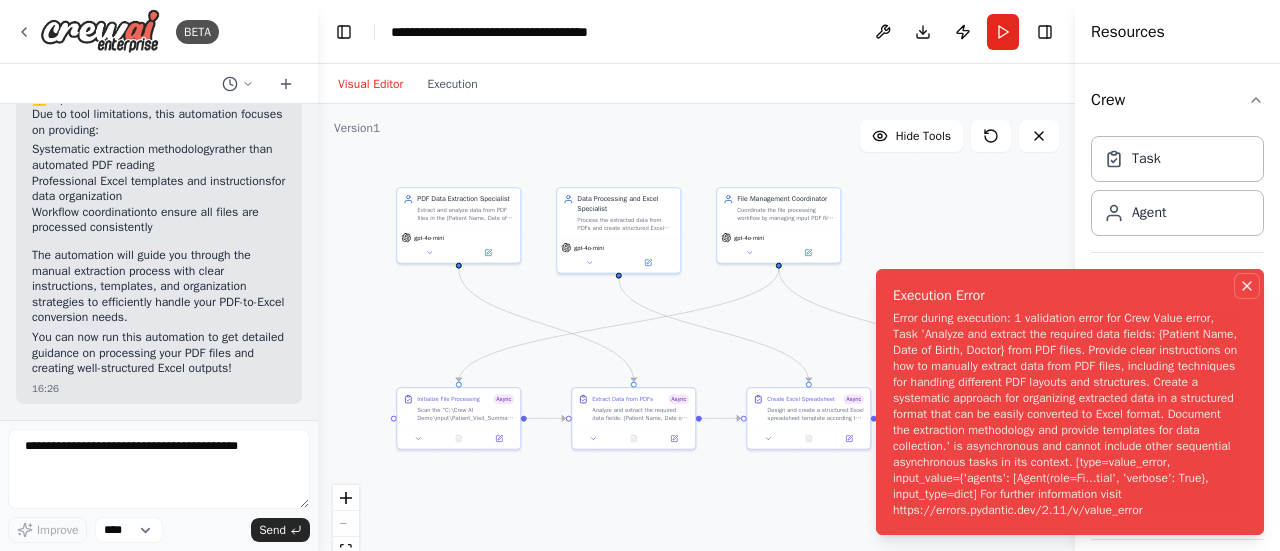 click 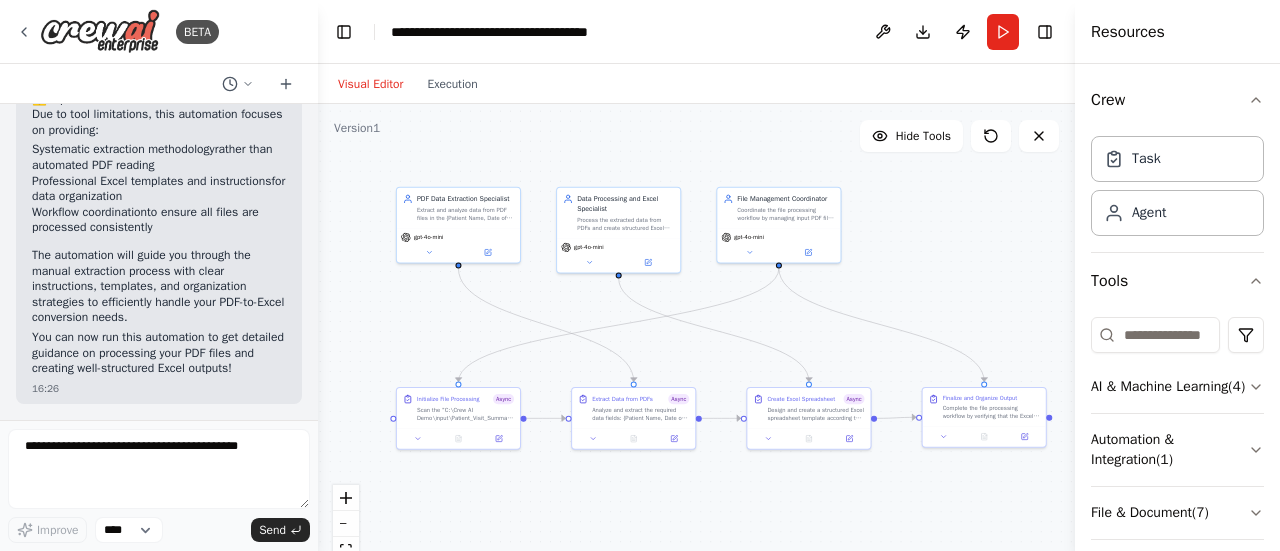 scroll, scrollTop: 3813, scrollLeft: 0, axis: vertical 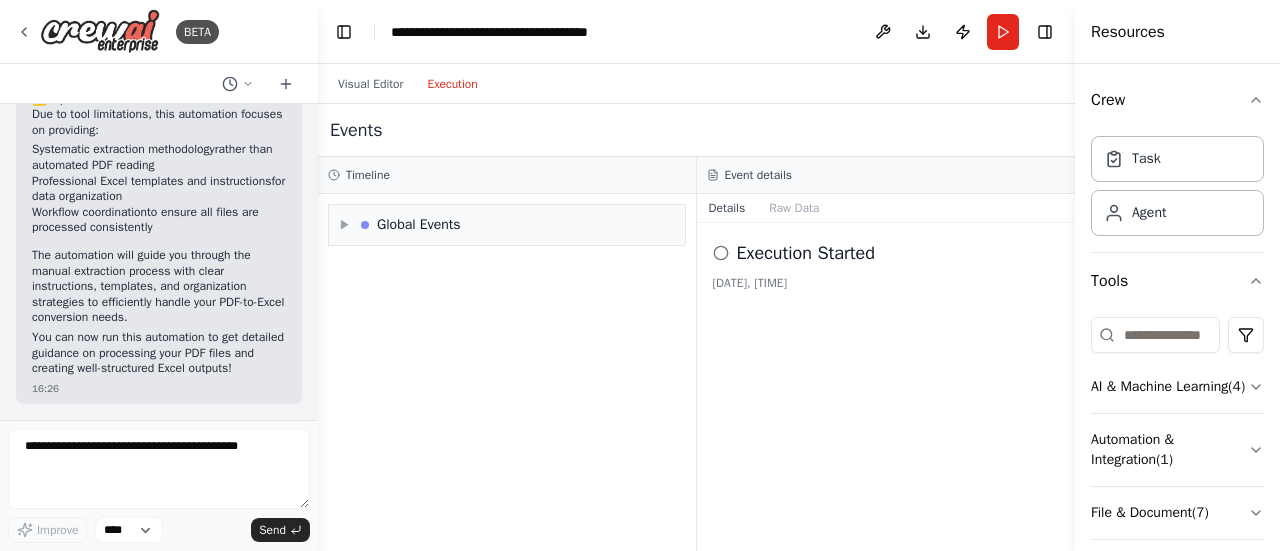 click on "Execution" at bounding box center [452, 84] 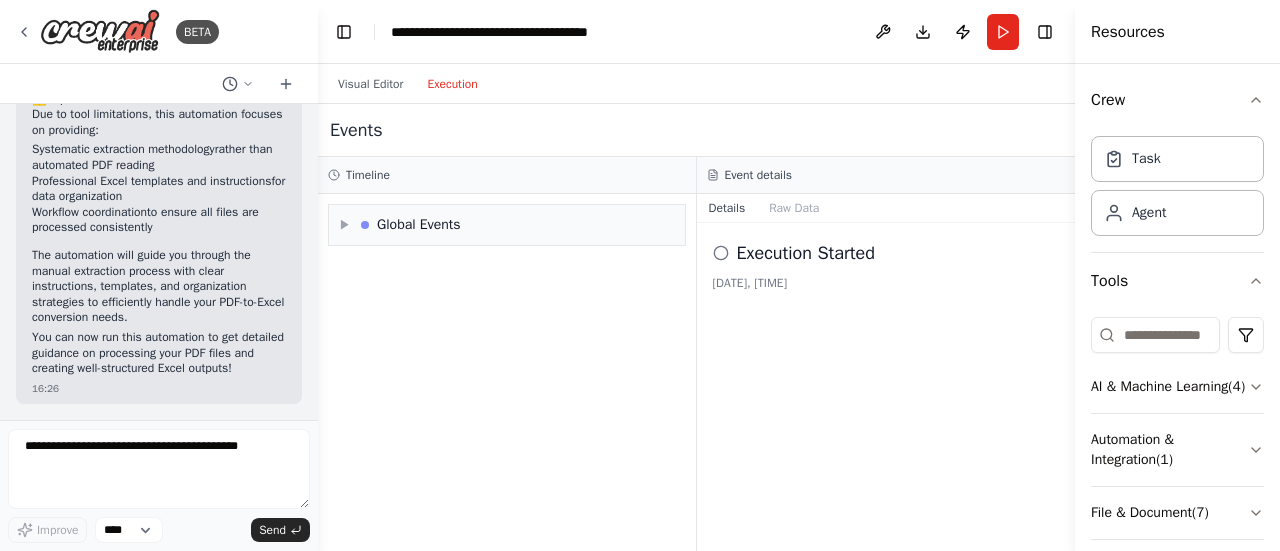 click on "Events" at bounding box center (696, 130) 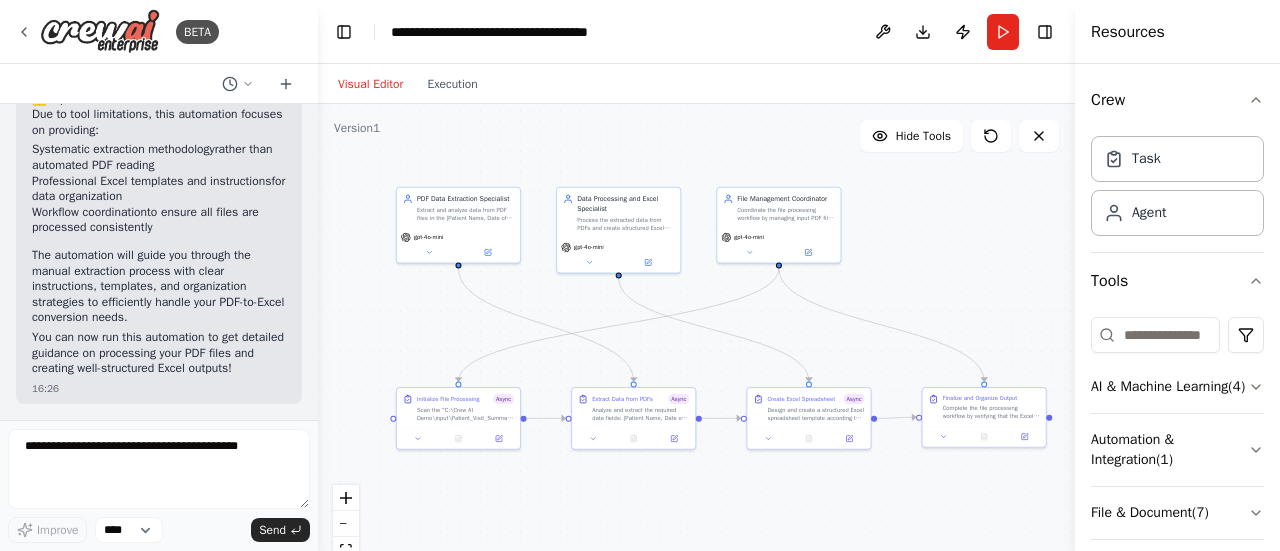 click on "Visual Editor" at bounding box center (370, 84) 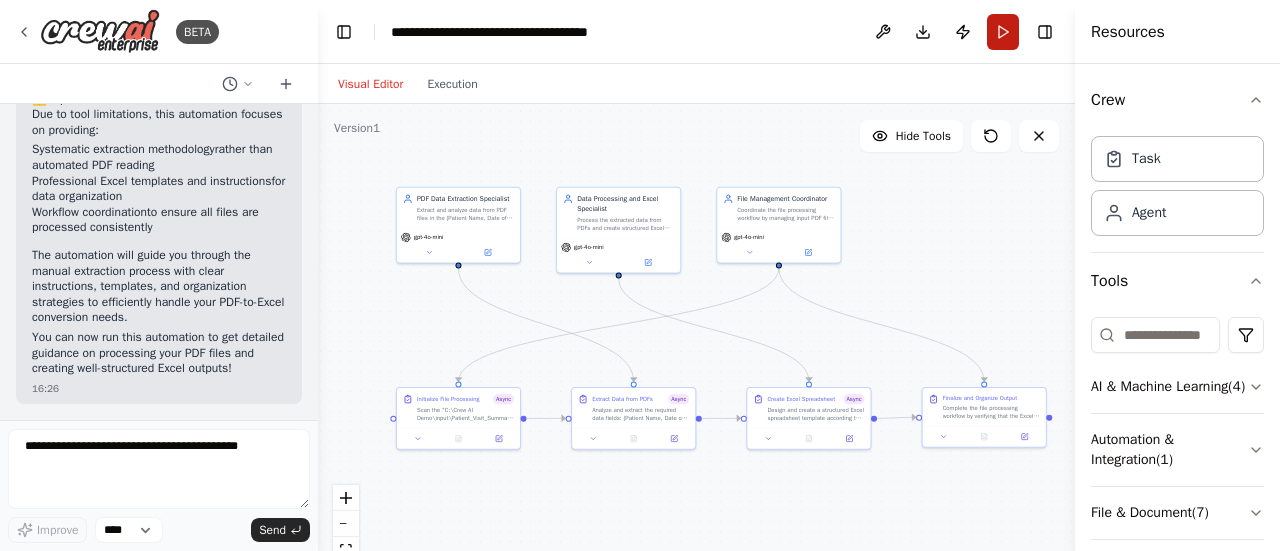 click on "Run" at bounding box center (1003, 32) 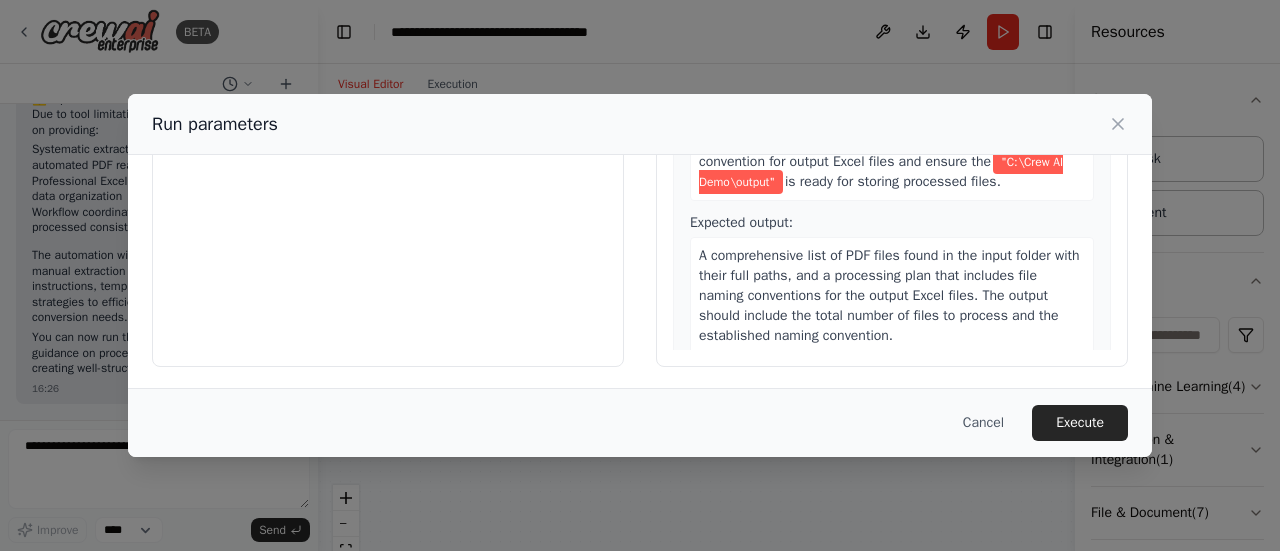 scroll, scrollTop: 0, scrollLeft: 0, axis: both 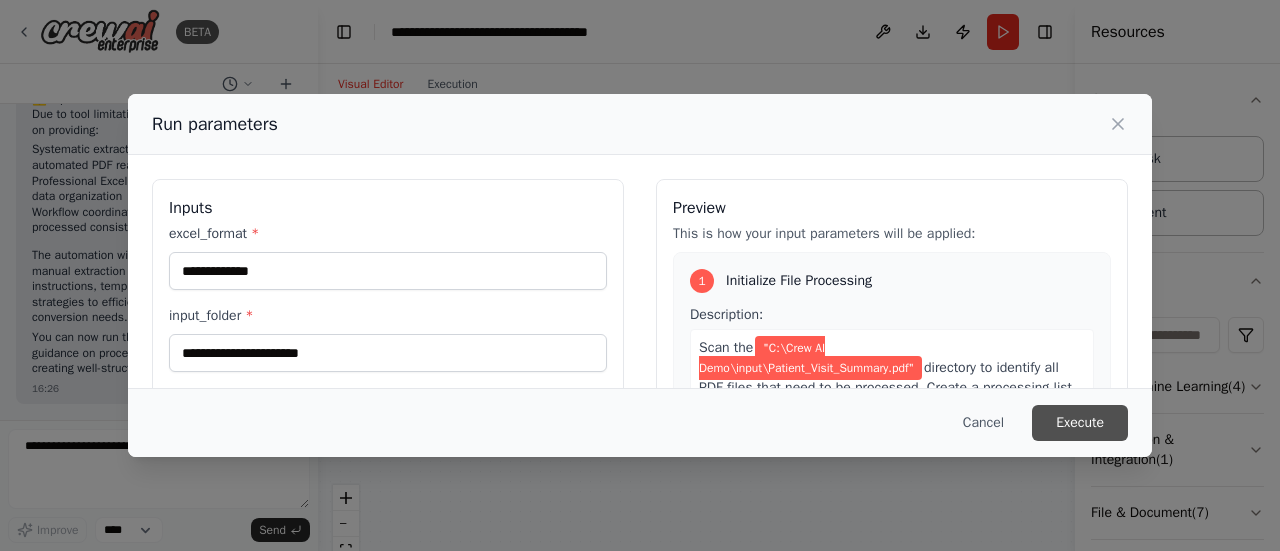 click on "Execute" at bounding box center (1080, 423) 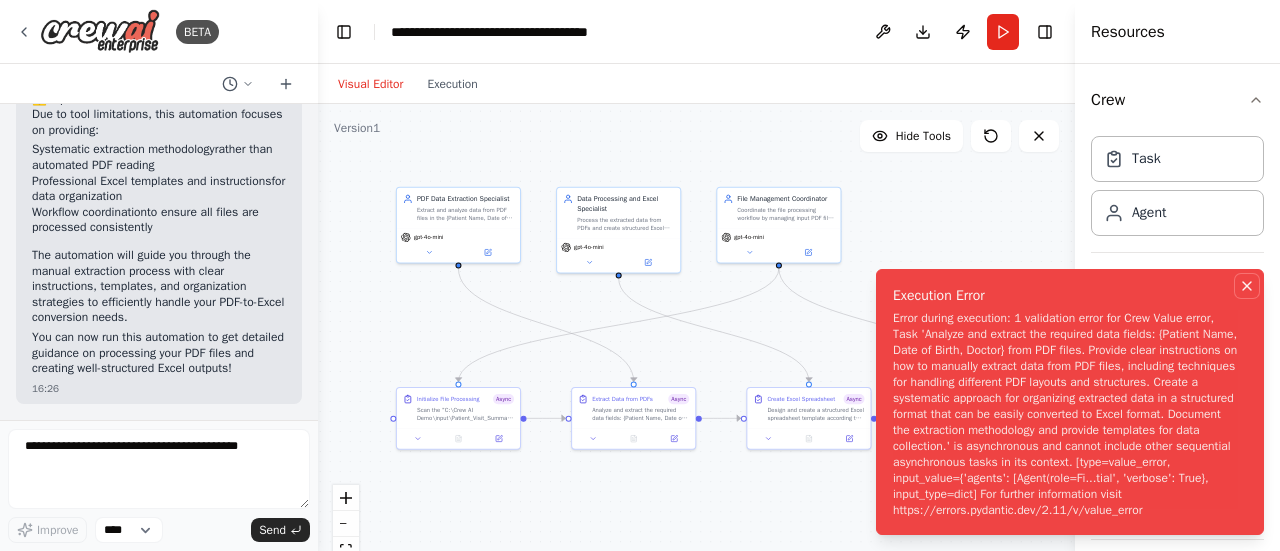click 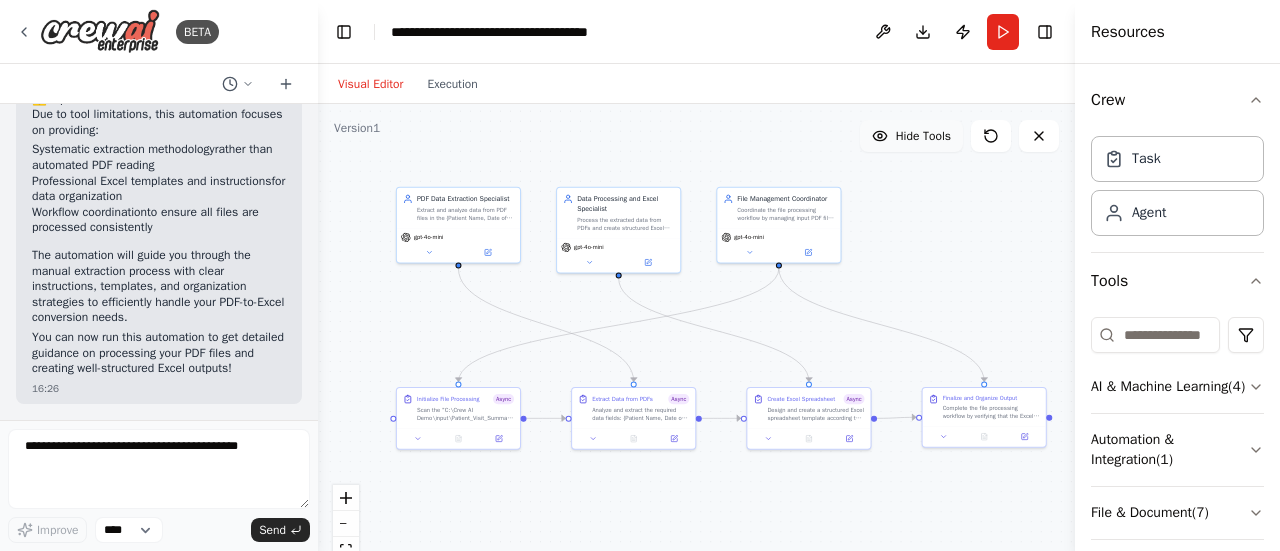 click on "Hide Tools" at bounding box center (911, 136) 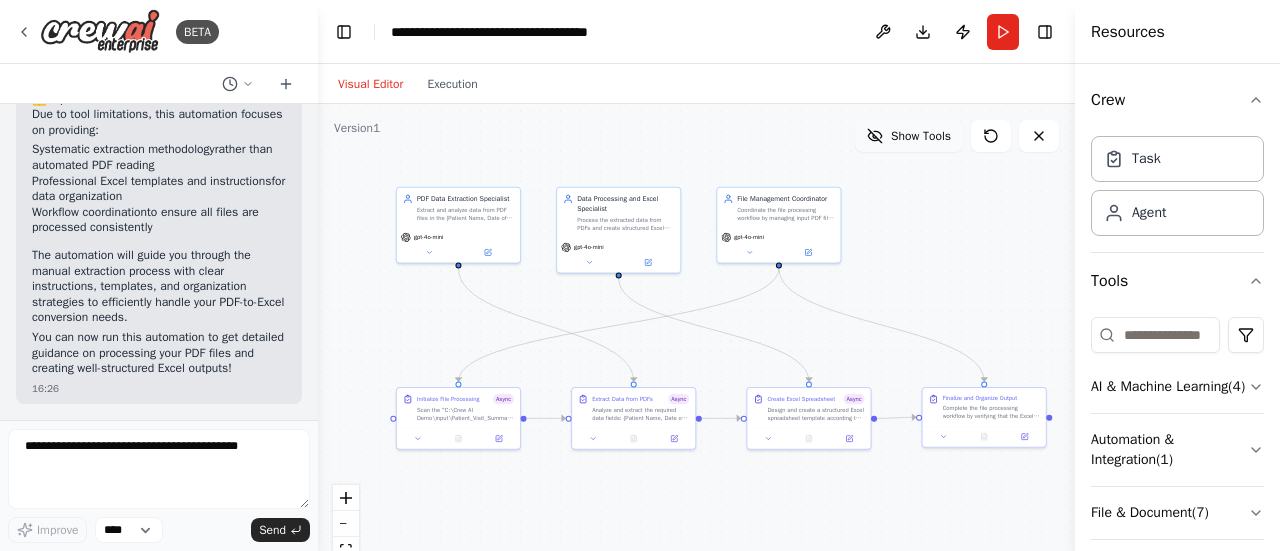 click on "Show Tools" at bounding box center (921, 136) 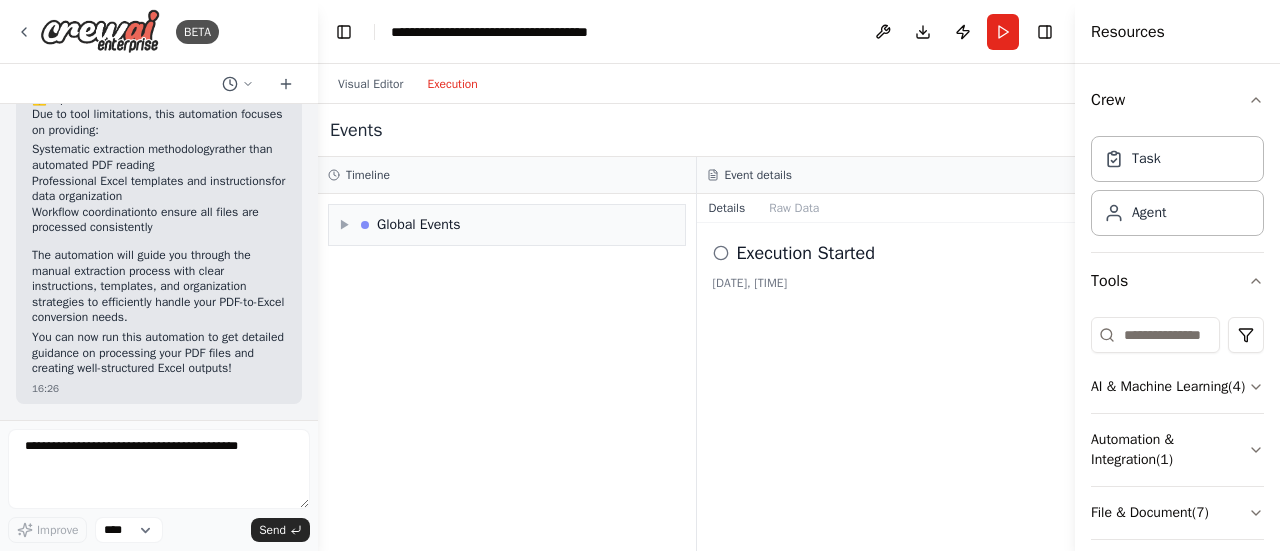 click on "Execution" at bounding box center (452, 84) 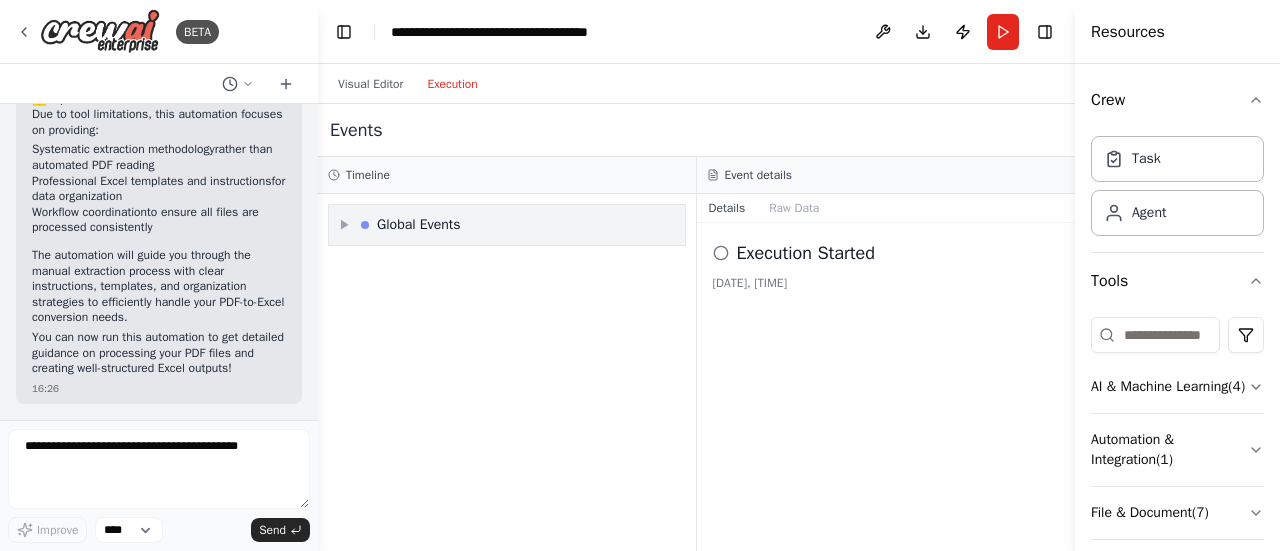 click on "Global Events" at bounding box center [419, 225] 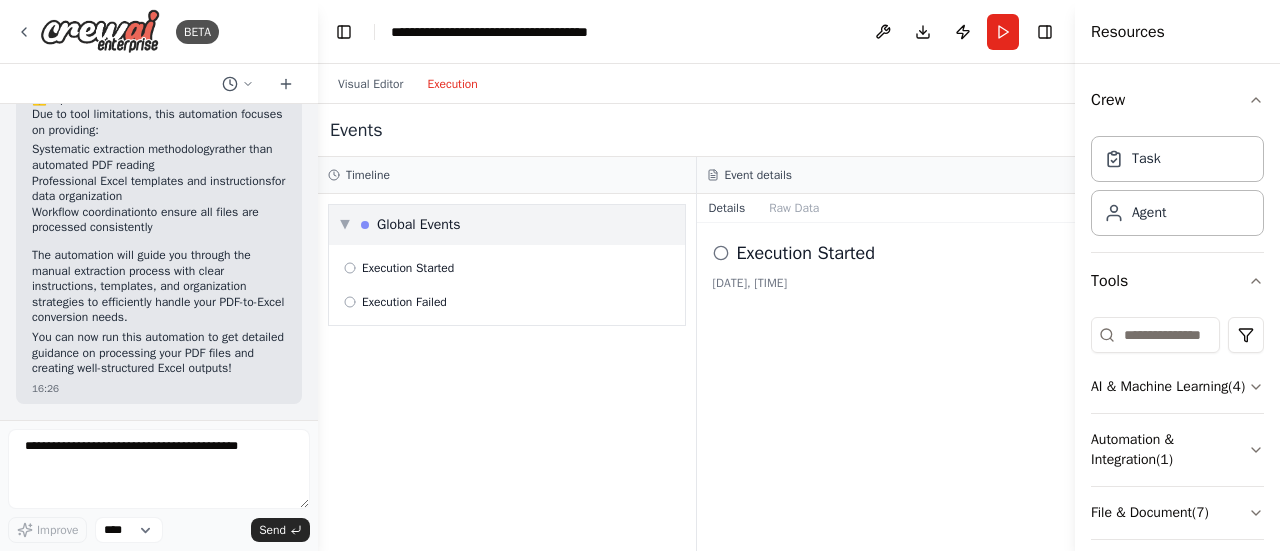 click on "Global Events" at bounding box center [419, 225] 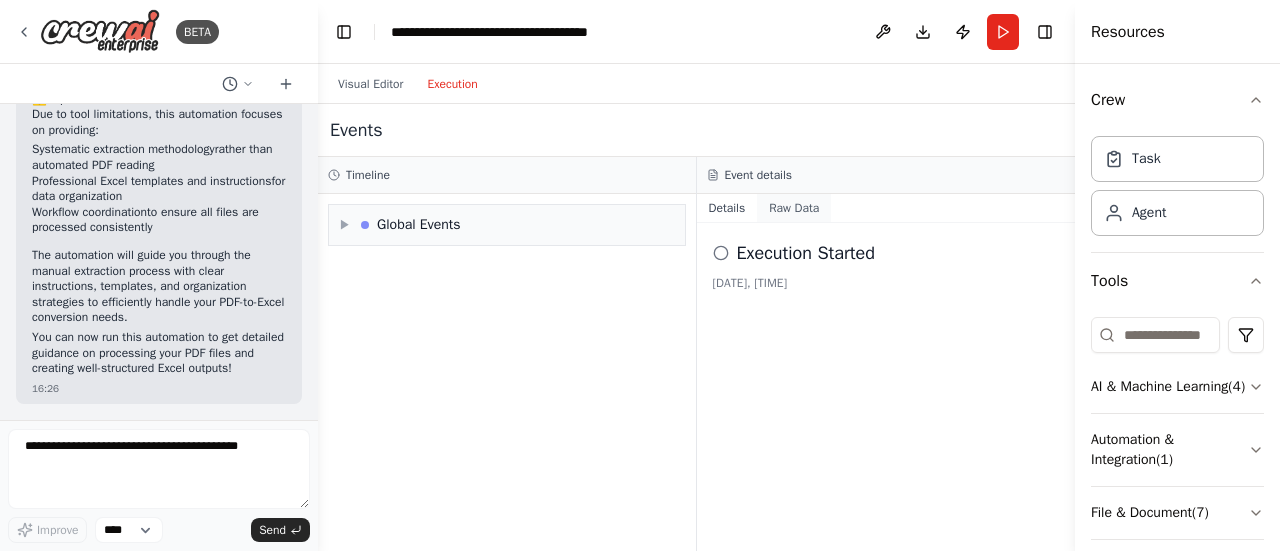 click on "Raw Data" at bounding box center [794, 208] 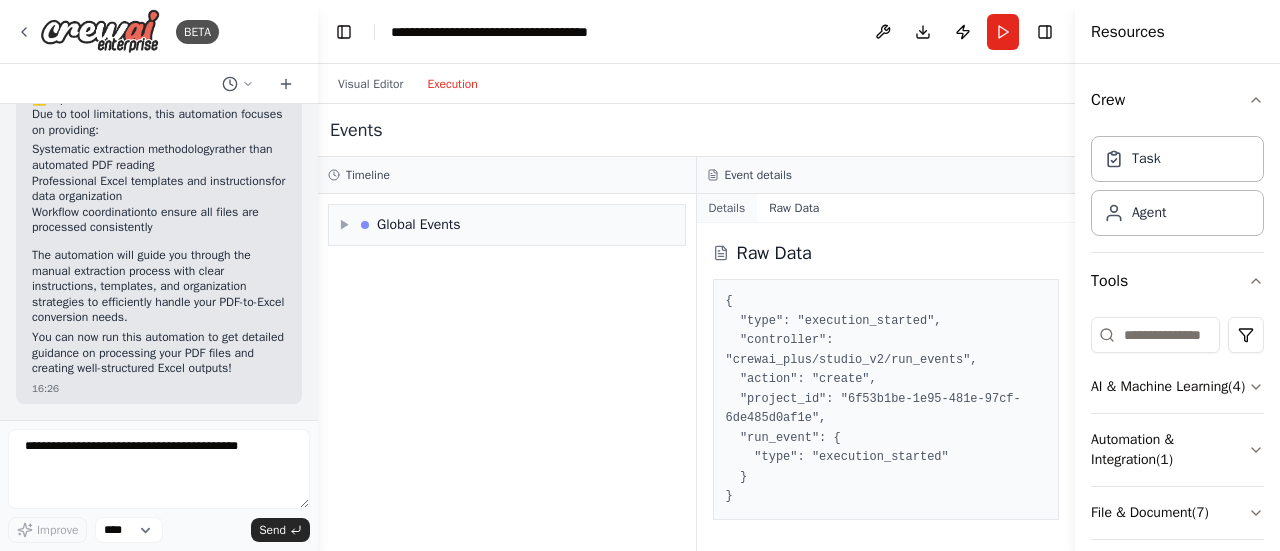 click on "Details" at bounding box center (727, 208) 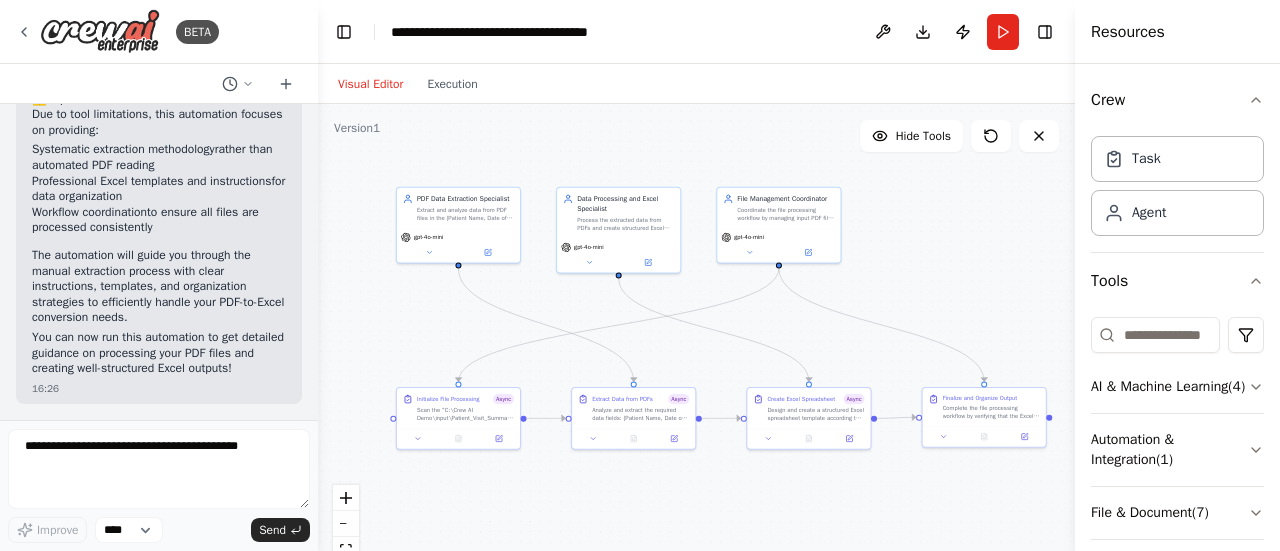 click on "Visual Editor" at bounding box center [370, 84] 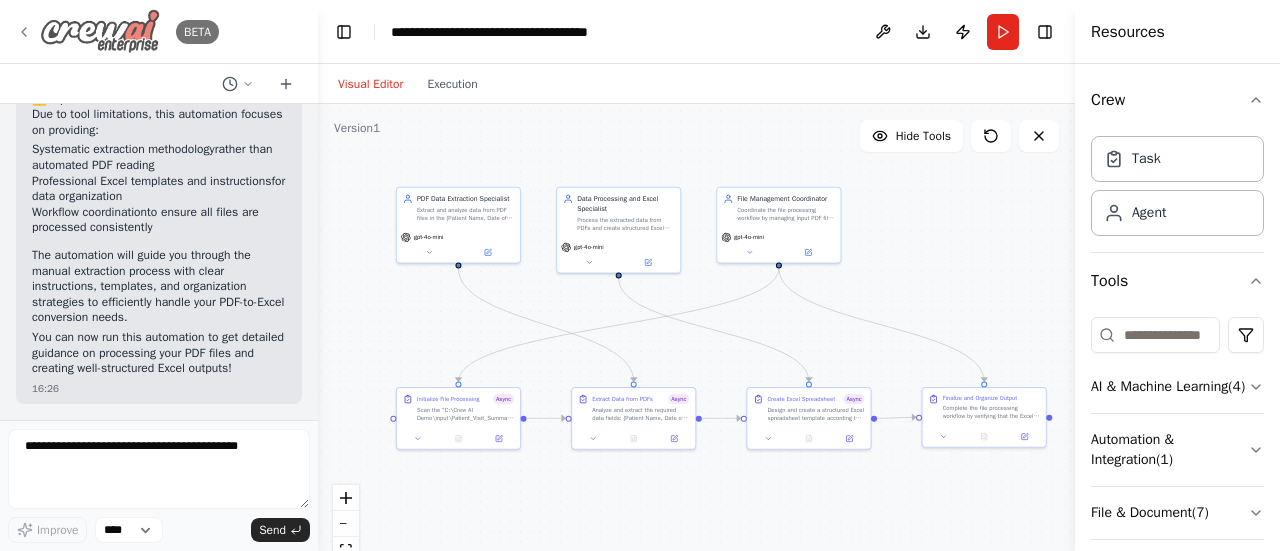 click 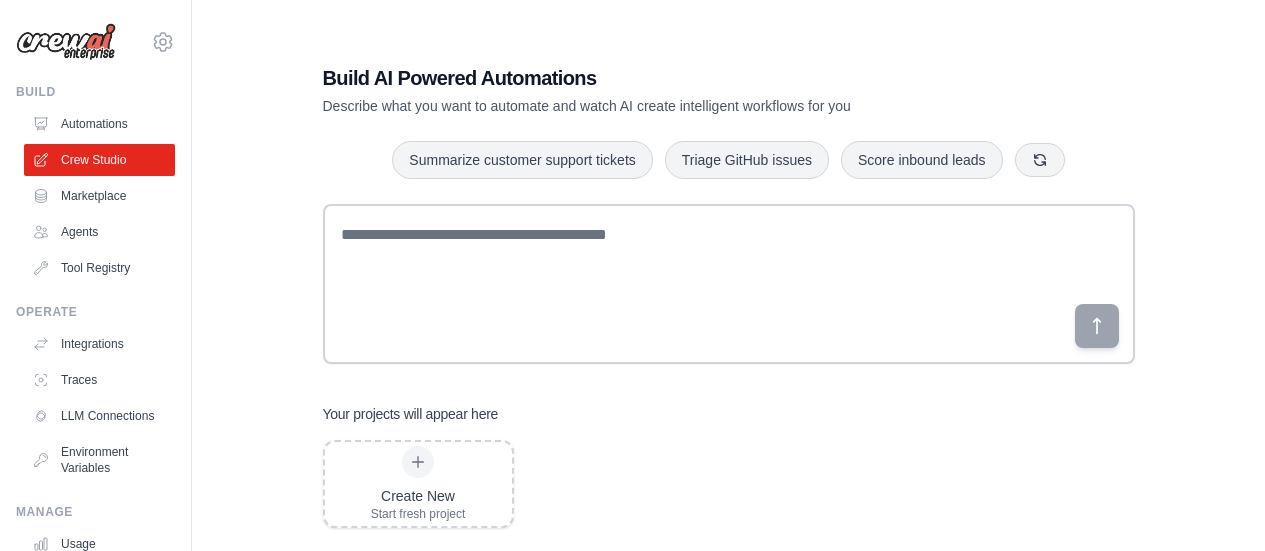 scroll, scrollTop: 0, scrollLeft: 0, axis: both 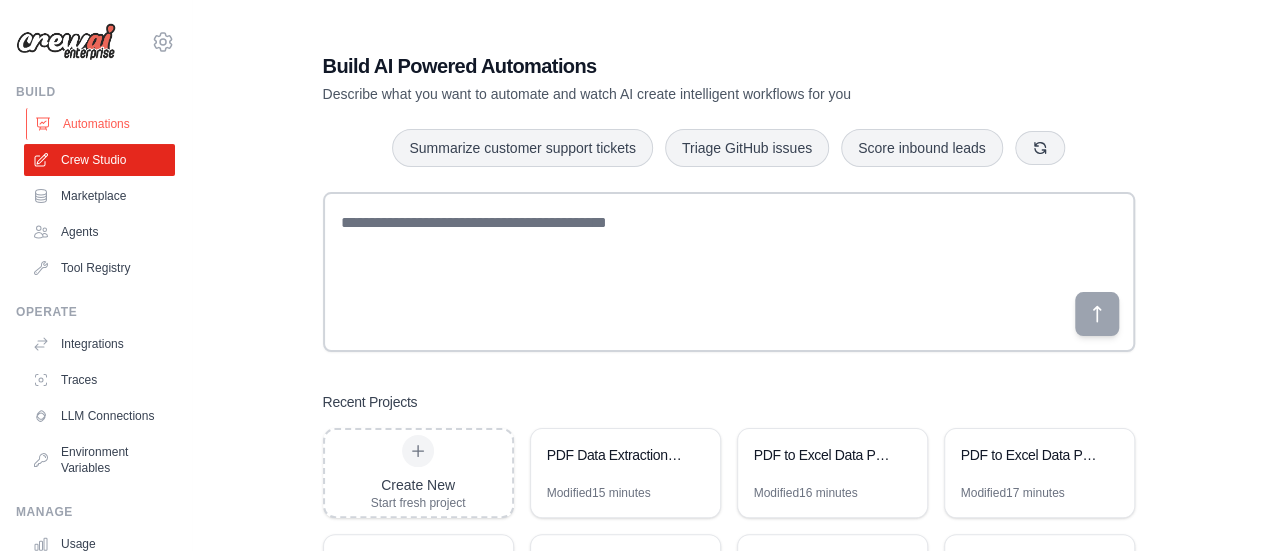 click on "Automations" at bounding box center (101, 124) 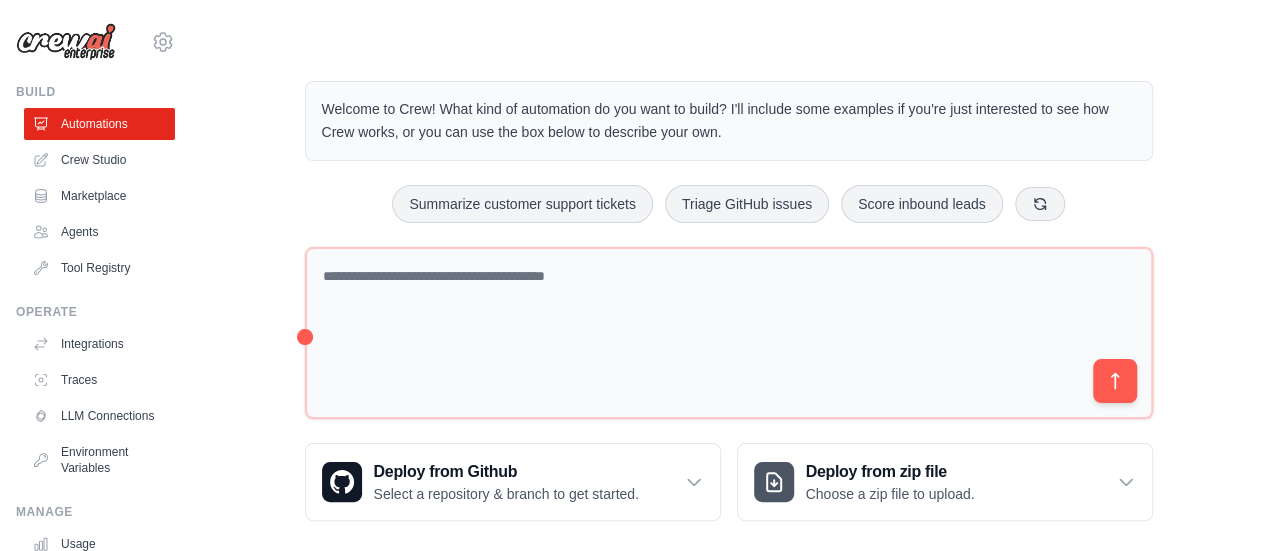 scroll, scrollTop: 22, scrollLeft: 0, axis: vertical 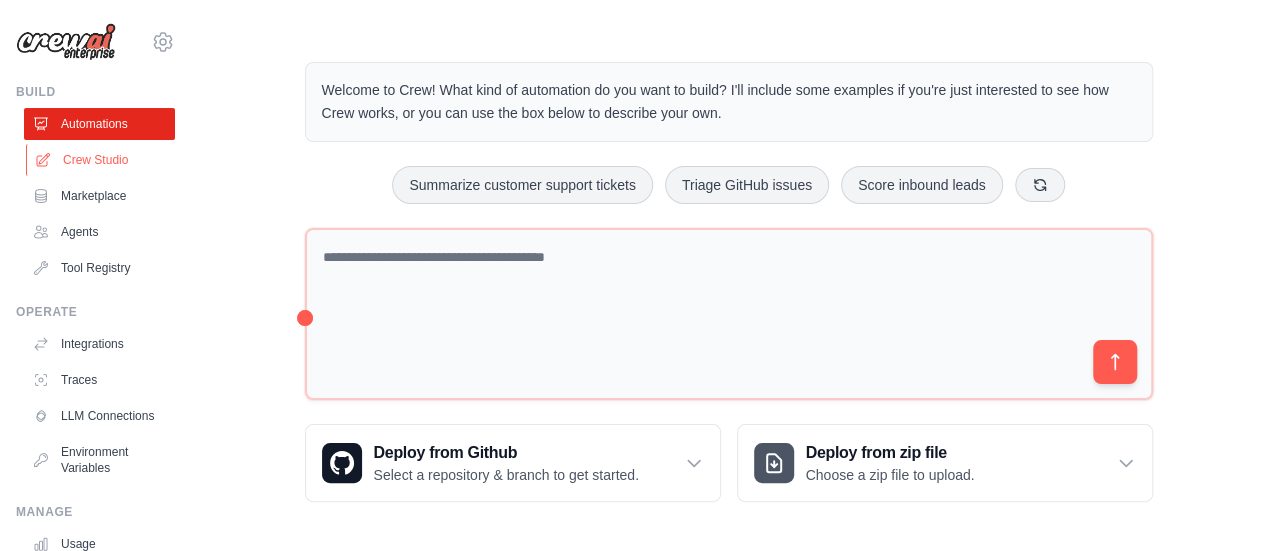 click on "Crew Studio" at bounding box center [101, 160] 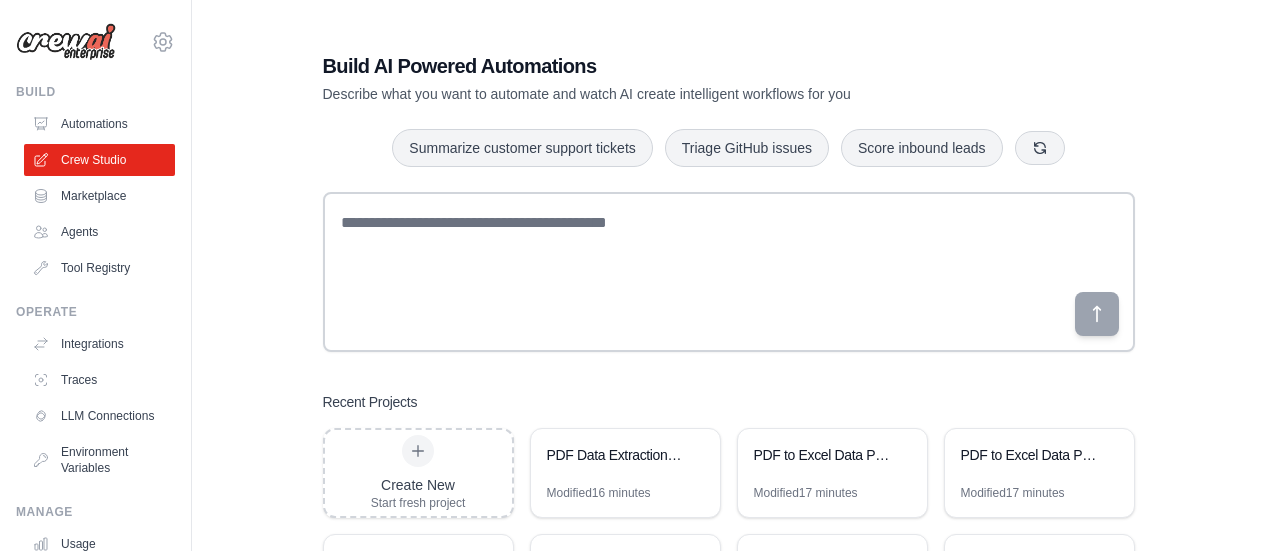 scroll, scrollTop: 0, scrollLeft: 0, axis: both 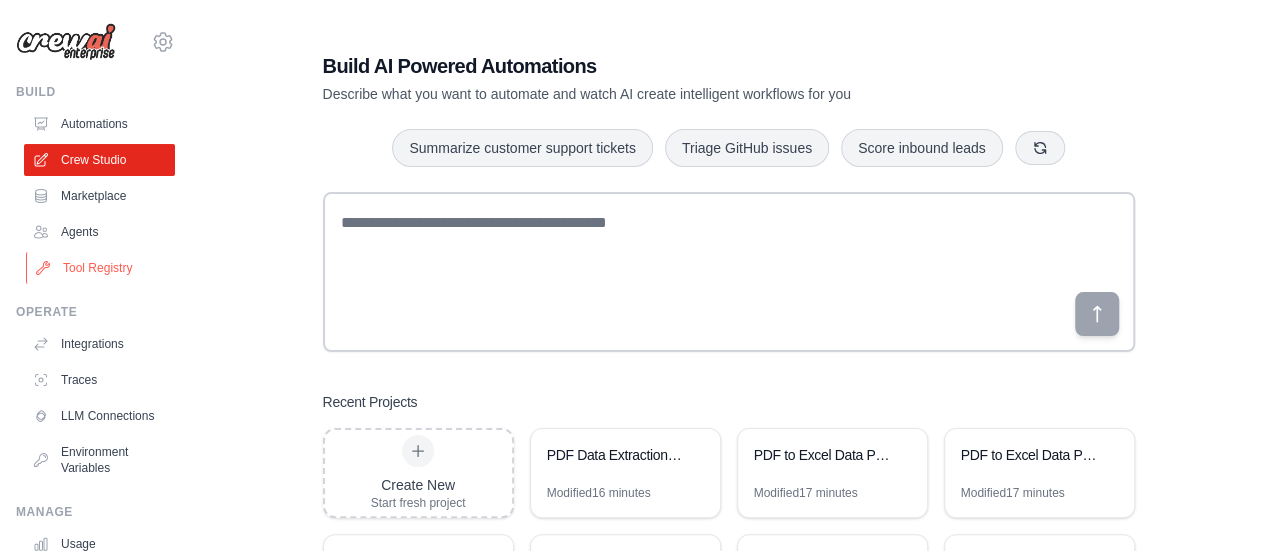 click on "Tool Registry" at bounding box center (101, 268) 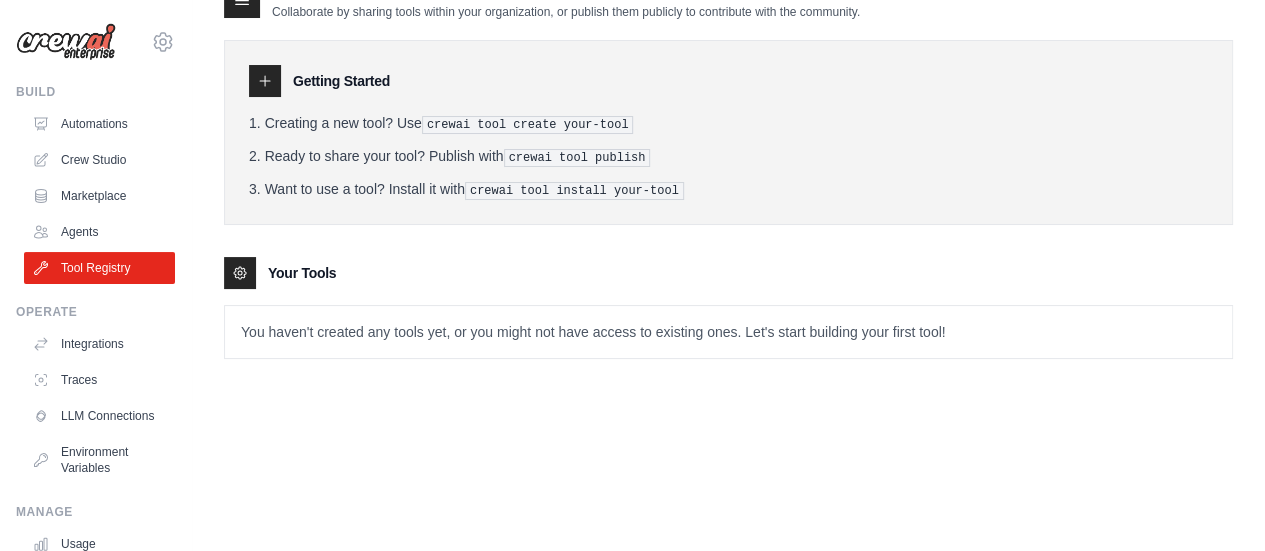 scroll, scrollTop: 0, scrollLeft: 0, axis: both 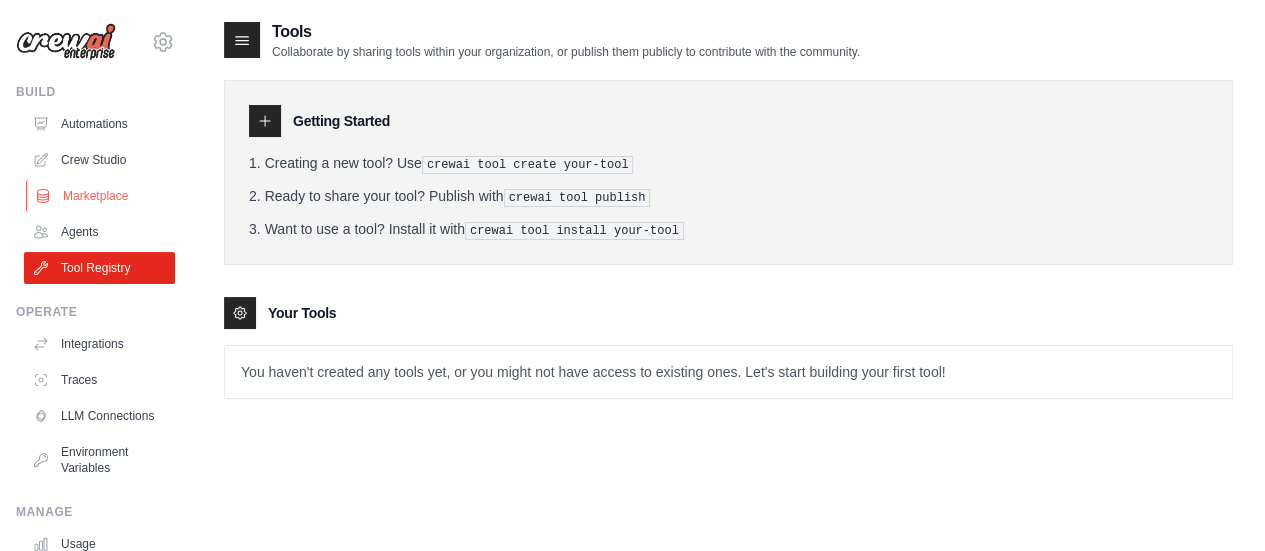 click on "Marketplace" at bounding box center (101, 196) 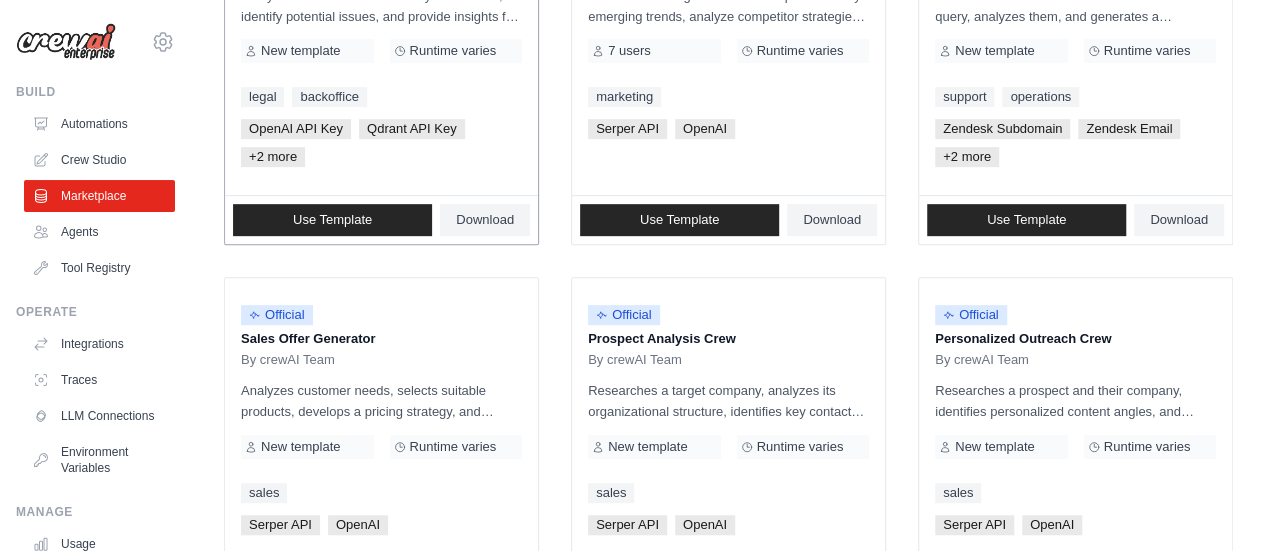 scroll, scrollTop: 388, scrollLeft: 0, axis: vertical 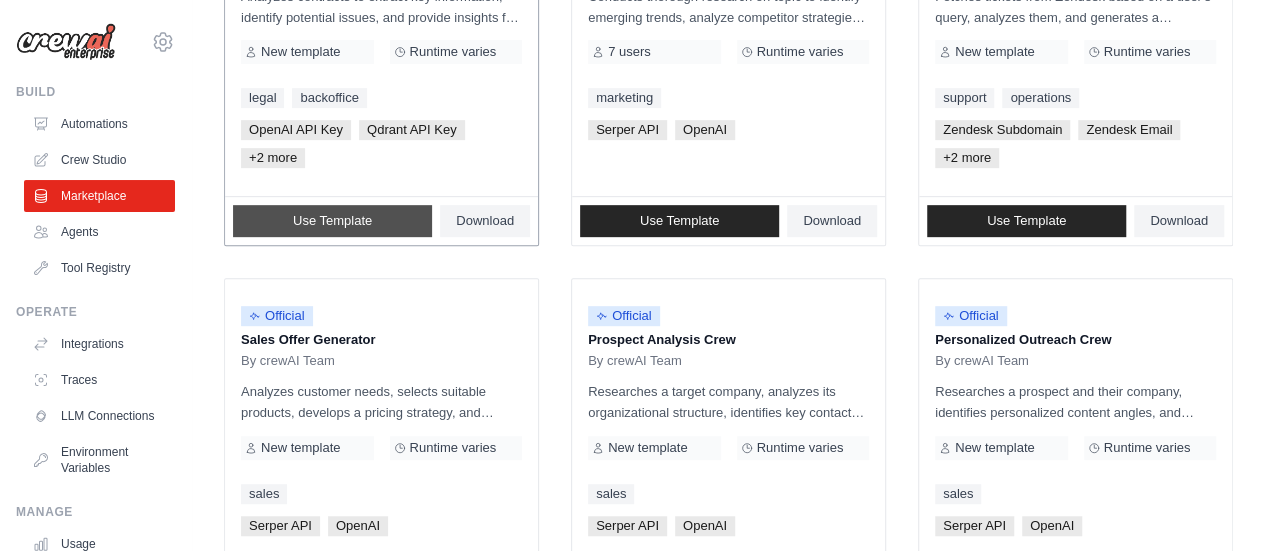 click on "Use Template" at bounding box center (332, 221) 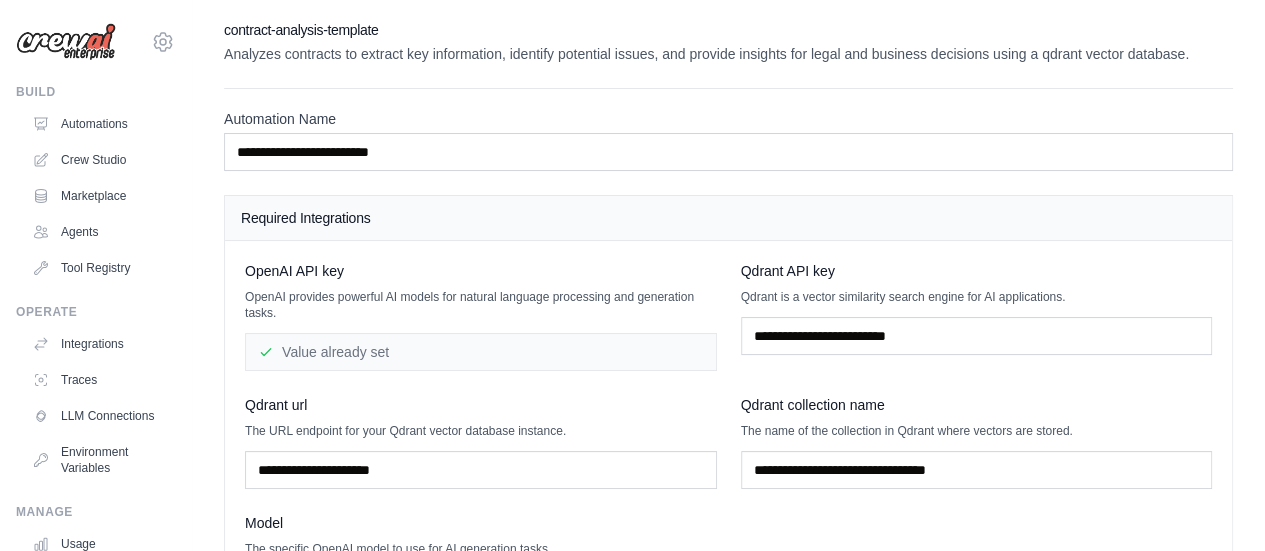 scroll, scrollTop: 190, scrollLeft: 0, axis: vertical 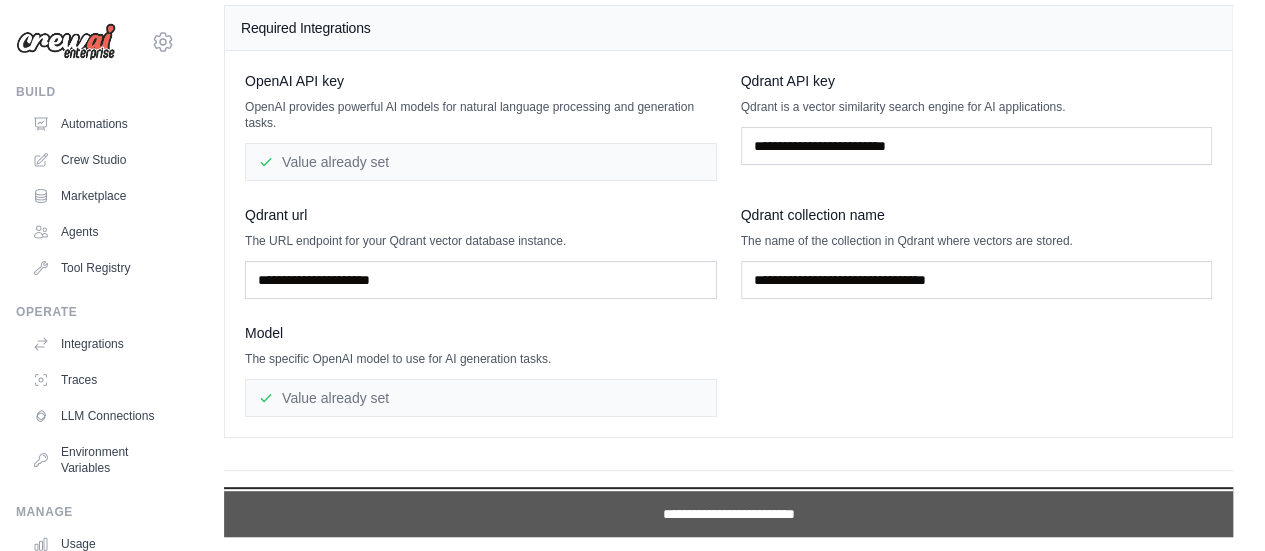 click on "**********" at bounding box center (728, 514) 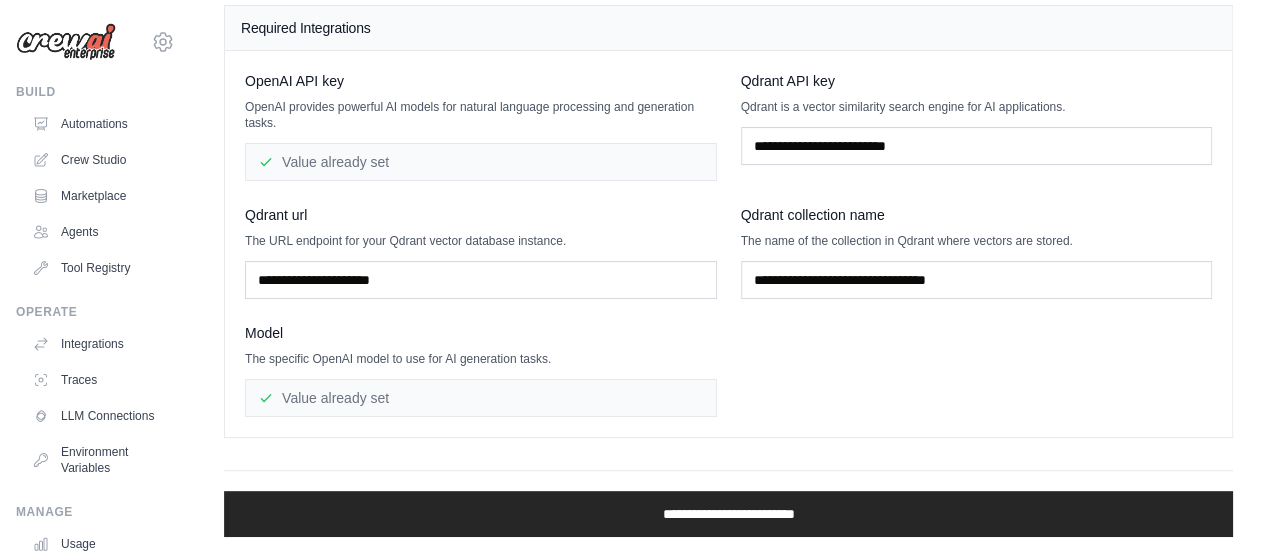 click on "OpenAI API key
OpenAI provides powerful AI models for natural language processing and generation tasks.
Value already set
Qdrant API key
Qdrant is a vector similarity search engine for AI applications.
Qdrant url
The URL endpoint for your Qdrant vector database instance.
Model" at bounding box center [728, 244] 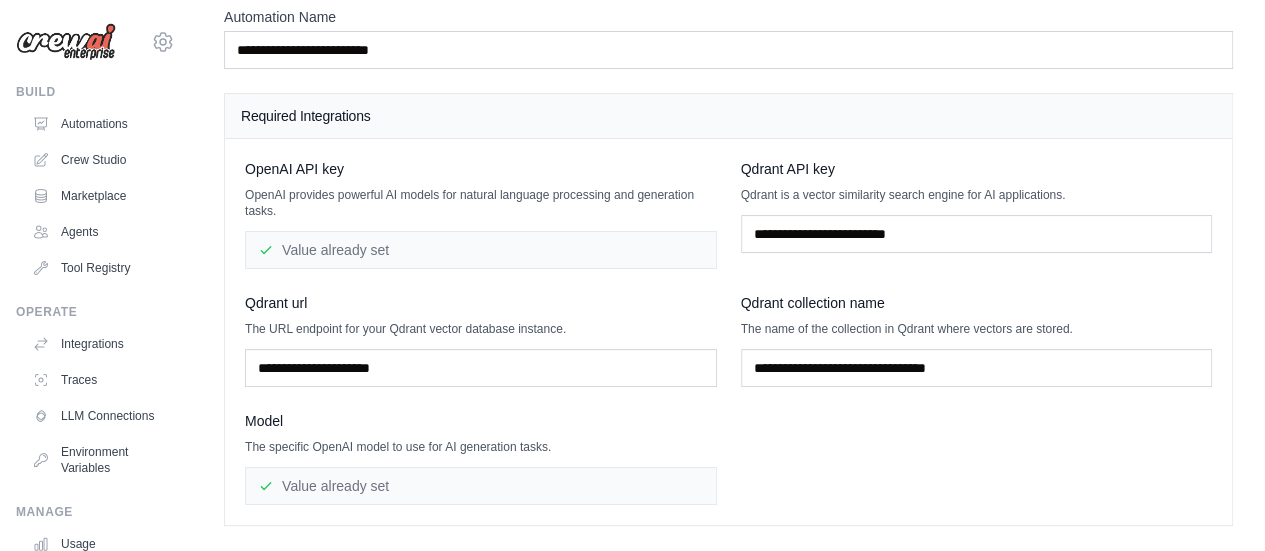 scroll, scrollTop: 0, scrollLeft: 0, axis: both 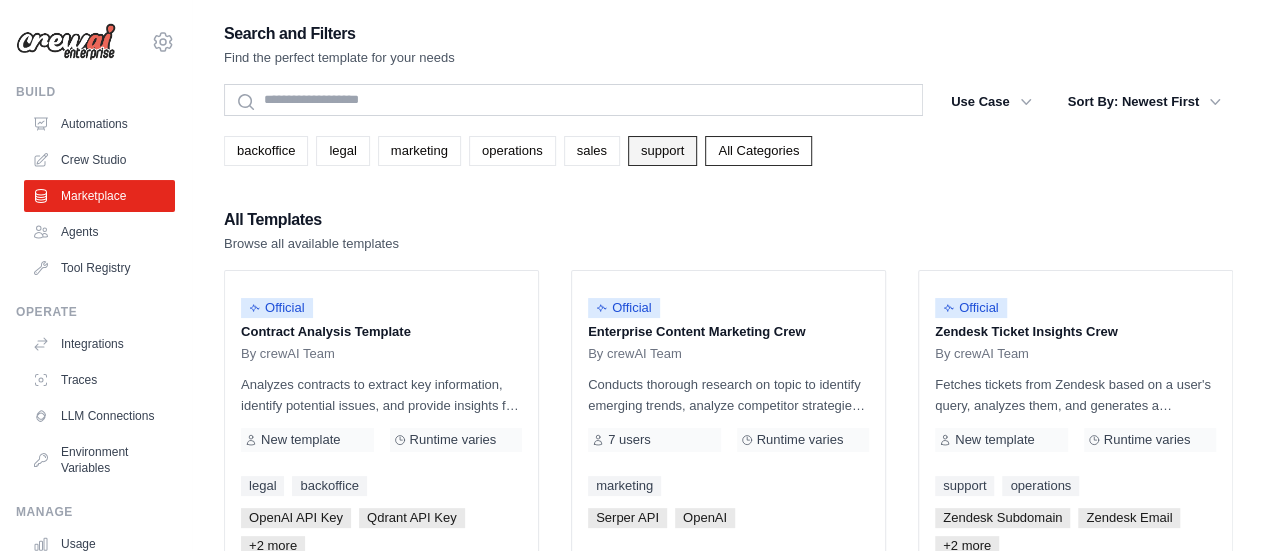 click on "support" at bounding box center [662, 151] 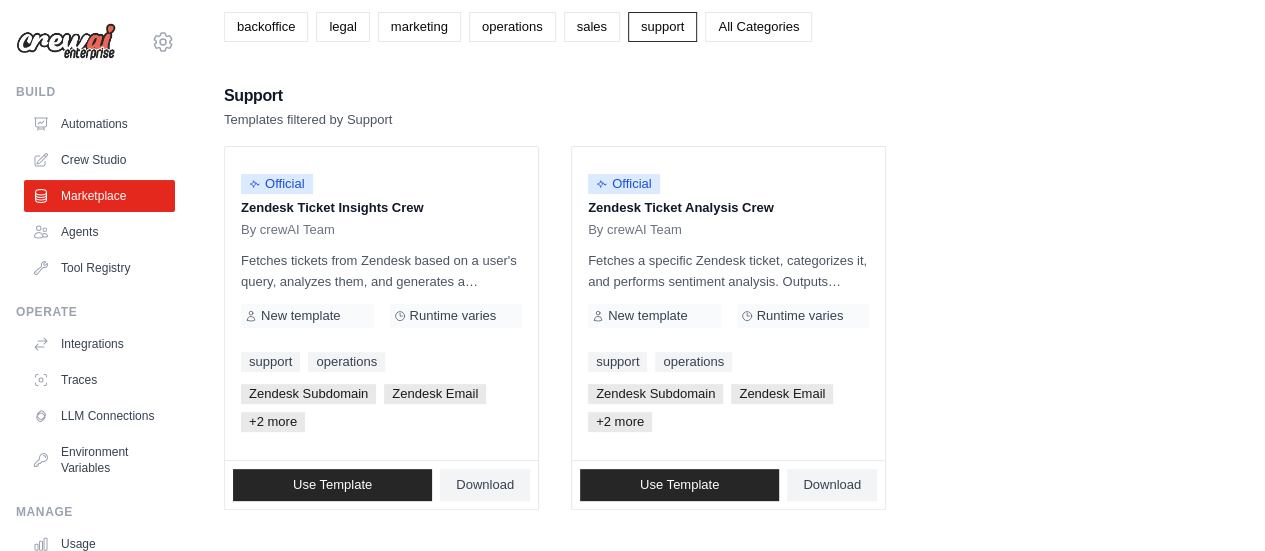 scroll, scrollTop: 0, scrollLeft: 0, axis: both 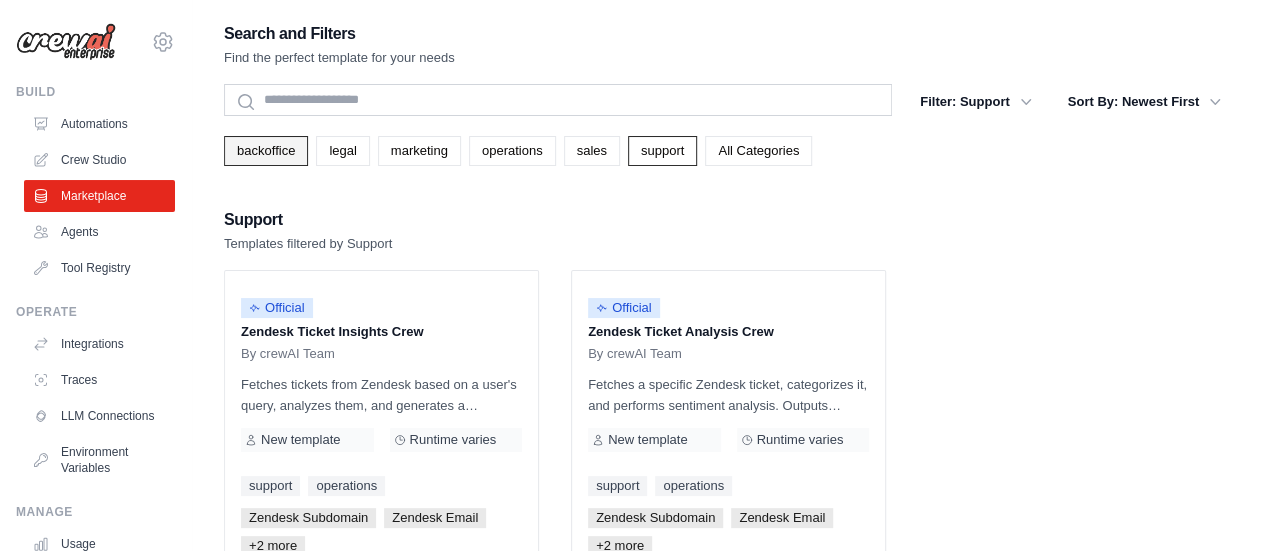 click on "backoffice" at bounding box center (266, 151) 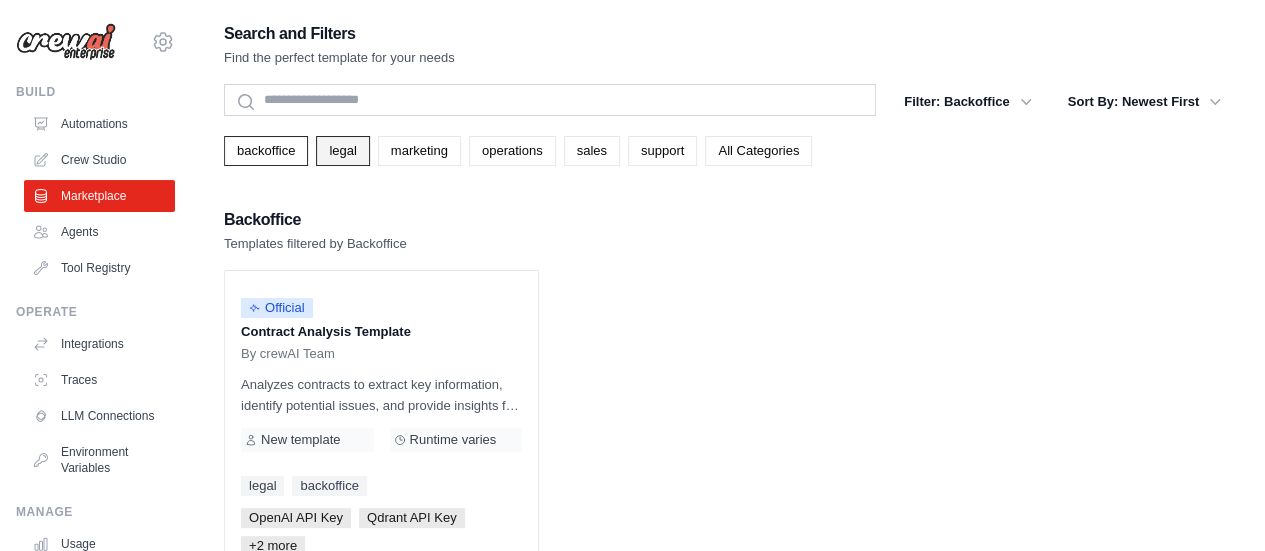 click on "legal" at bounding box center (342, 151) 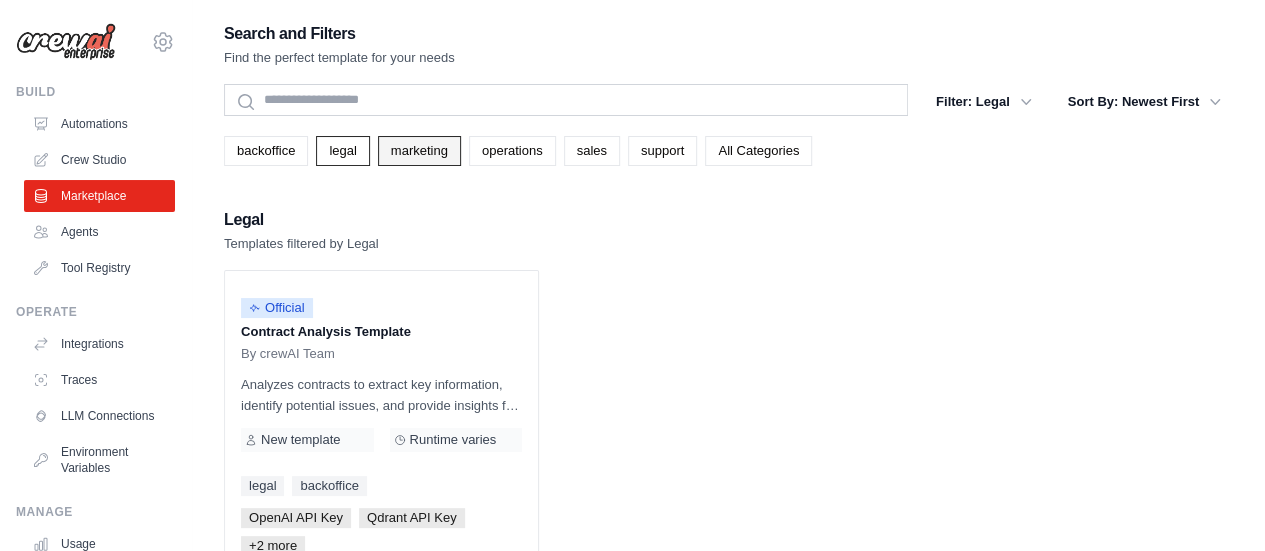 click on "marketing" at bounding box center [419, 151] 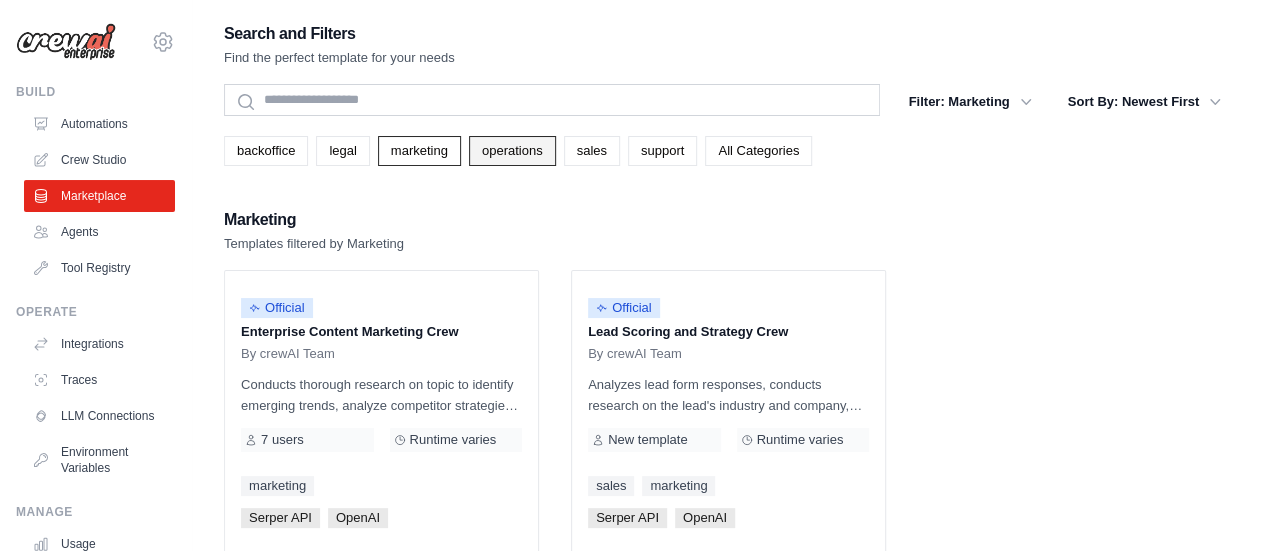 click on "operations" at bounding box center (512, 151) 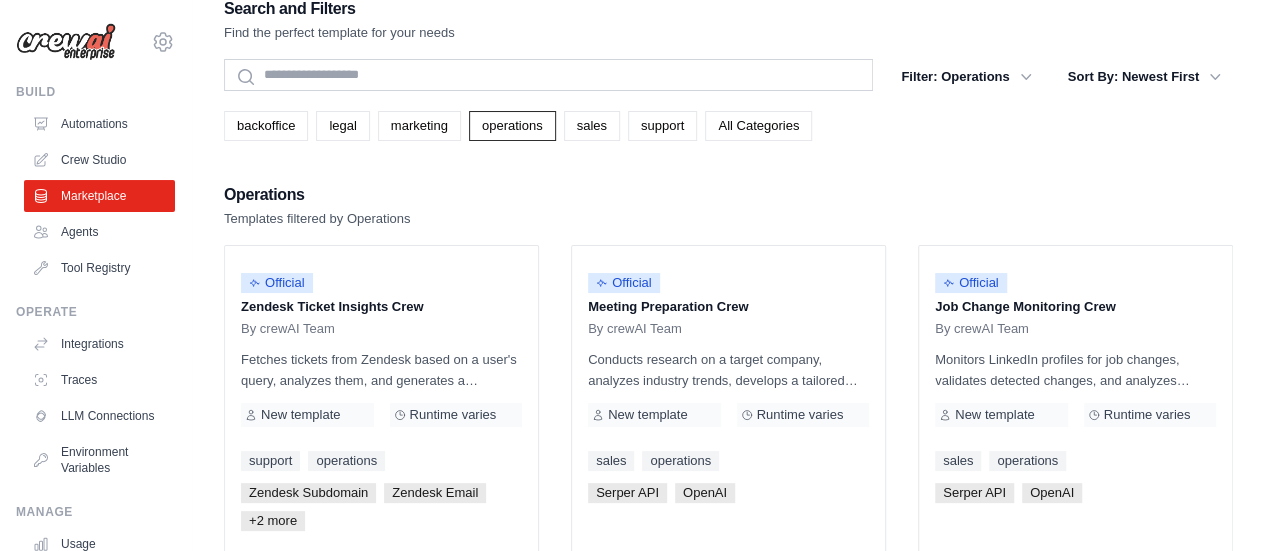 scroll, scrollTop: 26, scrollLeft: 0, axis: vertical 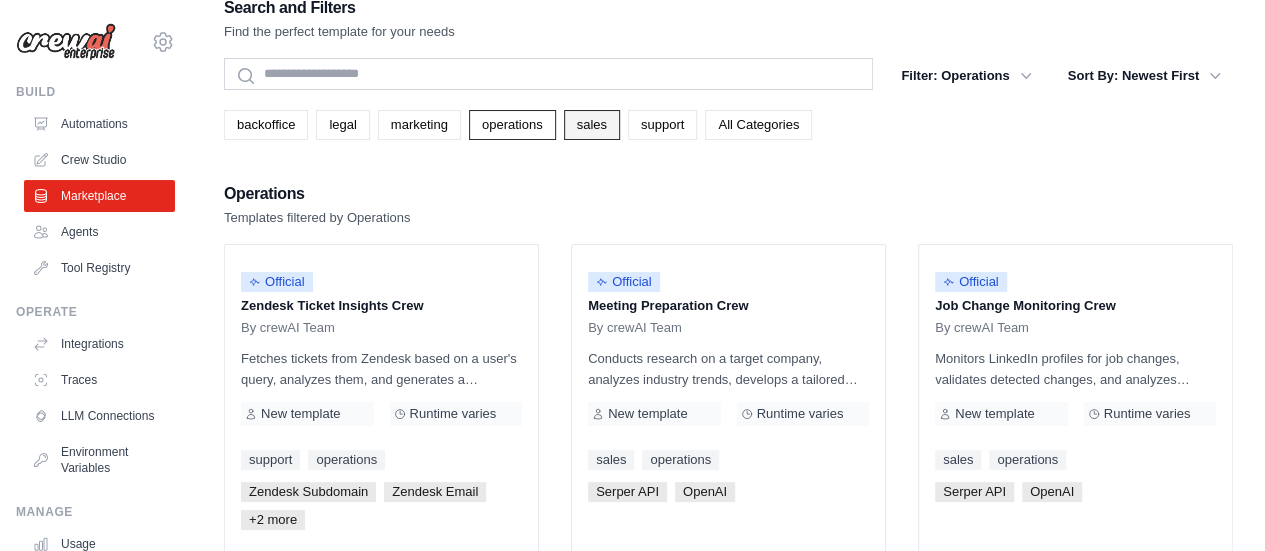 click on "sales" at bounding box center (592, 125) 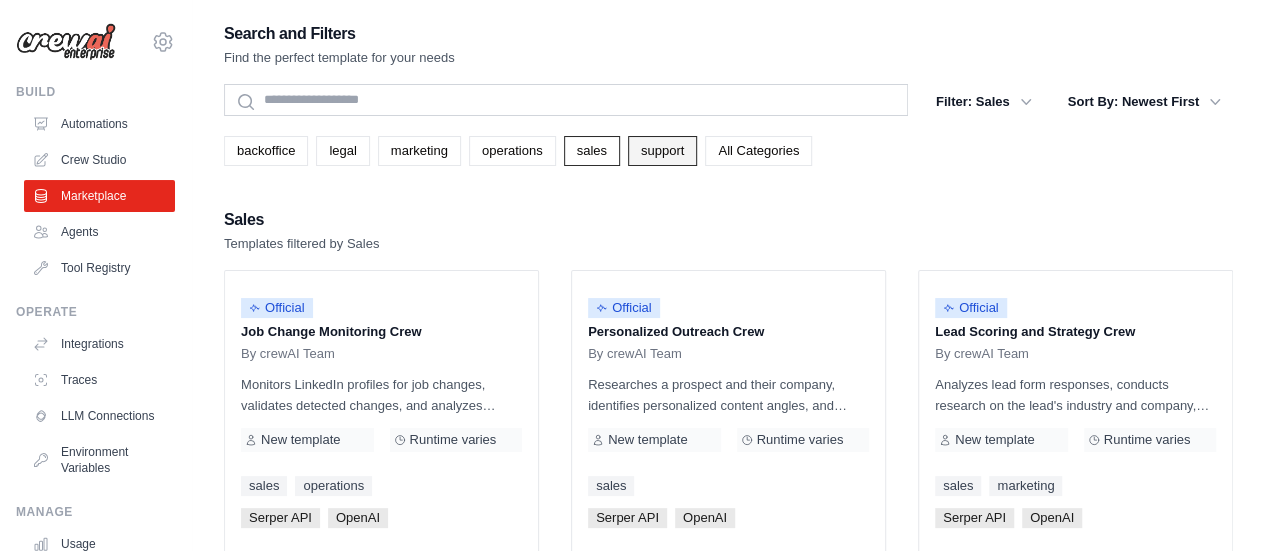 click on "support" at bounding box center (662, 151) 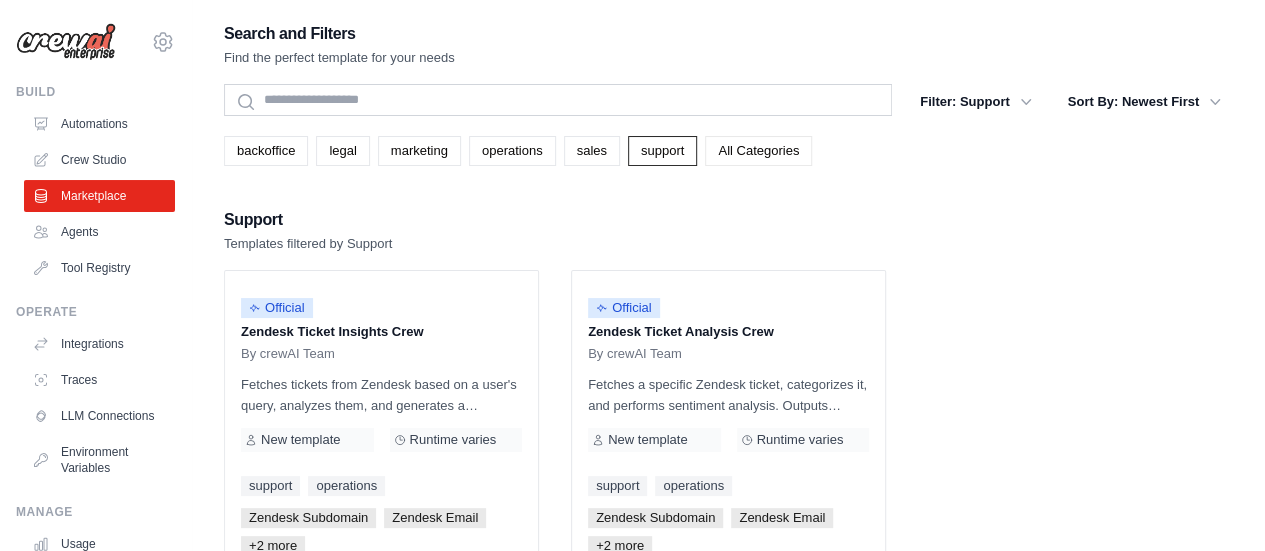 click on "All Categories" at bounding box center [758, 151] 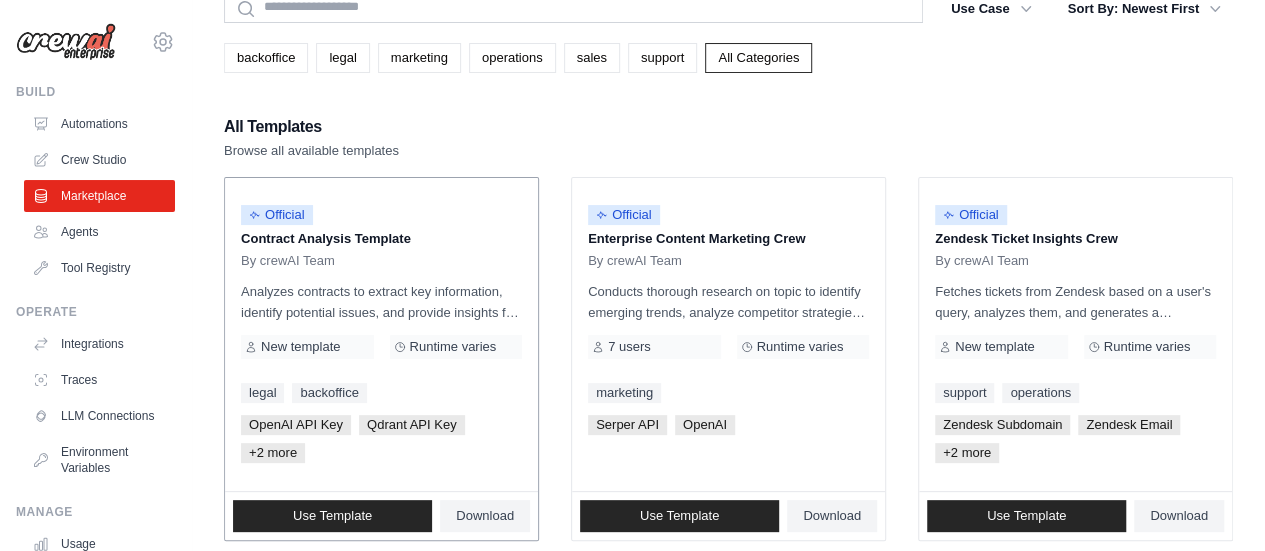 scroll, scrollTop: 94, scrollLeft: 0, axis: vertical 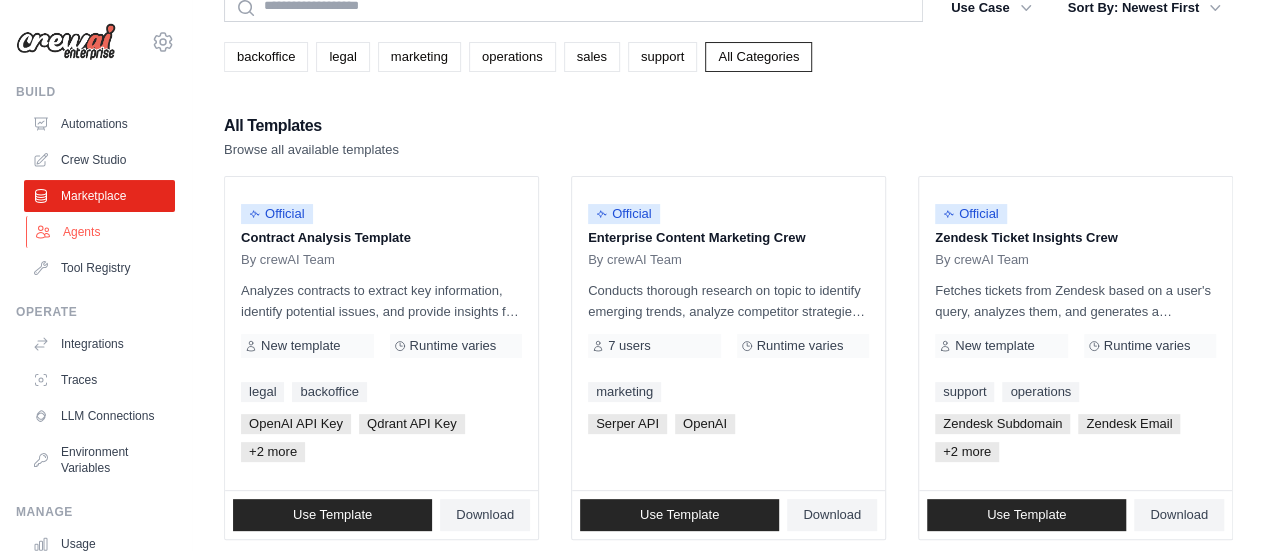 click on "Agents" at bounding box center [101, 232] 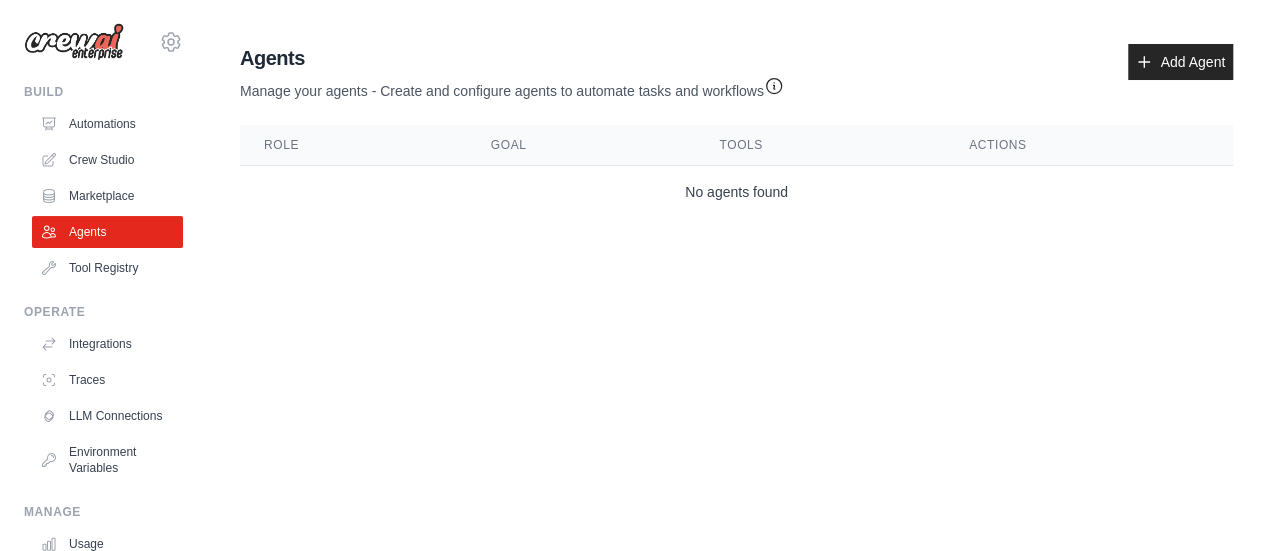 scroll, scrollTop: 0, scrollLeft: 0, axis: both 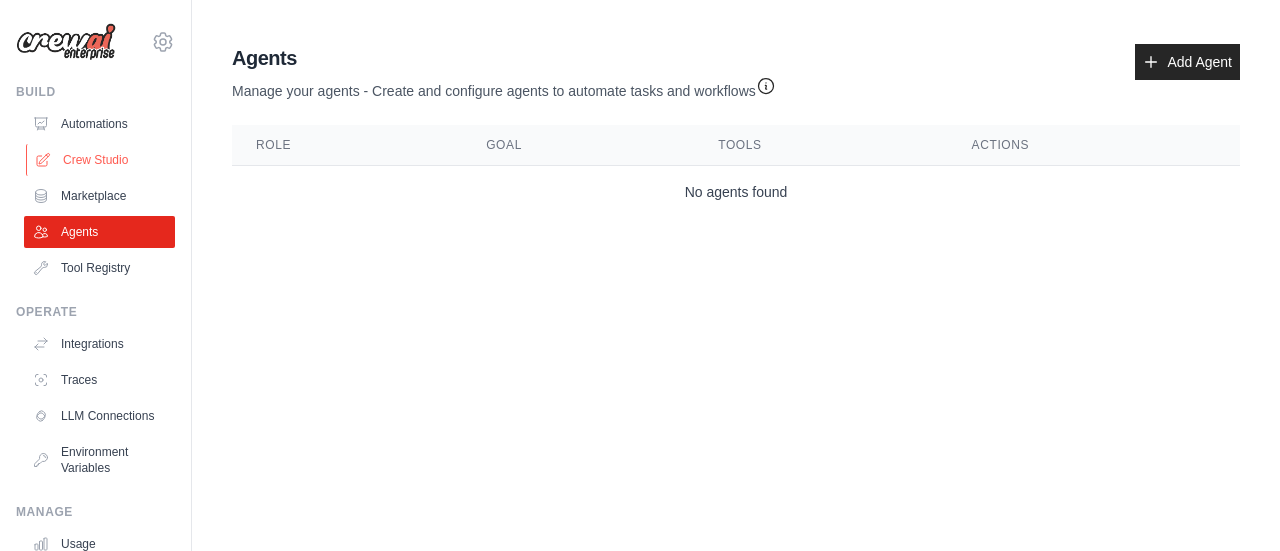 click on "Crew Studio" at bounding box center [101, 160] 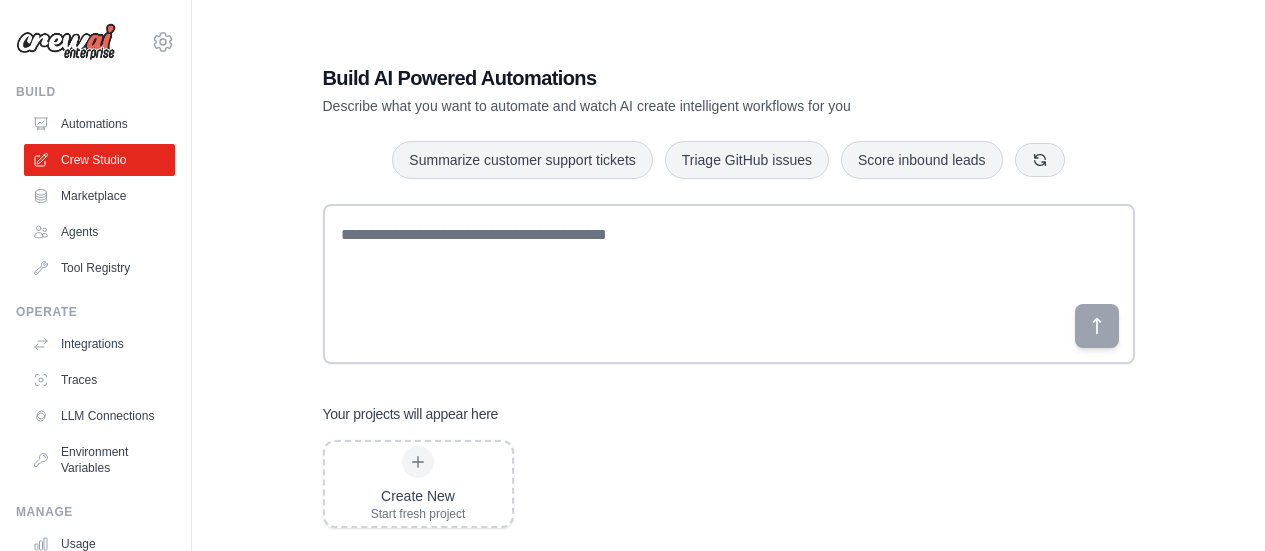 scroll, scrollTop: 0, scrollLeft: 0, axis: both 